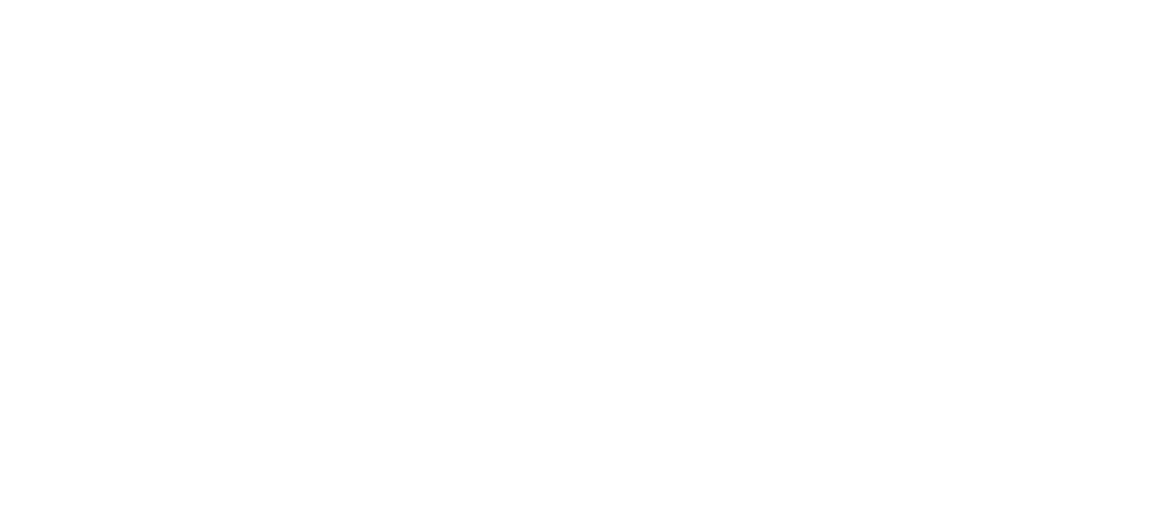 scroll, scrollTop: 0, scrollLeft: 0, axis: both 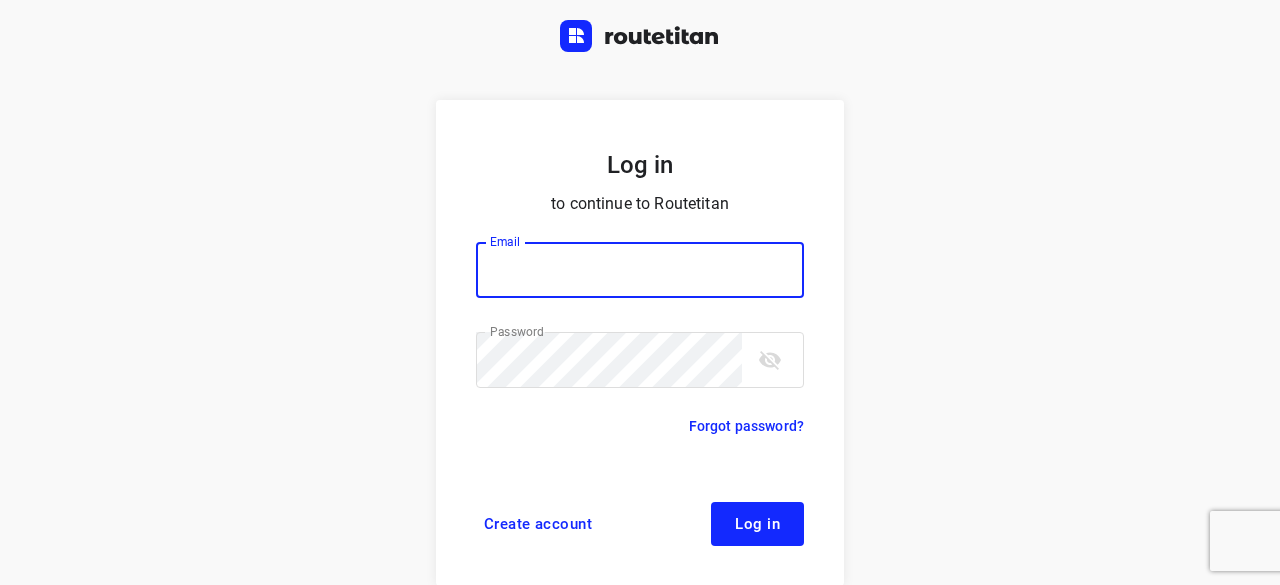 type on "yvonne5611@gmail.com" 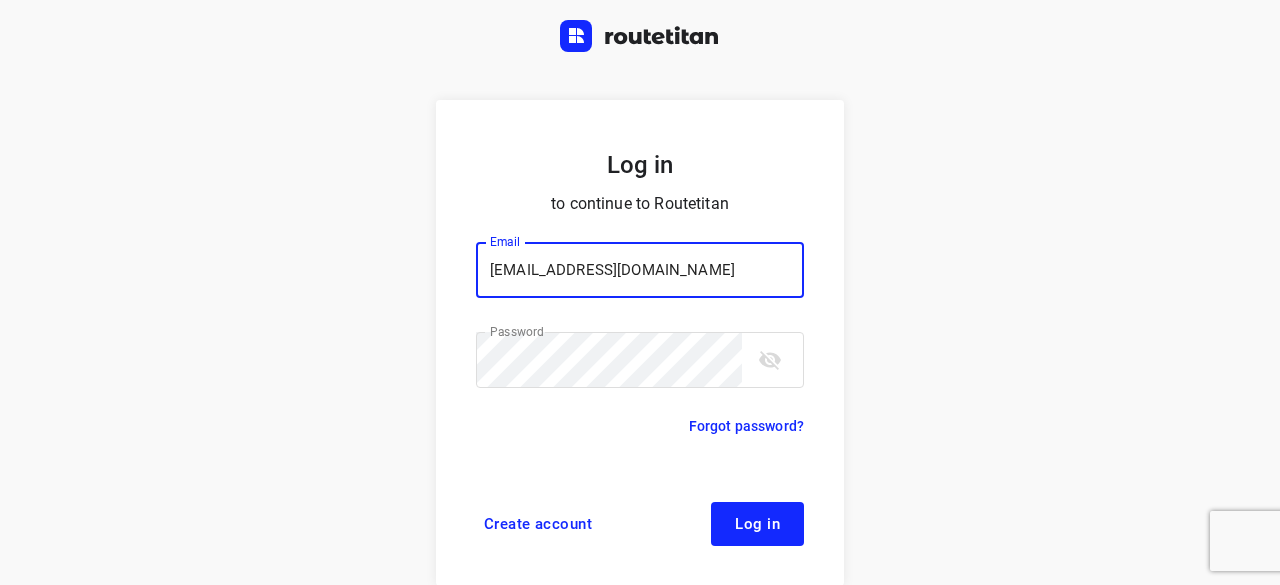 click on "Log in" at bounding box center (757, 524) 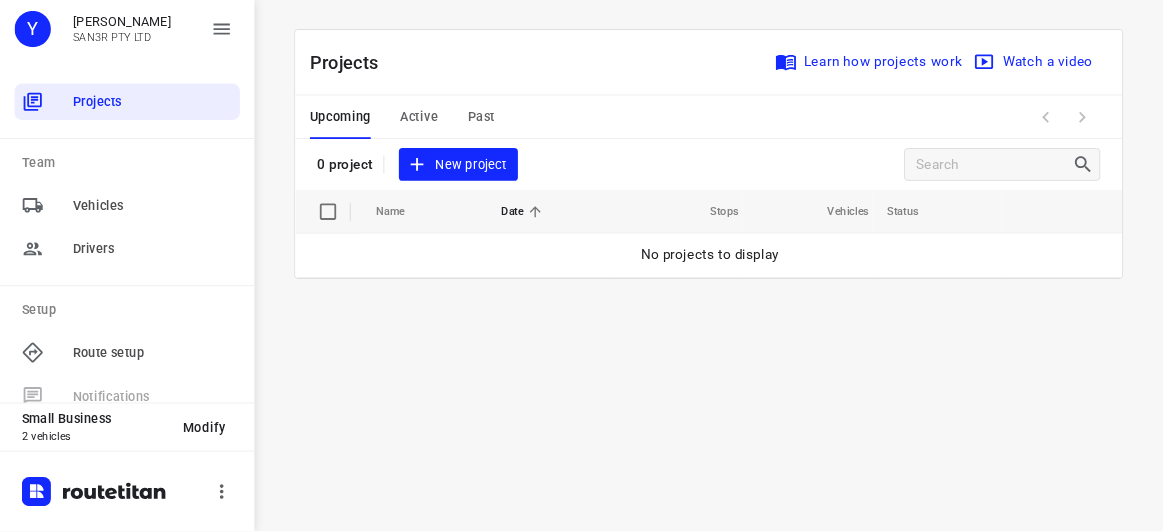 scroll, scrollTop: 0, scrollLeft: 0, axis: both 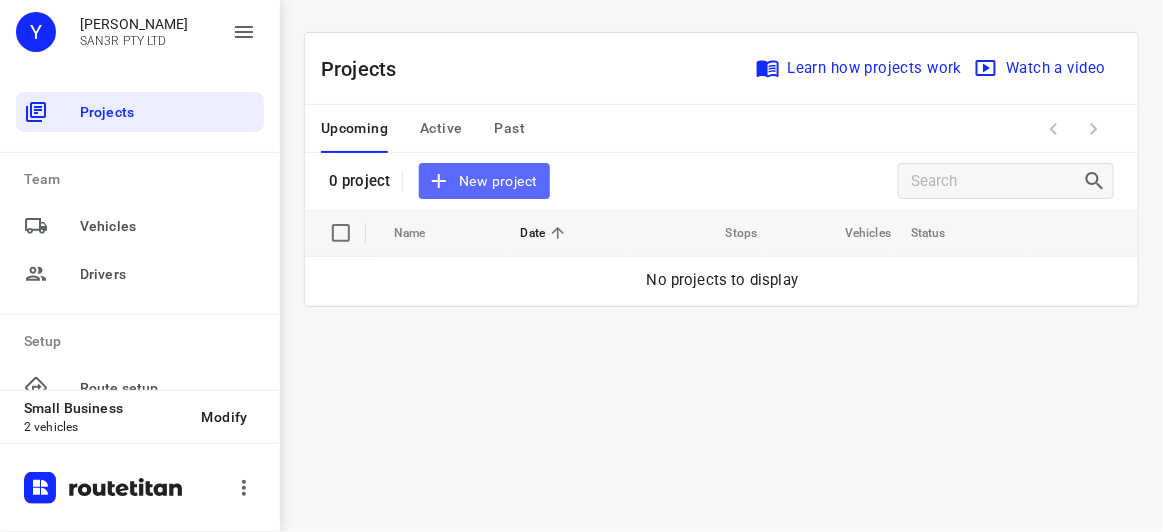 click on "New project" at bounding box center (484, 181) 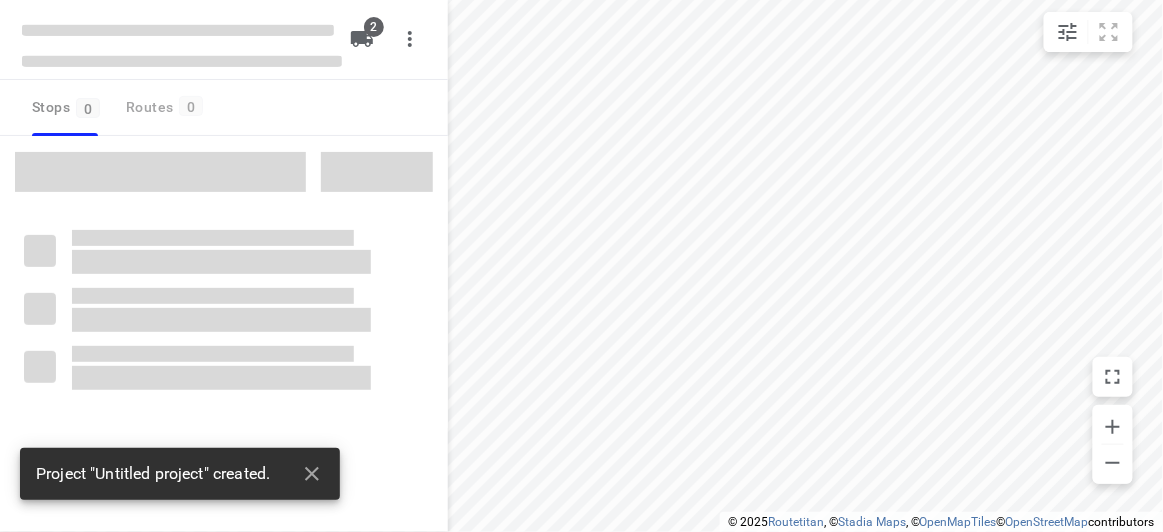type on "distance" 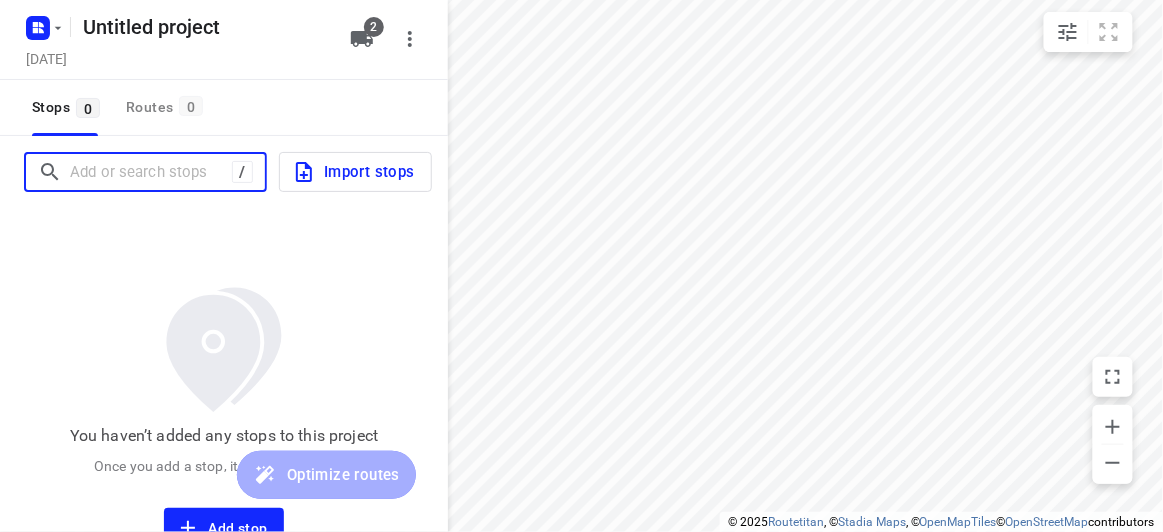 click at bounding box center [151, 172] 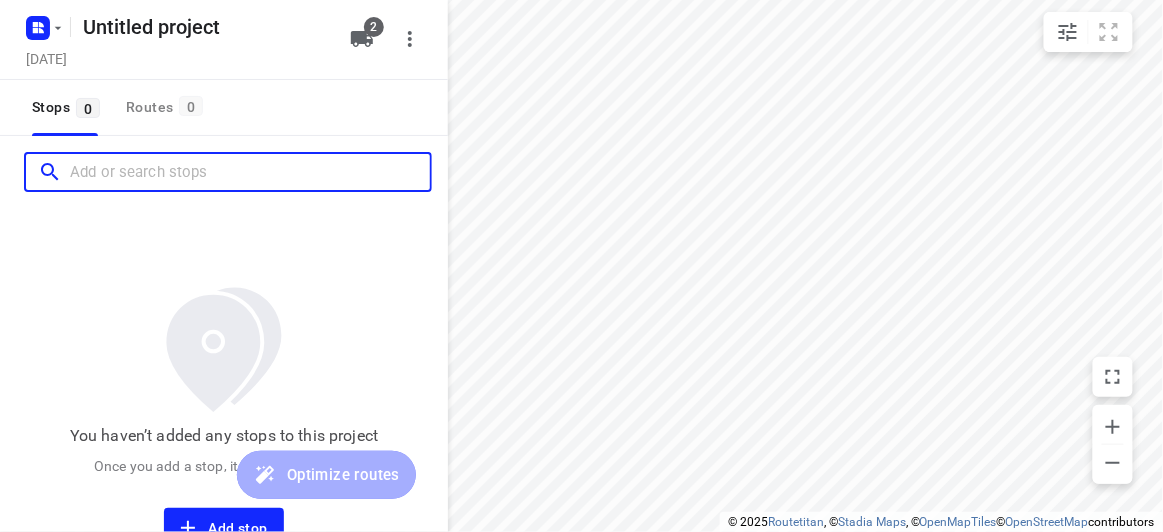 paste on "[STREET_ADDRESS][US_STATE]" 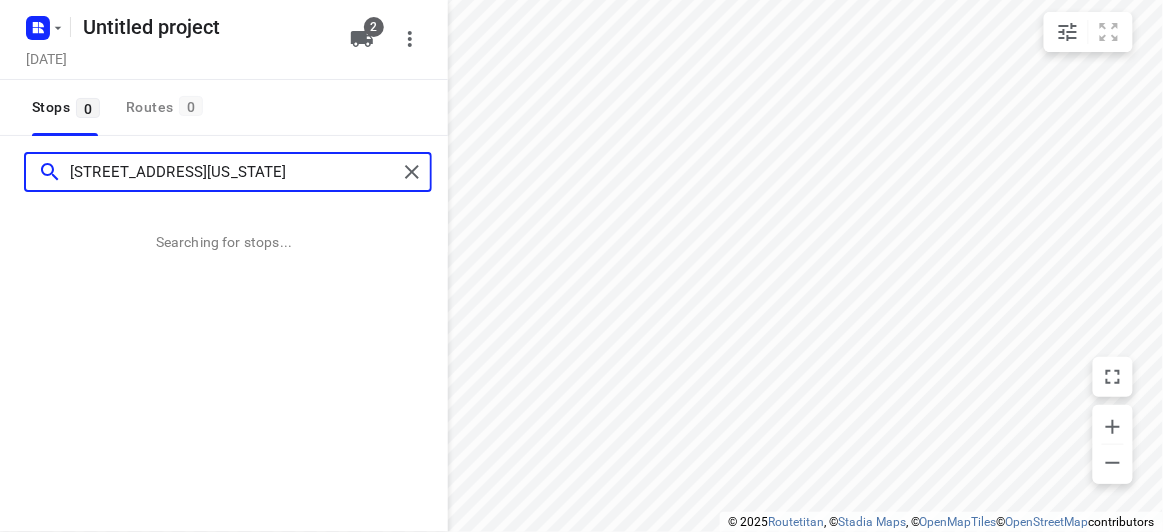 type on "[STREET_ADDRESS][US_STATE]" 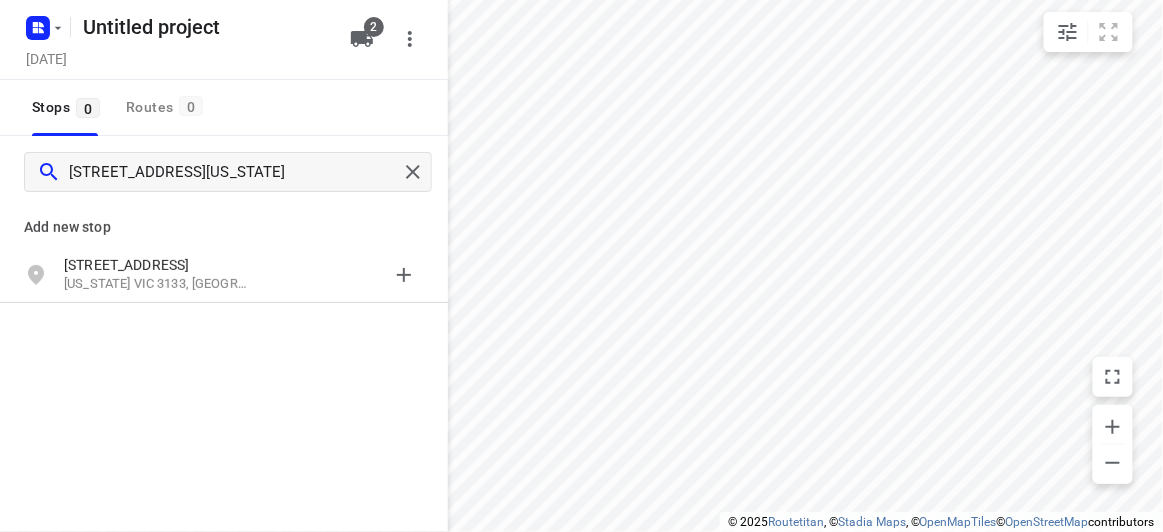 click on "Add new stop" at bounding box center [224, 219] 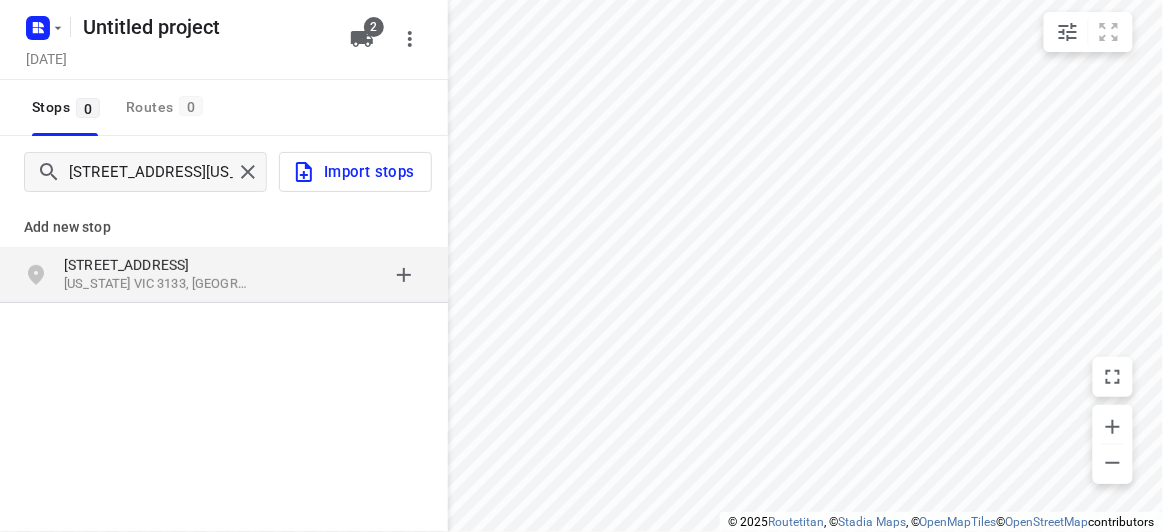 click on "[STREET_ADDRESS]" at bounding box center (166, 265) 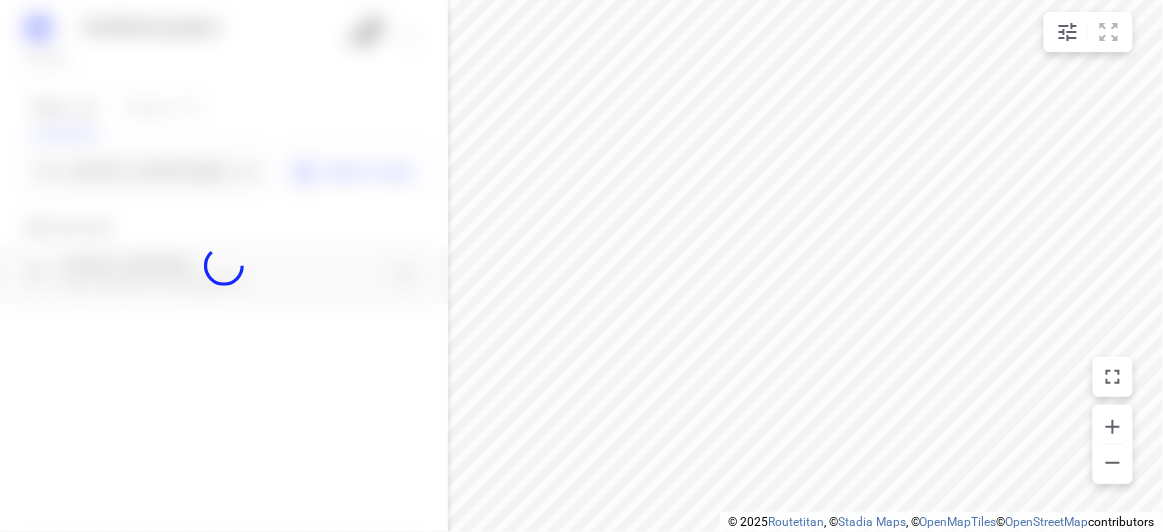 click at bounding box center (224, 266) 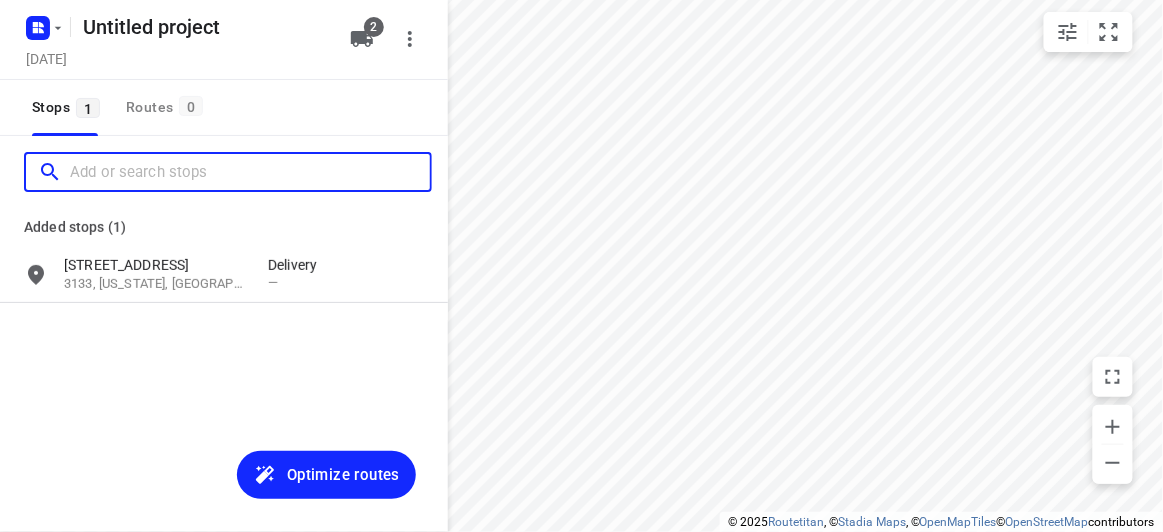click at bounding box center (250, 172) 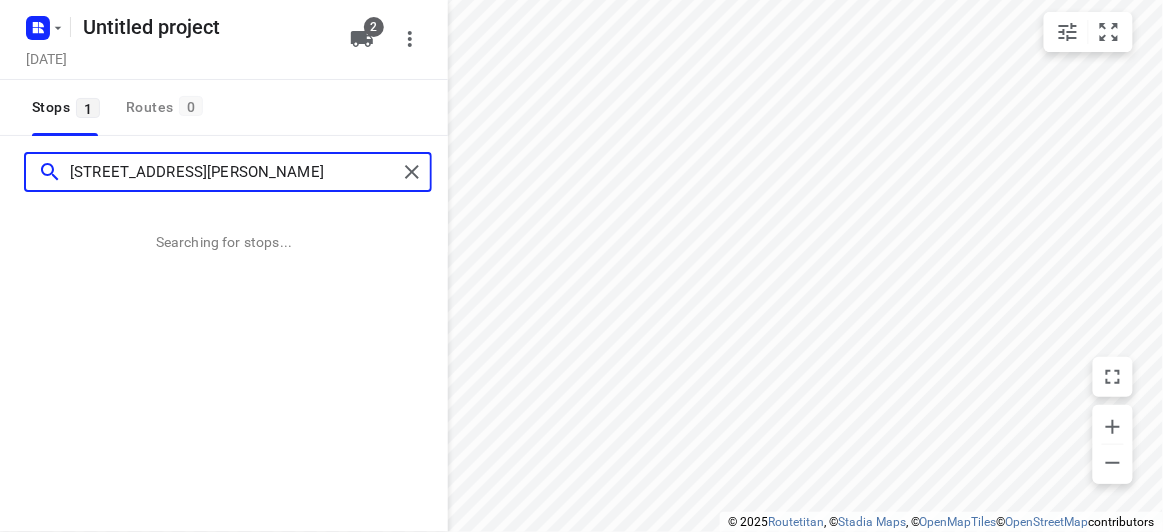 type on "[STREET_ADDRESS][PERSON_NAME]" 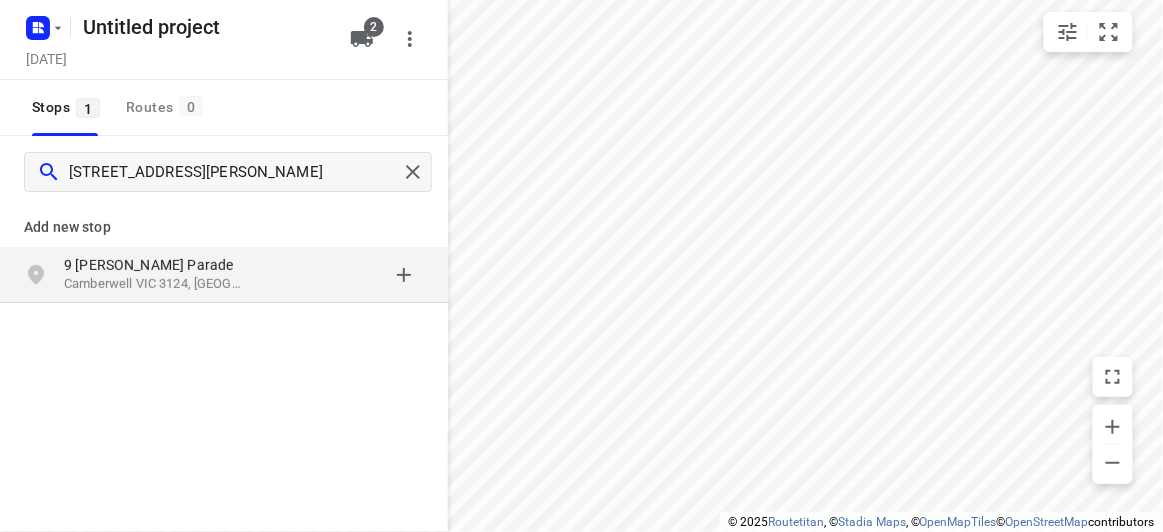 click on "Camberwell VIC 3124, [GEOGRAPHIC_DATA]" at bounding box center [156, 284] 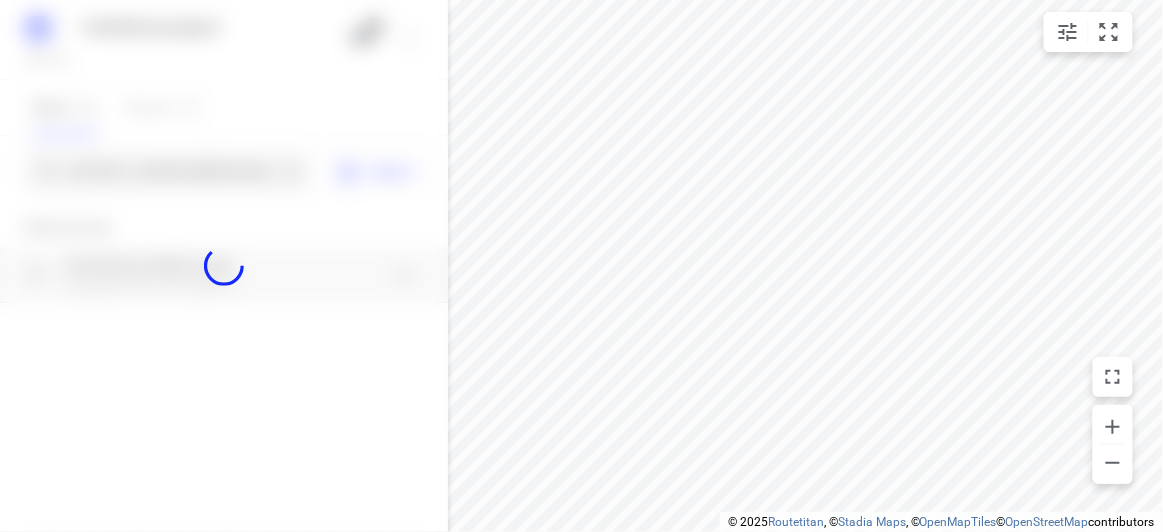 click on "Untitled project [DATE] 2 Stops 1 Routes 0 [GEOGRAPHIC_DATA][PERSON_NAME] Import Add new stop [STREET_ADDRESS][PERSON_NAME] Routing Settings Optimization preference Shortest distance distance Optimization preference Distance Format KM km Distance Format Default stop duration 5 minutes Default stop duration Default stop load 1 units Default stop load Allow late stops   Maximum amount of time drivers may be late at a stop Allow reloads BETA   Vehicles may return to the depot to load more stops. Fixed departure time   Vehicles must depart at the start of their working hours Cancel Save" at bounding box center (224, 266) 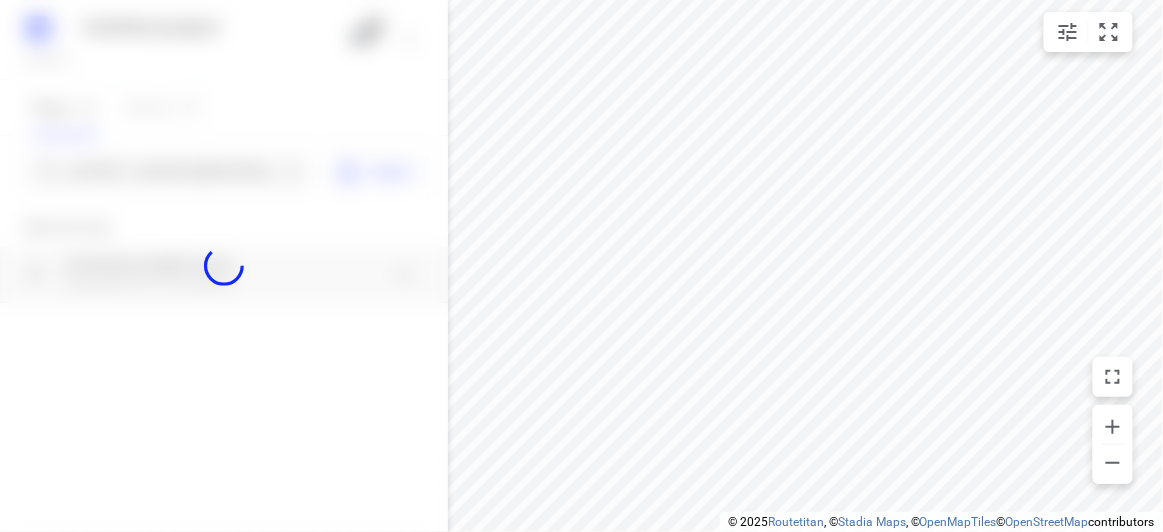 click at bounding box center [224, 266] 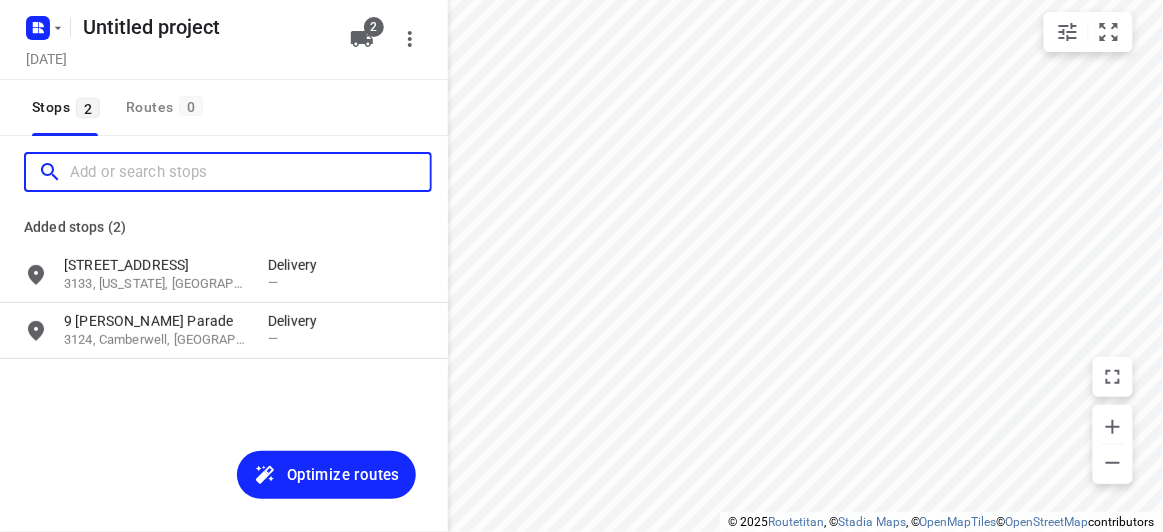 click at bounding box center [250, 172] 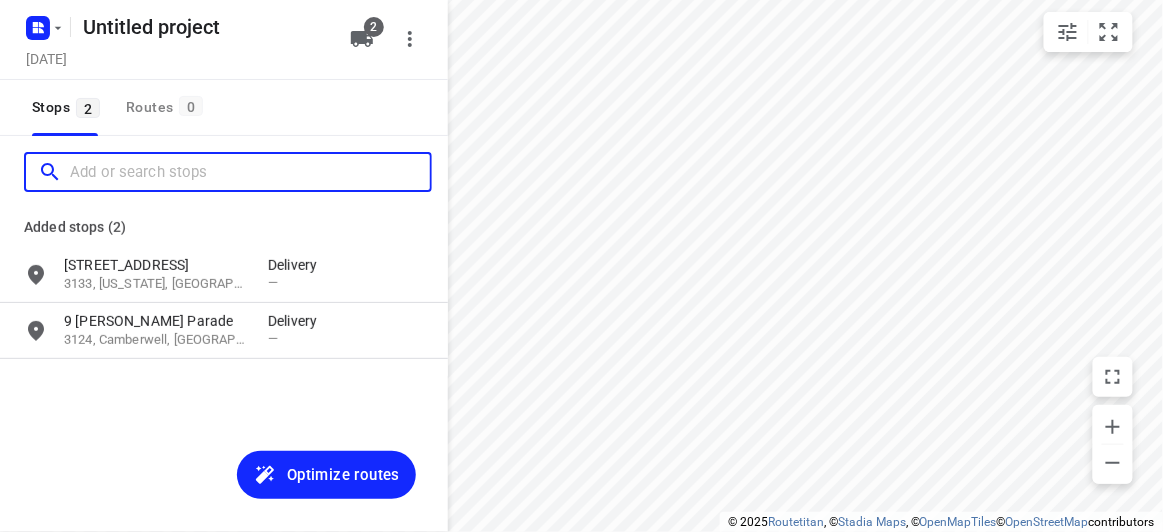 paste on "[STREET_ADDRESS]" 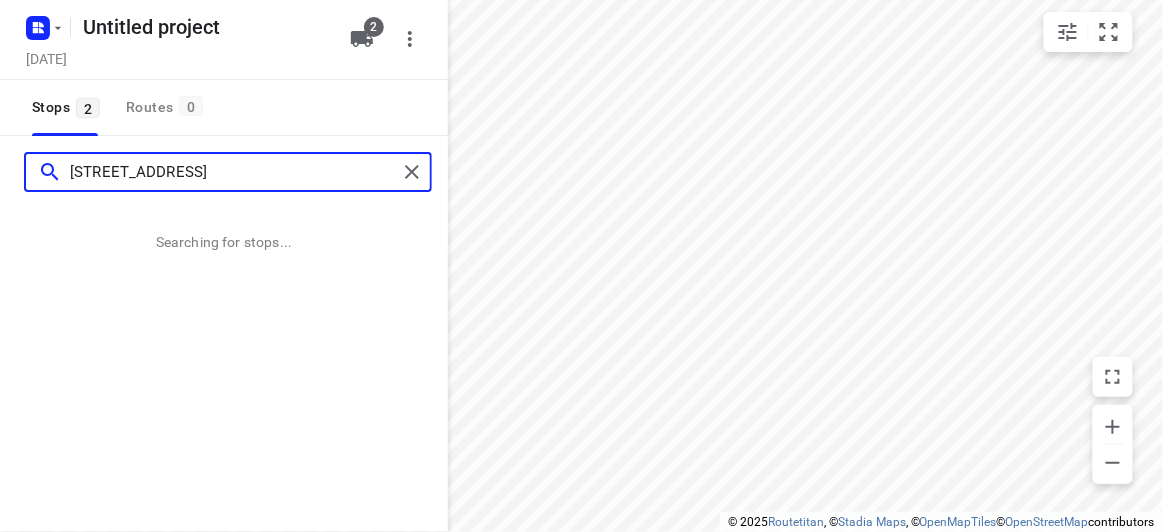 type on "[STREET_ADDRESS]" 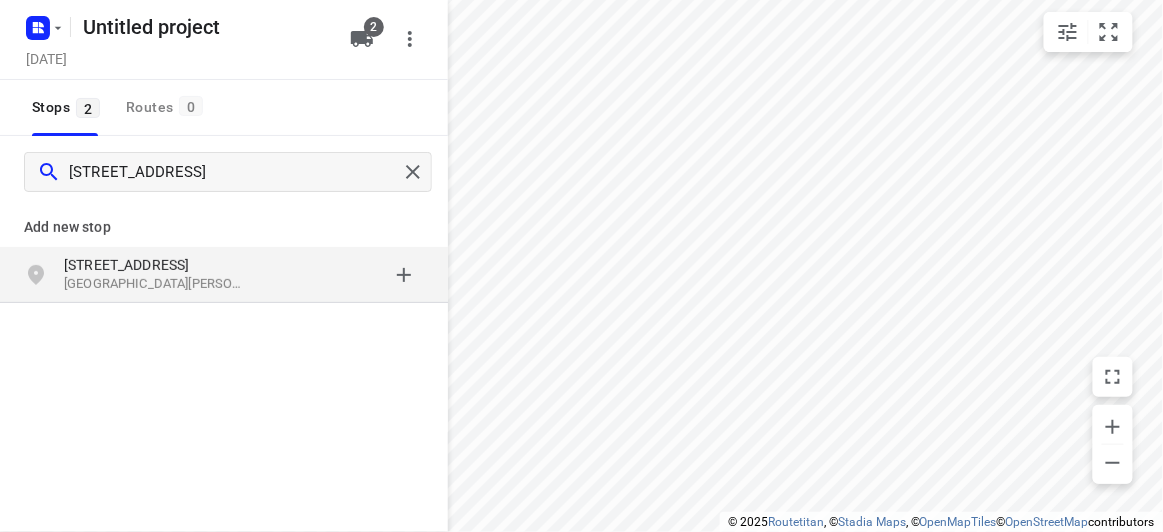 click on "[STREET_ADDRESS]" at bounding box center (156, 265) 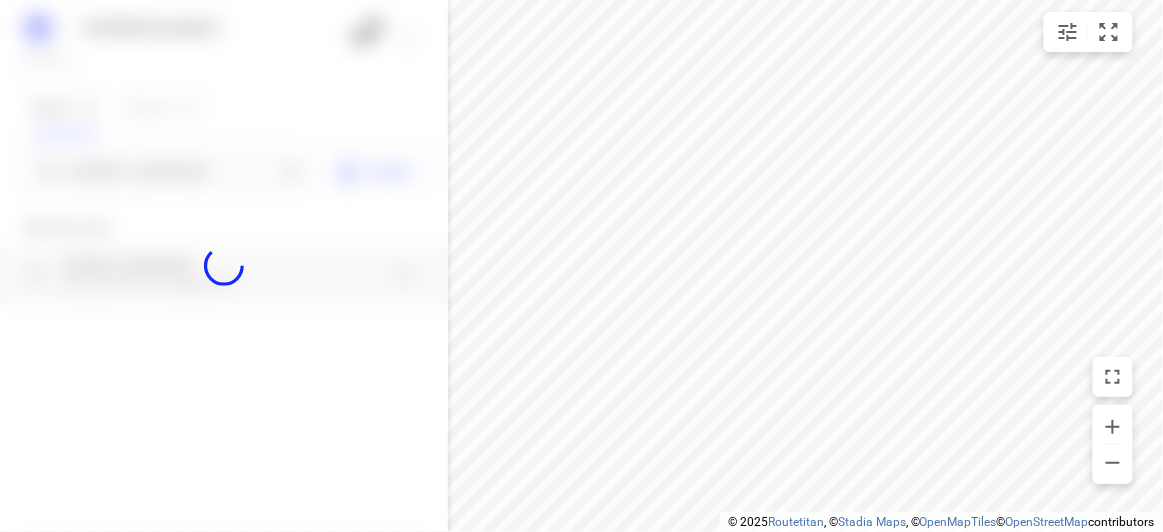 click at bounding box center [224, 266] 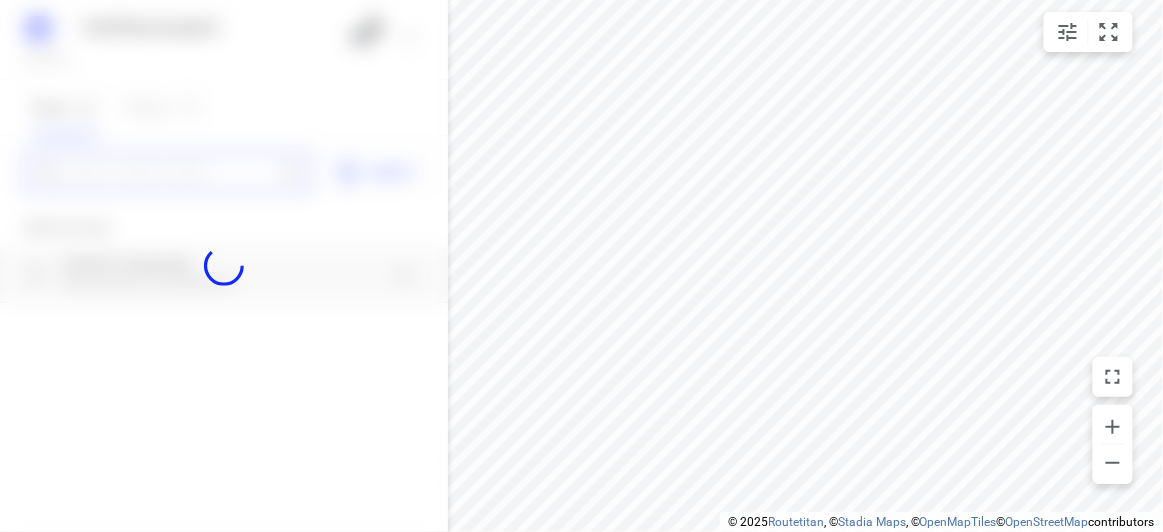 scroll, scrollTop: 0, scrollLeft: 0, axis: both 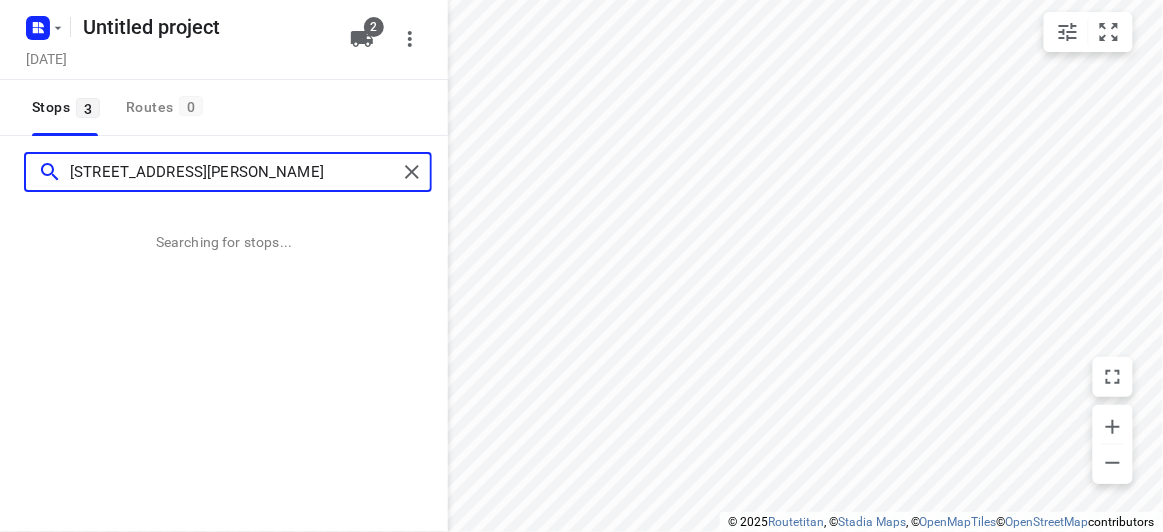 type on "[STREET_ADDRESS][PERSON_NAME]" 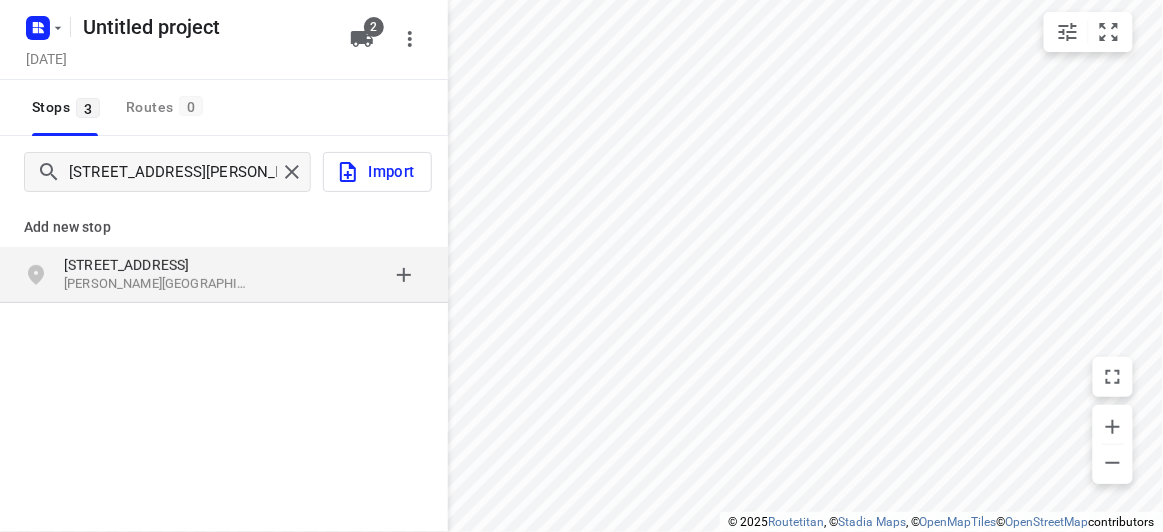 click on "Add new stop [STREET_ADDRESS][PERSON_NAME]" at bounding box center (224, 320) 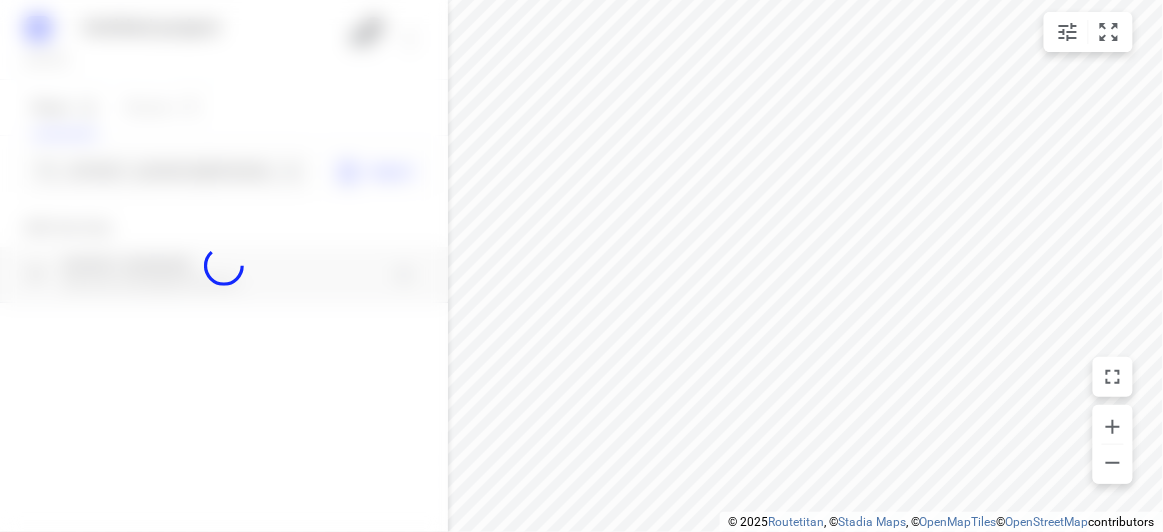 click at bounding box center [224, 266] 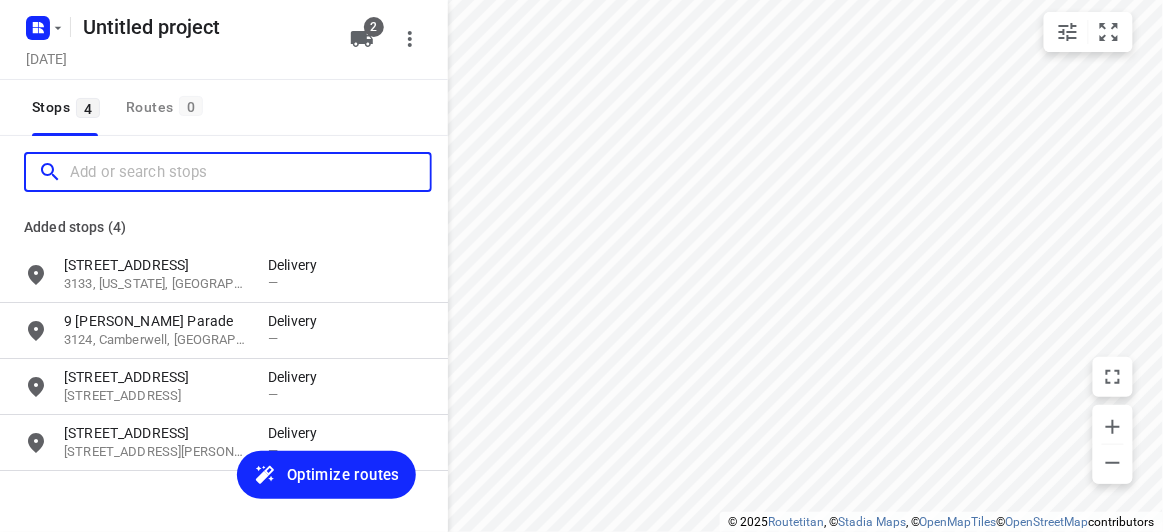 scroll, scrollTop: 0, scrollLeft: 0, axis: both 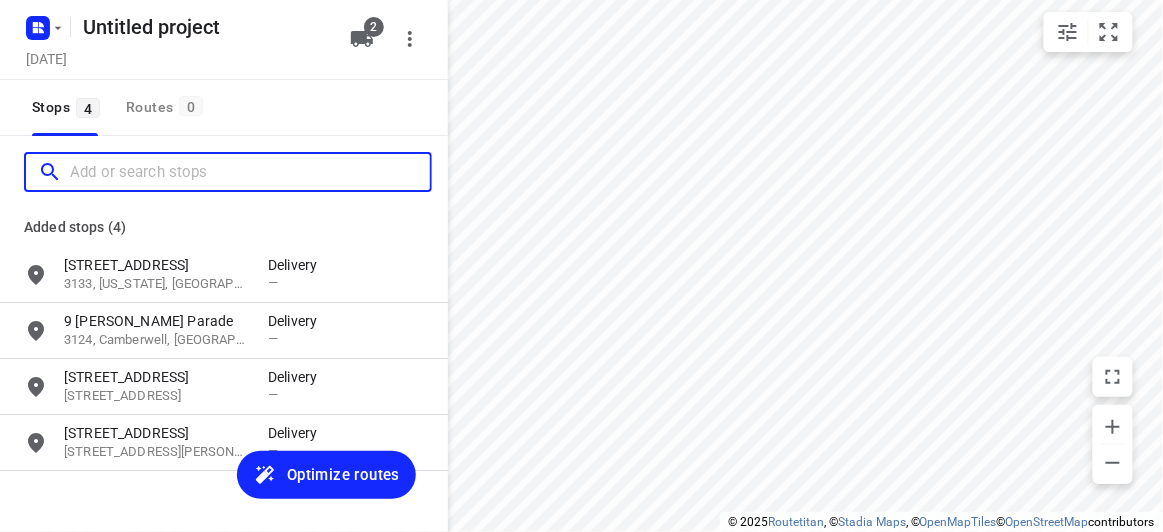 paste on "[STREET_ADDRESS]" 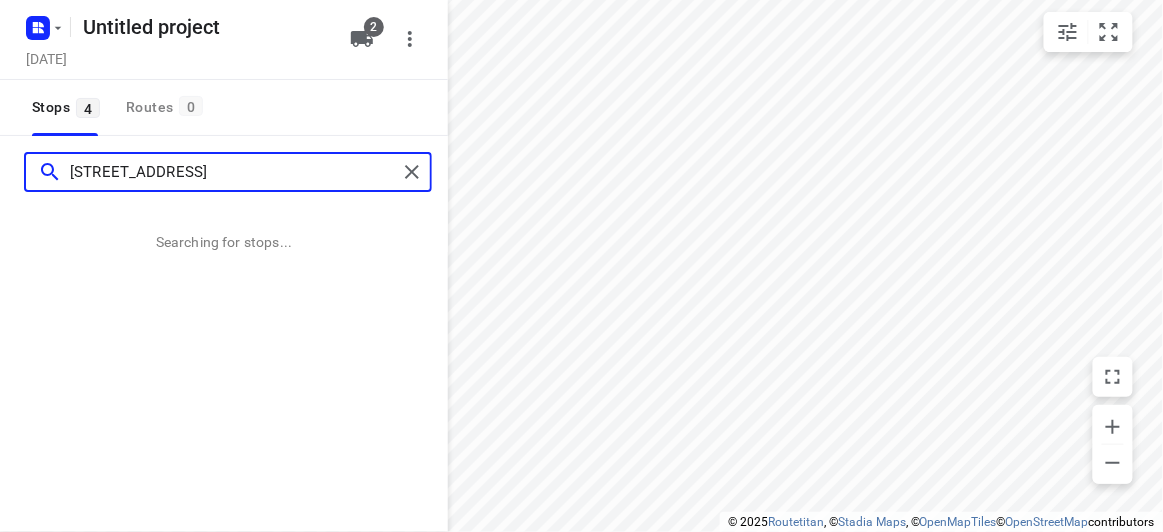 type on "[STREET_ADDRESS]" 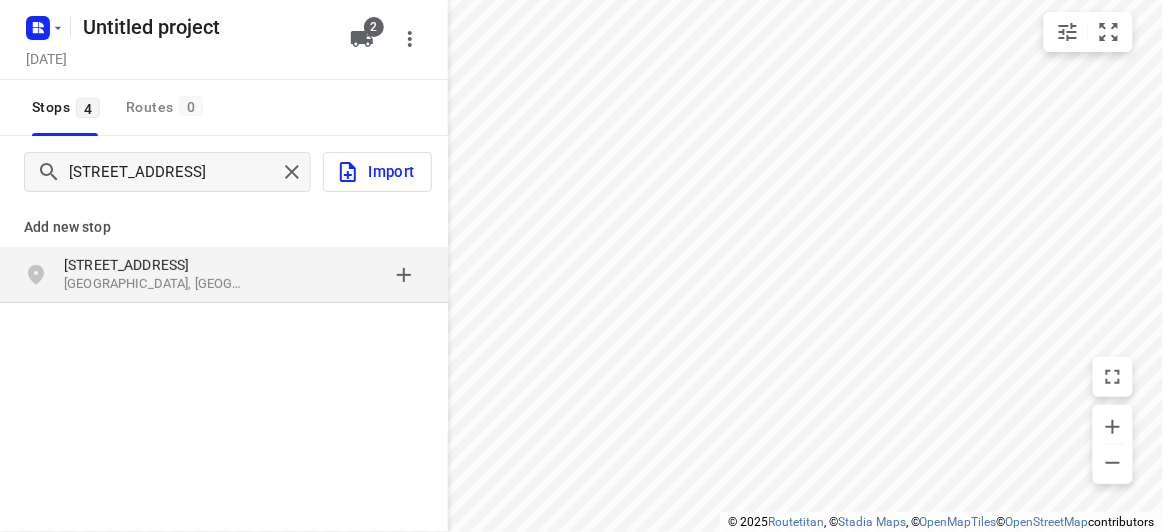 click on "[GEOGRAPHIC_DATA], [GEOGRAPHIC_DATA]" at bounding box center (156, 284) 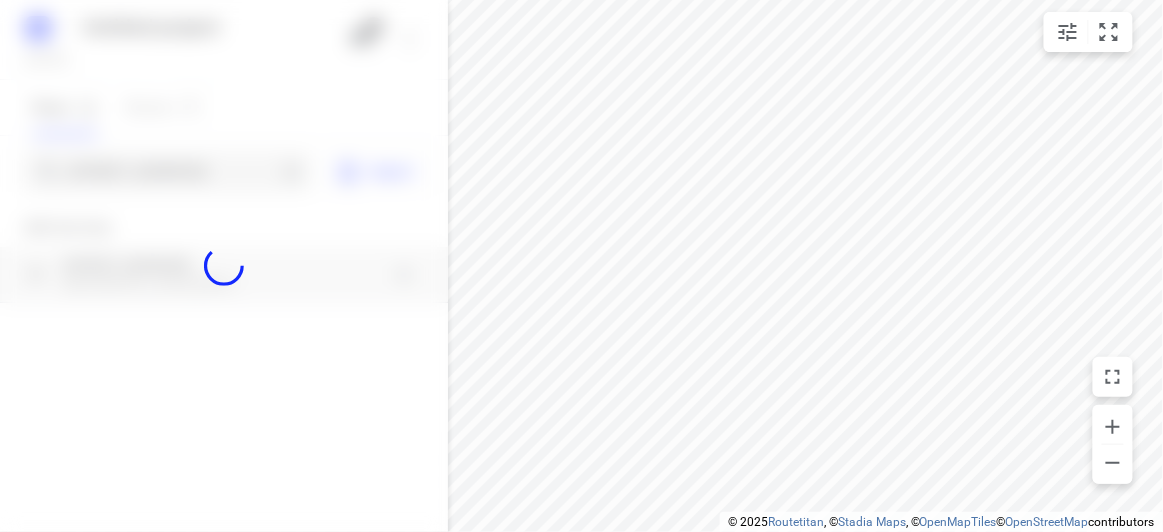 click at bounding box center (224, 266) 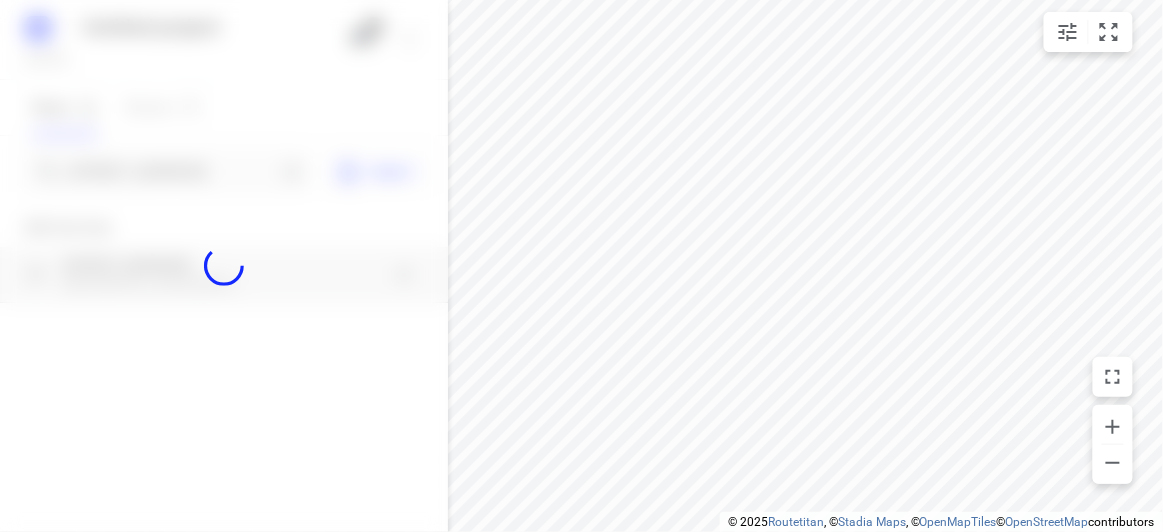 click at bounding box center [224, 266] 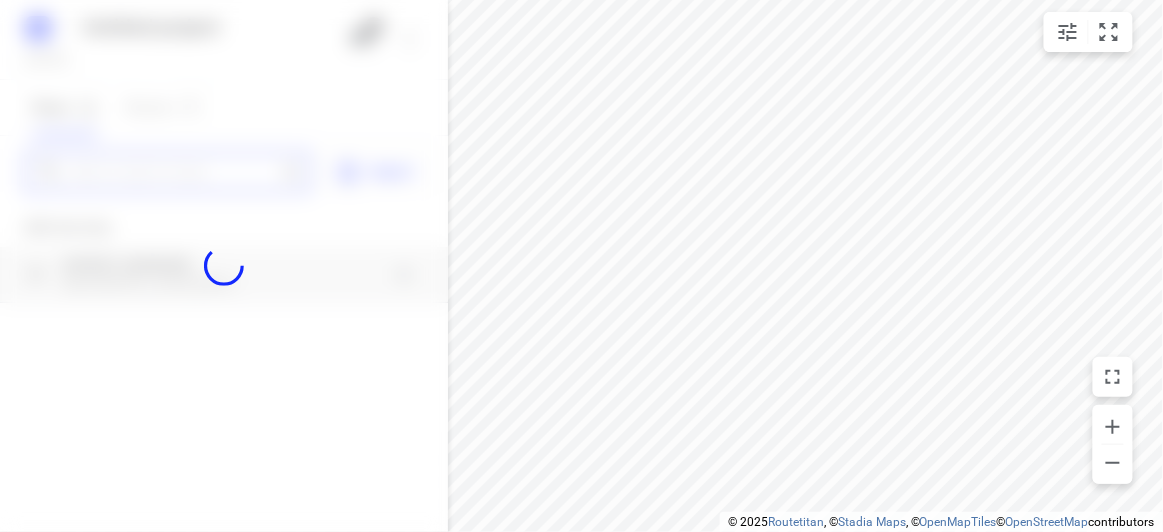 paste on "[STREET_ADDRESS]" 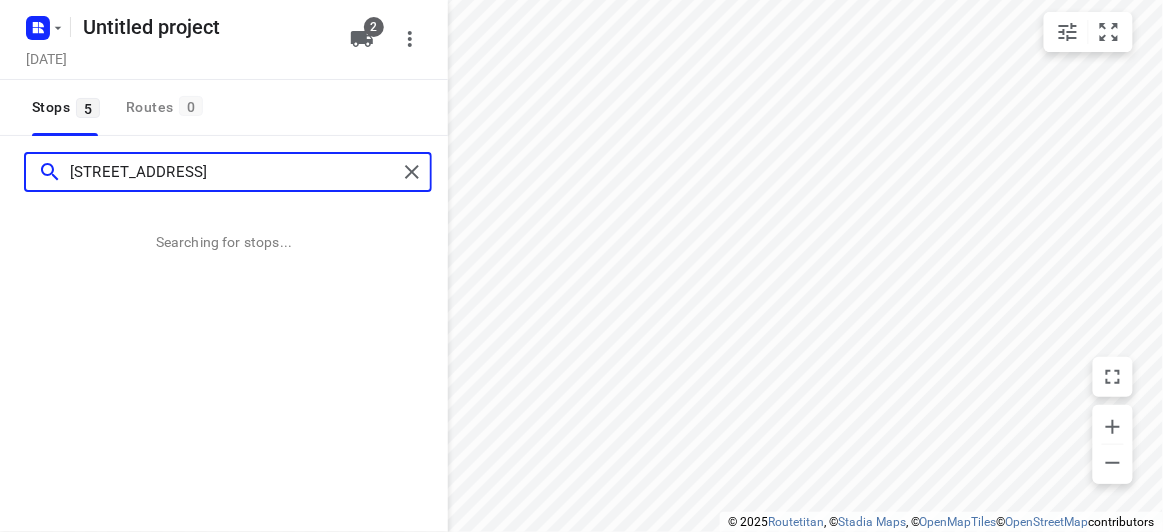 scroll, scrollTop: 0, scrollLeft: 0, axis: both 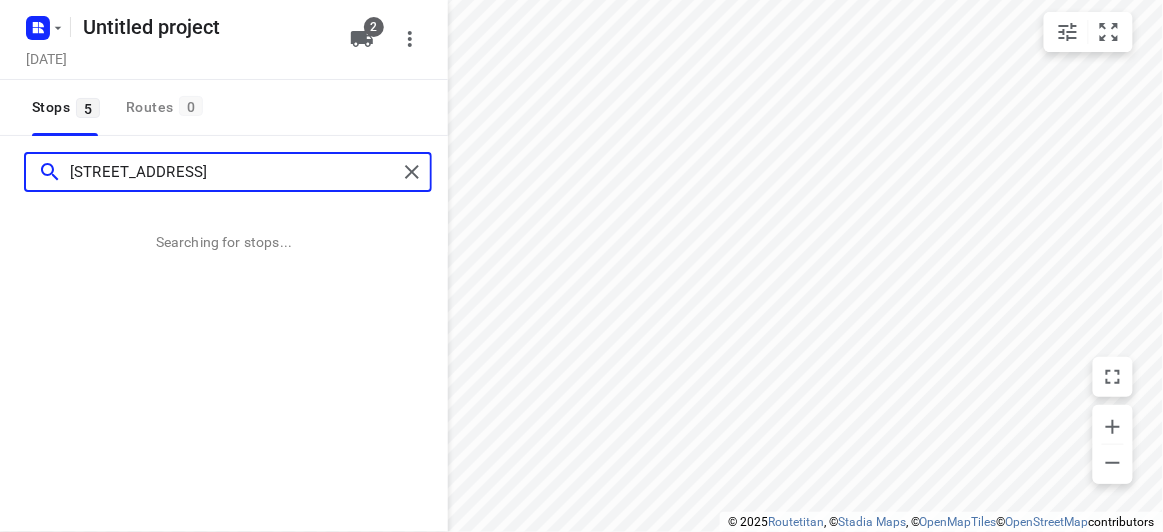 type on "[STREET_ADDRESS]" 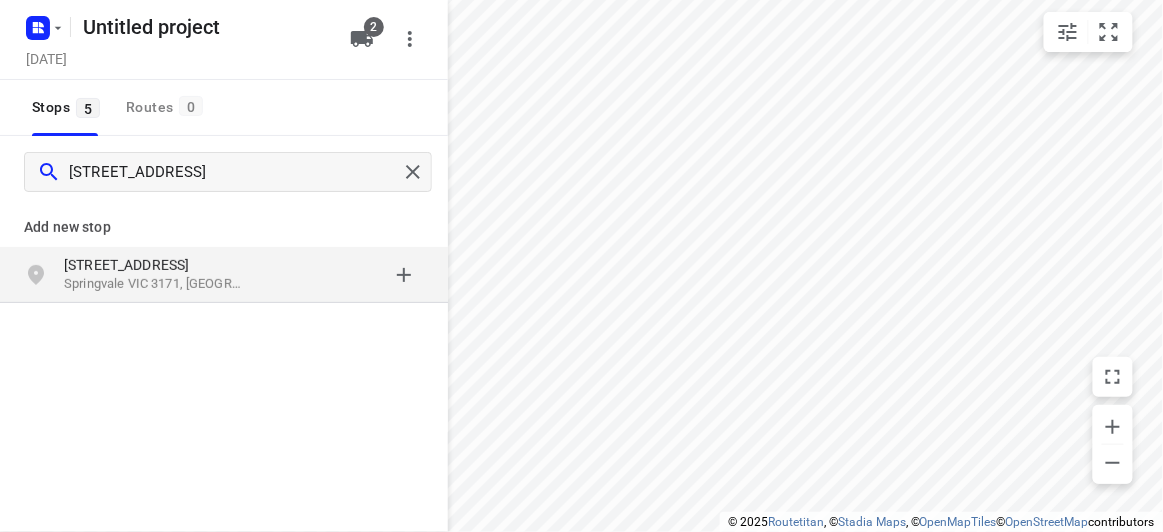 click on "[STREET_ADDRESS]" at bounding box center (156, 265) 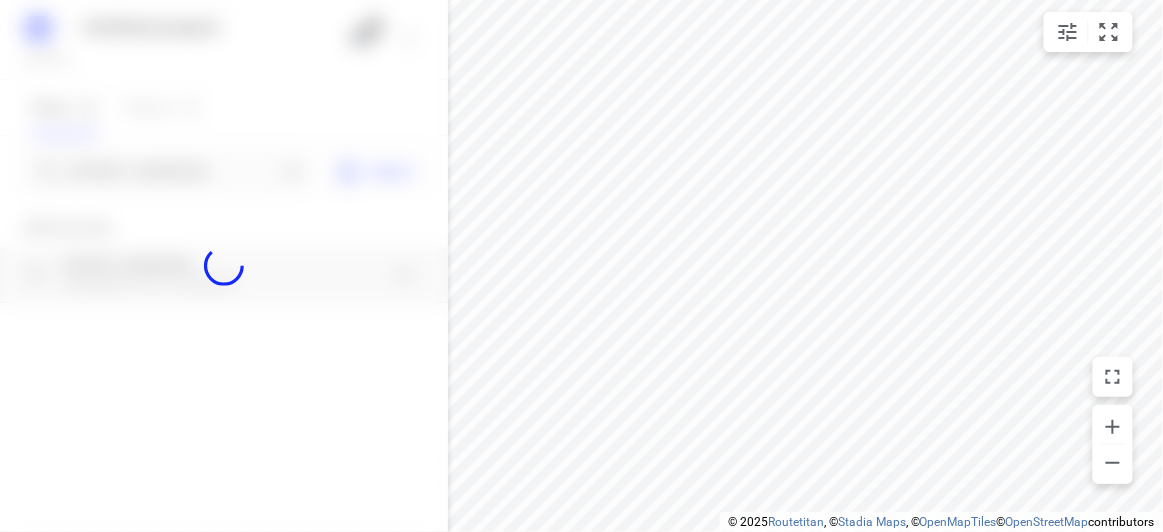 click at bounding box center (224, 266) 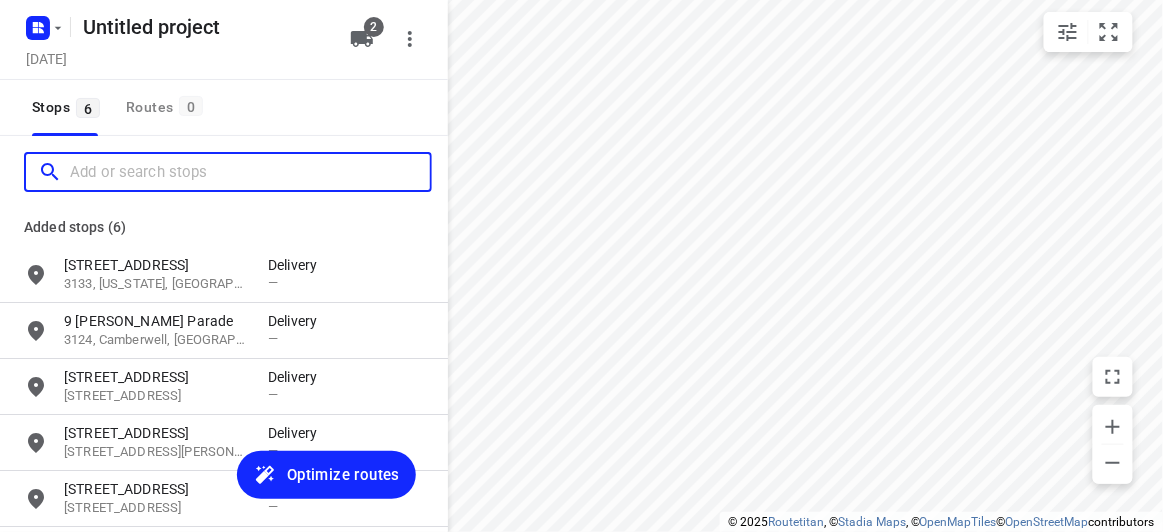 scroll, scrollTop: 0, scrollLeft: 0, axis: both 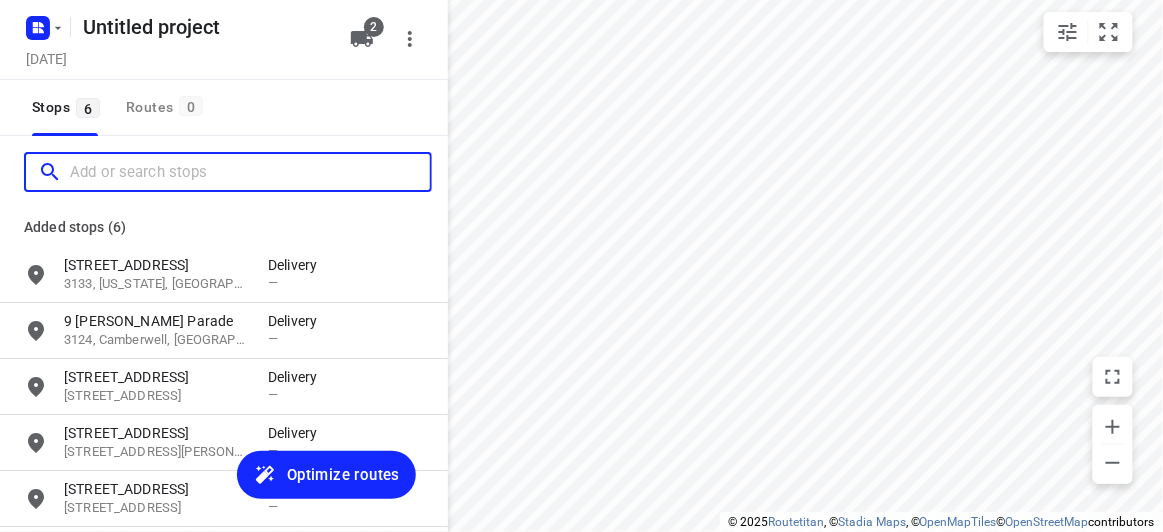 paste on "[STREET_ADDRESS][PERSON_NAME]" 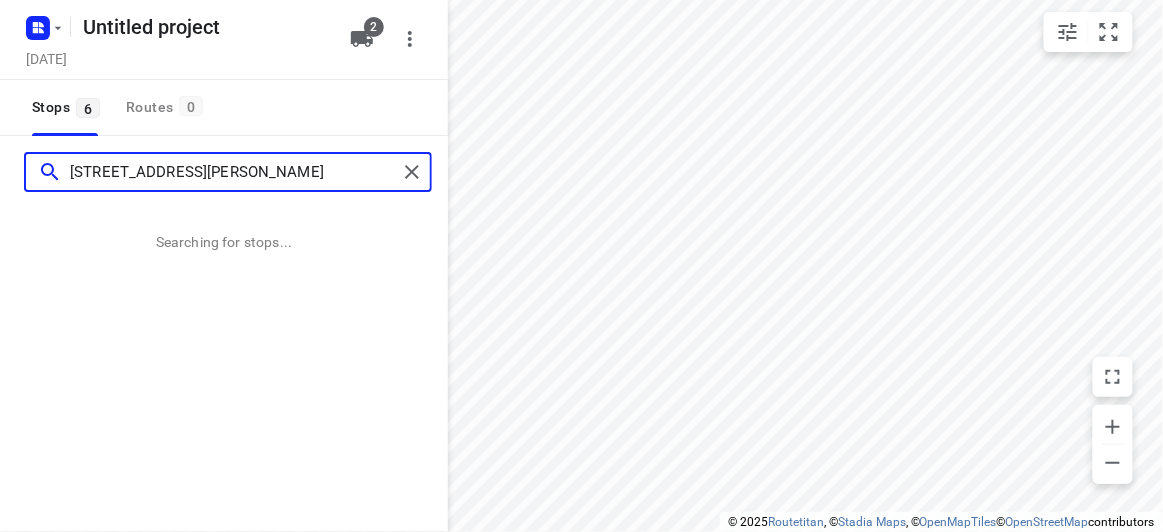 type on "[STREET_ADDRESS][PERSON_NAME]" 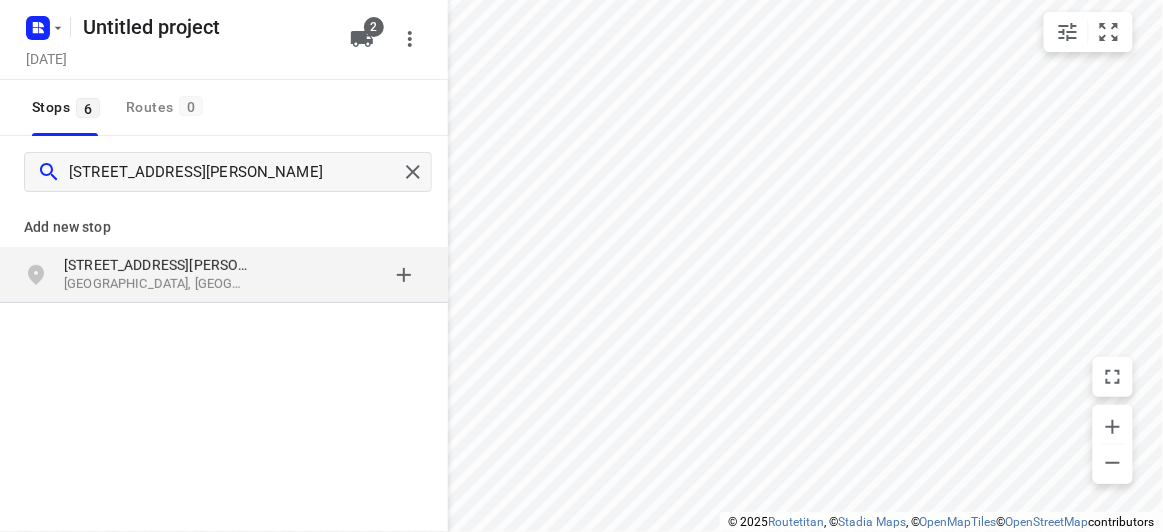 click on "Add new stop [STREET_ADDRESS][PERSON_NAME]" at bounding box center (224, 320) 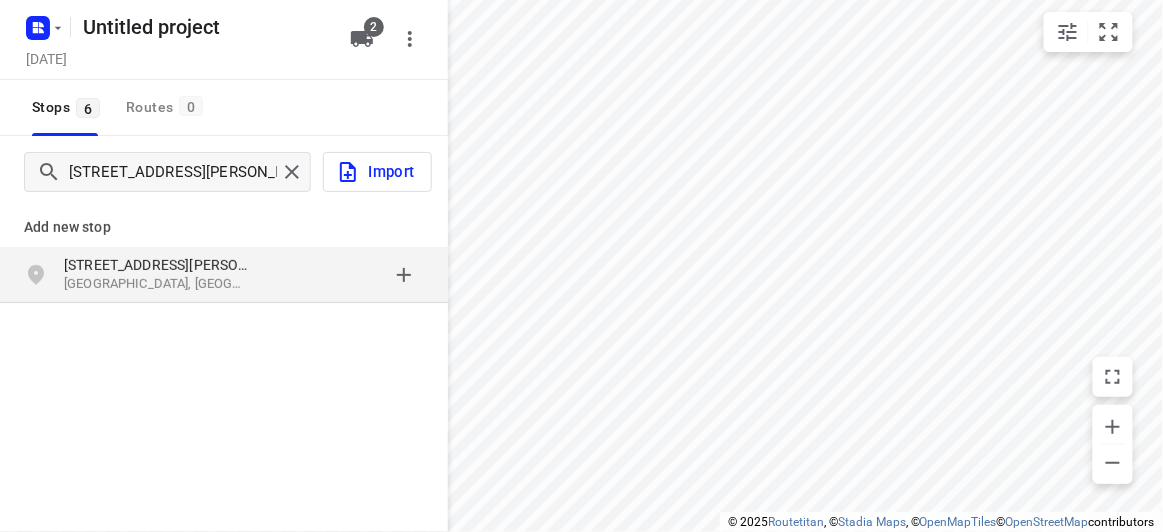 click on "[GEOGRAPHIC_DATA], [GEOGRAPHIC_DATA]" at bounding box center [156, 284] 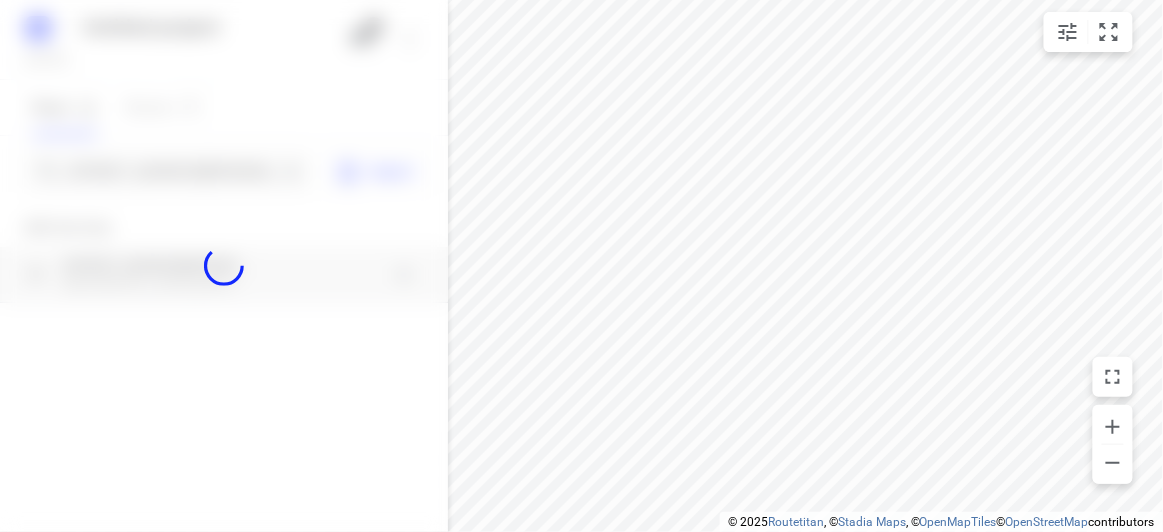 click at bounding box center (224, 266) 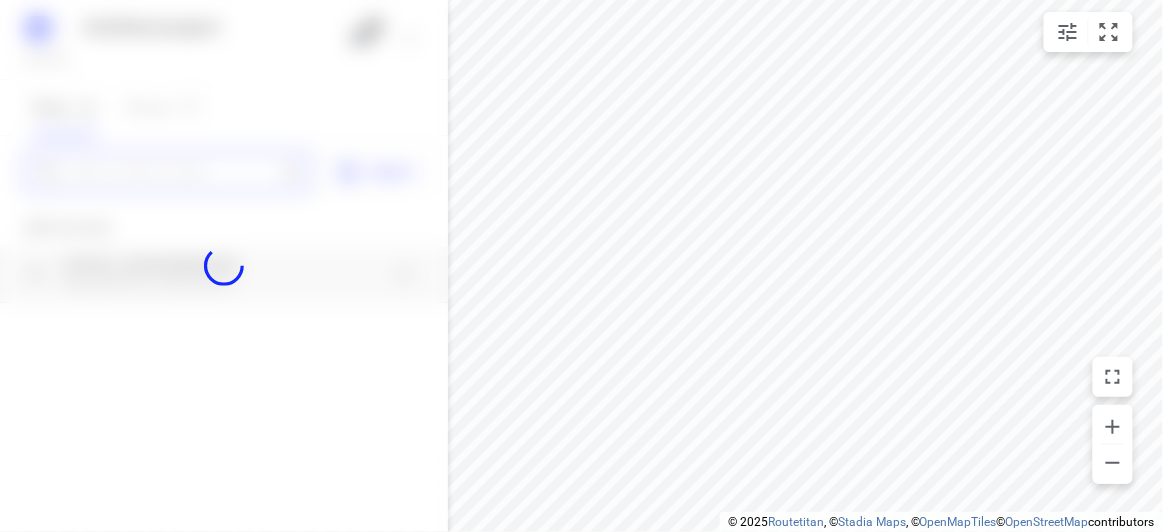 paste on "[STREET_ADDRESS]" 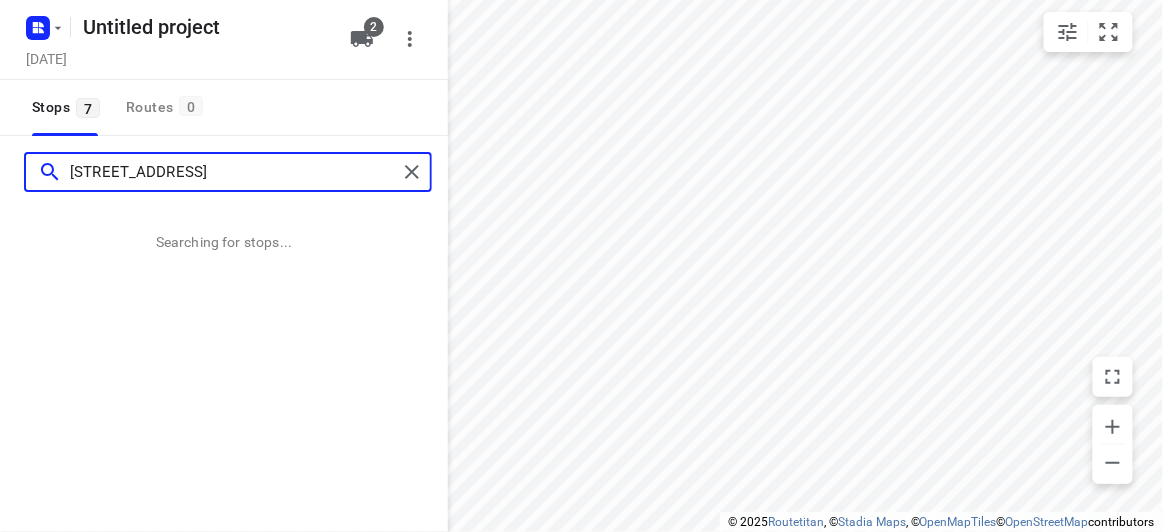 scroll, scrollTop: 0, scrollLeft: 0, axis: both 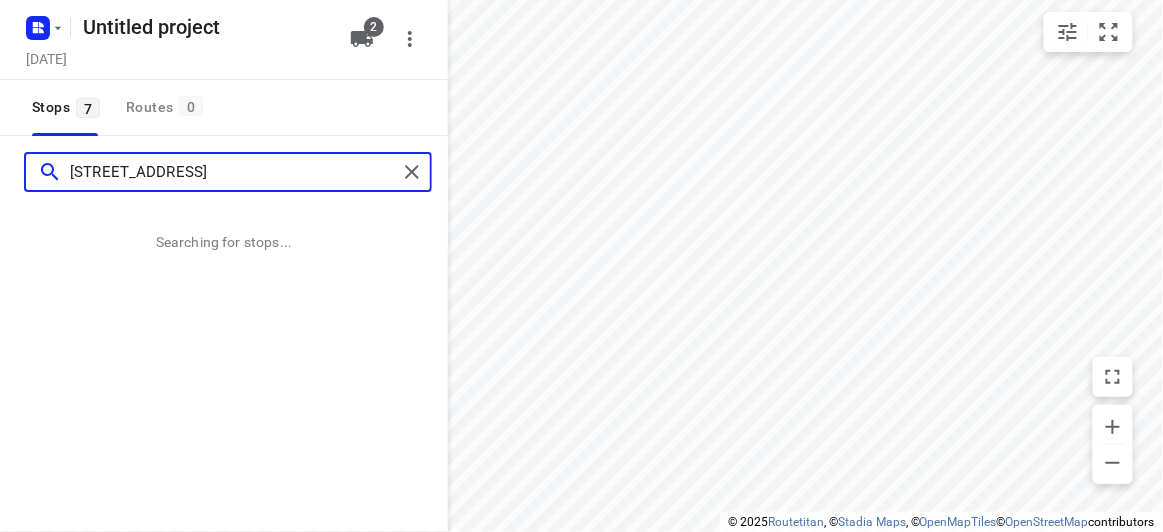 type on "[STREET_ADDRESS]" 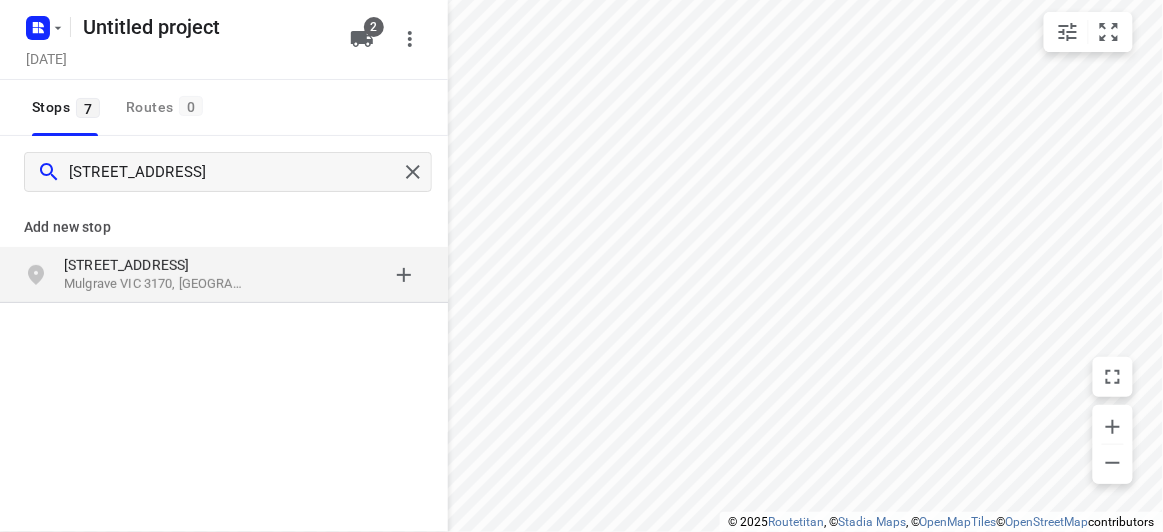click on "Mulgrave VIC 3170, [GEOGRAPHIC_DATA]" at bounding box center [156, 284] 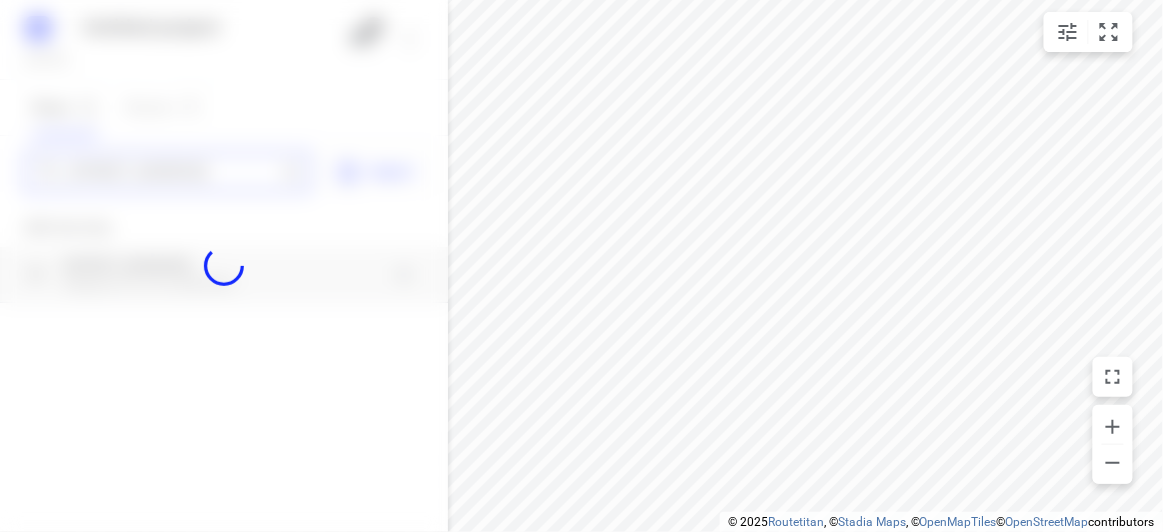 click on "Untitled project [DATE] 2 Stops 7 Routes [GEOGRAPHIC_DATA][STREET_ADDRESS] Import Add new stop [STREET_ADDRESS] Routing Settings Optimization preference Shortest distance distance Optimization preference Distance Format KM km Distance Format Default stop duration 5 minutes Default stop duration Default stop load 1 units Default stop load Allow late stops   Maximum amount of time drivers may be late at a stop Allow reloads BETA   Vehicles may return to the depot to load more stops. Fixed departure time   Vehicles must depart at the start of their working hours Cancel Save" at bounding box center [224, 266] 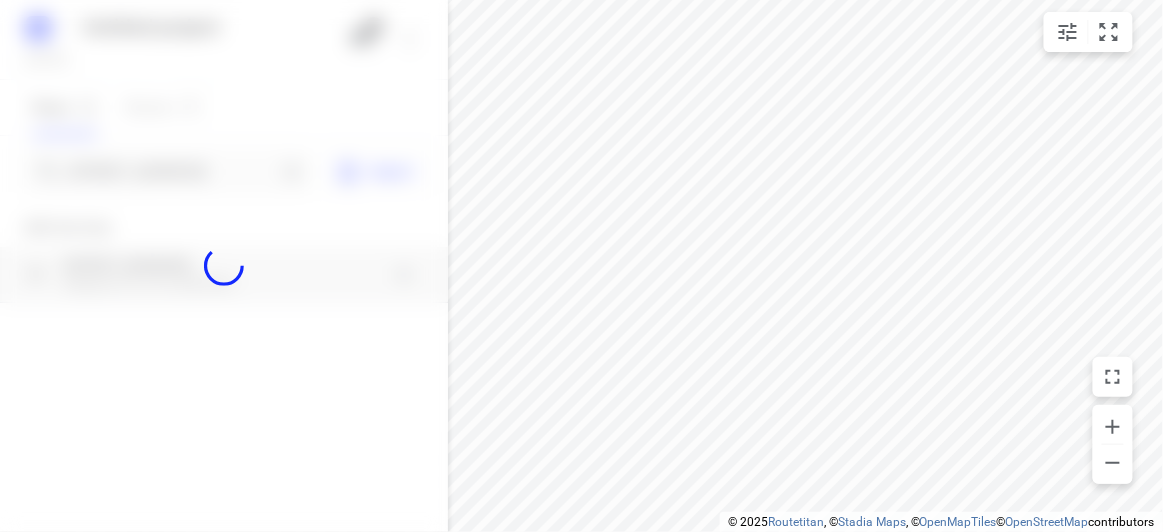click at bounding box center [224, 266] 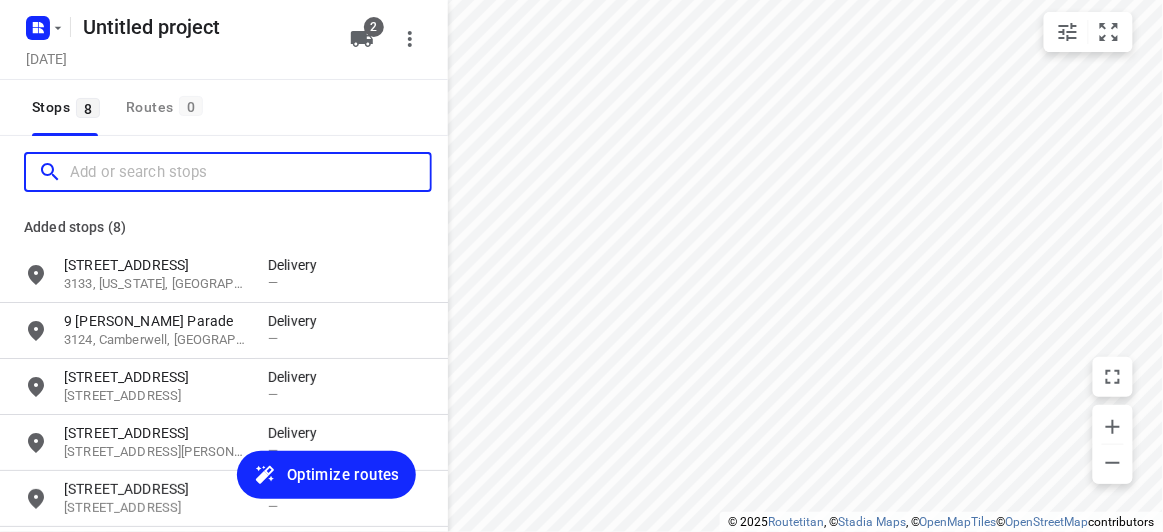 paste on "[STREET_ADDRESS]" 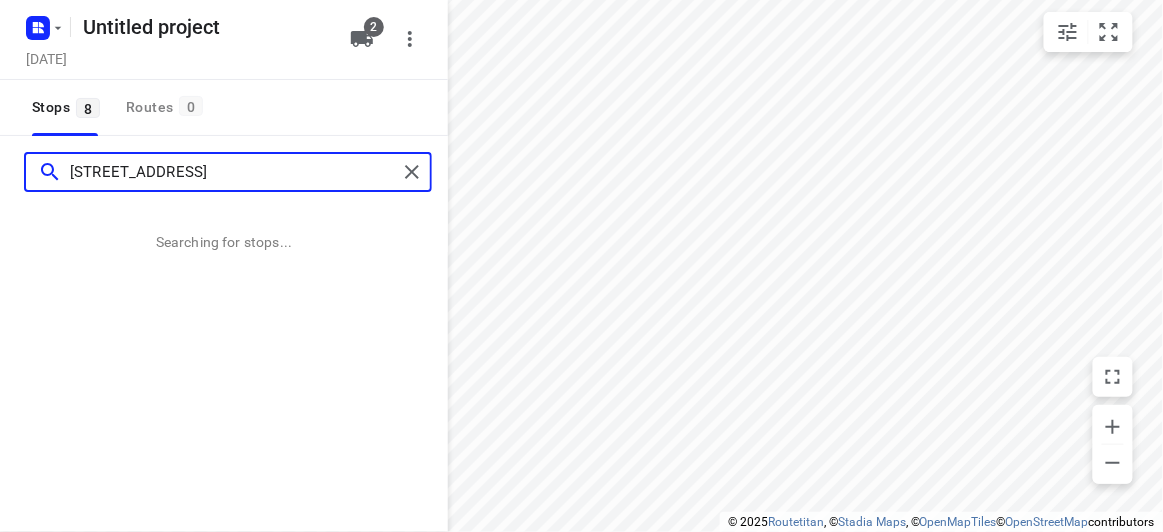 type on "[STREET_ADDRESS]" 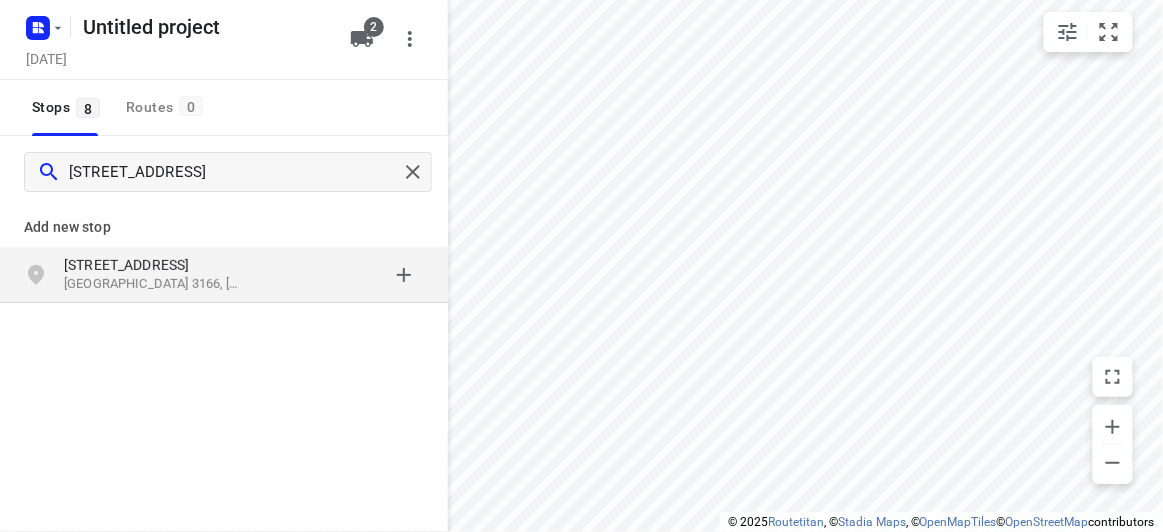 click on "[GEOGRAPHIC_DATA] 3166, [GEOGRAPHIC_DATA]" at bounding box center [156, 284] 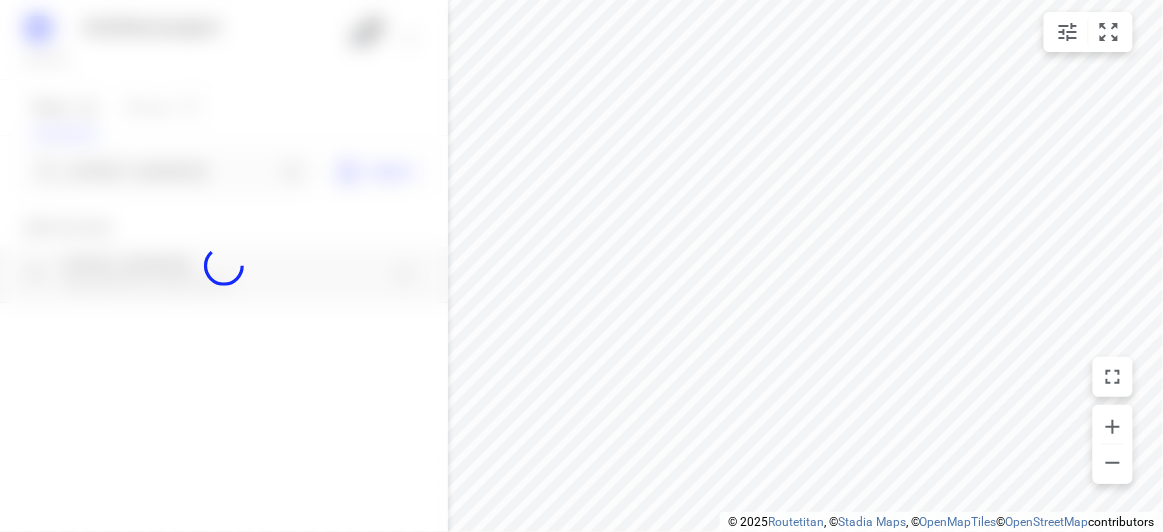 click at bounding box center (224, 266) 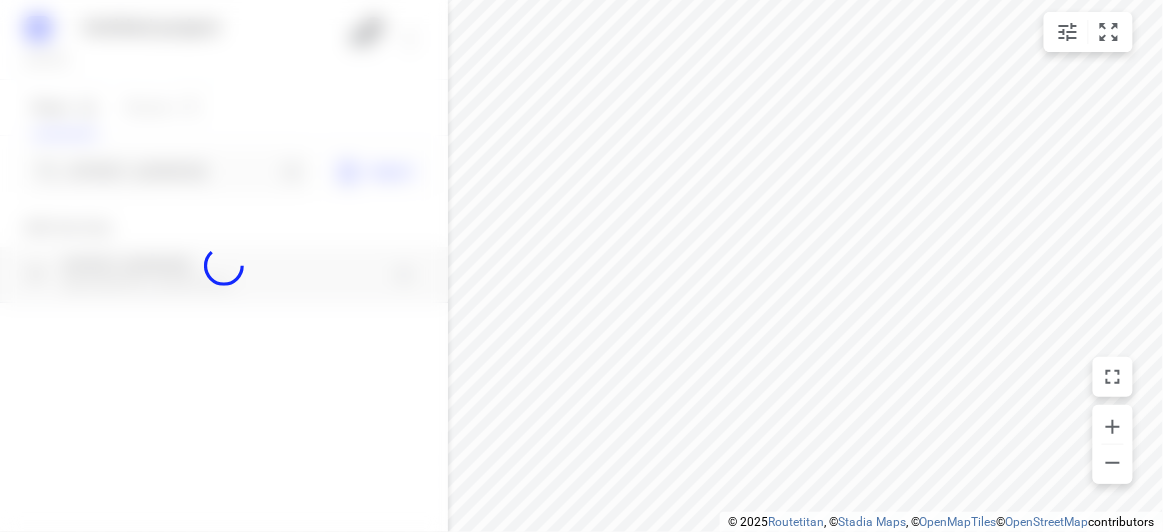 click at bounding box center [224, 266] 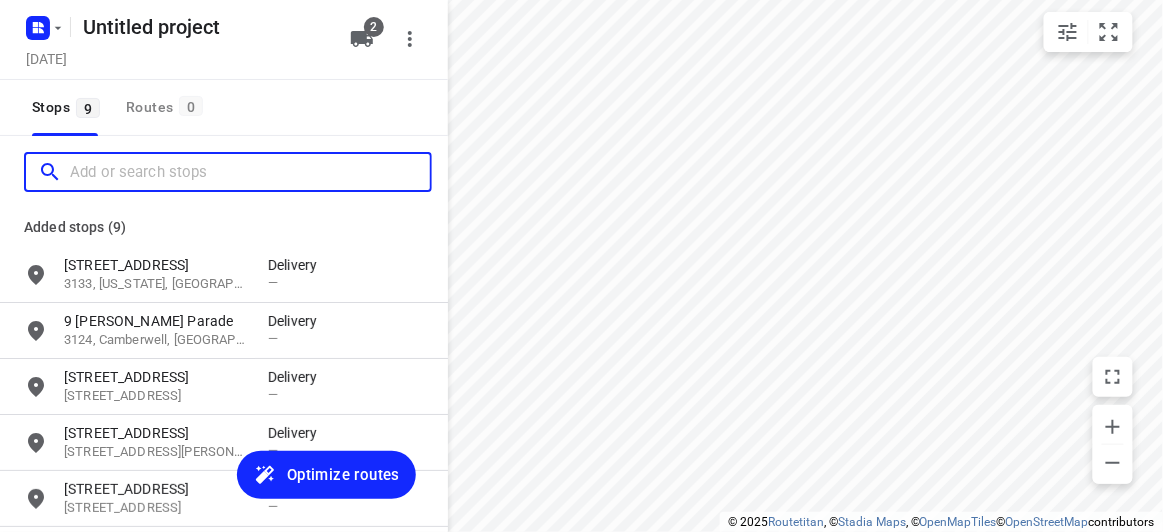 scroll, scrollTop: 0, scrollLeft: 0, axis: both 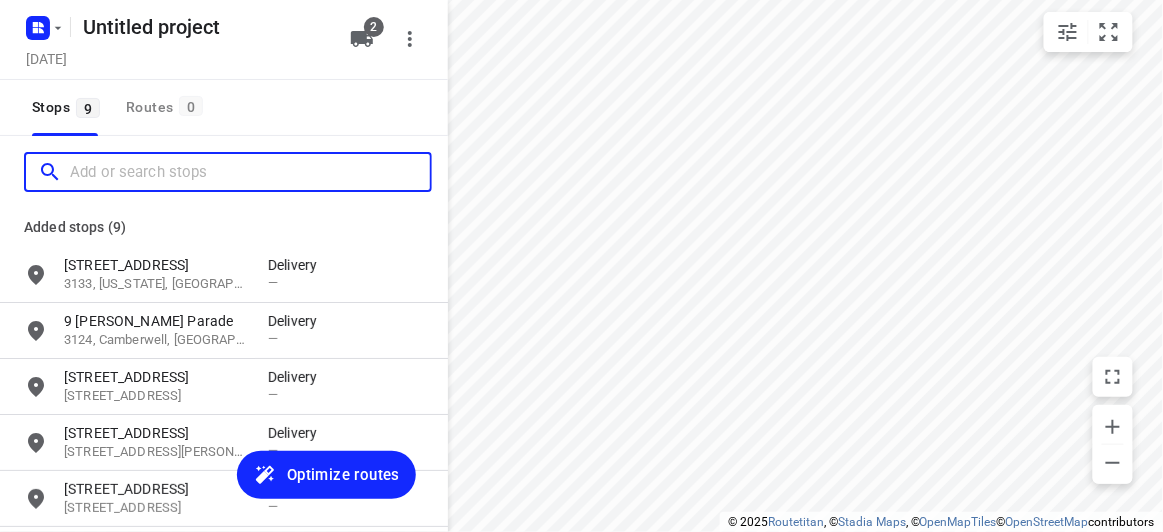 paste on "/[STREET_ADDRESS][PERSON_NAME][PERSON_NAME]" 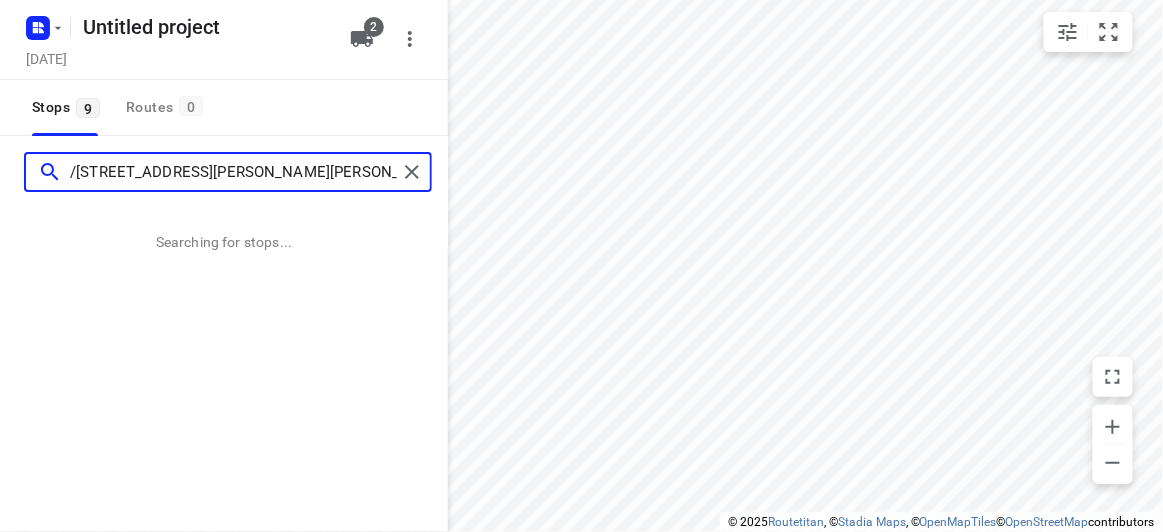 type on "/[STREET_ADDRESS][PERSON_NAME][PERSON_NAME]" 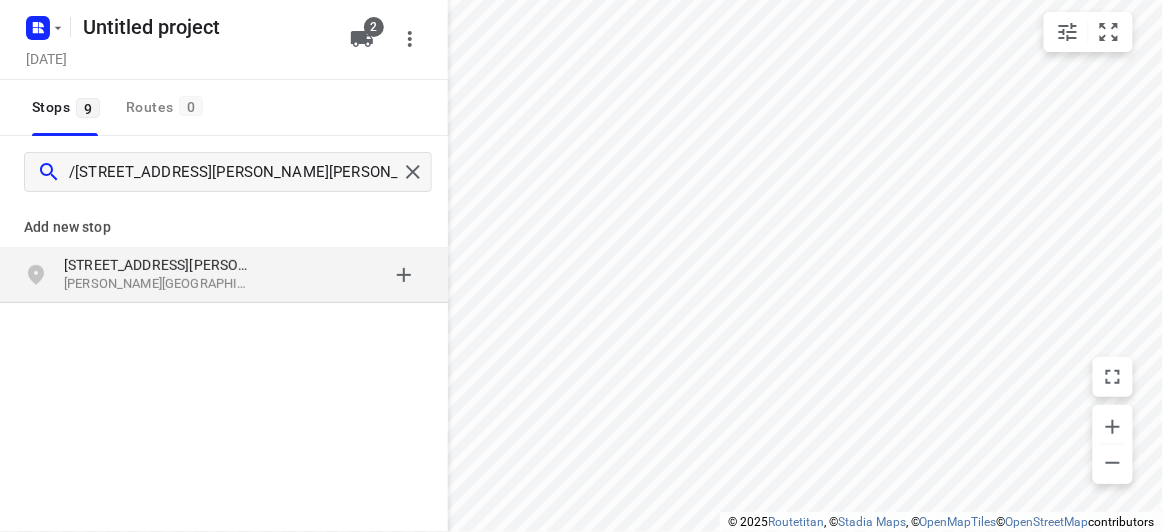 click on "[PERSON_NAME][GEOGRAPHIC_DATA], [GEOGRAPHIC_DATA]" at bounding box center (156, 284) 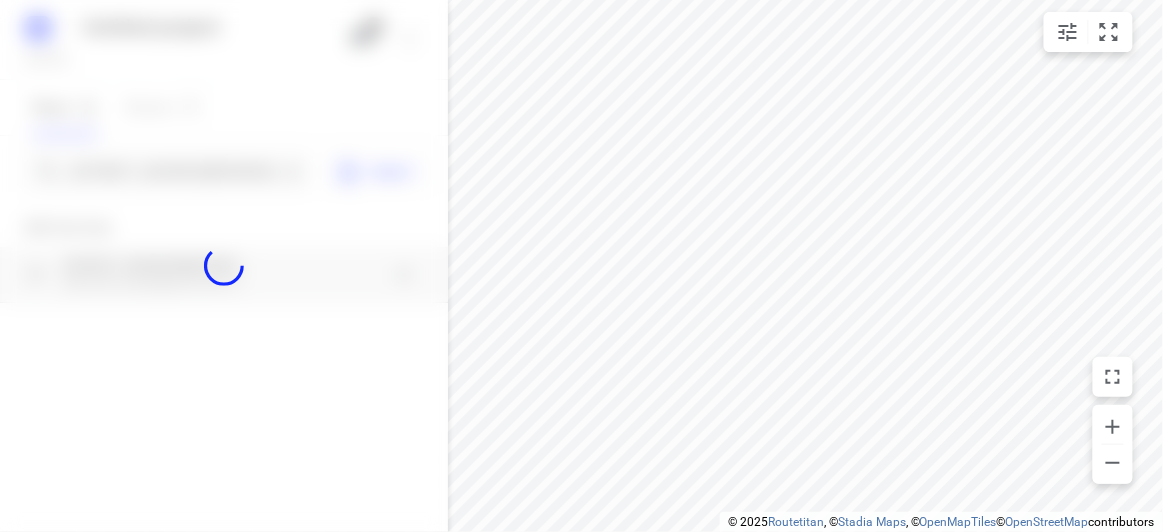 click at bounding box center (224, 266) 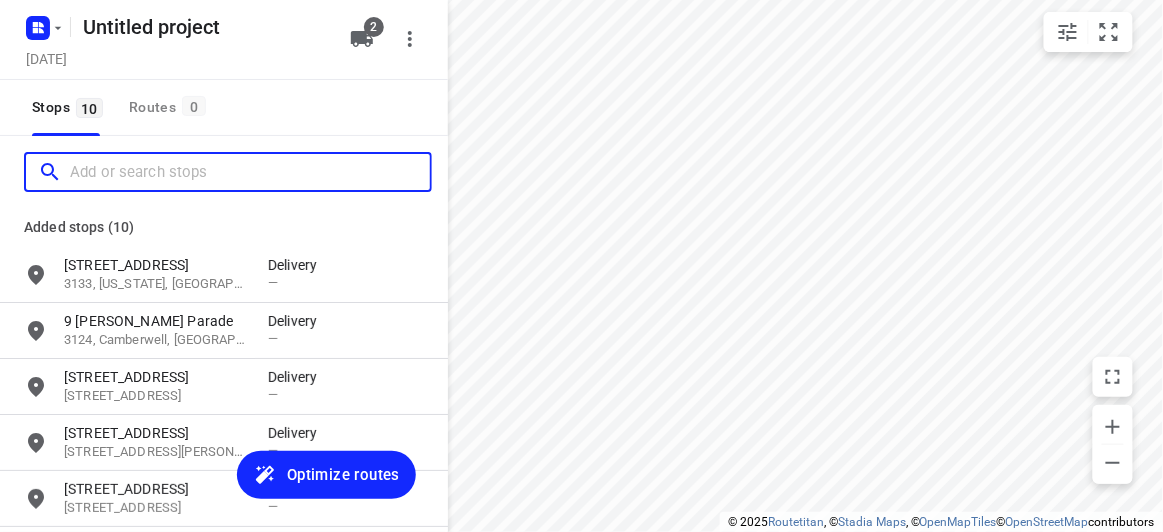 paste on "[STREET_ADDRESS][PERSON_NAME]" 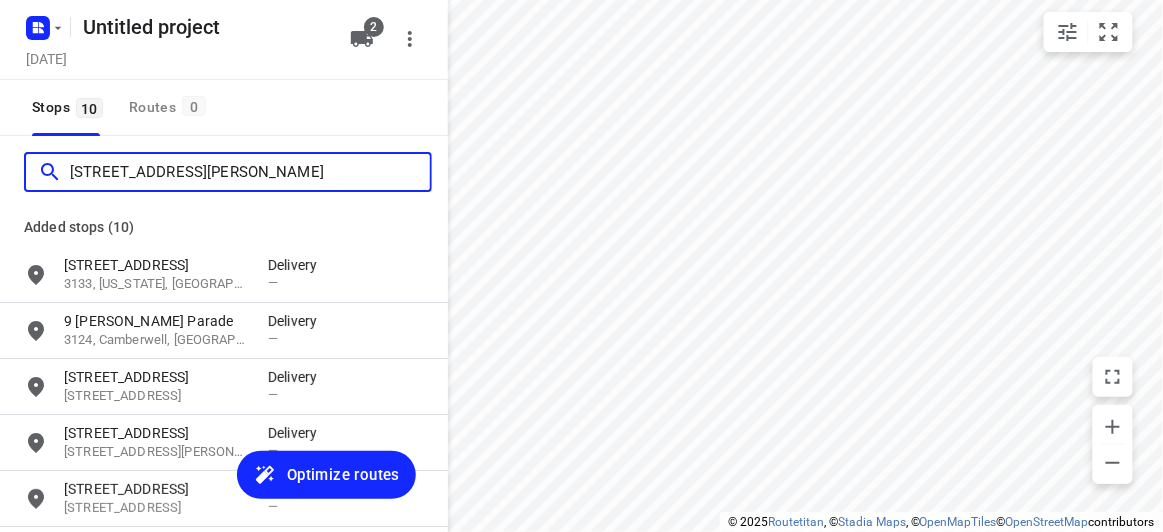 scroll, scrollTop: 0, scrollLeft: 0, axis: both 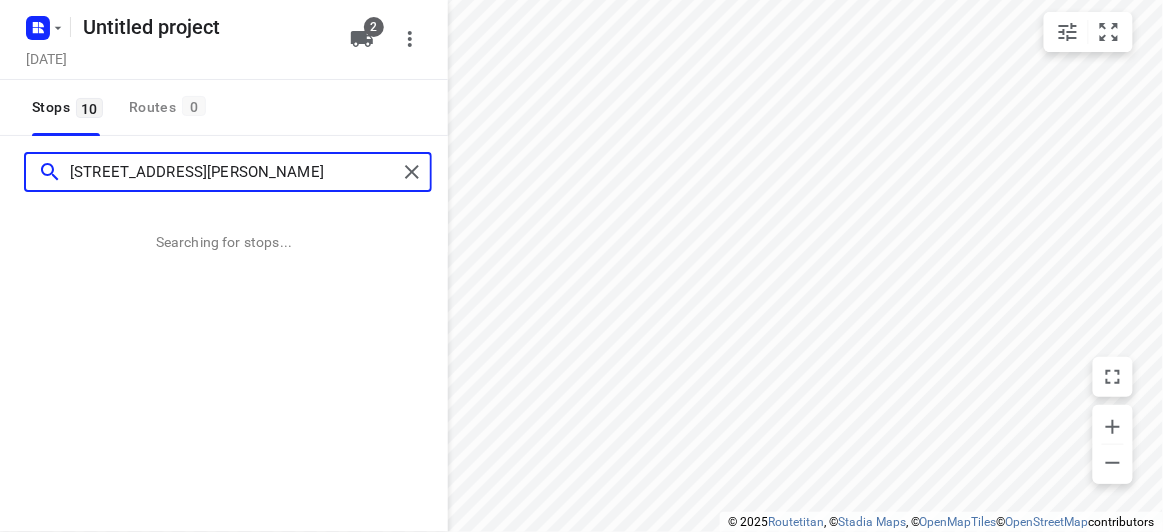 type on "[STREET_ADDRESS][PERSON_NAME]" 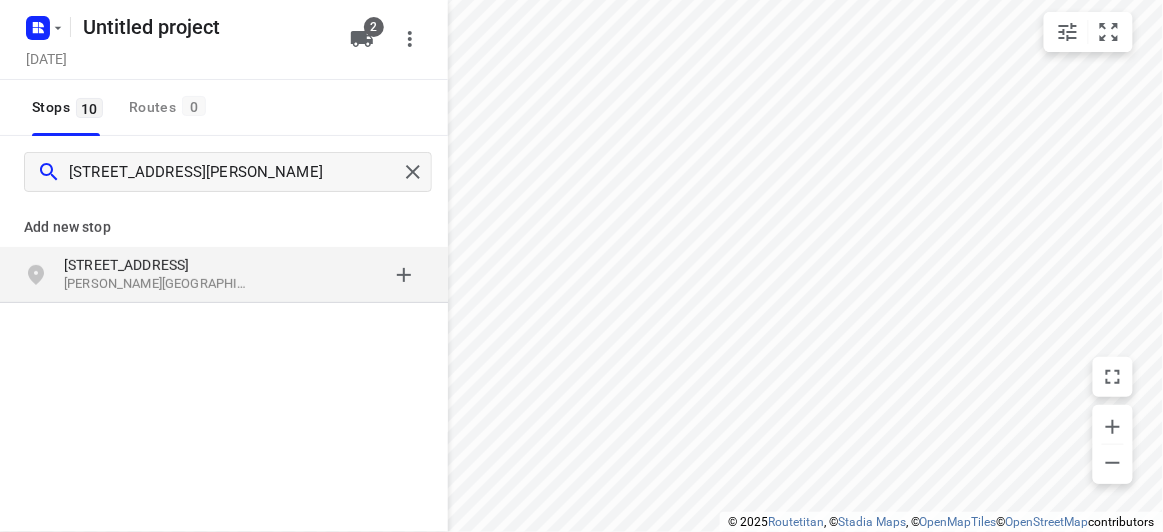 click on "[STREET_ADDRESS]" at bounding box center (156, 265) 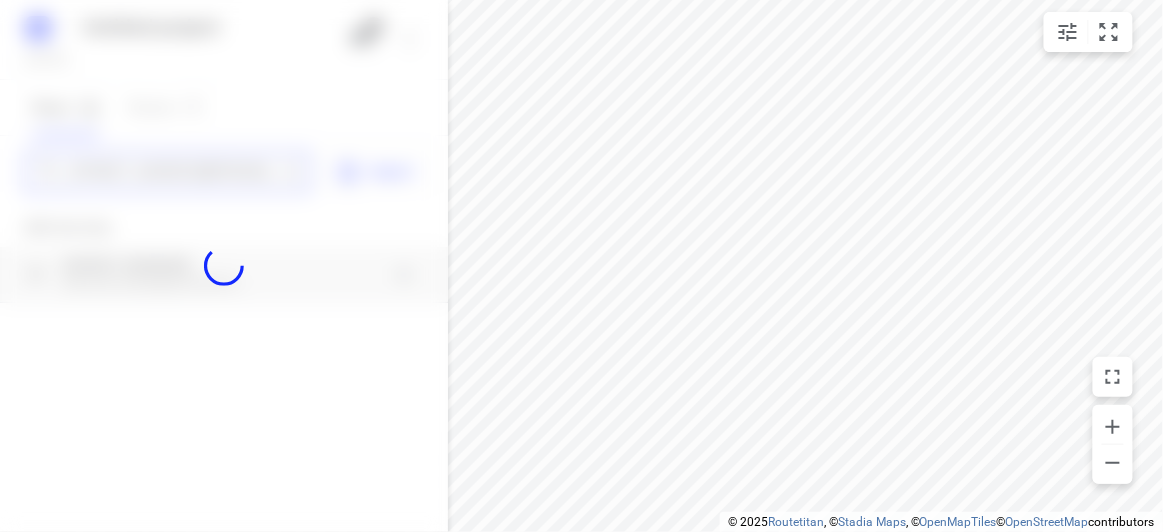 click on "Untitled project [DATE] 2 Stops 10 Routes 0 [GEOGRAPHIC_DATA][PERSON_NAME] 3150 Import Add new stop [STREET_ADDRESS][PERSON_NAME] Routing Settings Optimization preference Shortest distance distance Optimization preference Distance Format KM km Distance Format Default stop duration 5 minutes Default stop duration Default stop load 1 units Default stop load Allow late stops   Maximum amount of time drivers may be late at a stop Allow reloads BETA   Vehicles may return to the depot to load more stops. Fixed departure time   Vehicles must depart at the start of their working hours Cancel Save" at bounding box center [224, 266] 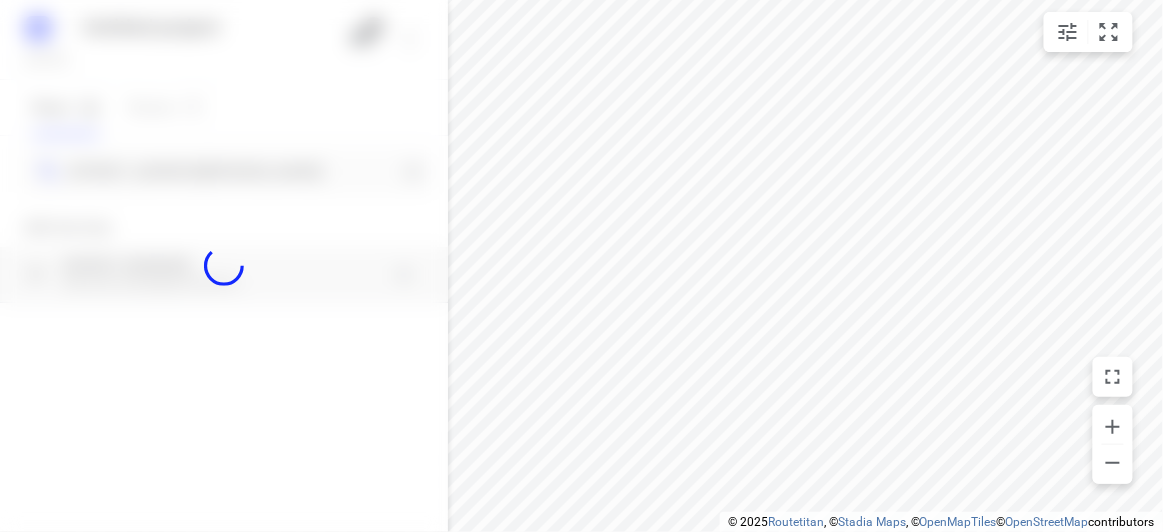click at bounding box center (224, 266) 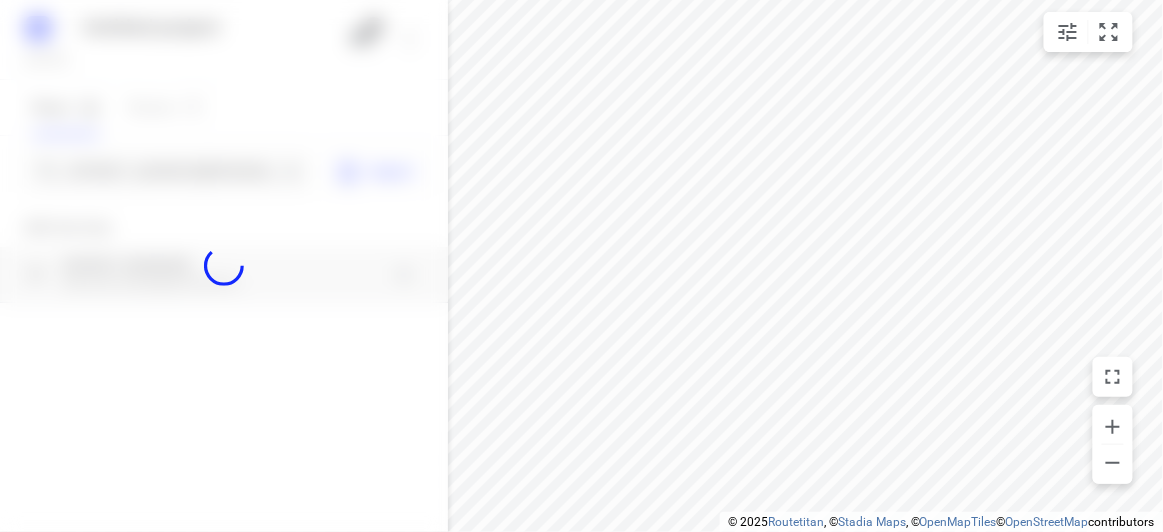 click at bounding box center [224, 266] 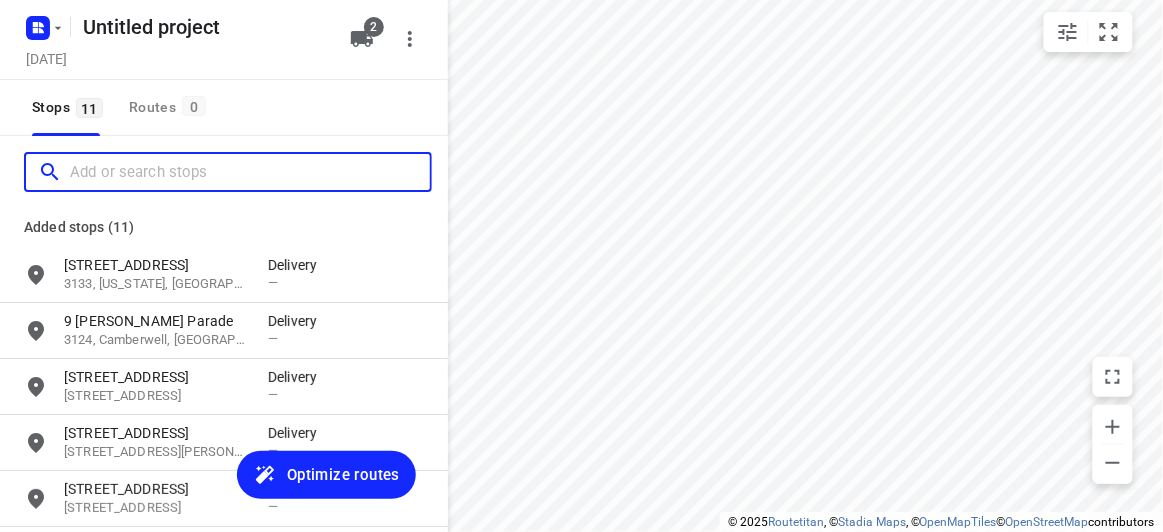 paste on "[STREET_ADDRESS]" 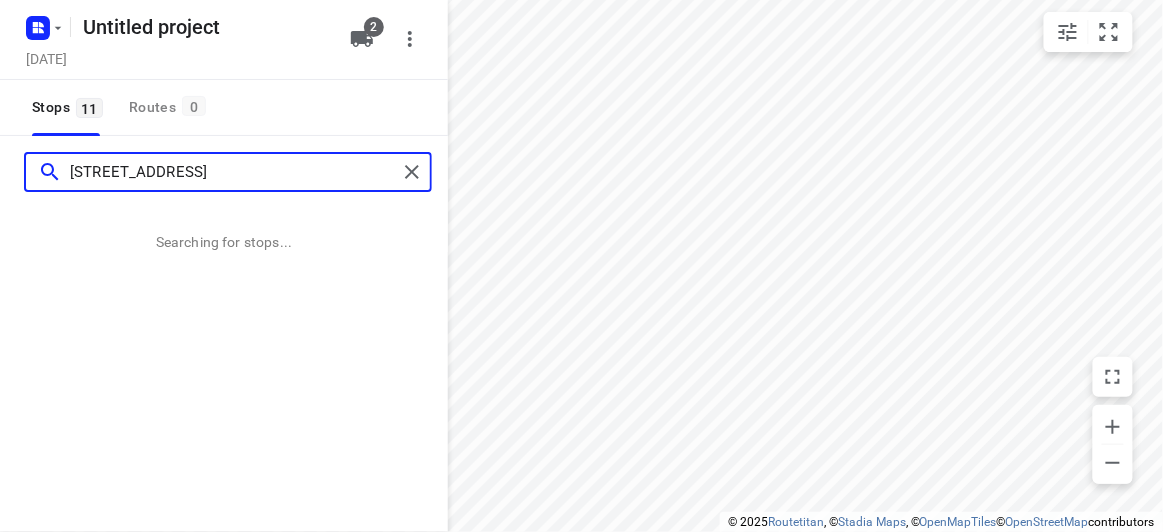 type on "[STREET_ADDRESS]" 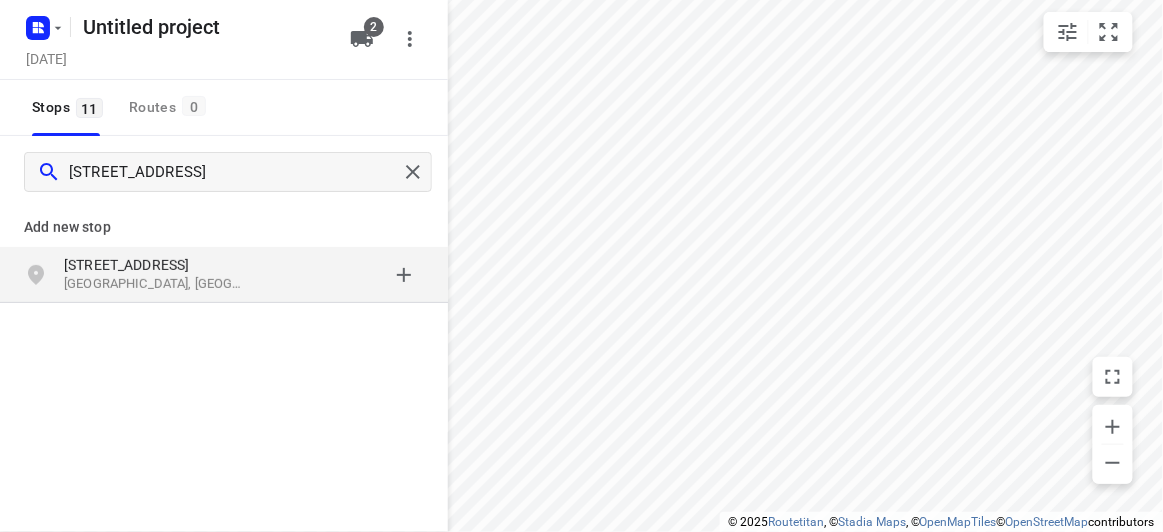 click on "[STREET_ADDRESS]" at bounding box center (156, 265) 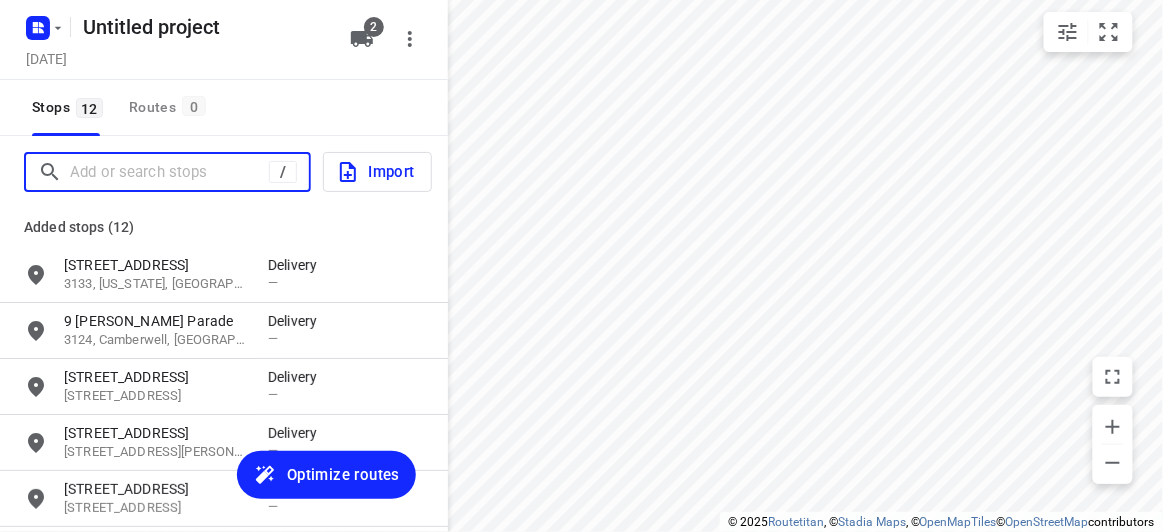 scroll, scrollTop: 0, scrollLeft: 0, axis: both 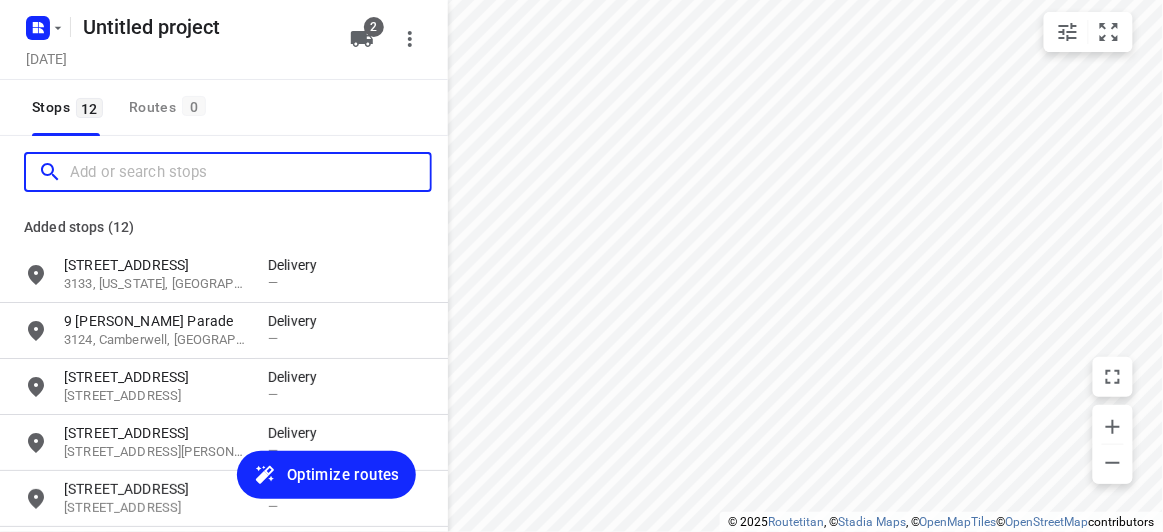 click at bounding box center [250, 172] 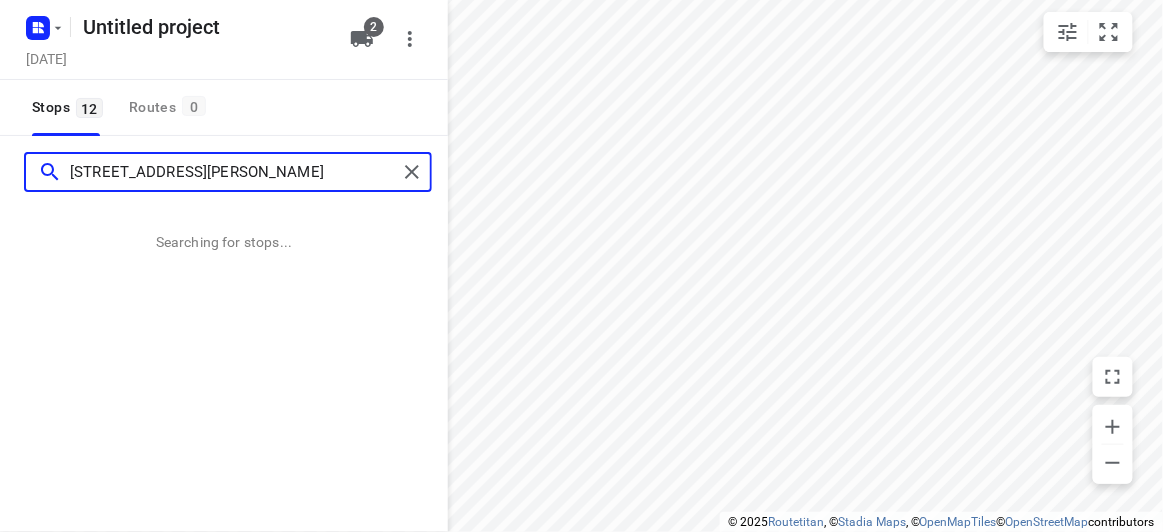 type on "[STREET_ADDRESS][PERSON_NAME]" 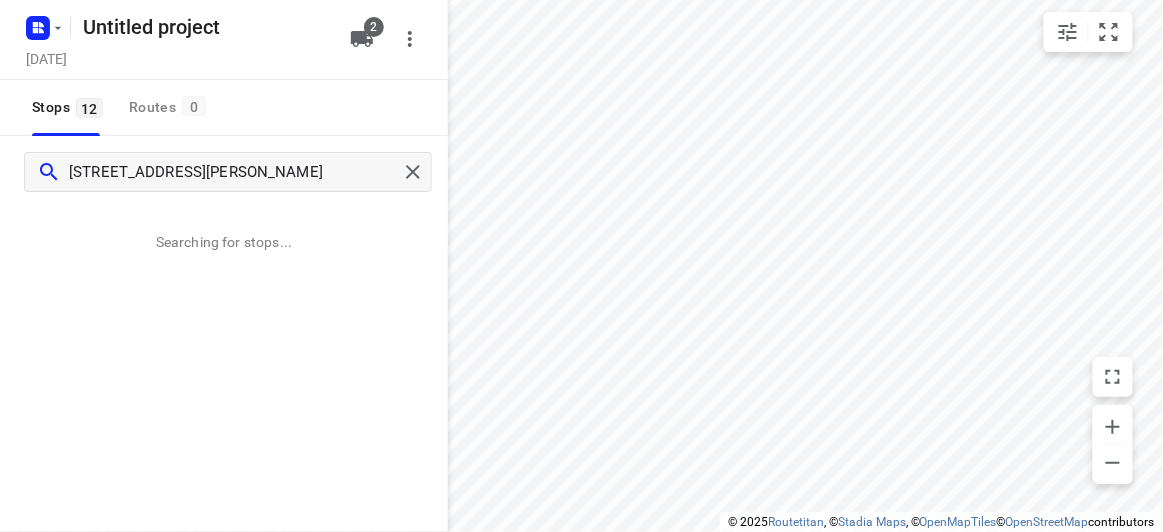 click on "[STREET_ADDRESS][PERSON_NAME] Searching for stops..." at bounding box center (224, 402) 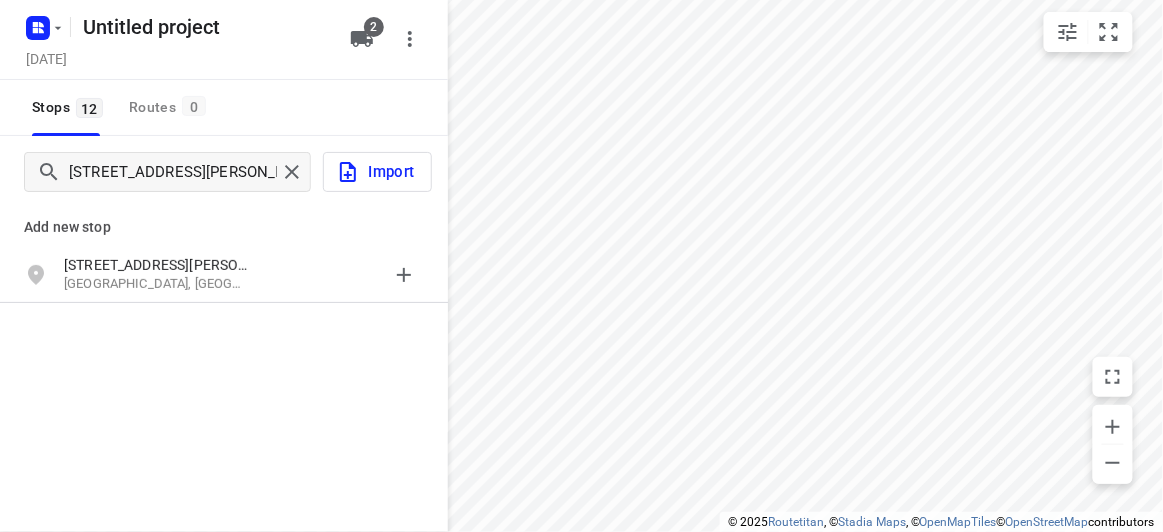 click on "[STREET_ADDRESS][PERSON_NAME]" at bounding box center (156, 265) 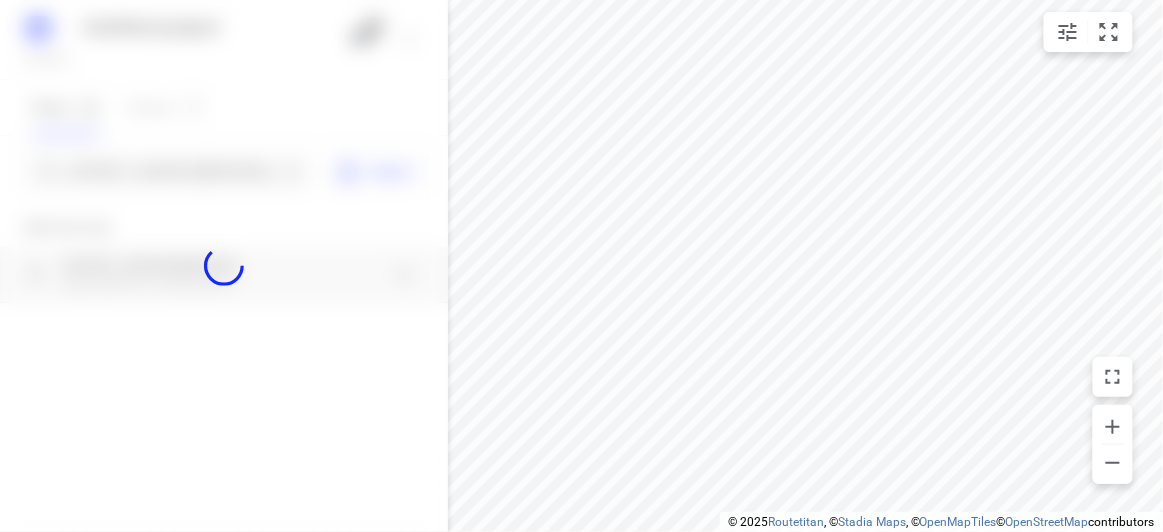 click at bounding box center [224, 266] 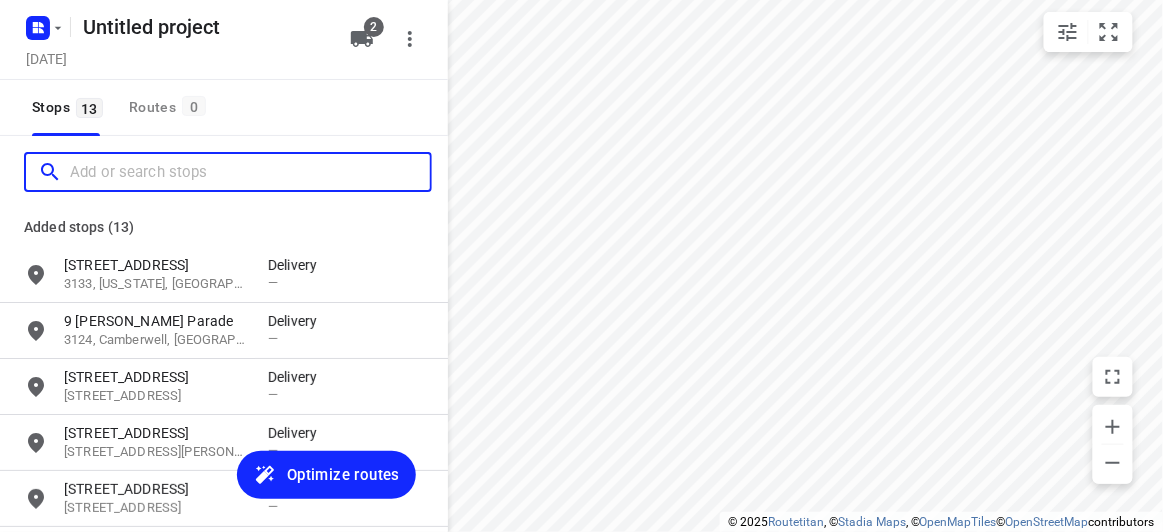 scroll, scrollTop: 0, scrollLeft: 0, axis: both 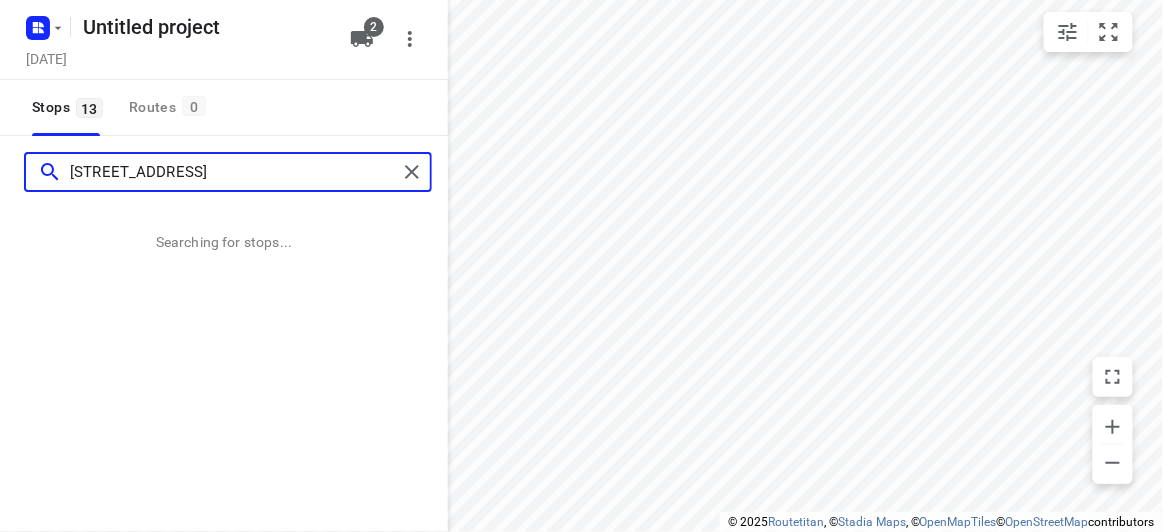 type on "[STREET_ADDRESS]" 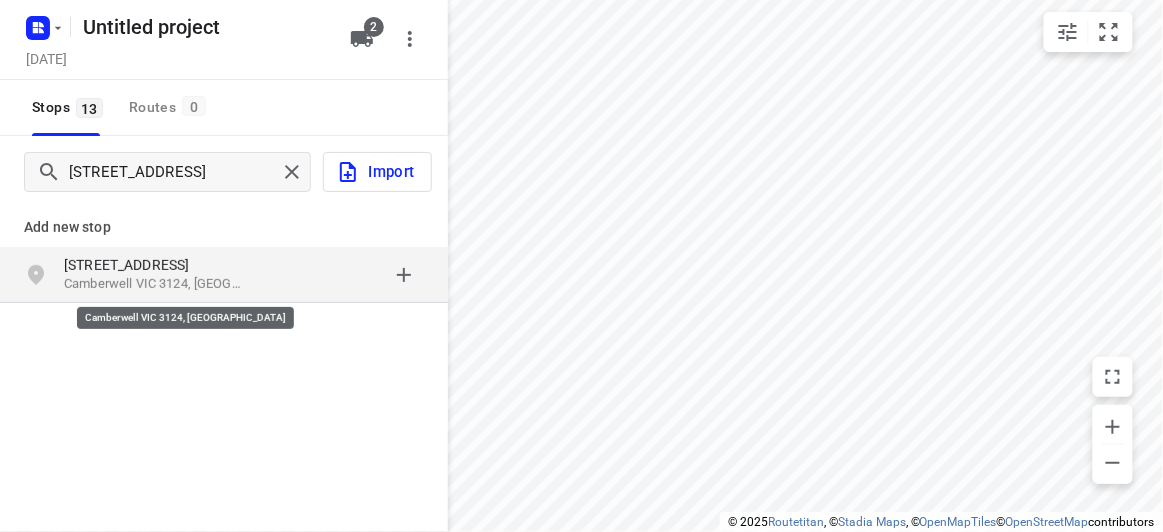 click on "Camberwell VIC 3124, [GEOGRAPHIC_DATA]" at bounding box center [156, 284] 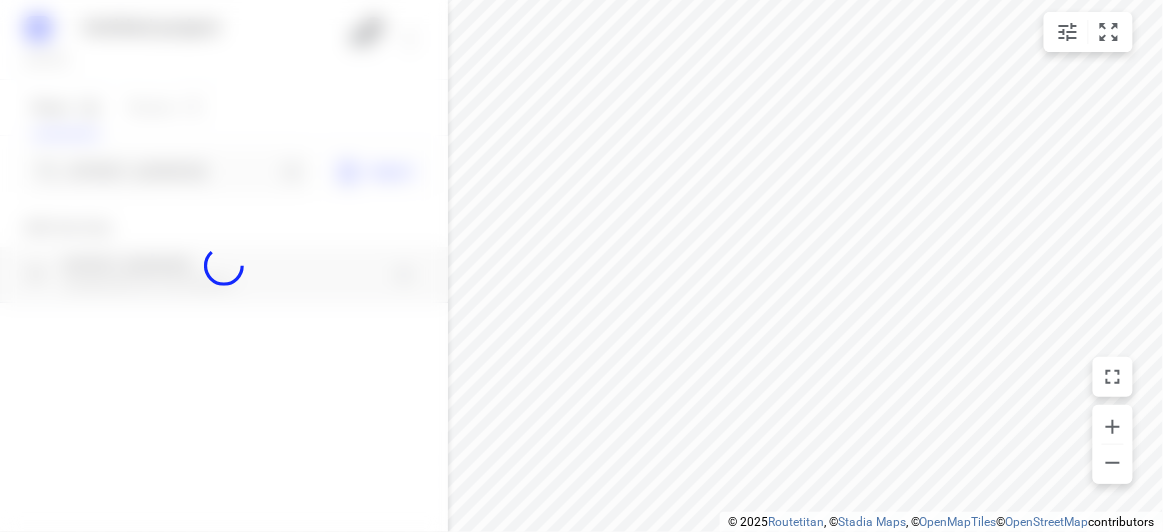 click at bounding box center (224, 266) 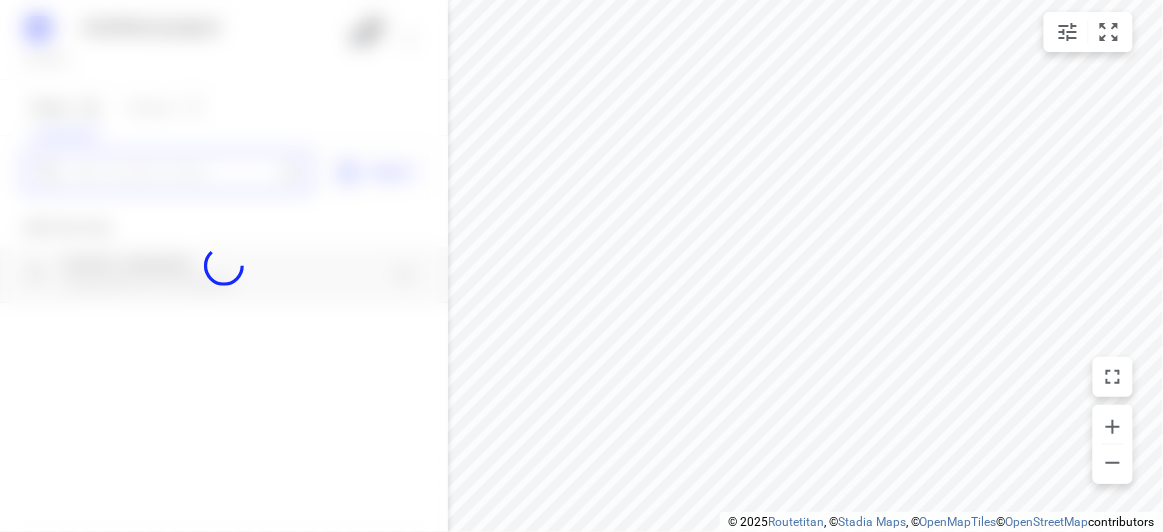 paste on "[STREET_ADDRESS][PERSON_NAME]" 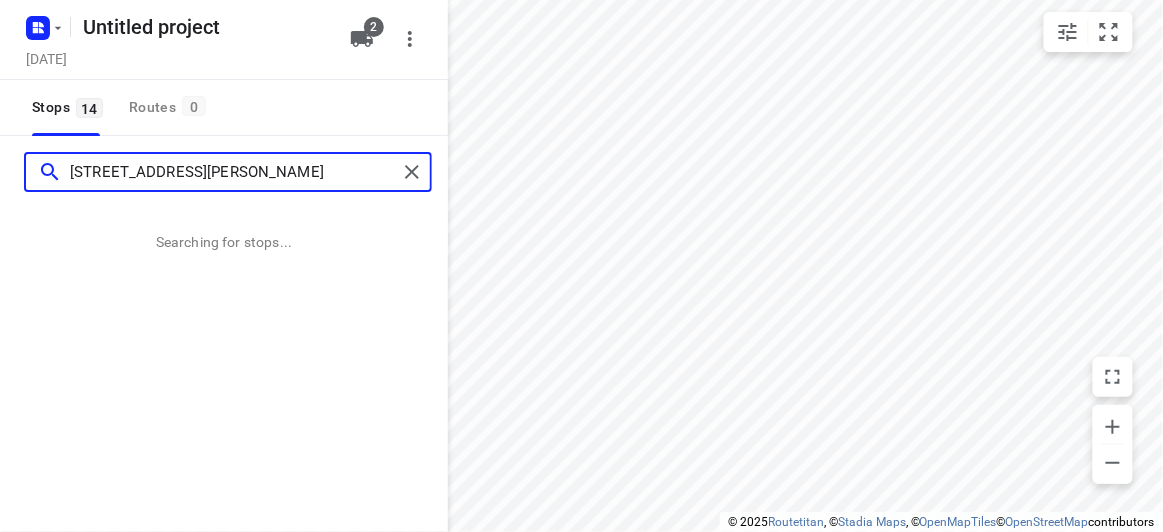 scroll, scrollTop: 0, scrollLeft: 0, axis: both 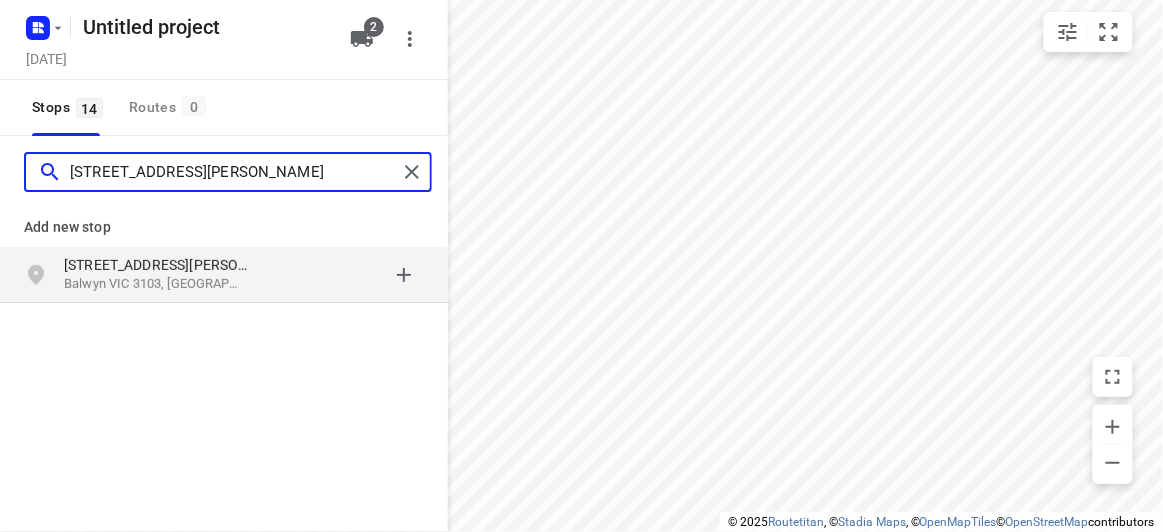 type on "[STREET_ADDRESS][PERSON_NAME]" 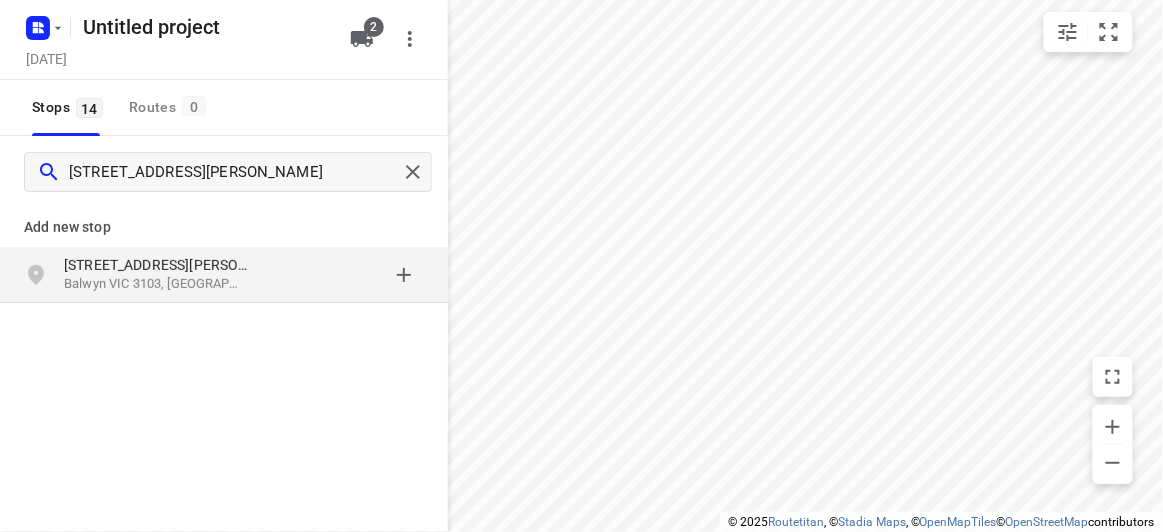 click on "[STREET_ADDRESS][PERSON_NAME]" at bounding box center (156, 265) 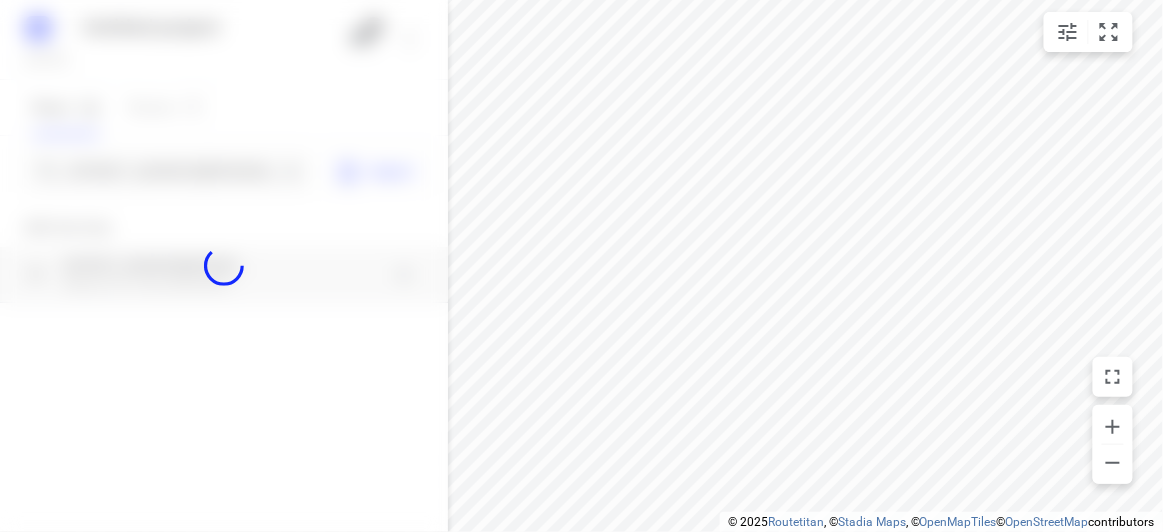 click at bounding box center (224, 266) 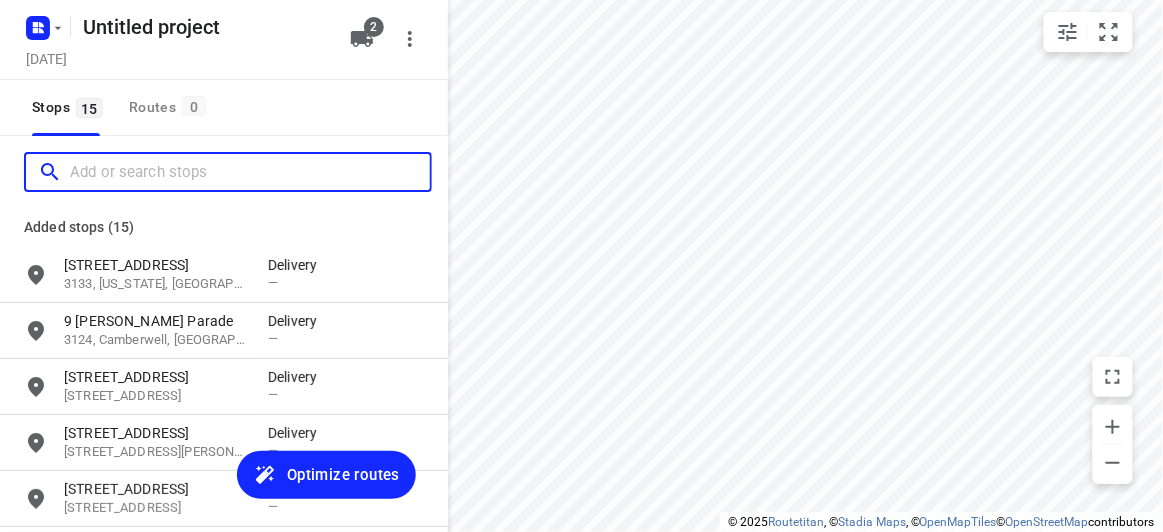 paste on "[STREET_ADDRESS]" 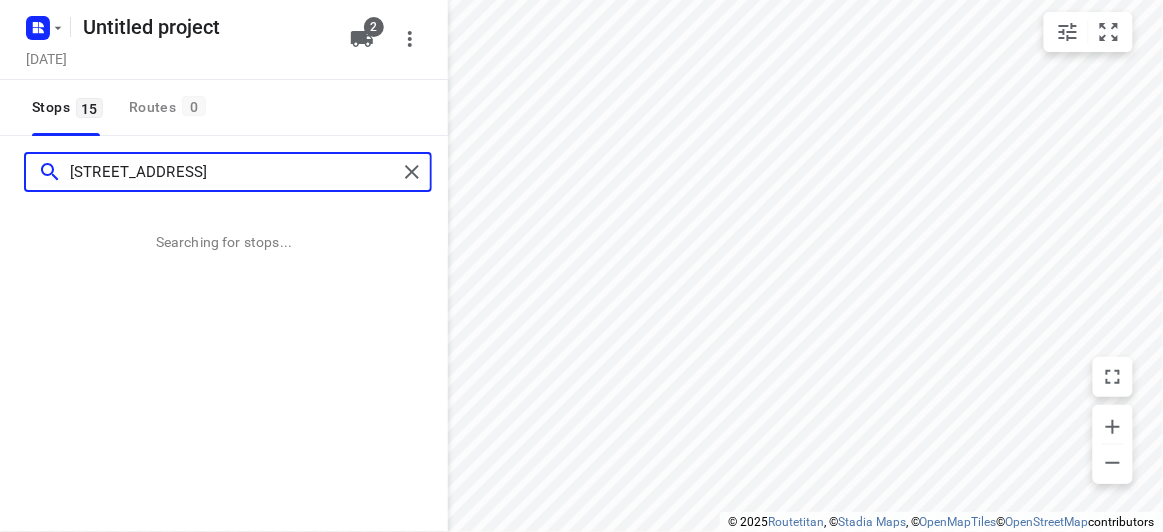 type on "[STREET_ADDRESS]" 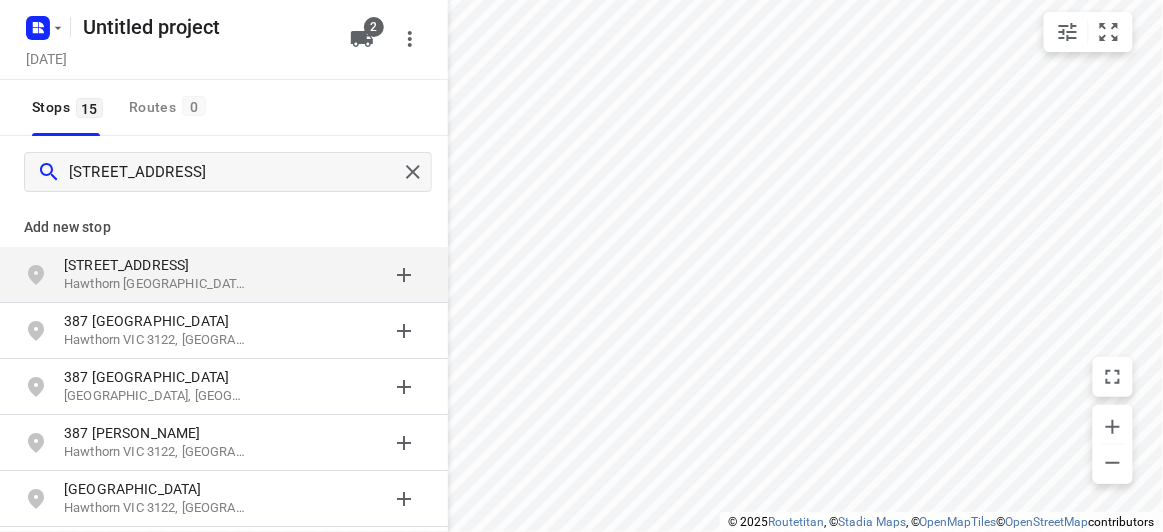 click on "Add new stop" at bounding box center (224, 219) 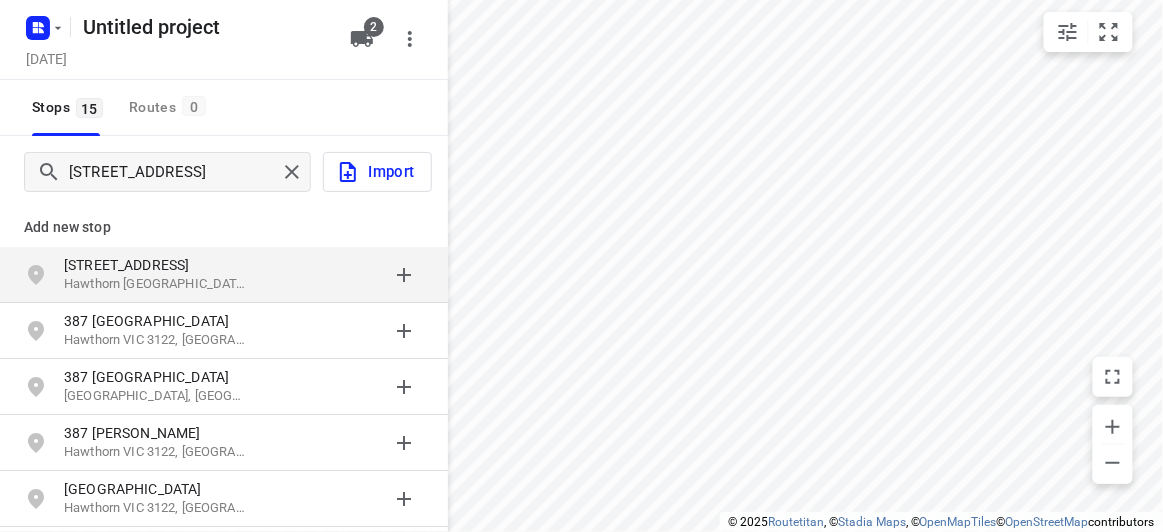 click on "[STREET_ADDRESS]" at bounding box center [156, 265] 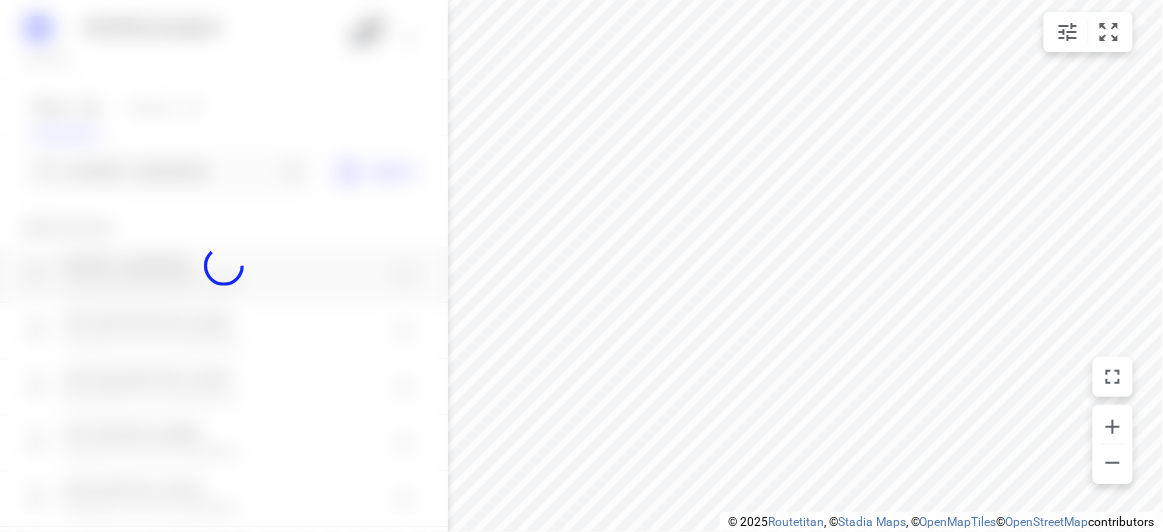 click at bounding box center [224, 266] 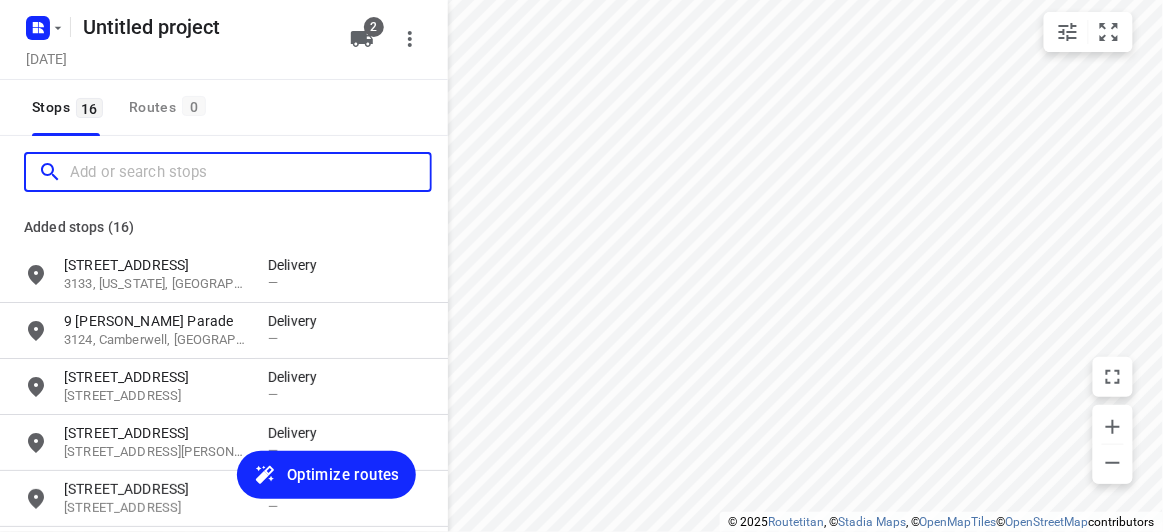 paste on "[STREET_ADDRESS][US_STATE]" 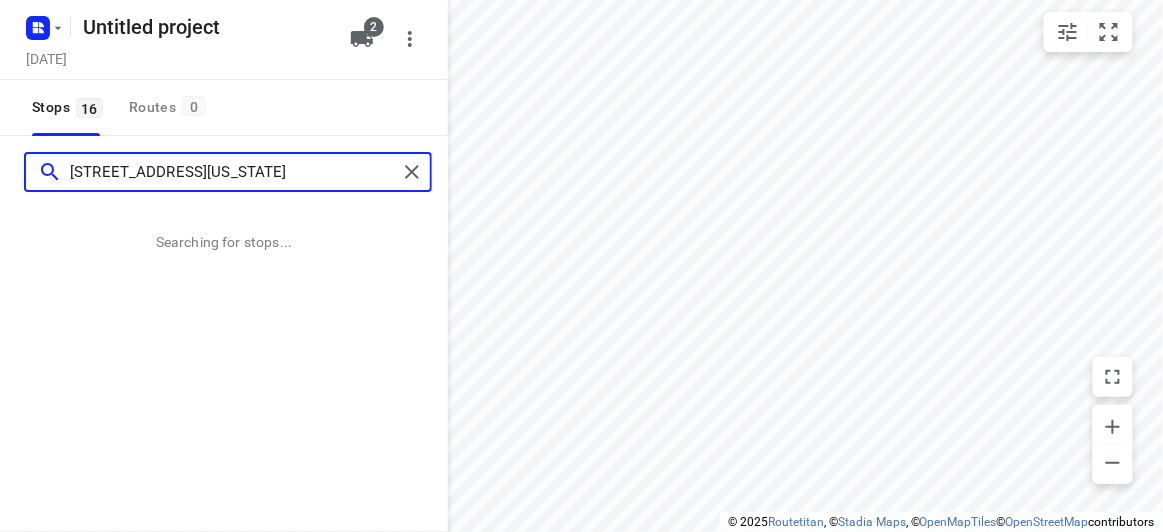 type on "[STREET_ADDRESS][US_STATE]" 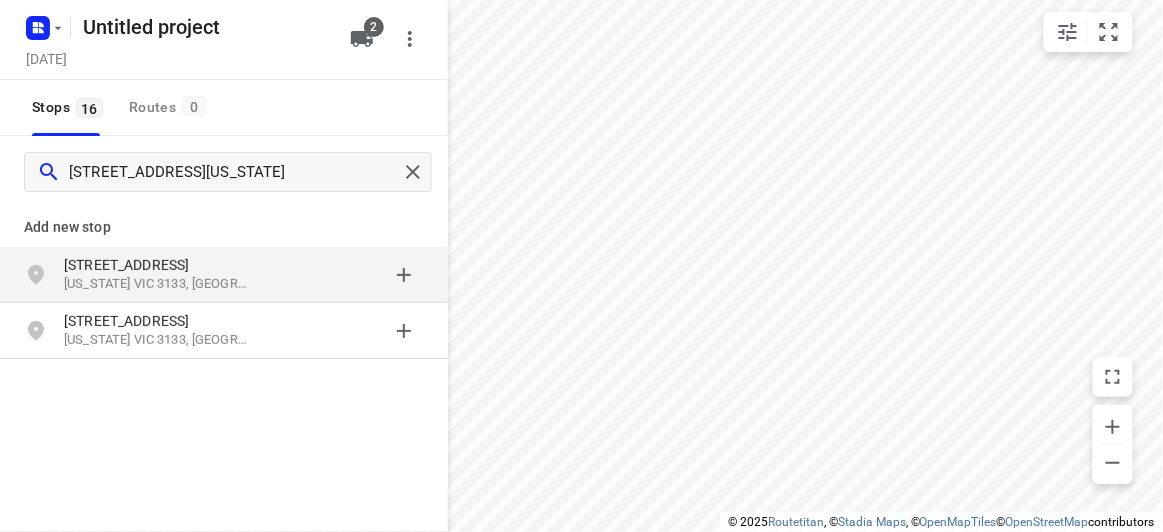 click on "[STREET_ADDRESS][US_STATE]" at bounding box center [224, 275] 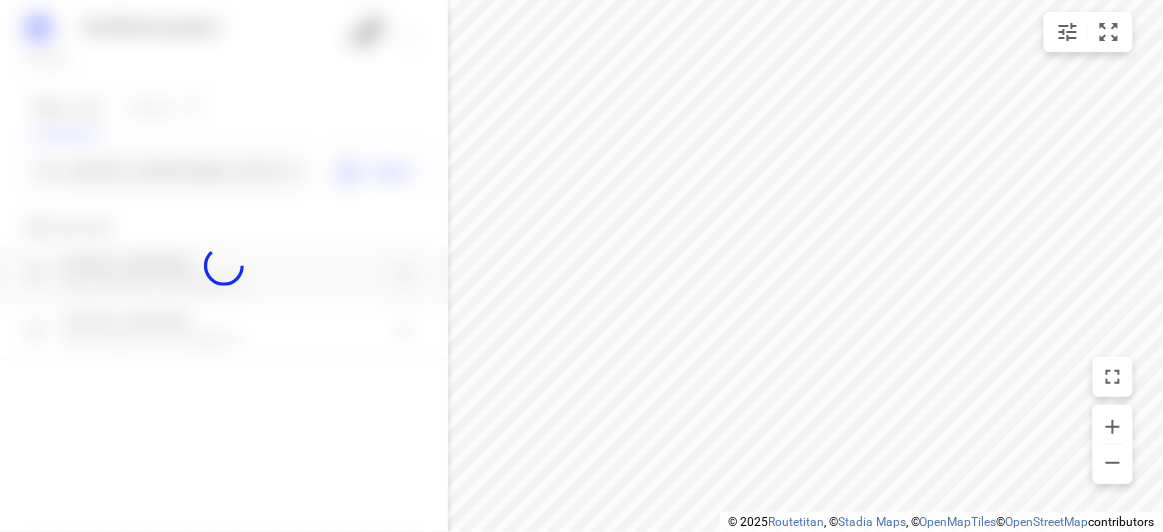click at bounding box center [224, 266] 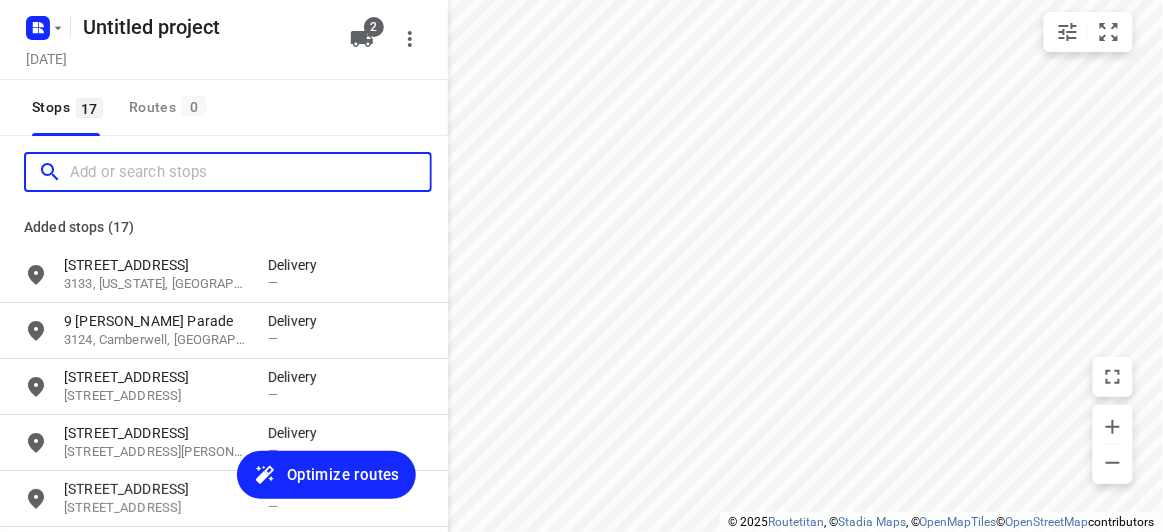 scroll, scrollTop: 0, scrollLeft: 0, axis: both 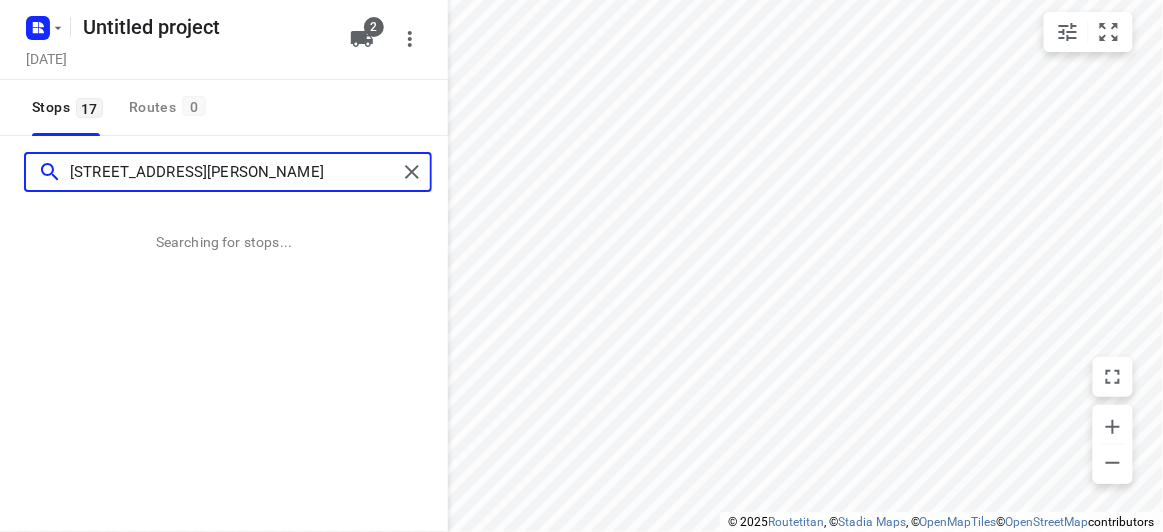 type on "[STREET_ADDRESS][PERSON_NAME]" 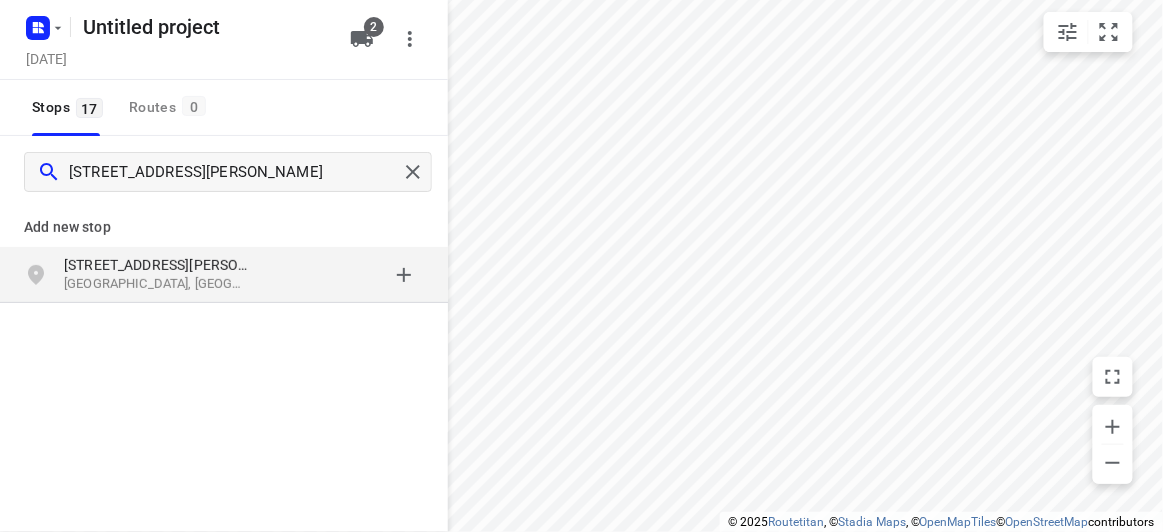 click on "[STREET_ADDRESS][PERSON_NAME]" at bounding box center (156, 265) 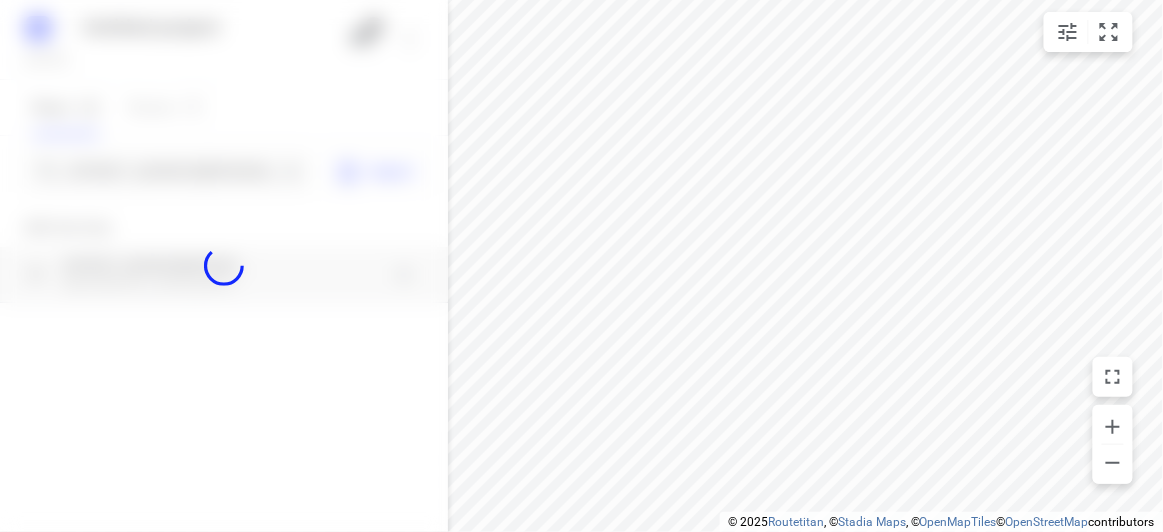 click at bounding box center [224, 266] 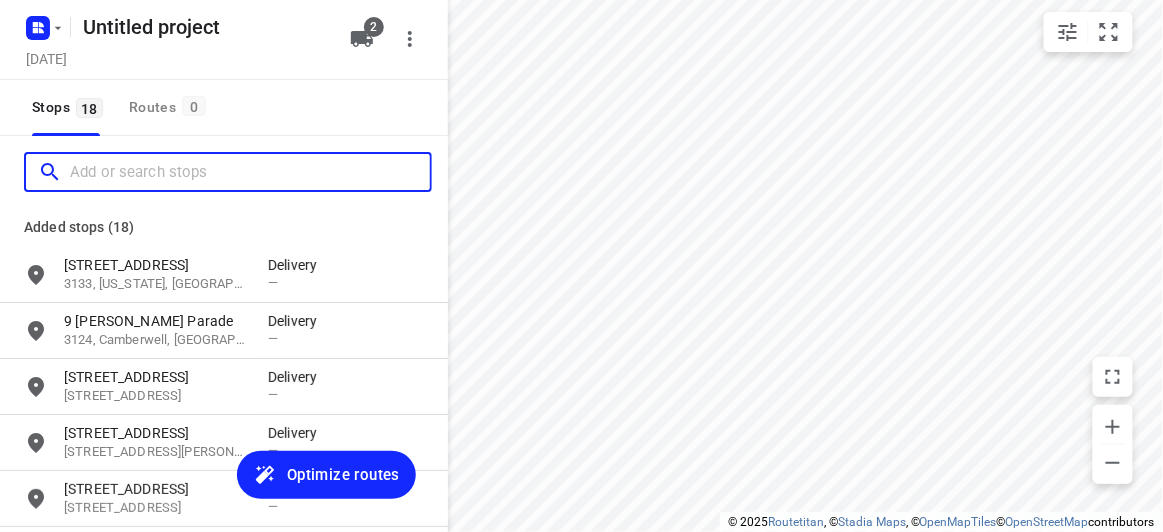 scroll, scrollTop: 0, scrollLeft: 0, axis: both 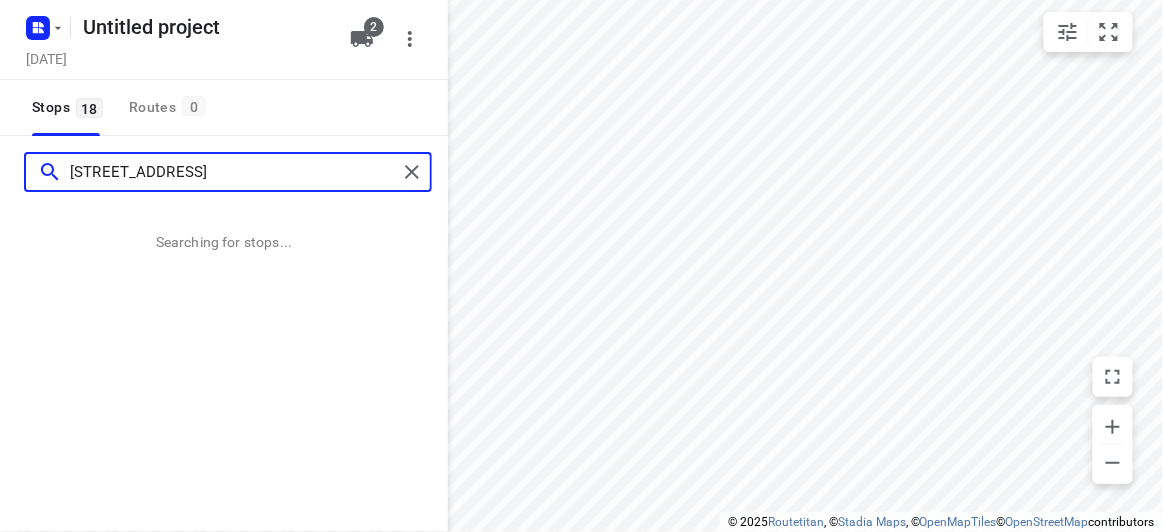 type on "[STREET_ADDRESS]" 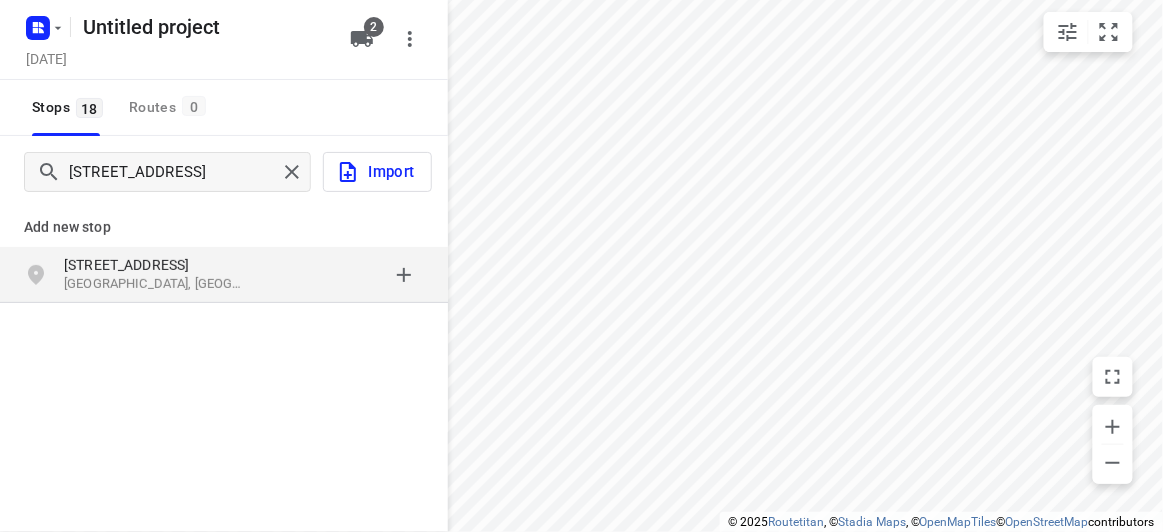 click on "[STREET_ADDRESS]" at bounding box center [156, 265] 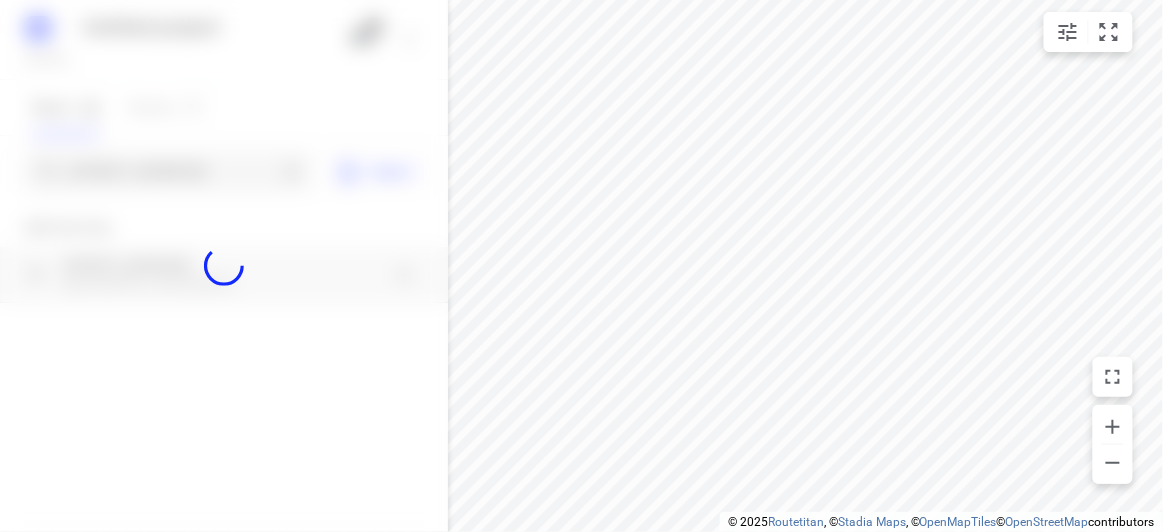 click at bounding box center [224, 266] 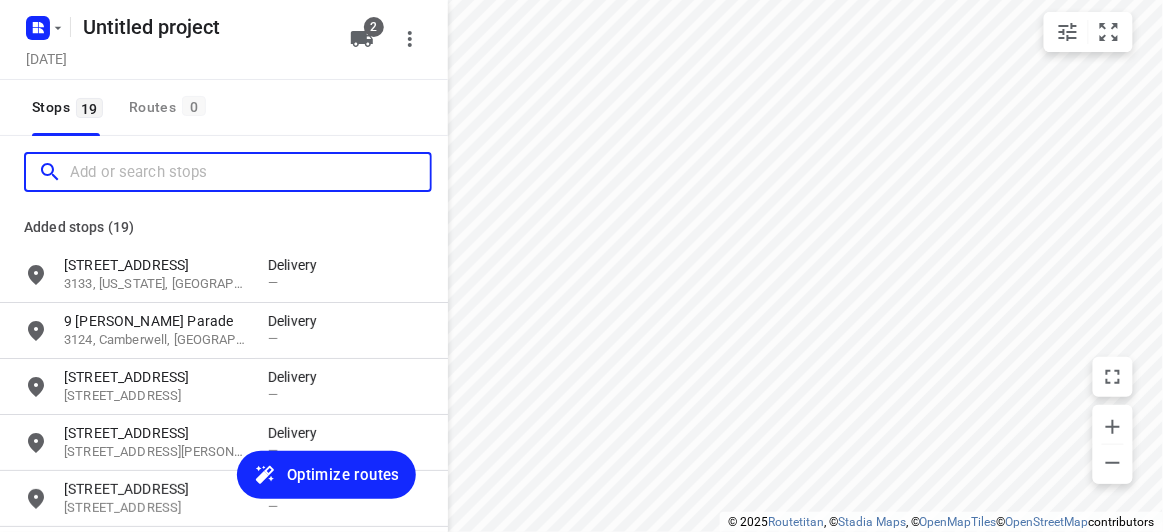 scroll, scrollTop: 0, scrollLeft: 0, axis: both 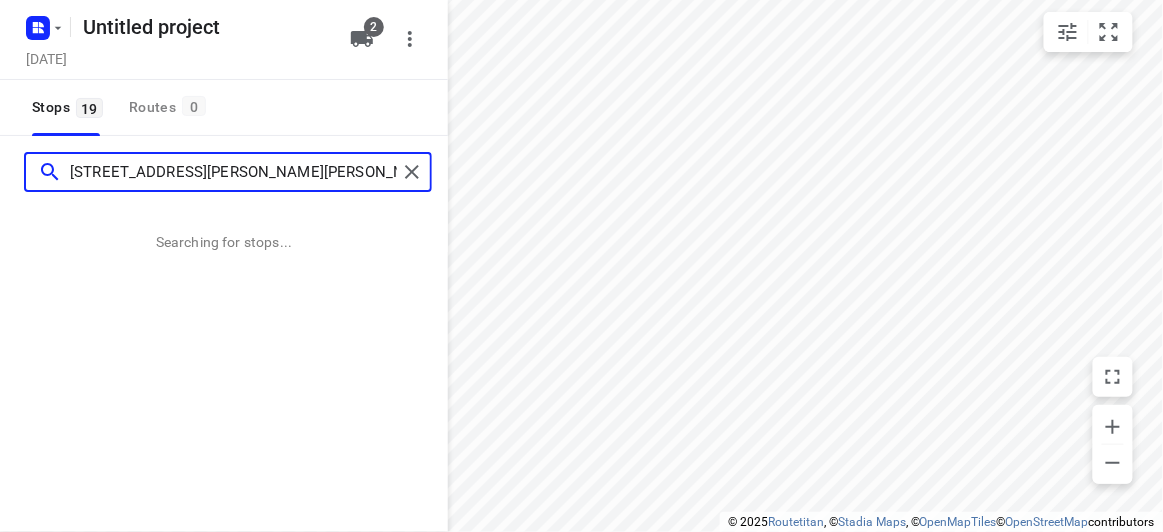type on "[STREET_ADDRESS][PERSON_NAME][PERSON_NAME]" 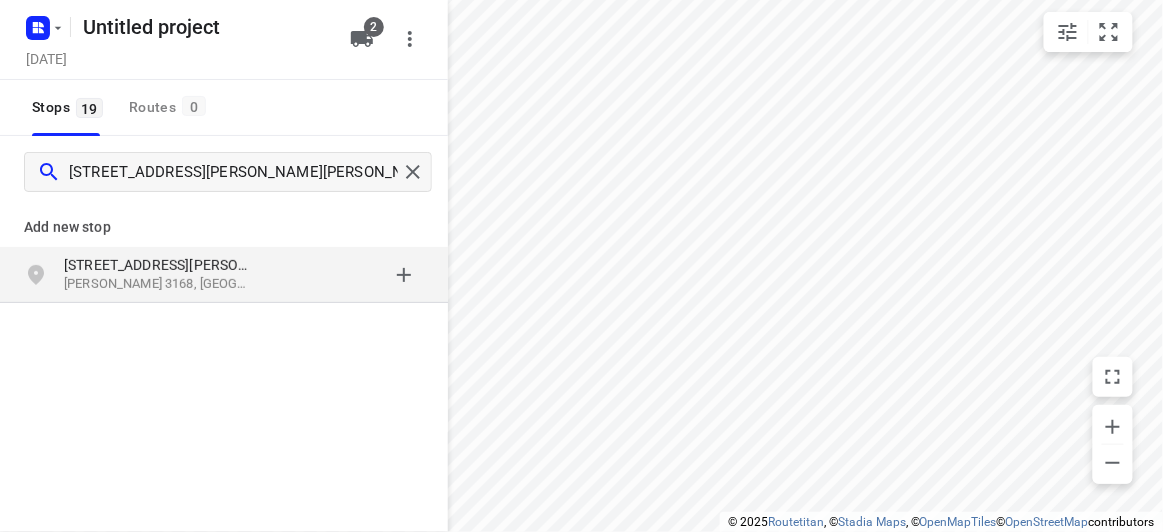 click on "[STREET_ADDRESS][PERSON_NAME]" at bounding box center (156, 265) 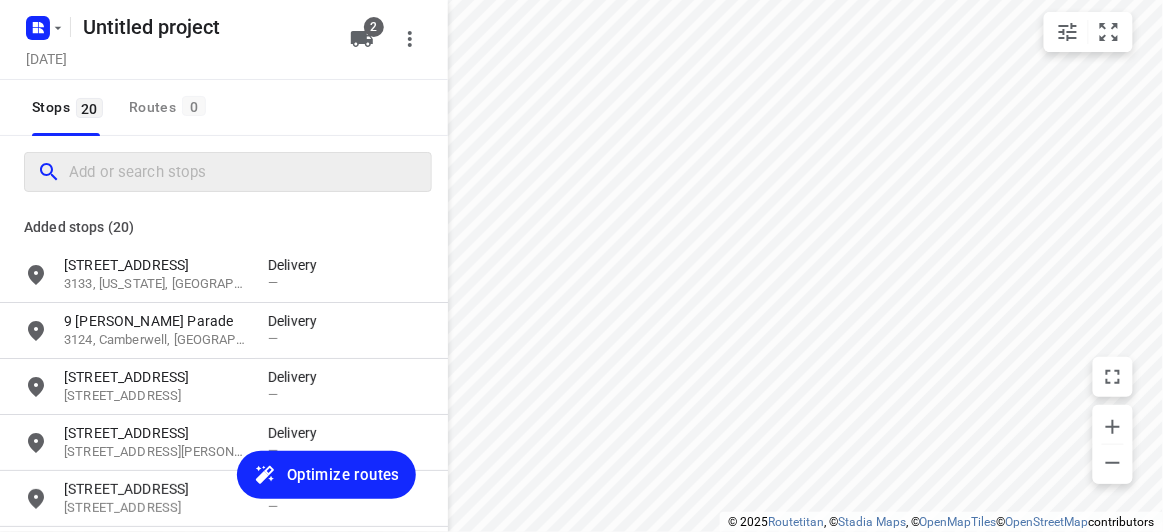 click at bounding box center [228, 172] 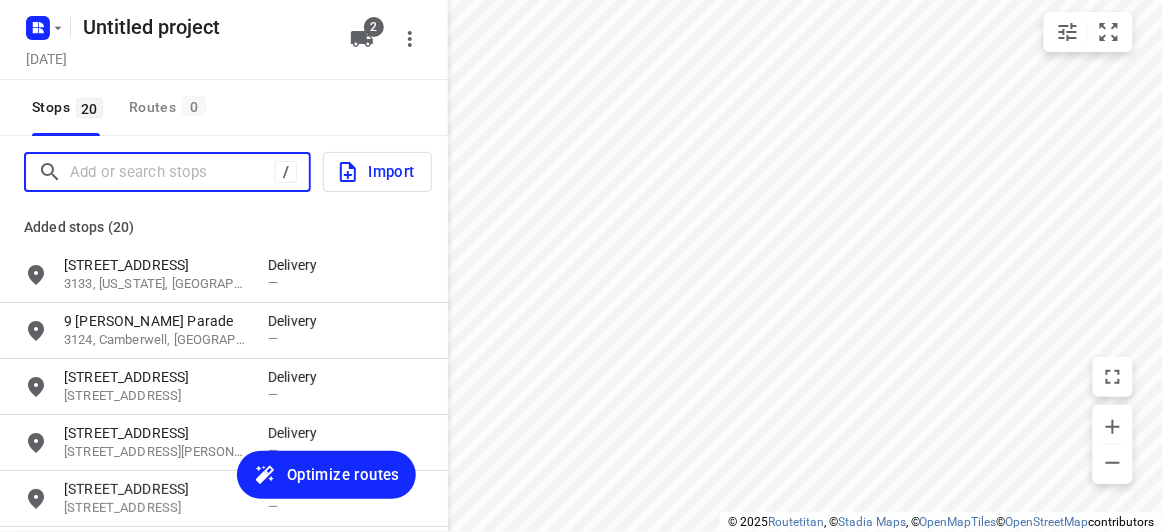click at bounding box center (172, 172) 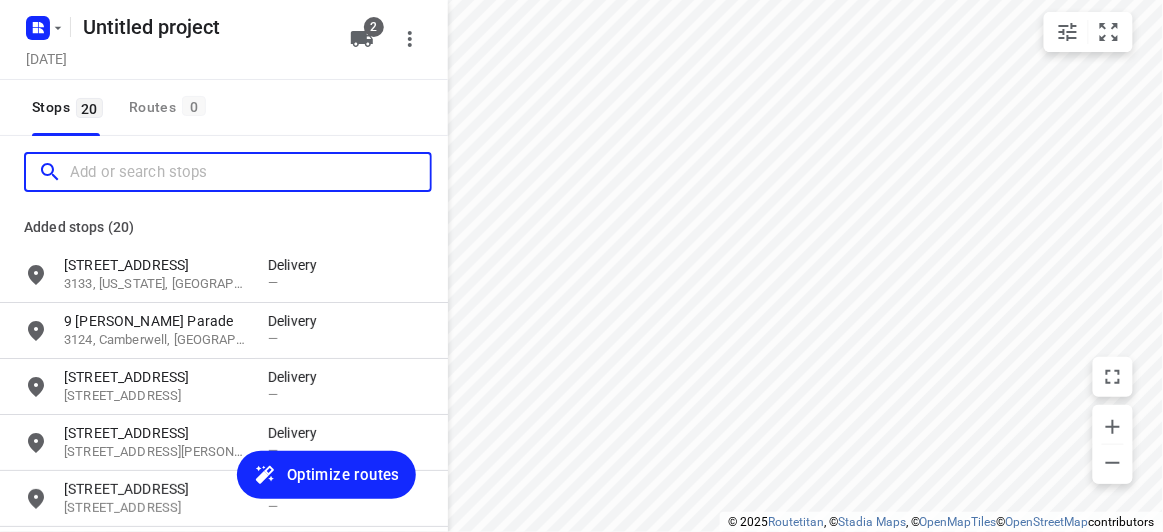 paste on "[STREET_ADDRESS][US_STATE]" 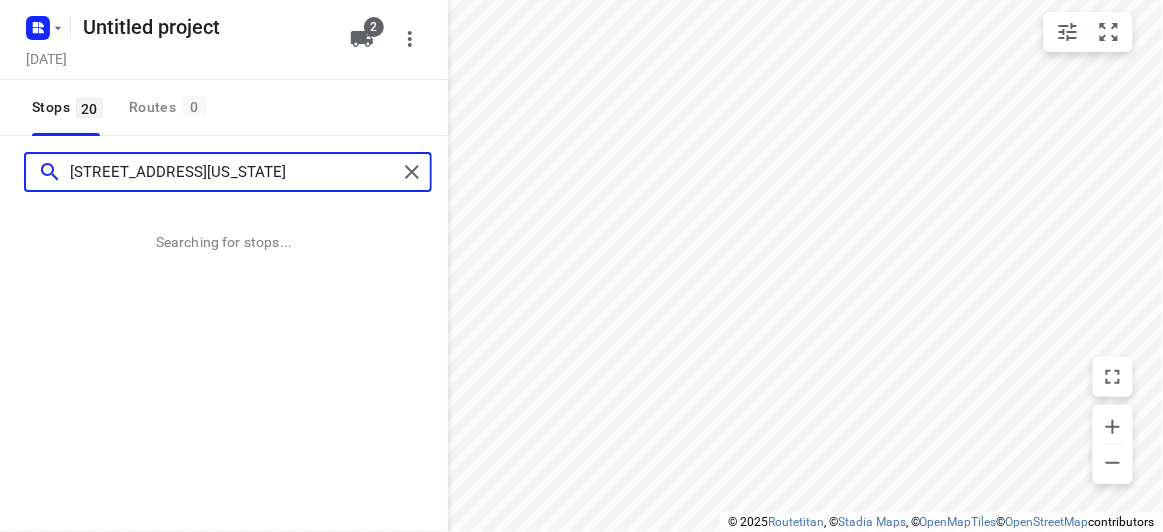 type on "[STREET_ADDRESS][US_STATE]" 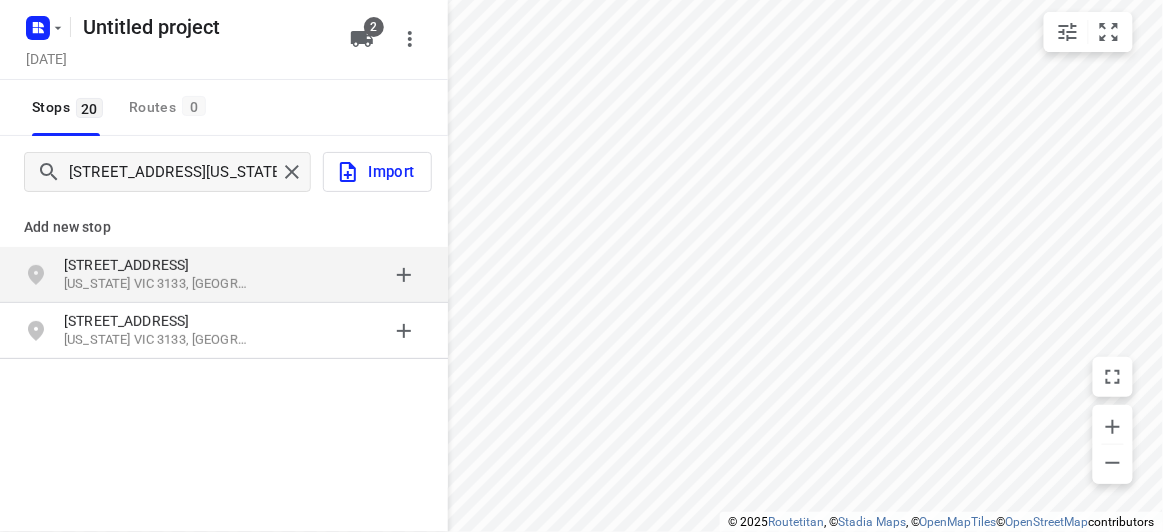 click on "[STREET_ADDRESS][US_STATE]" at bounding box center (224, 275) 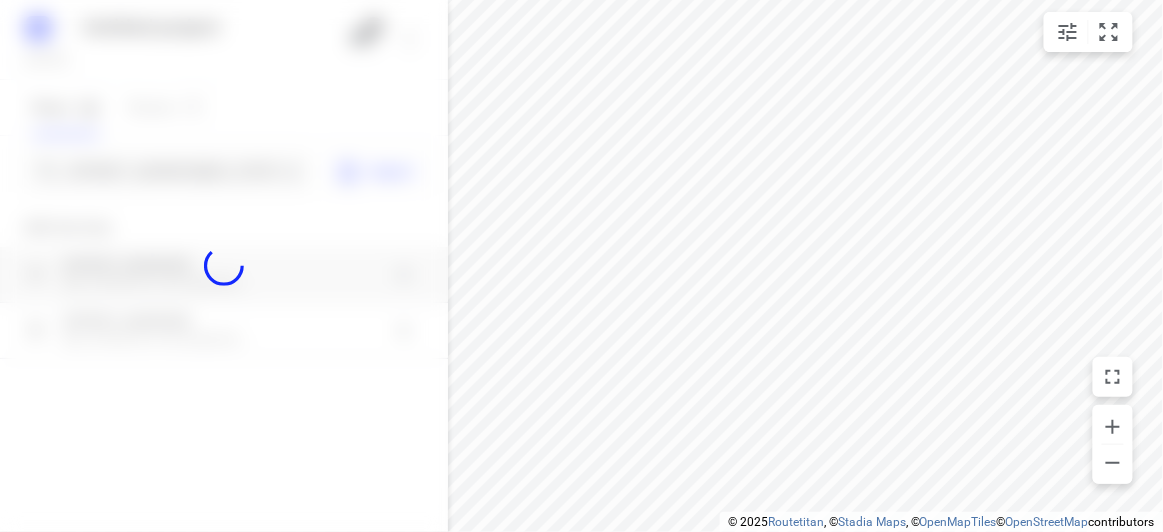 click at bounding box center (224, 266) 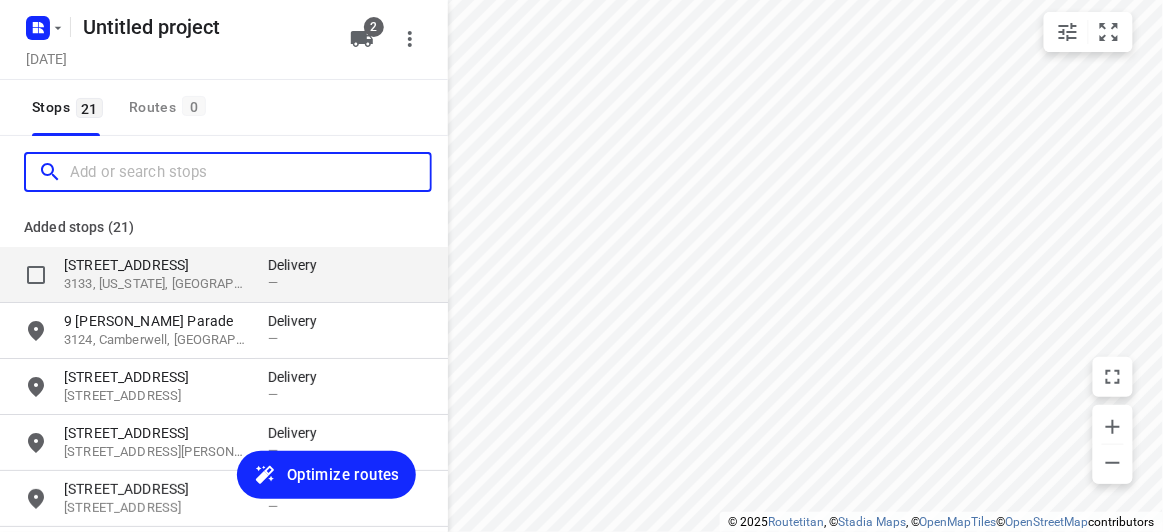 scroll, scrollTop: 0, scrollLeft: 0, axis: both 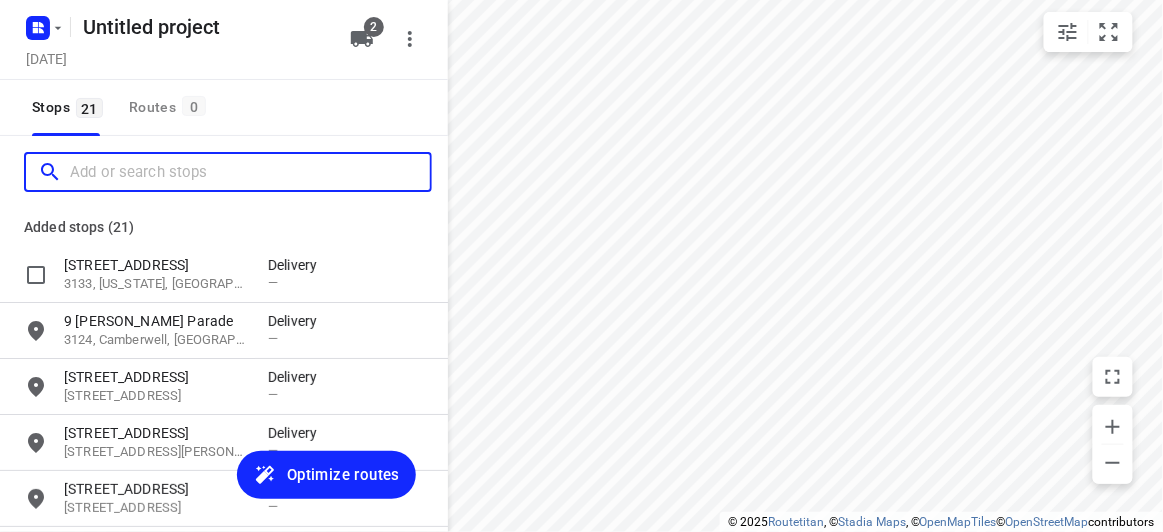 paste on "[STREET_ADDRESS]" 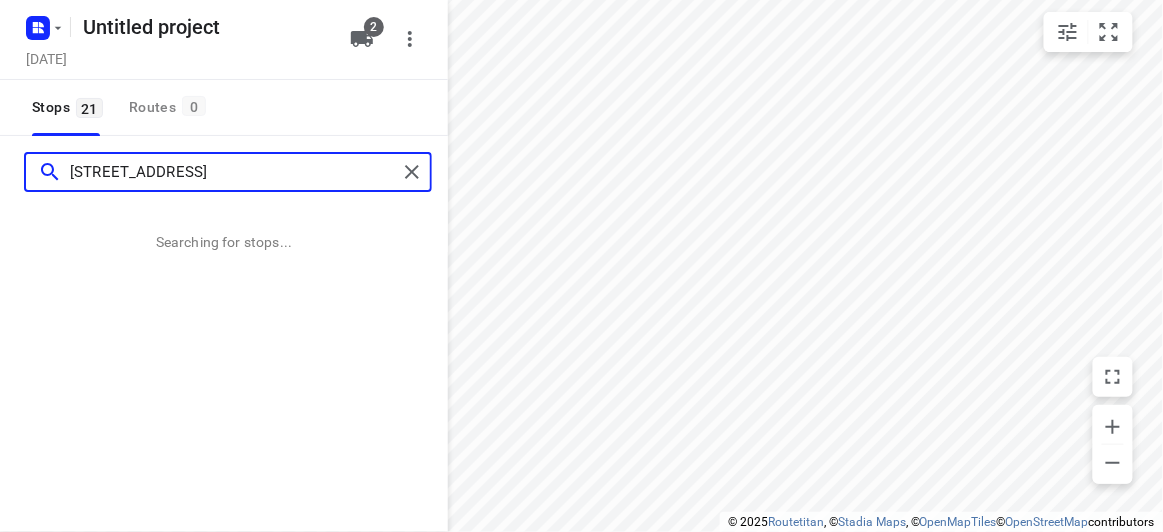 type on "[STREET_ADDRESS]" 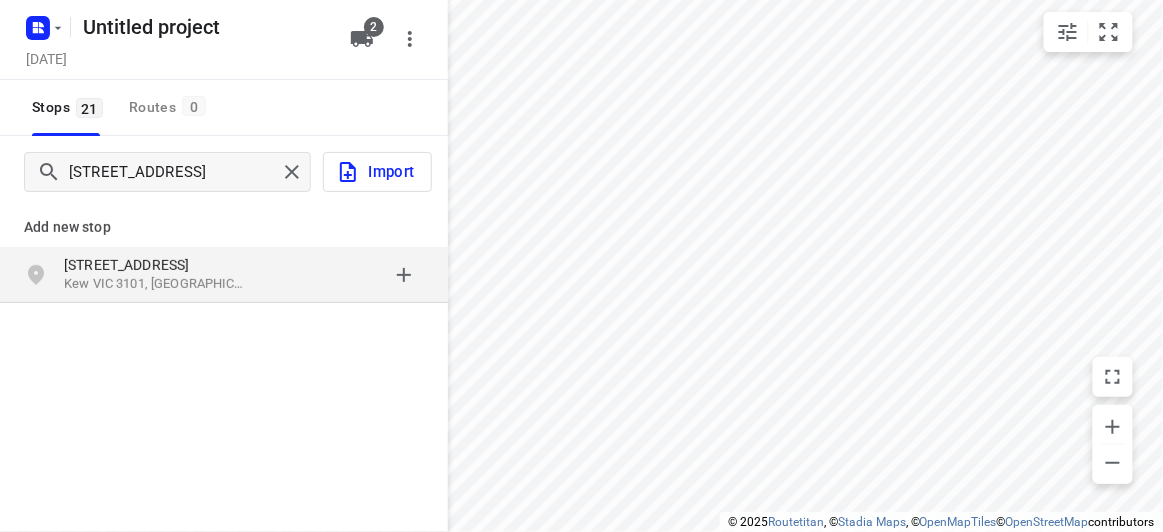 click on "Kew VIC 3101, [GEOGRAPHIC_DATA]" at bounding box center [156, 284] 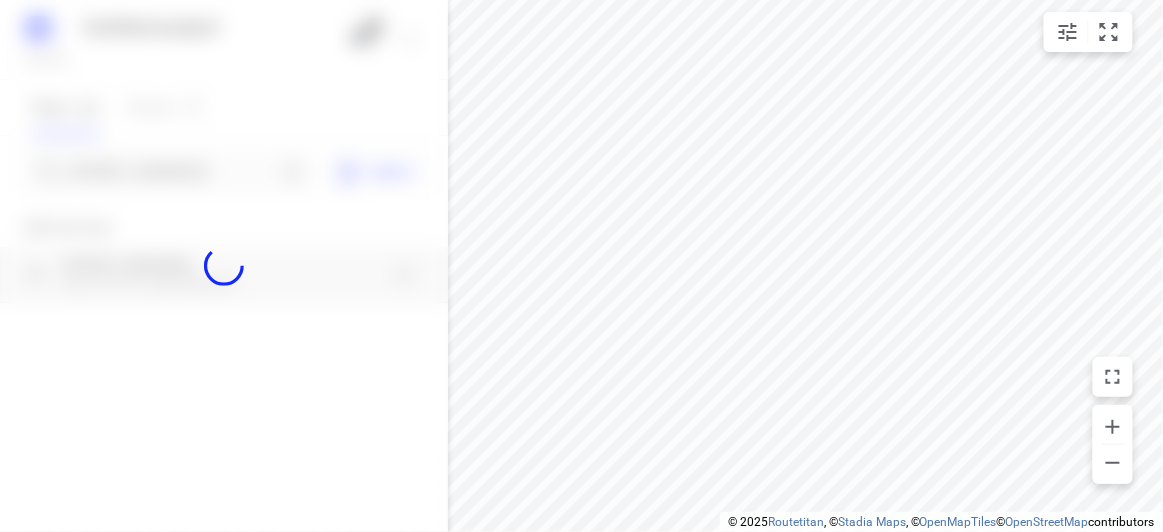 click at bounding box center [224, 266] 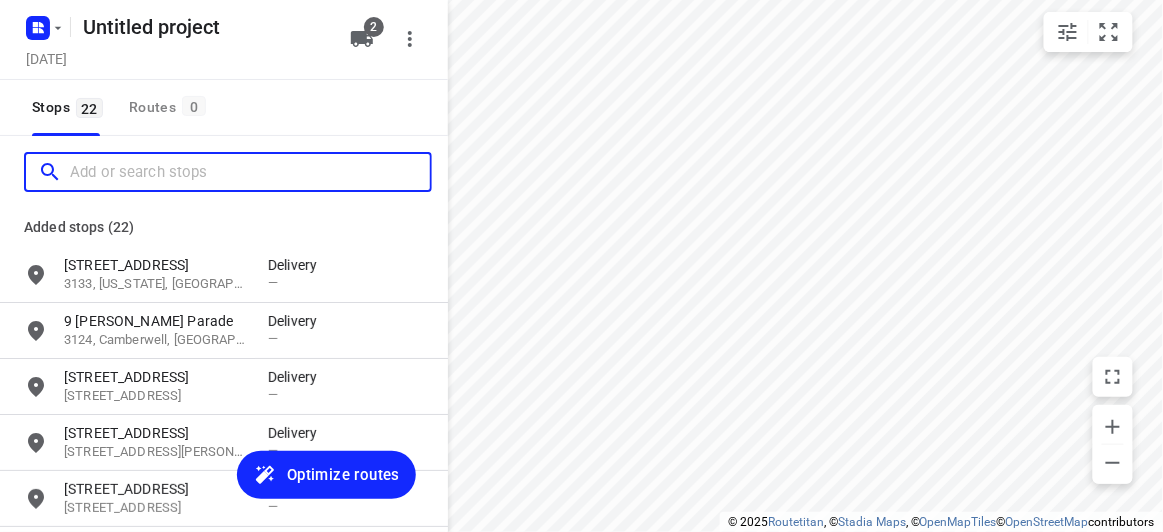 paste on "[STREET_ADDRESS]" 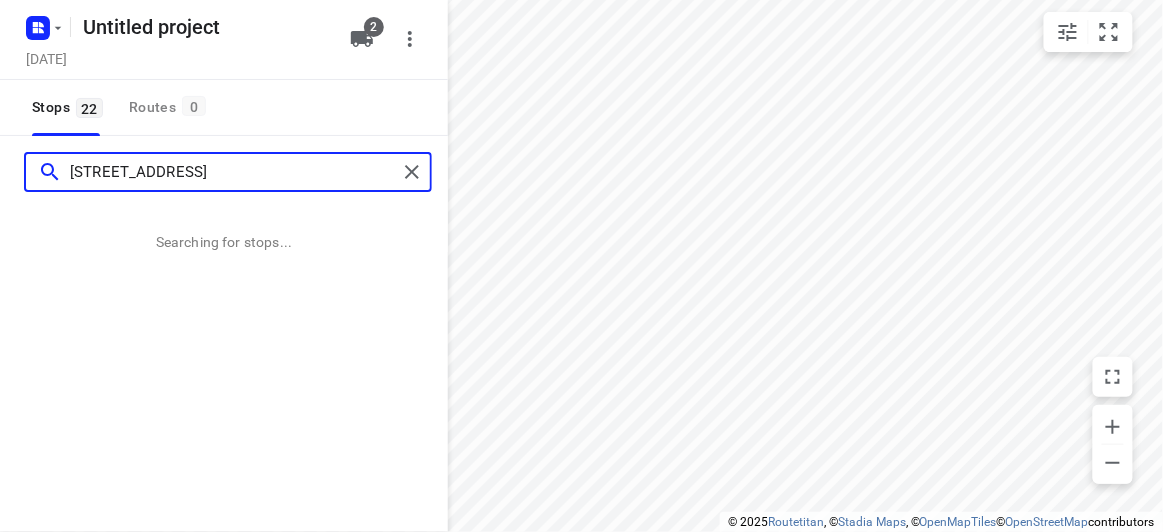 type on "[STREET_ADDRESS]" 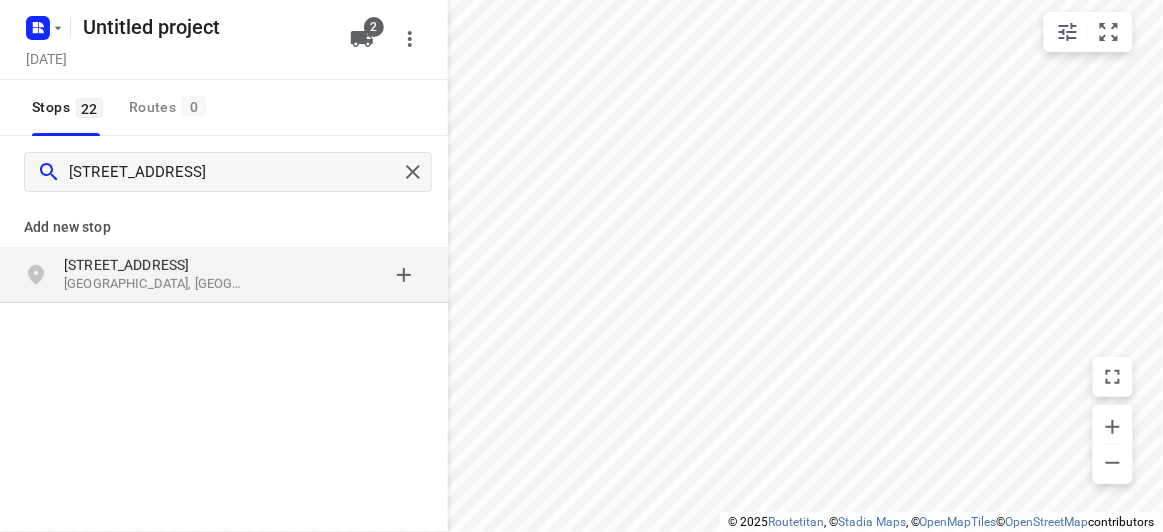 click on "[STREET_ADDRESS]" at bounding box center (224, 275) 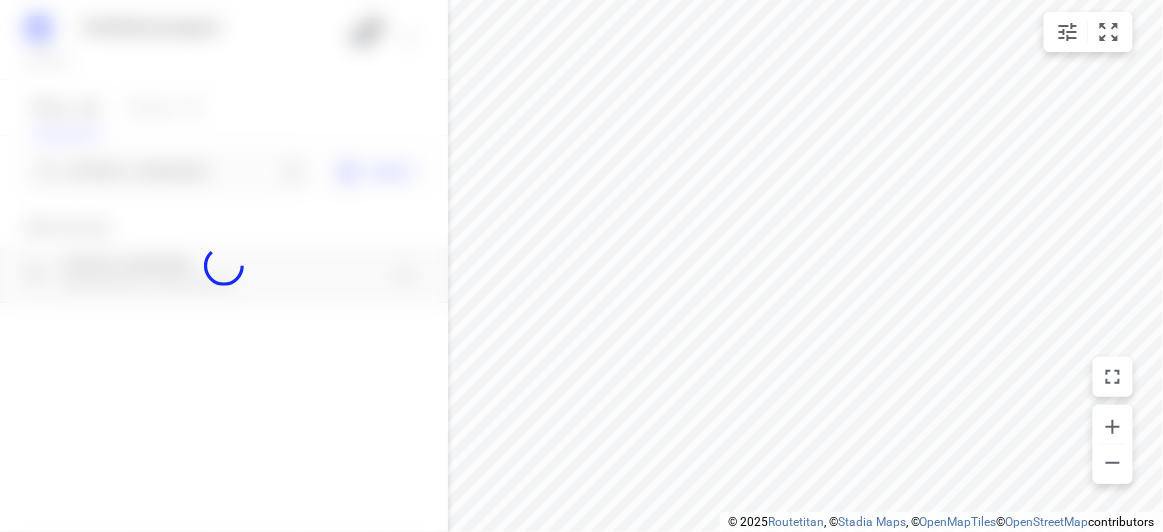 click at bounding box center [224, 266] 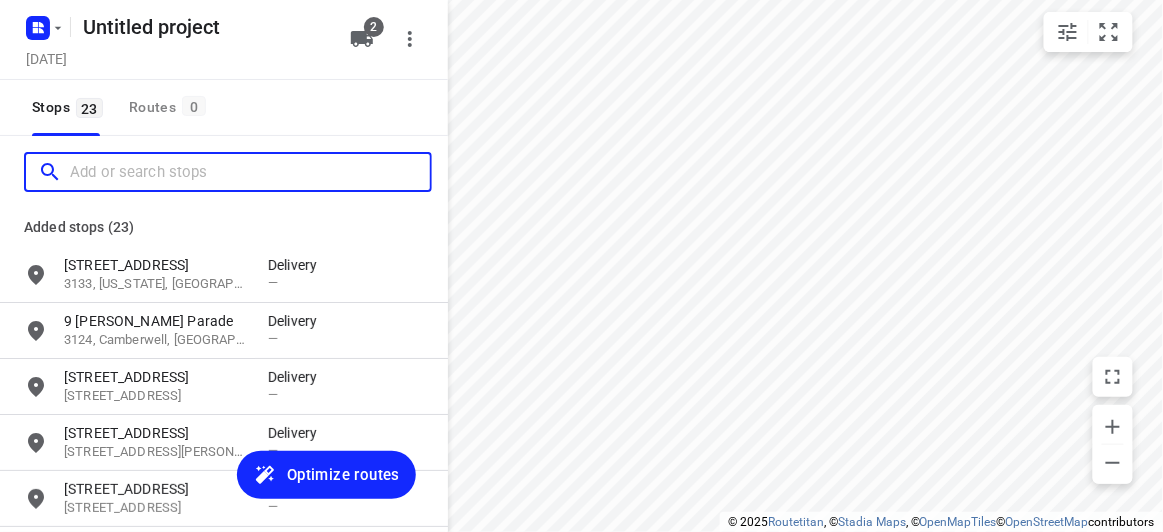 scroll, scrollTop: 0, scrollLeft: 0, axis: both 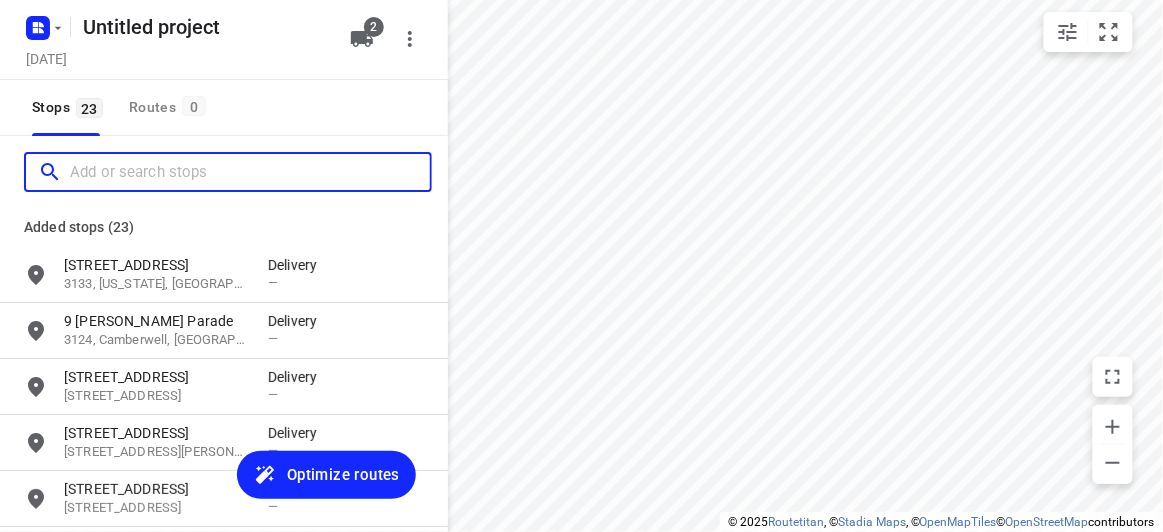 paste on "[STREET_ADDRESS][PERSON_NAME]" 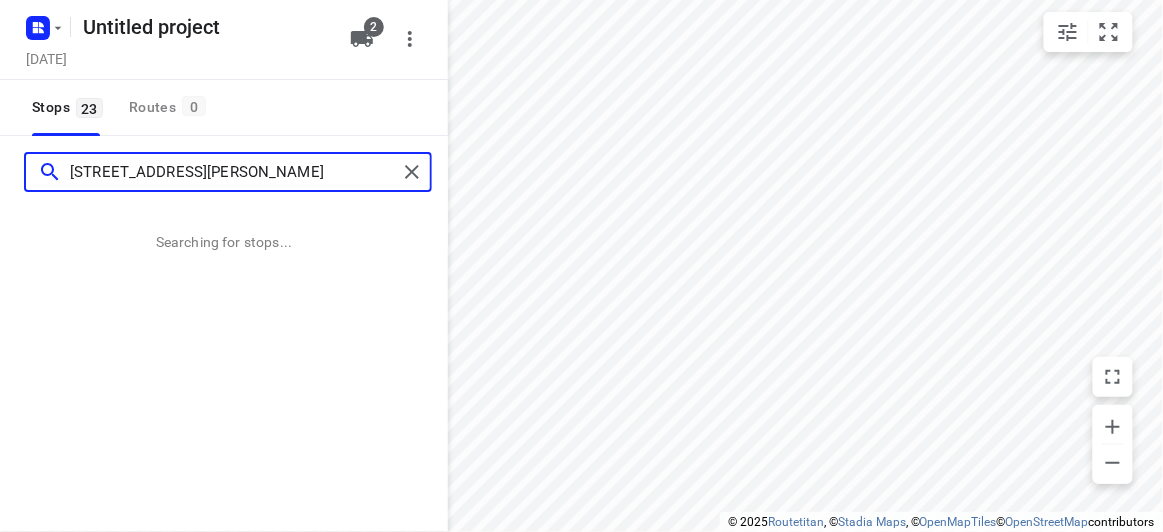 type on "[STREET_ADDRESS][PERSON_NAME]" 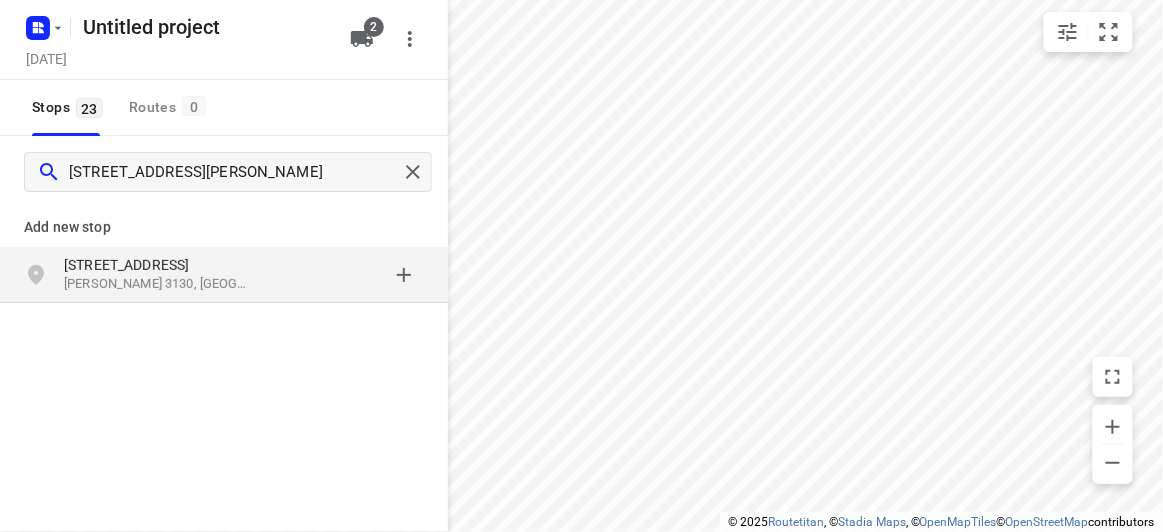 click on "[STREET_ADDRESS]" at bounding box center (156, 265) 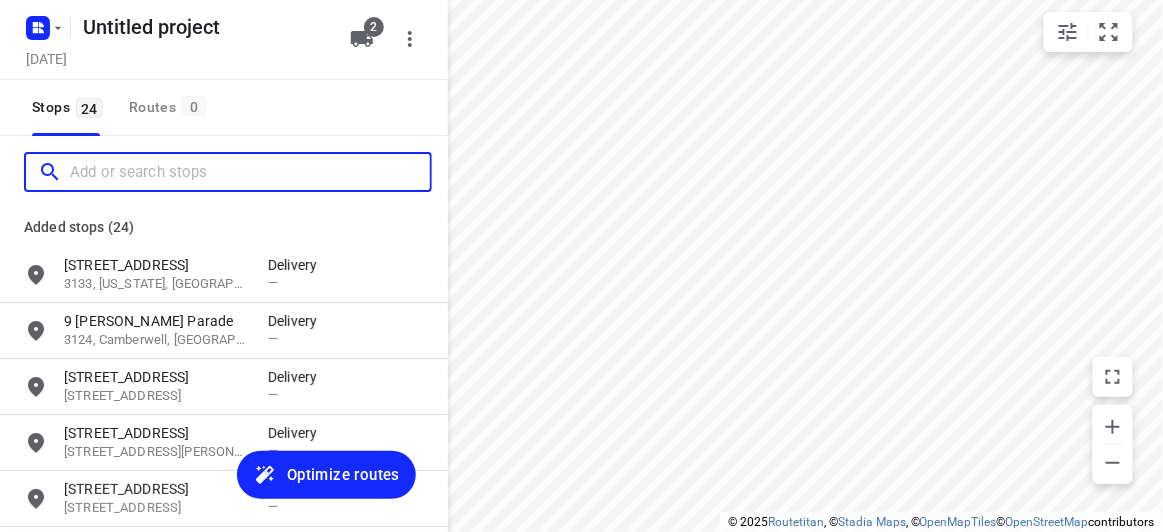 scroll, scrollTop: 0, scrollLeft: 0, axis: both 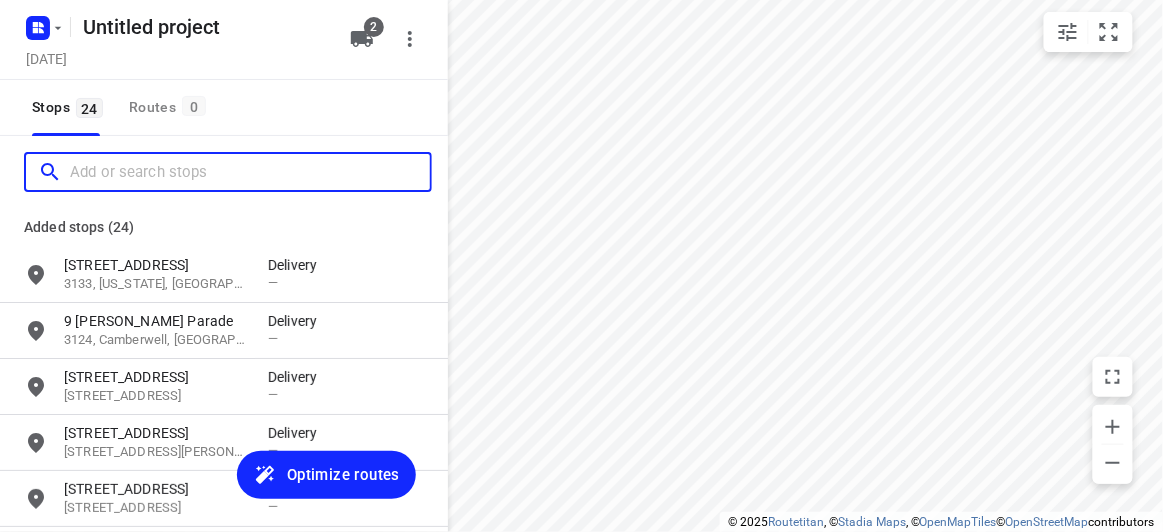 click at bounding box center [250, 172] 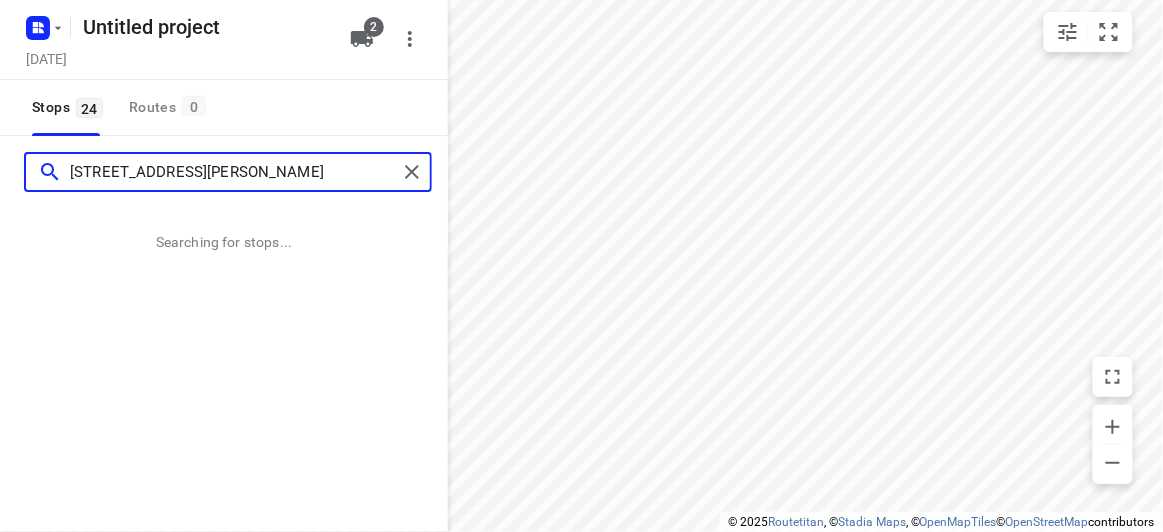 type on "[STREET_ADDRESS][PERSON_NAME]" 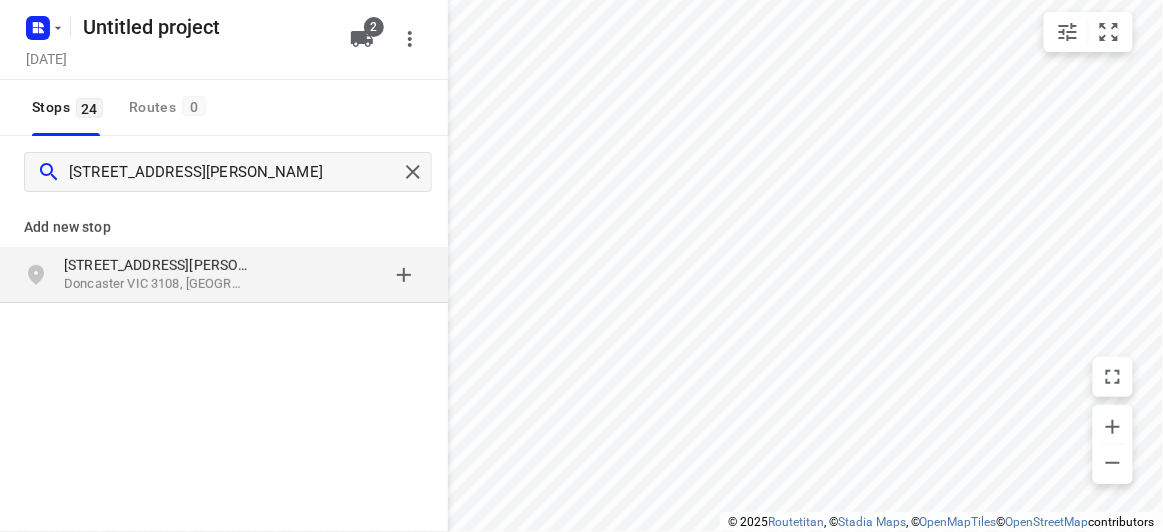 click on "[STREET_ADDRESS][PERSON_NAME]" at bounding box center [156, 265] 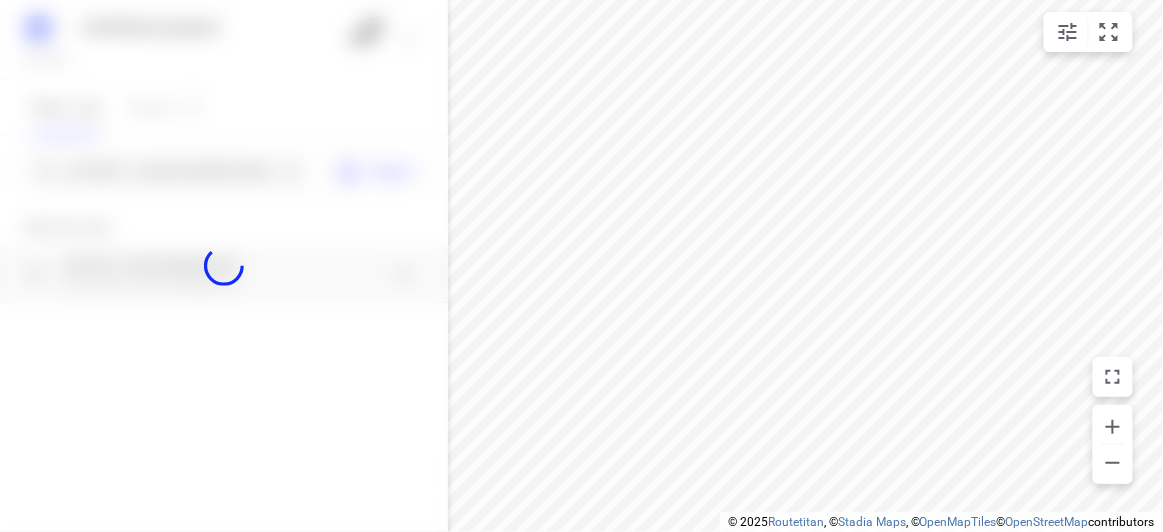 click at bounding box center (224, 266) 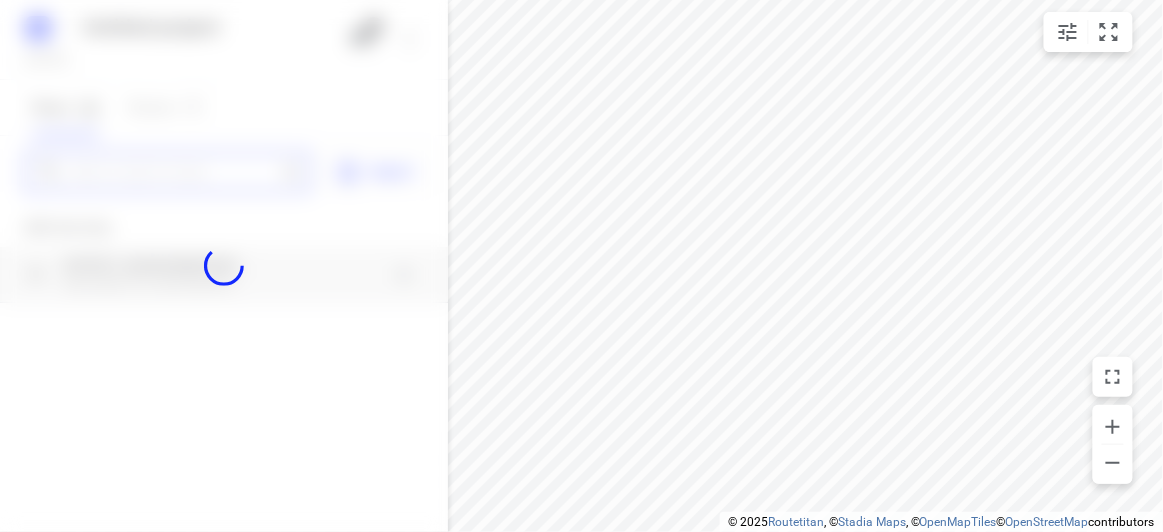 paste on "[STREET_ADDRESS][PERSON_NAME]" 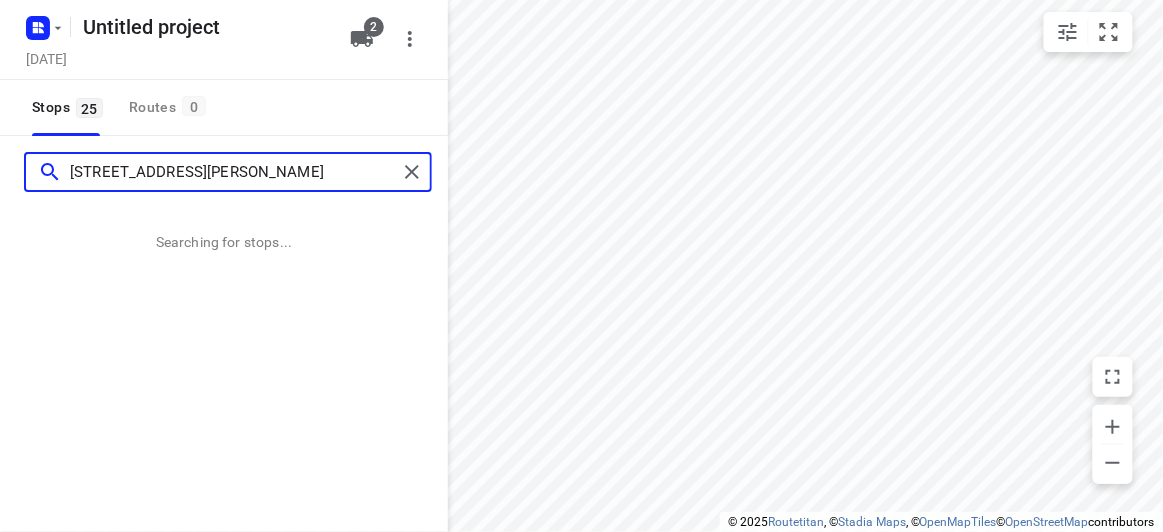 scroll, scrollTop: 0, scrollLeft: 0, axis: both 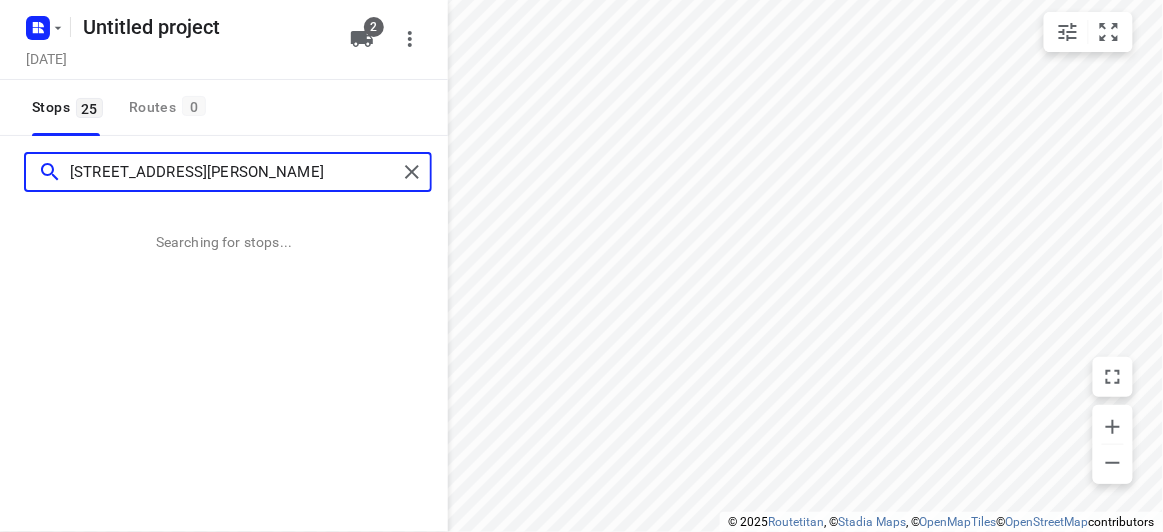 type on "[STREET_ADDRESS][PERSON_NAME]" 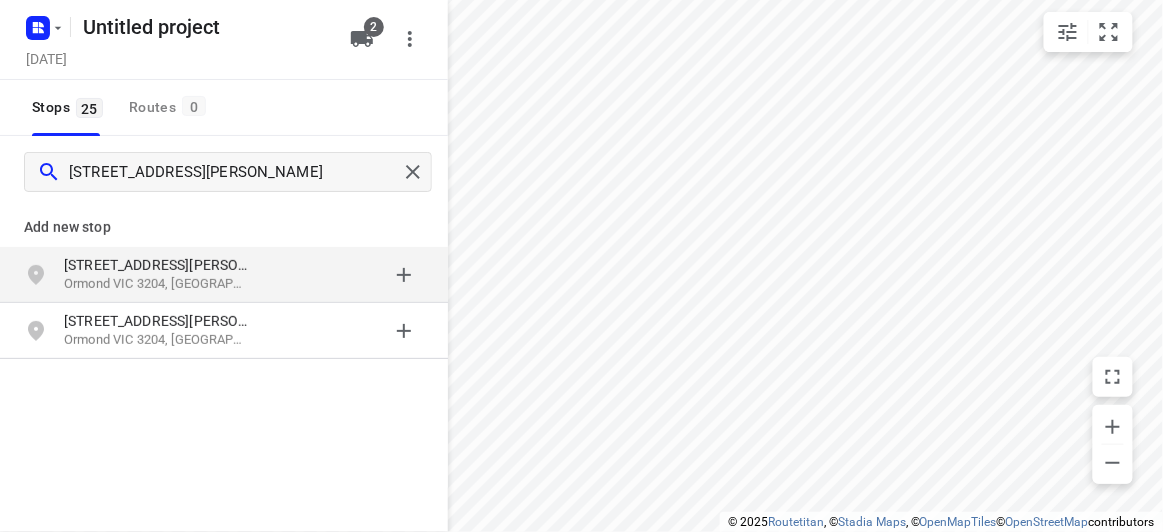 click on "[STREET_ADDRESS][PERSON_NAME]" at bounding box center (156, 265) 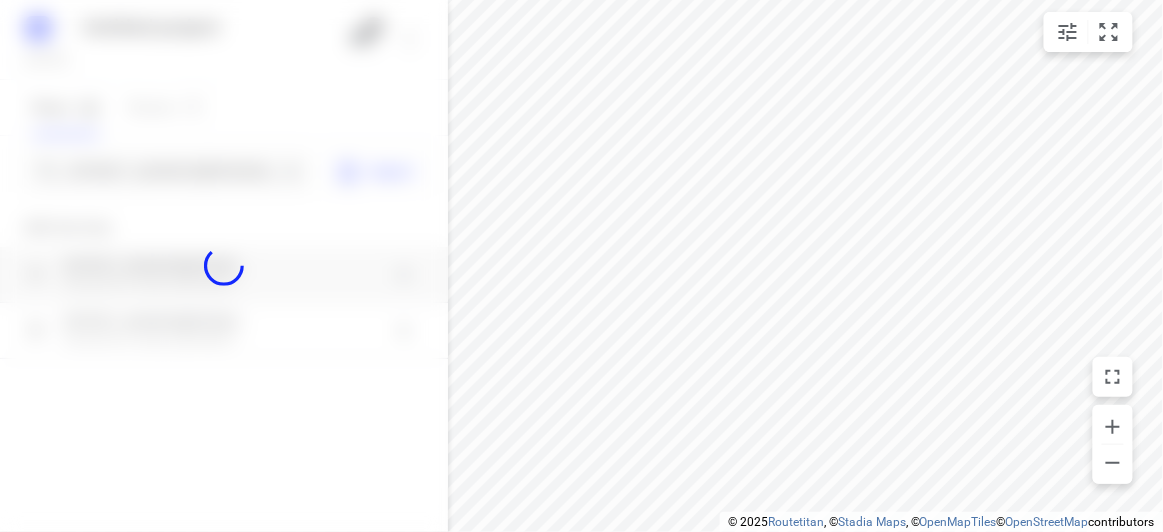 click at bounding box center (224, 266) 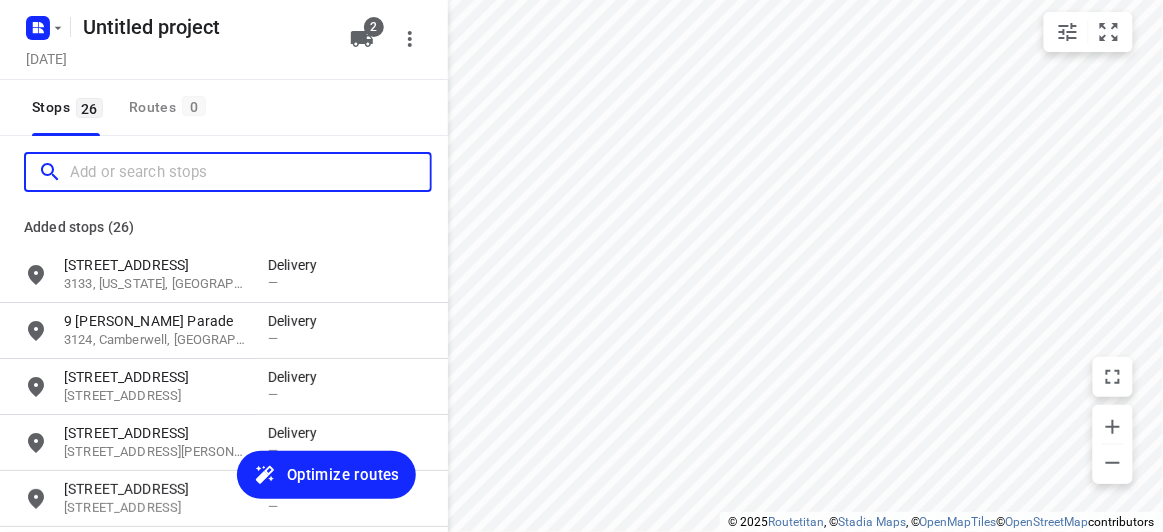scroll, scrollTop: 0, scrollLeft: 0, axis: both 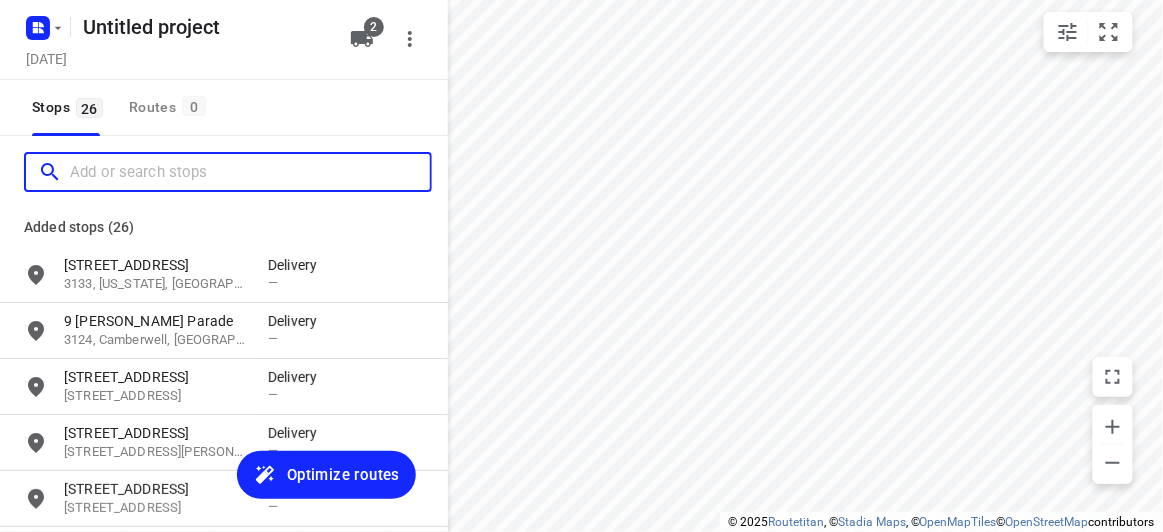 paste on "[STREET_ADDRESS]" 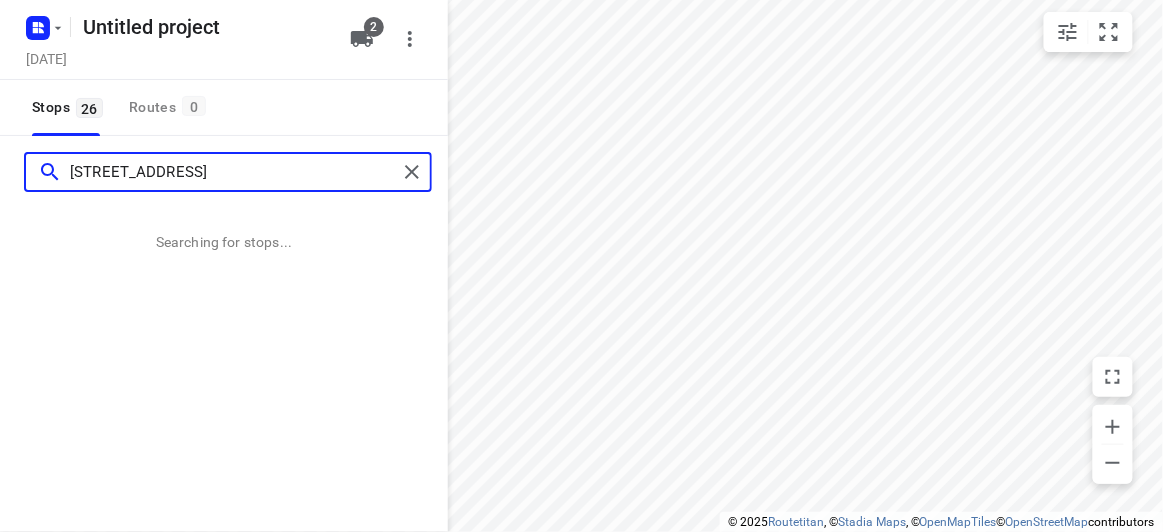 type on "[STREET_ADDRESS]" 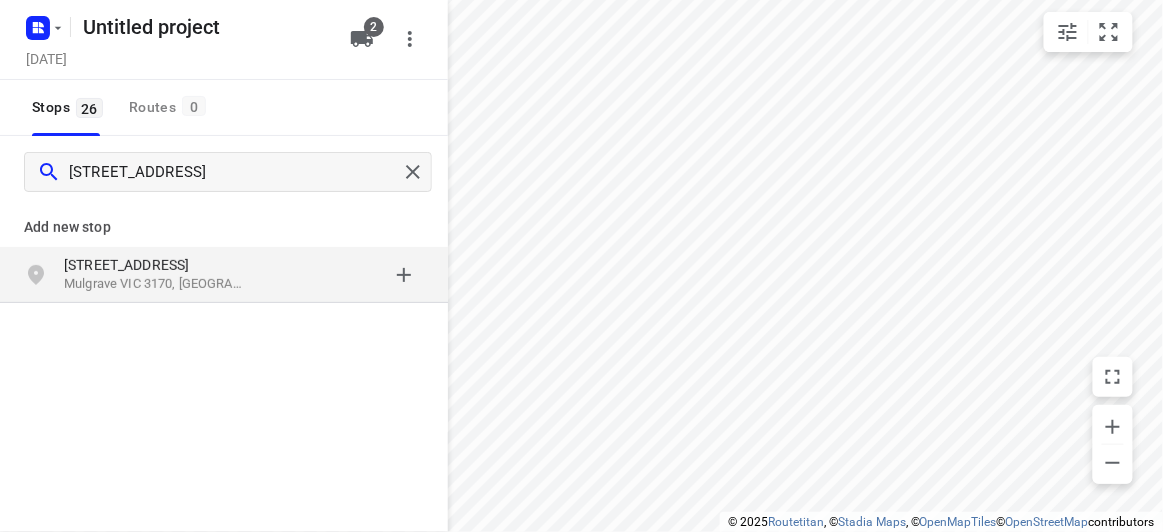 click at bounding box center [346, 275] 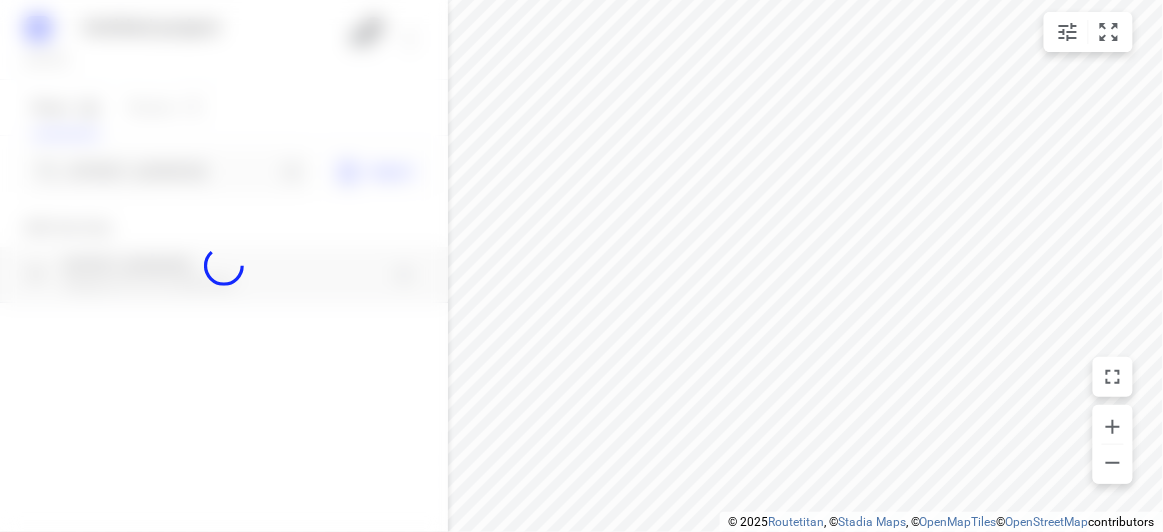 click at bounding box center [224, 266] 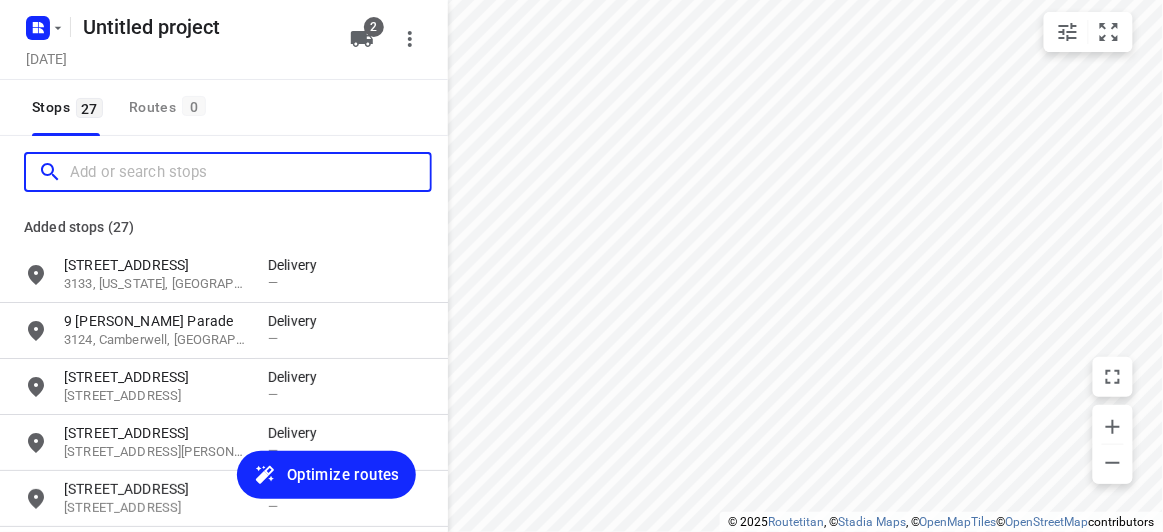scroll, scrollTop: 0, scrollLeft: 0, axis: both 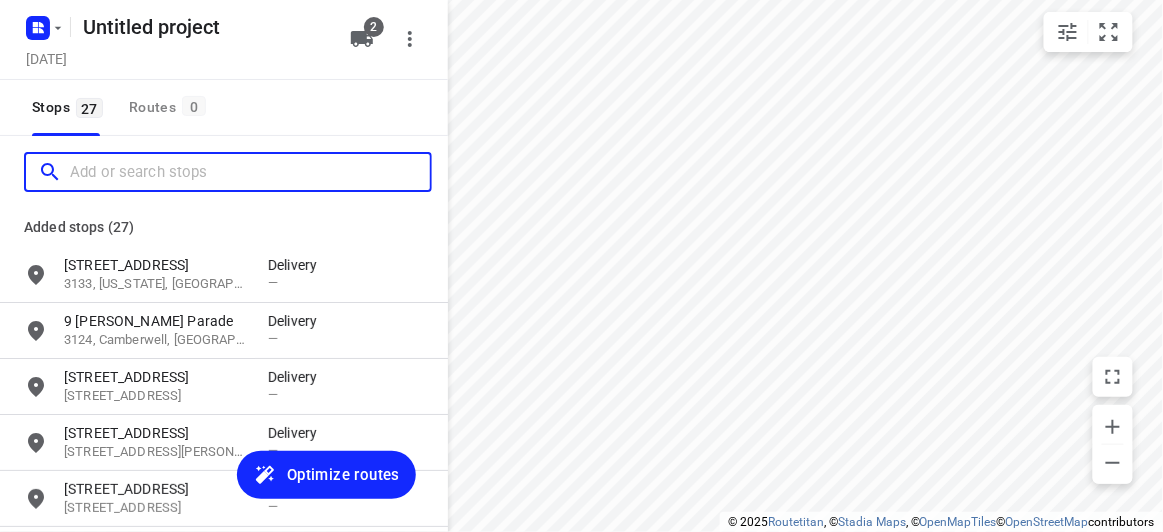 paste on "[STREET_ADDRESS][PERSON_NAME]" 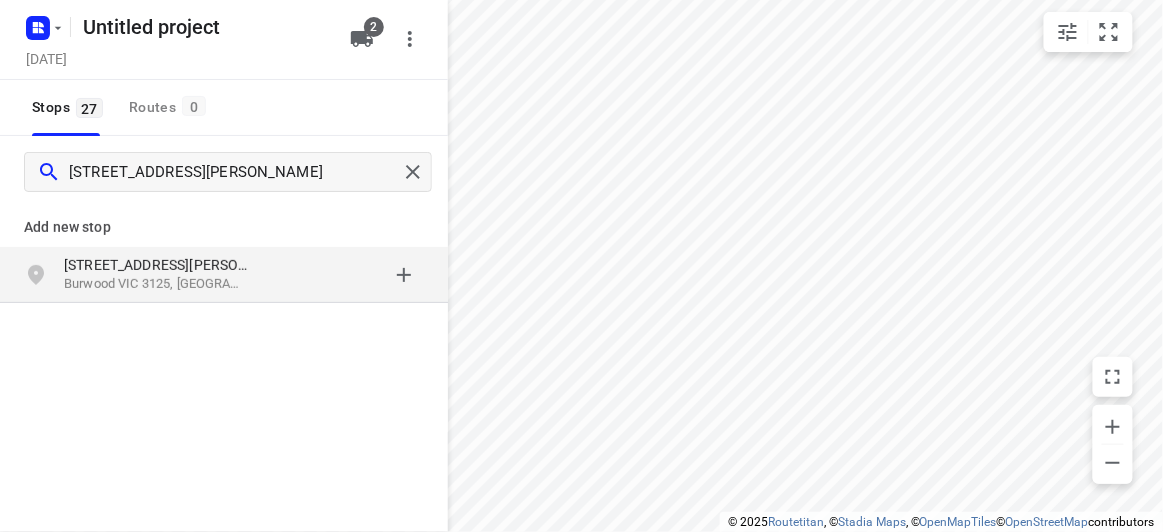 click on "Burwood VIC 3125, [GEOGRAPHIC_DATA]" at bounding box center (156, 284) 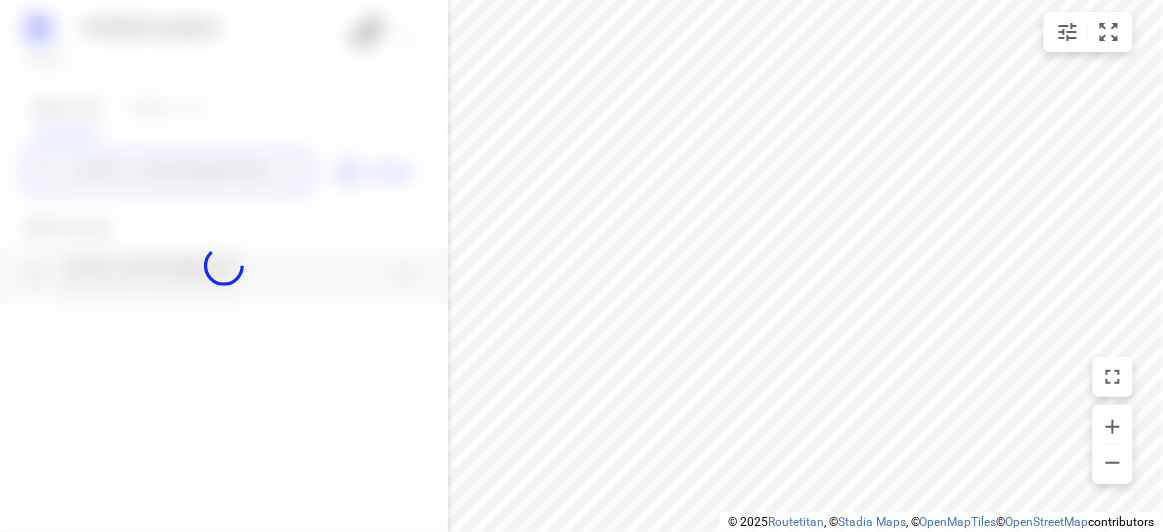 click on "Untitled project [DATE] 2 Stops 27 Routes 0 [STREET_ADDRESS][PERSON_NAME] Import Add new stop [STREET_ADDRESS][PERSON_NAME] Routing Settings Optimization preference Shortest distance distance Optimization preference Distance Format KM km Distance Format Default stop duration 5 minutes Default stop duration Default stop load 1 units Default stop load Allow late stops   Maximum amount of time drivers may be late at a stop Allow reloads BETA   Vehicles may return to the depot to load more stops. Fixed departure time   Vehicles must depart at the start of their working hours Cancel Save" at bounding box center [224, 266] 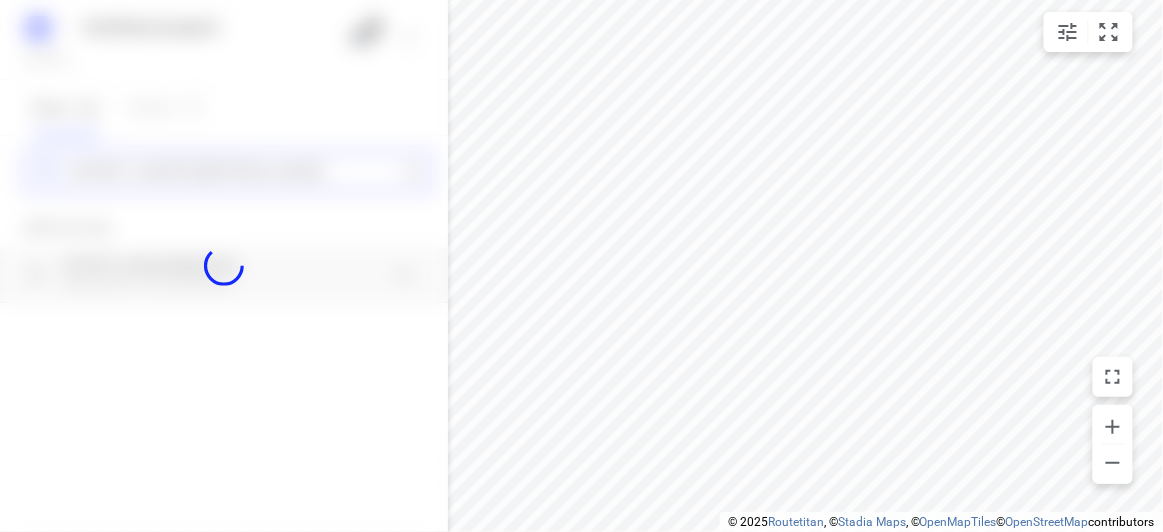 paste on "[STREET_ADDRESS][PERSON_NAME]" 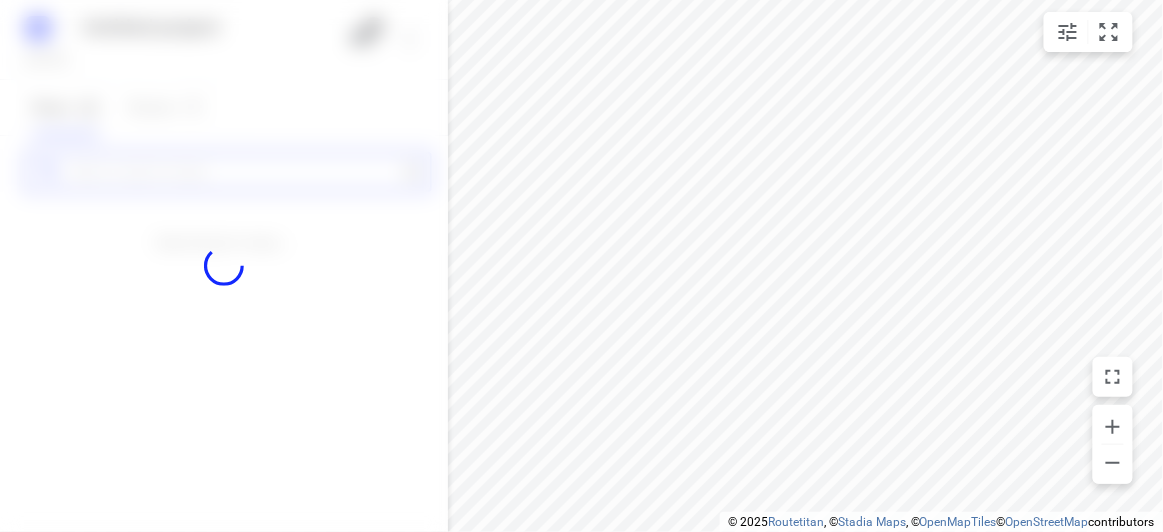 scroll, scrollTop: 0, scrollLeft: 0, axis: both 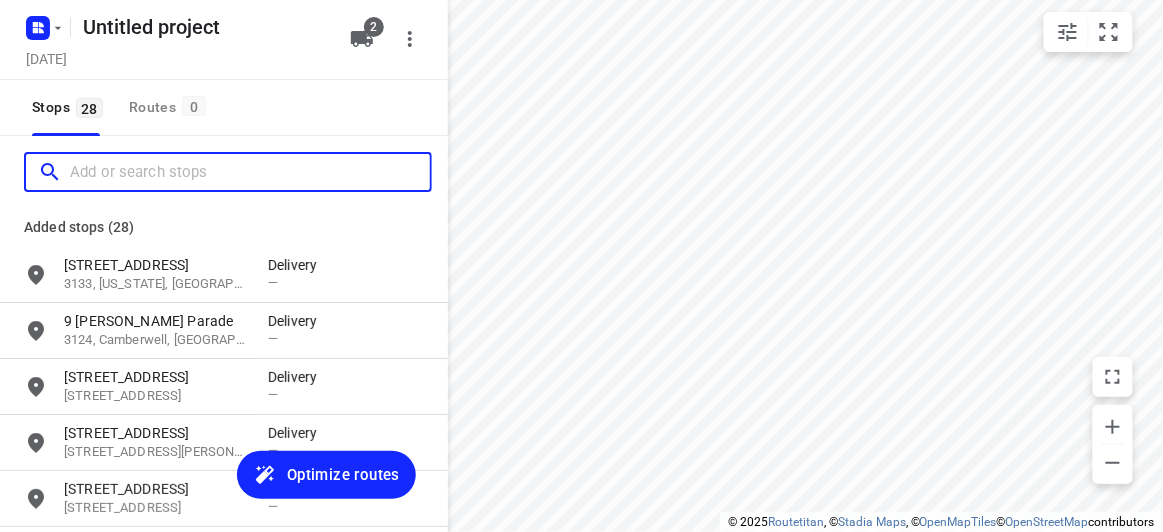 paste on "[STREET_ADDRESS][PERSON_NAME]" 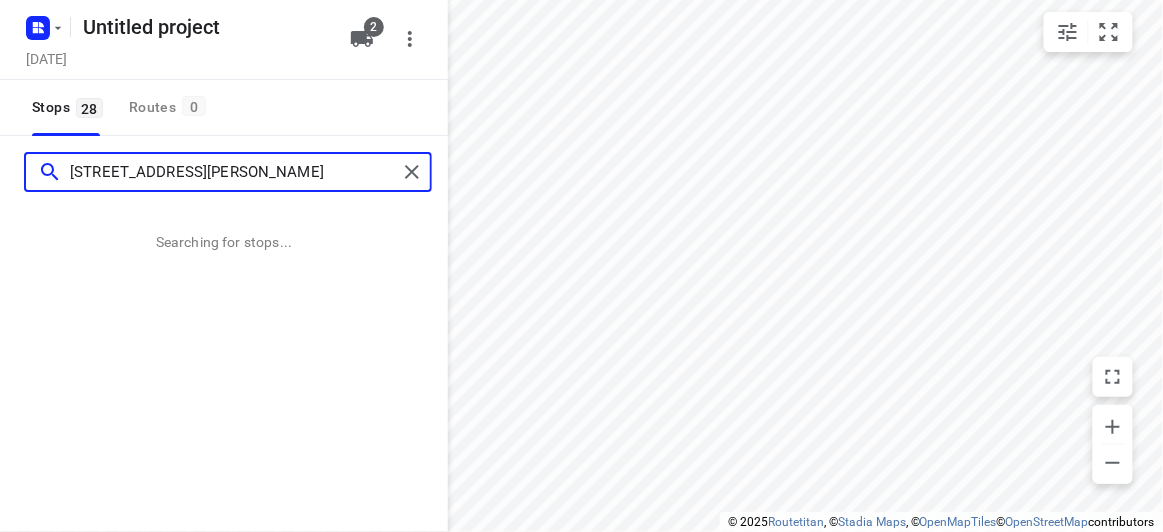 type on "[STREET_ADDRESS][PERSON_NAME]" 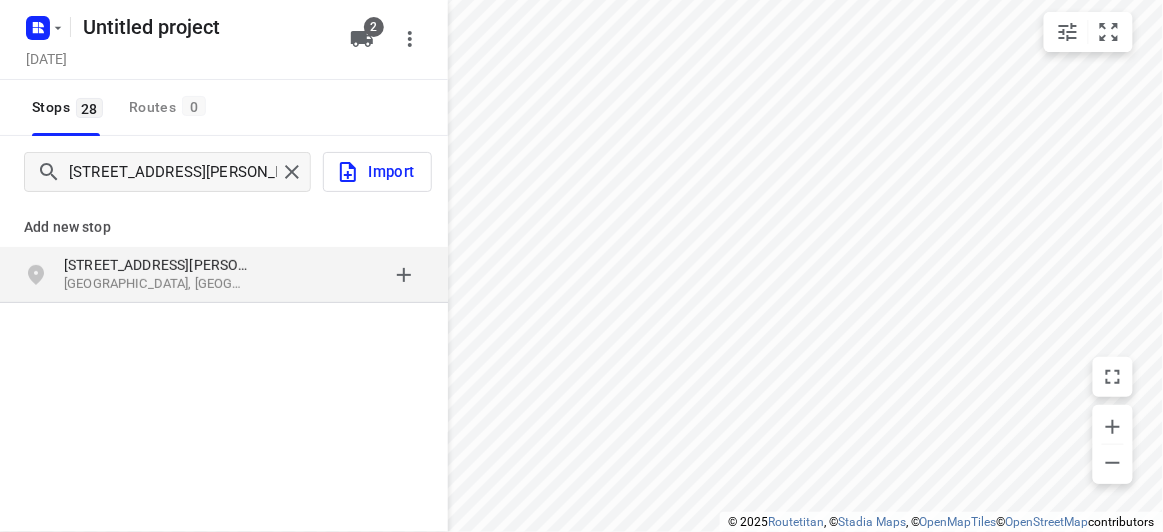 click on "Add new stop [STREET_ADDRESS][PERSON_NAME]" at bounding box center (224, 248) 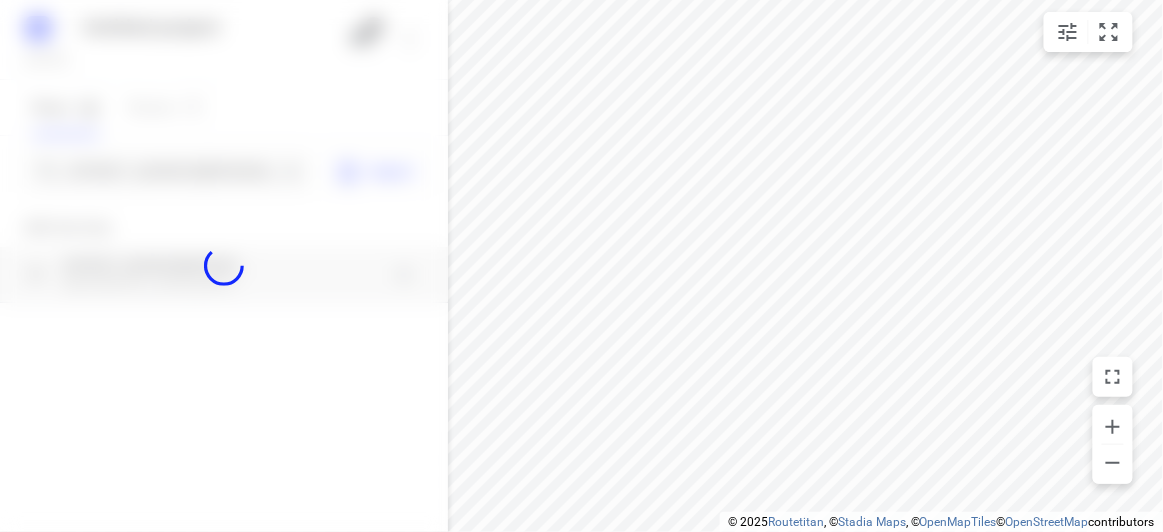 click at bounding box center [224, 266] 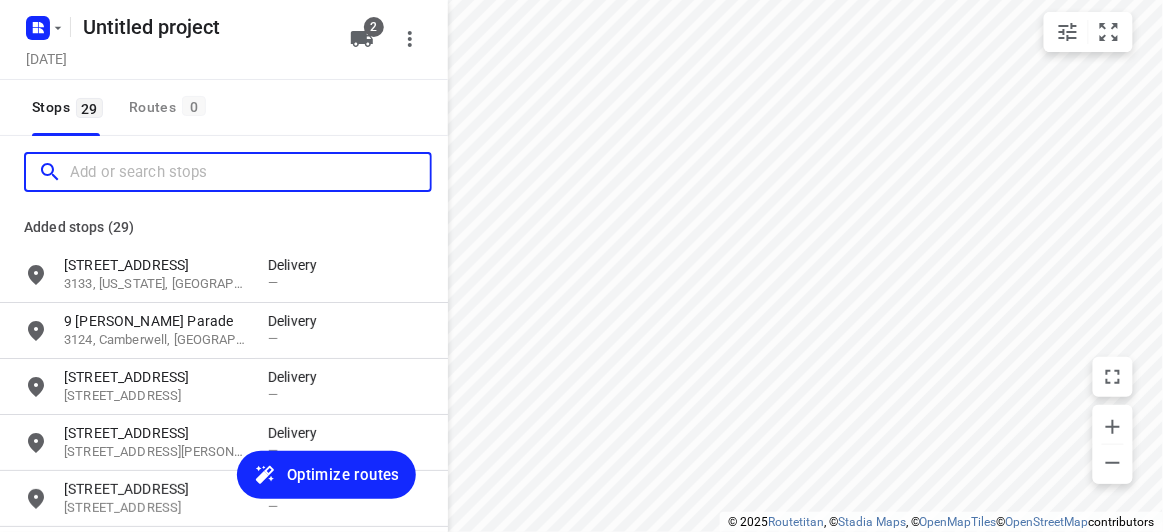 scroll, scrollTop: 0, scrollLeft: 0, axis: both 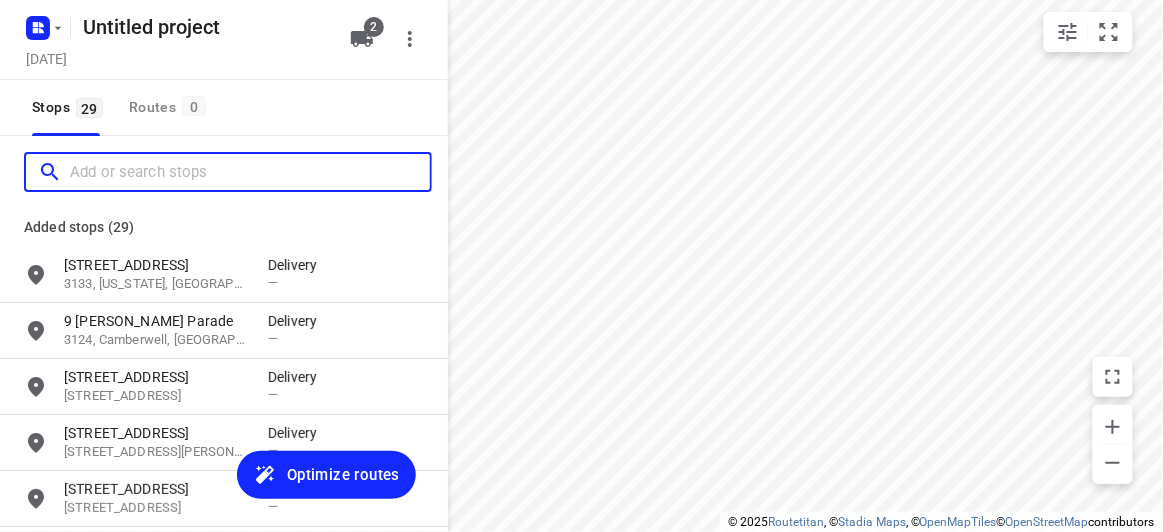 paste on "[STREET_ADDRESS]" 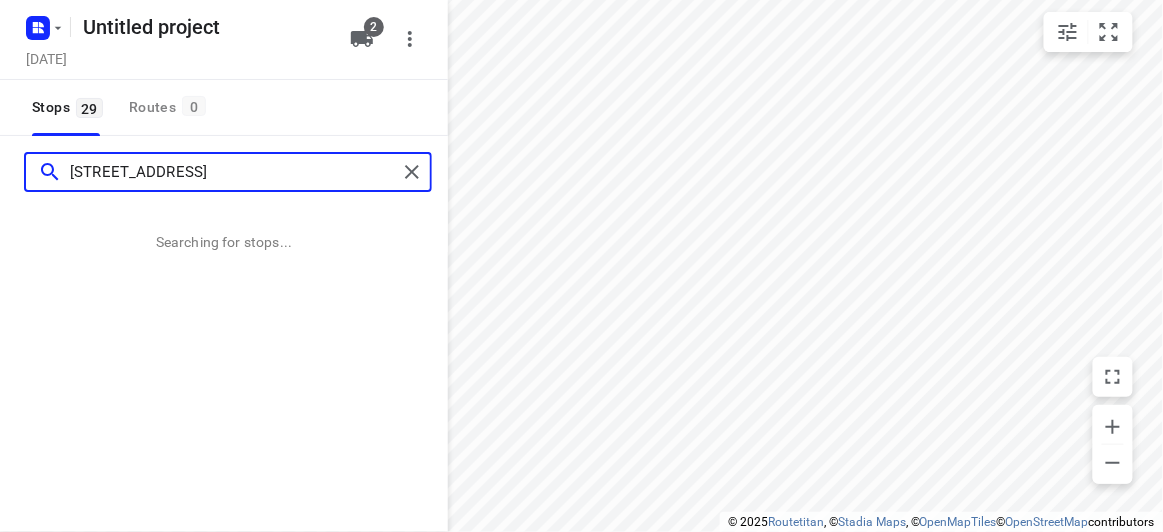 type on "[STREET_ADDRESS]" 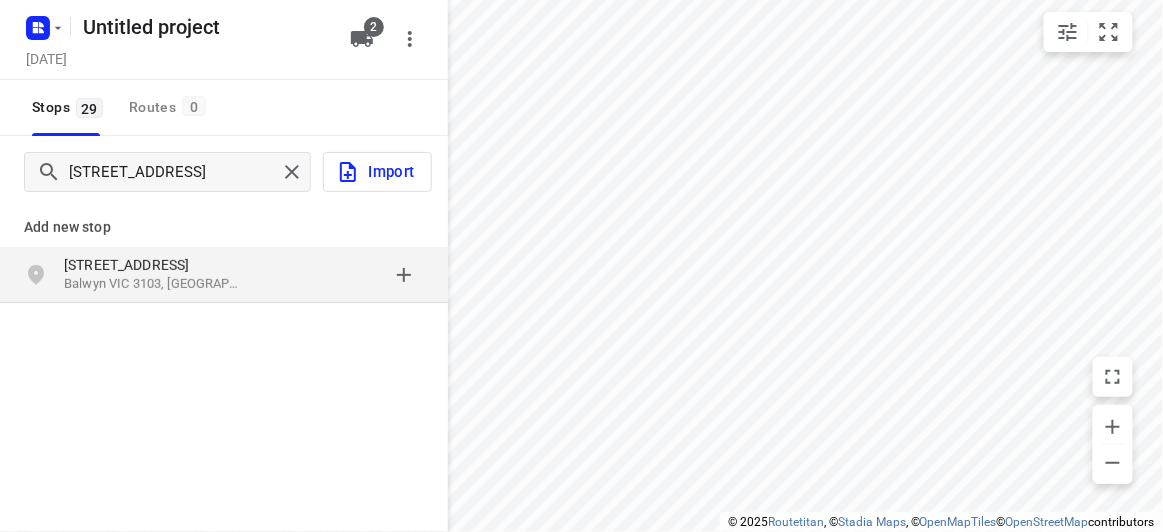 click on "Balwyn VIC 3103, [GEOGRAPHIC_DATA]" at bounding box center (156, 284) 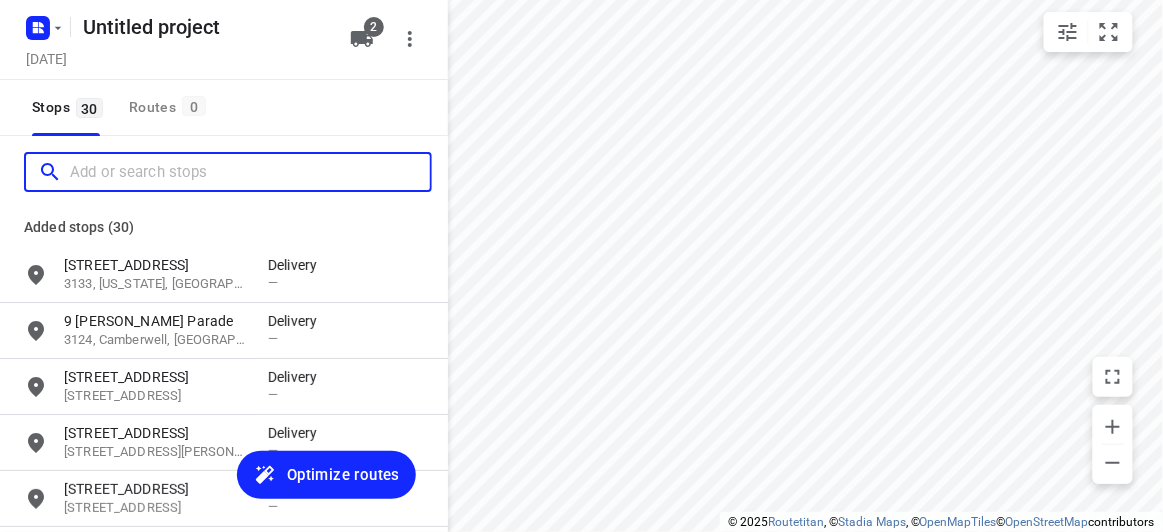 scroll, scrollTop: 0, scrollLeft: 0, axis: both 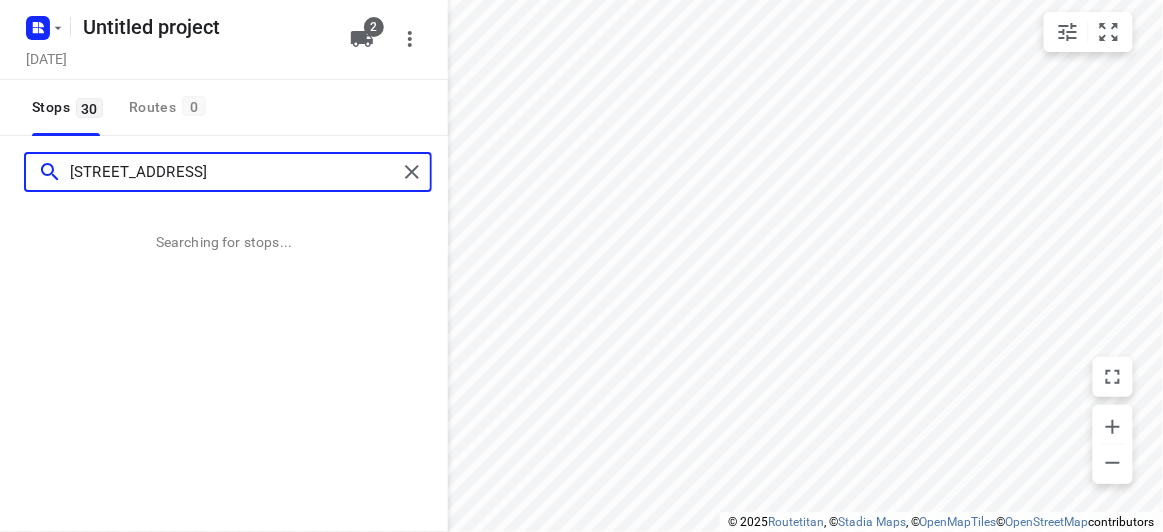 type on "[STREET_ADDRESS]" 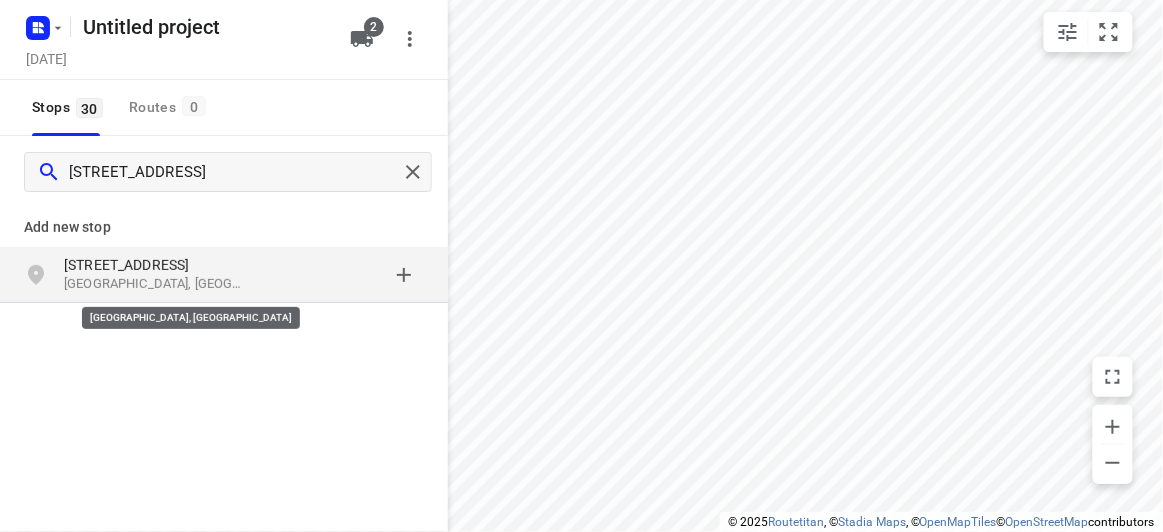 click on "[GEOGRAPHIC_DATA], [GEOGRAPHIC_DATA]" at bounding box center (156, 284) 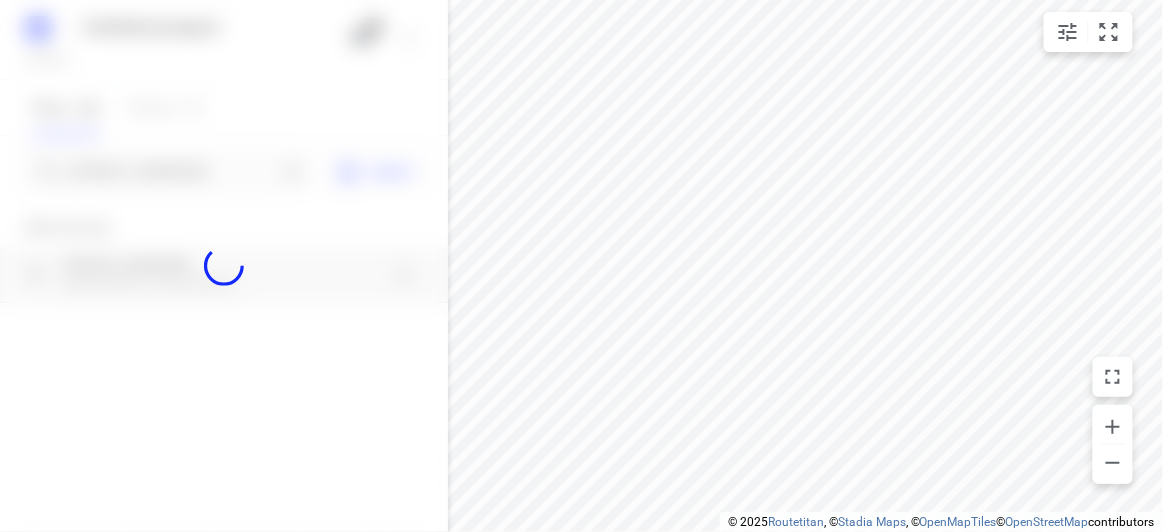 click at bounding box center (224, 266) 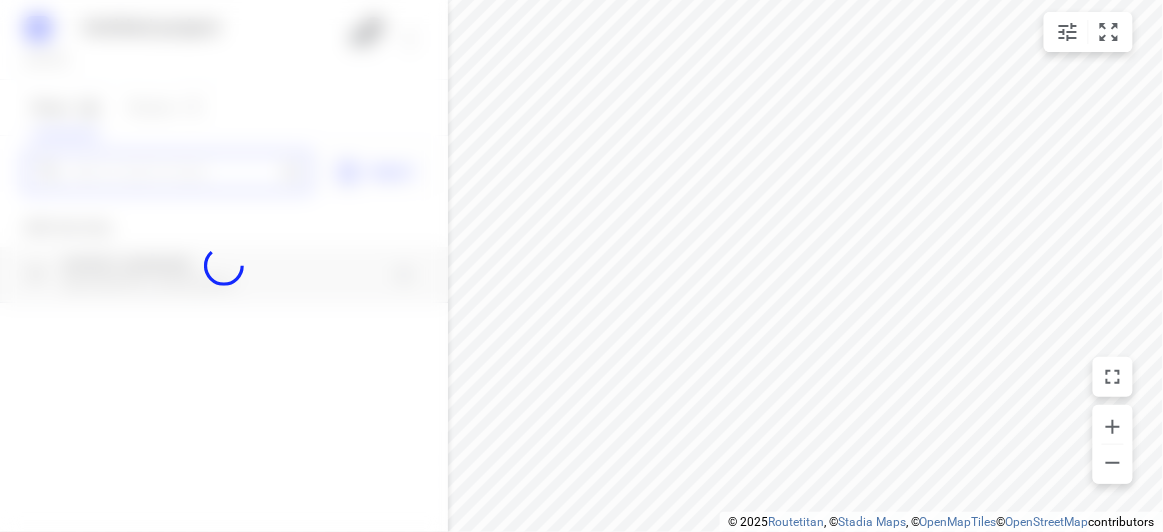 scroll, scrollTop: 0, scrollLeft: 0, axis: both 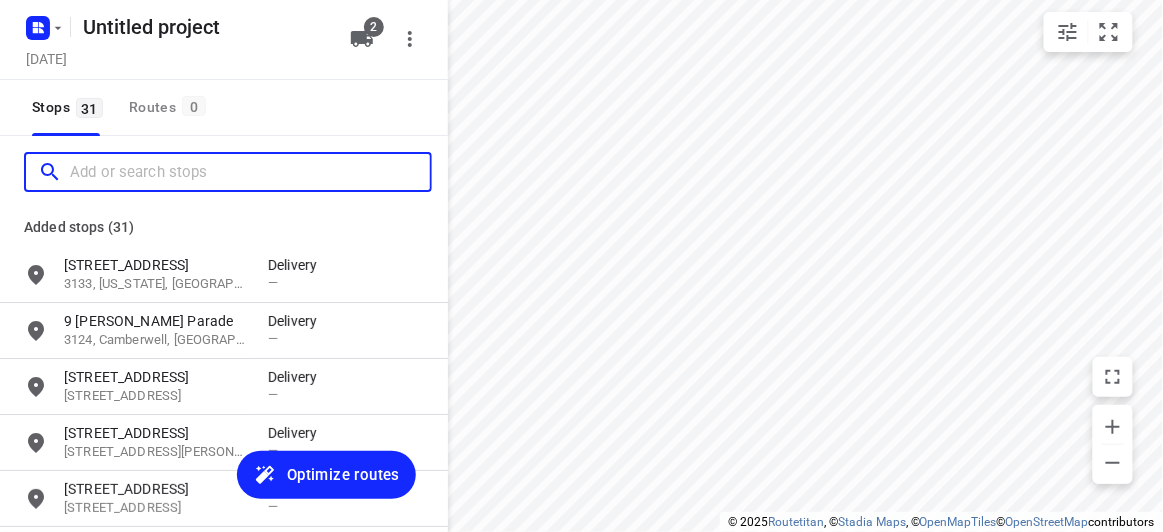 click at bounding box center [250, 172] 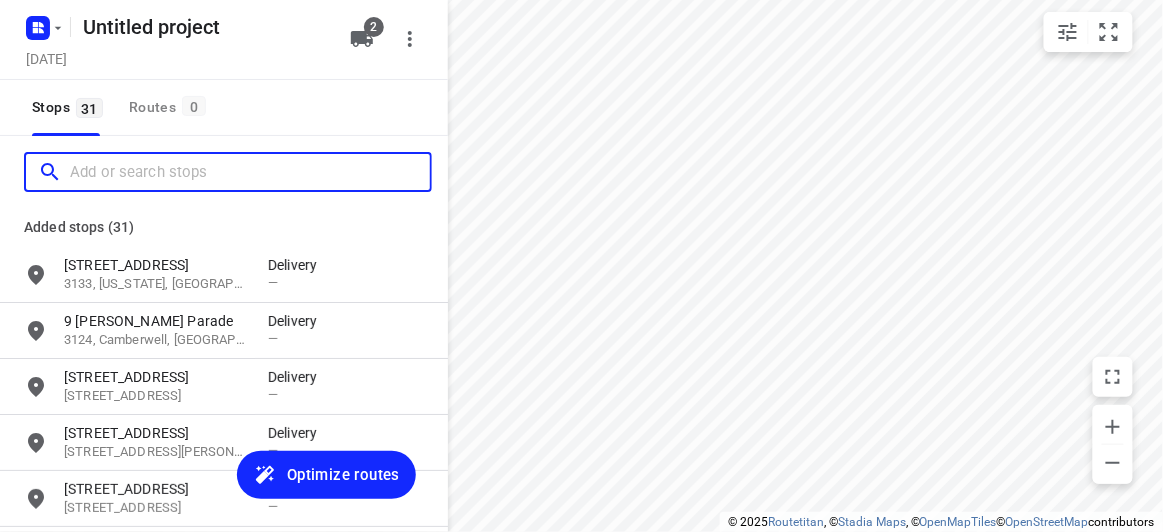 paste on "/[STREET_ADDRESS][PERSON_NAME]" 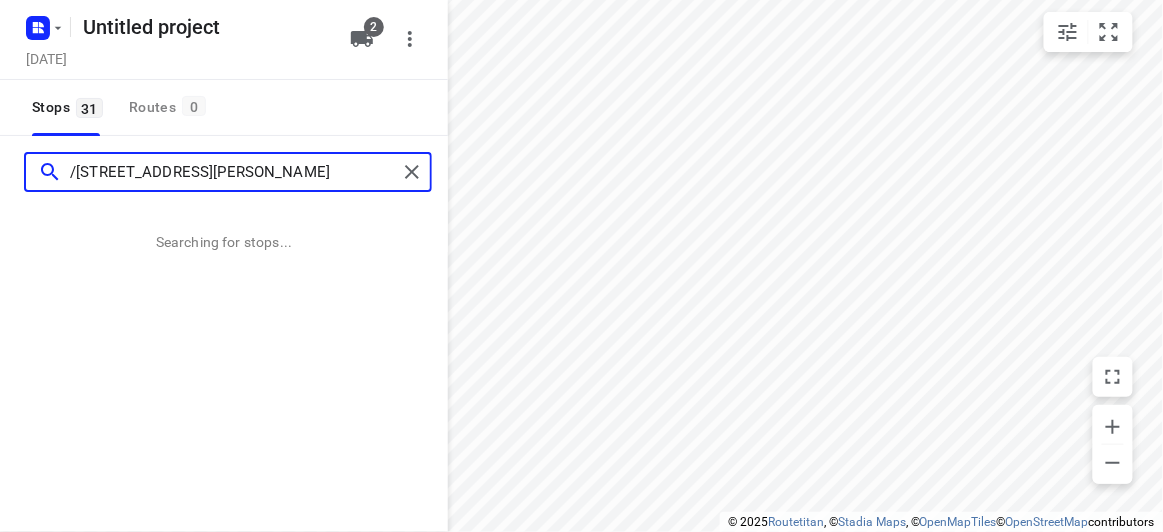 type on "/[STREET_ADDRESS][PERSON_NAME]" 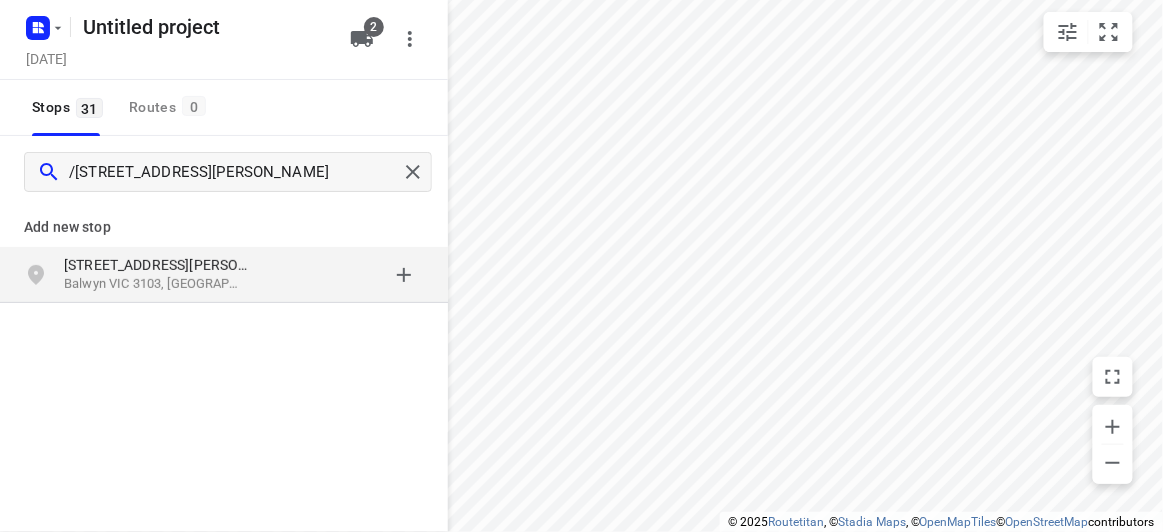click at bounding box center [346, 275] 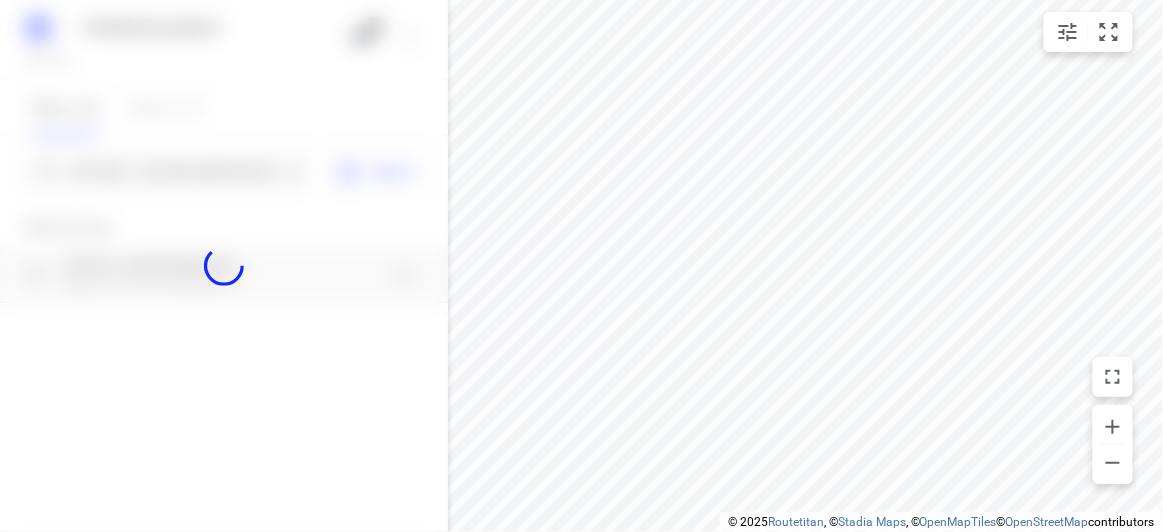 click at bounding box center [224, 266] 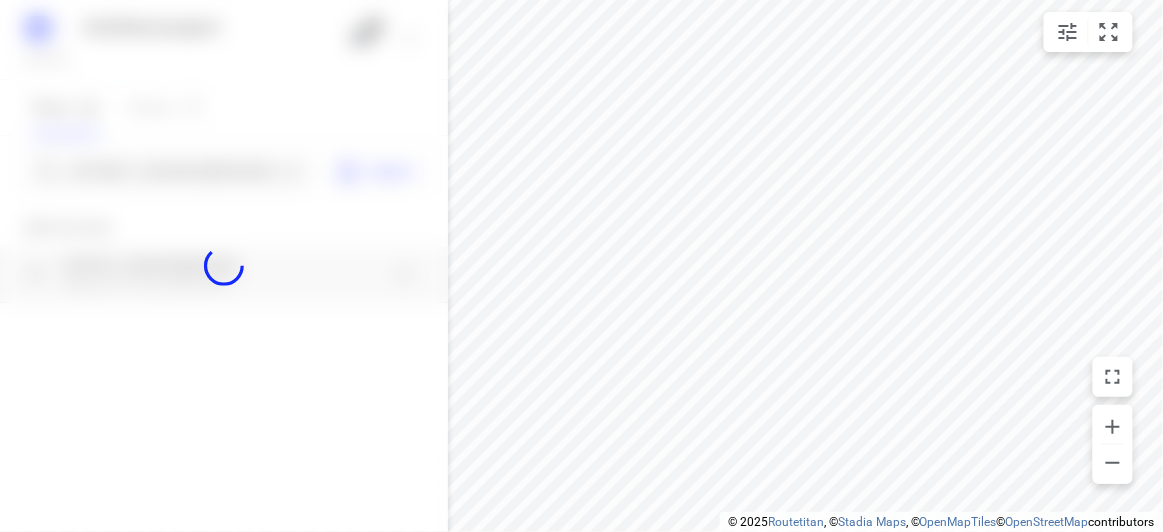 click at bounding box center [224, 266] 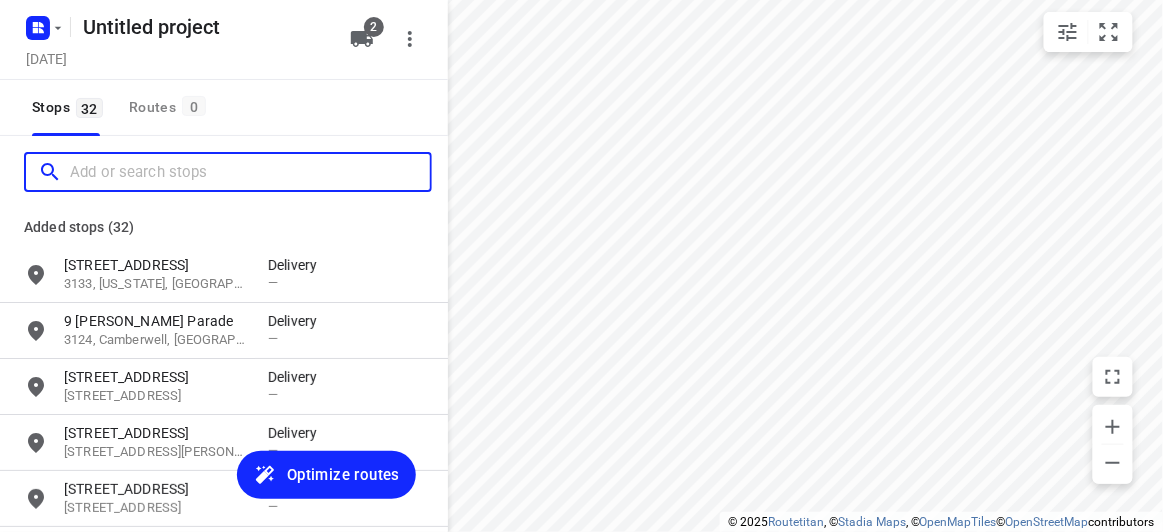 scroll, scrollTop: 0, scrollLeft: 0, axis: both 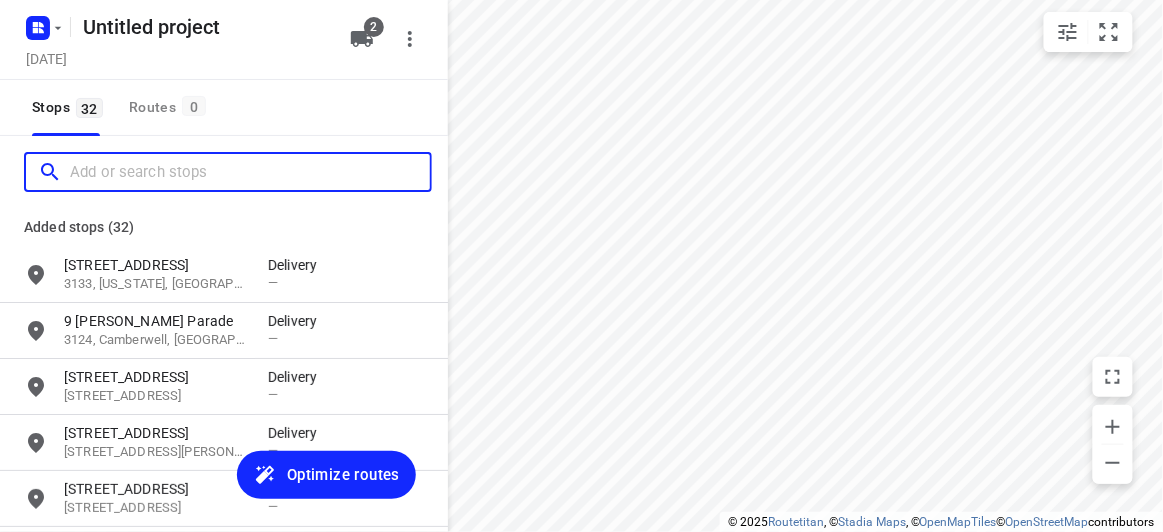 paste on "[STREET_ADDRESS][PERSON_NAME]" 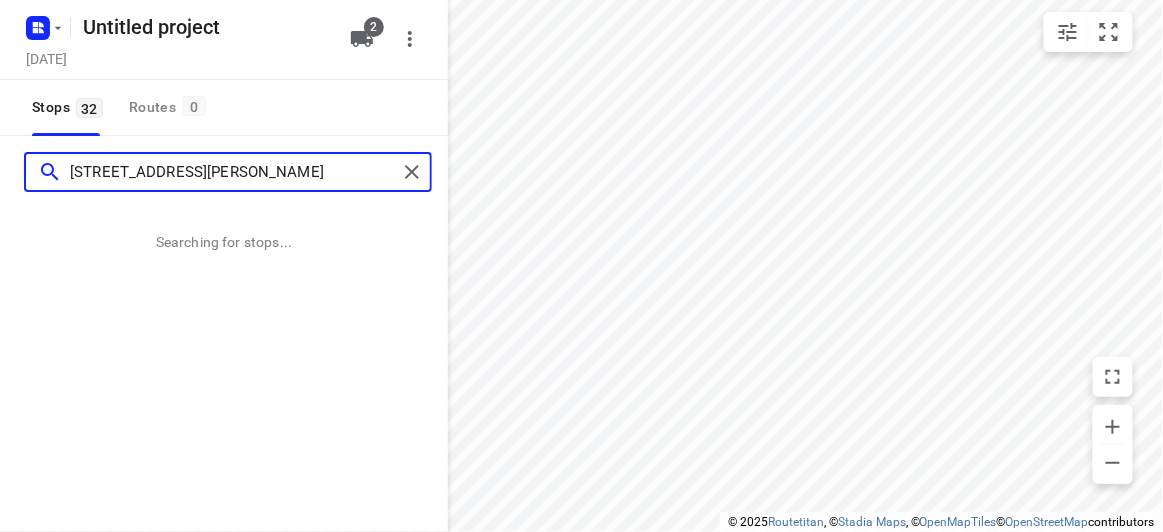 type on "[STREET_ADDRESS][PERSON_NAME]" 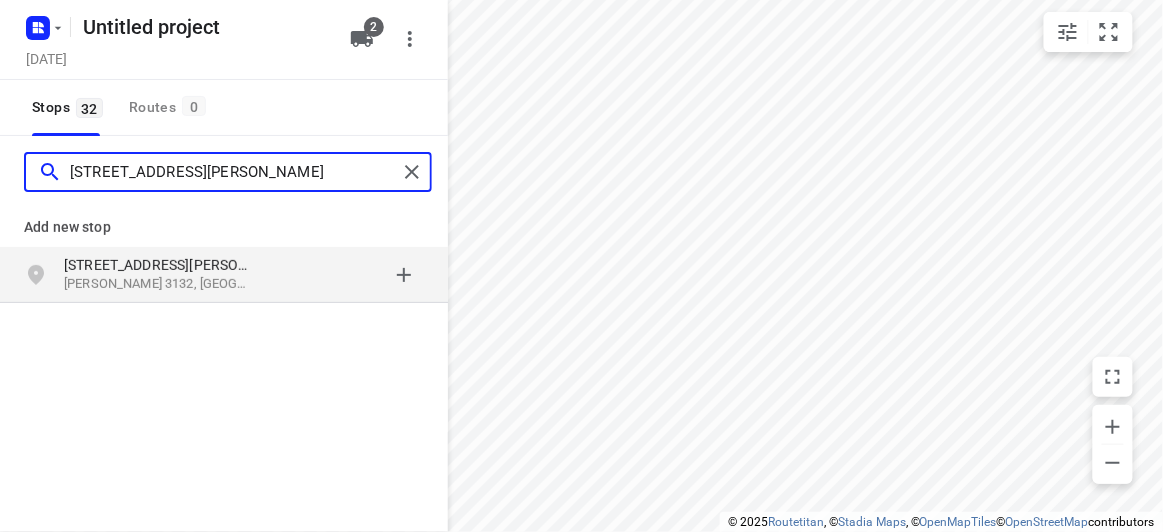 click on "[STREET_ADDRESS][PERSON_NAME]" at bounding box center [233, 172] 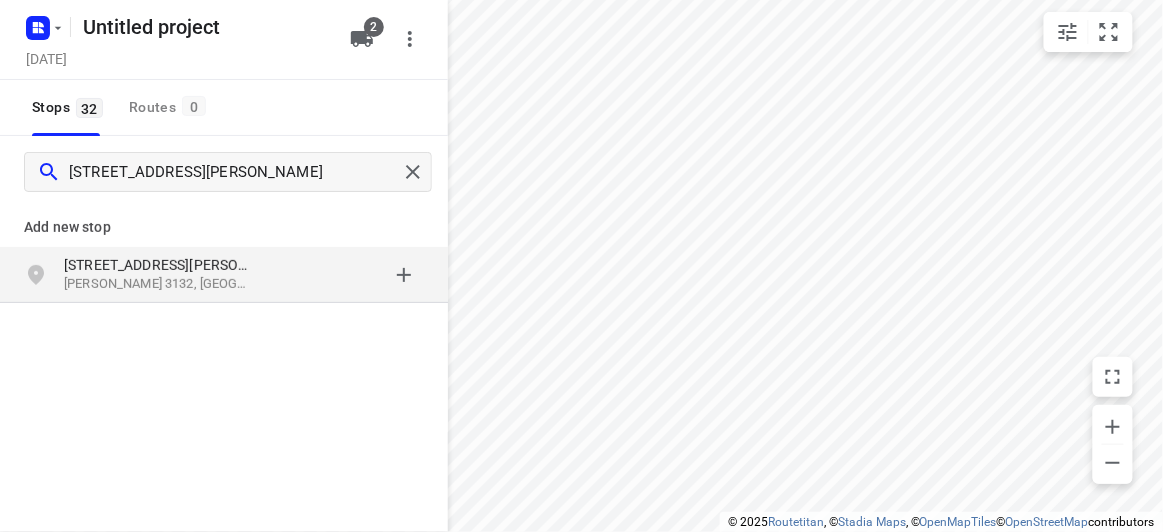 click on "[STREET_ADDRESS][PERSON_NAME]" at bounding box center (156, 265) 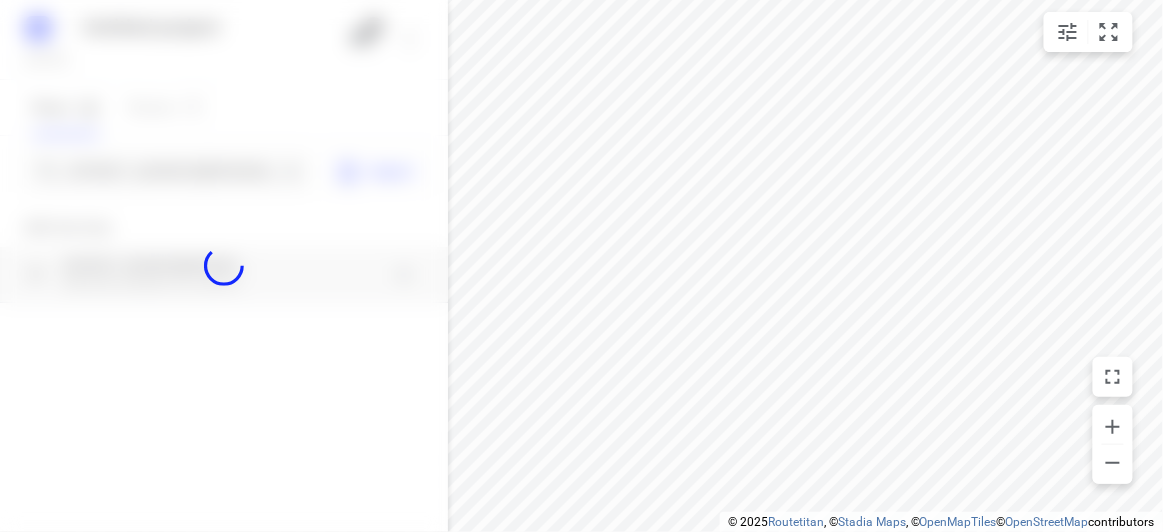 click at bounding box center (224, 266) 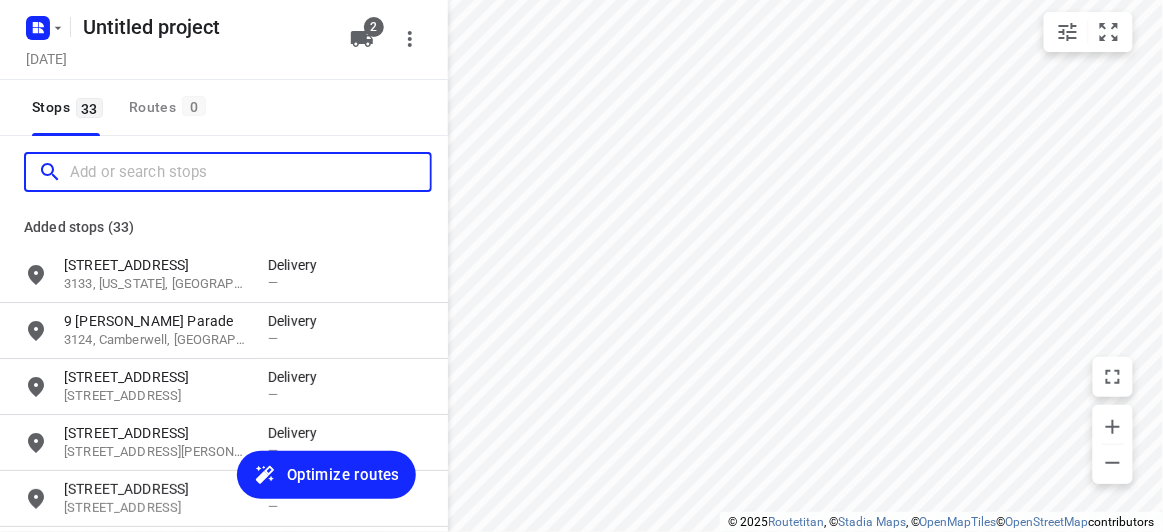 paste on "[STREET_ADDRESS]" 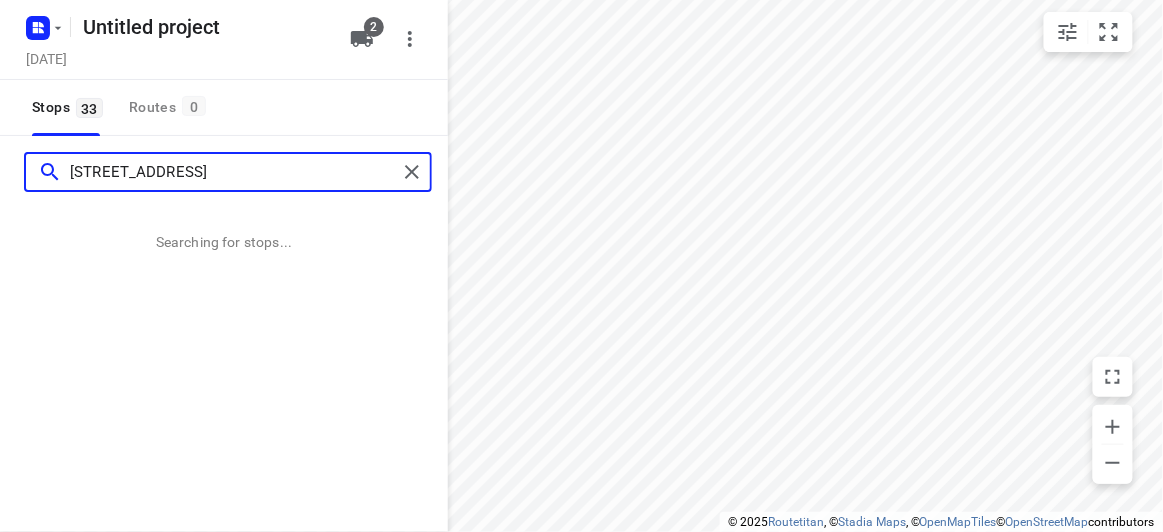 type on "[STREET_ADDRESS]" 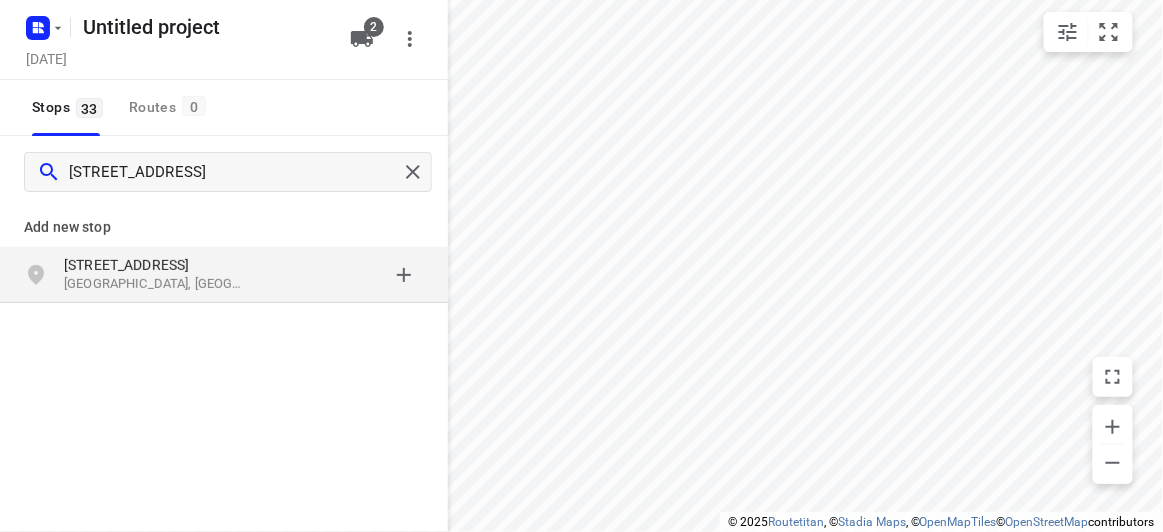 click on "[GEOGRAPHIC_DATA], [GEOGRAPHIC_DATA]" at bounding box center (156, 284) 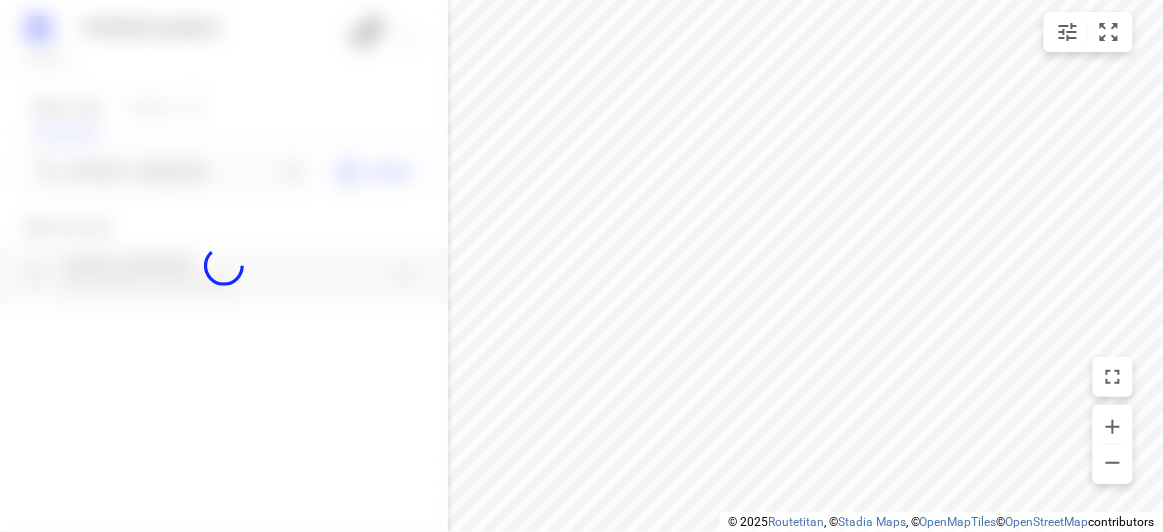 click at bounding box center (224, 266) 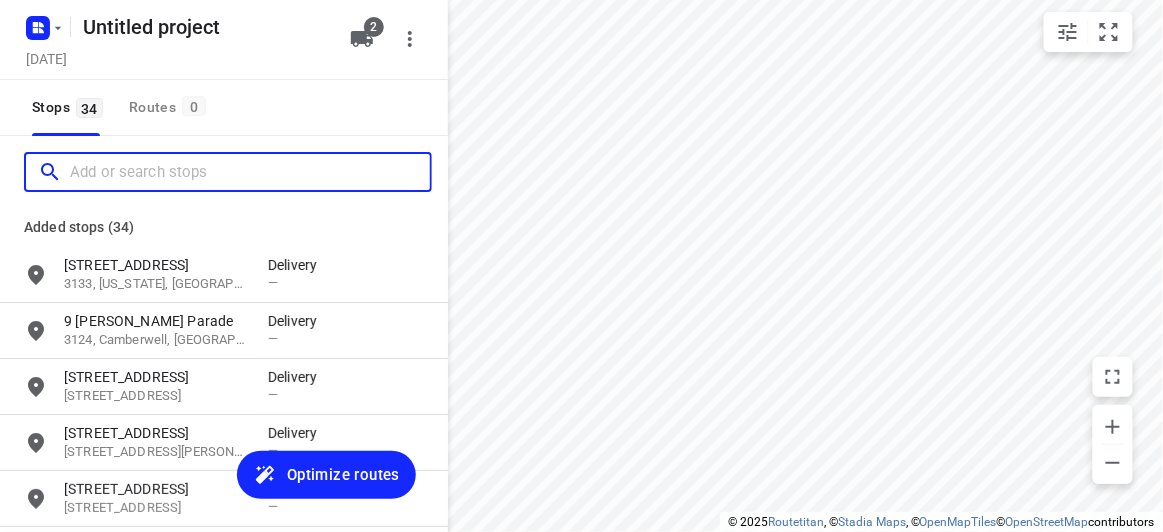 scroll, scrollTop: 0, scrollLeft: 0, axis: both 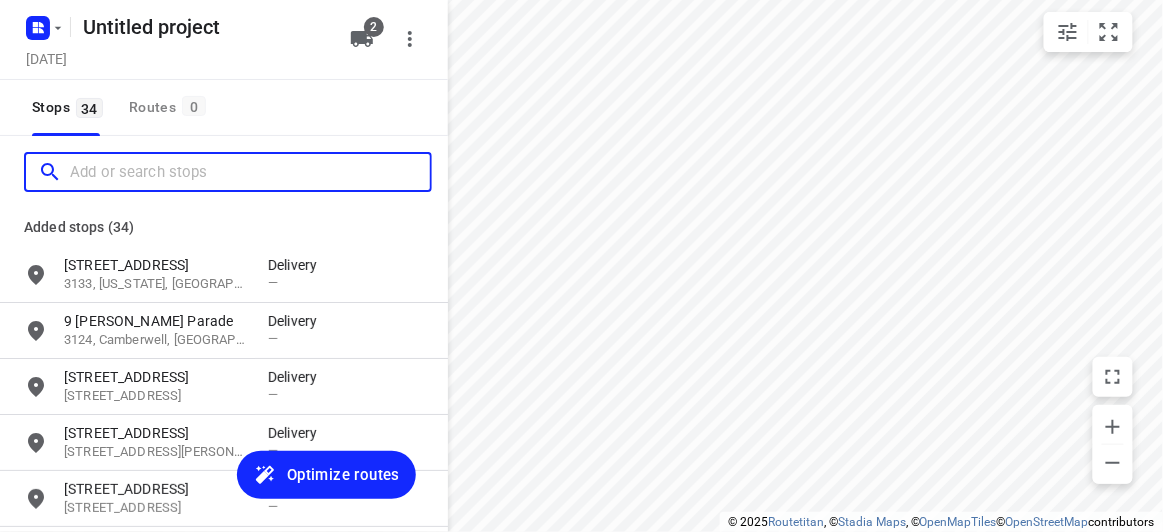 click at bounding box center (250, 172) 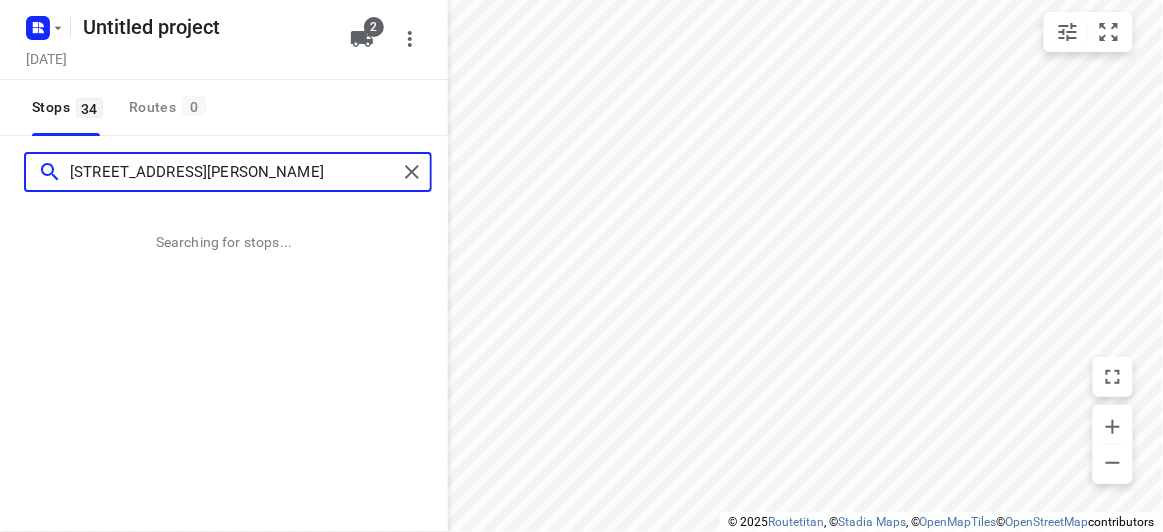 type on "[STREET_ADDRESS][PERSON_NAME]" 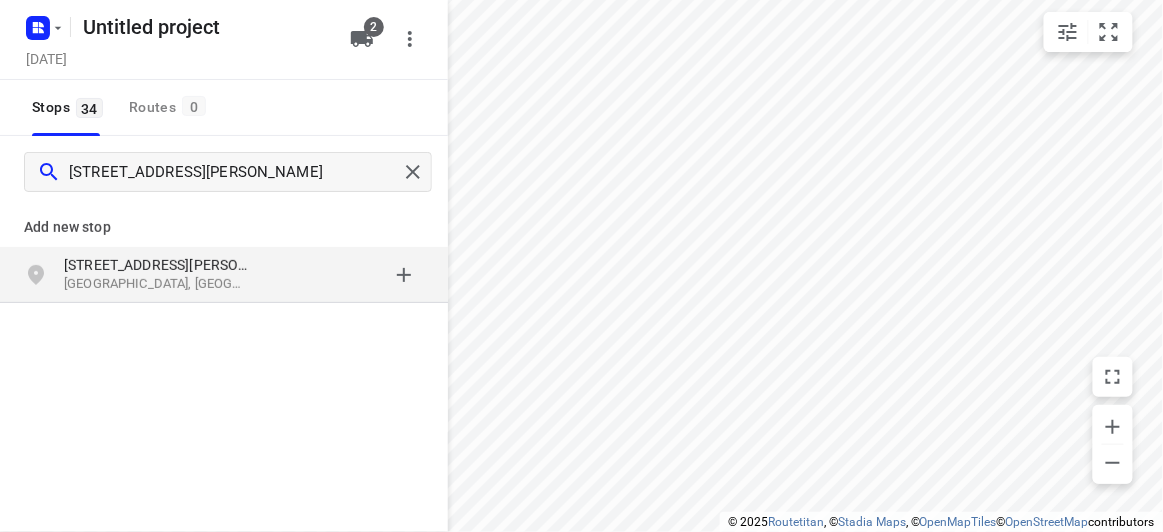click on "[GEOGRAPHIC_DATA], [GEOGRAPHIC_DATA]" at bounding box center (156, 284) 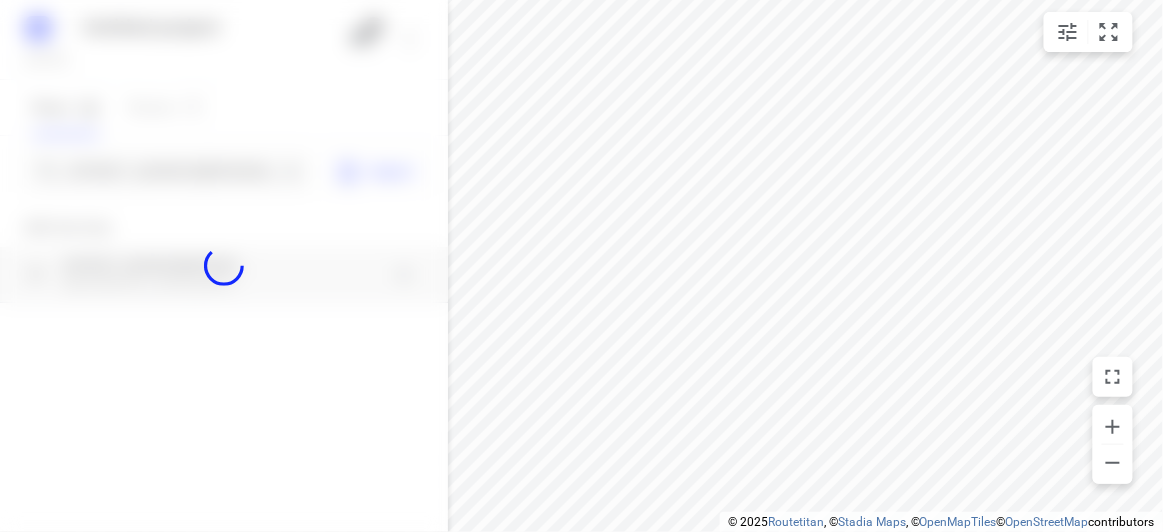 click at bounding box center (224, 266) 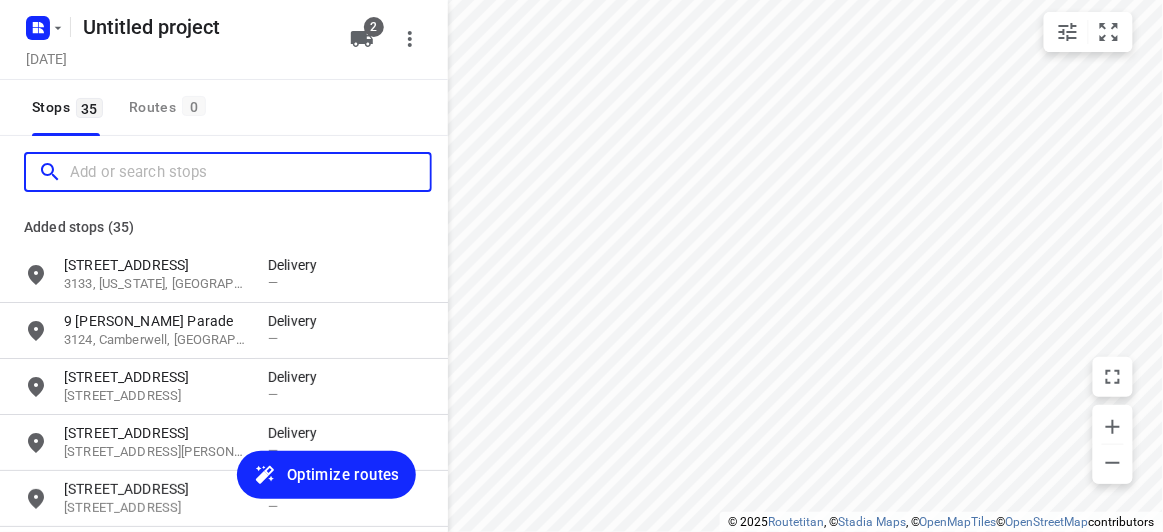 paste on "[STREET_ADDRESS][PERSON_NAME]" 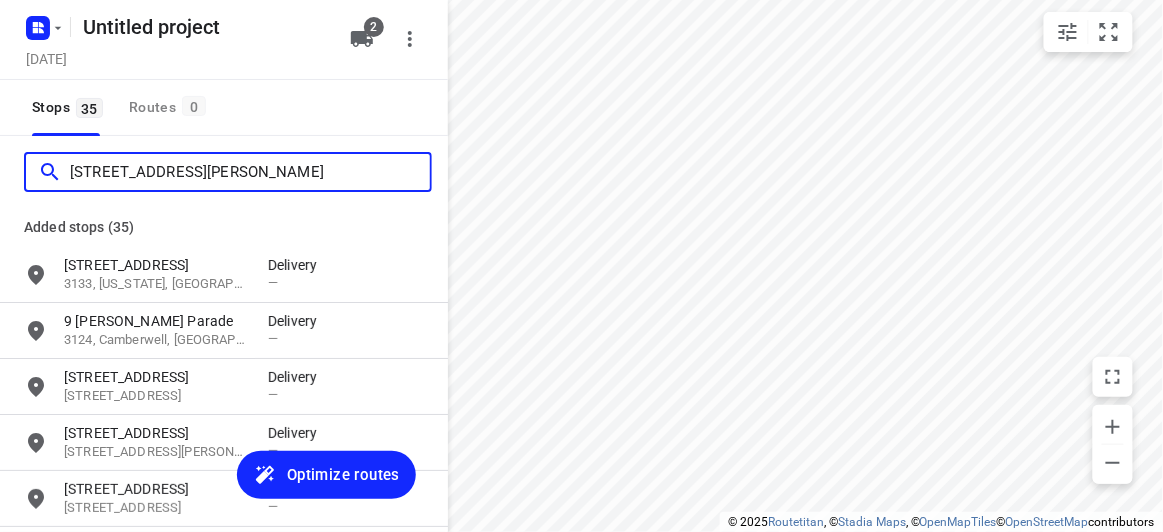 scroll, scrollTop: 0, scrollLeft: 0, axis: both 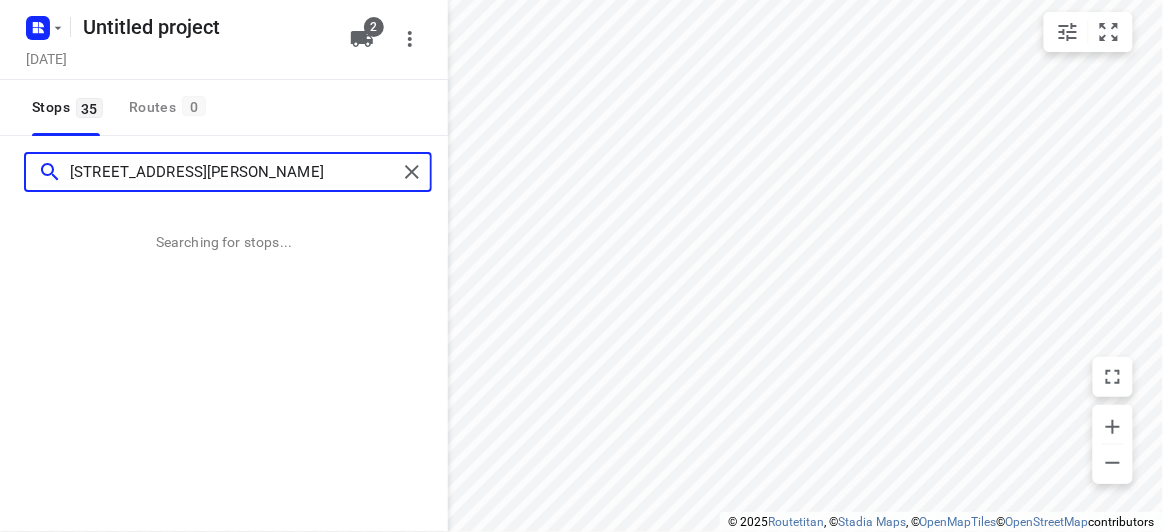 type on "[STREET_ADDRESS][PERSON_NAME]" 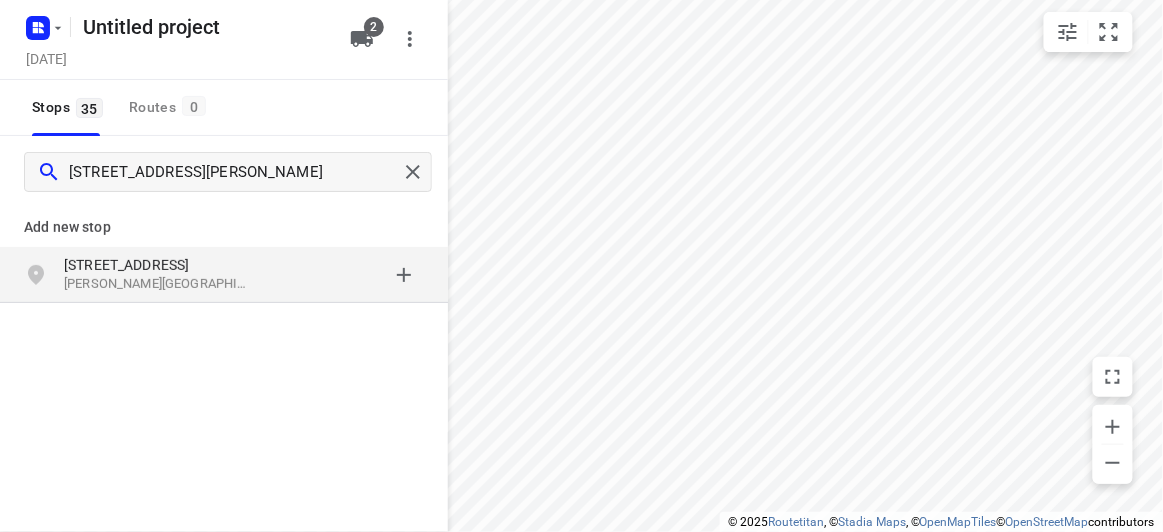 click on "[STREET_ADDRESS]" at bounding box center (156, 265) 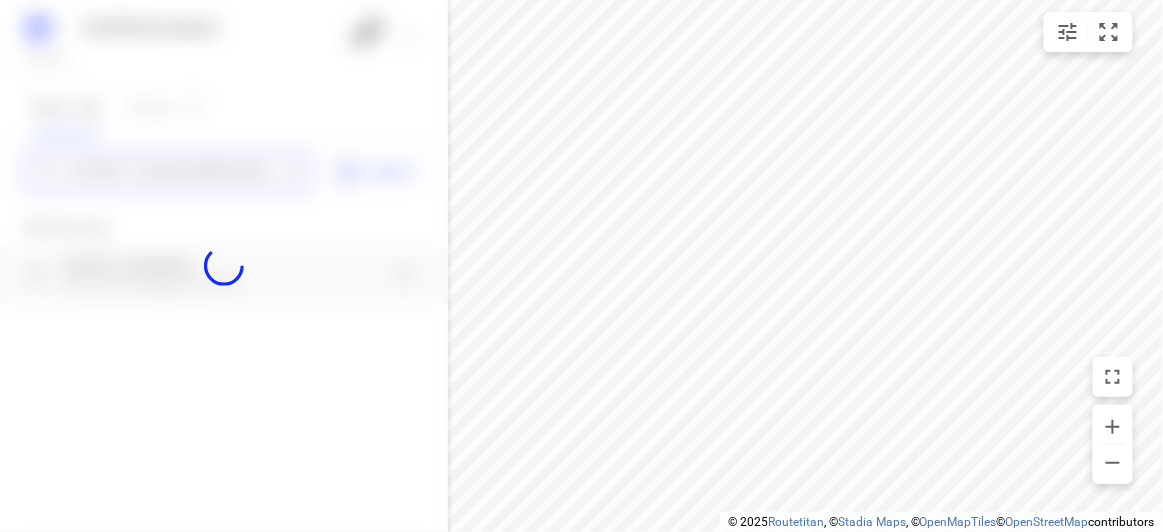 click on "Untitled project [DATE] 2 Stops 35 Routes 0 [STREET_ADDRESS][PERSON_NAME] Import Add new stop [STREET_ADDRESS][PERSON_NAME] Routing Settings Optimization preference Shortest distance distance Optimization preference Distance Format KM km Distance Format Default stop duration 5 minutes Default stop duration Default stop load 1 units Default stop load Allow late stops   Maximum amount of time drivers may be late at a stop Allow reloads BETA   Vehicles may return to the depot to load more stops. Fixed departure time   Vehicles must depart at the start of their working hours Cancel Save" at bounding box center (224, 266) 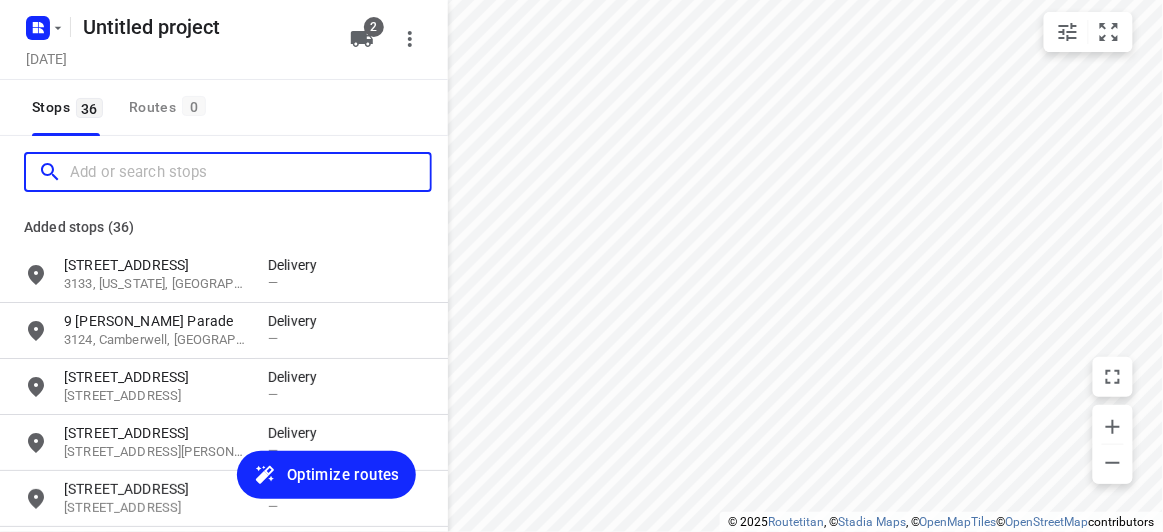 paste on "[STREET_ADDRESS]" 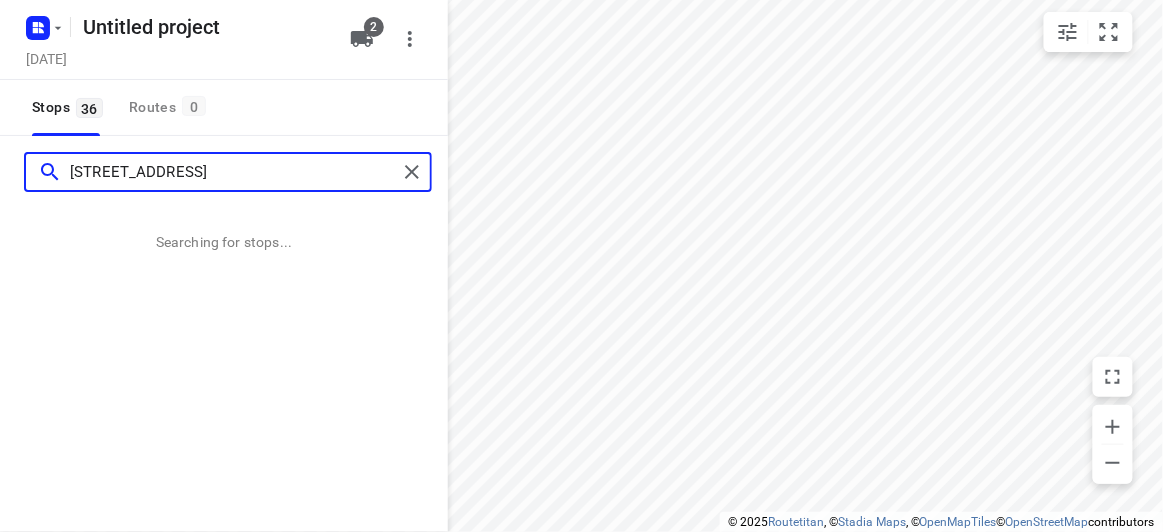 type on "[STREET_ADDRESS]" 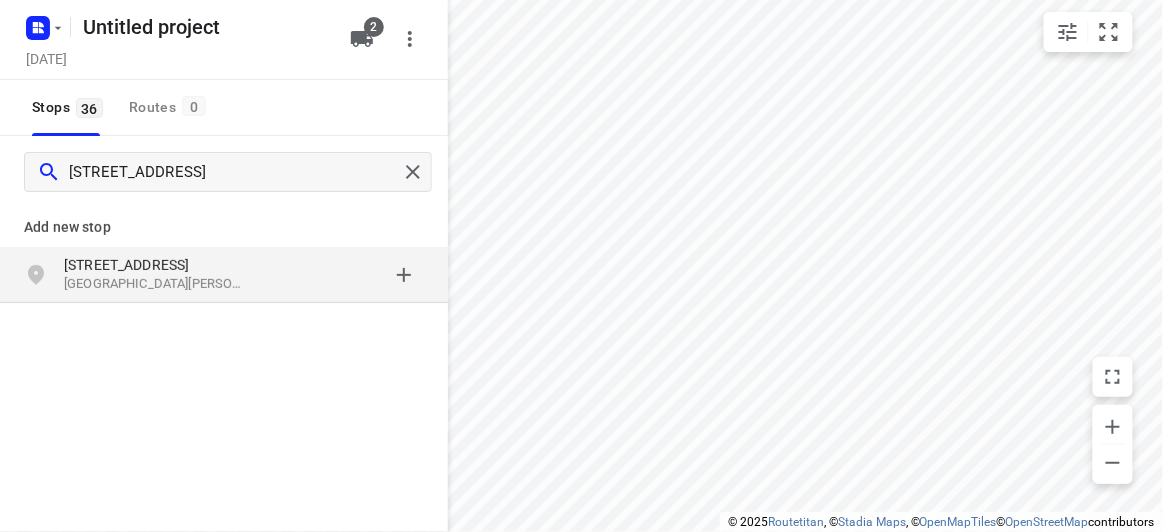 click on "[STREET_ADDRESS][PERSON_NAME]" at bounding box center (224, 275) 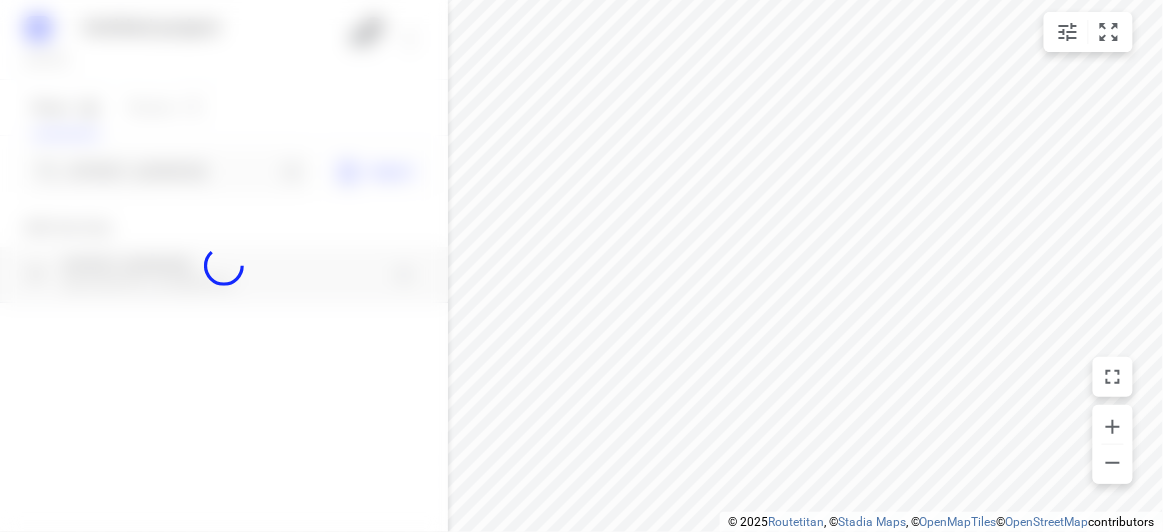 click at bounding box center (224, 266) 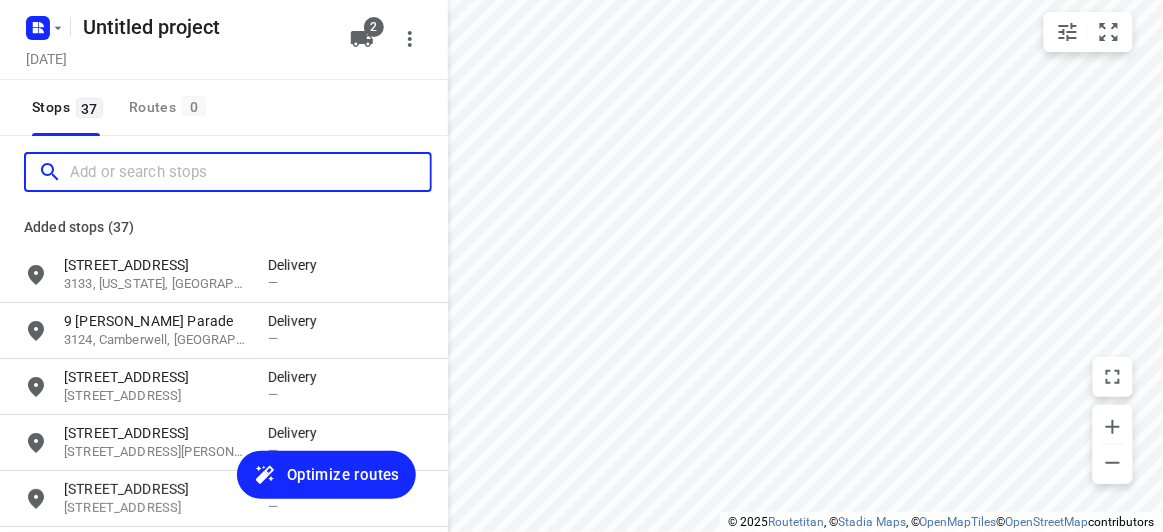 scroll, scrollTop: 0, scrollLeft: 0, axis: both 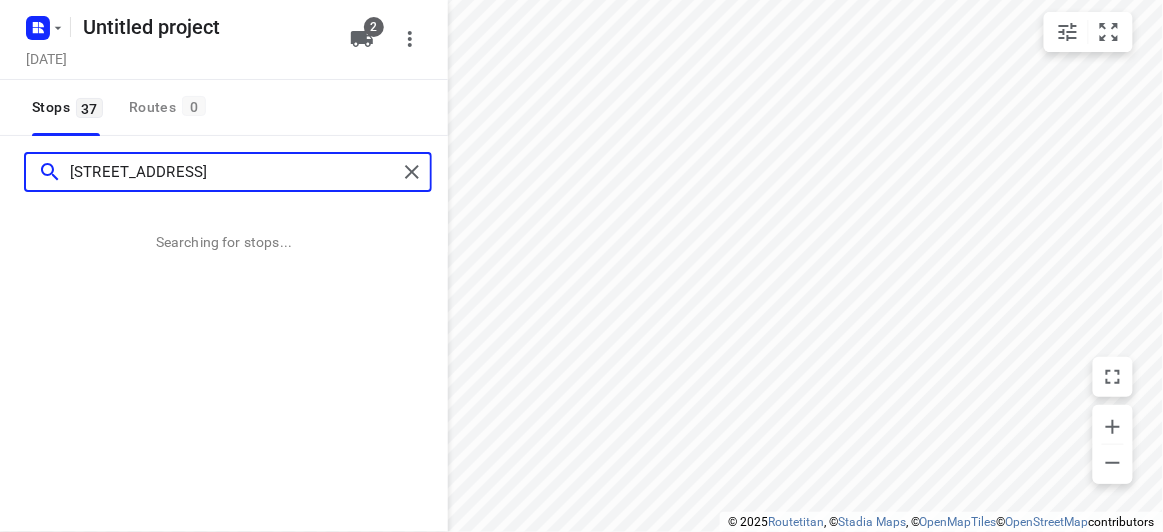 type on "[STREET_ADDRESS]" 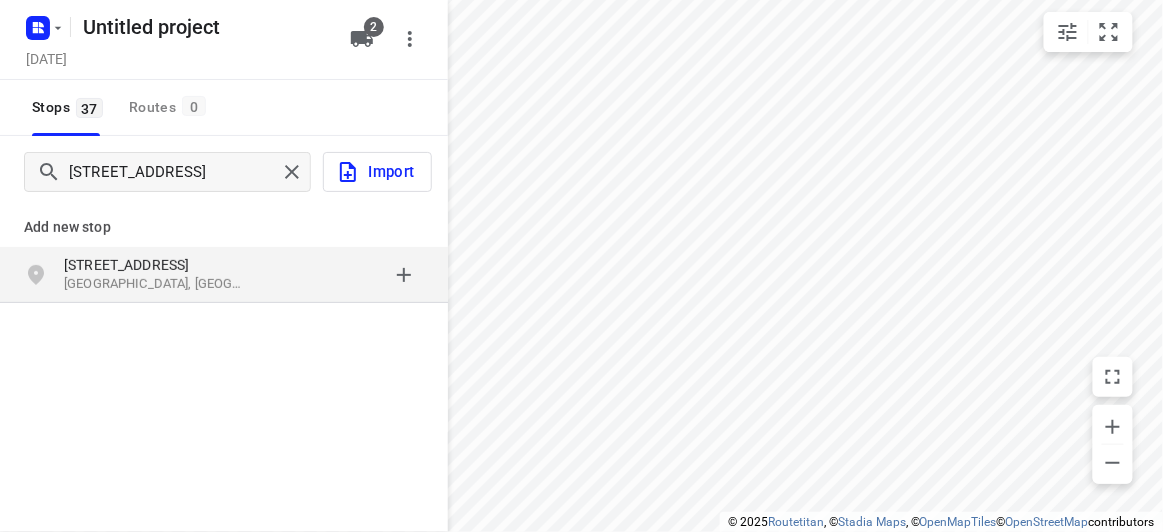 click on "[STREET_ADDRESS]" at bounding box center [224, 275] 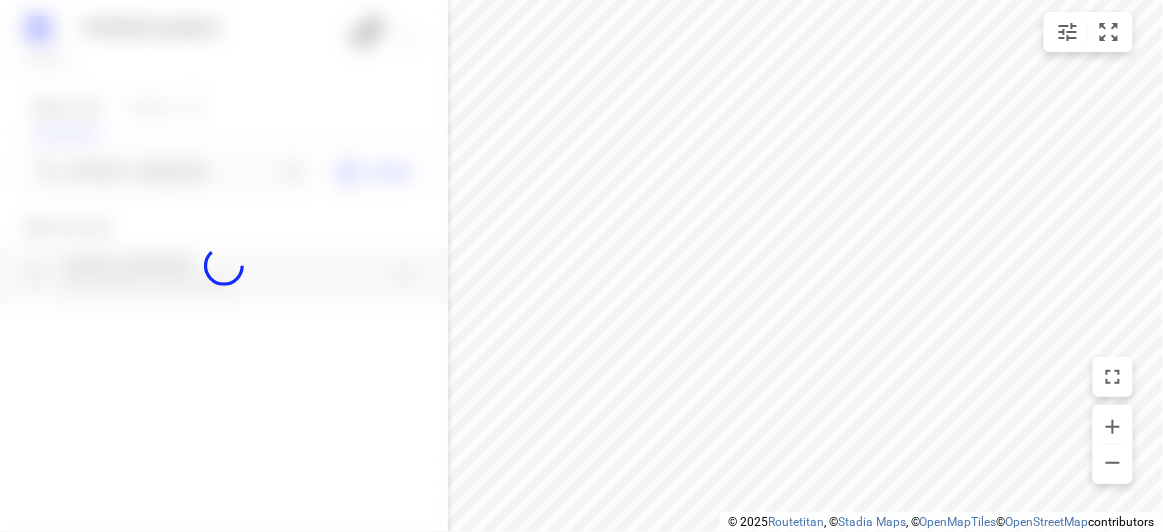 click at bounding box center [224, 266] 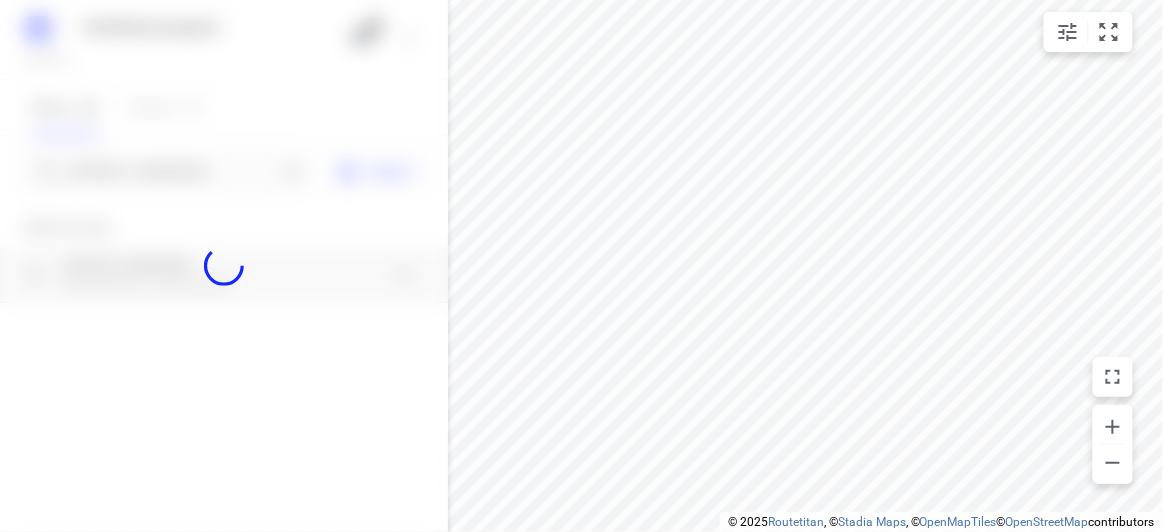 click at bounding box center [224, 266] 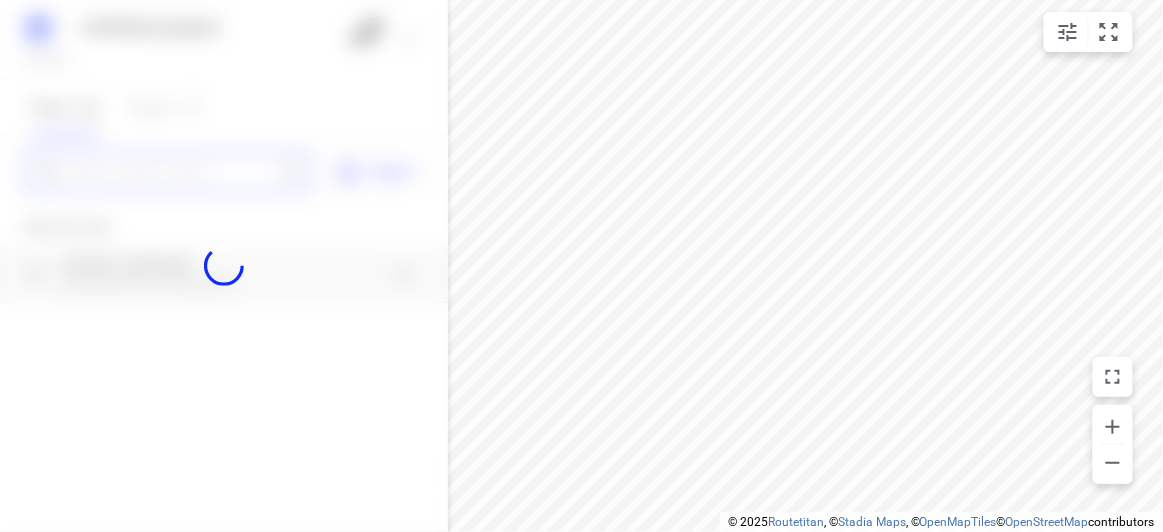scroll, scrollTop: 0, scrollLeft: 0, axis: both 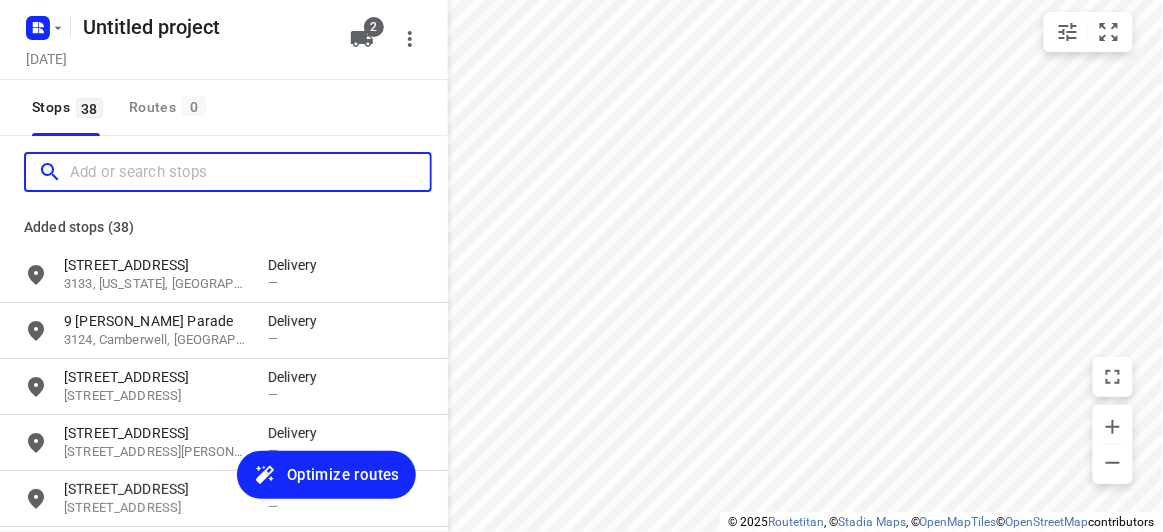 paste on "[STREET_ADDRESS][PERSON_NAME]" 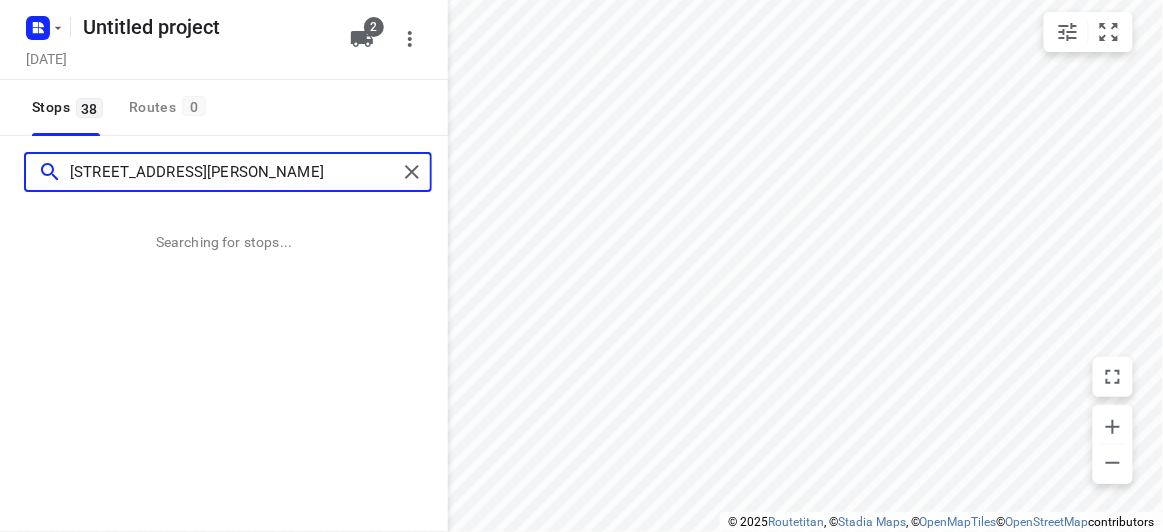 type on "[STREET_ADDRESS][PERSON_NAME]" 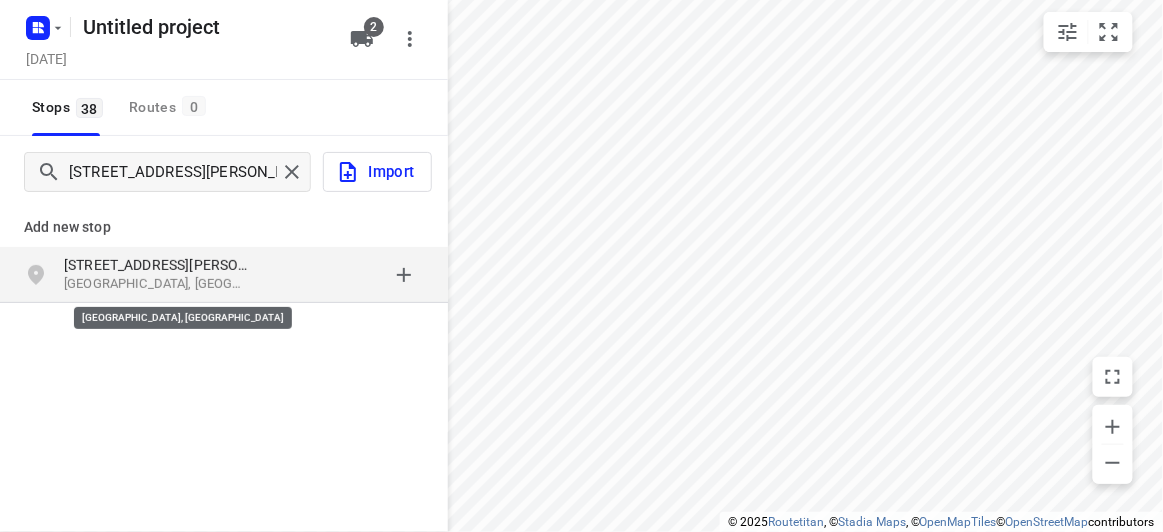 click on "[GEOGRAPHIC_DATA], [GEOGRAPHIC_DATA]" at bounding box center [156, 284] 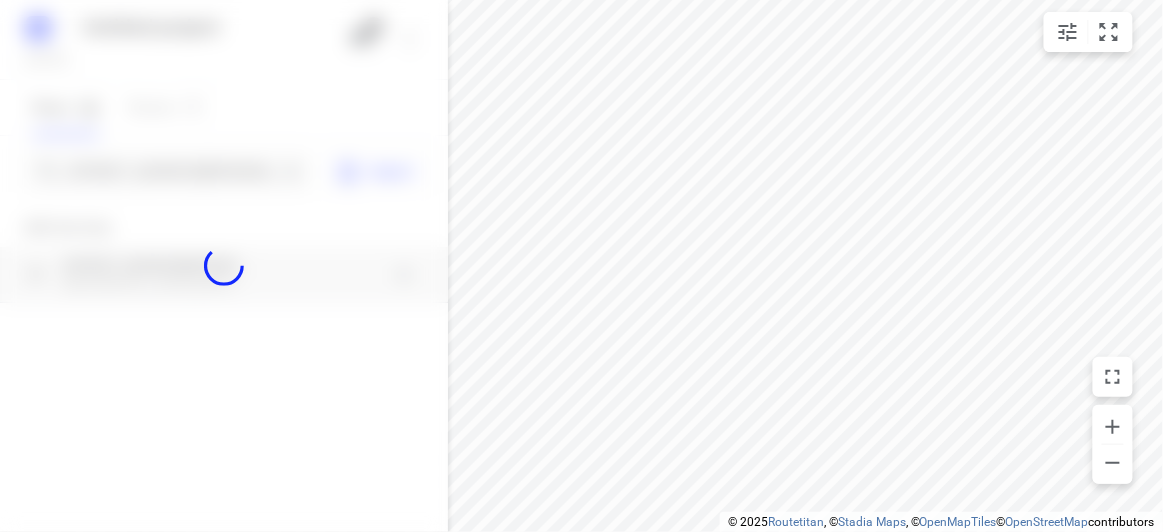 click at bounding box center [224, 266] 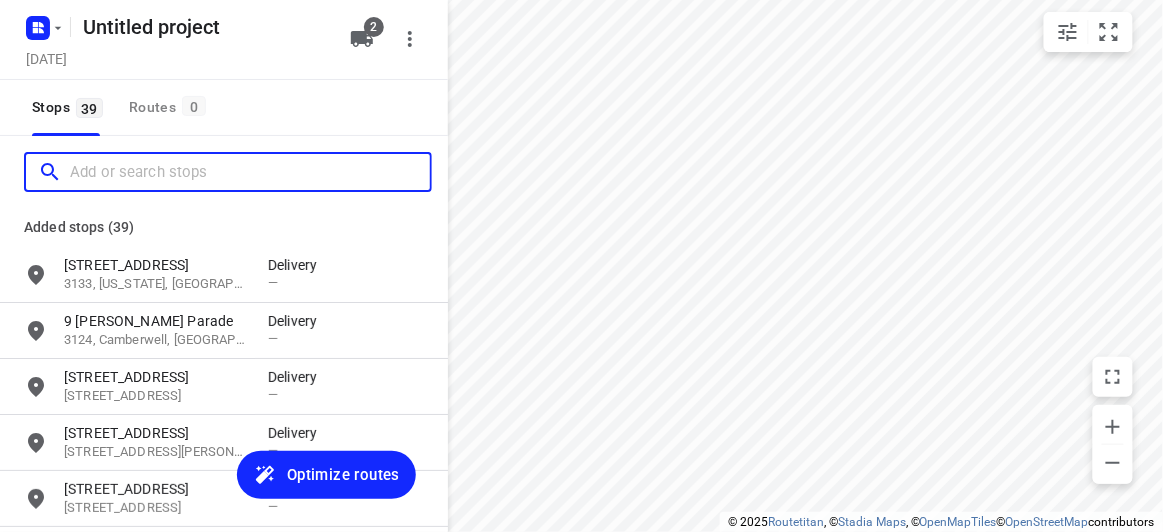 scroll, scrollTop: 0, scrollLeft: 0, axis: both 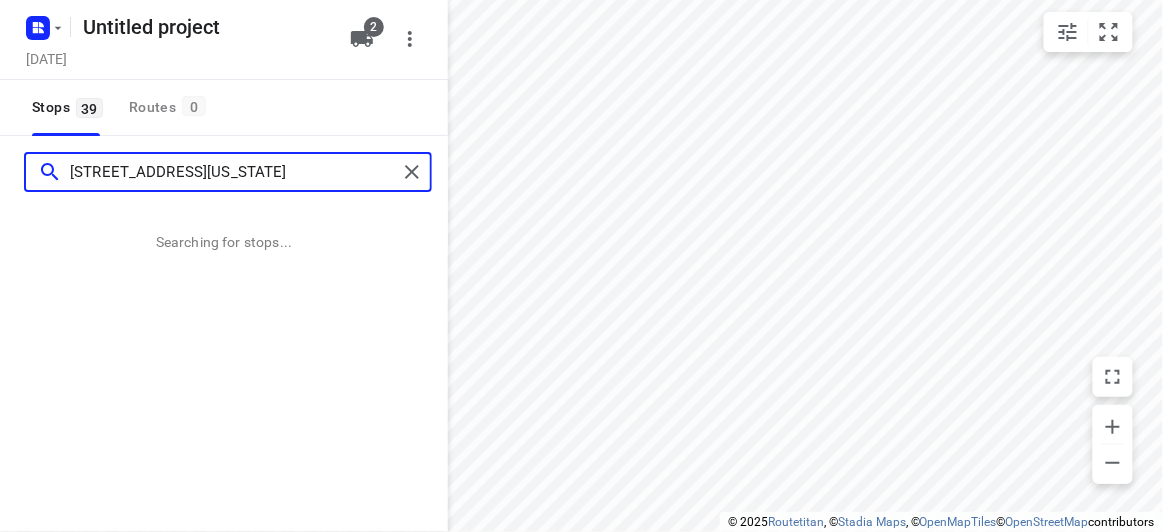 type on "[STREET_ADDRESS][US_STATE]" 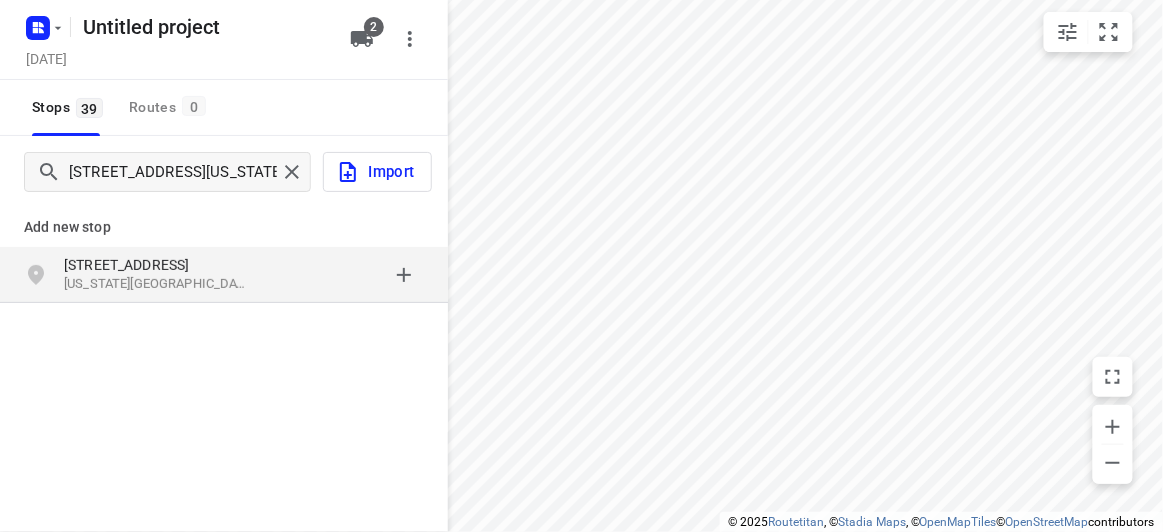 click on "[STREET_ADDRESS][US_STATE]" at bounding box center (224, 275) 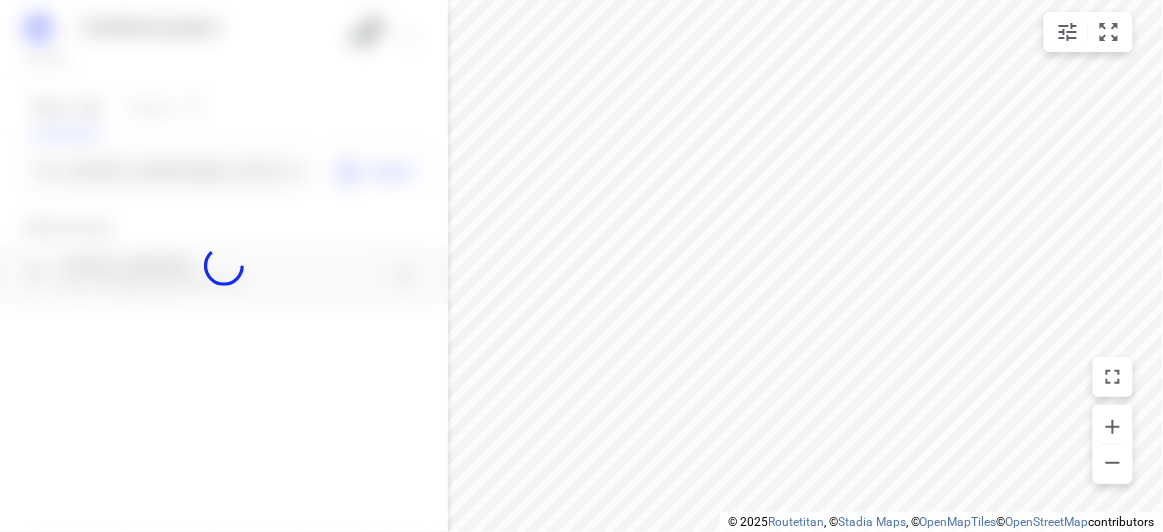 click at bounding box center [224, 266] 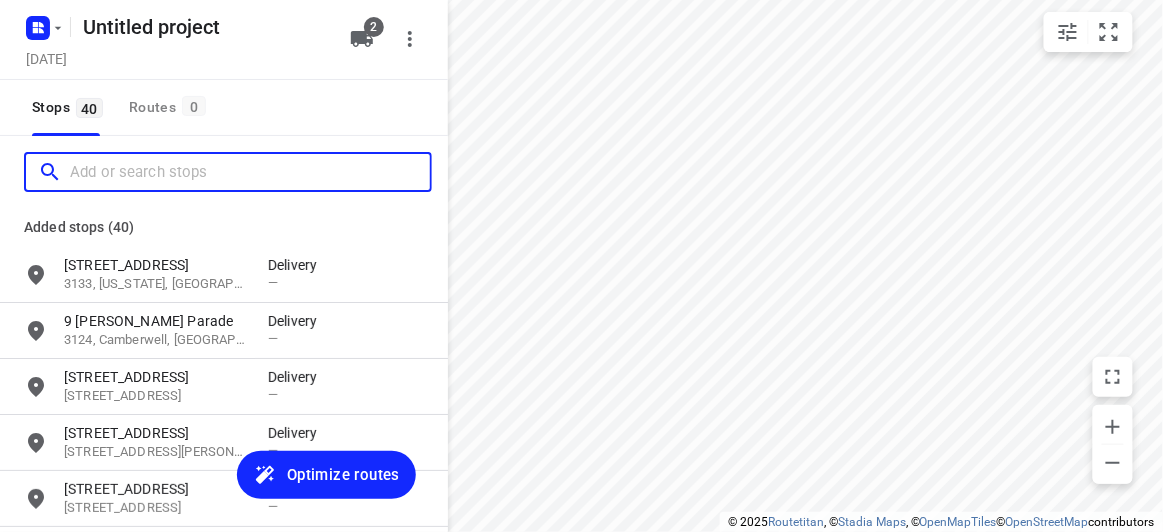 scroll, scrollTop: 0, scrollLeft: 0, axis: both 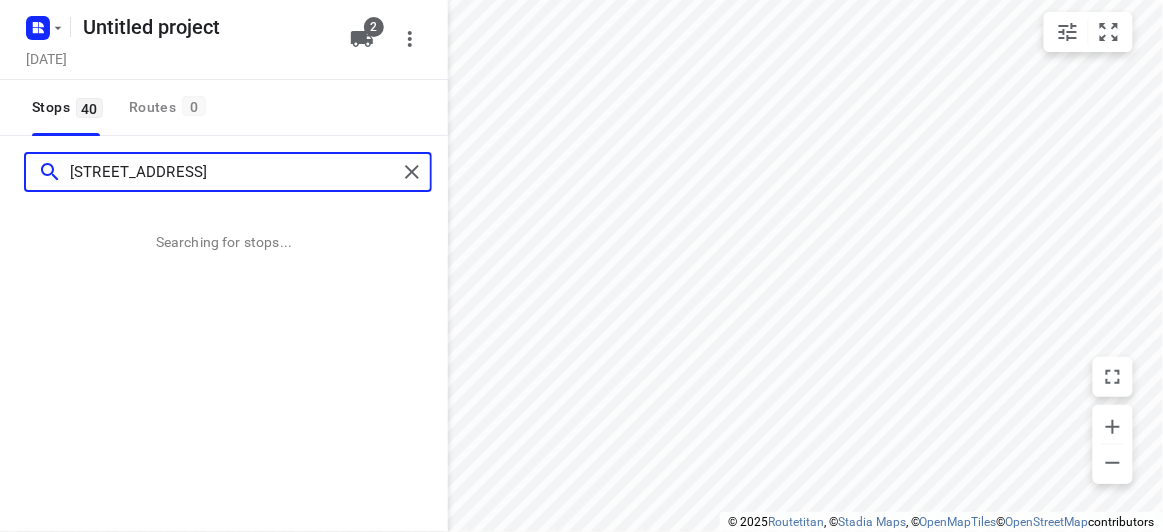 type on "[STREET_ADDRESS]" 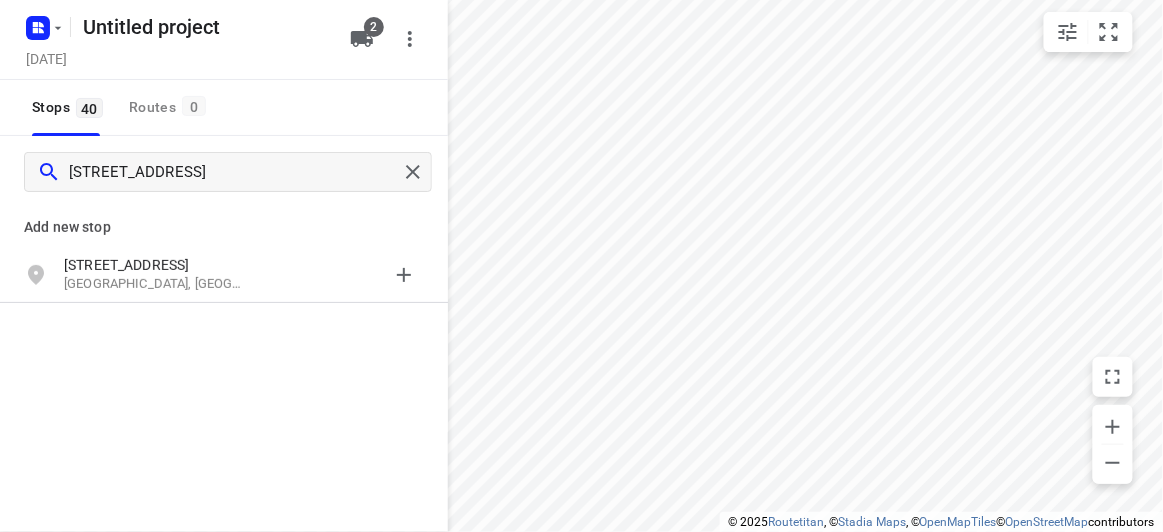 click on "Add new stop" at bounding box center [224, 219] 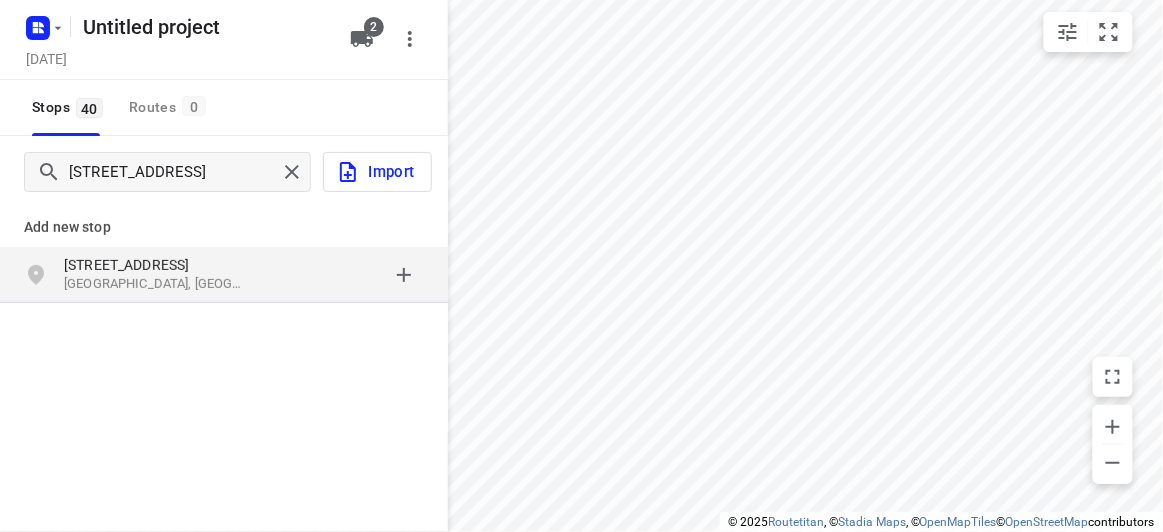 click on "[STREET_ADDRESS]" at bounding box center (224, 275) 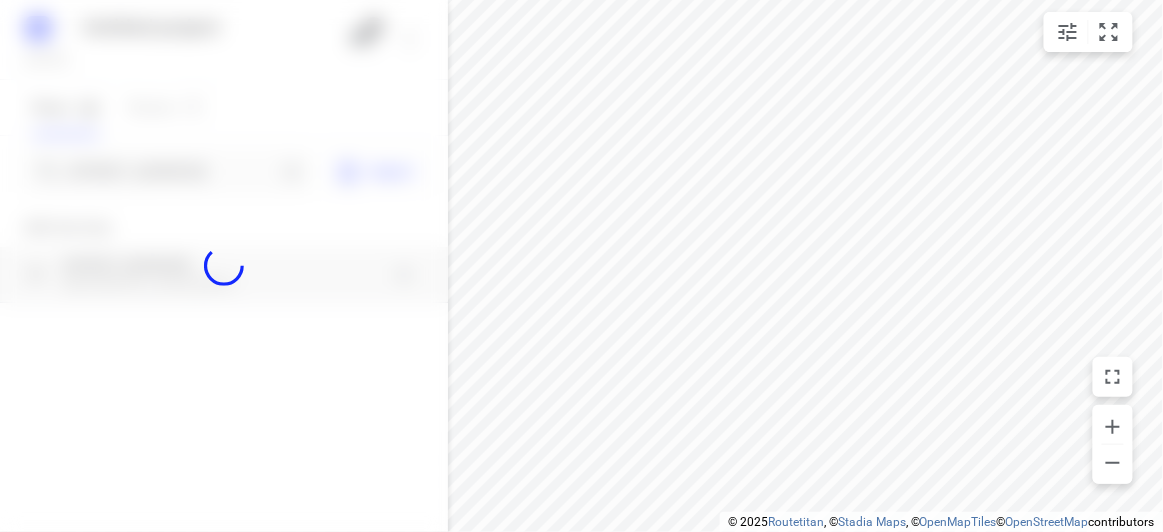 click at bounding box center (224, 266) 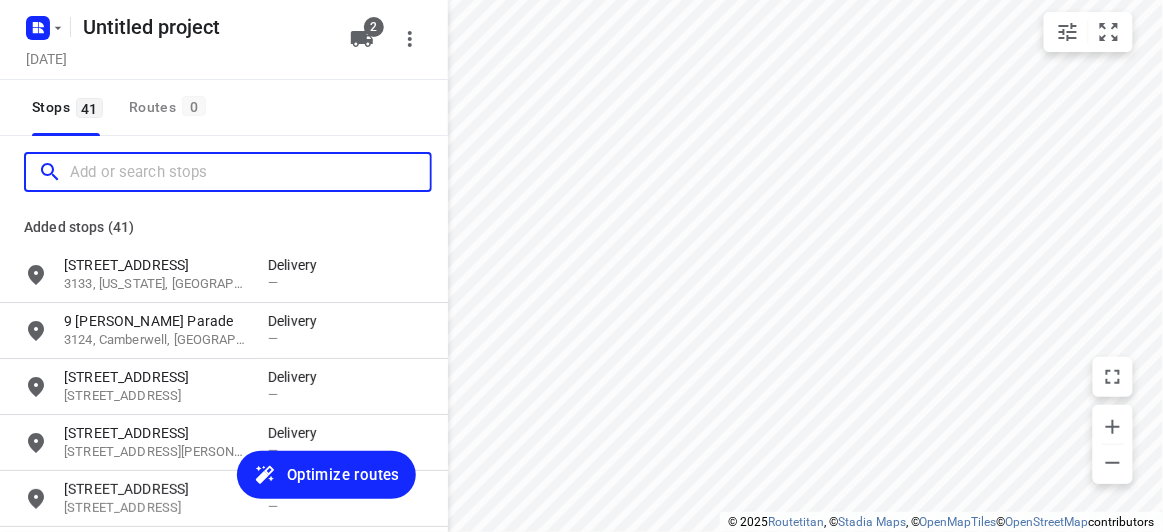 scroll, scrollTop: 0, scrollLeft: 0, axis: both 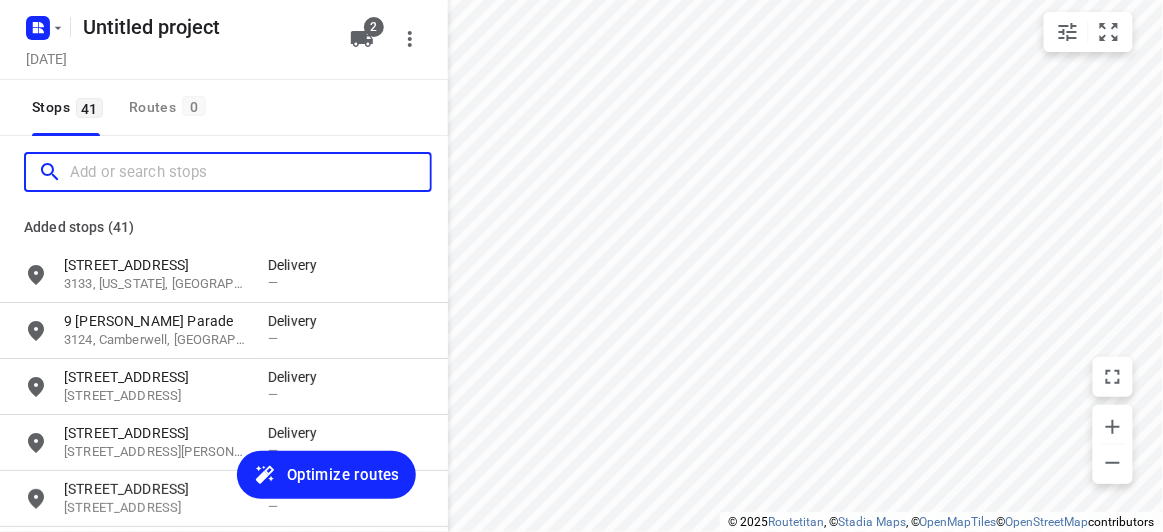 paste on "[STREET_ADDRESS]" 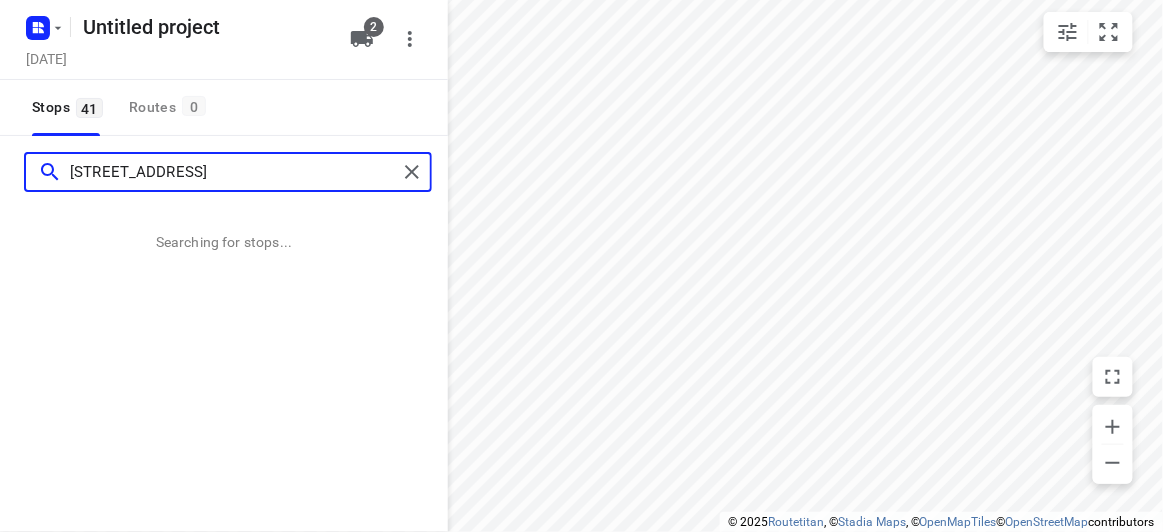 type on "[STREET_ADDRESS]" 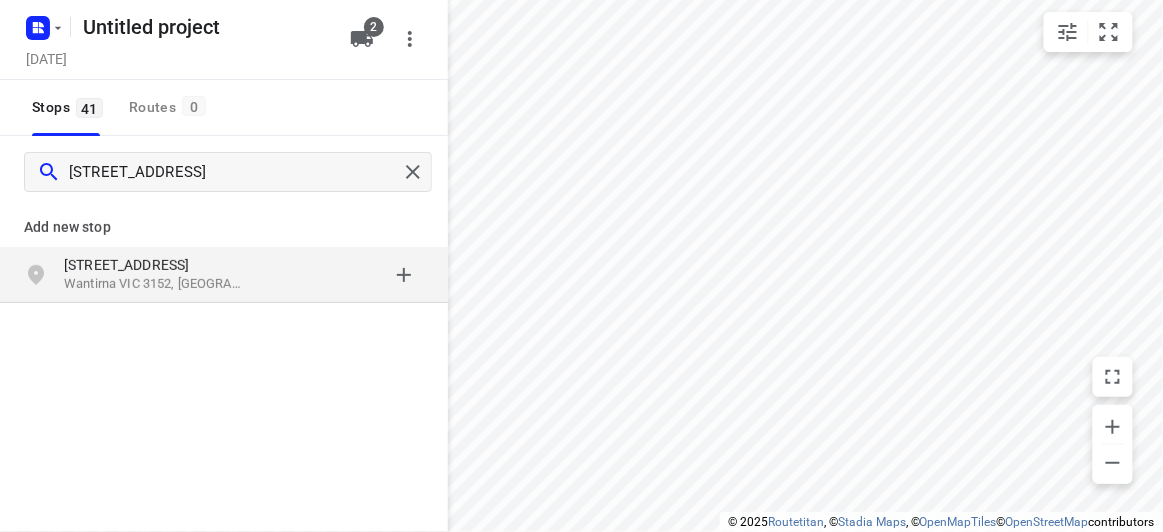 click at bounding box center (346, 275) 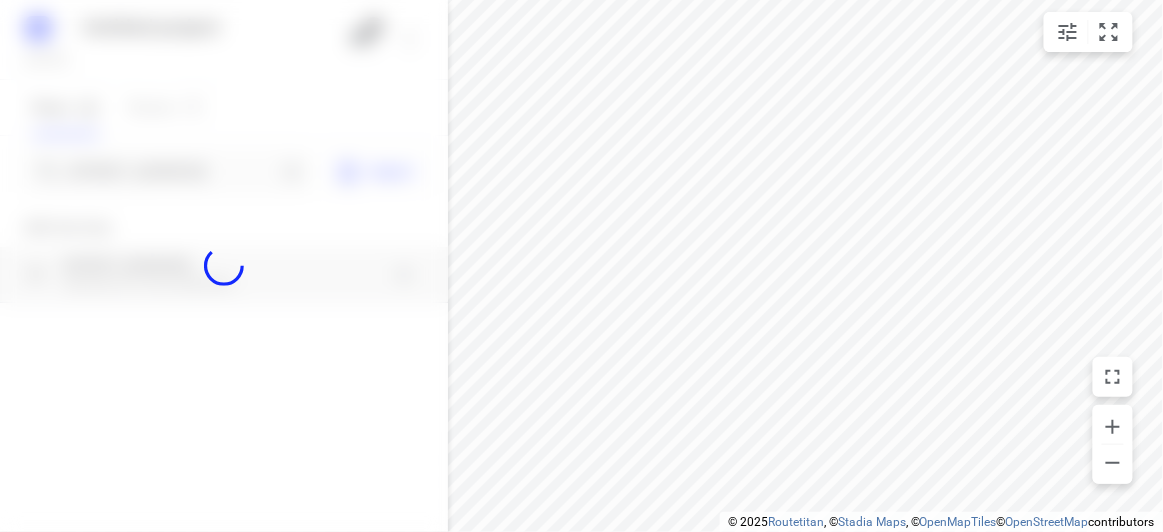 click at bounding box center [224, 266] 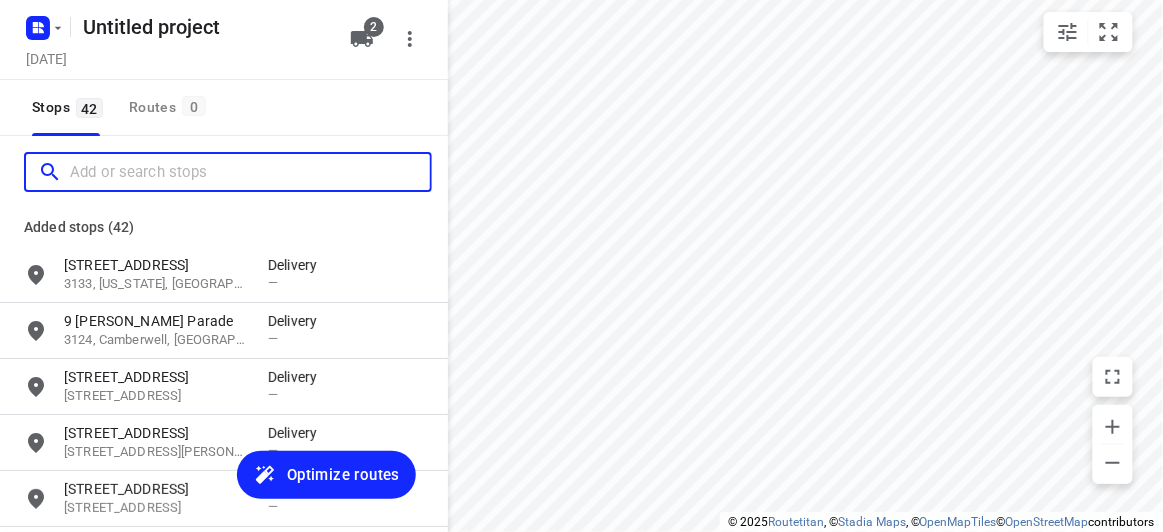 scroll, scrollTop: 0, scrollLeft: 0, axis: both 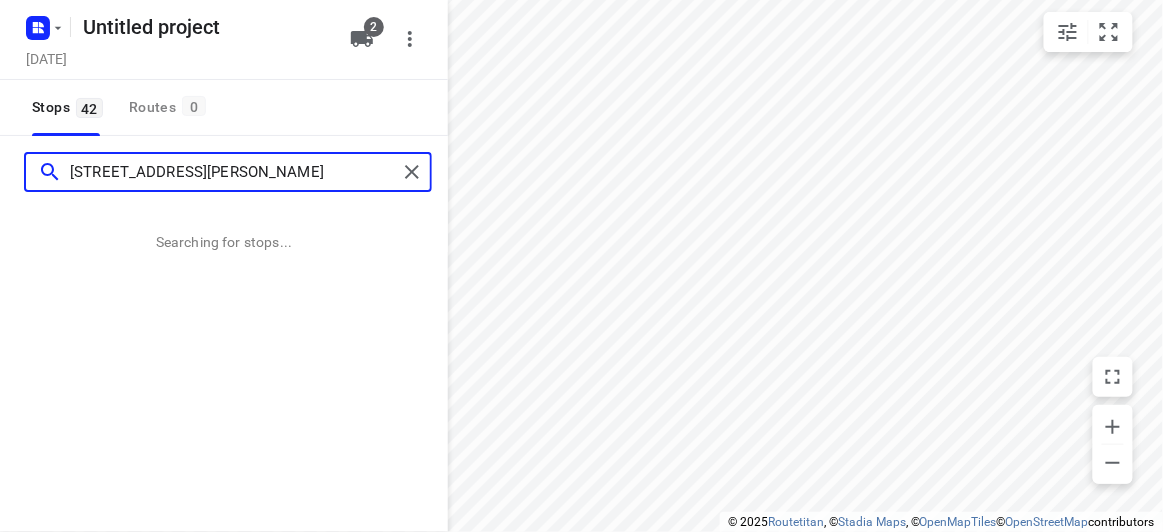 type on "[STREET_ADDRESS][PERSON_NAME]" 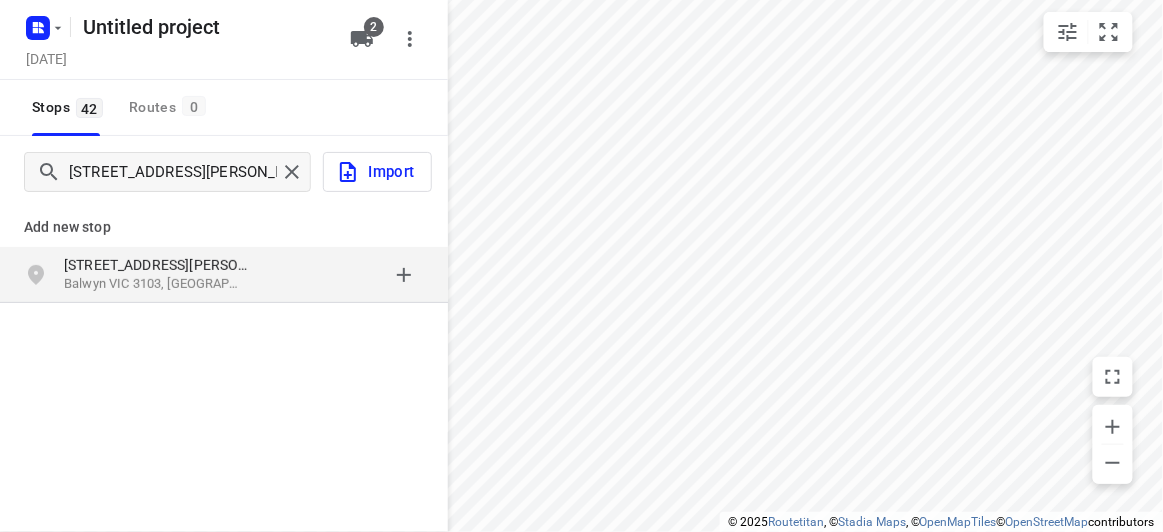 click on "[STREET_ADDRESS][PERSON_NAME]" at bounding box center (156, 265) 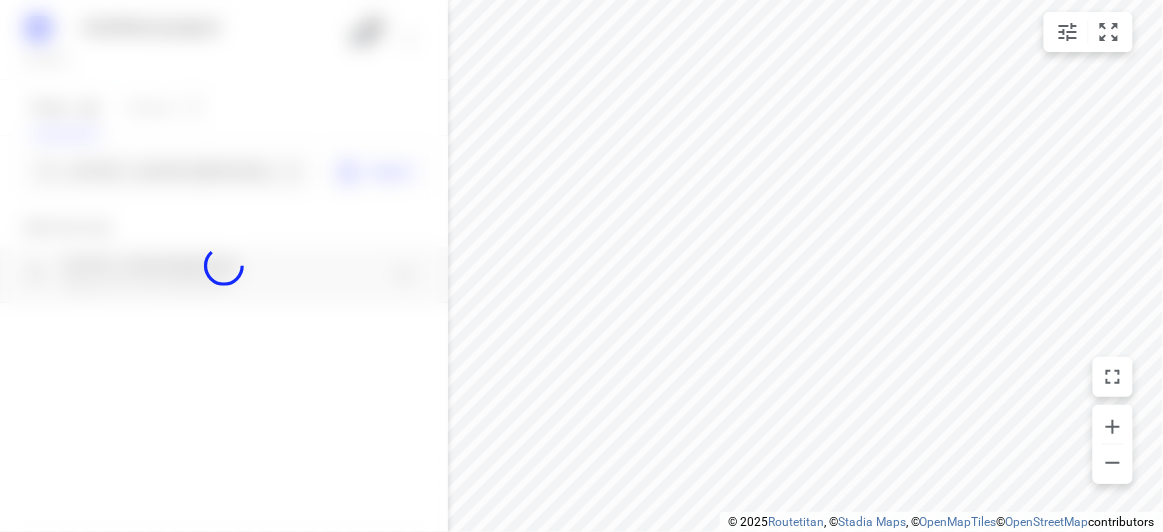 click at bounding box center [224, 266] 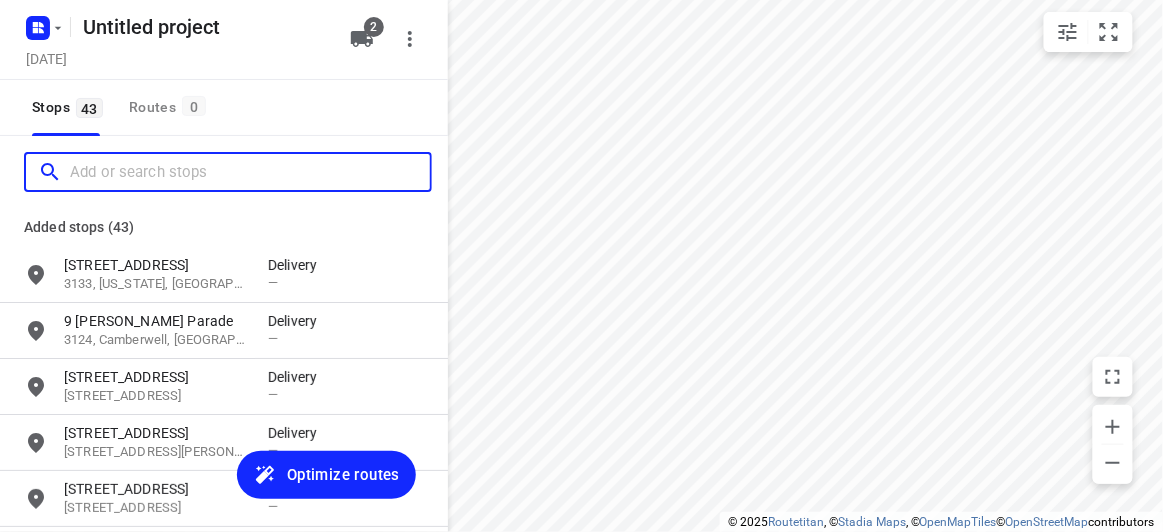 paste on "[STREET_ADDRESS][PERSON_NAME]" 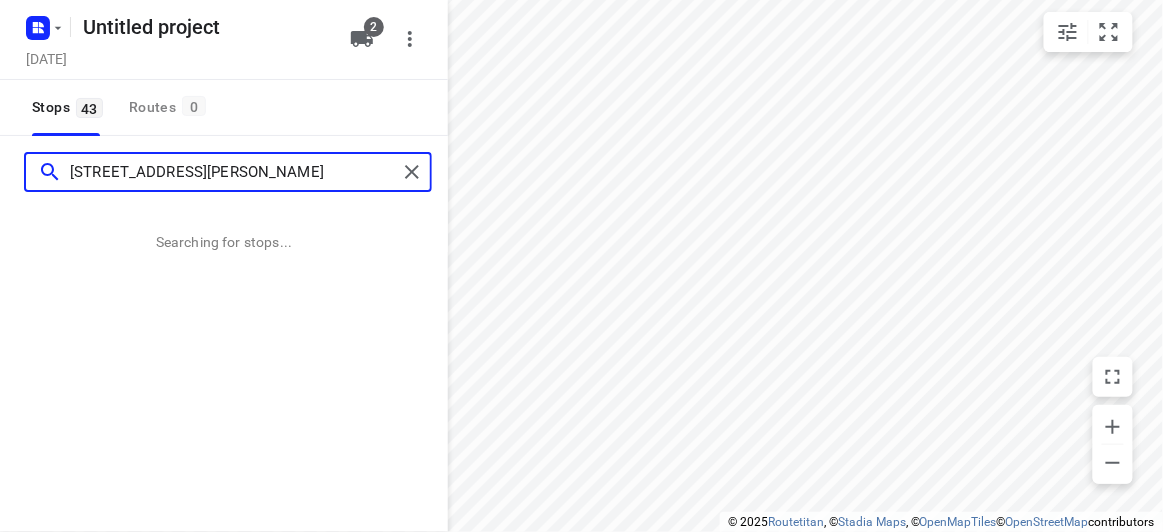 type on "[STREET_ADDRESS][PERSON_NAME]" 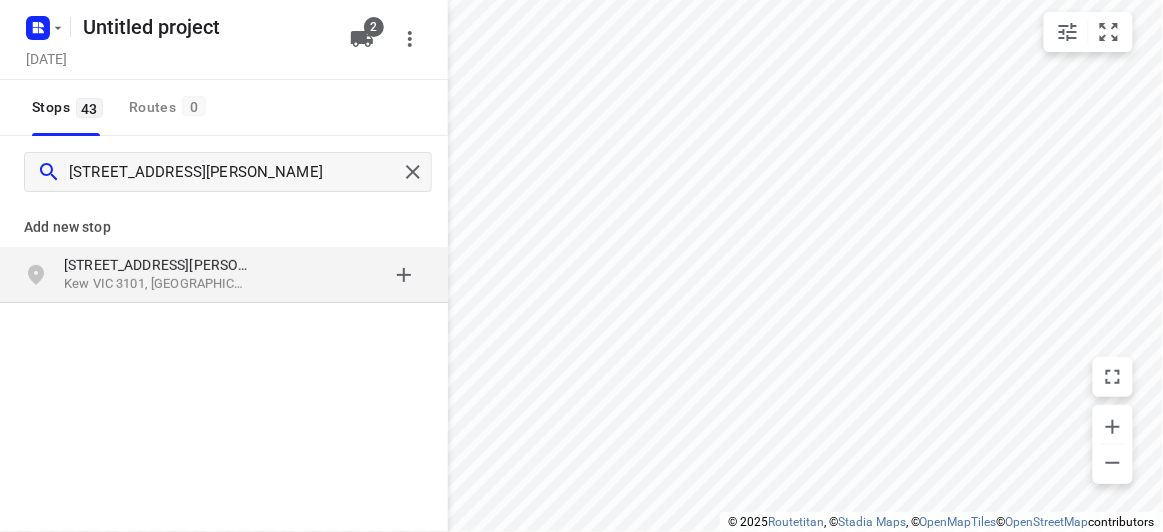 click on "[STREET_ADDRESS][PERSON_NAME]" at bounding box center [224, 172] 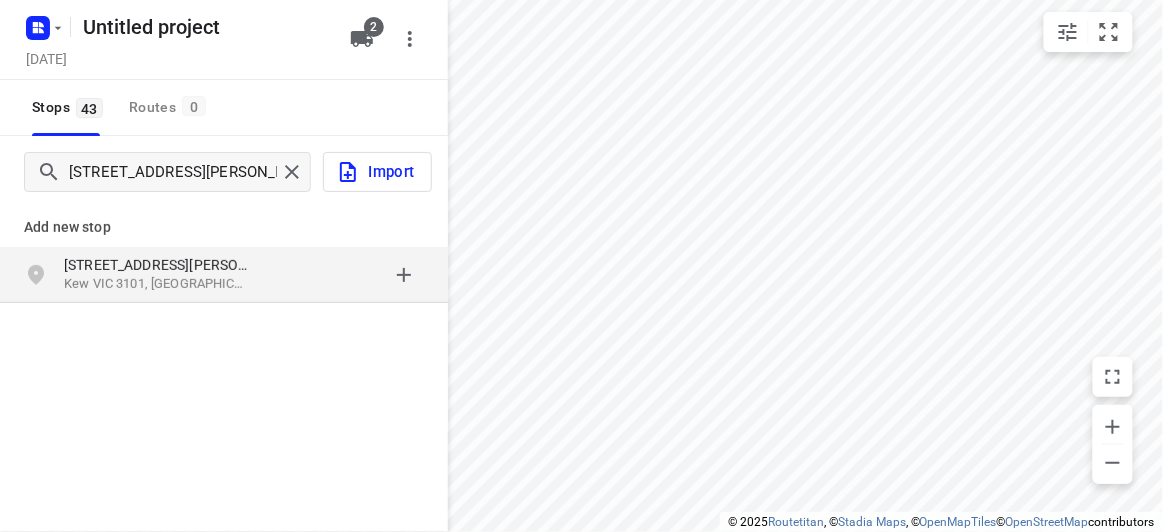 click on "Add new stop" at bounding box center (224, 227) 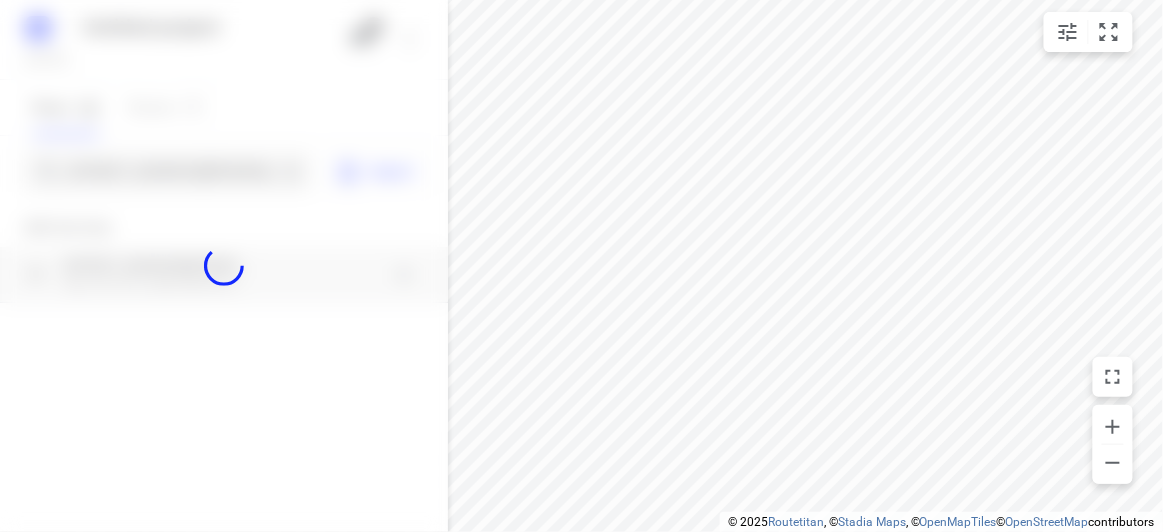 click at bounding box center (224, 266) 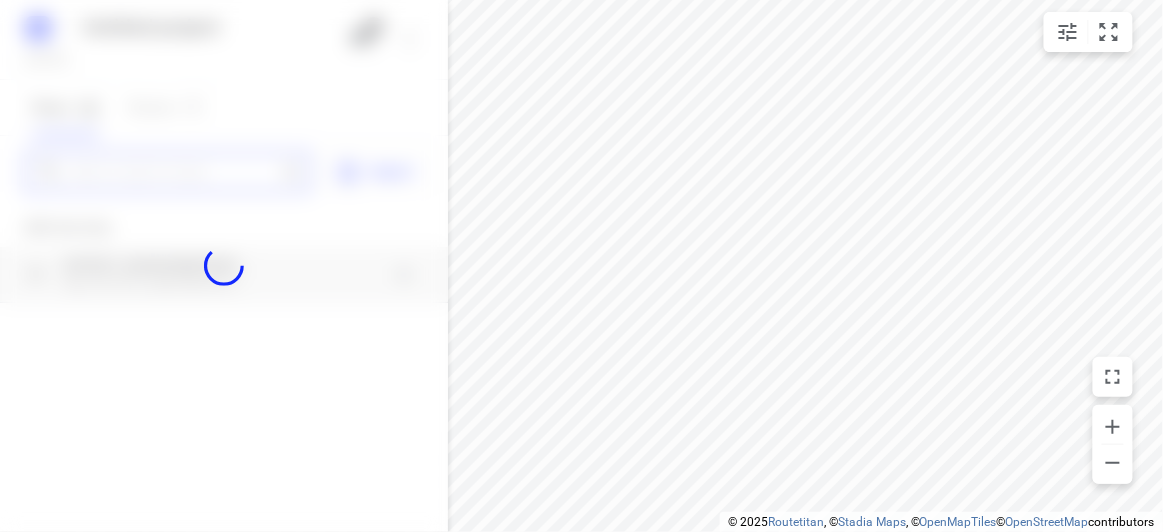 paste on "[STREET_ADDRESS][PERSON_NAME]" 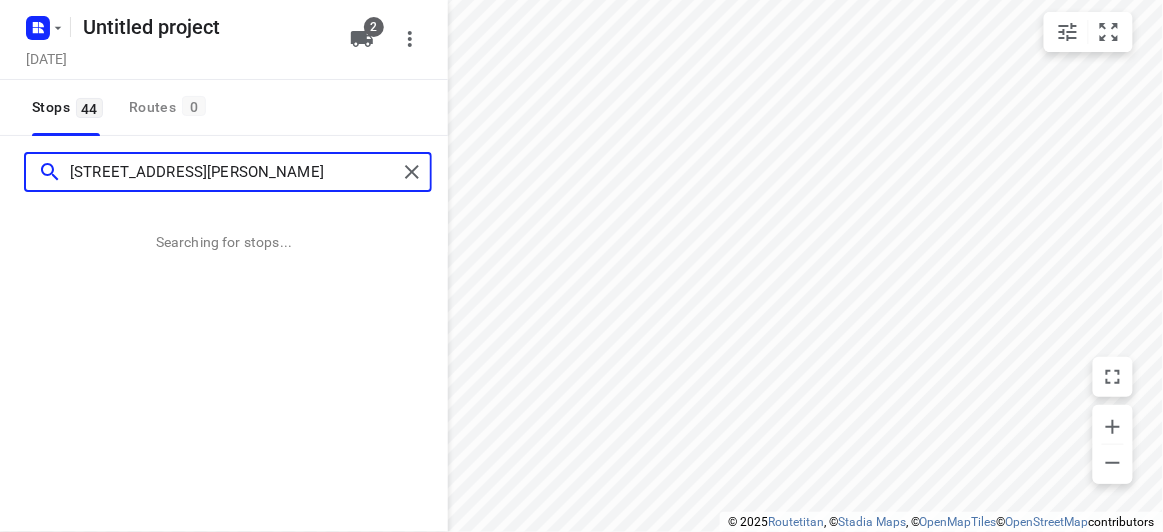 type on "[STREET_ADDRESS][PERSON_NAME]" 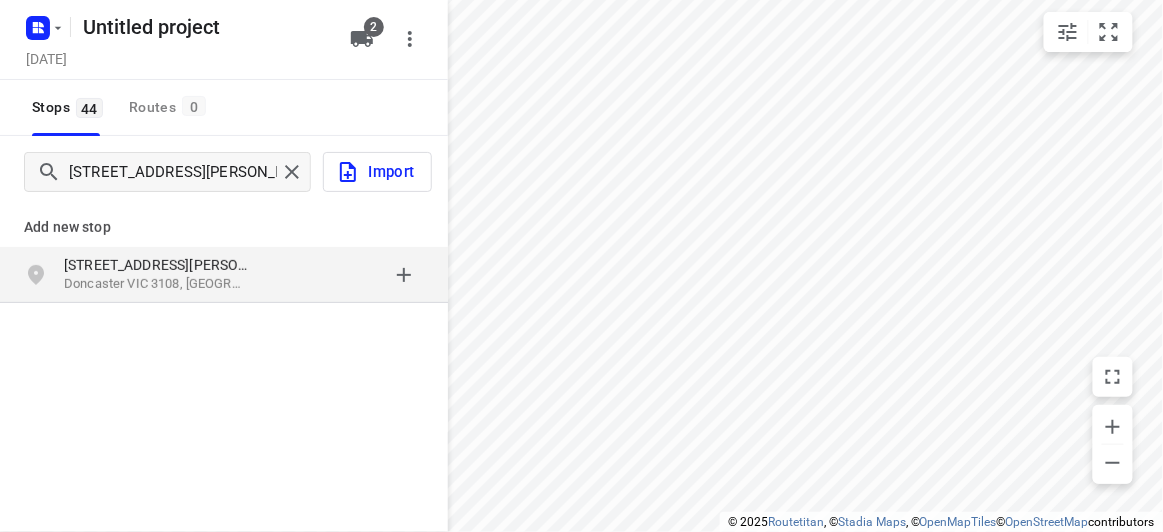 click on "[STREET_ADDRESS][PERSON_NAME]" at bounding box center (156, 265) 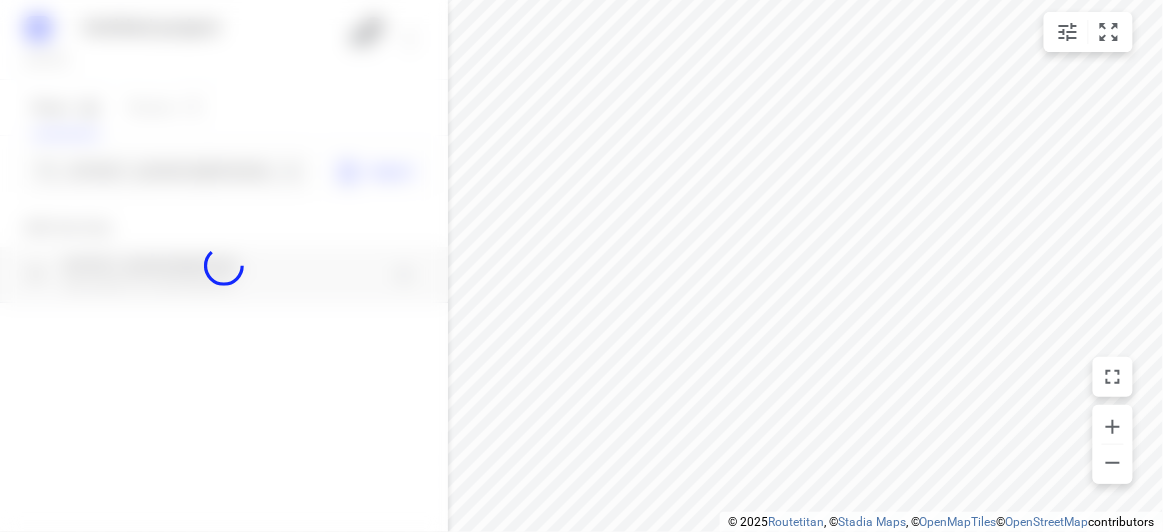 click at bounding box center (224, 266) 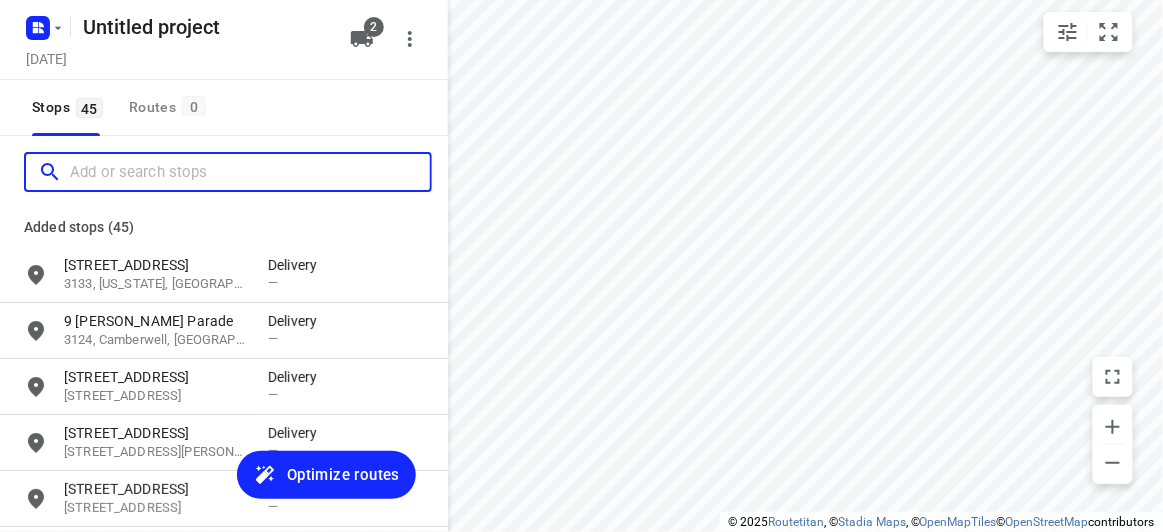 paste on "[STREET_ADDRESS]" 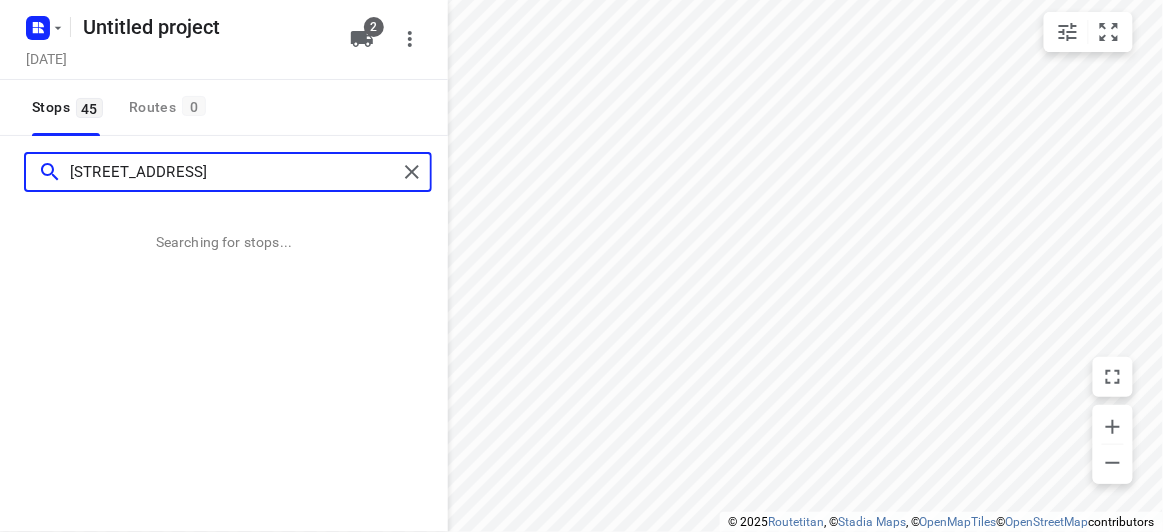 type on "[STREET_ADDRESS]" 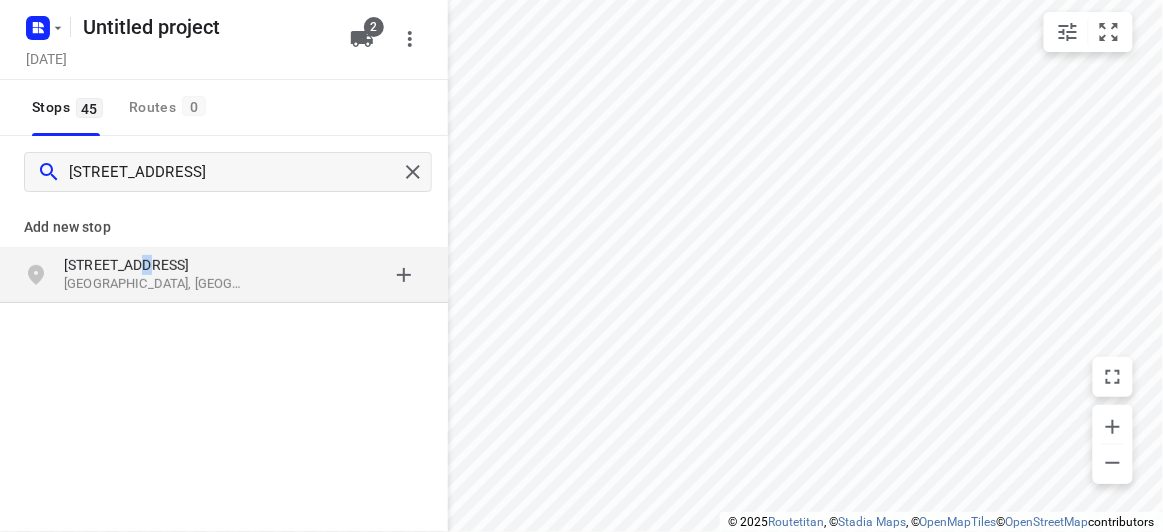 click on "[STREET_ADDRESS]" at bounding box center [224, 275] 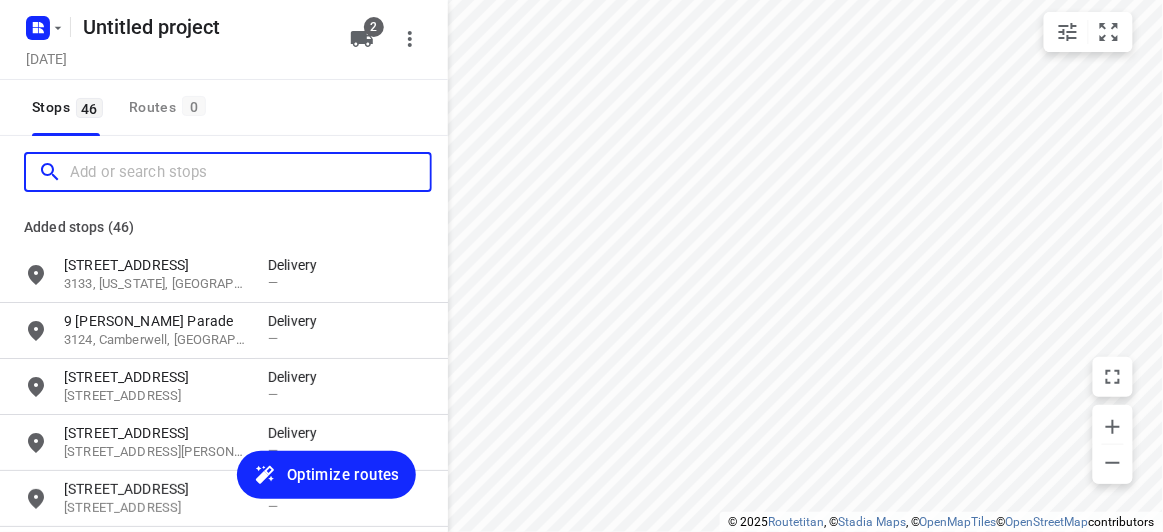 scroll, scrollTop: 0, scrollLeft: 0, axis: both 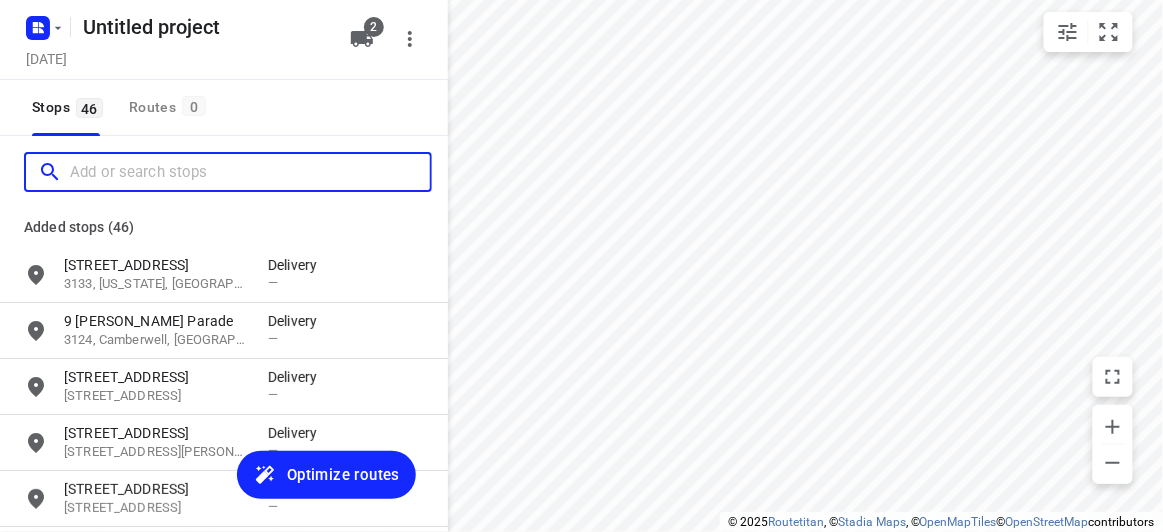 click at bounding box center [250, 172] 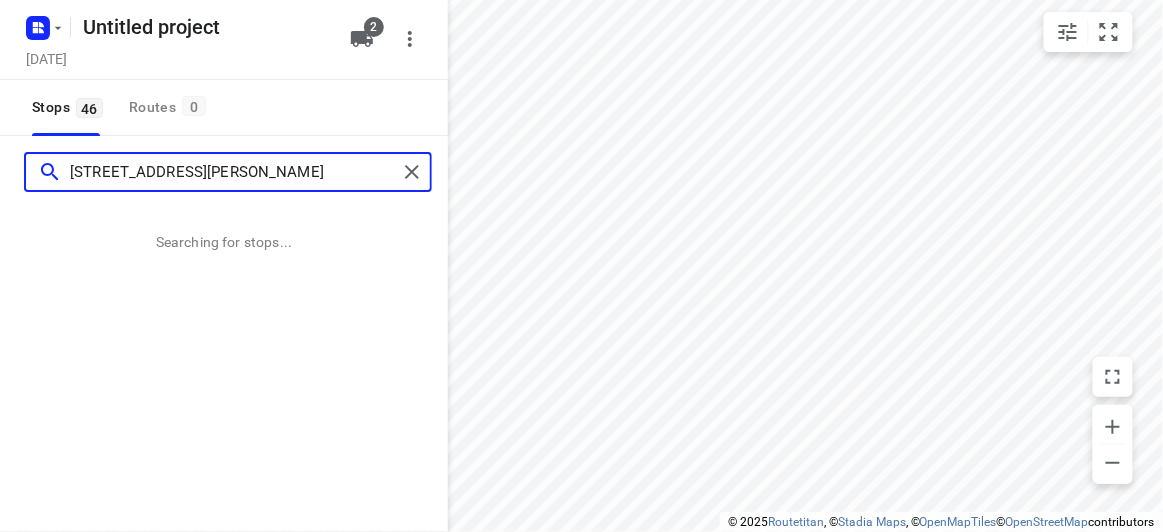 type on "[STREET_ADDRESS][PERSON_NAME]" 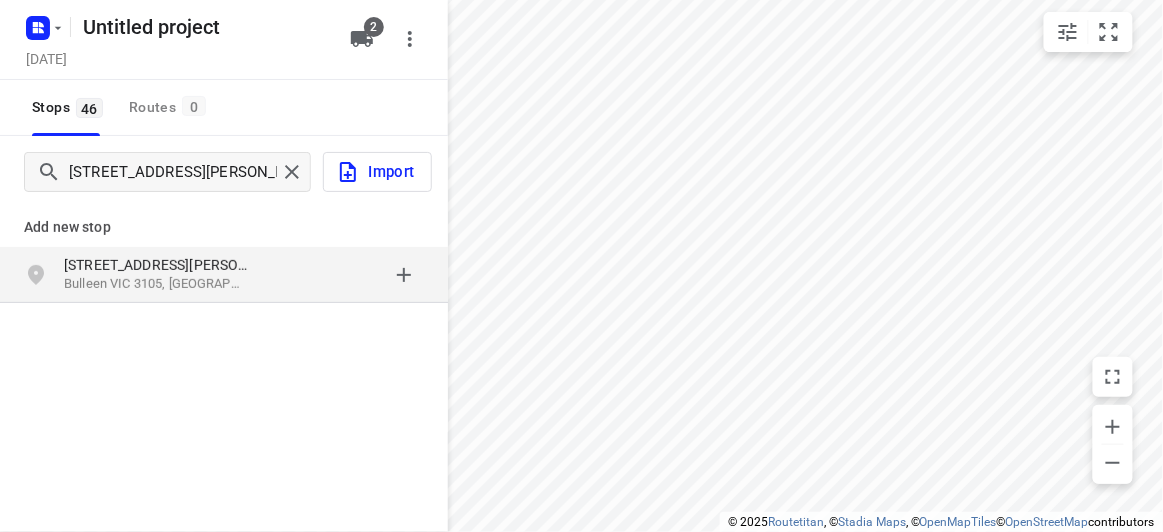 click on "Bulleen VIC 3105, [GEOGRAPHIC_DATA]" at bounding box center [156, 284] 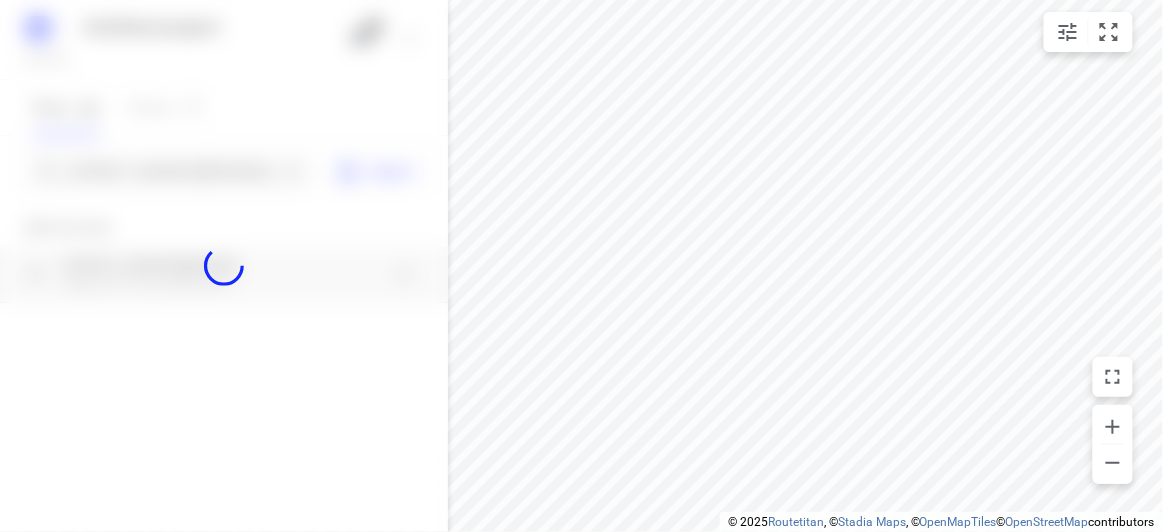 click at bounding box center (224, 266) 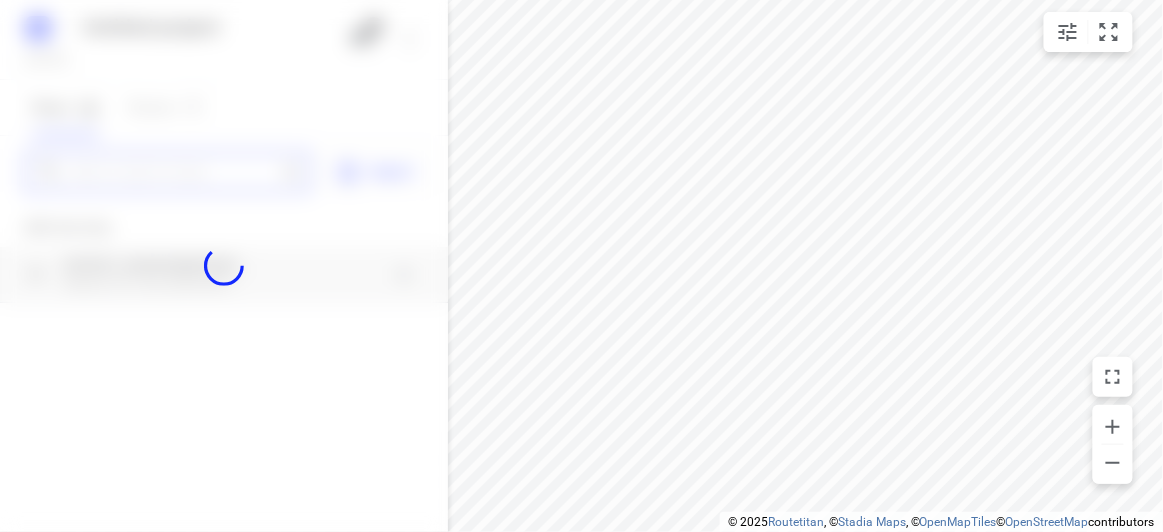 paste on "[STREET_ADDRESS][PERSON_NAME]" 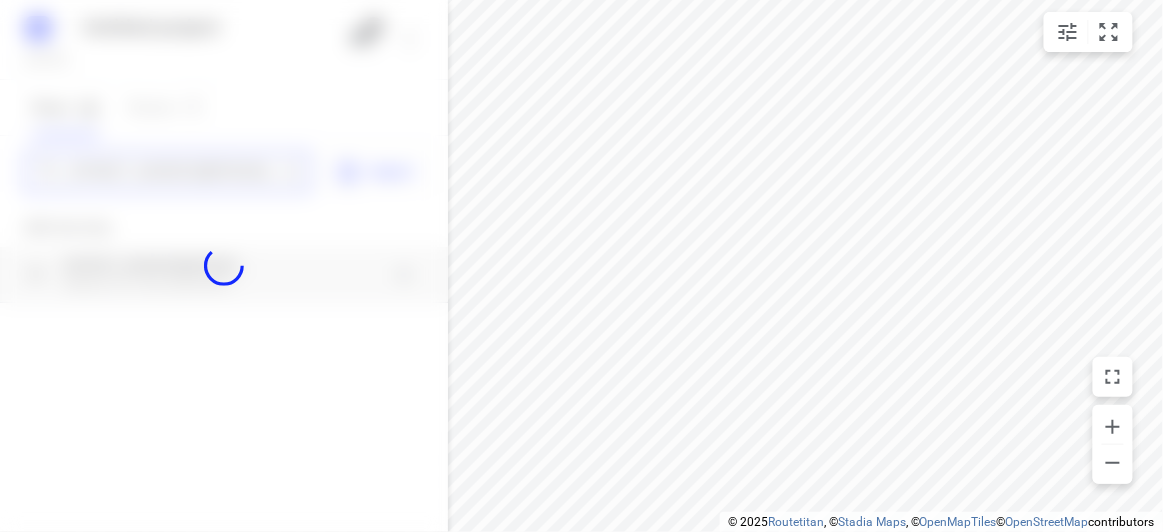 scroll, scrollTop: 0, scrollLeft: 0, axis: both 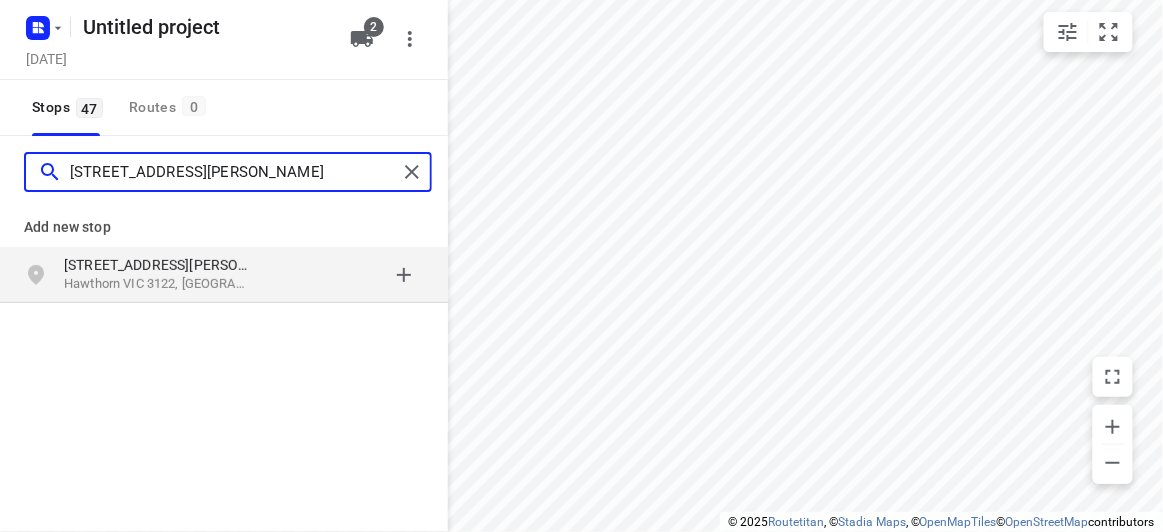 type on "[STREET_ADDRESS][PERSON_NAME]" 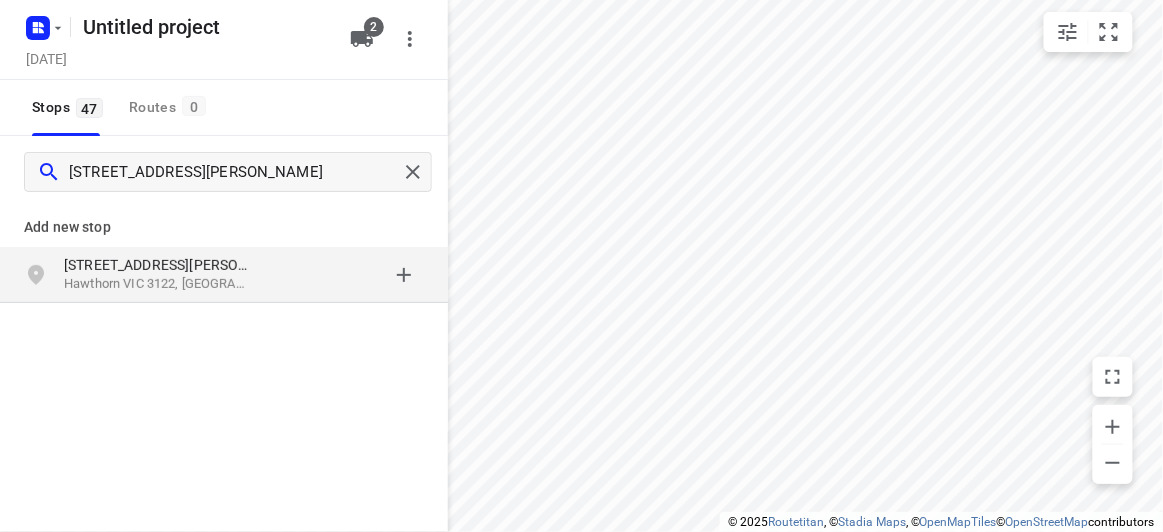 click on "Add new stop [STREET_ADDRESS][PERSON_NAME]" at bounding box center (224, 320) 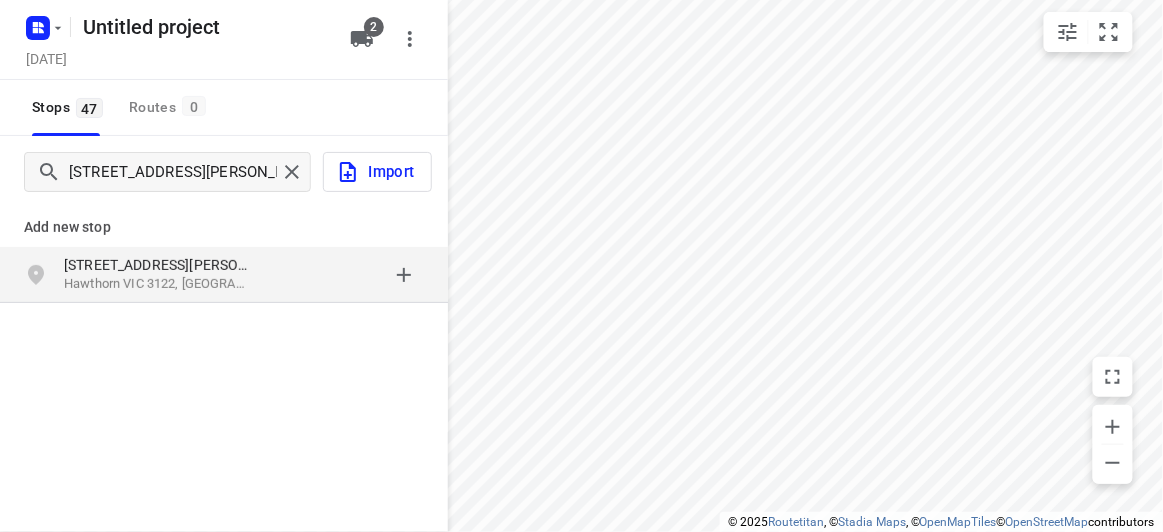click on "[STREET_ADDRESS][PERSON_NAME]" at bounding box center (166, 275) 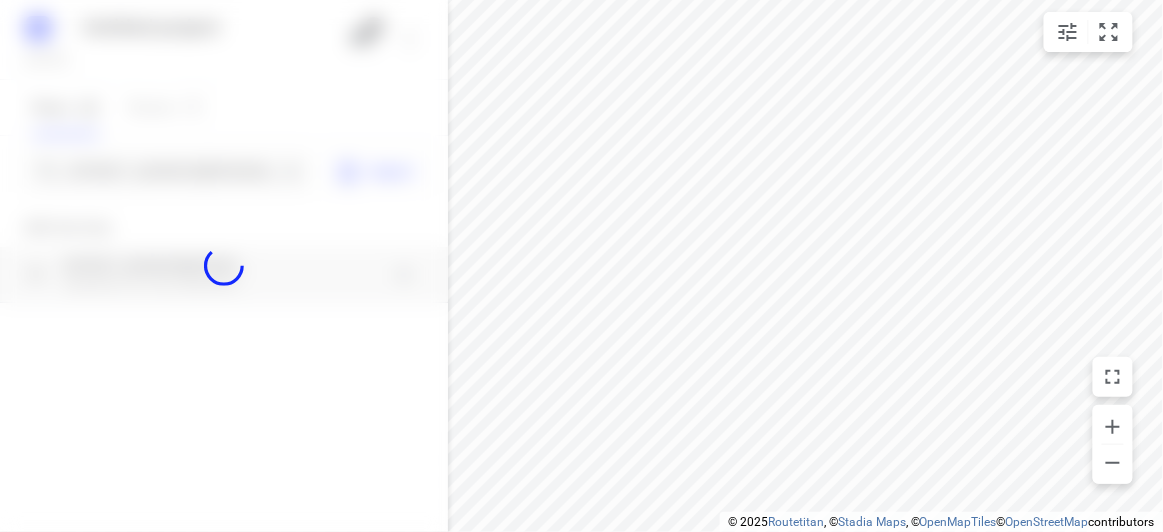 click at bounding box center [224, 266] 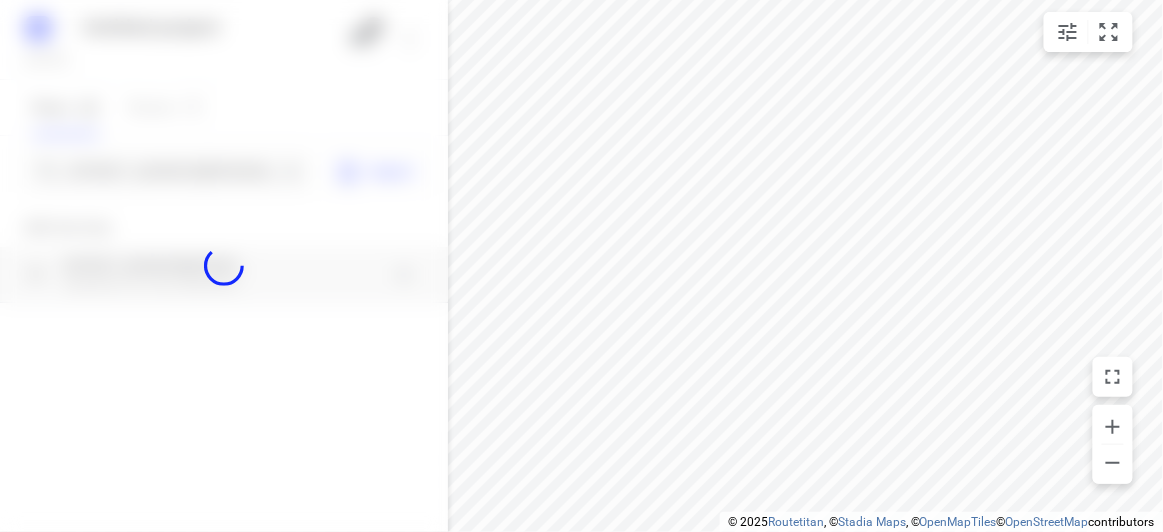 click at bounding box center (224, 266) 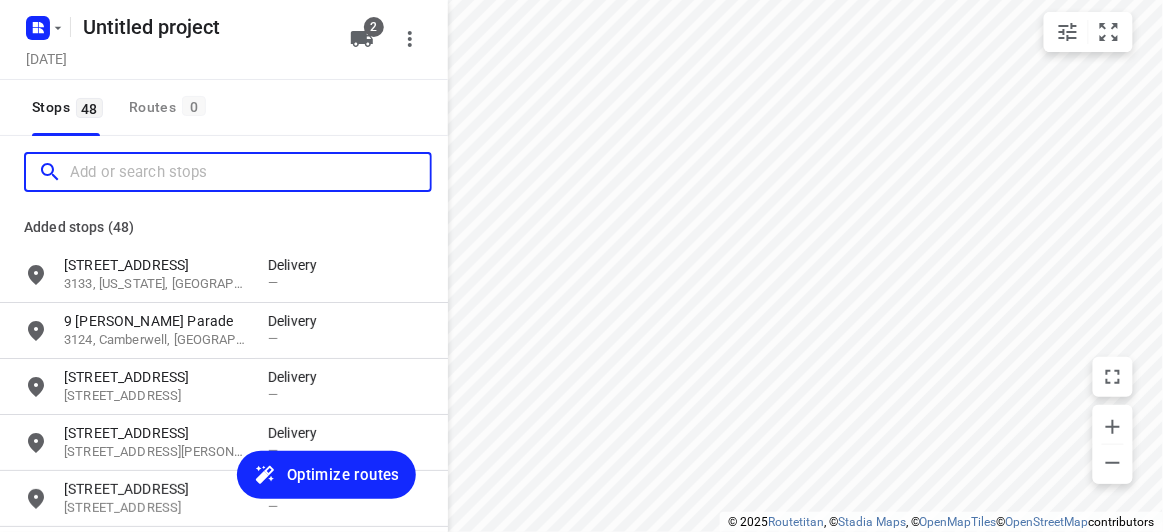 scroll, scrollTop: 0, scrollLeft: 0, axis: both 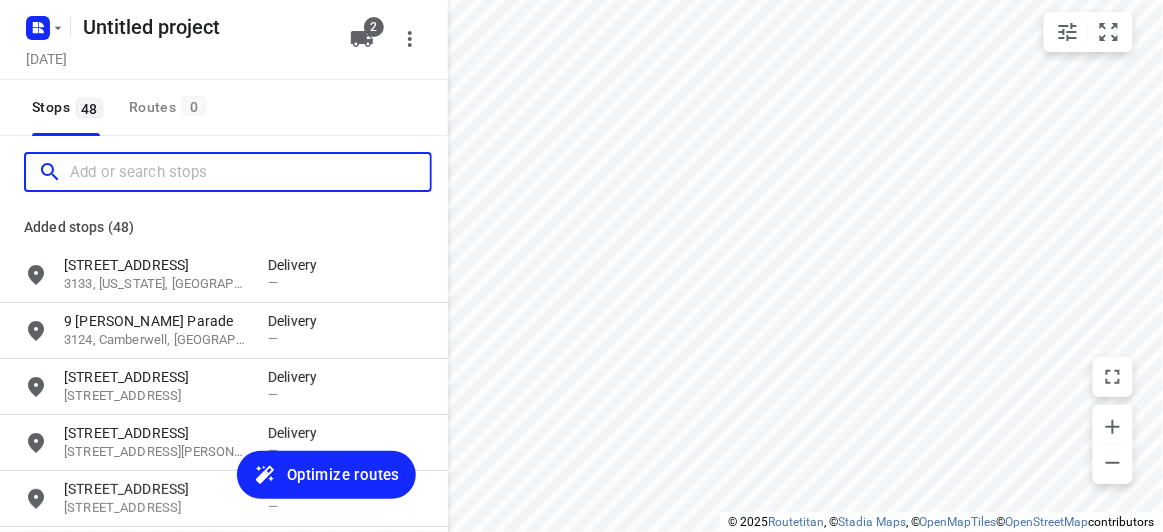 paste on "[STREET_ADDRESS]" 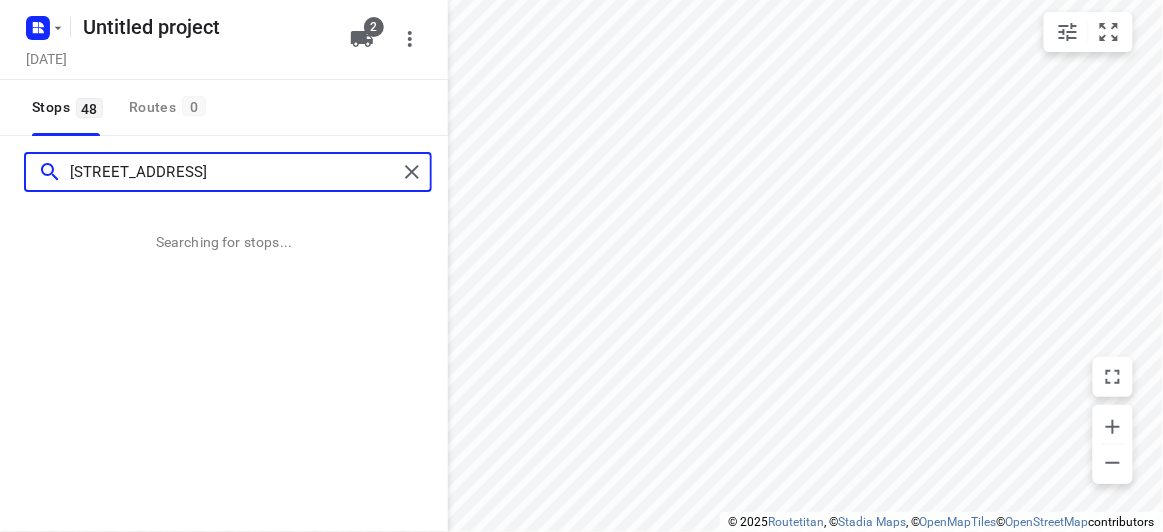 type on "[STREET_ADDRESS]" 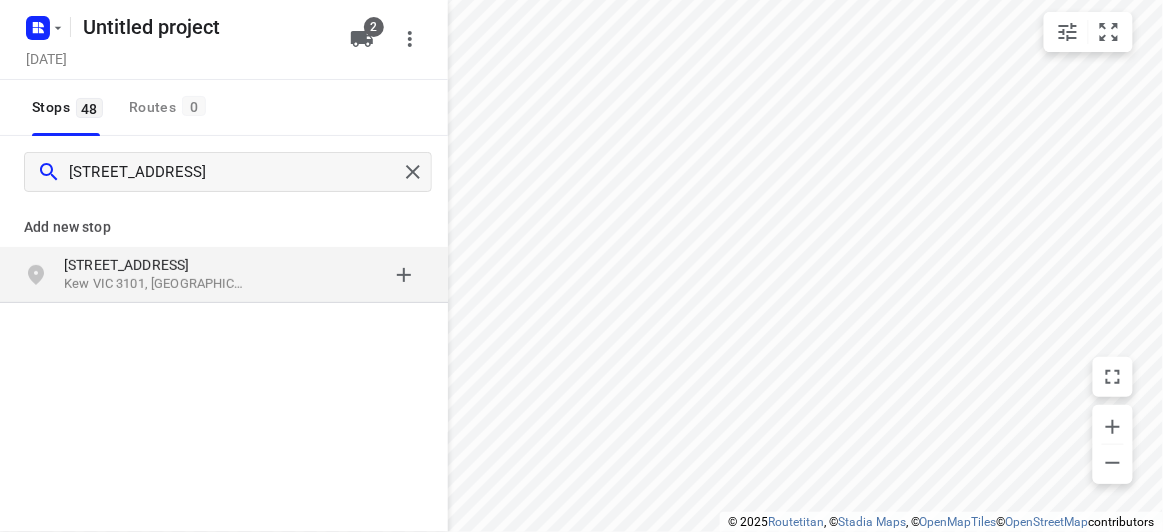 click on "[STREET_ADDRESS]" at bounding box center [156, 265] 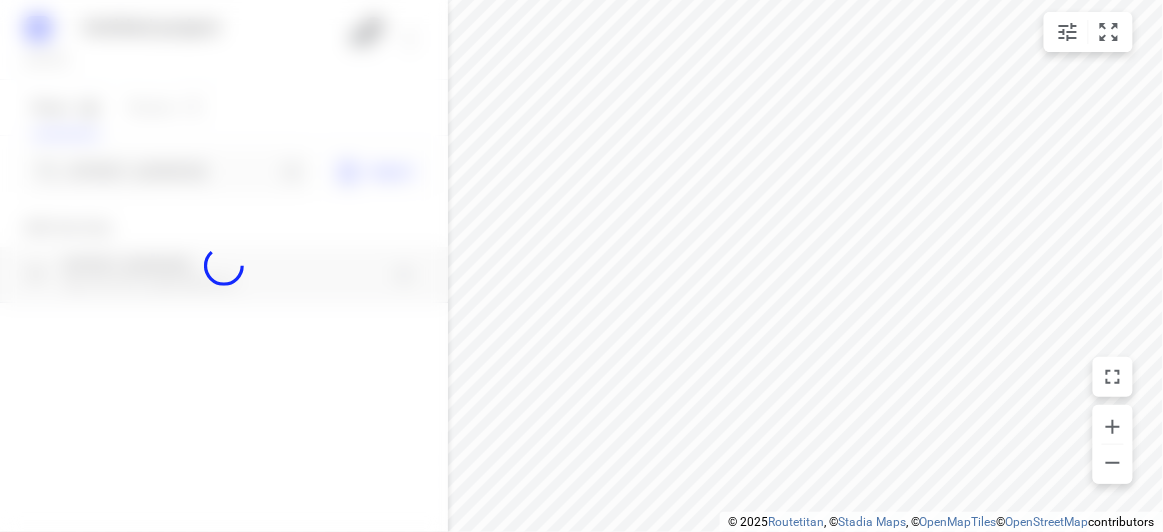 click at bounding box center (224, 266) 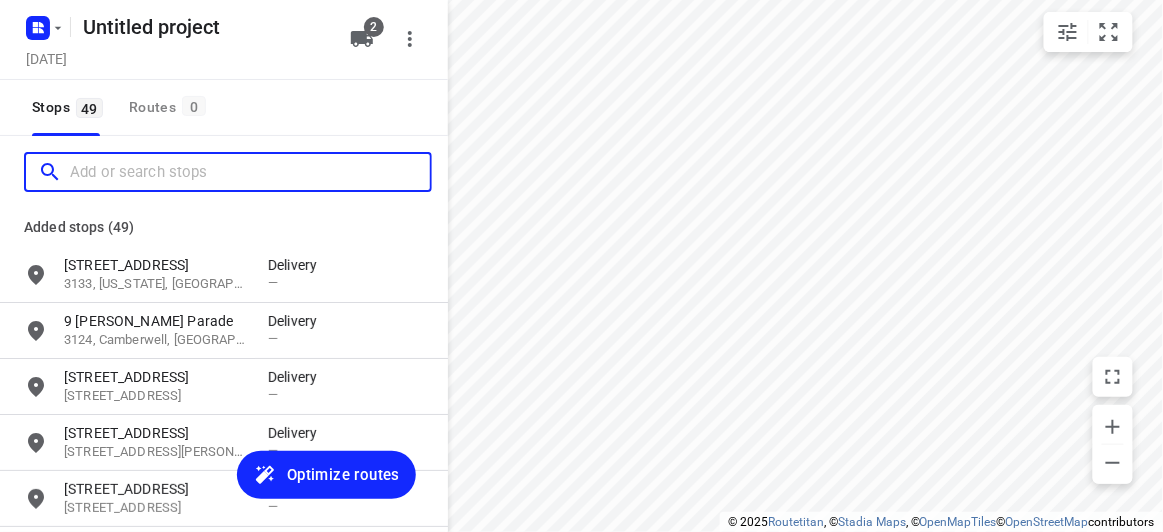 paste on "[STREET_ADDRESS]" 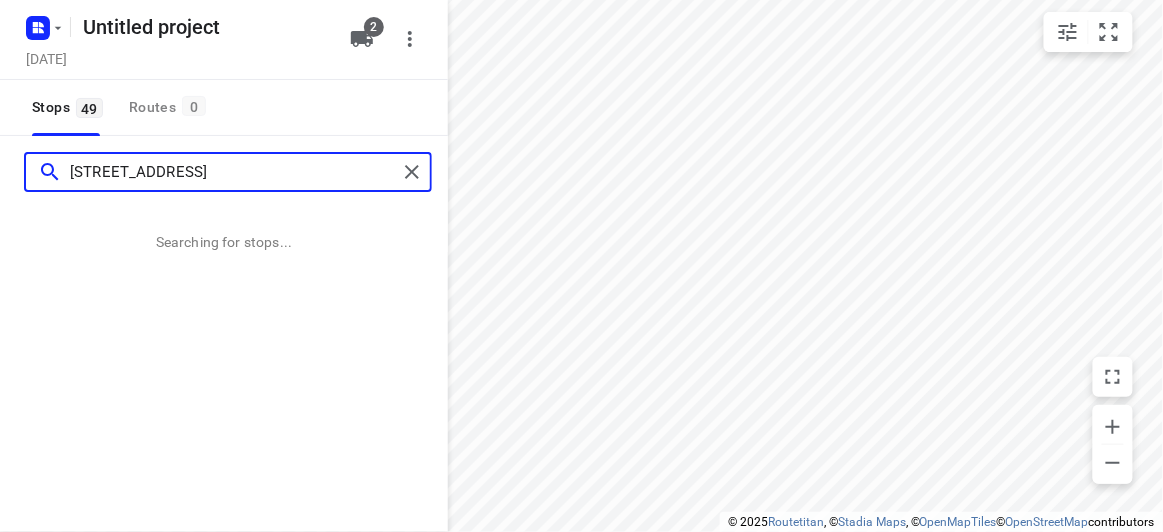 type on "[STREET_ADDRESS]" 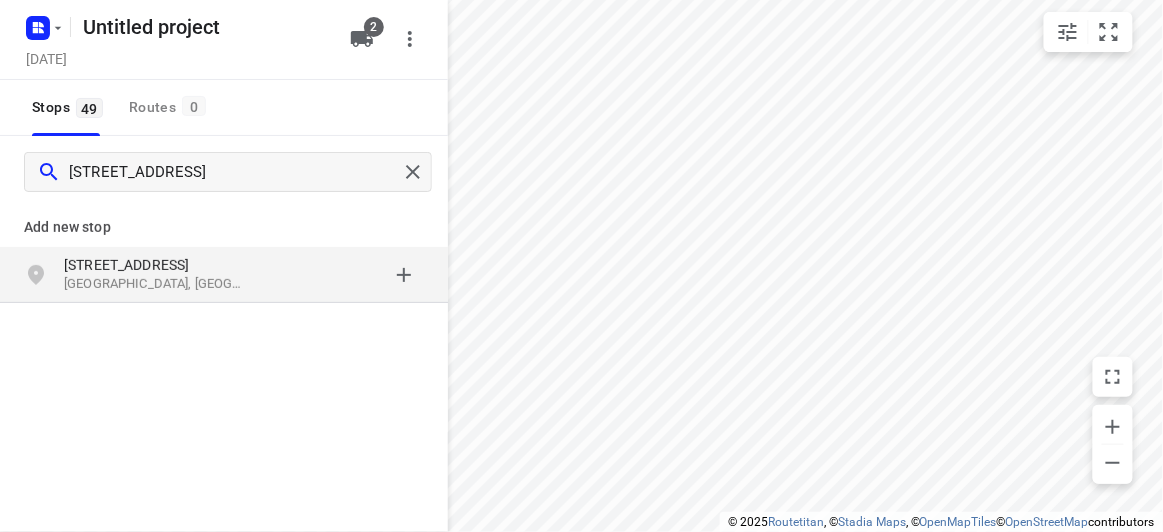 click on "[STREET_ADDRESS]" at bounding box center (224, 275) 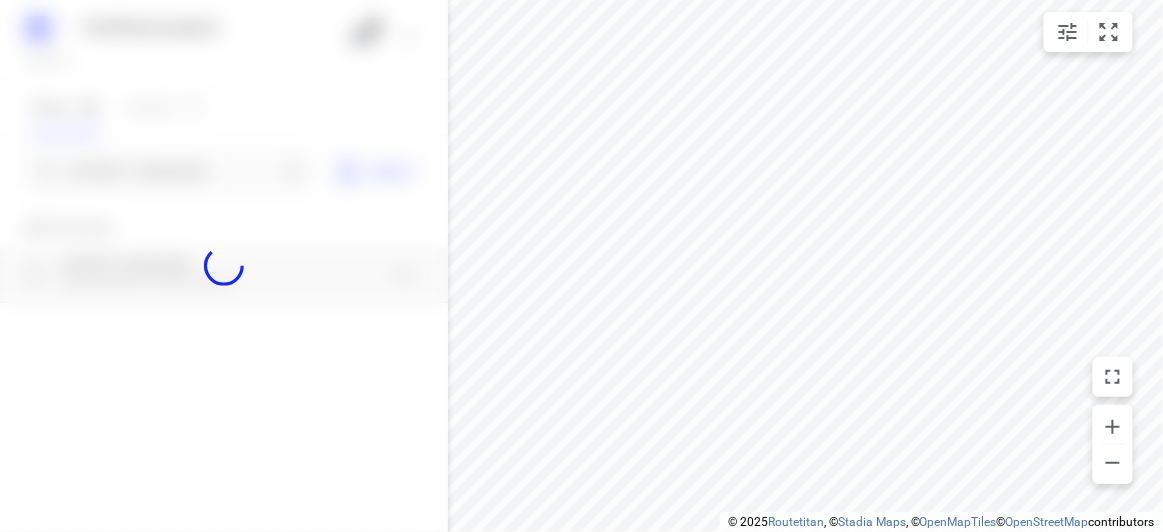 click at bounding box center (224, 266) 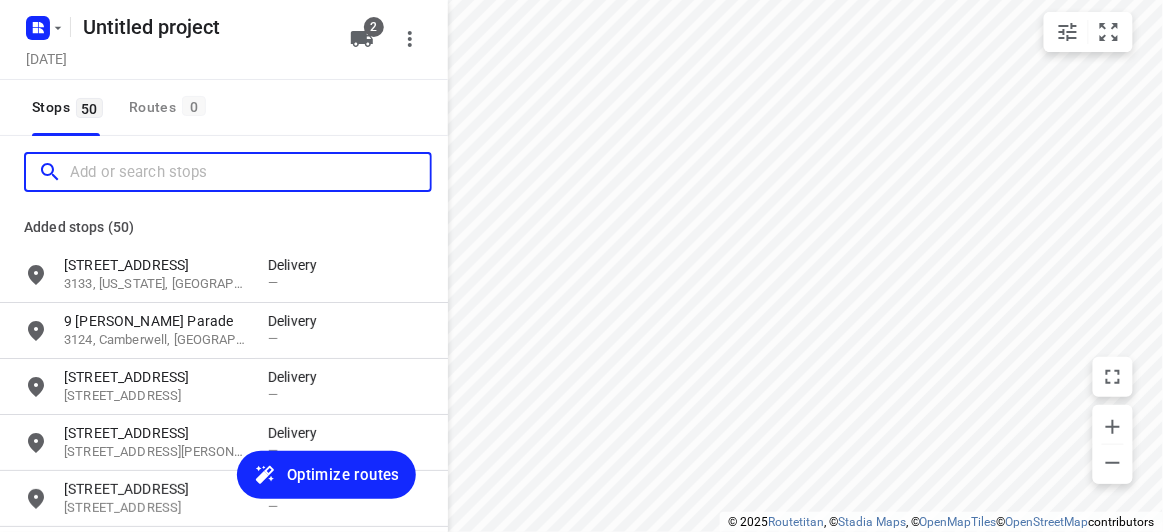 scroll, scrollTop: 0, scrollLeft: 0, axis: both 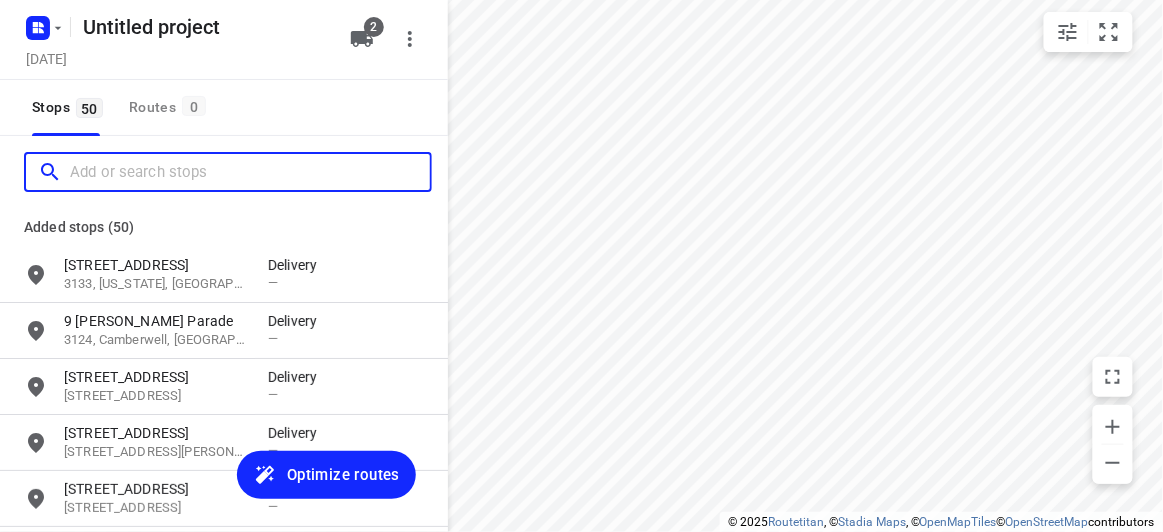 paste on "[STREET_ADDRESS]" 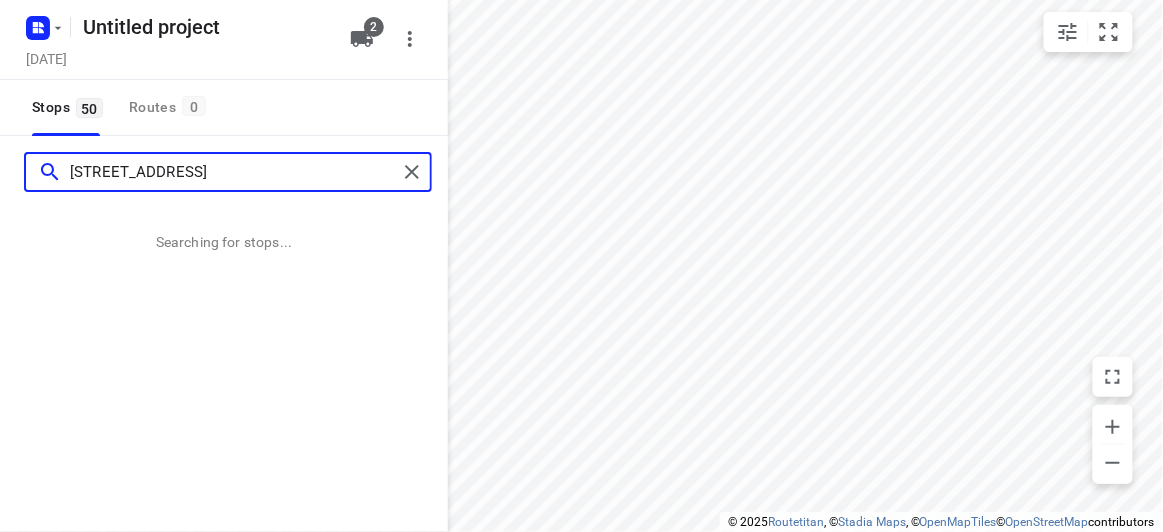 type on "[STREET_ADDRESS]" 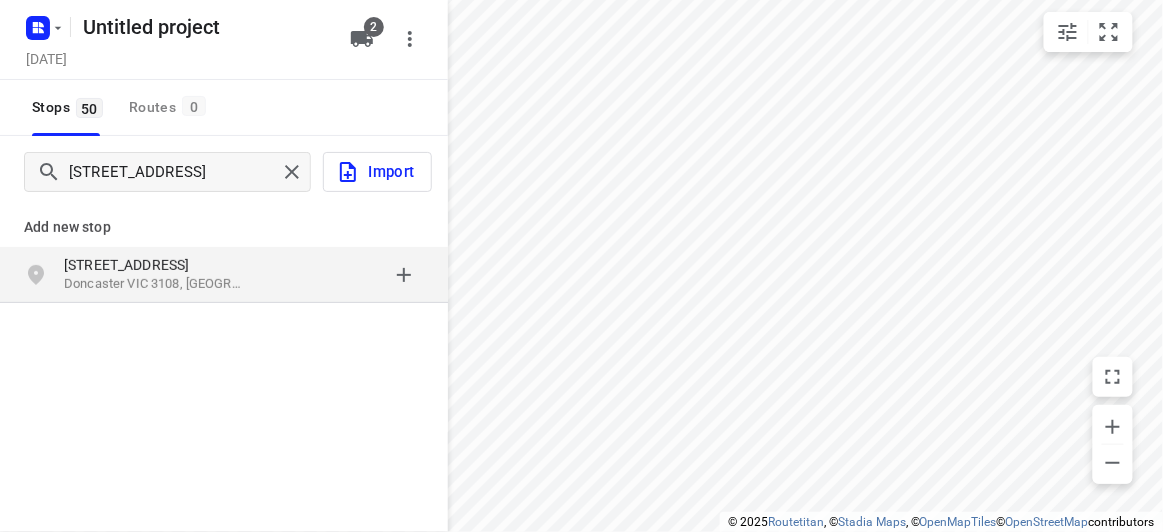 click on "Add new stop" at bounding box center [224, 227] 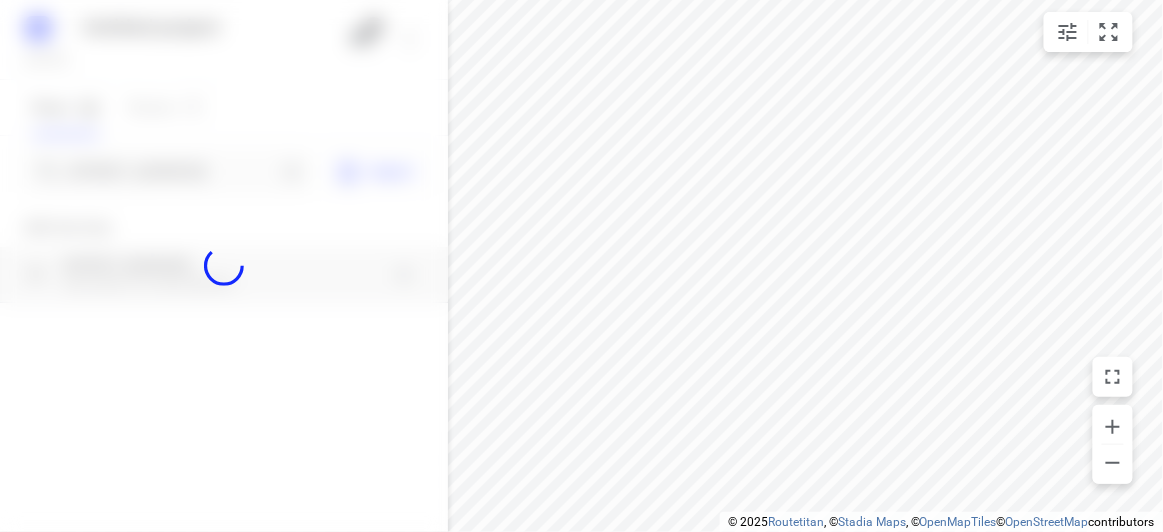 click at bounding box center (224, 266) 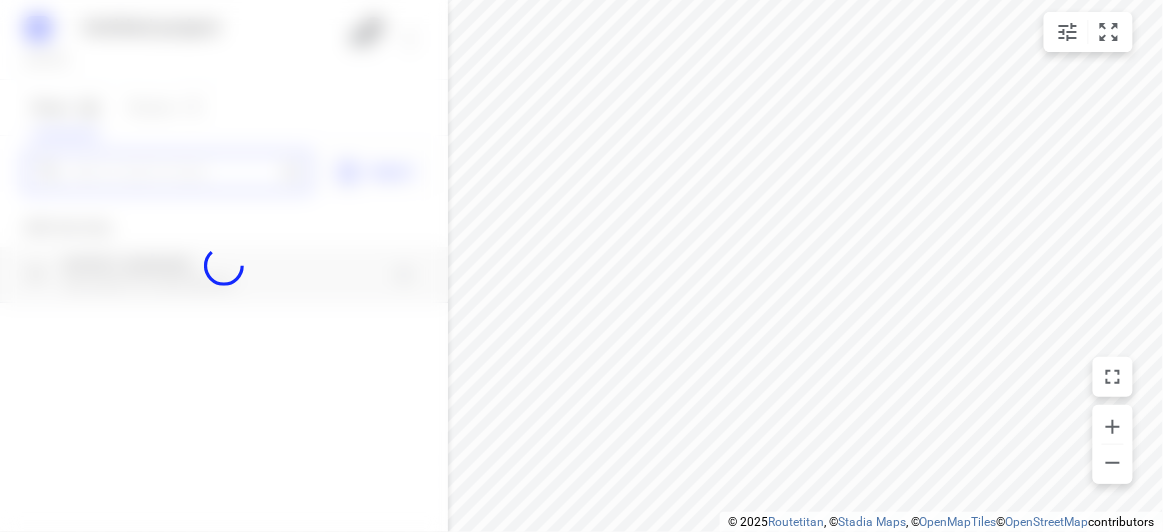 scroll, scrollTop: 0, scrollLeft: 0, axis: both 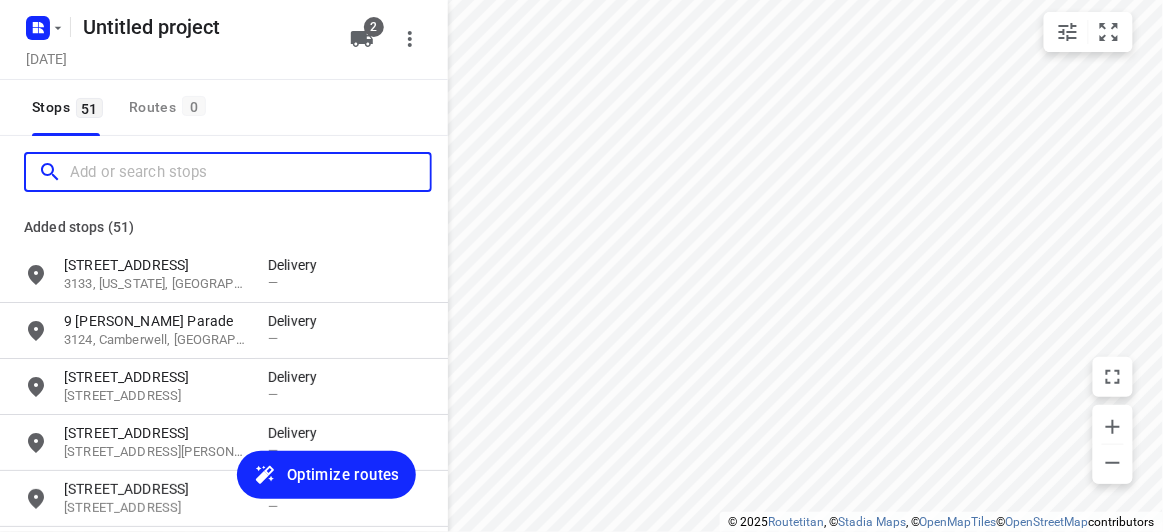 paste on "[STREET_ADDRESS]" 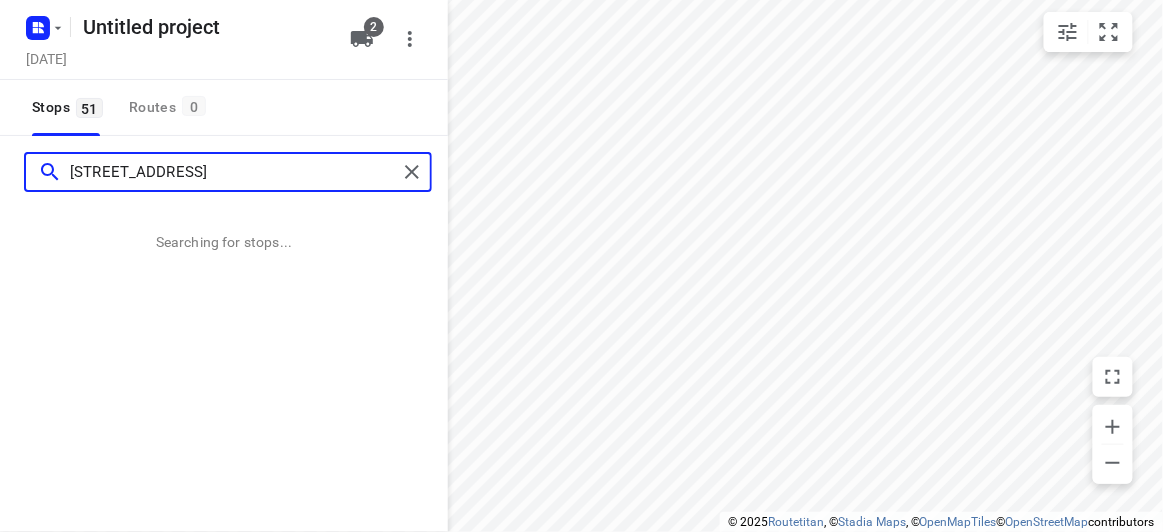 type on "[STREET_ADDRESS]" 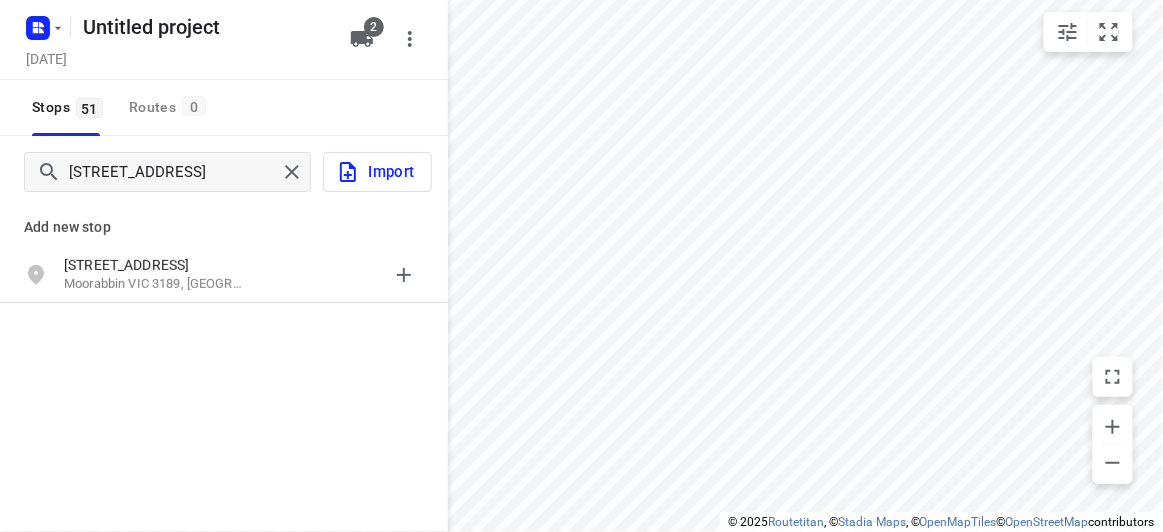 click on "Moorabbin VIC 3189, [GEOGRAPHIC_DATA]" at bounding box center (156, 284) 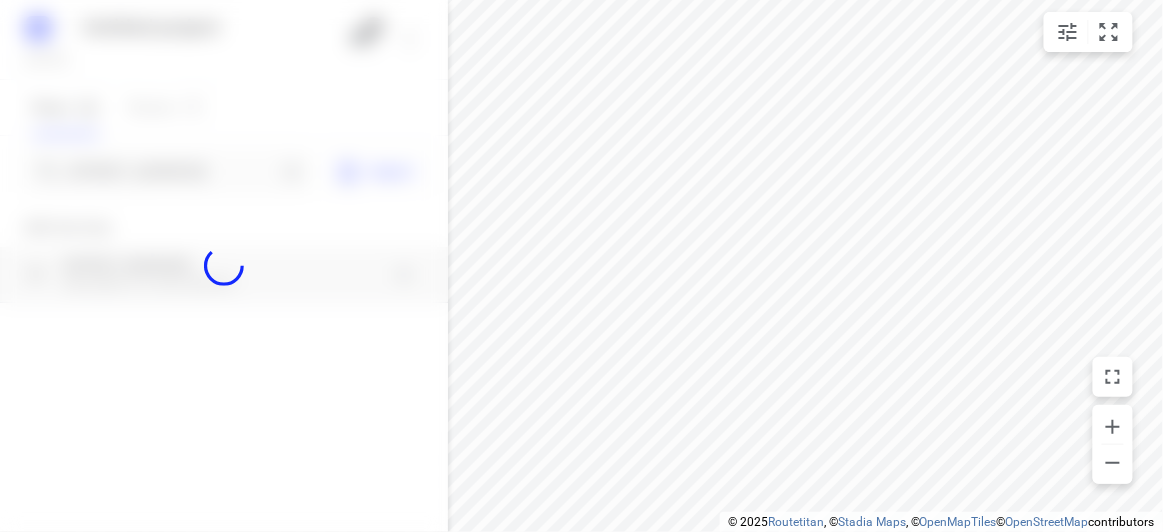 click at bounding box center [224, 266] 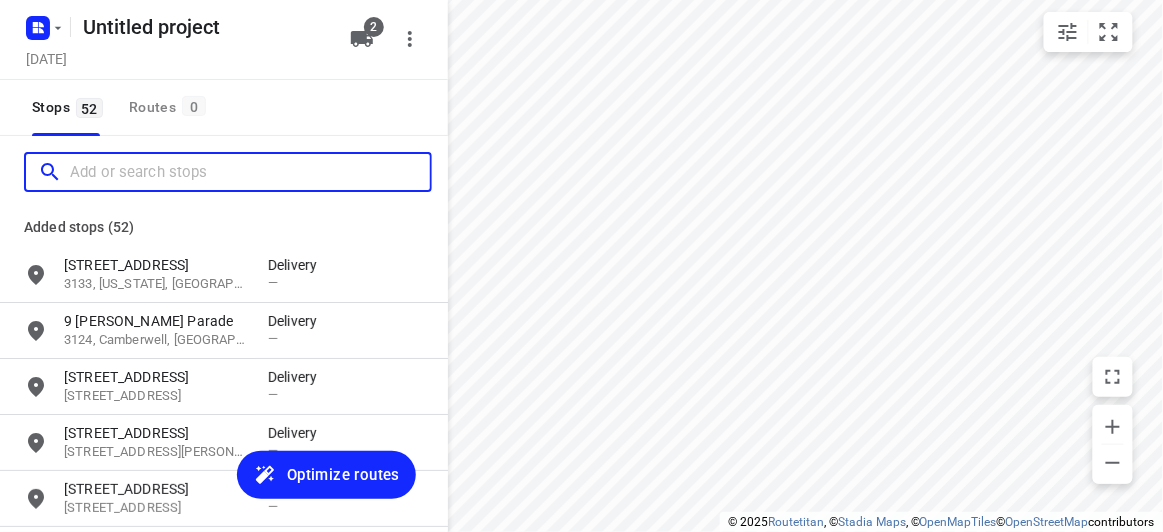 scroll, scrollTop: 0, scrollLeft: 0, axis: both 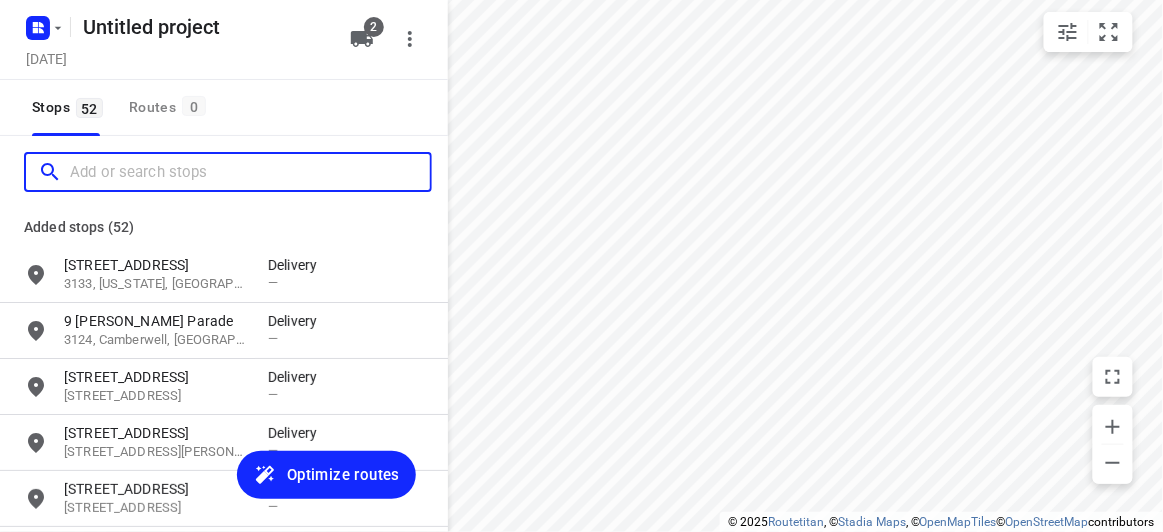 paste on "[STREET_ADDRESS]" 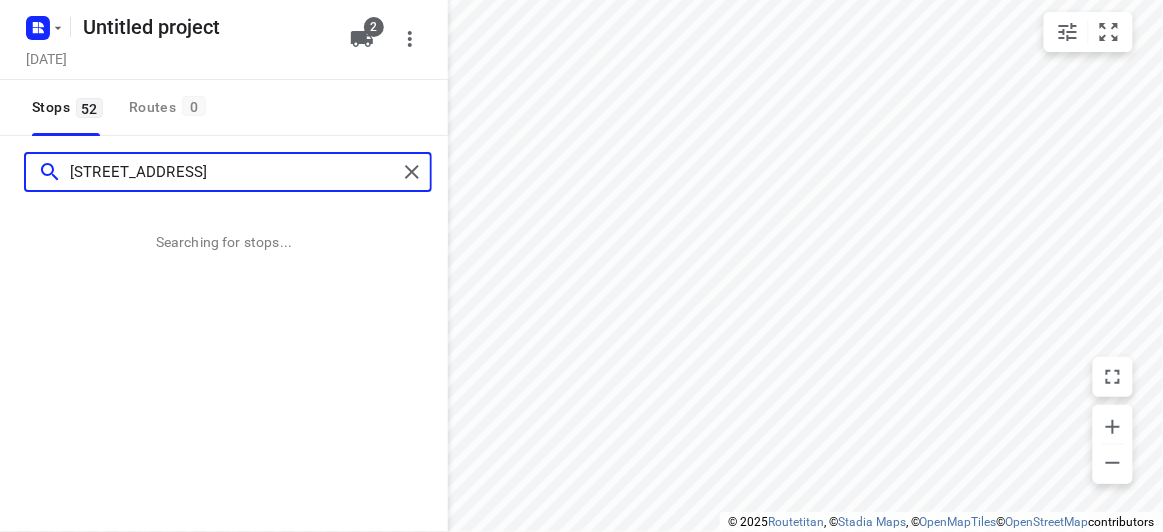 type on "[STREET_ADDRESS]" 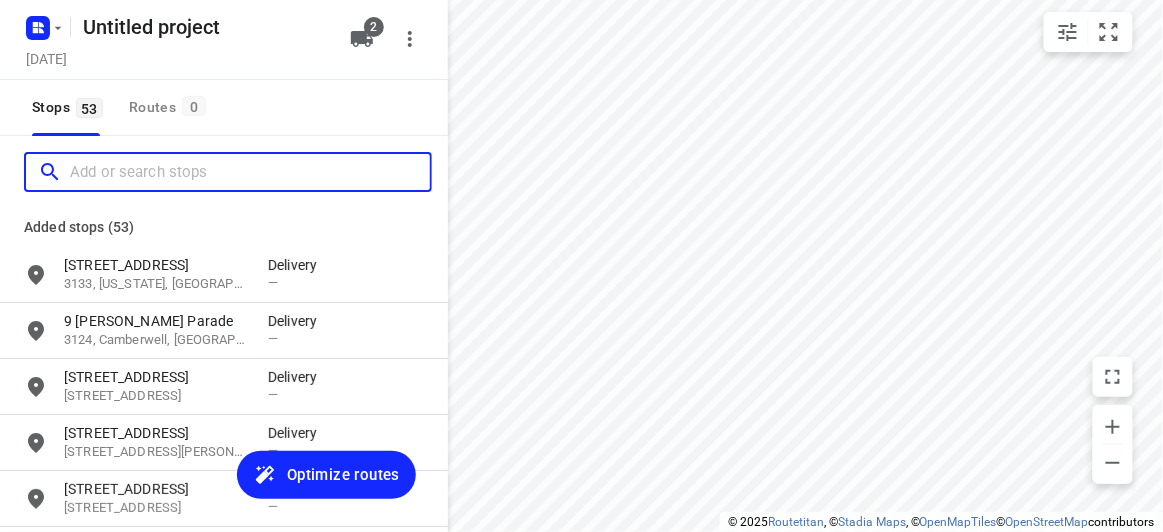 scroll, scrollTop: 0, scrollLeft: 0, axis: both 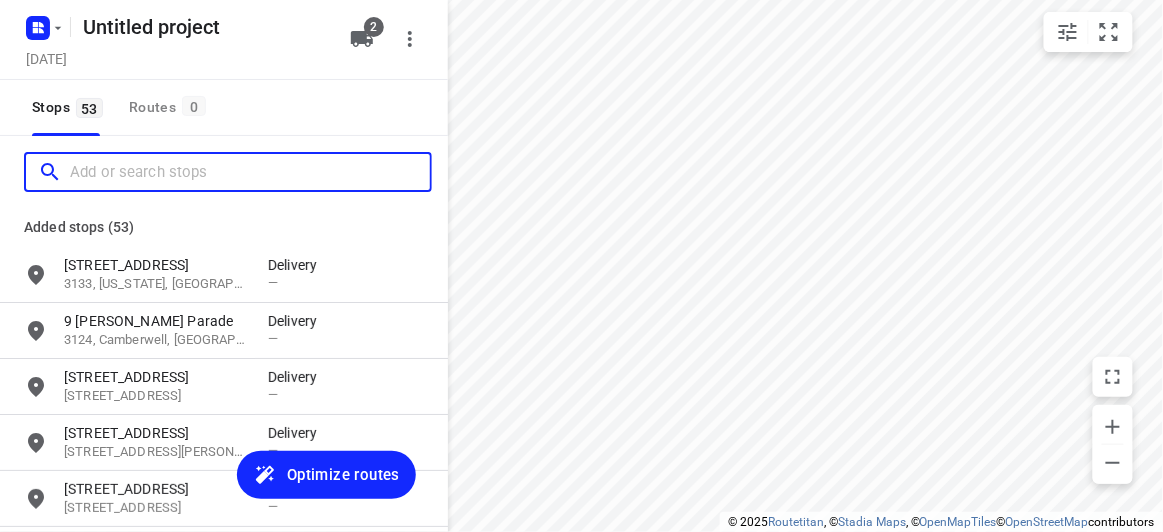 click at bounding box center (250, 172) 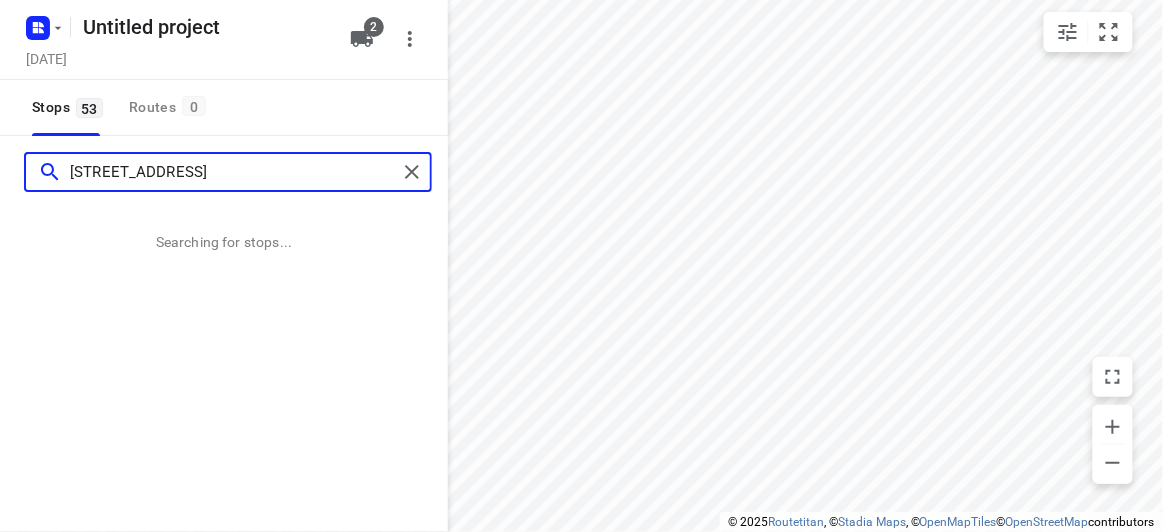 type on "[STREET_ADDRESS]" 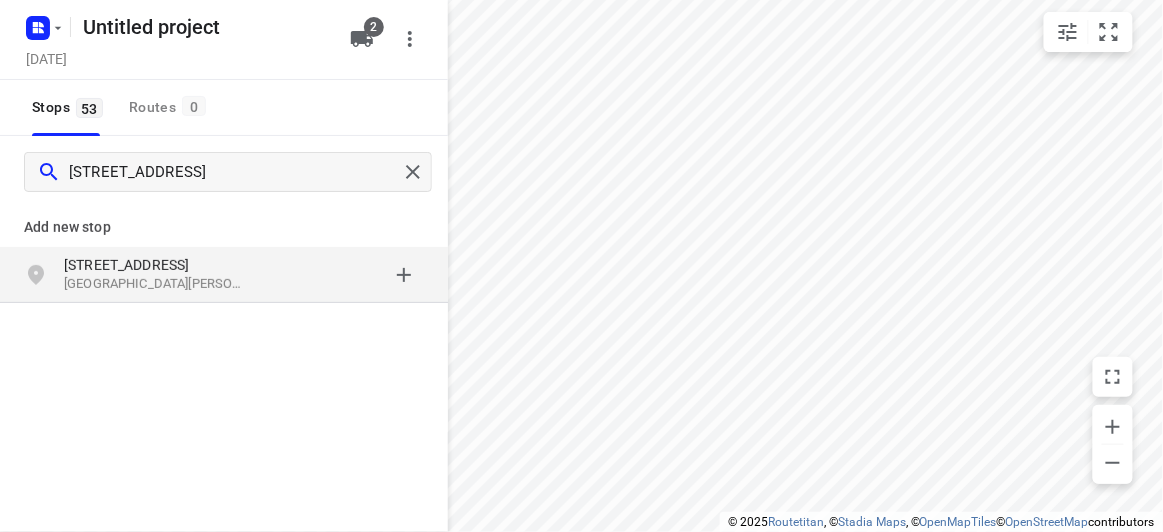 click on "[GEOGRAPHIC_DATA][PERSON_NAME], [GEOGRAPHIC_DATA]" at bounding box center (156, 284) 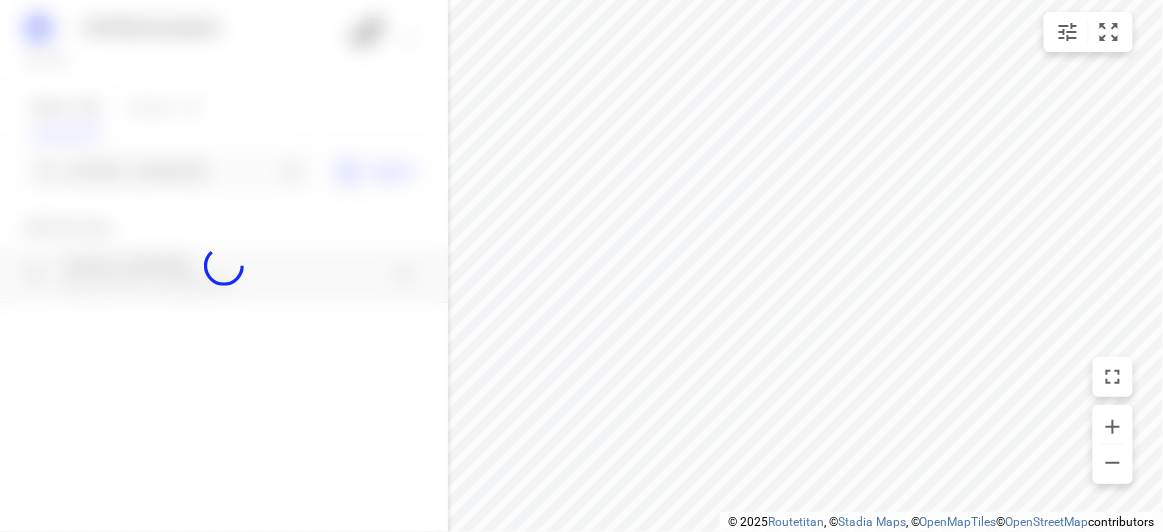 click at bounding box center [224, 266] 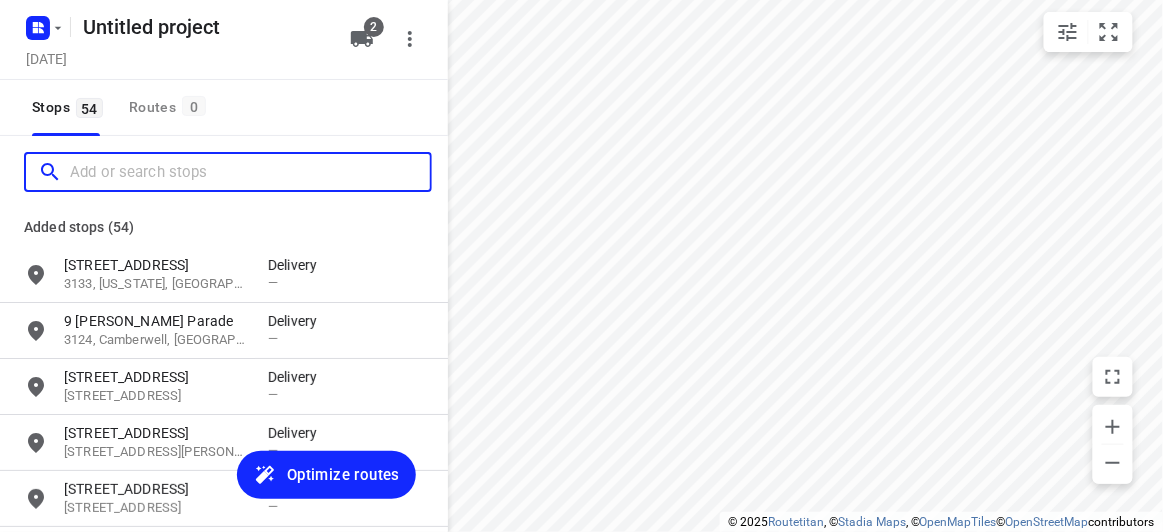 click at bounding box center [250, 172] 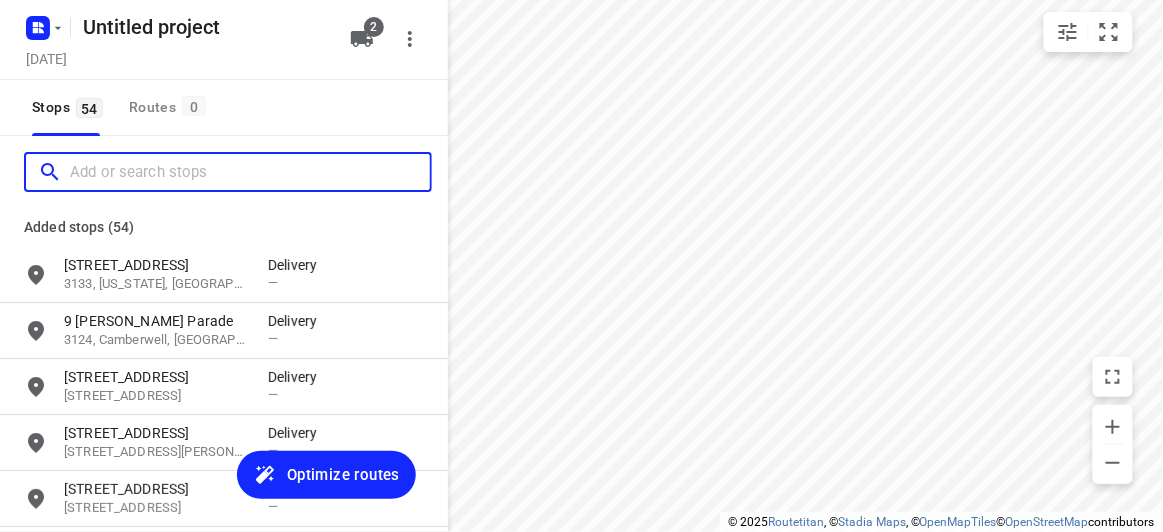 paste on "[STREET_ADDRESS][DEMOGRAPHIC_DATA]" 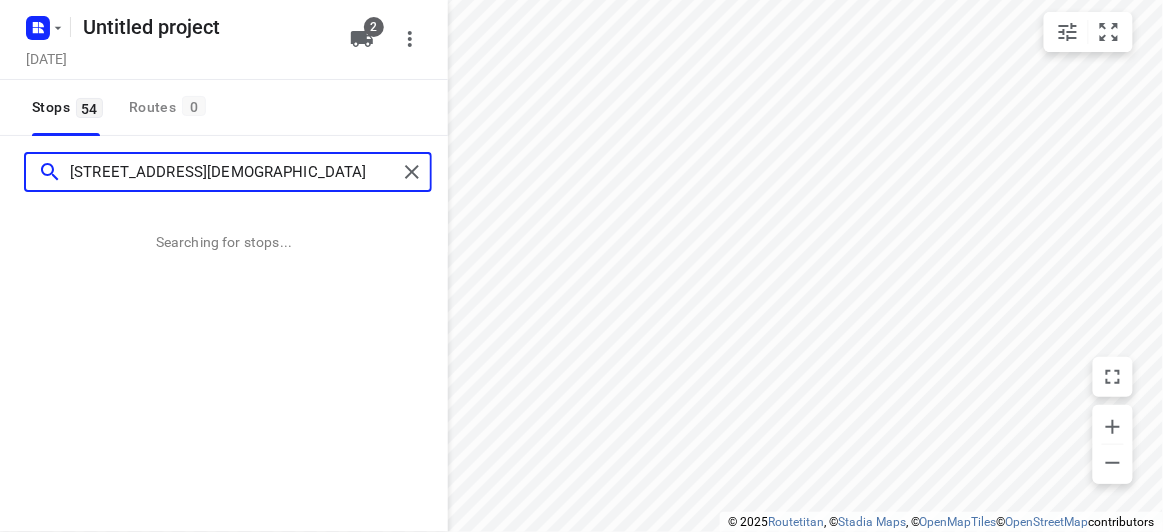 type on "[STREET_ADDRESS][DEMOGRAPHIC_DATA]" 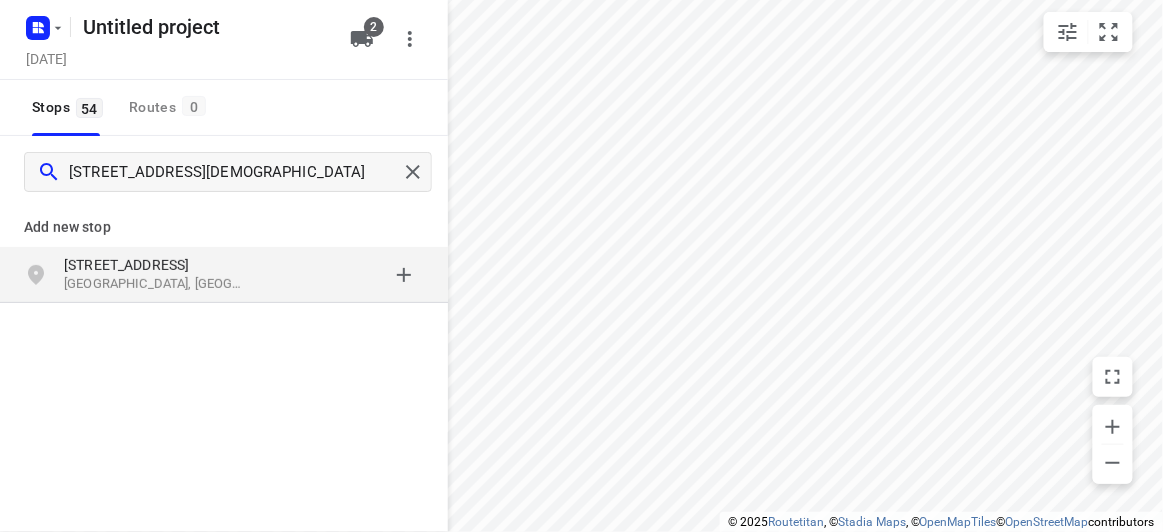 click on "[STREET_ADDRESS]" at bounding box center (224, 275) 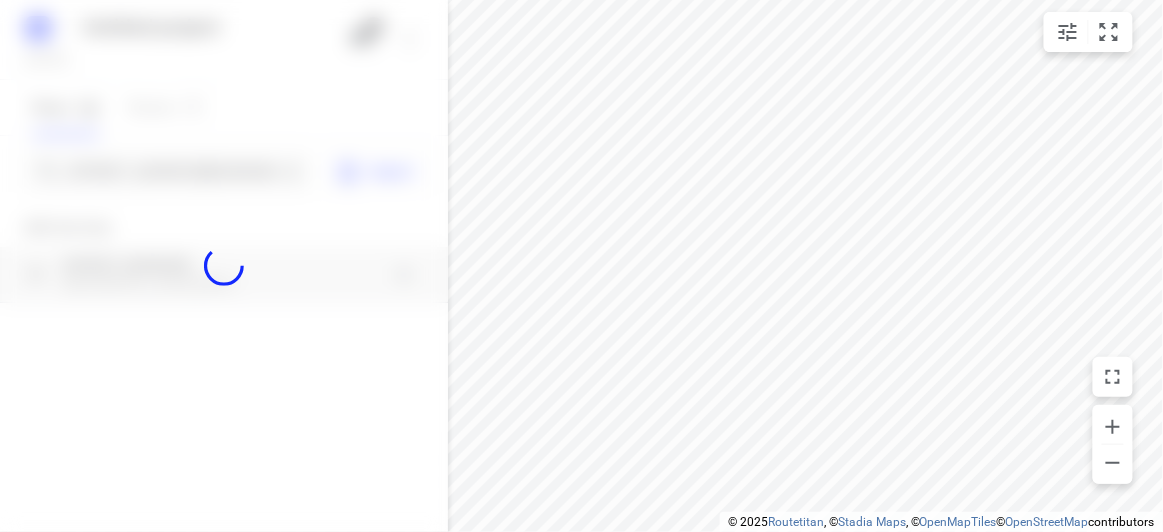 click at bounding box center (224, 266) 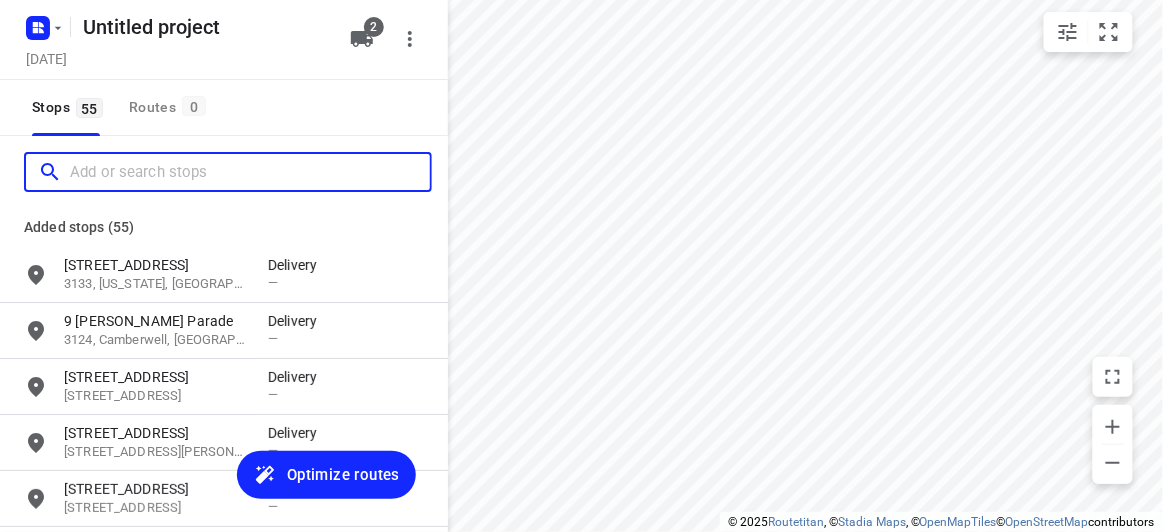 scroll, scrollTop: 0, scrollLeft: 0, axis: both 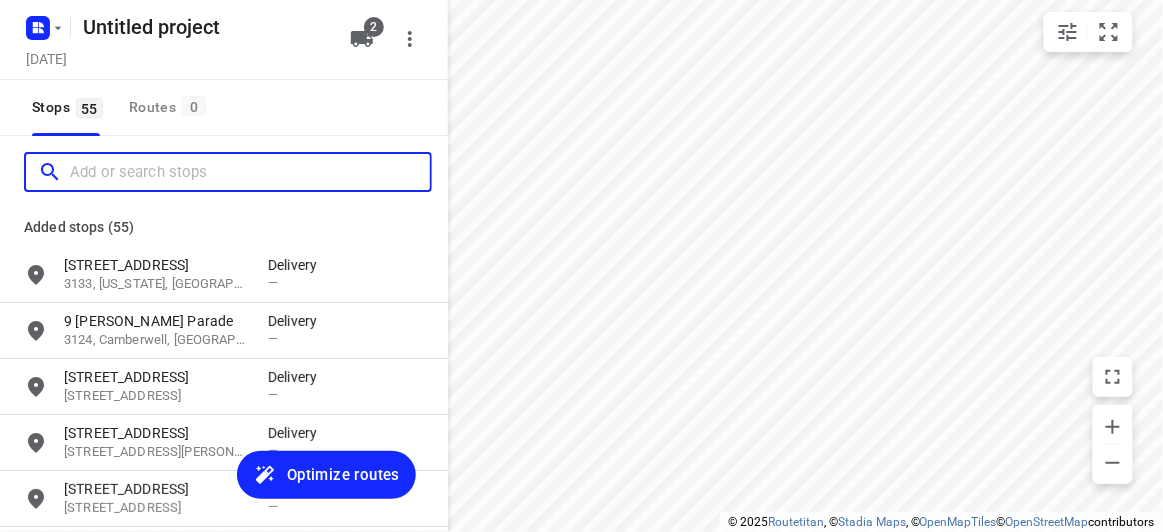 paste on "[STREET_ADDRESS][PERSON_NAME]" 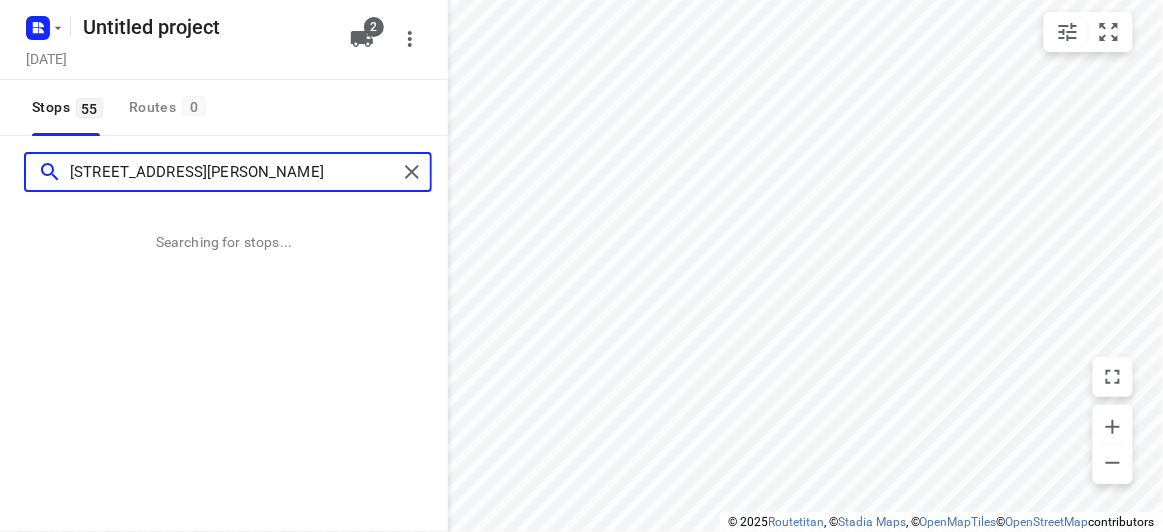 type on "[STREET_ADDRESS][PERSON_NAME]" 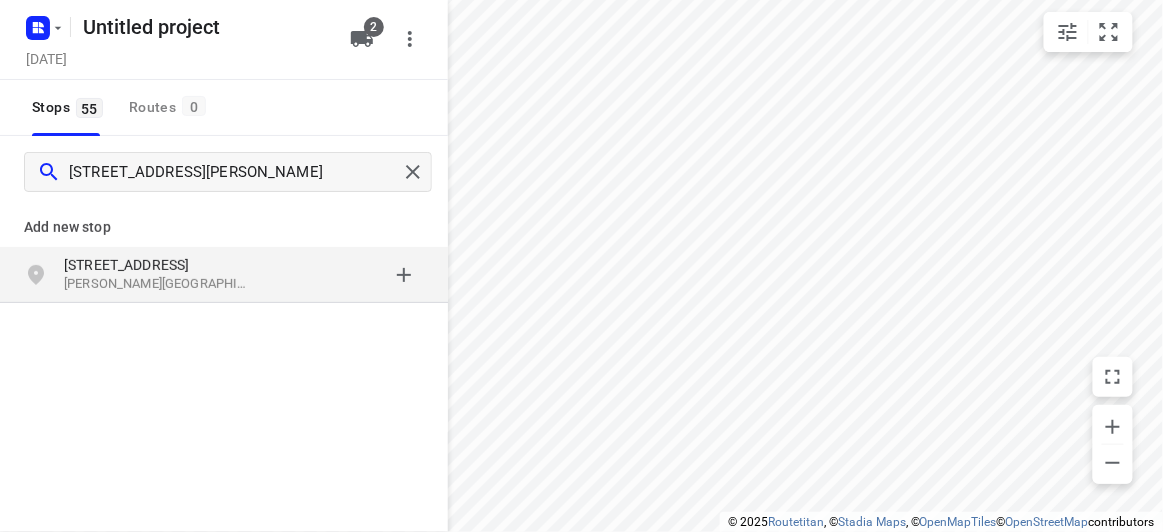 click on "[PERSON_NAME][GEOGRAPHIC_DATA], [GEOGRAPHIC_DATA]" at bounding box center [156, 284] 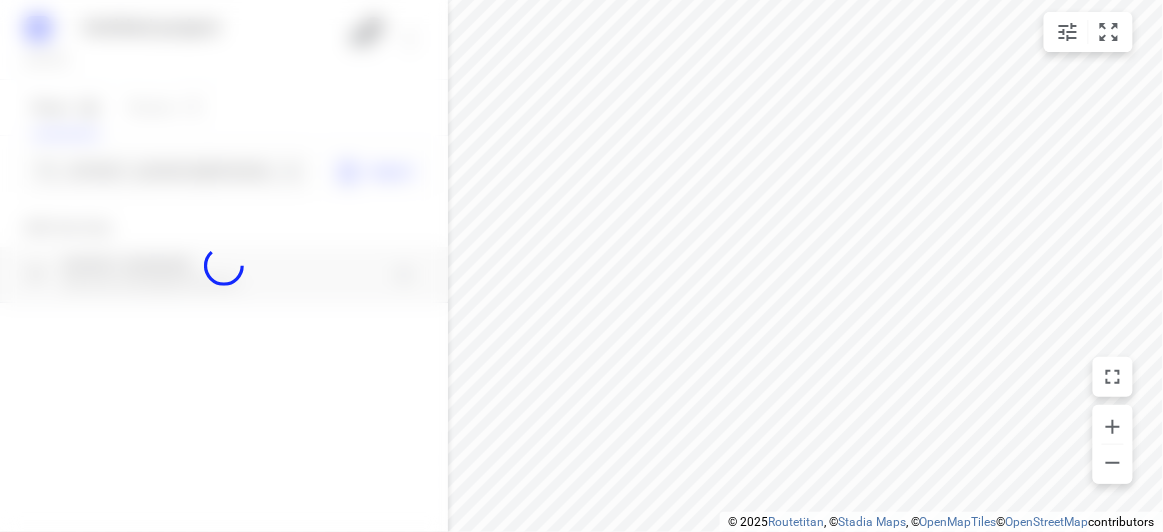 click at bounding box center [224, 266] 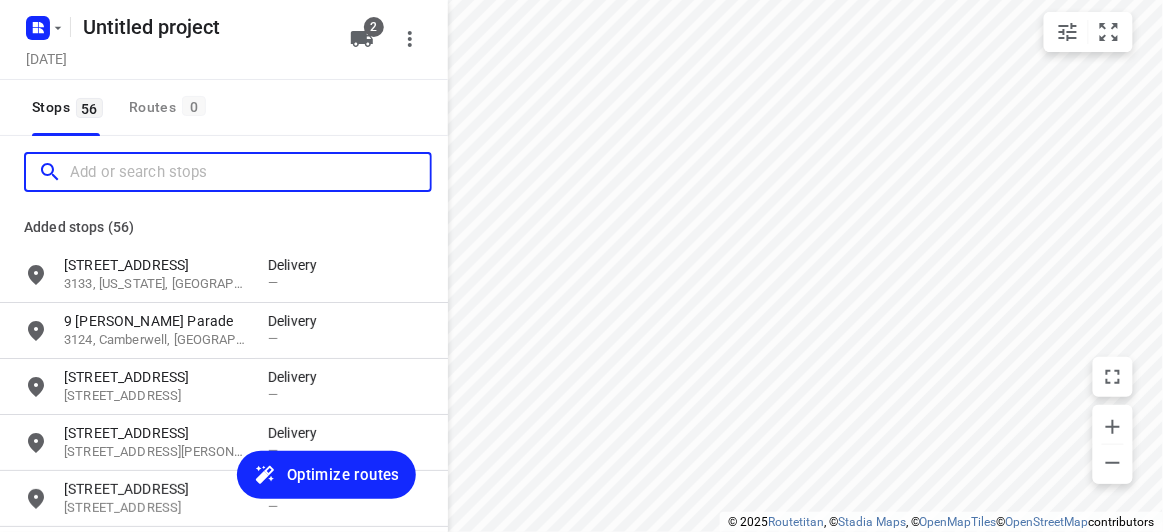 scroll, scrollTop: 0, scrollLeft: 0, axis: both 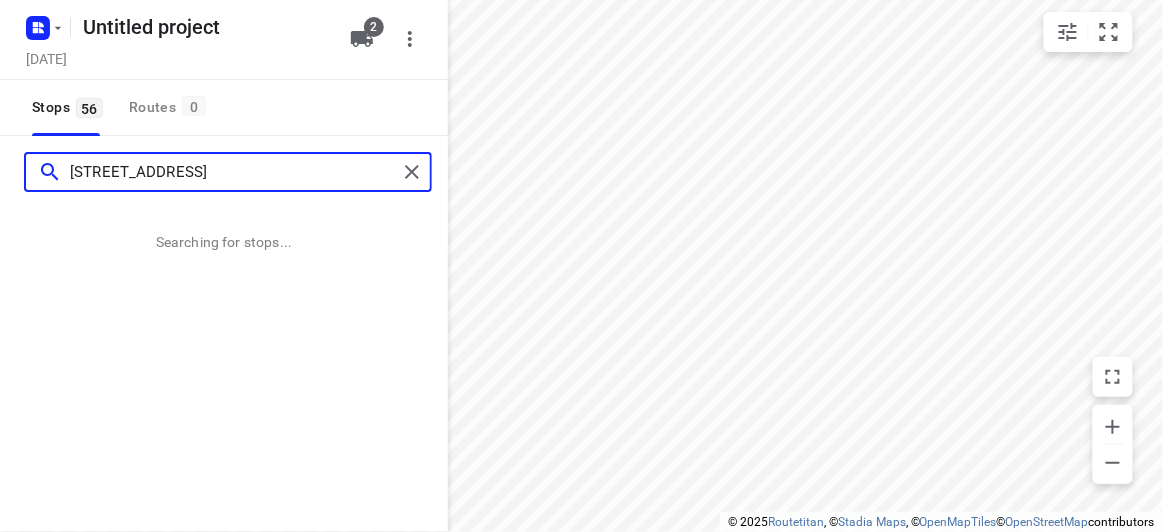type on "[STREET_ADDRESS]" 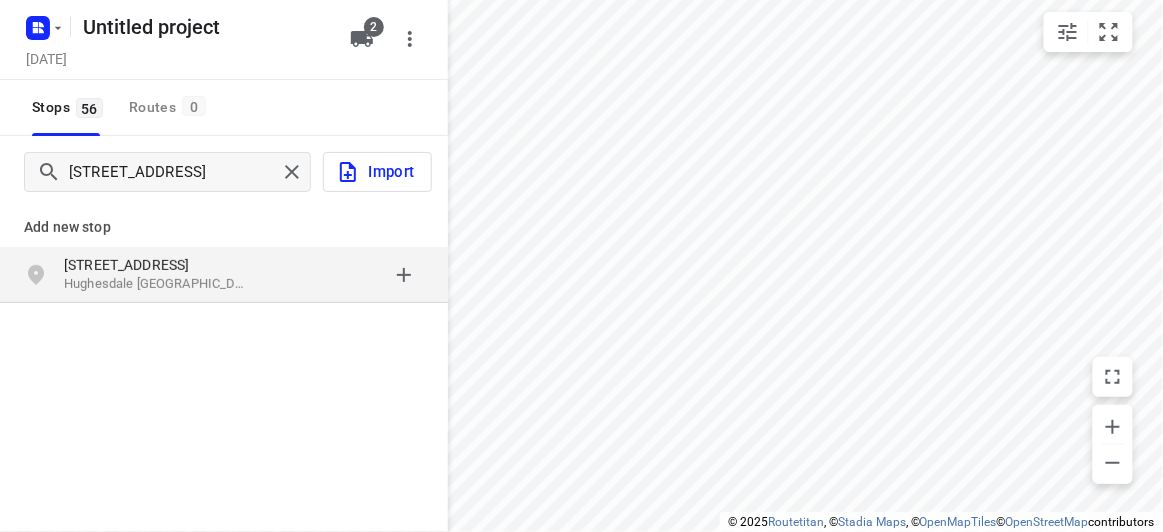 click at bounding box center [346, 275] 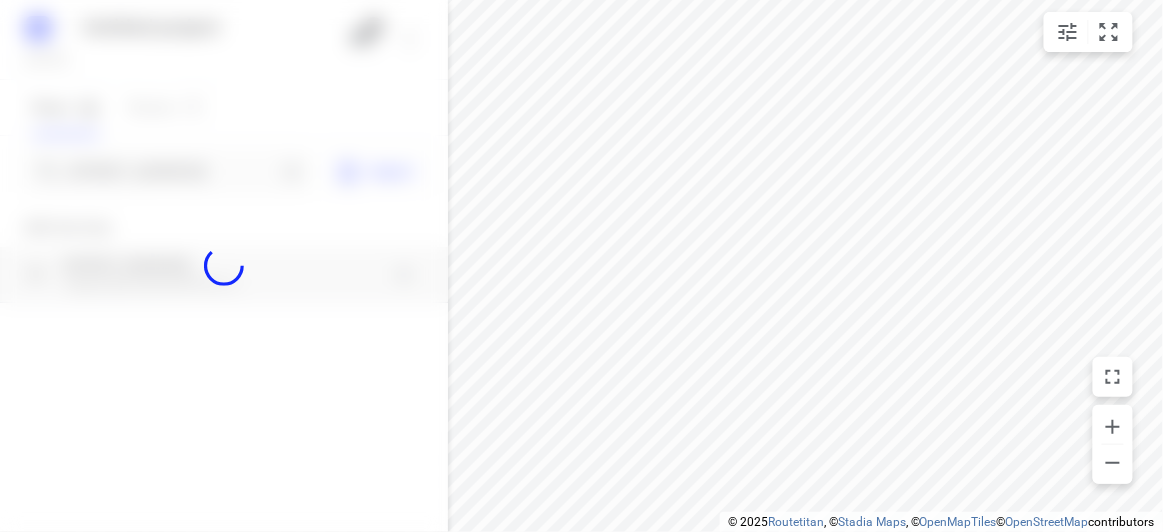 click at bounding box center [224, 266] 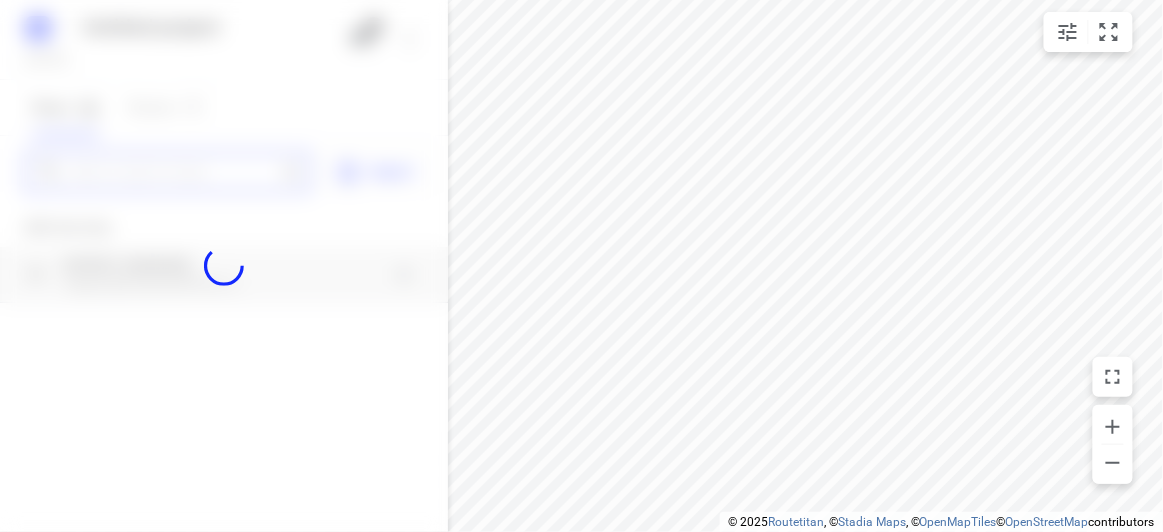 click at bounding box center (173, 172) 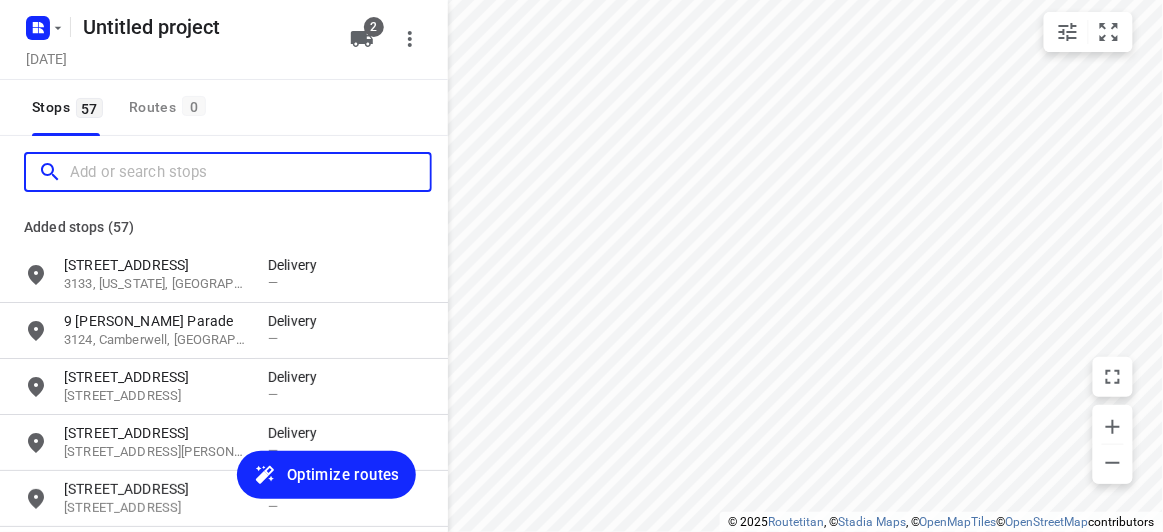 scroll, scrollTop: 0, scrollLeft: 0, axis: both 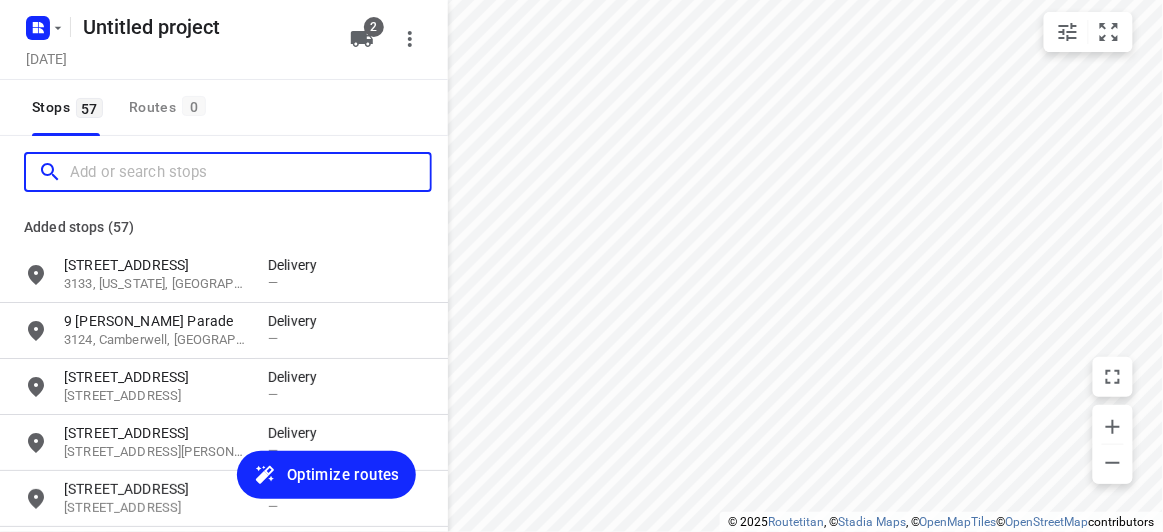 paste on "[STREET_ADDRESS][PERSON_NAME]" 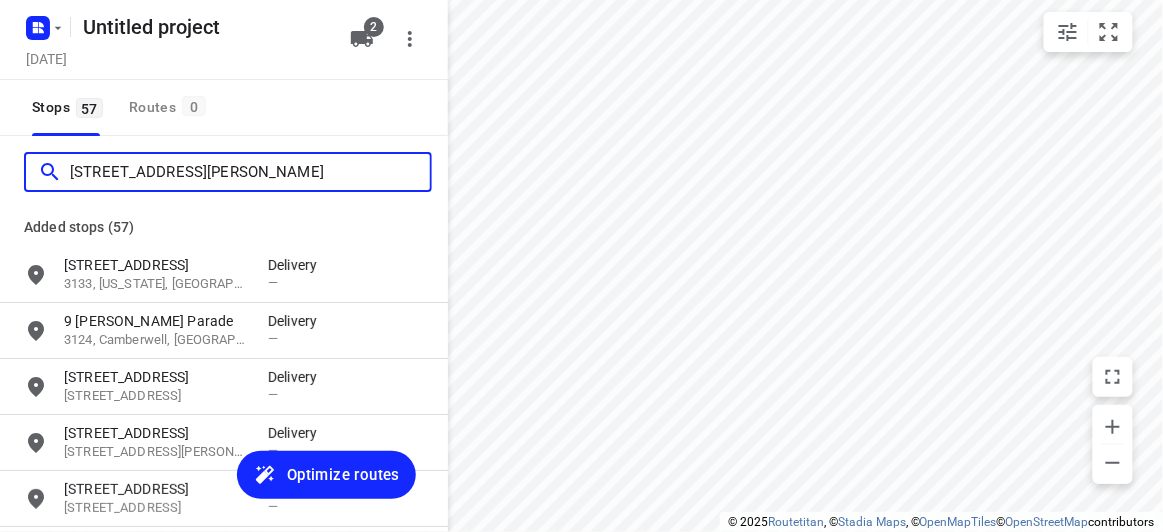 scroll, scrollTop: 0, scrollLeft: 3, axis: horizontal 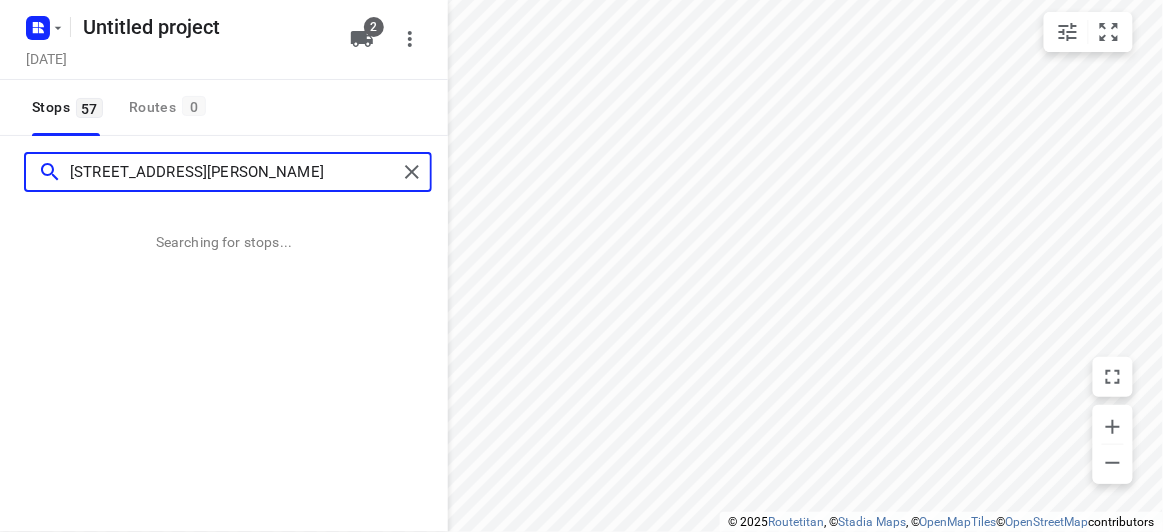 type on "[STREET_ADDRESS][PERSON_NAME]" 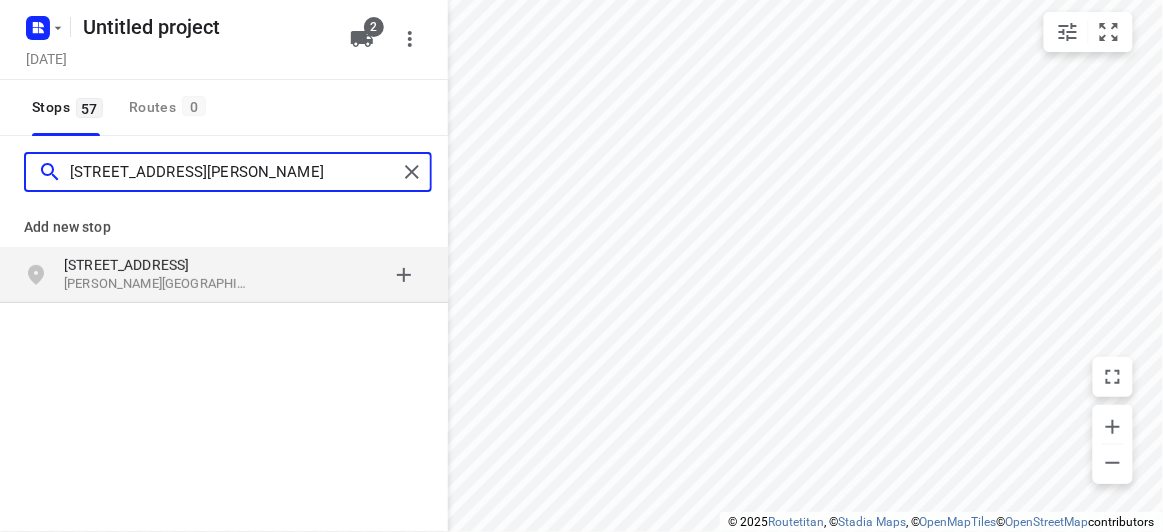 scroll, scrollTop: 0, scrollLeft: 0, axis: both 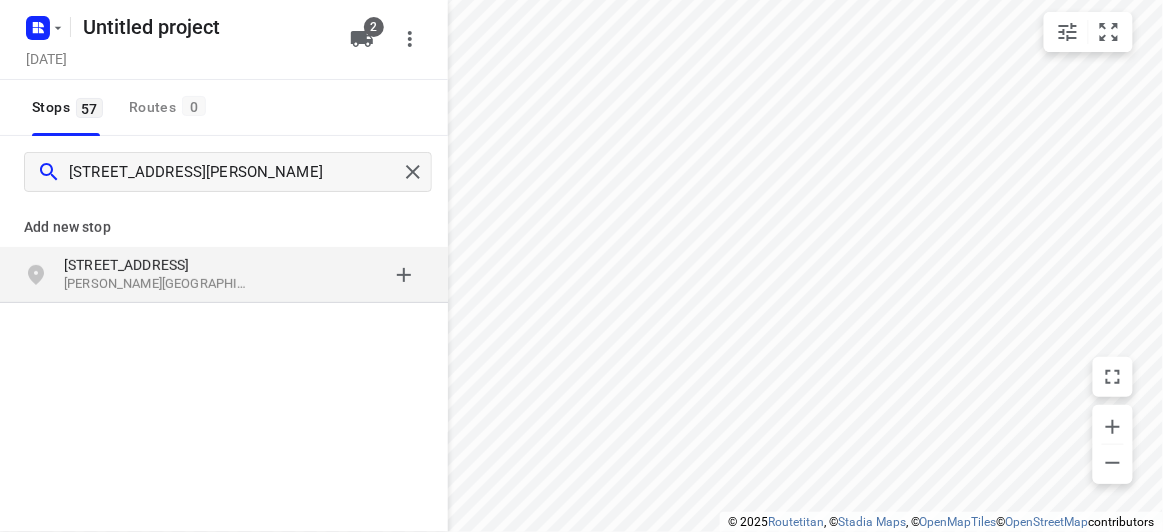 click on "[STREET_ADDRESS][PERSON_NAME]" at bounding box center [224, 275] 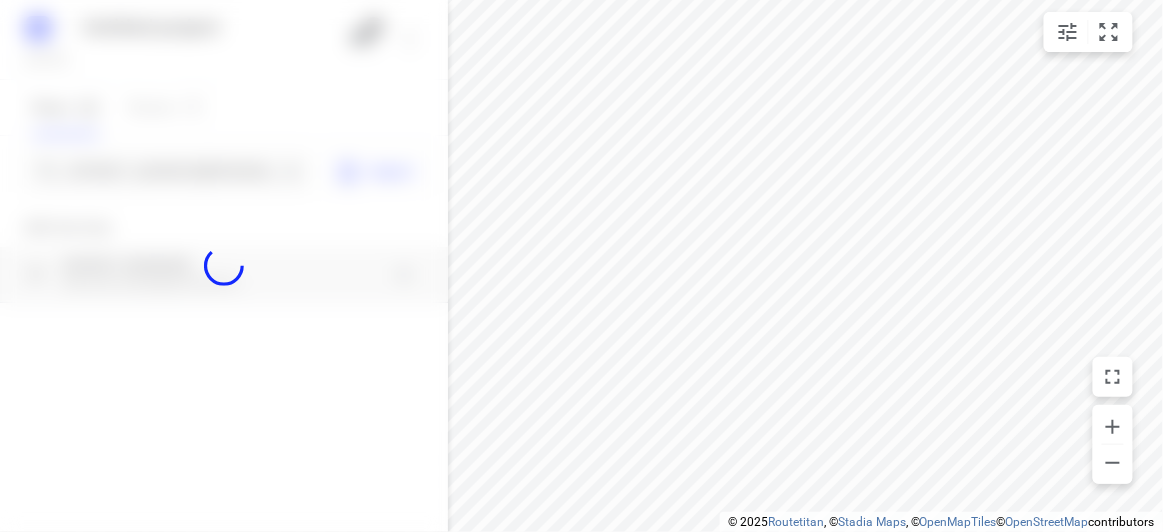 click at bounding box center (224, 266) 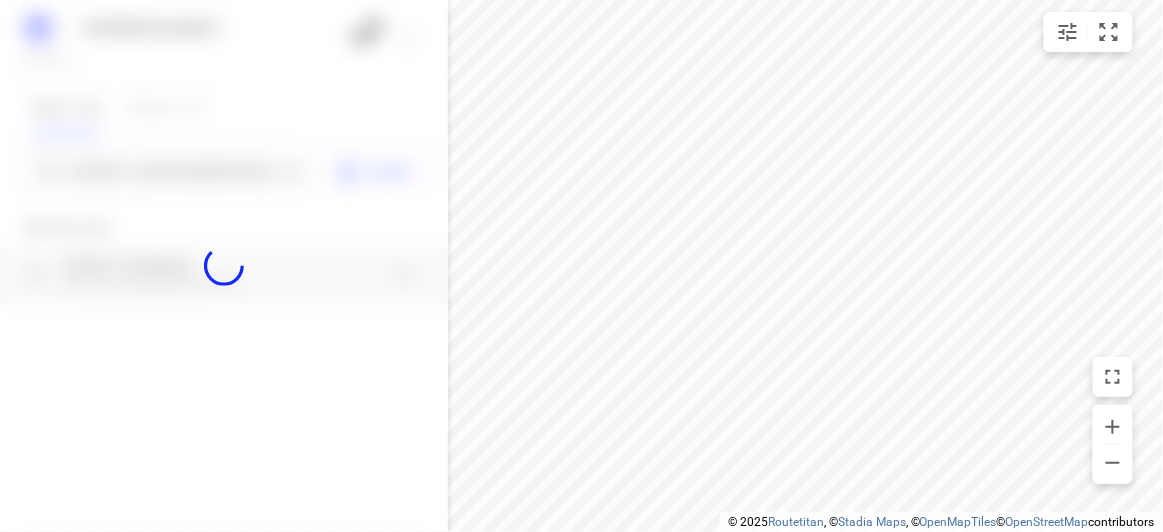 click at bounding box center [224, 266] 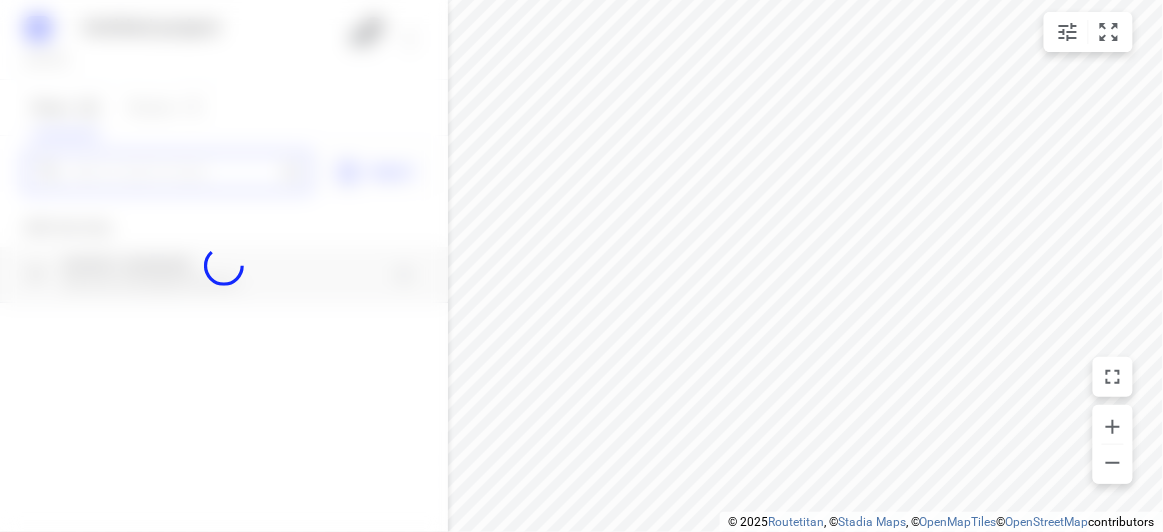scroll, scrollTop: 0, scrollLeft: 0, axis: both 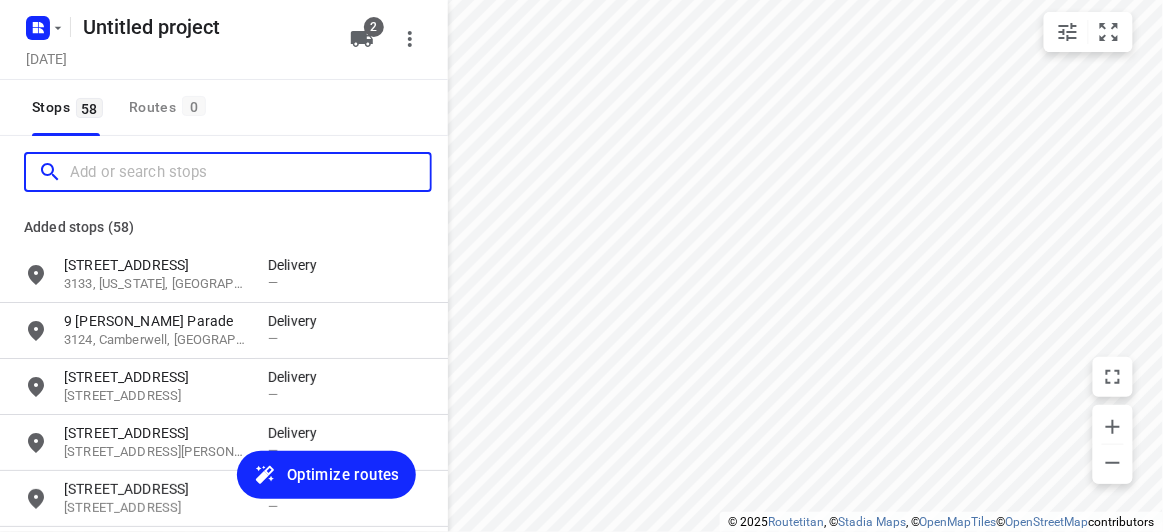 paste on "[STREET_ADDRESS]" 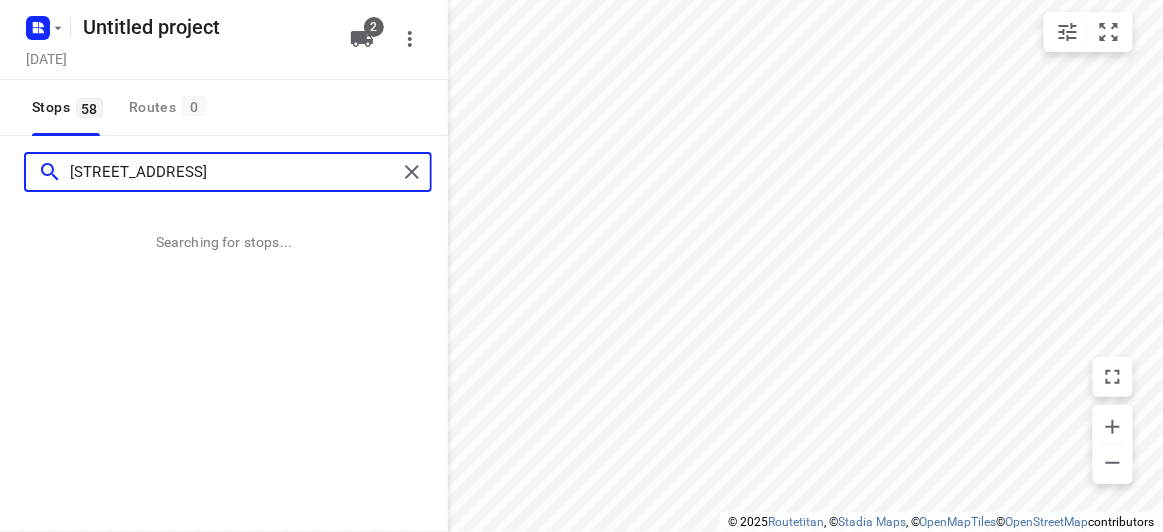 type on "[STREET_ADDRESS]" 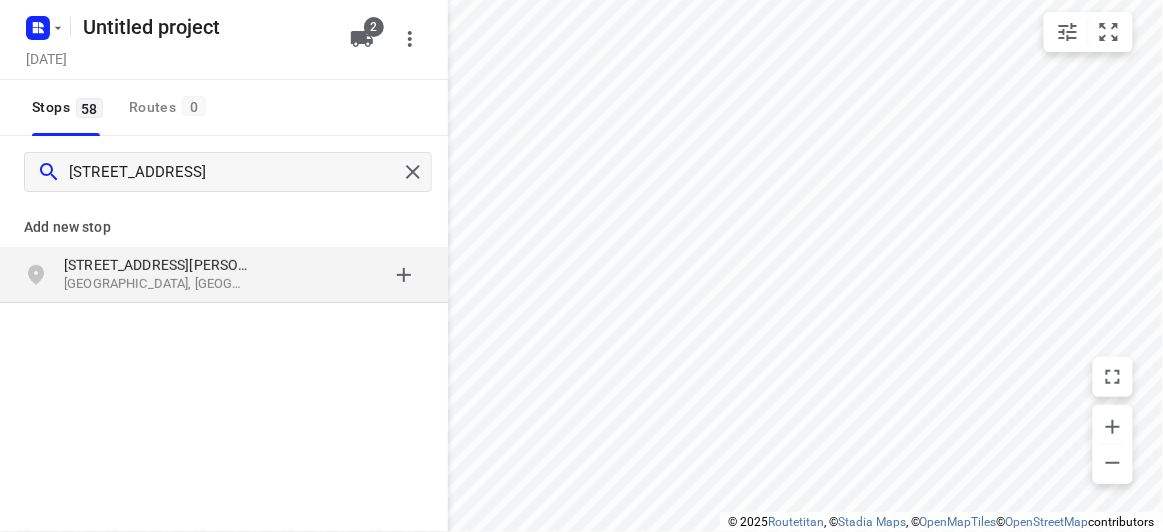 click on "Add new stop [STREET_ADDRESS]" at bounding box center [224, 320] 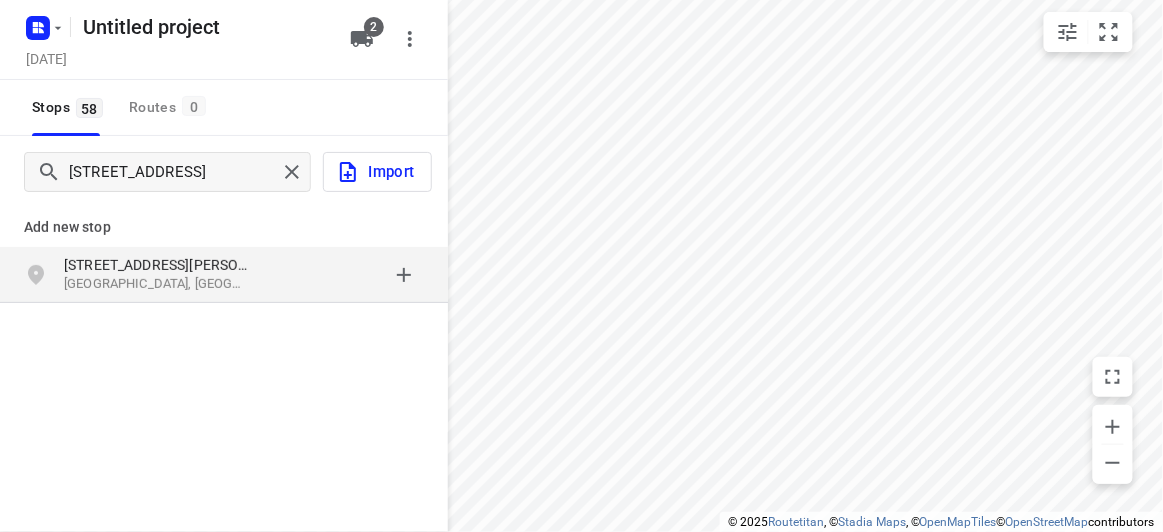 click on "[STREET_ADDRESS][PERSON_NAME]" at bounding box center [156, 265] 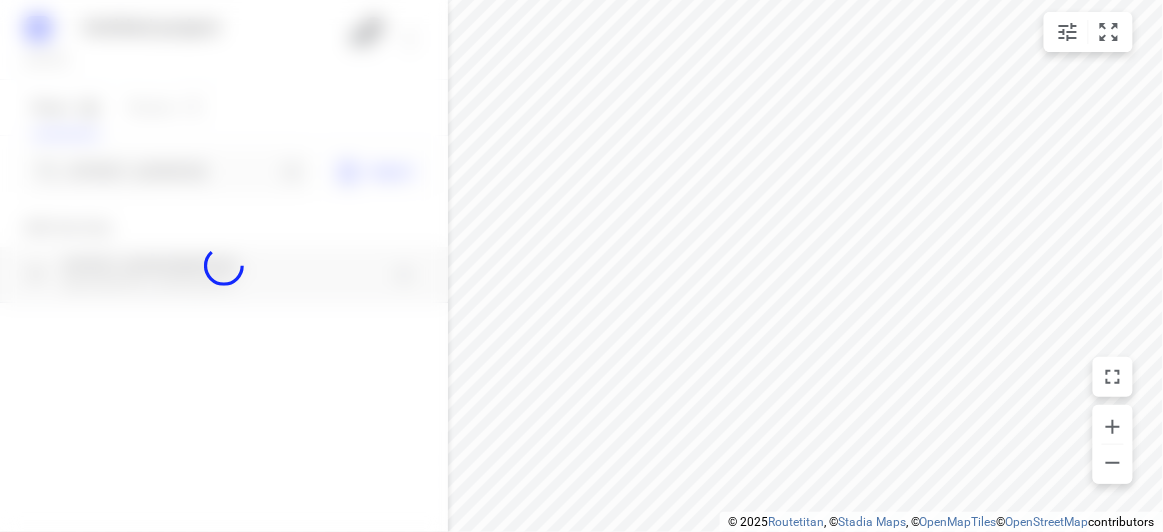 click at bounding box center (224, 266) 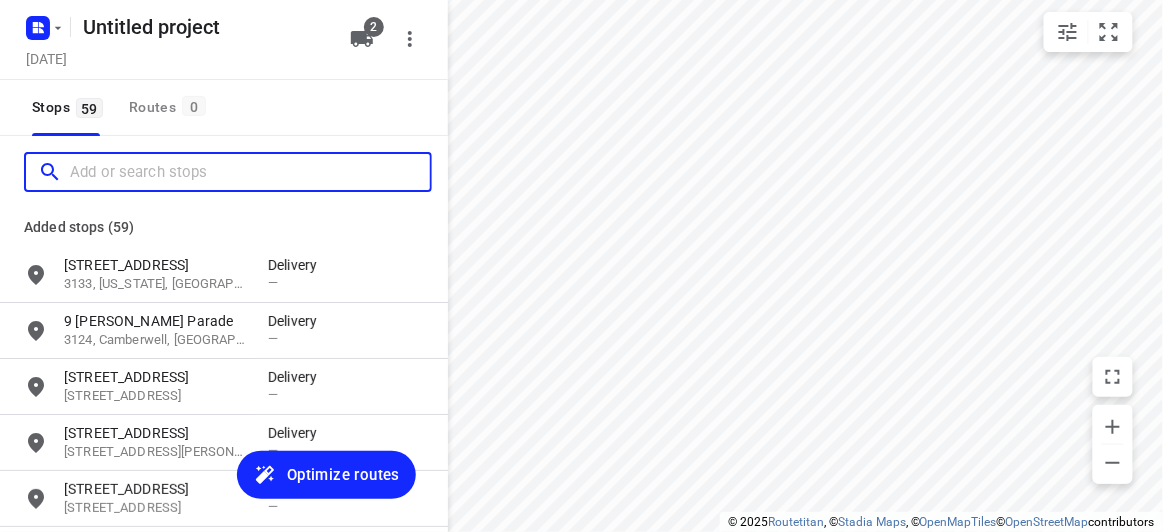 scroll, scrollTop: 0, scrollLeft: 0, axis: both 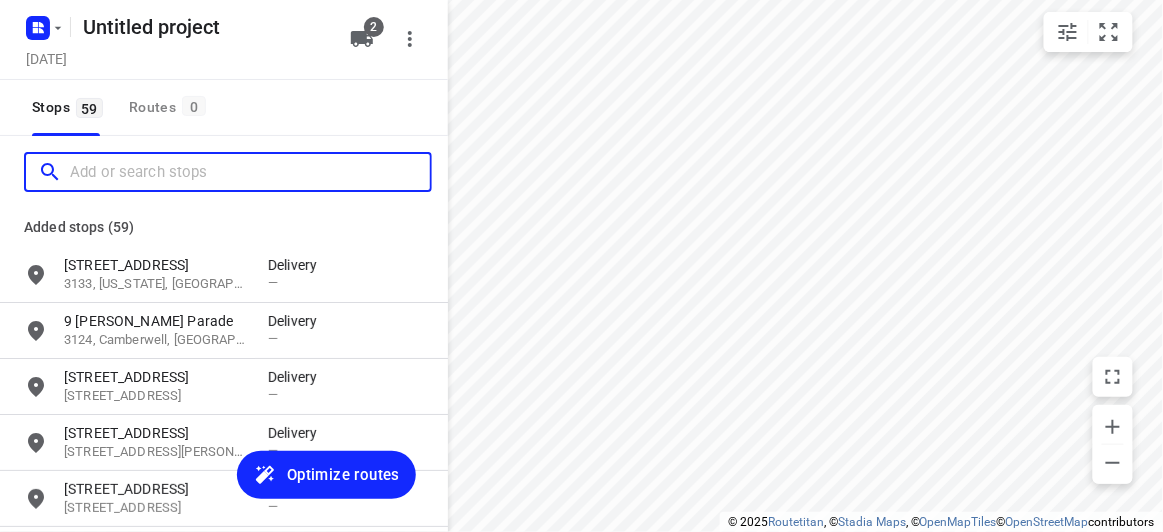 paste on "[STREET_ADDRESS]" 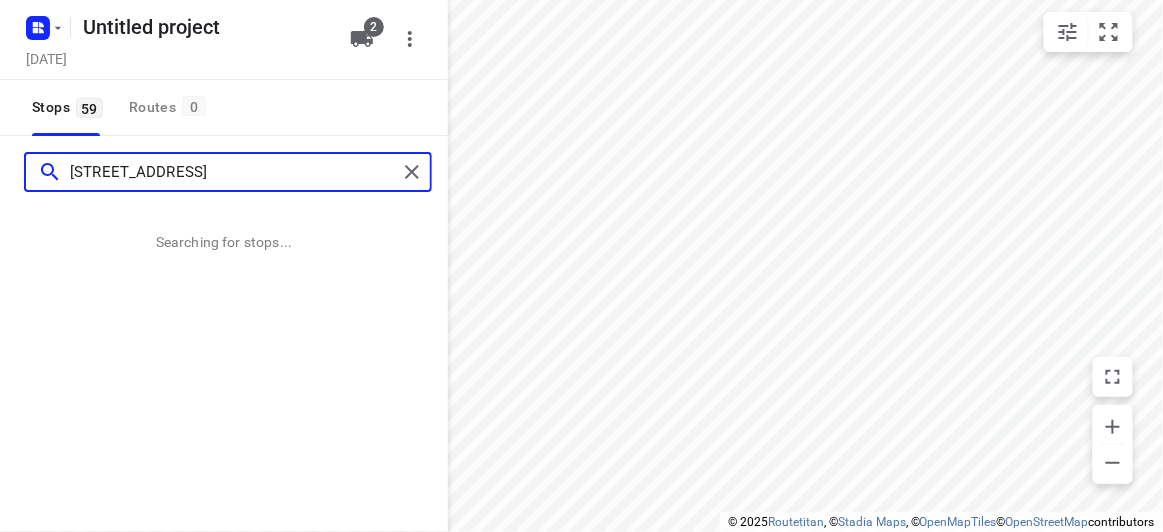 type on "[STREET_ADDRESS]" 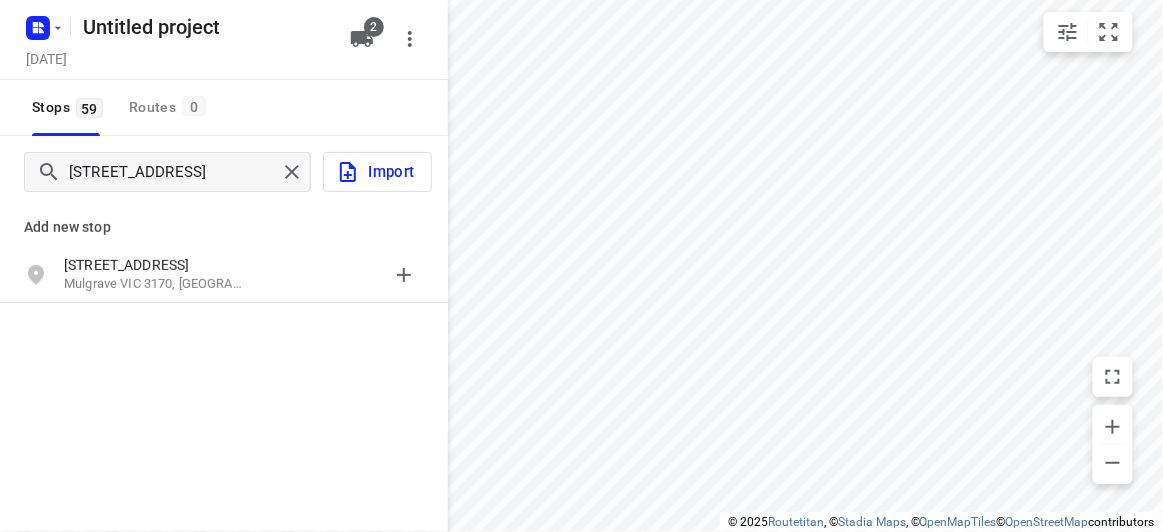 click on "Mulgrave VIC 3170, [GEOGRAPHIC_DATA]" at bounding box center [156, 284] 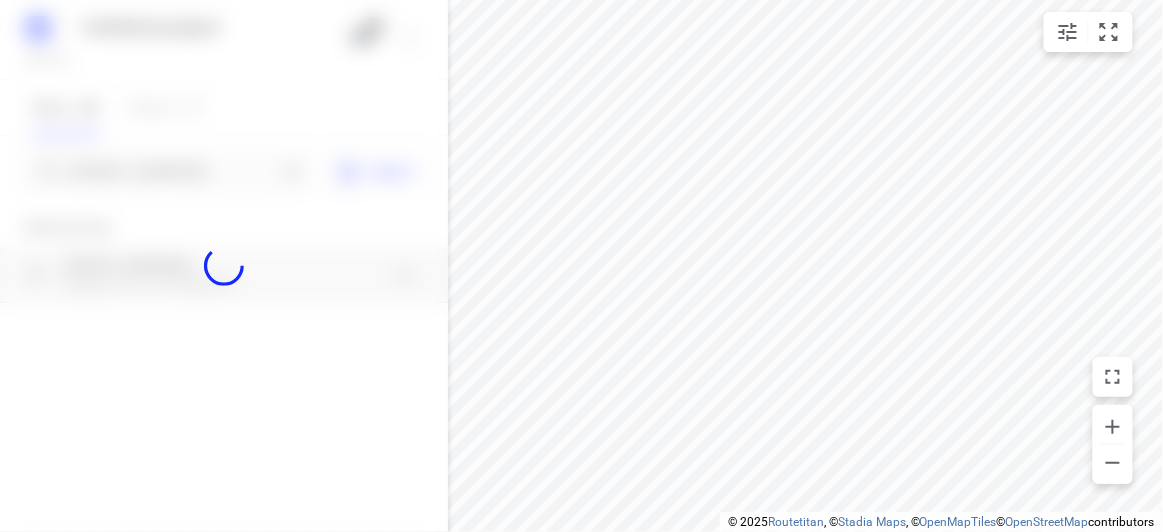 click at bounding box center (224, 266) 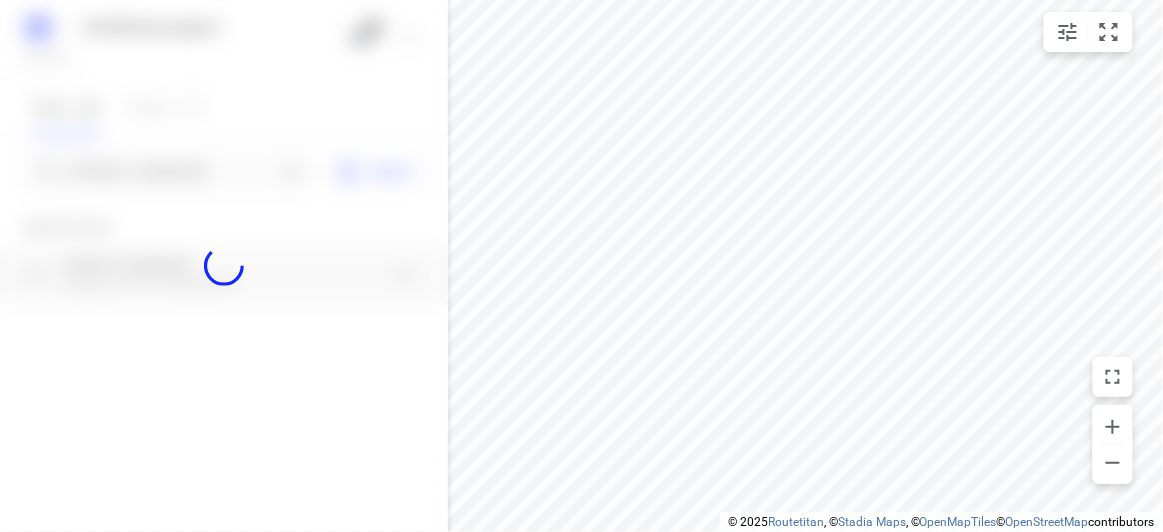 click at bounding box center (224, 266) 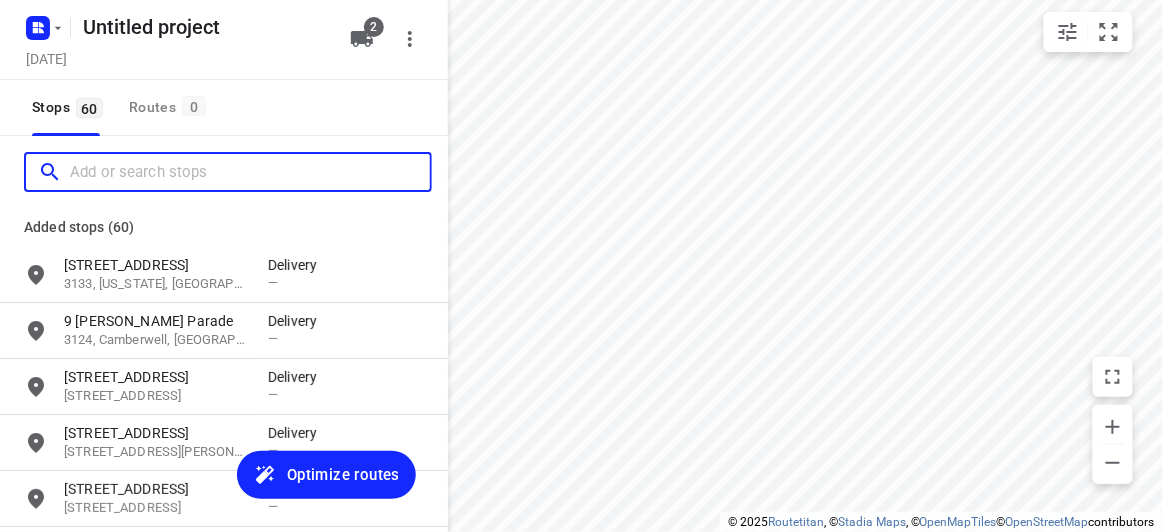 scroll, scrollTop: 0, scrollLeft: 0, axis: both 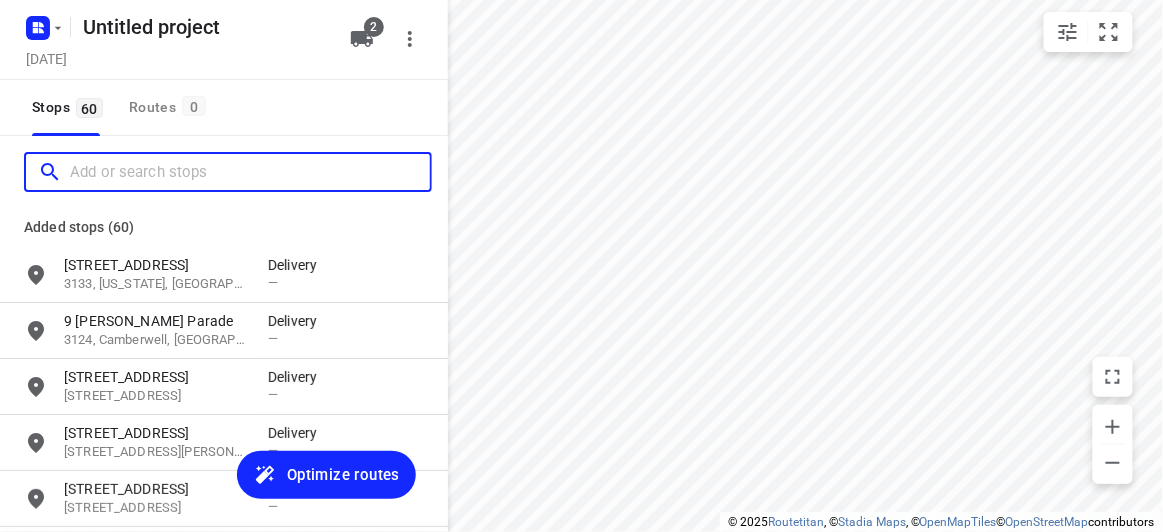 paste on "[STREET_ADDRESS]" 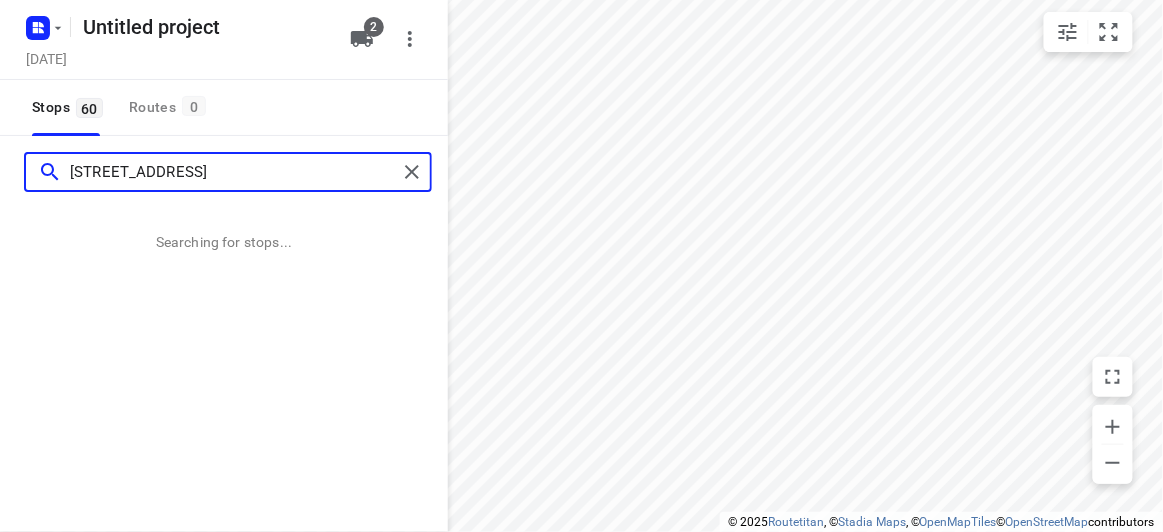 type on "[STREET_ADDRESS]" 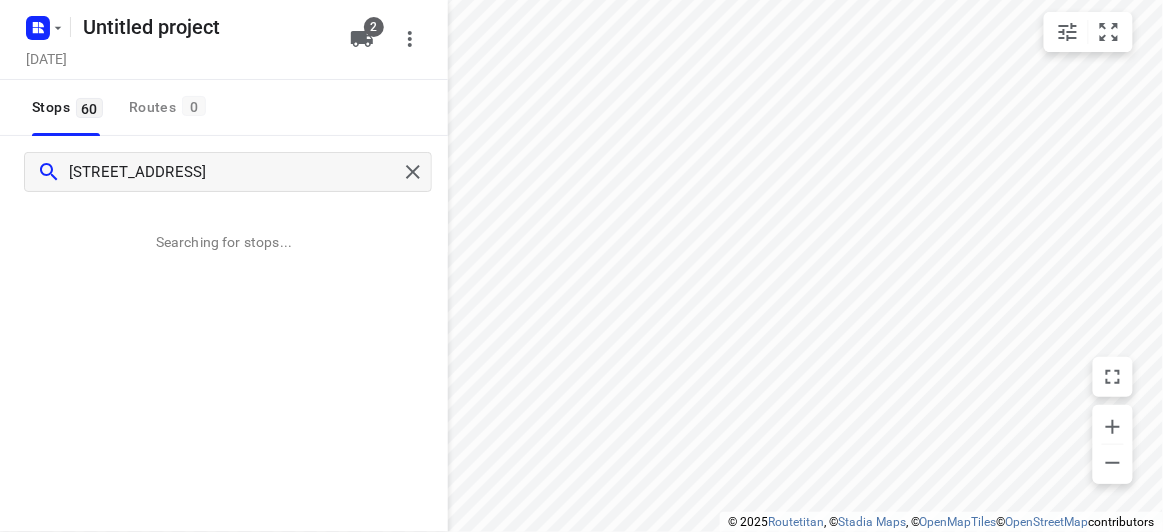 click on "i © 2025  Routetitan , ©  Stadia Maps , ©  OpenMapTiles  ©  OpenStreetMap  contributors" at bounding box center (941, 522) 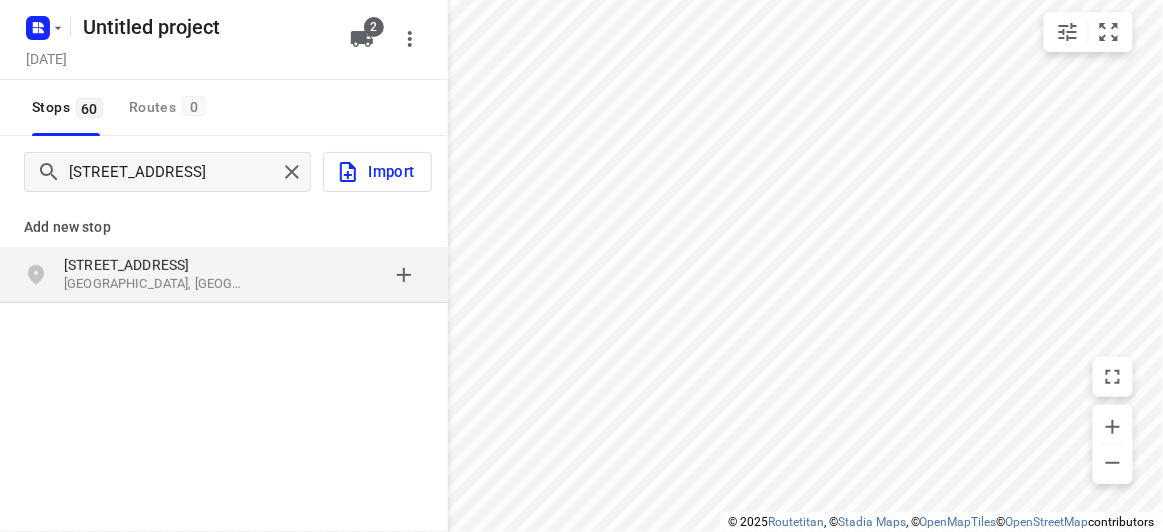 click on "[STREET_ADDRESS]" at bounding box center [224, 275] 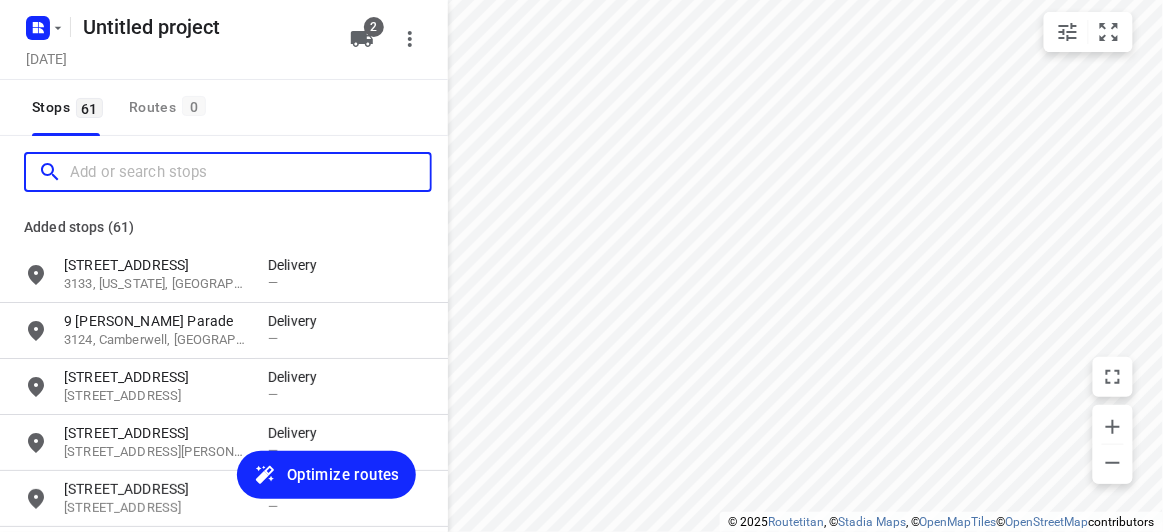 scroll, scrollTop: 0, scrollLeft: 0, axis: both 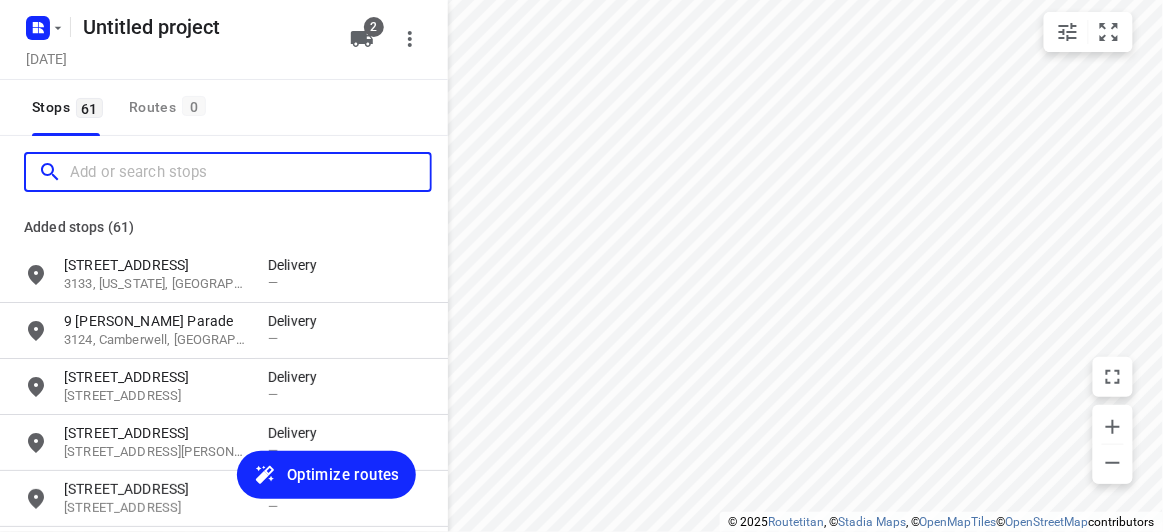 paste on "[STREET_ADDRESS][PERSON_NAME]" 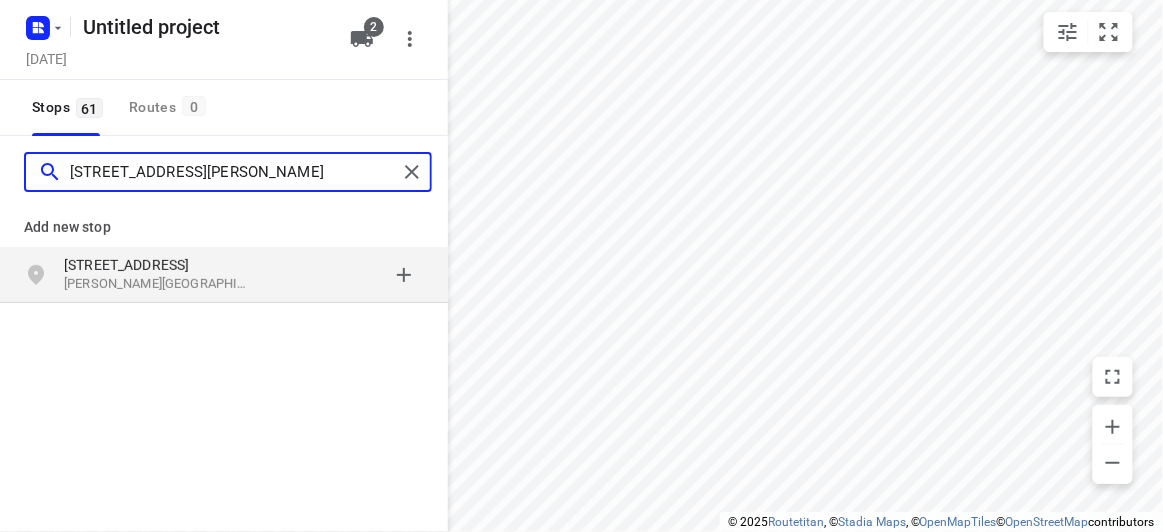 type on "[STREET_ADDRESS][PERSON_NAME]" 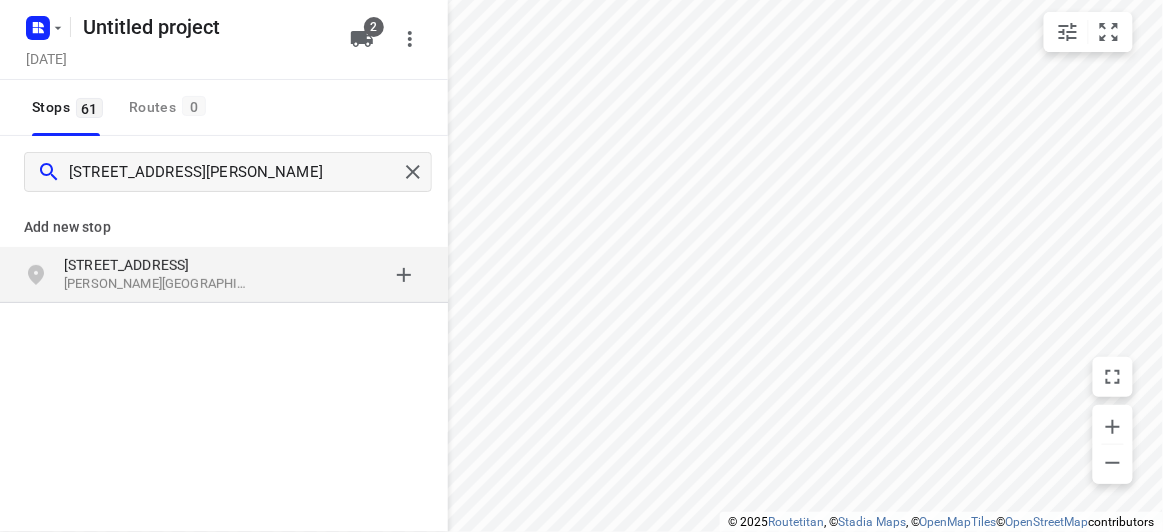 click on "Add new stop [STREET_ADDRESS][PERSON_NAME]" at bounding box center [224, 320] 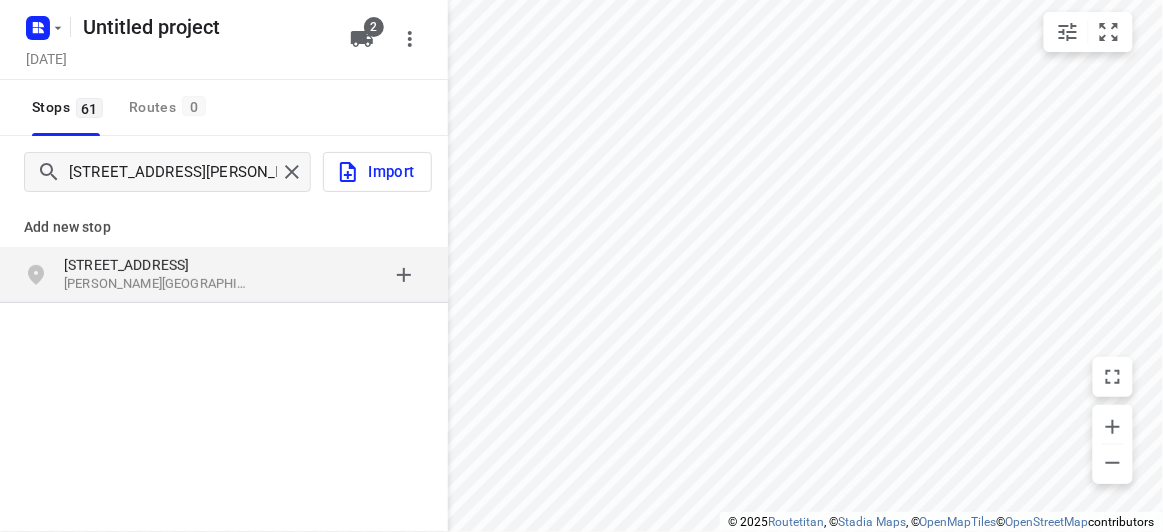 click on "[PERSON_NAME][GEOGRAPHIC_DATA], [GEOGRAPHIC_DATA]" at bounding box center (156, 284) 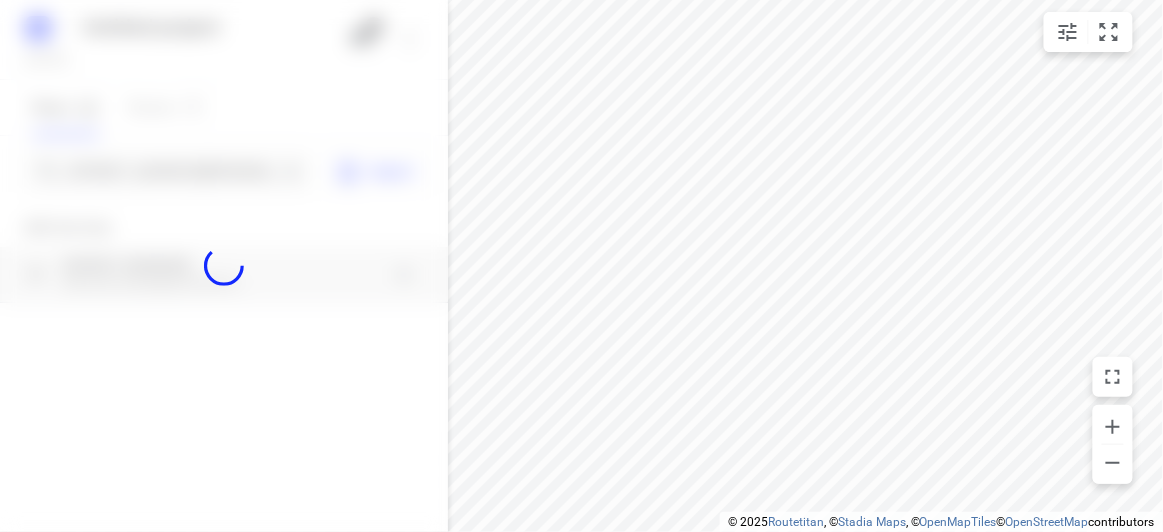 click at bounding box center (224, 266) 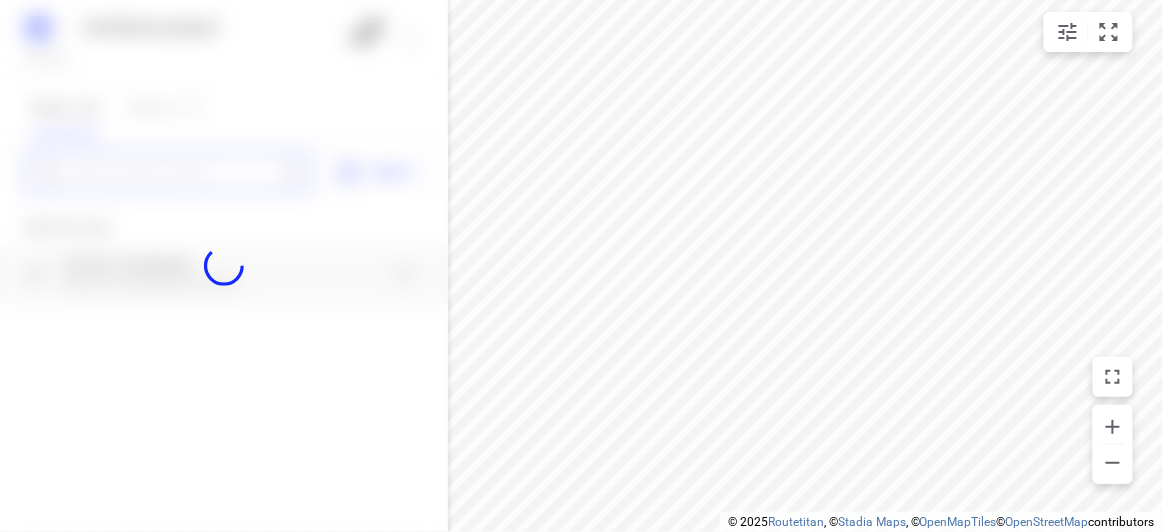 scroll, scrollTop: 0, scrollLeft: 0, axis: both 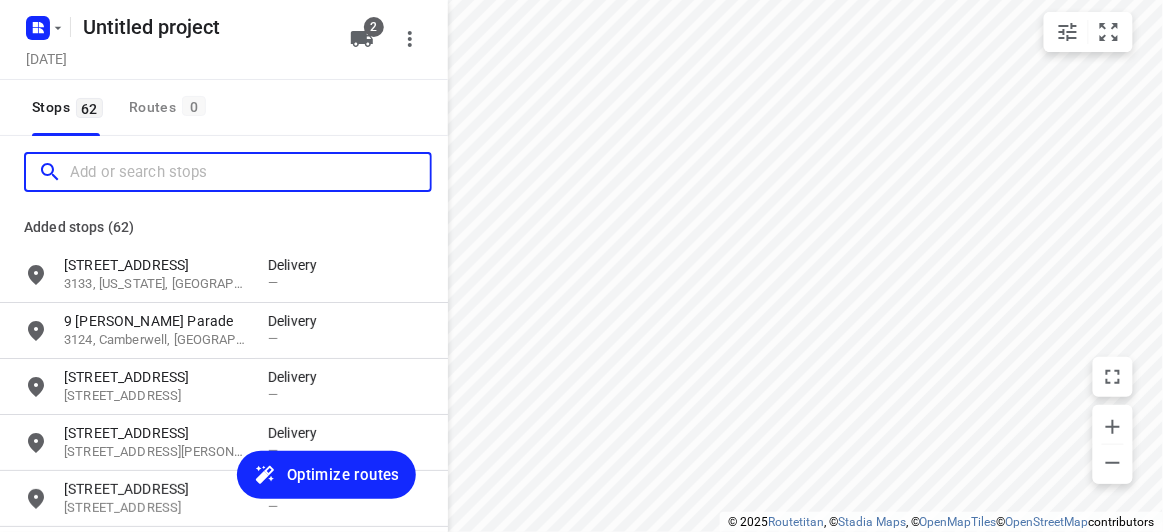 click at bounding box center [250, 172] 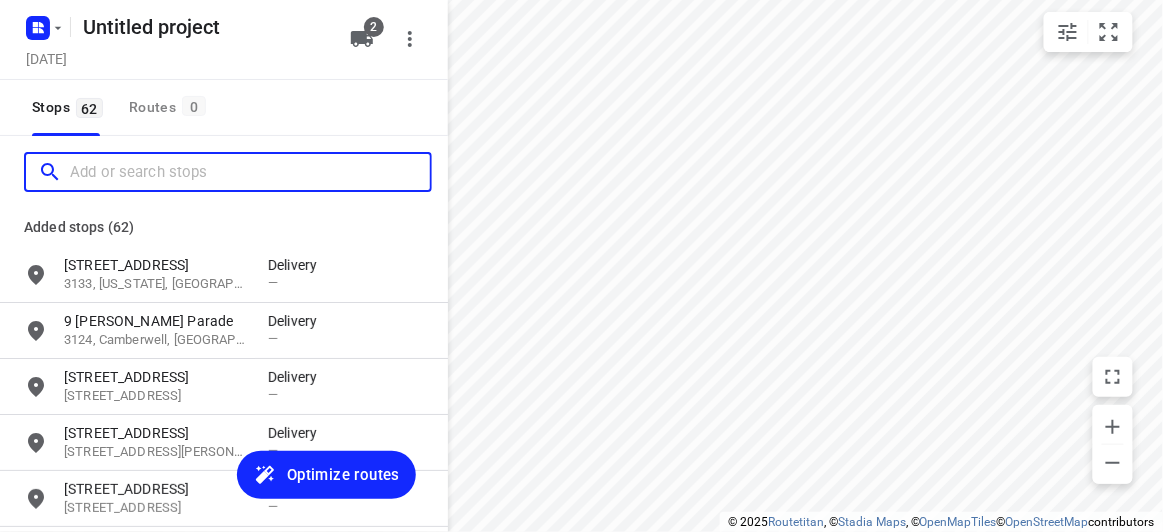 paste on "[STREET_ADDRESS]" 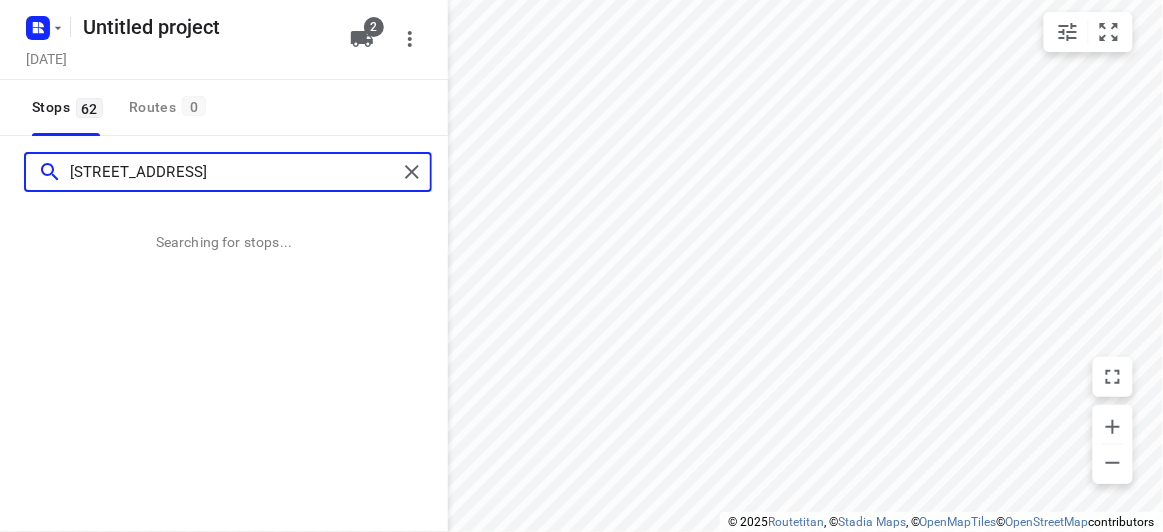 type on "[STREET_ADDRESS]" 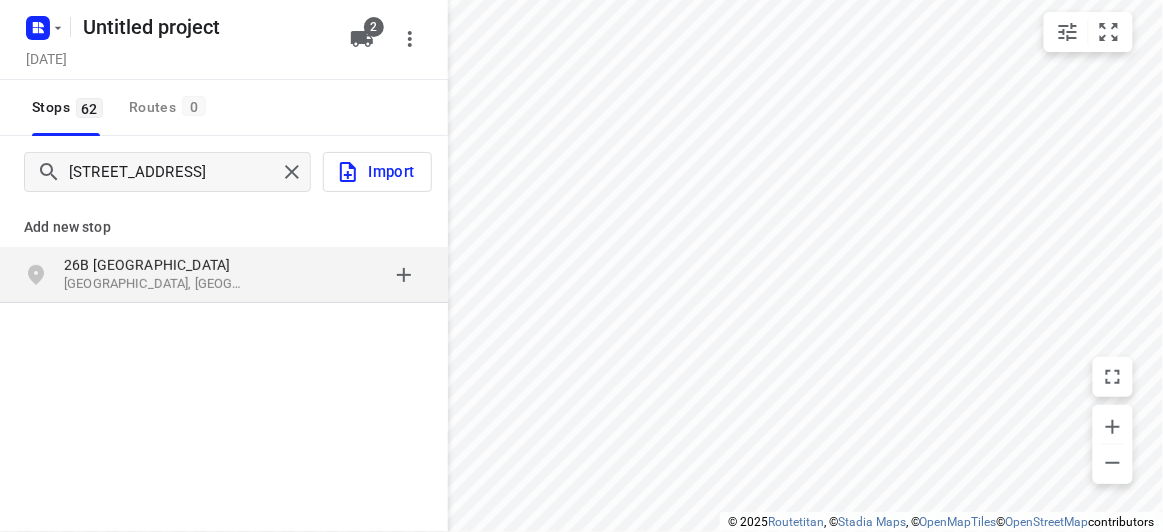 click on "[STREET_ADDRESS]" at bounding box center [224, 275] 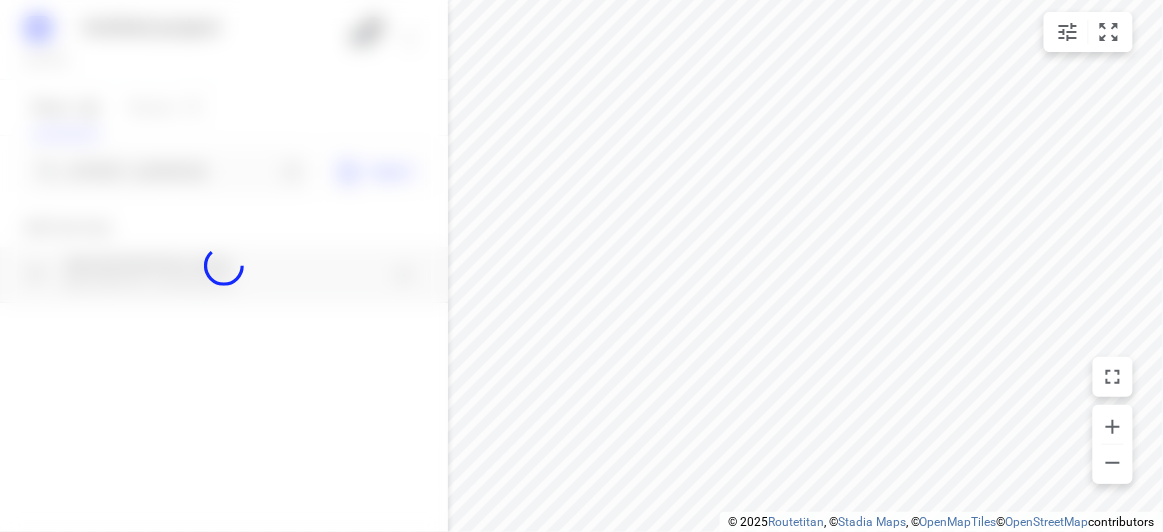 click at bounding box center [224, 266] 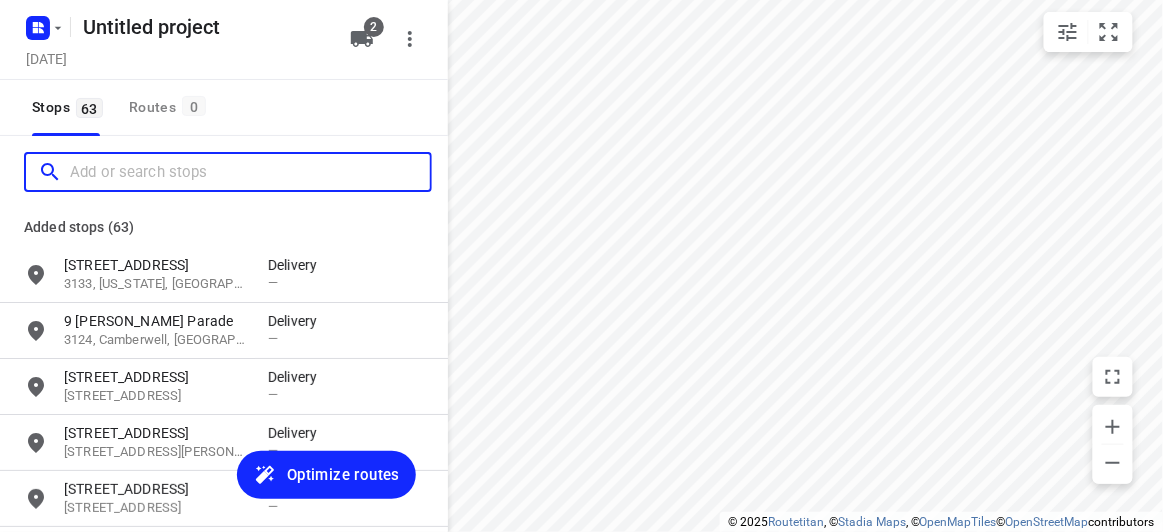 scroll, scrollTop: 0, scrollLeft: 0, axis: both 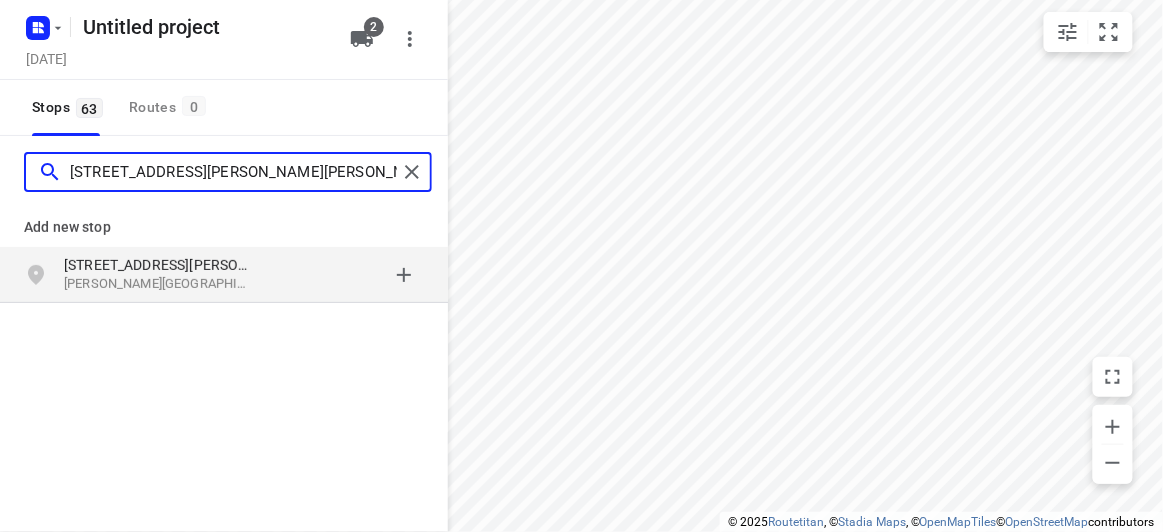 type on "[STREET_ADDRESS][PERSON_NAME][PERSON_NAME]" 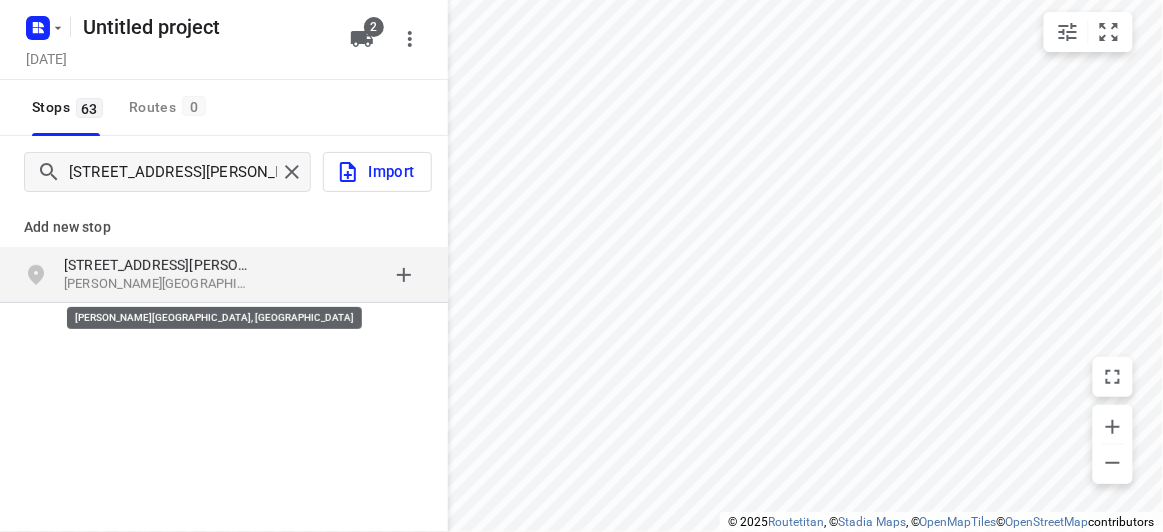 click on "[PERSON_NAME][GEOGRAPHIC_DATA], [GEOGRAPHIC_DATA]" at bounding box center [156, 284] 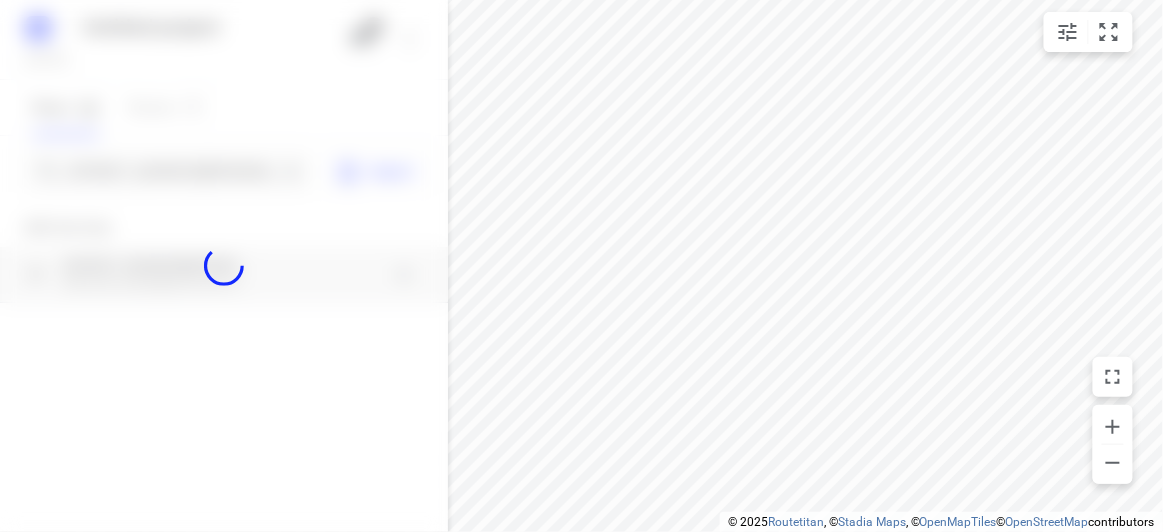 click at bounding box center [224, 266] 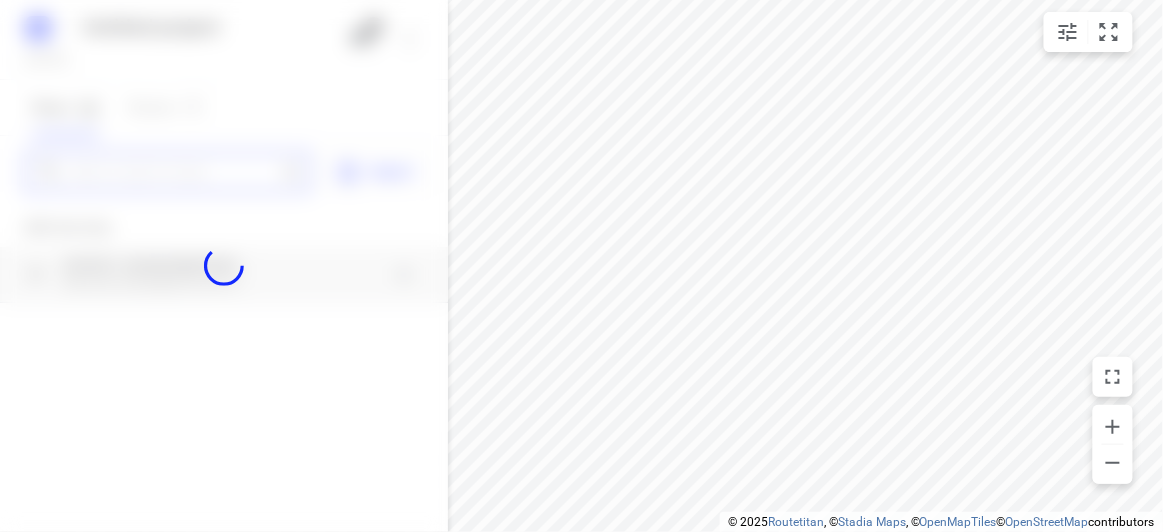 scroll, scrollTop: 0, scrollLeft: 0, axis: both 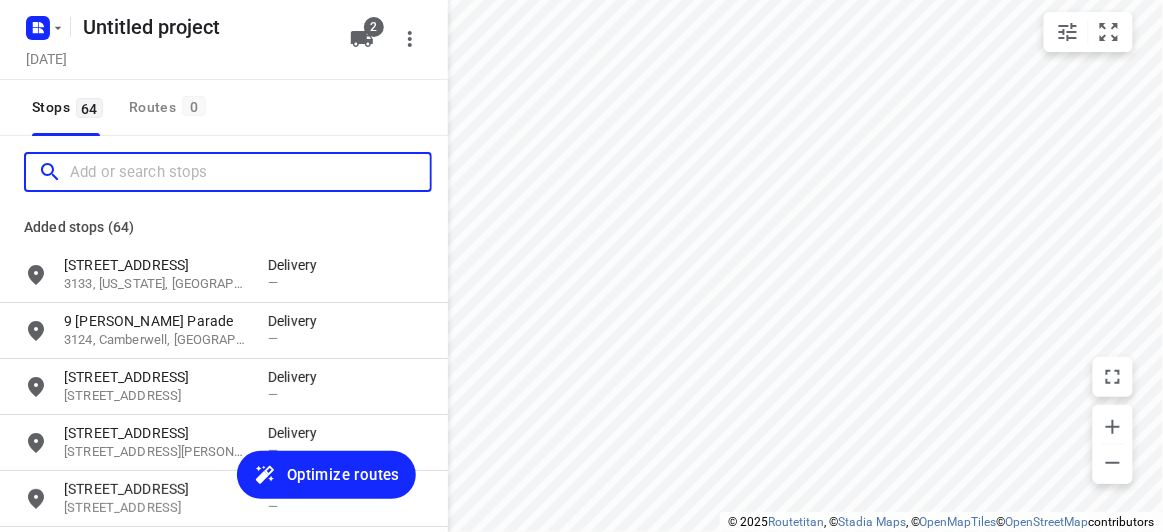 paste on "[STREET_ADDRESS][PERSON_NAME][PERSON_NAME]" 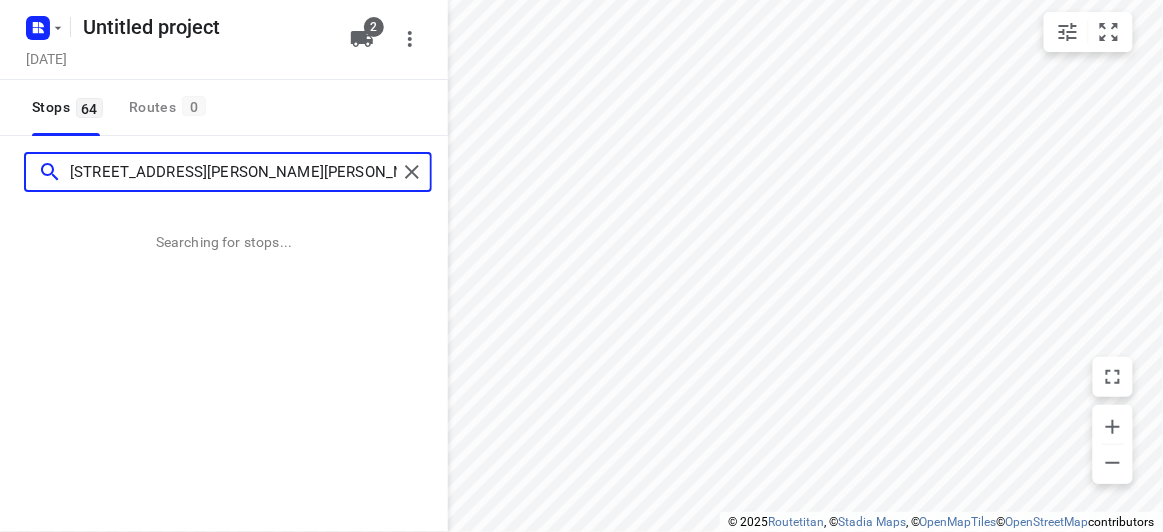 type on "[STREET_ADDRESS][PERSON_NAME][PERSON_NAME]" 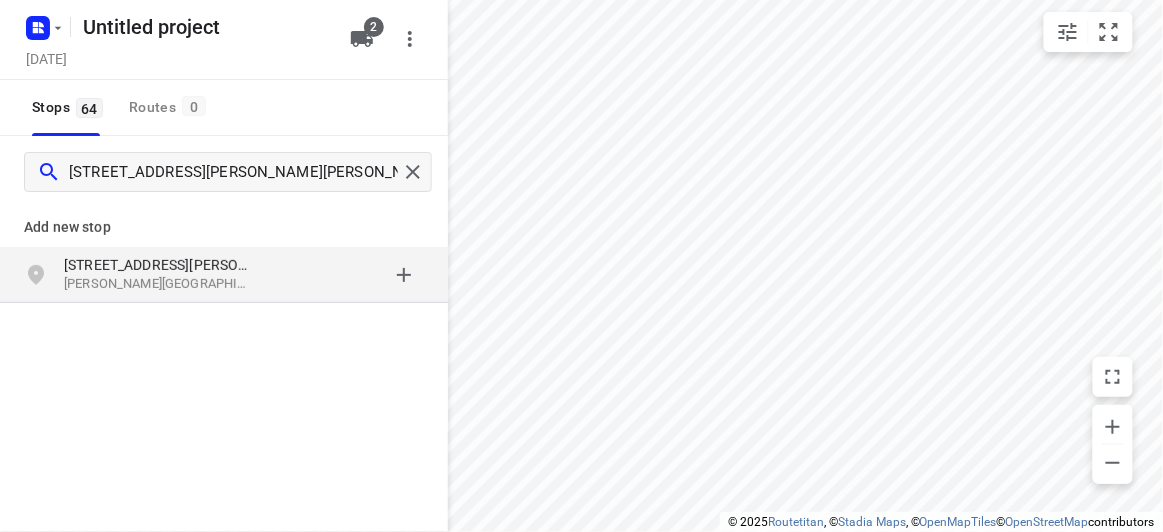 click on "[PERSON_NAME][GEOGRAPHIC_DATA], [GEOGRAPHIC_DATA]" at bounding box center [156, 284] 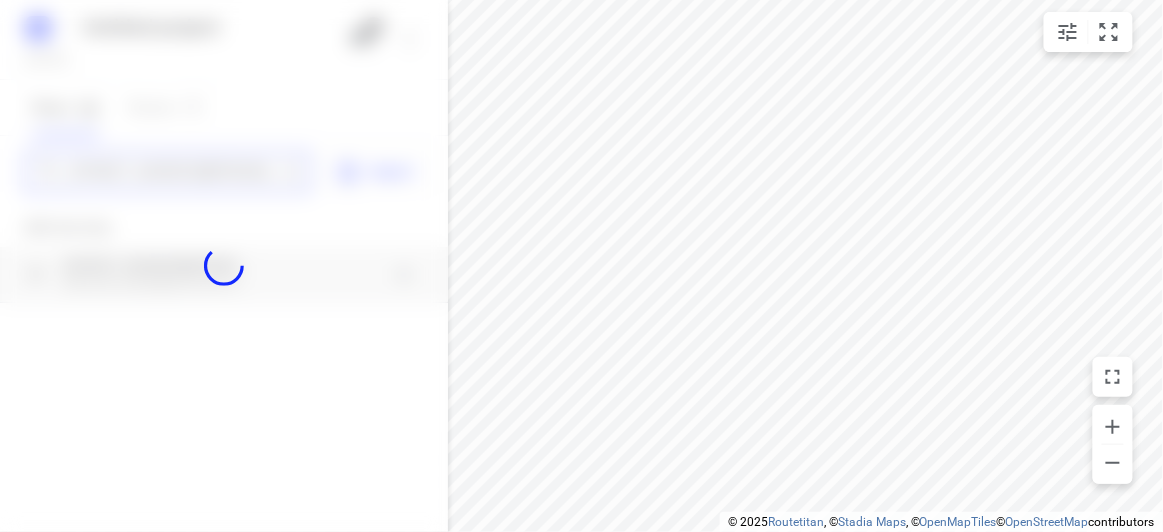 type 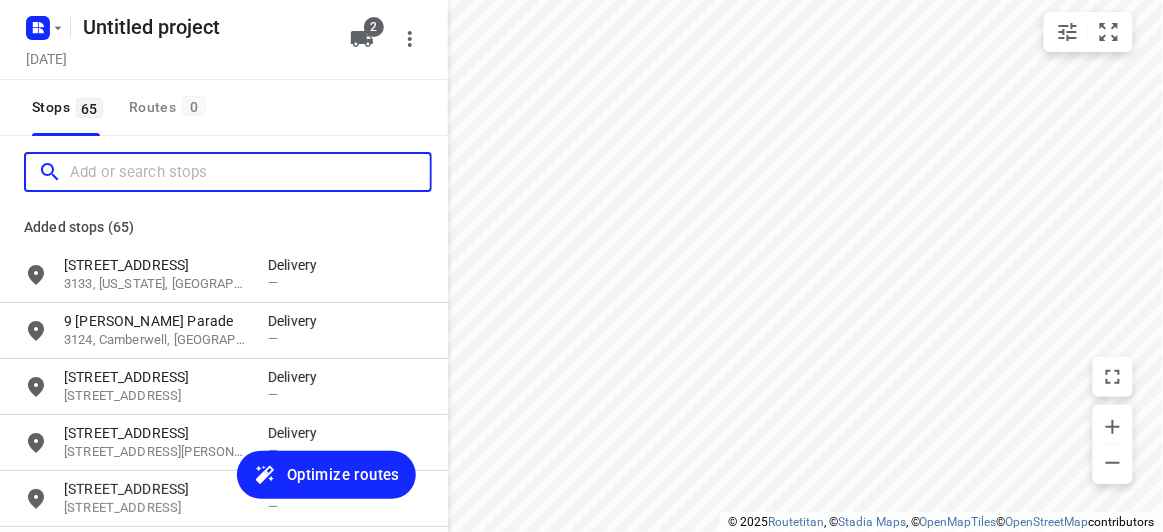 scroll, scrollTop: 0, scrollLeft: 0, axis: both 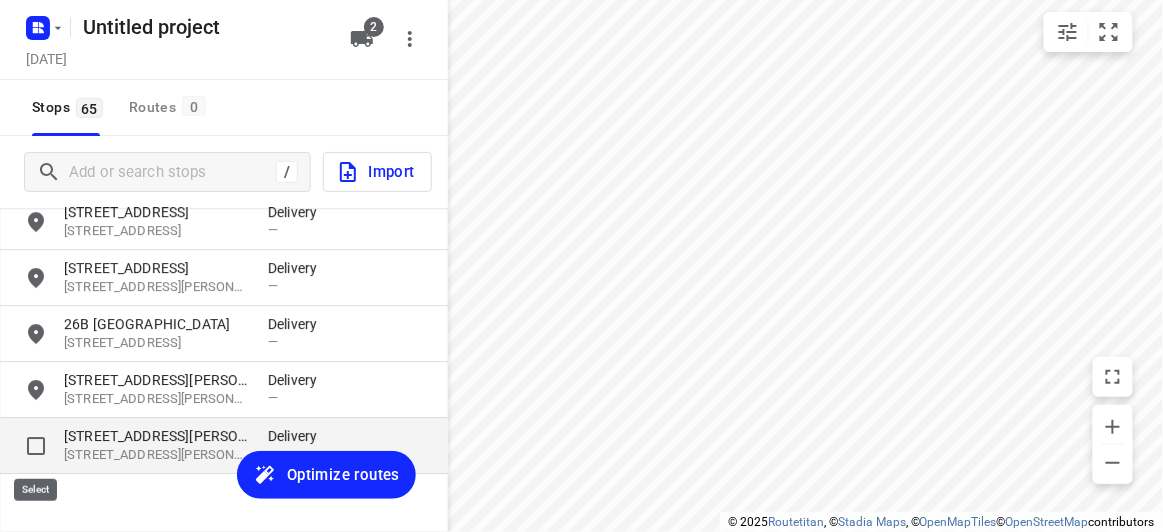 click at bounding box center (36, 446) 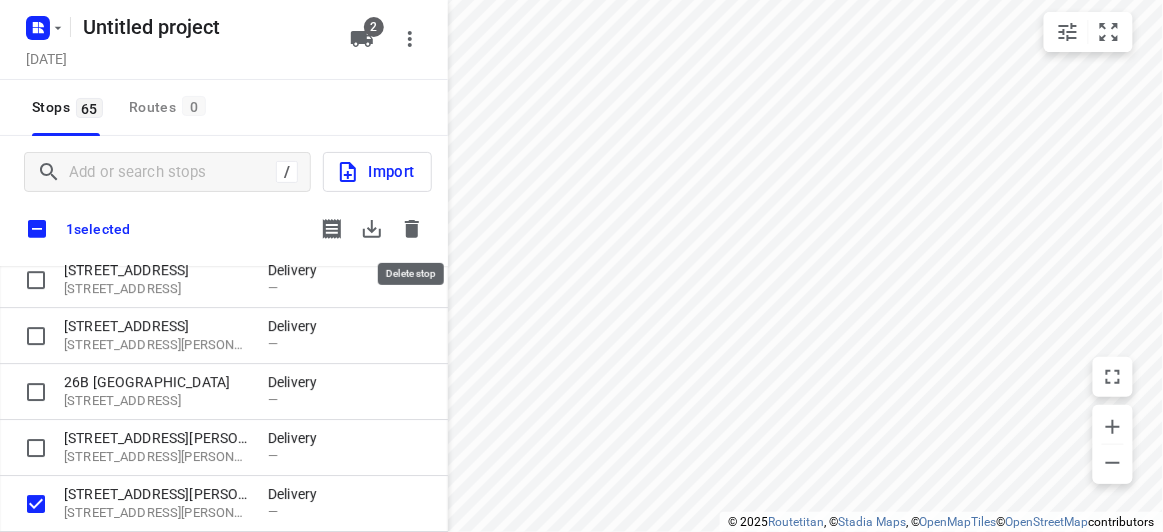 click 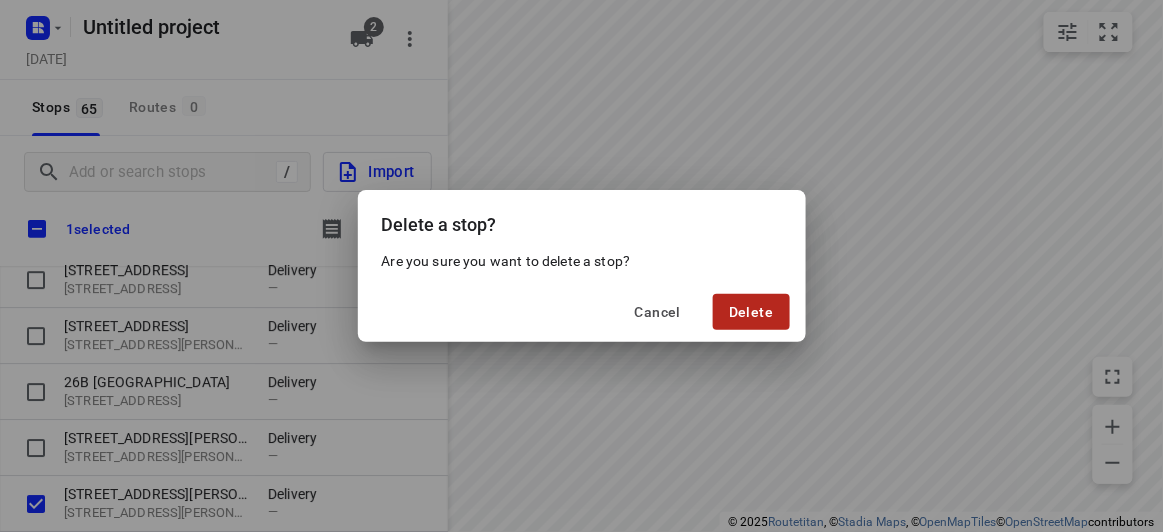 click on "Delete" at bounding box center [751, 312] 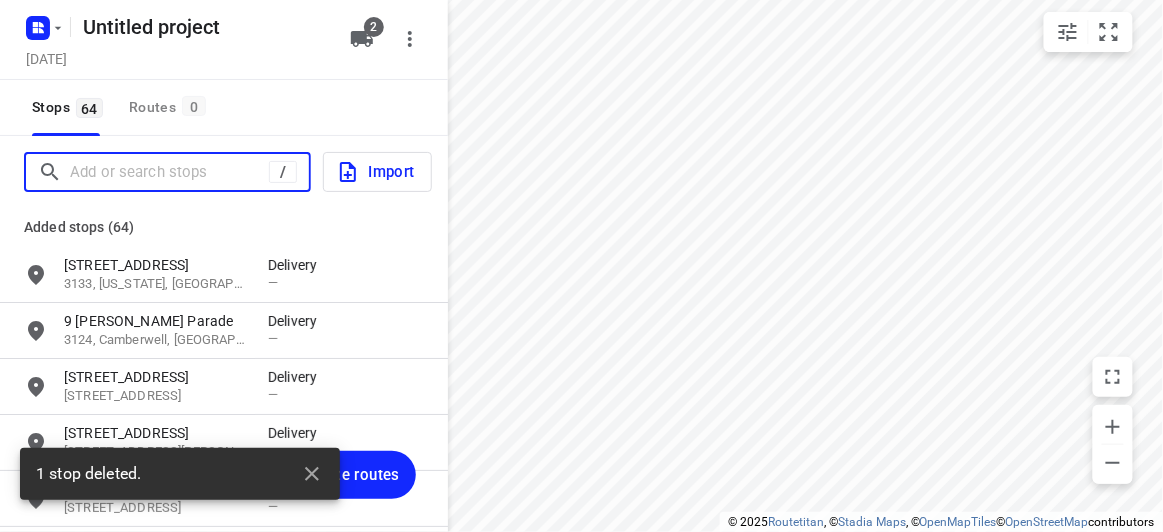 click at bounding box center (169, 172) 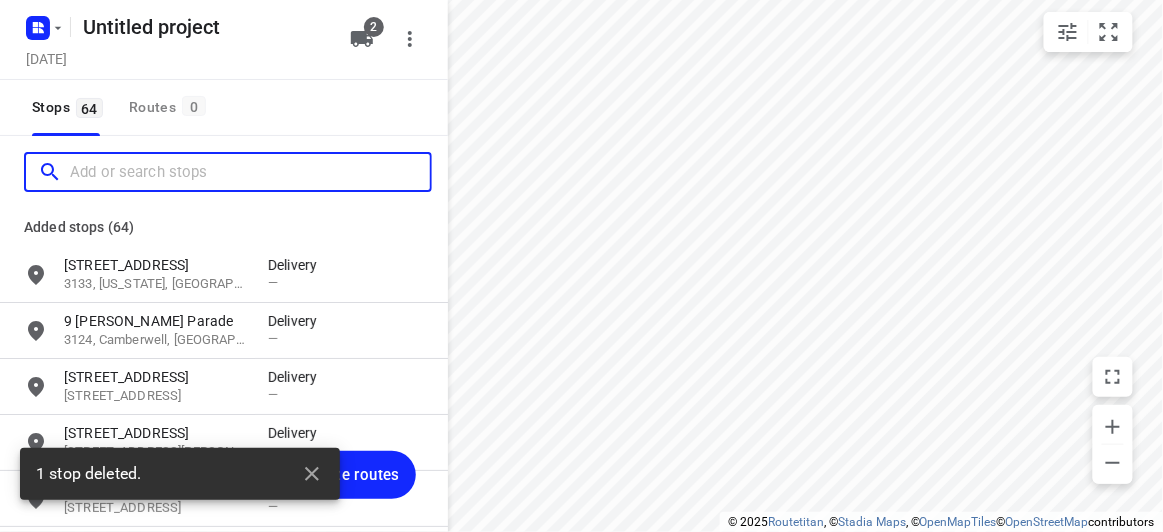 click at bounding box center (250, 172) 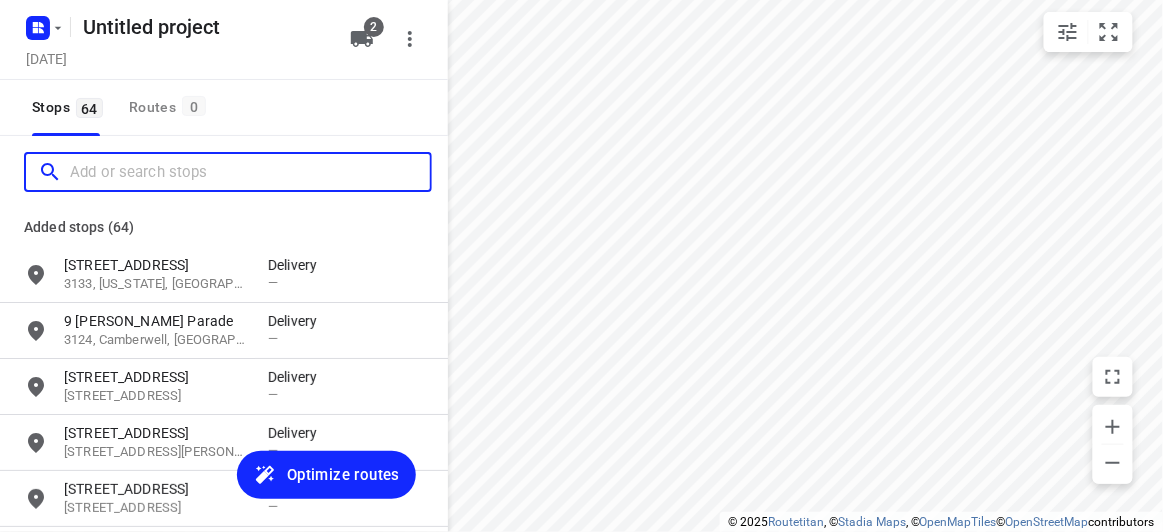 click at bounding box center [250, 172] 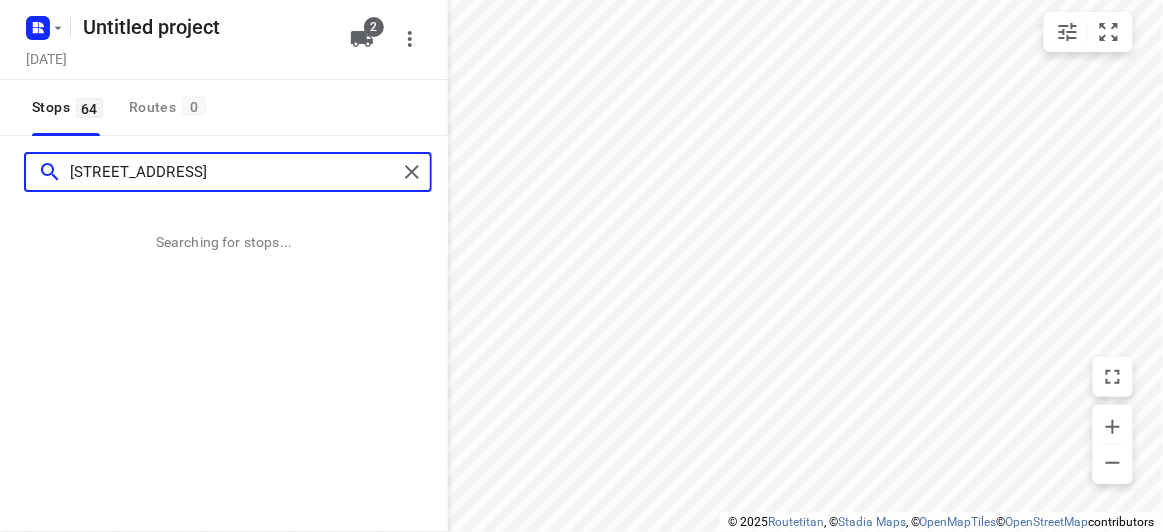 type on "[STREET_ADDRESS]" 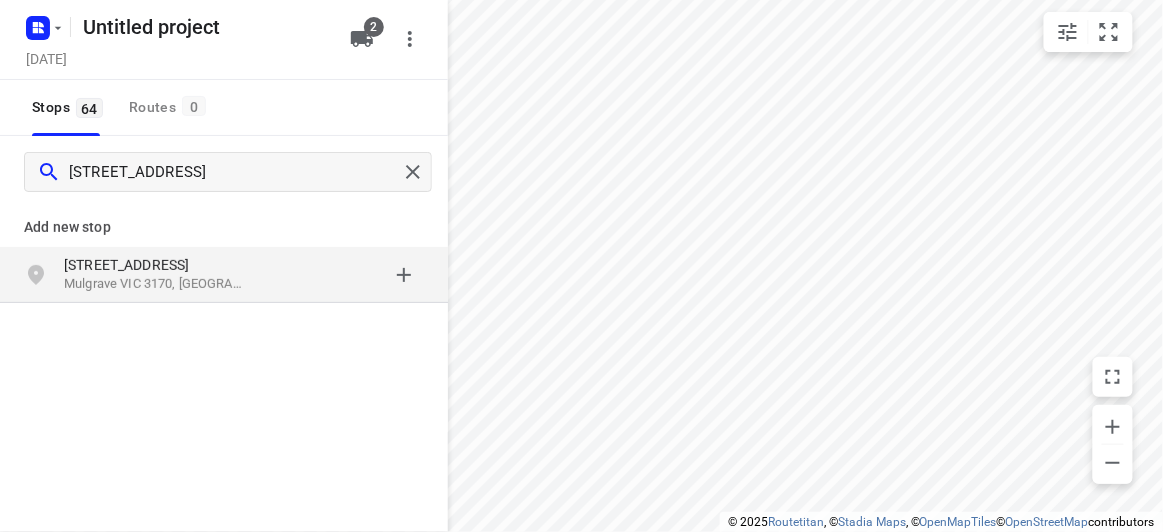 click on "[STREET_ADDRESS]" at bounding box center [156, 265] 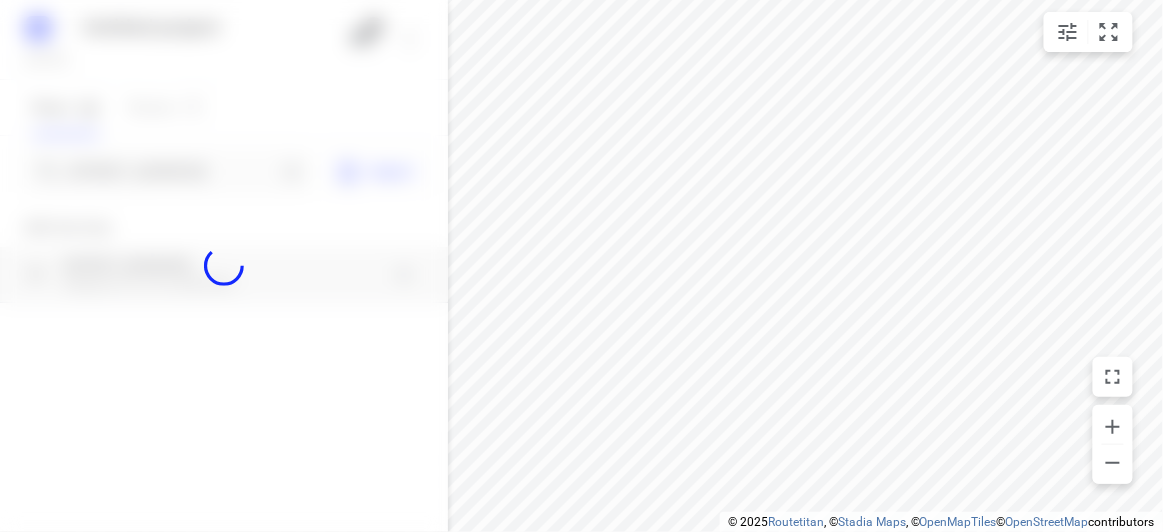 click at bounding box center (224, 266) 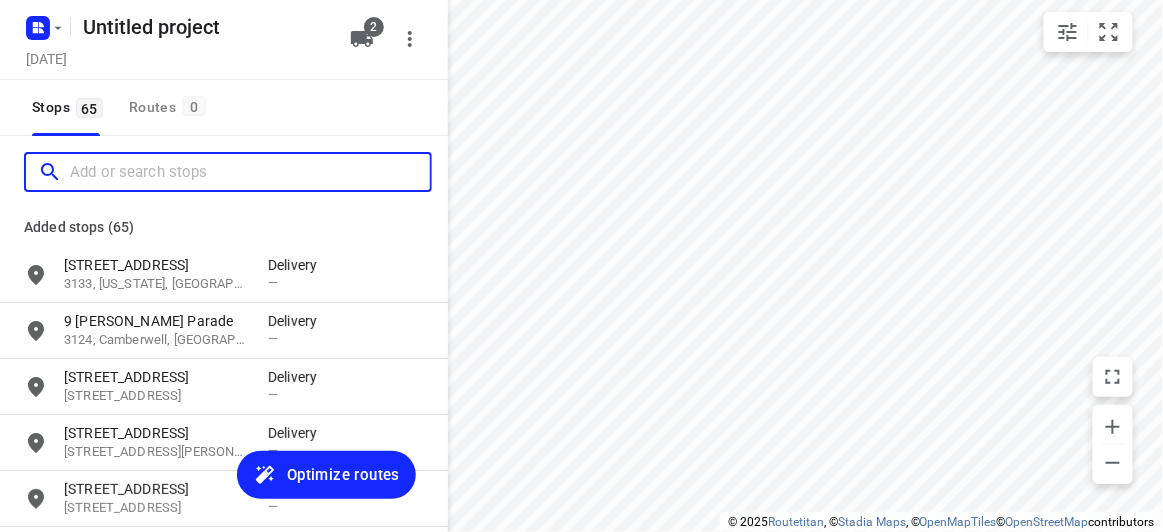 scroll, scrollTop: 0, scrollLeft: 0, axis: both 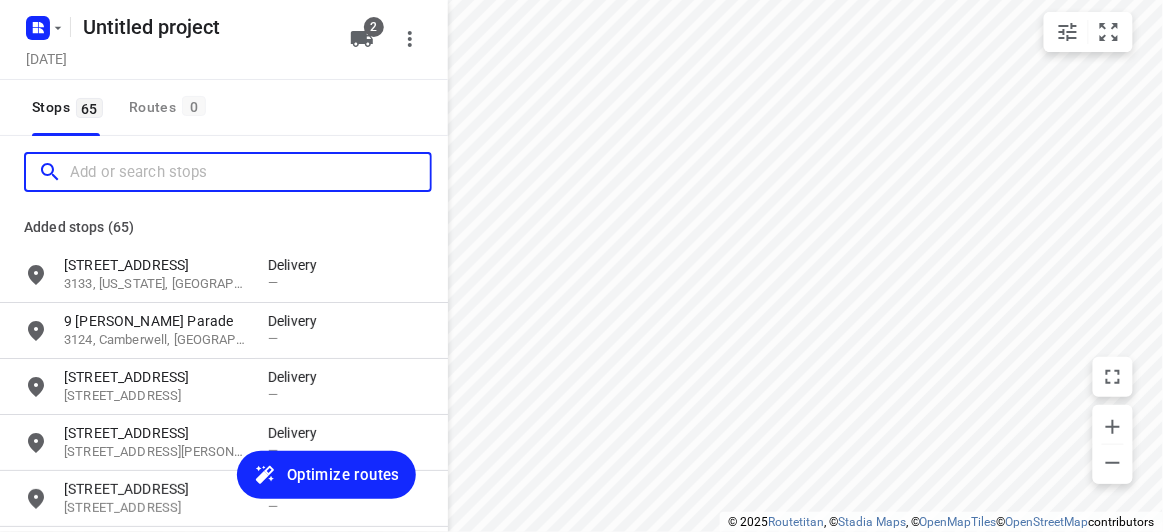 paste on "/[STREET_ADDRESS]" 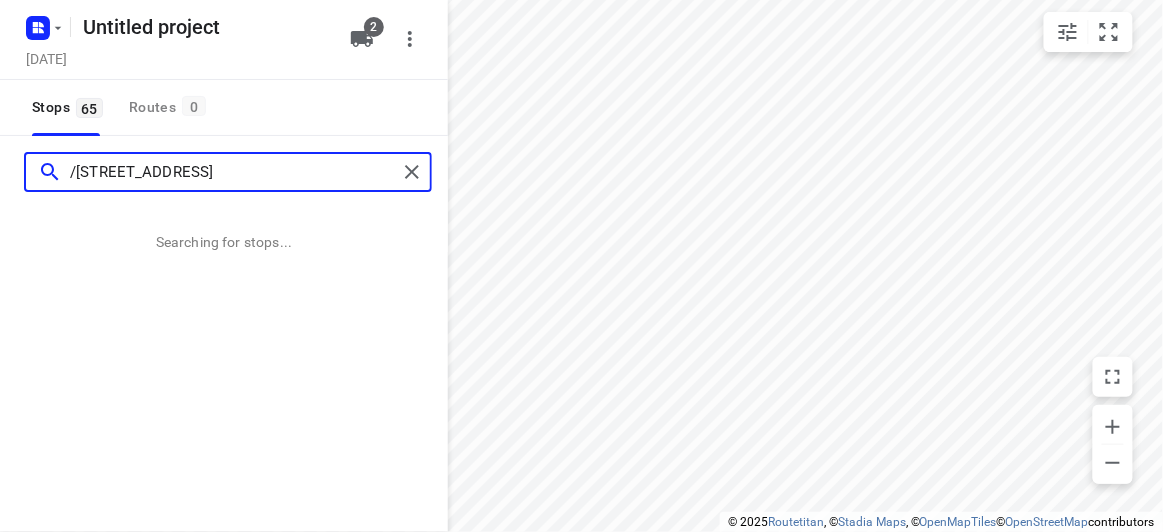 scroll, scrollTop: 0, scrollLeft: 15, axis: horizontal 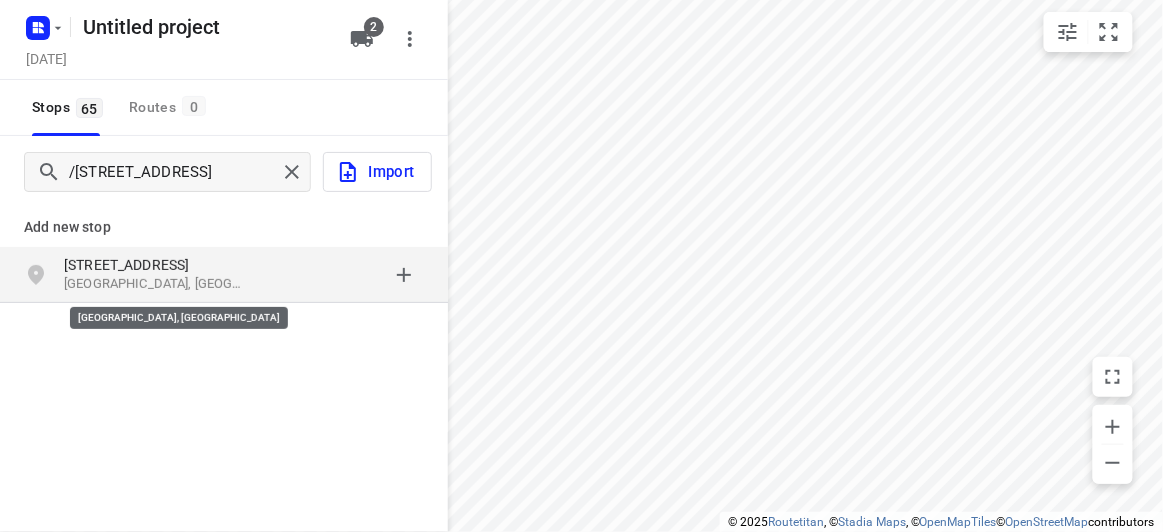 click on "[GEOGRAPHIC_DATA], [GEOGRAPHIC_DATA]" at bounding box center [156, 284] 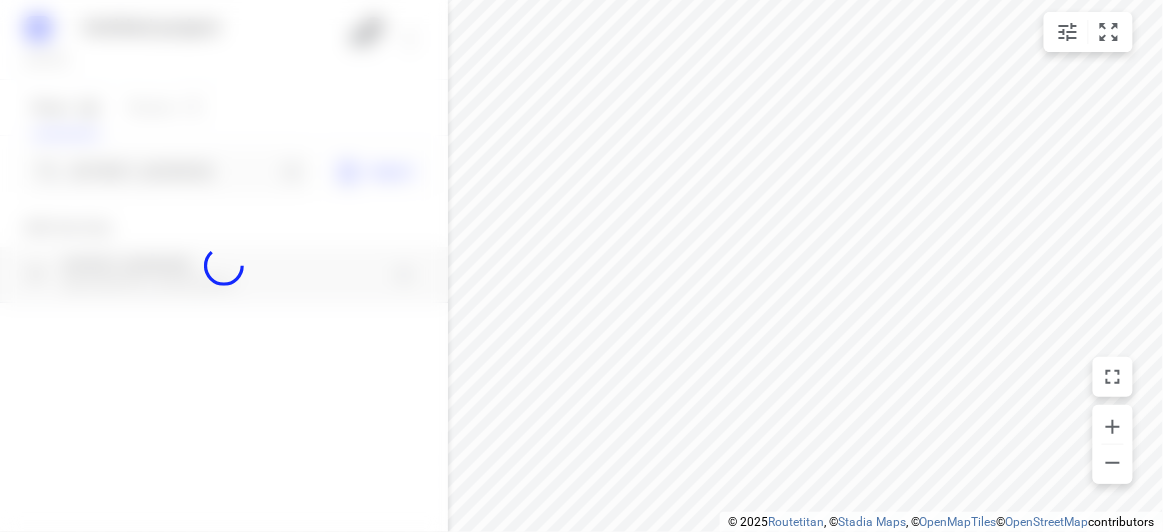 click at bounding box center (224, 266) 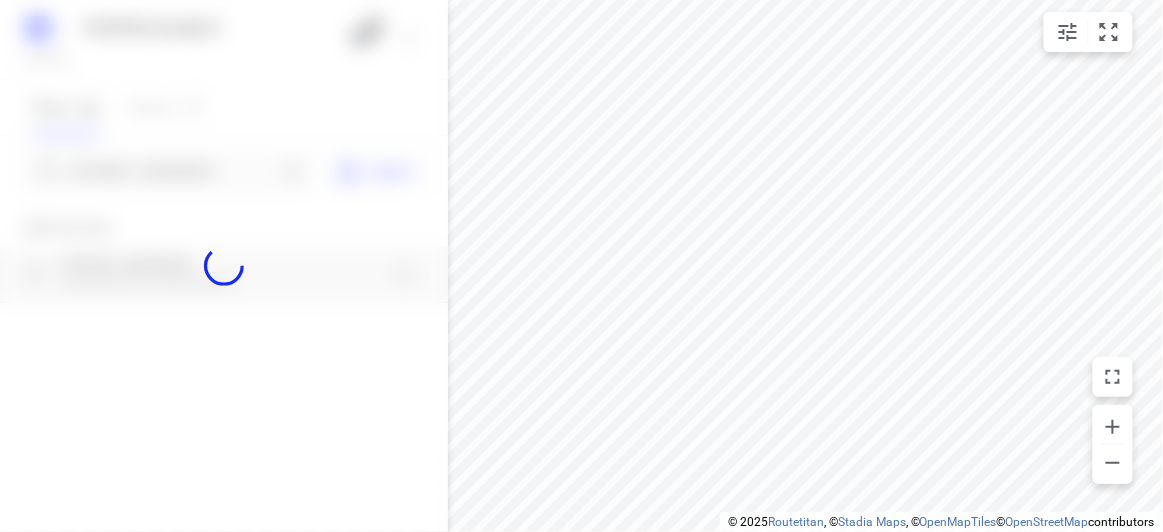 click at bounding box center [224, 266] 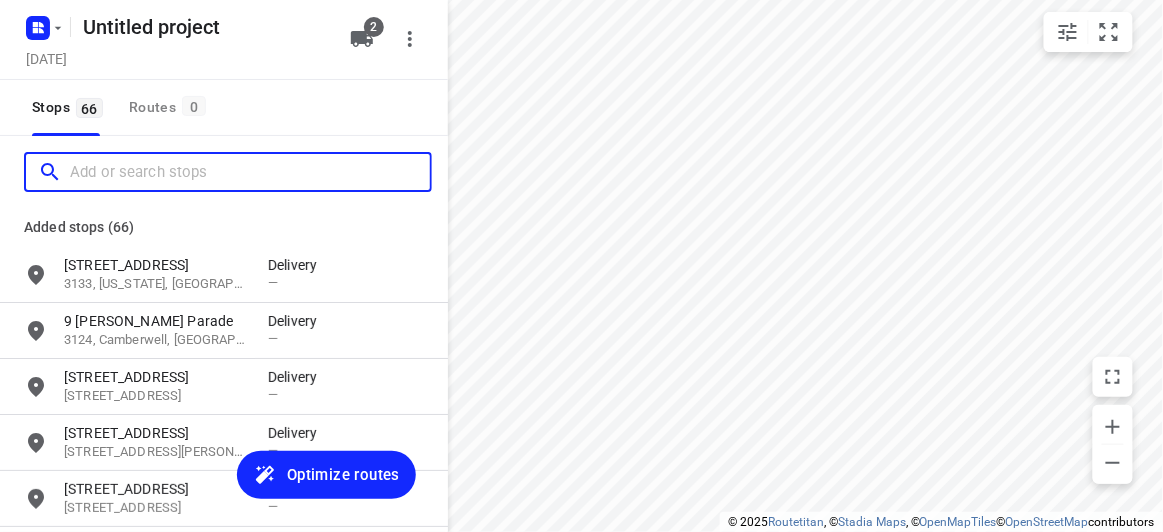 scroll, scrollTop: 0, scrollLeft: 0, axis: both 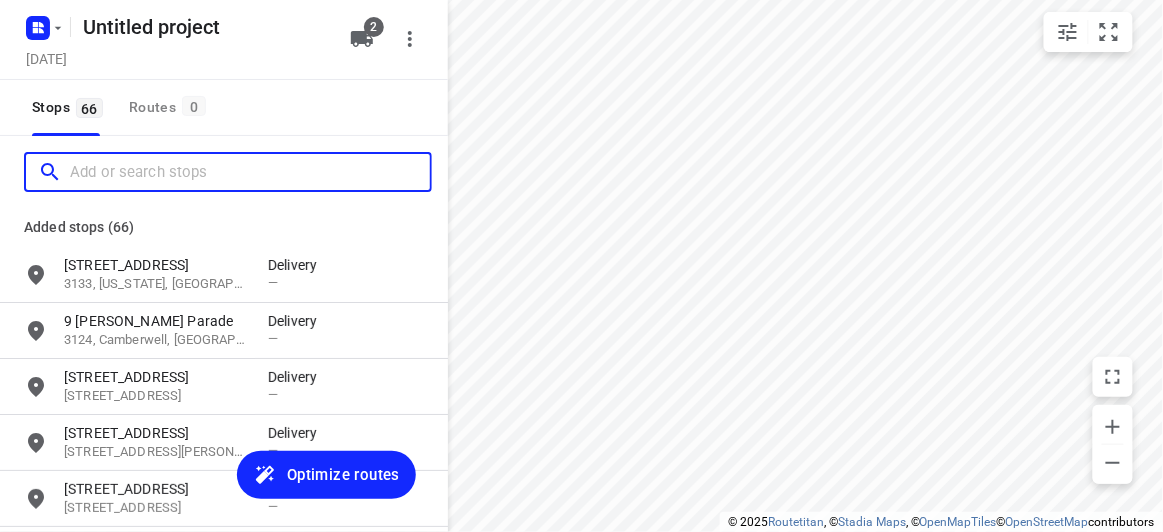 paste on "[STREET_ADDRESS]" 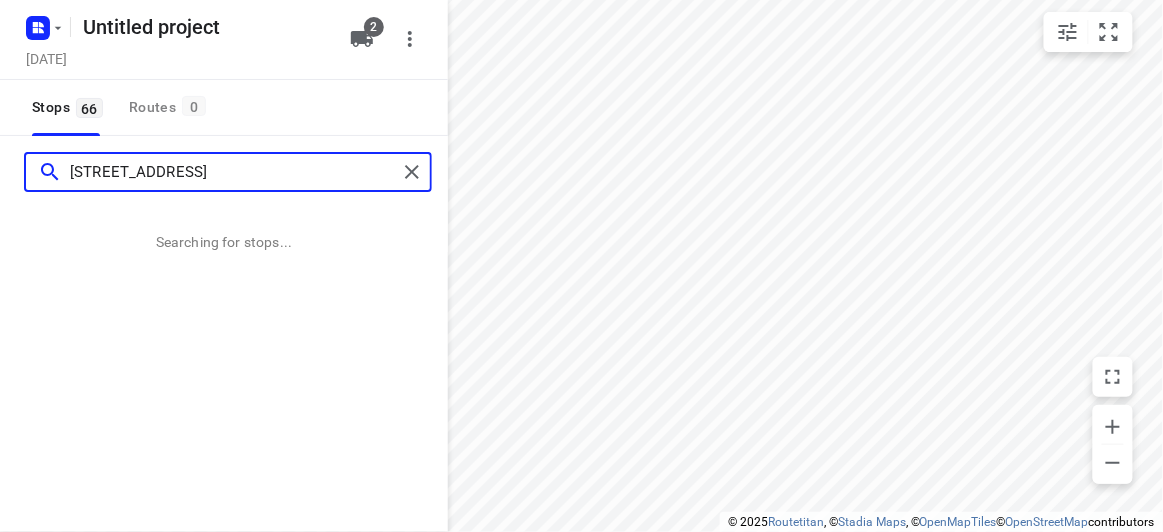 type on "[STREET_ADDRESS]" 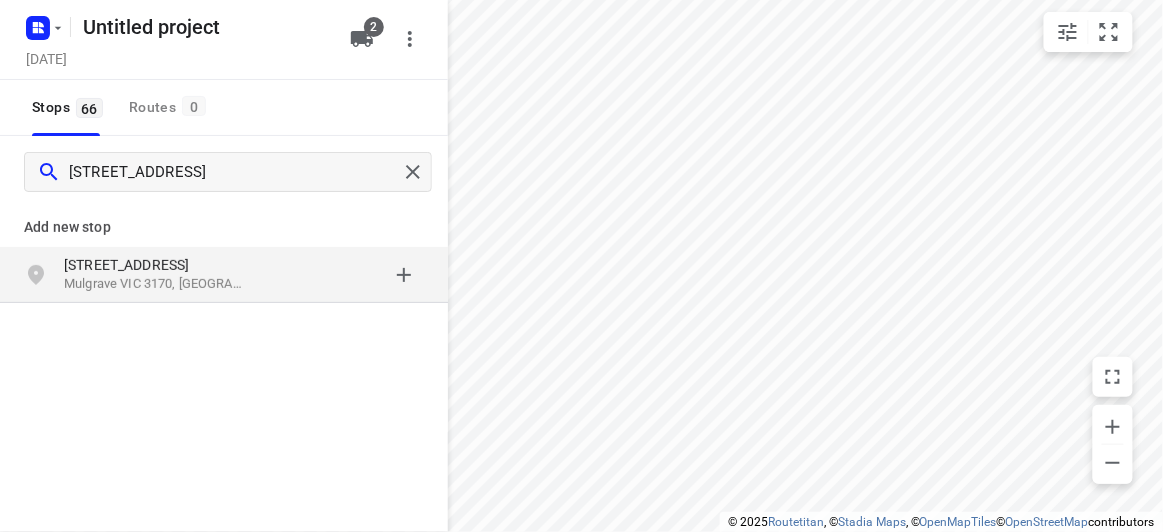 click on "Add new stop [STREET_ADDRESS]" at bounding box center [224, 320] 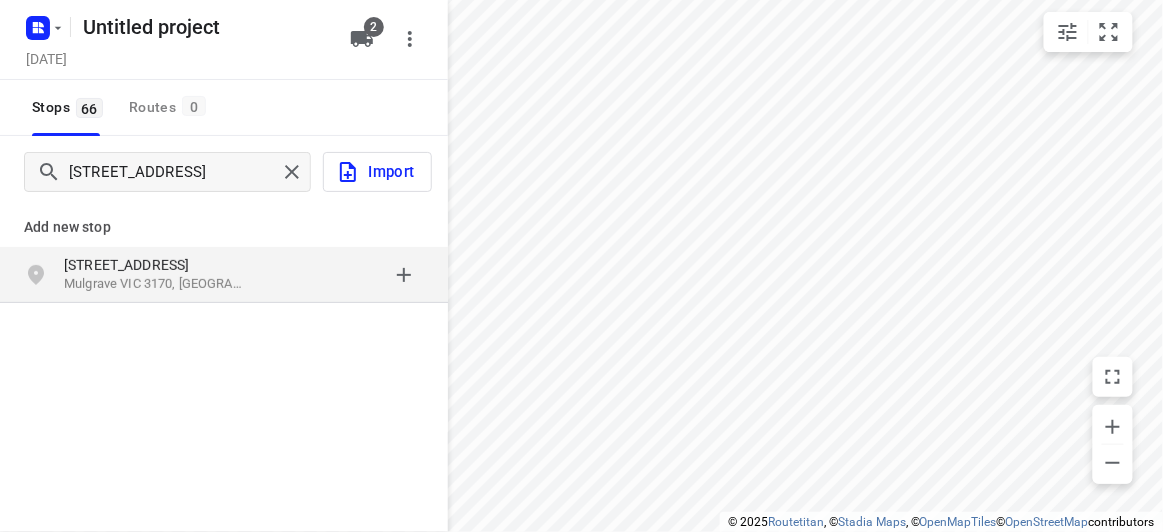 click on "[STREET_ADDRESS]" at bounding box center (156, 265) 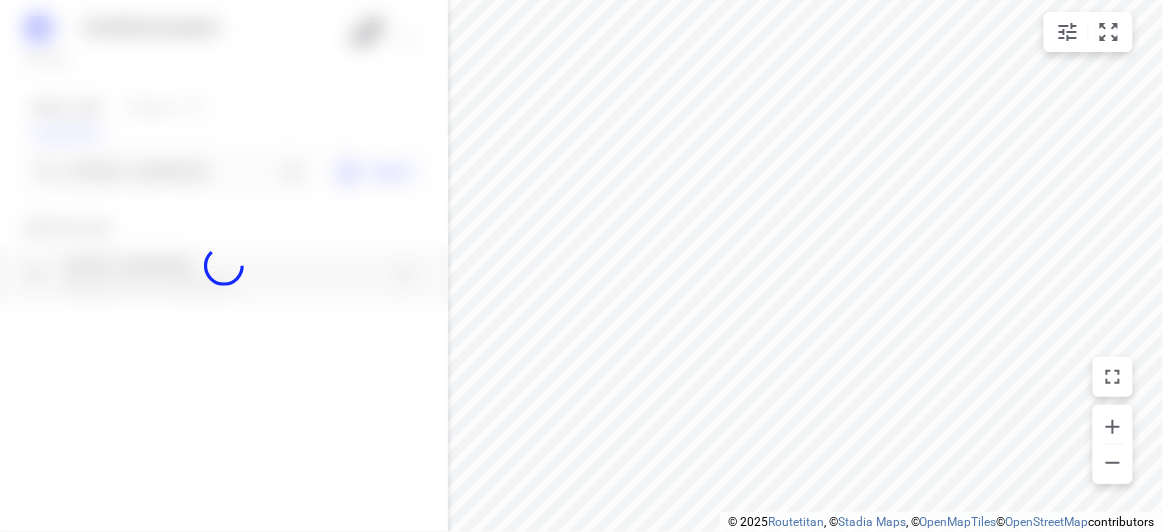 click at bounding box center [224, 266] 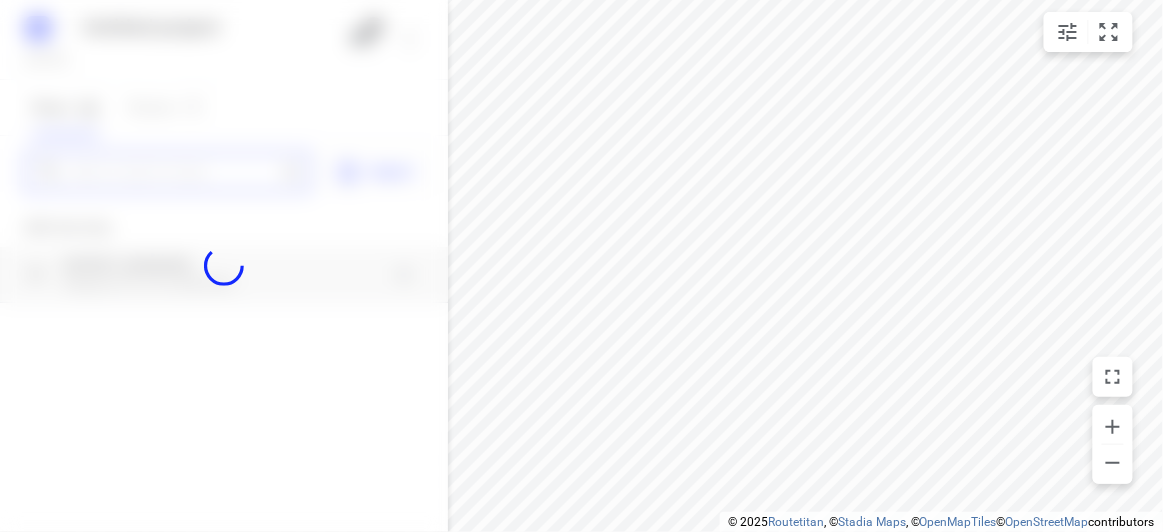 click at bounding box center [173, 172] 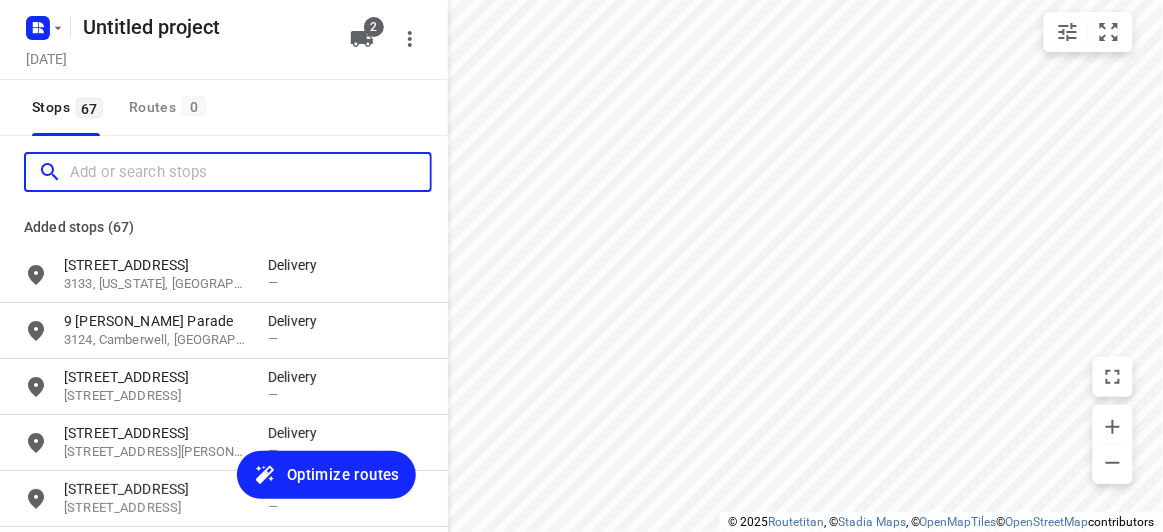 scroll, scrollTop: 0, scrollLeft: 0, axis: both 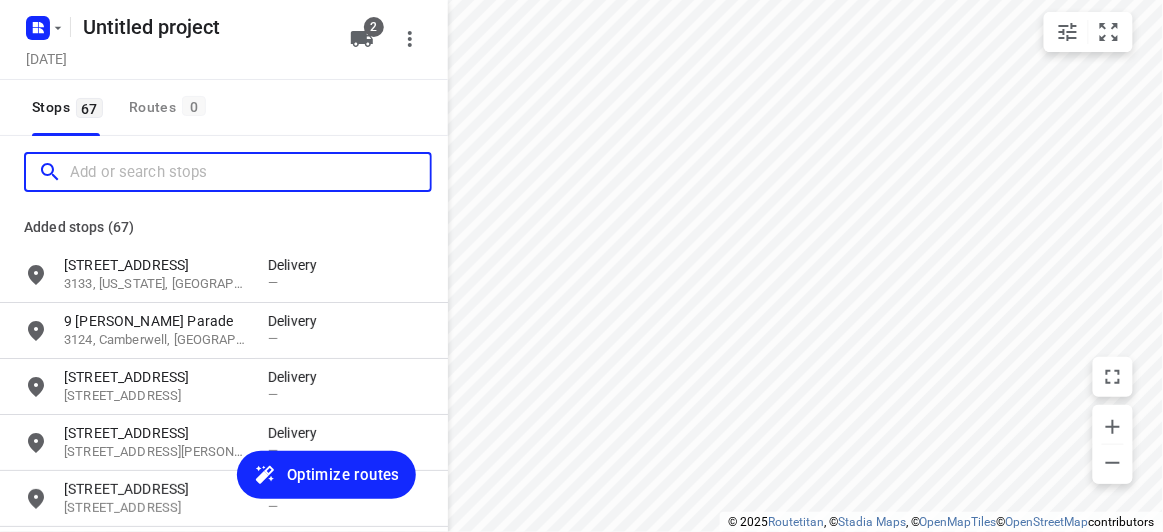 paste on "[STREET_ADDRESS]" 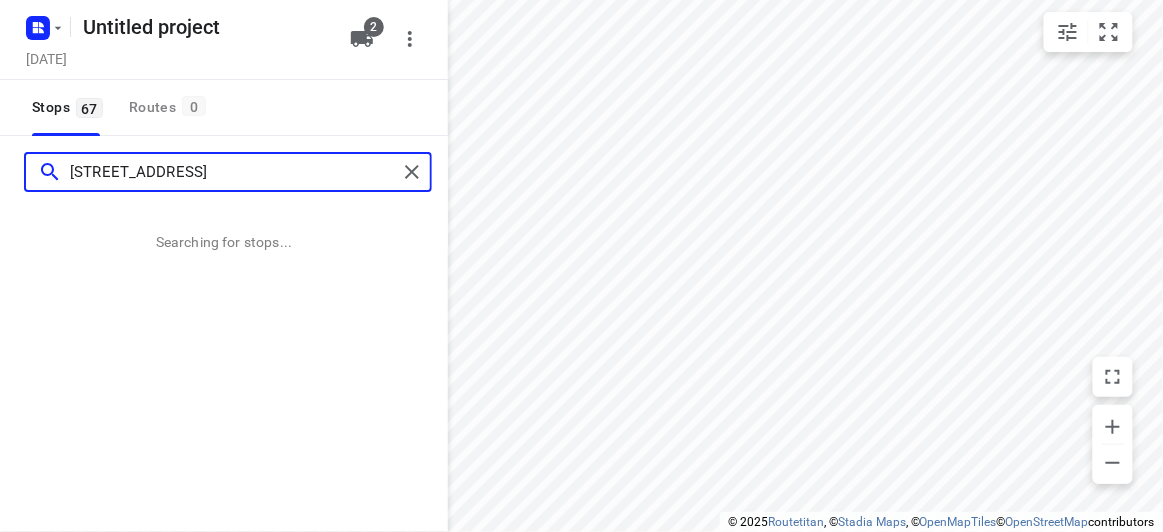 type on "[STREET_ADDRESS]" 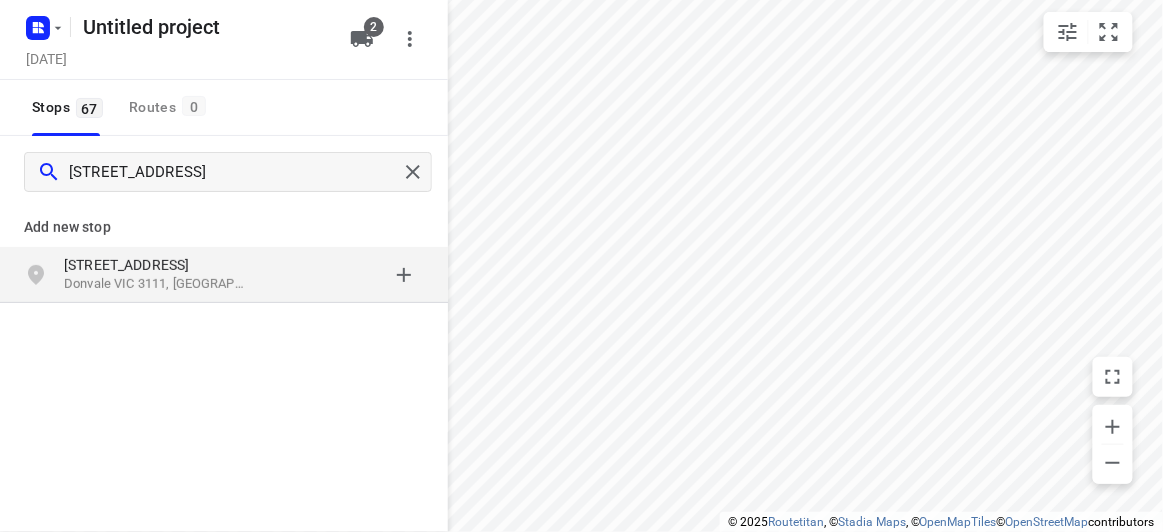 click on "Add new stop [STREET_ADDRESS]" at bounding box center (224, 320) 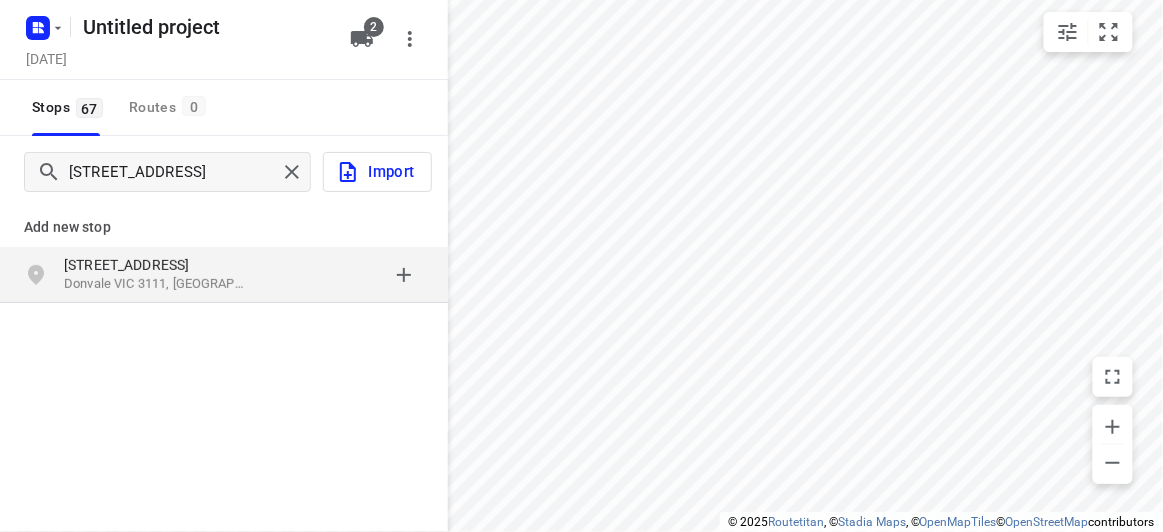 click on "[STREET_ADDRESS]" at bounding box center [224, 275] 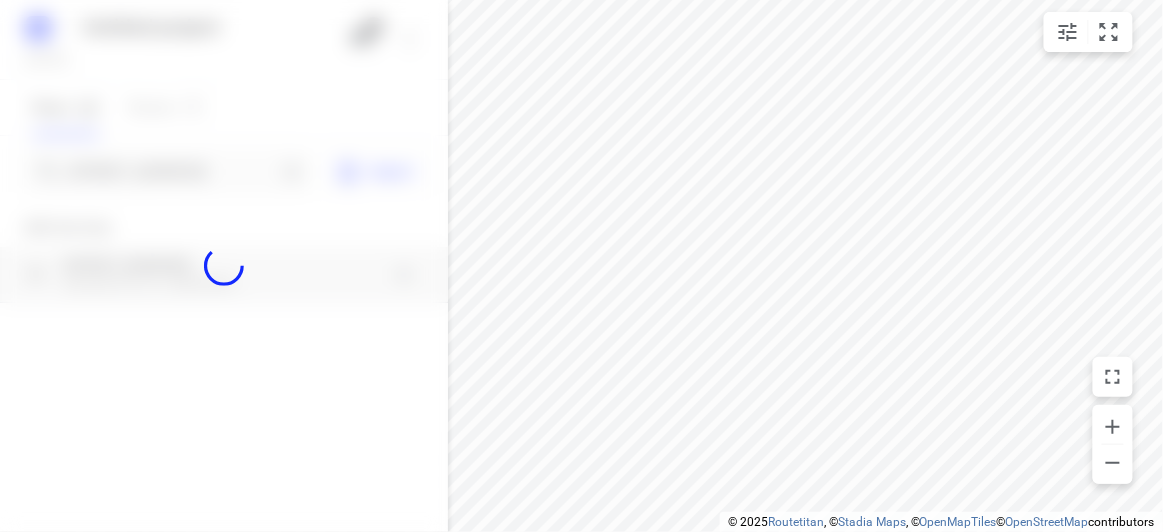 click at bounding box center (224, 266) 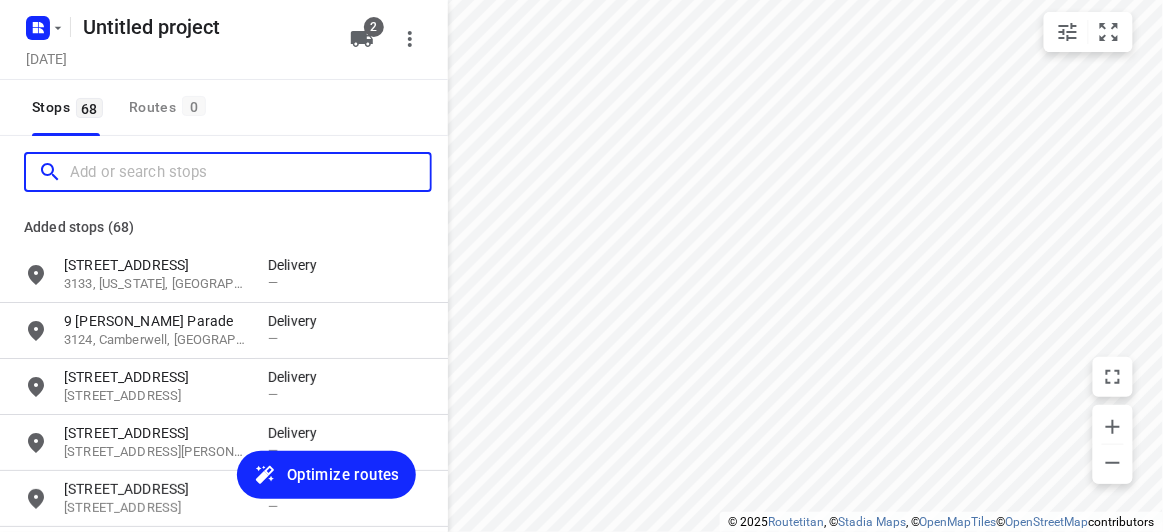 scroll, scrollTop: 0, scrollLeft: 0, axis: both 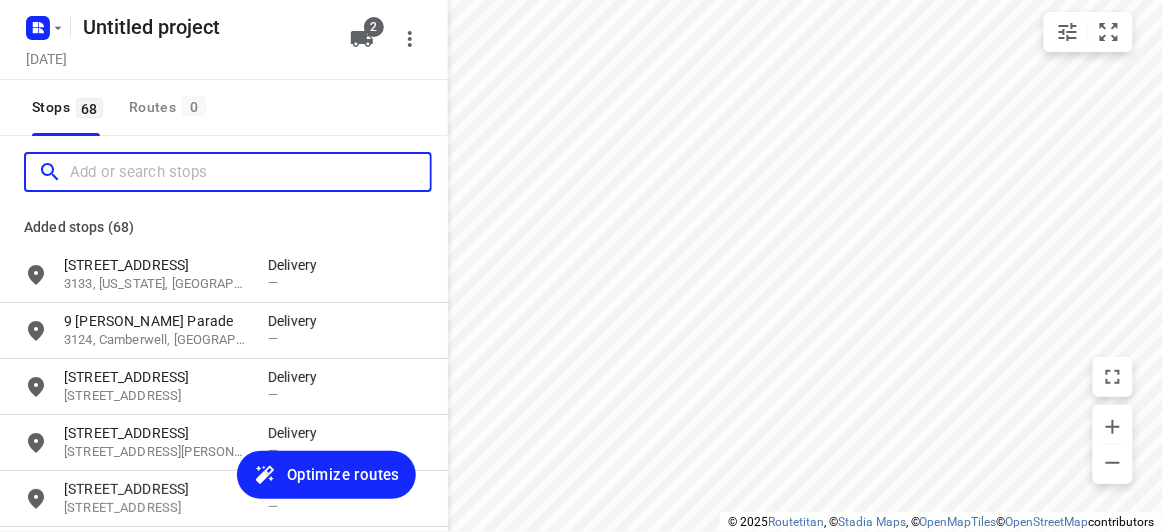 paste on "[STREET_ADDRESS]" 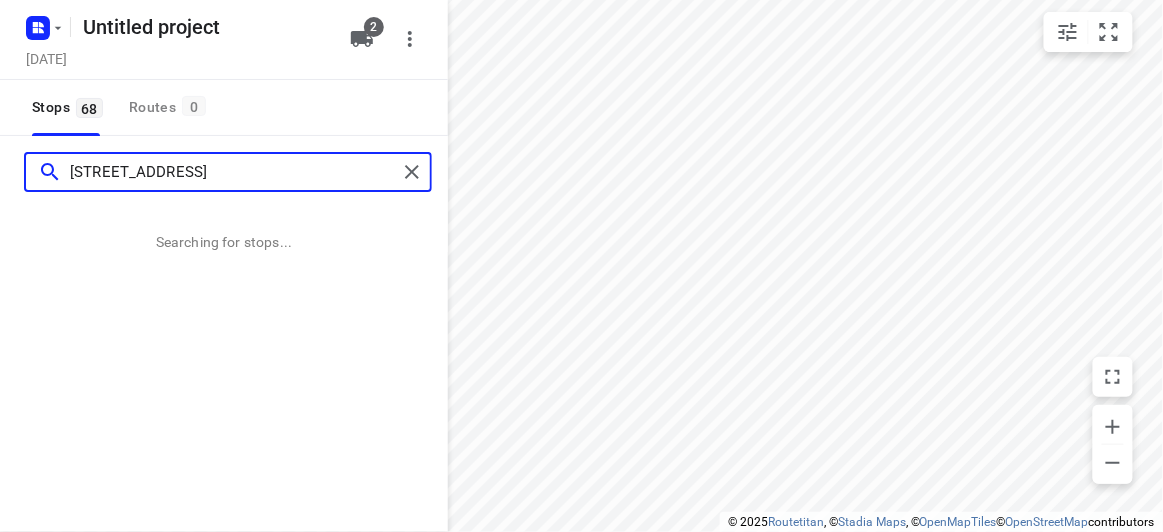 type on "[STREET_ADDRESS]" 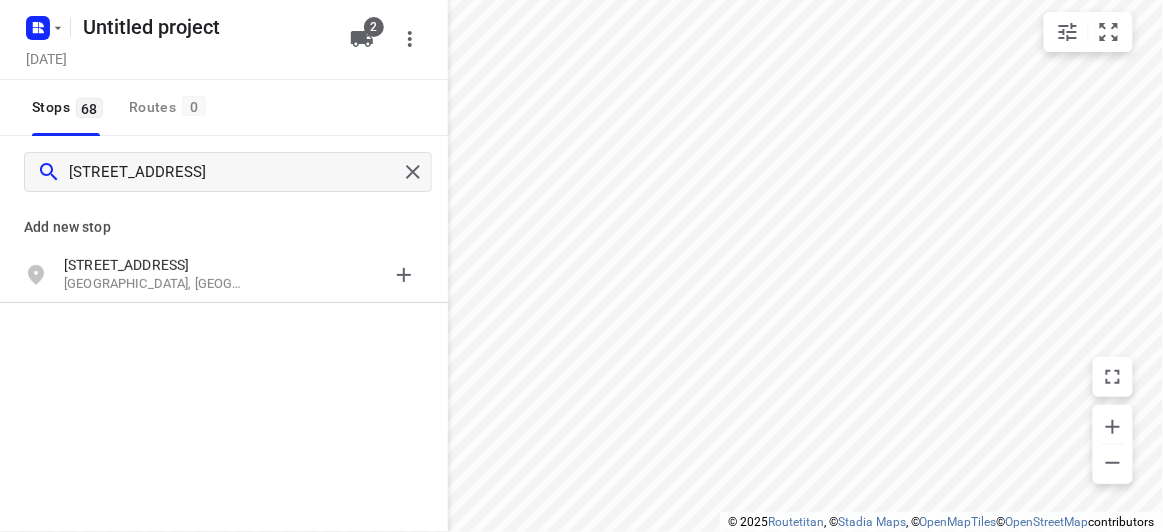 click on "[GEOGRAPHIC_DATA], [GEOGRAPHIC_DATA]" at bounding box center (156, 284) 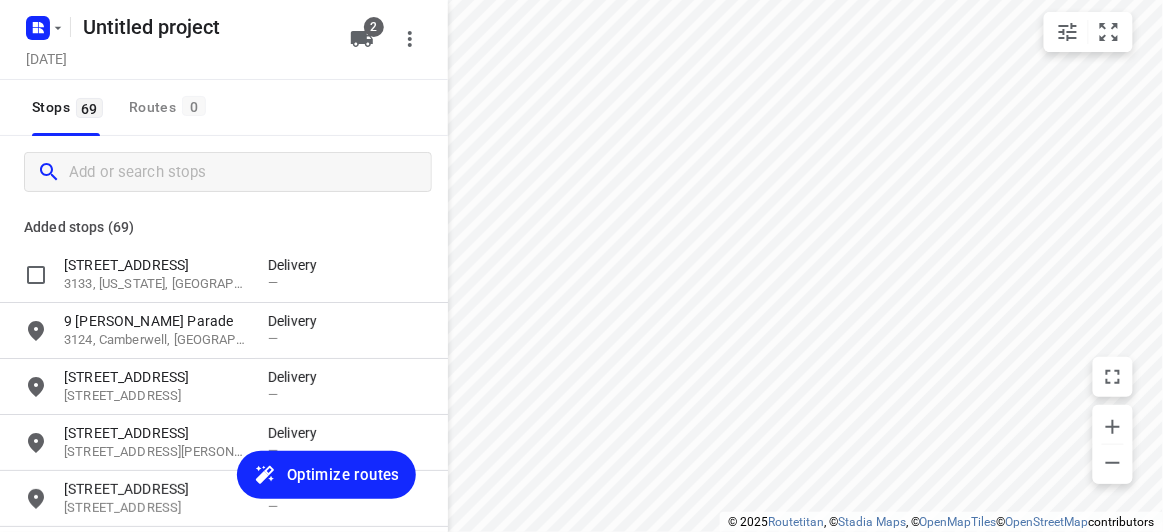 scroll, scrollTop: 0, scrollLeft: 0, axis: both 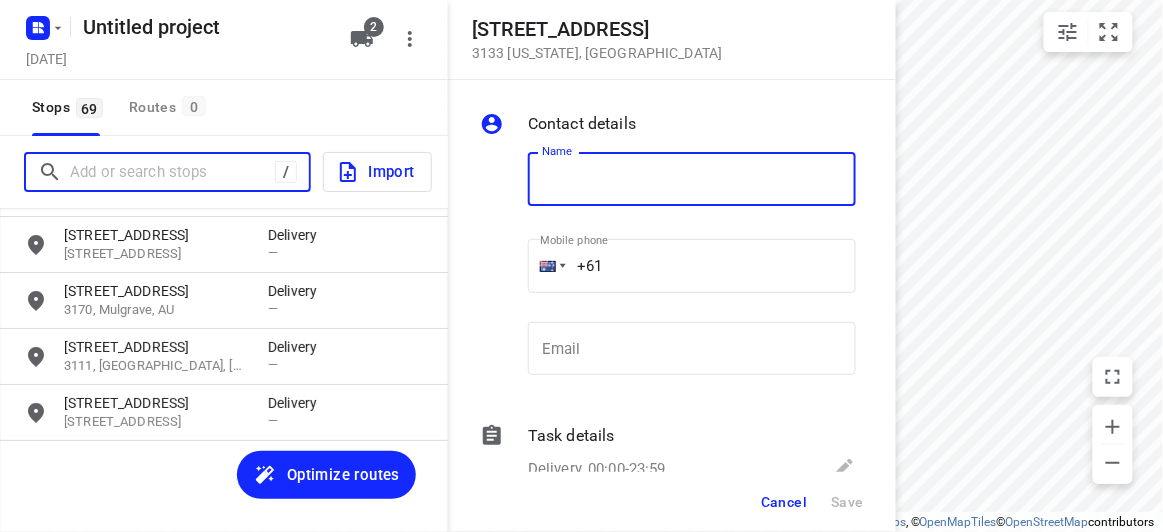 click at bounding box center [172, 172] 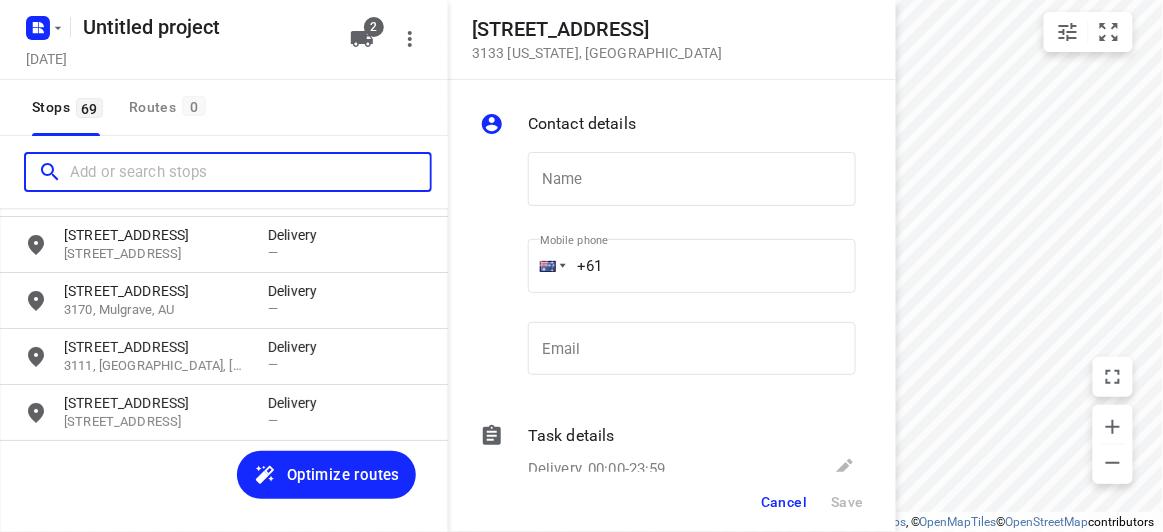 paste on "[STREET_ADDRESS][PERSON_NAME]" 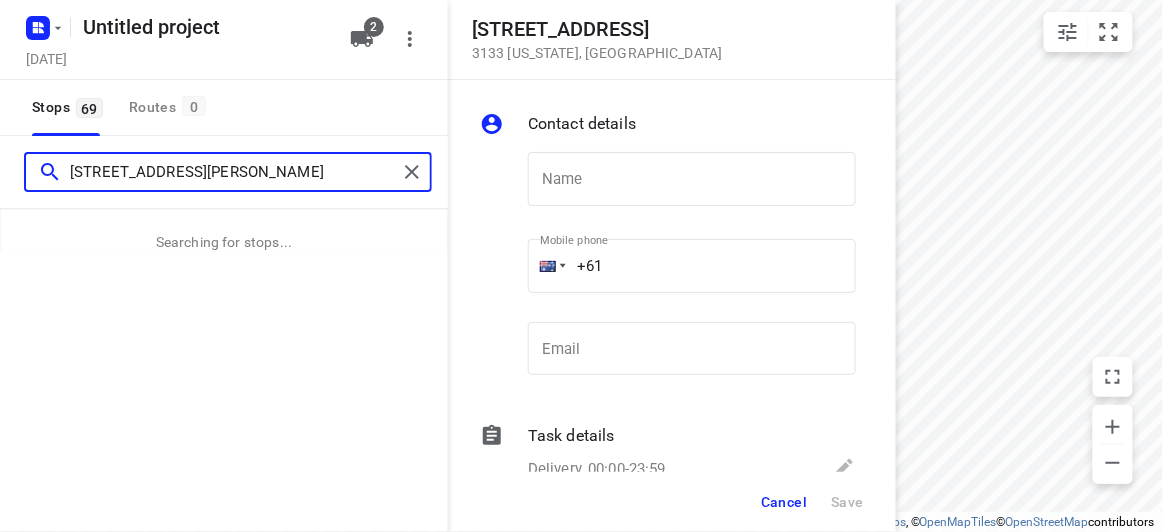 type on "[STREET_ADDRESS][PERSON_NAME]" 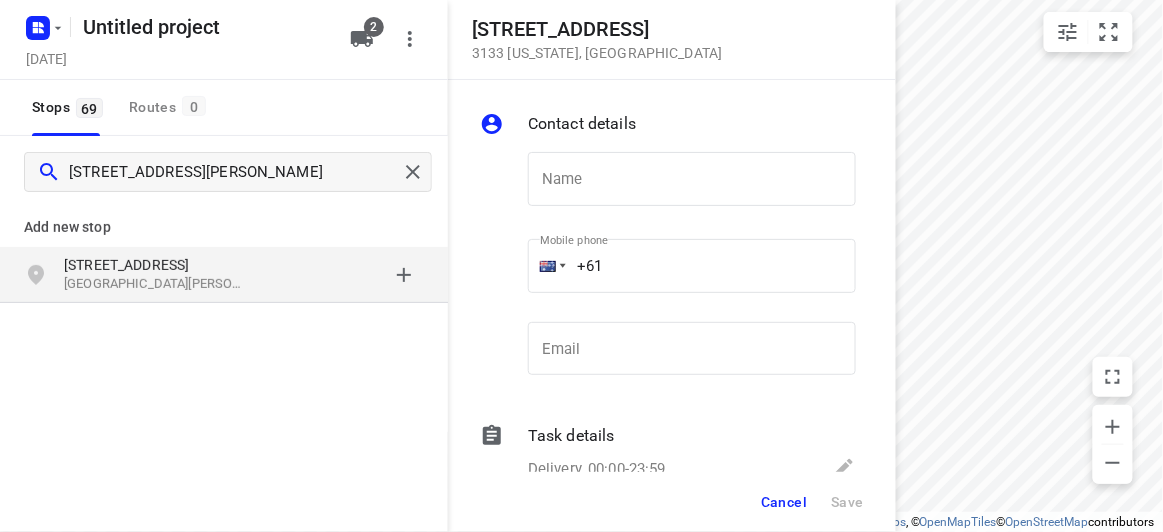 click on "Add new stop [STREET_ADDRESS][PERSON_NAME]" at bounding box center (224, 320) 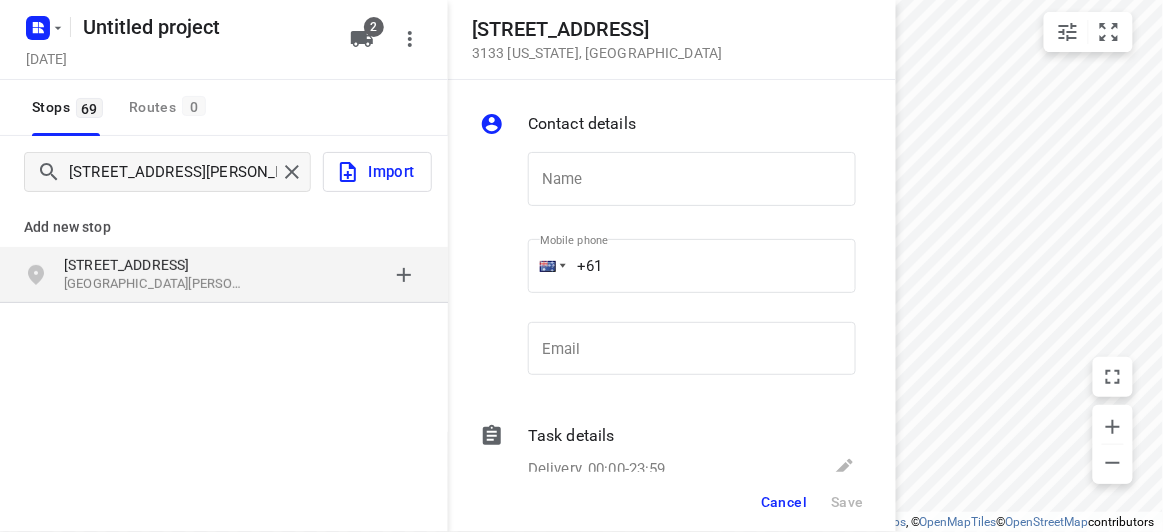 click on "[GEOGRAPHIC_DATA][PERSON_NAME], [GEOGRAPHIC_DATA]" at bounding box center [156, 284] 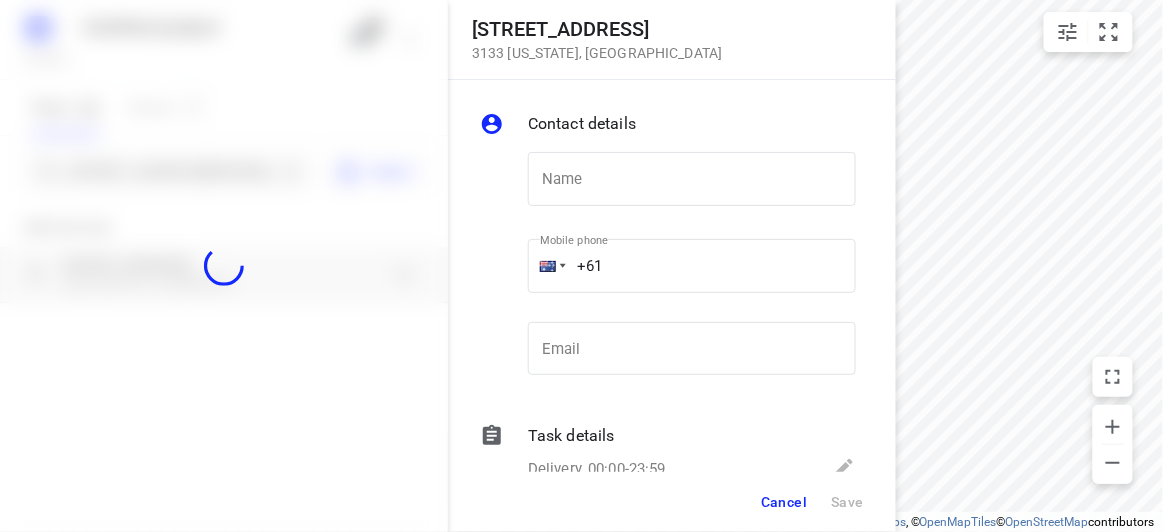 click at bounding box center [224, 266] 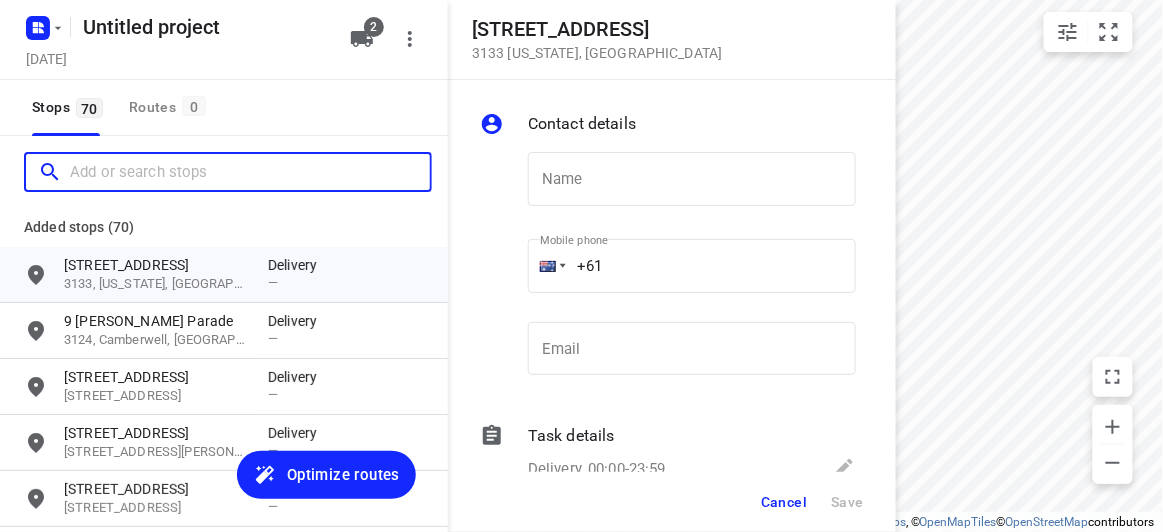 scroll, scrollTop: 0, scrollLeft: 0, axis: both 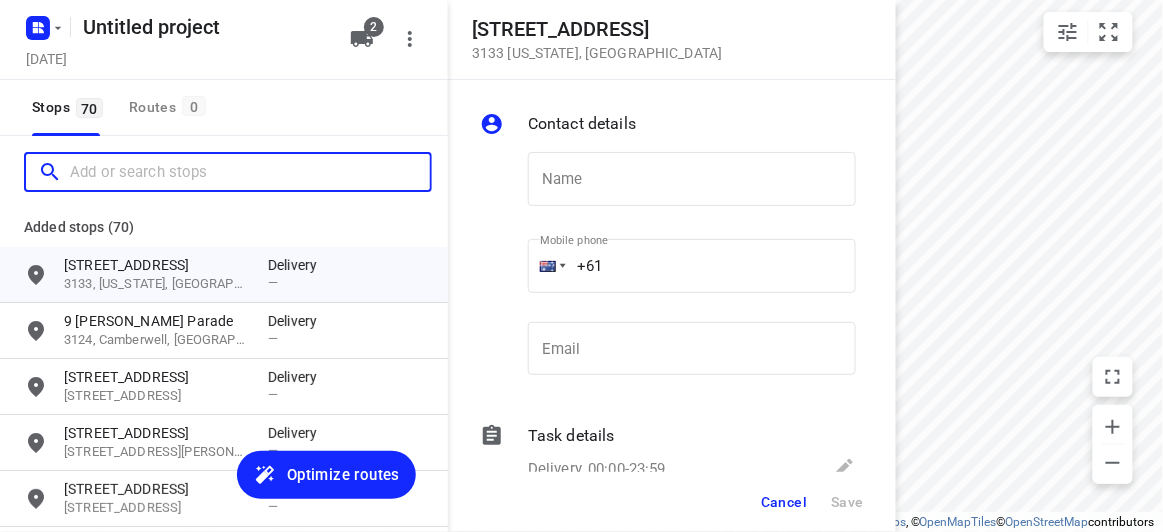 paste on "[STREET_ADDRESS][PERSON_NAME][PERSON_NAME]" 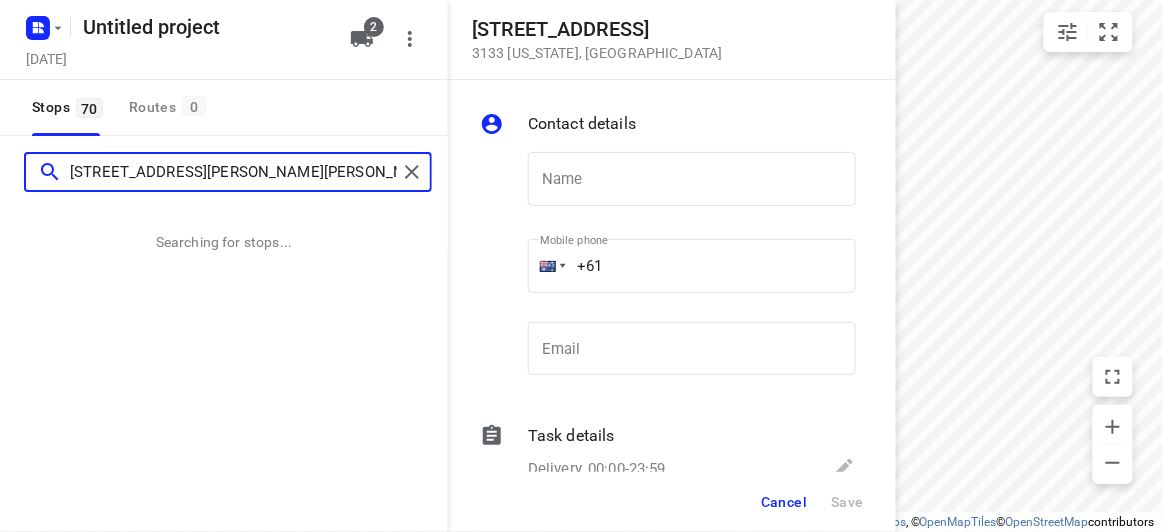 type on "[STREET_ADDRESS][PERSON_NAME][PERSON_NAME]" 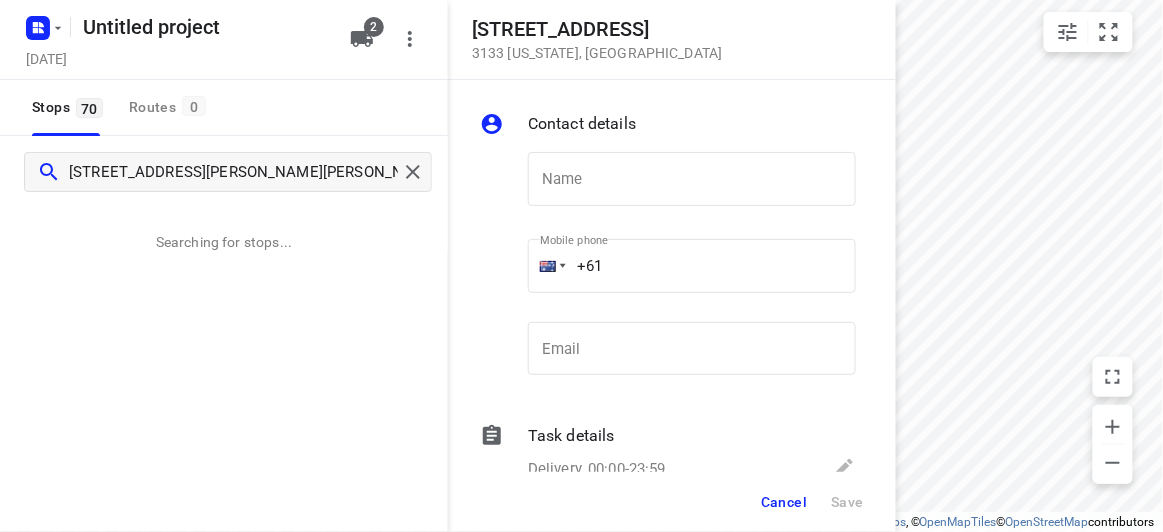 click on "Cancel" at bounding box center (784, 502) 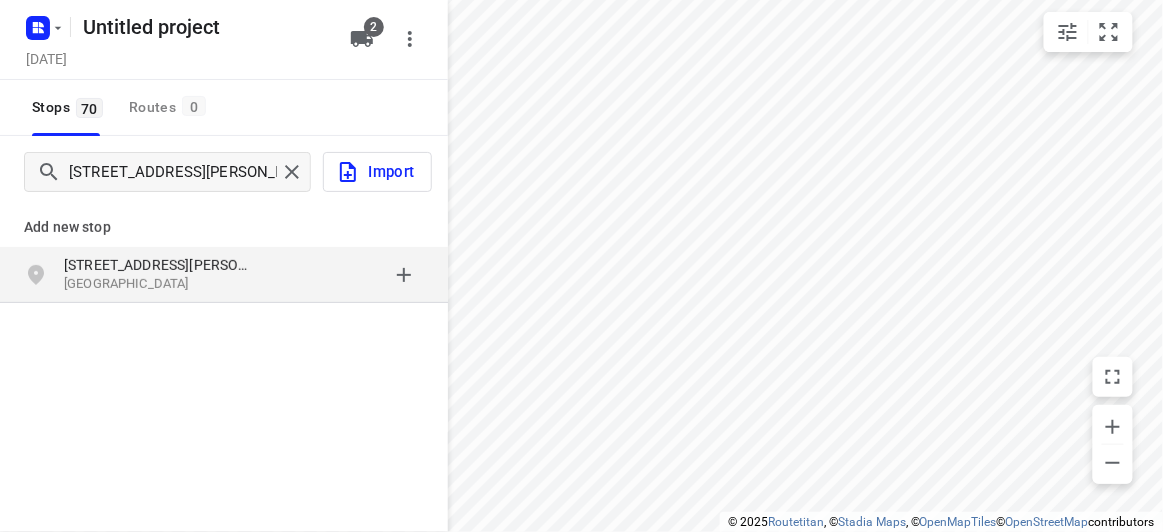click on "[GEOGRAPHIC_DATA]" at bounding box center [156, 284] 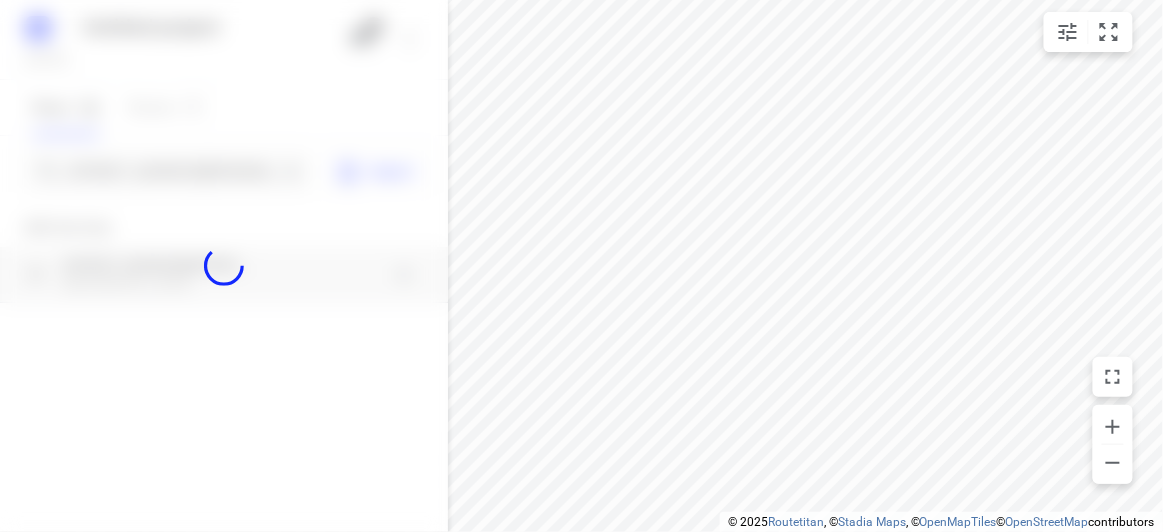 click at bounding box center (224, 266) 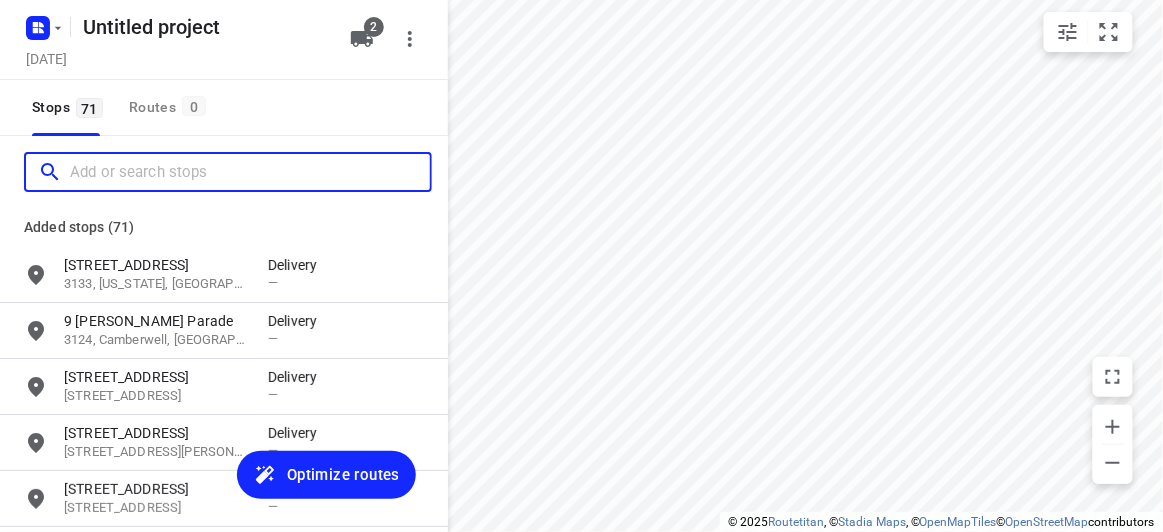 click at bounding box center [250, 172] 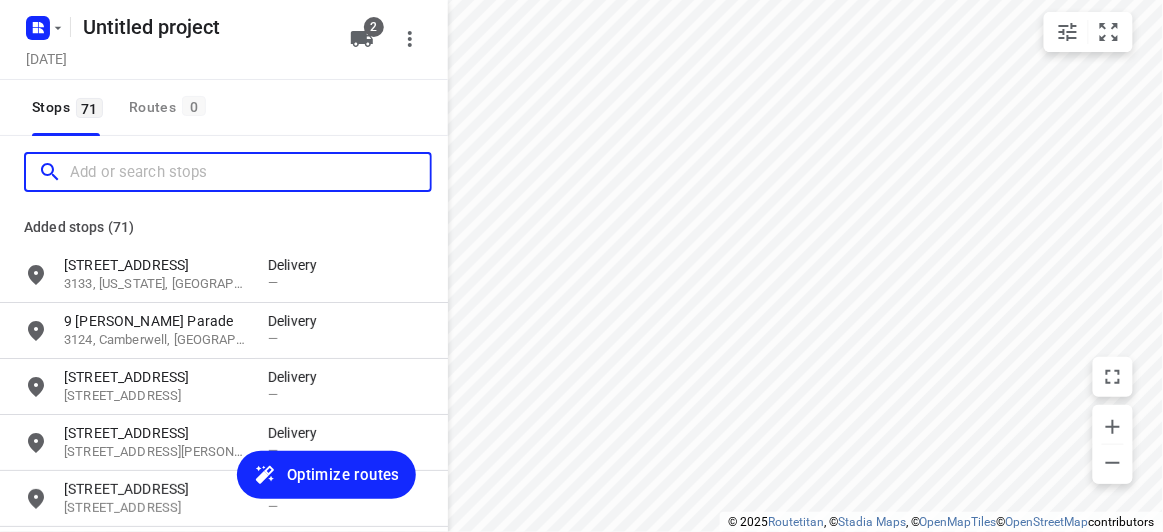 paste on "[STREET_ADDRESS][PERSON_NAME][PERSON_NAME]" 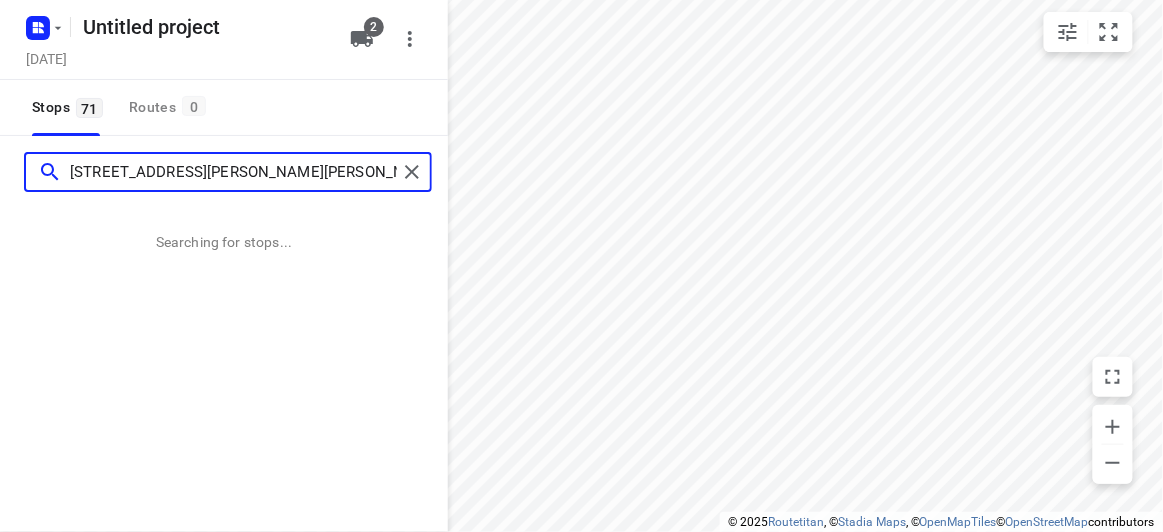 type on "[STREET_ADDRESS][PERSON_NAME][PERSON_NAME]" 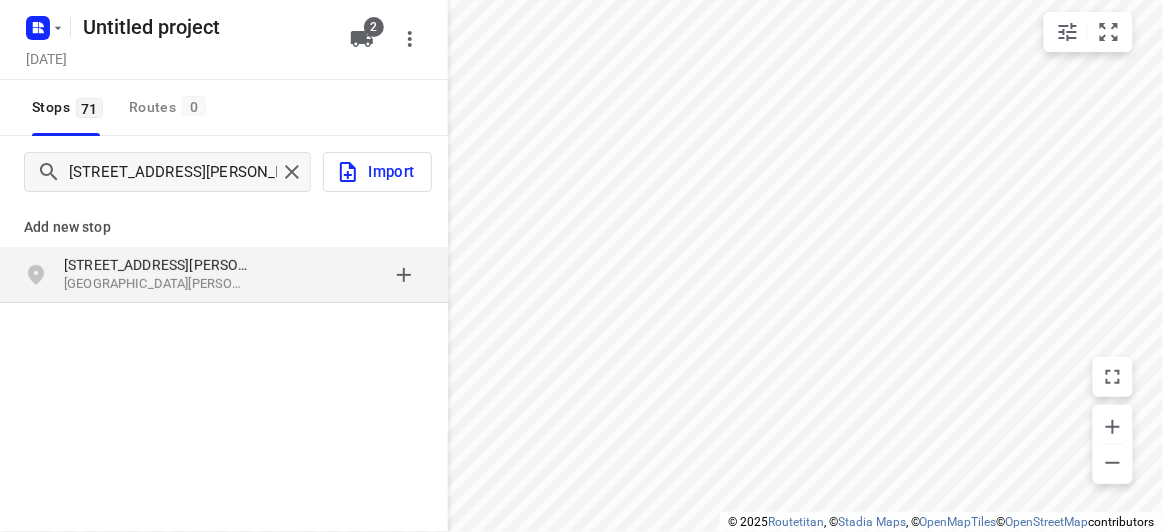 click on "[STREET_ADDRESS][PERSON_NAME][PERSON_NAME]" at bounding box center [166, 275] 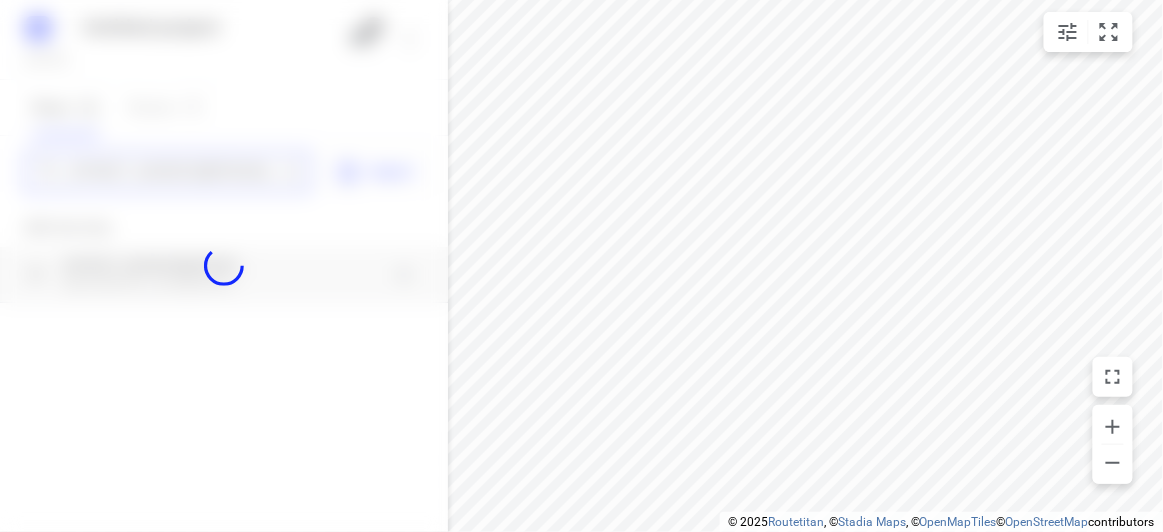 type 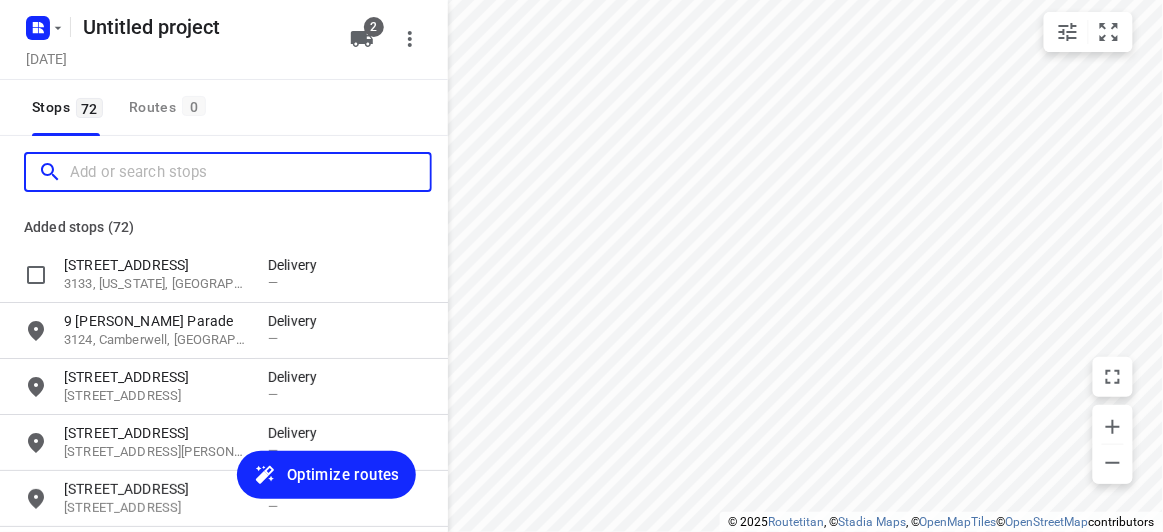scroll, scrollTop: 0, scrollLeft: 0, axis: both 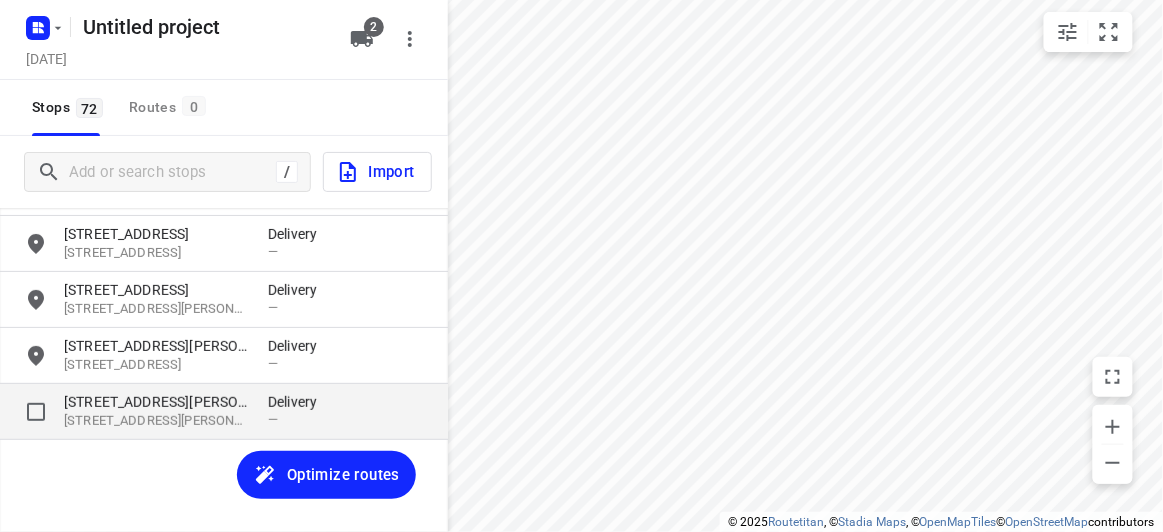 click on "[STREET_ADDRESS][PERSON_NAME]" at bounding box center (156, 402) 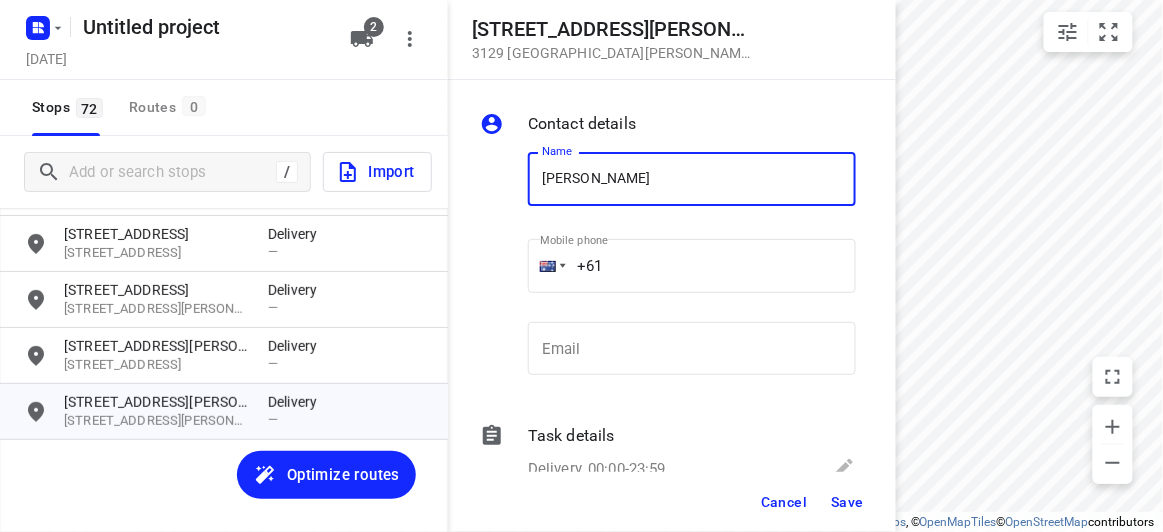 type on "[PERSON_NAME]" 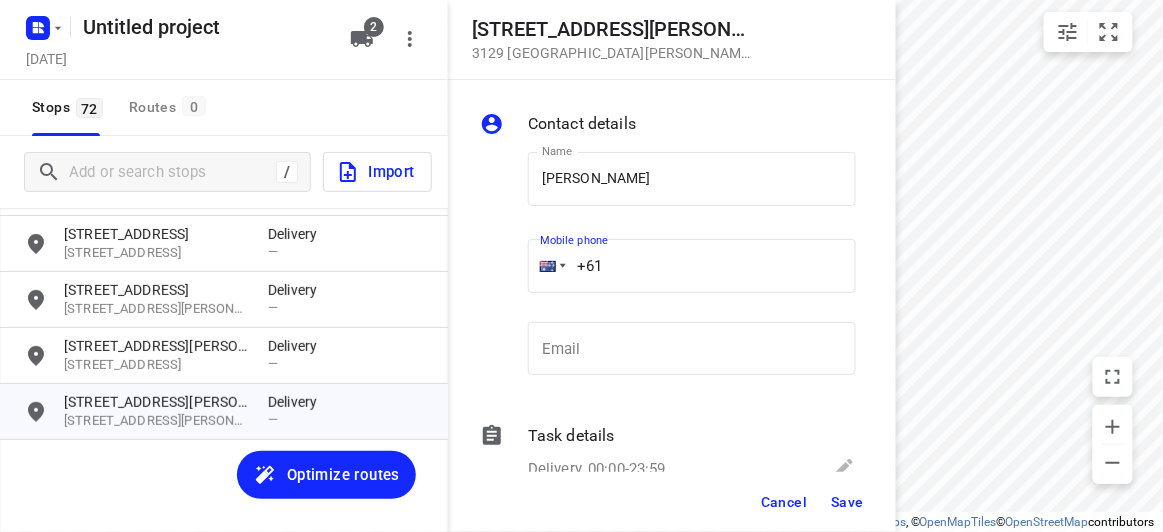 drag, startPoint x: 611, startPoint y: 272, endPoint x: 521, endPoint y: 283, distance: 90.66973 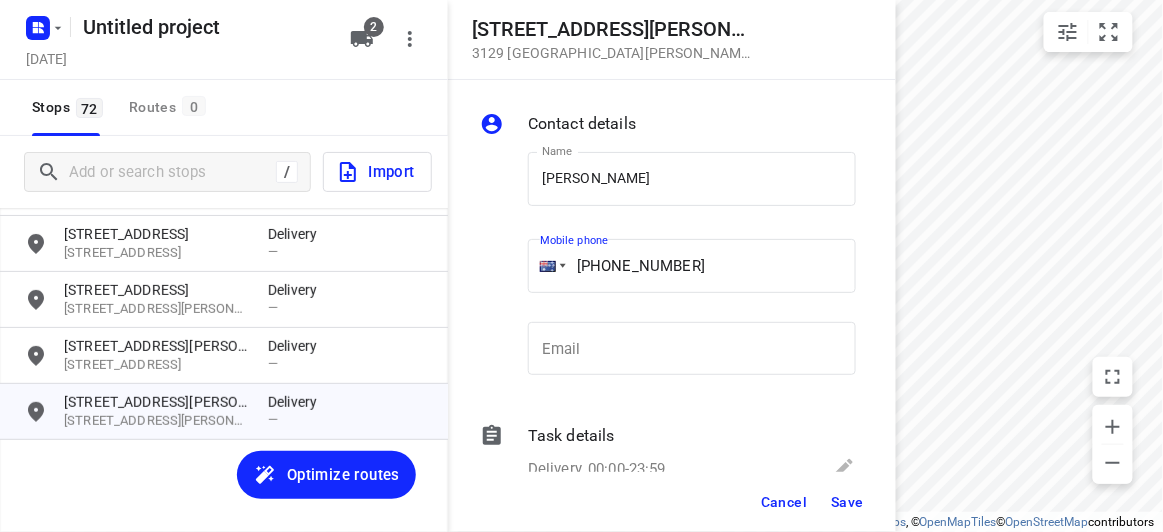 type on "[PHONE_NUMBER]" 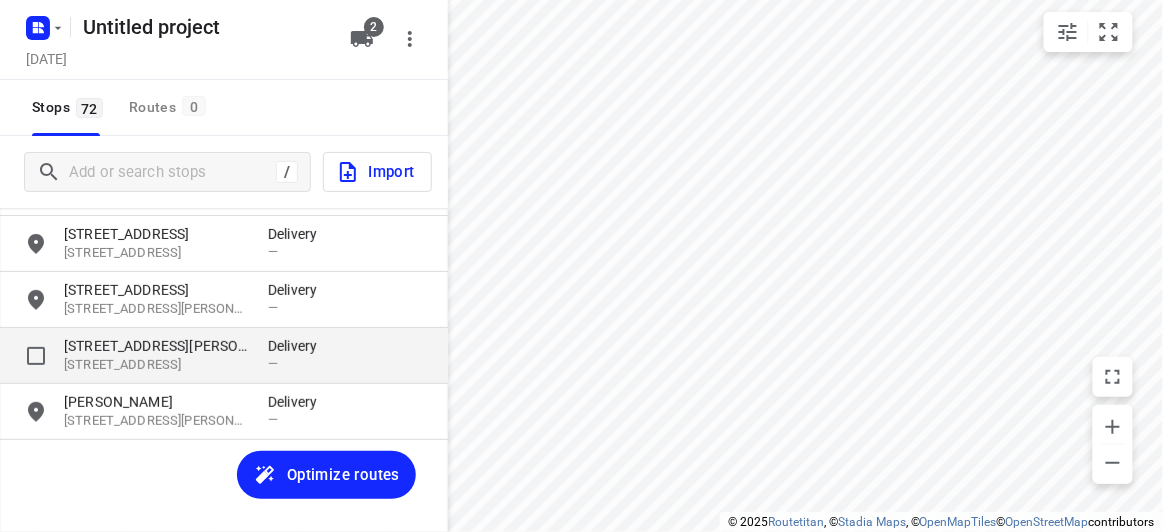 click on "[STREET_ADDRESS][PERSON_NAME]" at bounding box center (156, 346) 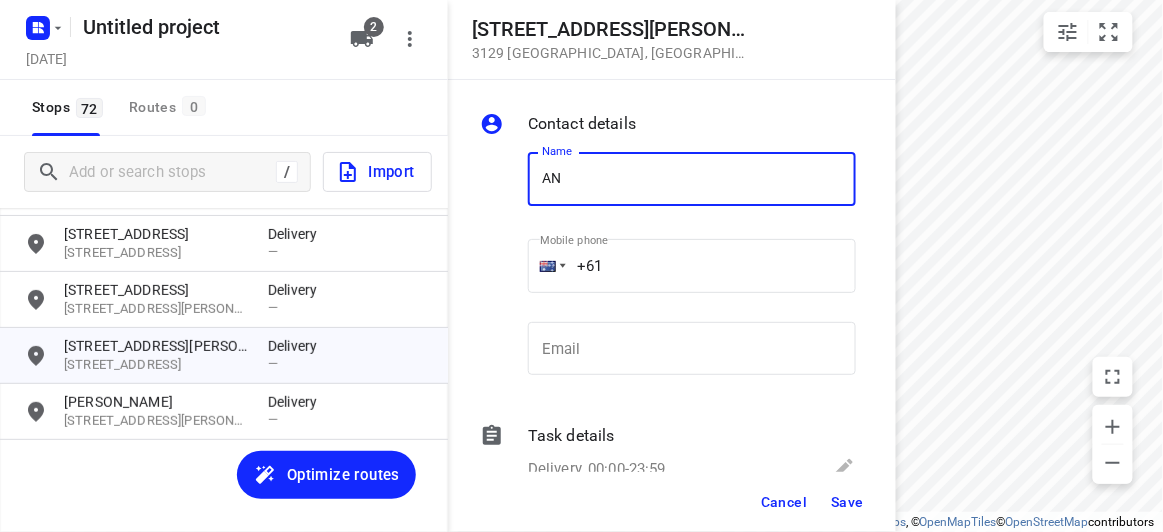 type on "[PERSON_NAME]" 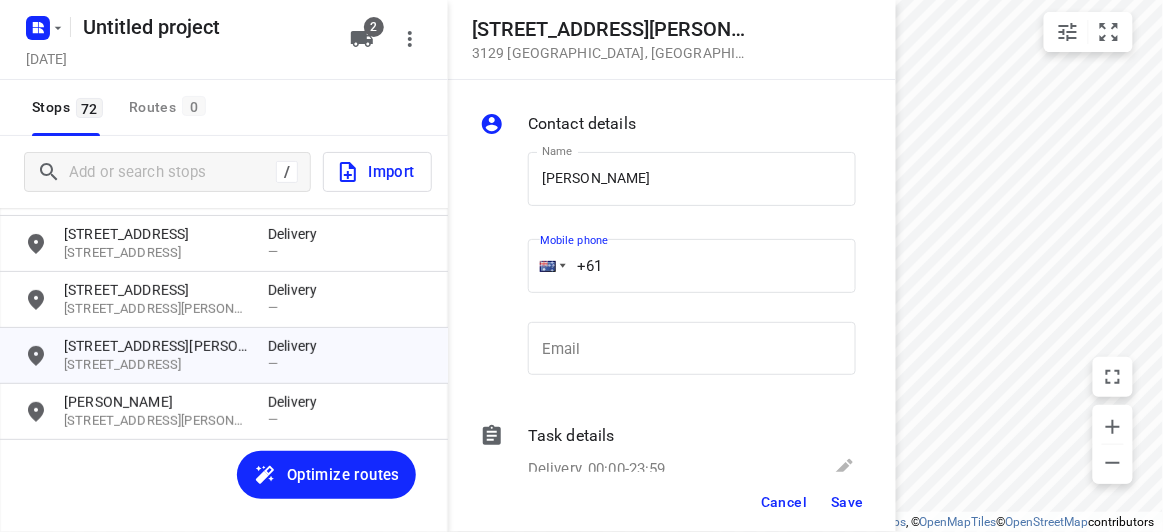 click on "Name [PERSON_NAME] Name Mobile phone +61 ​ Email Email" at bounding box center [668, 268] 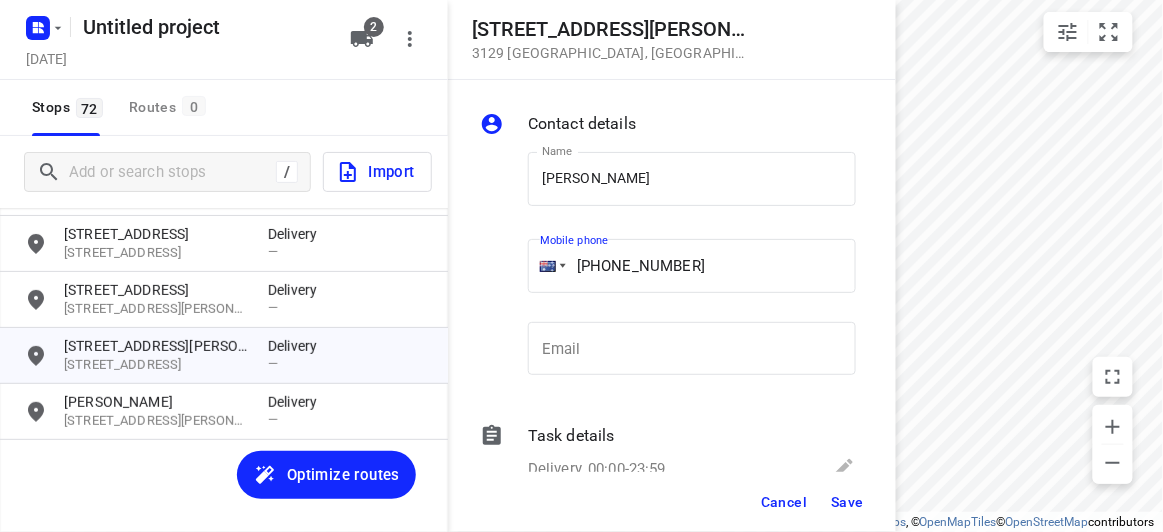 type on "[PHONE_NUMBER]" 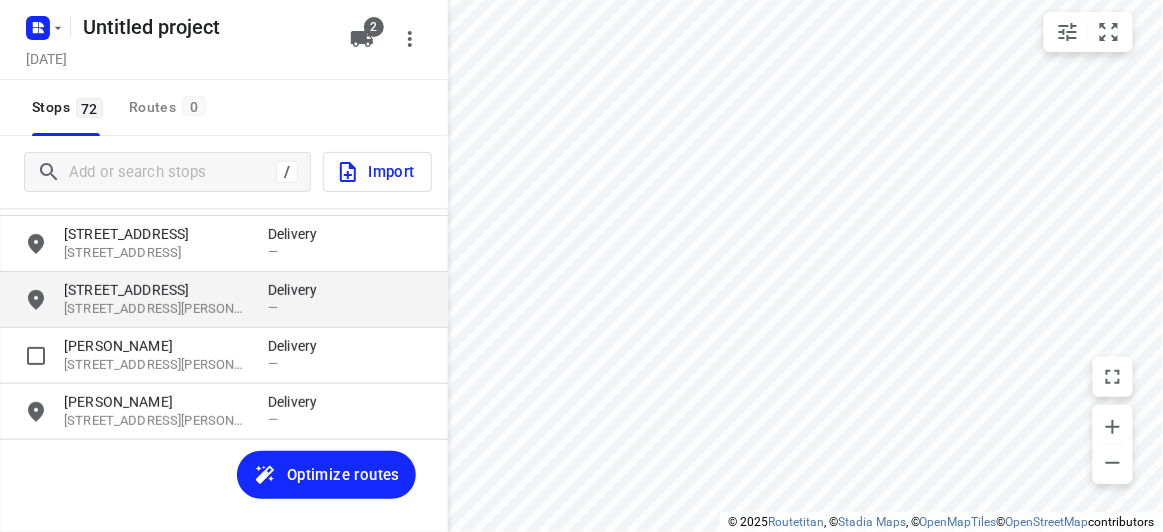 click on "[STREET_ADDRESS]" at bounding box center [156, 290] 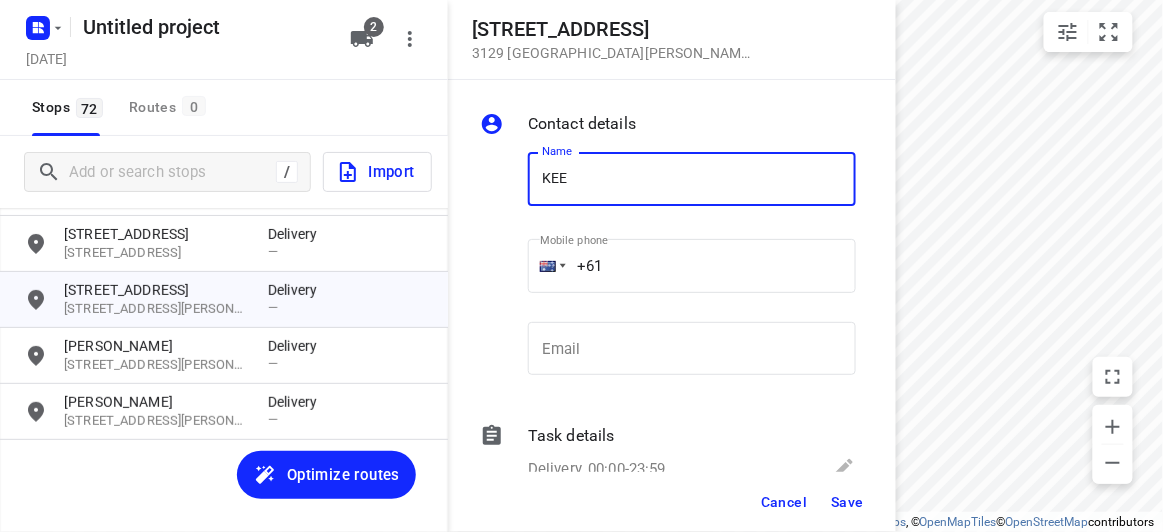 type on "KEE" 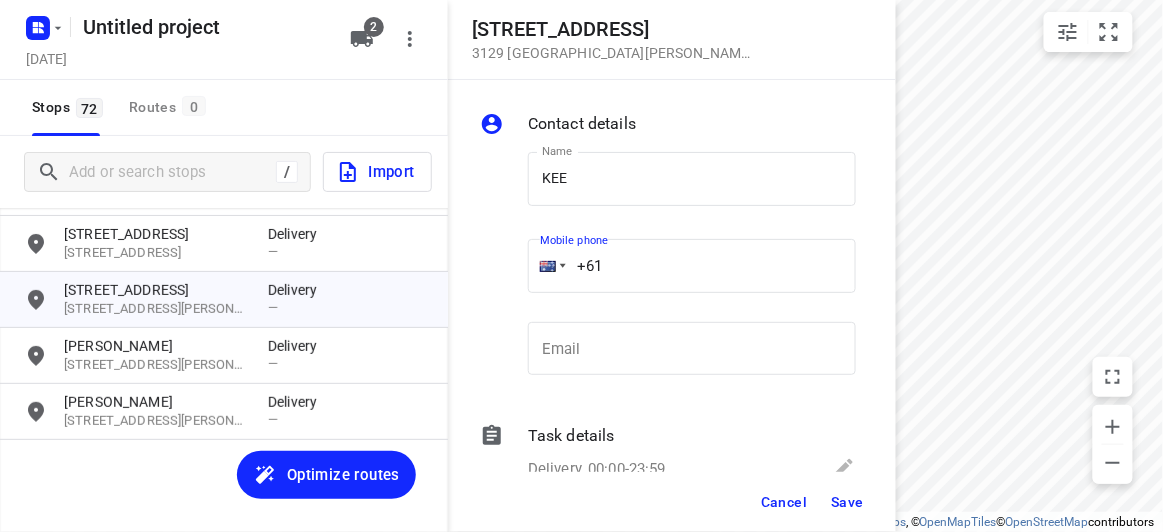 drag, startPoint x: 555, startPoint y: 284, endPoint x: 540, endPoint y: 288, distance: 15.524175 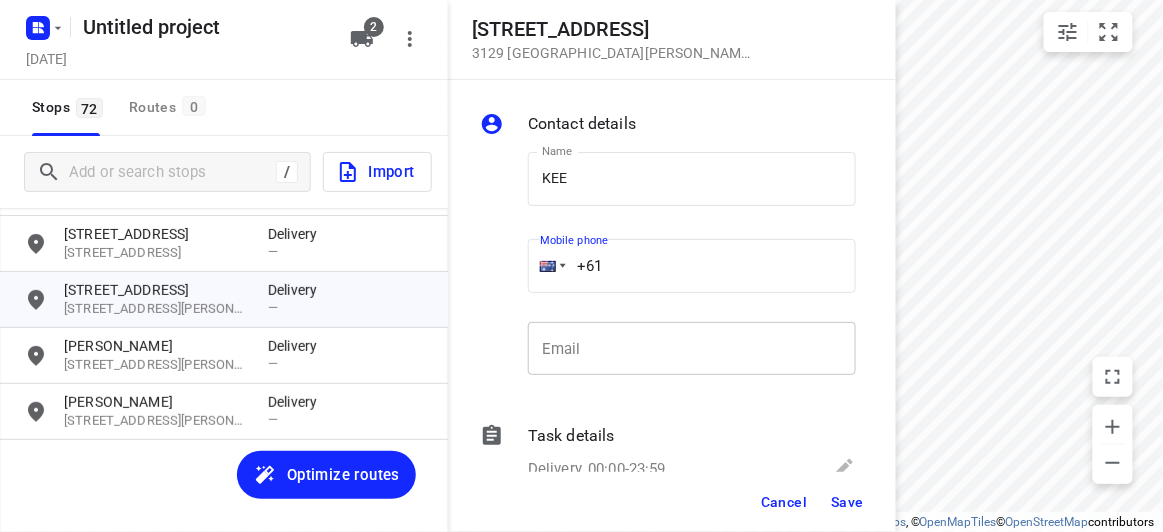 paste on "433339910" 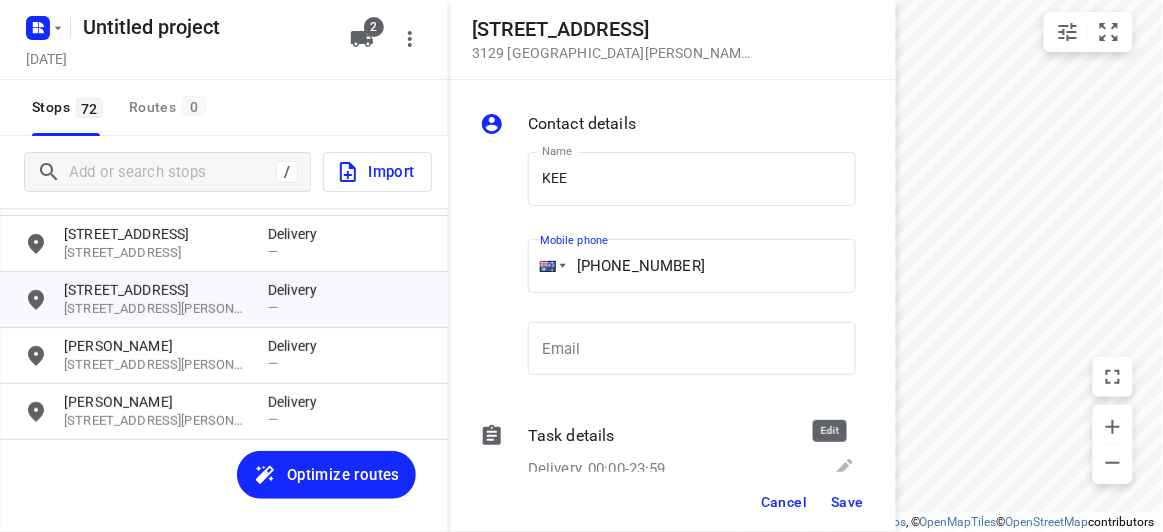 type on "[PHONE_NUMBER]" 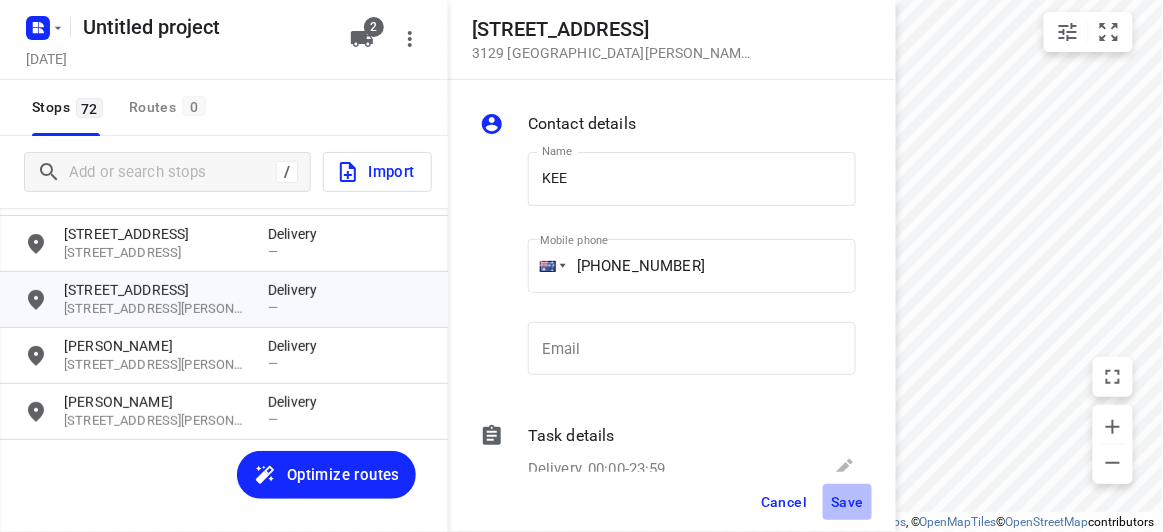 click on "Save" at bounding box center (847, 502) 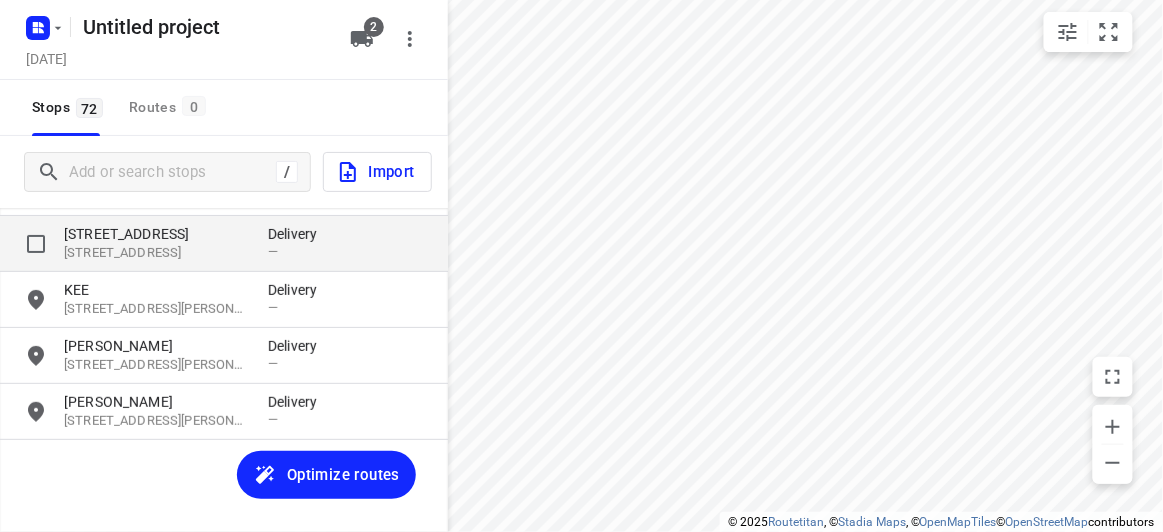 click on "[STREET_ADDRESS]" at bounding box center (156, 234) 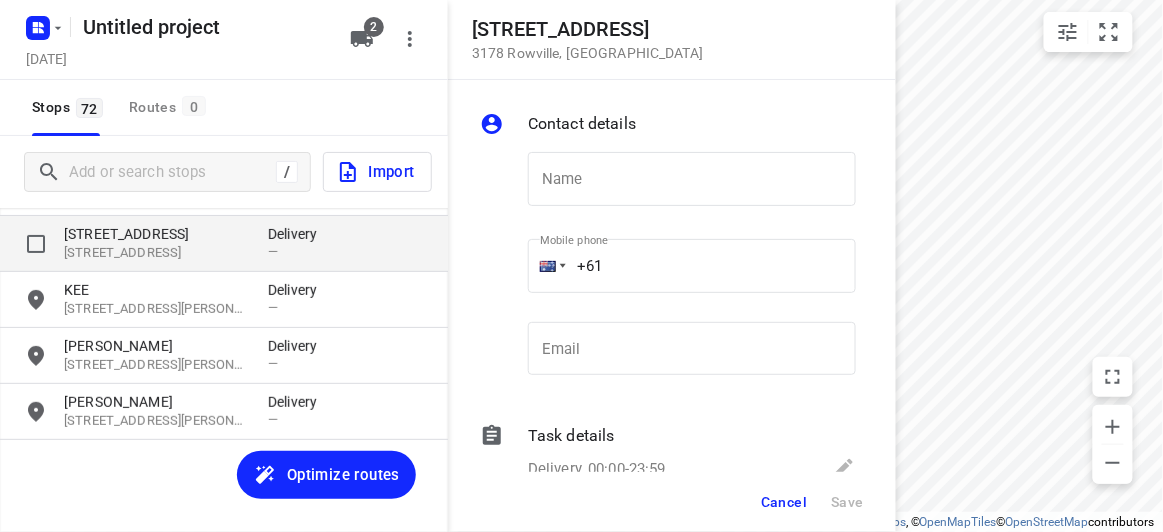 type on "K" 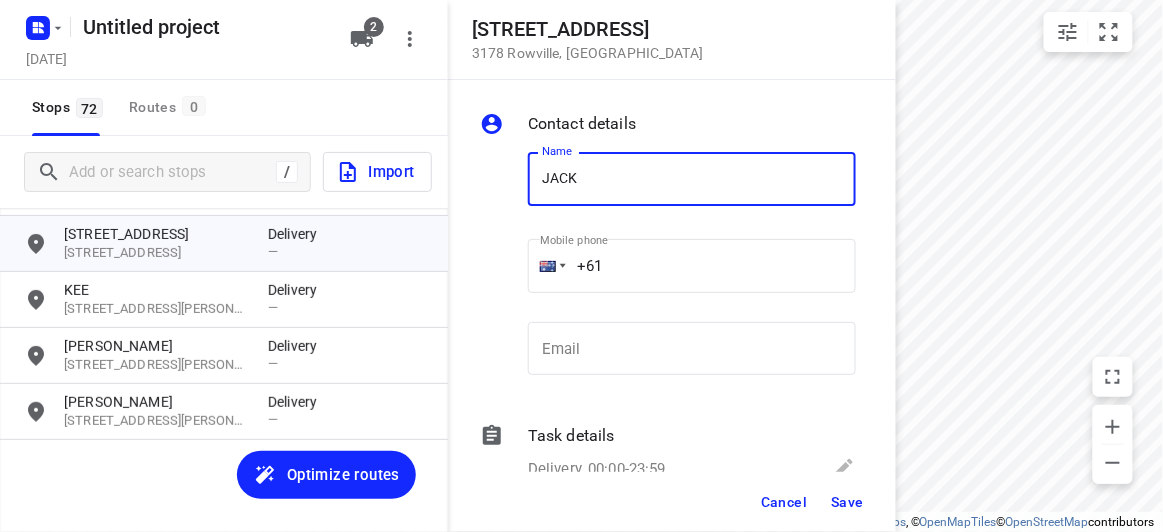 type on "JACK" 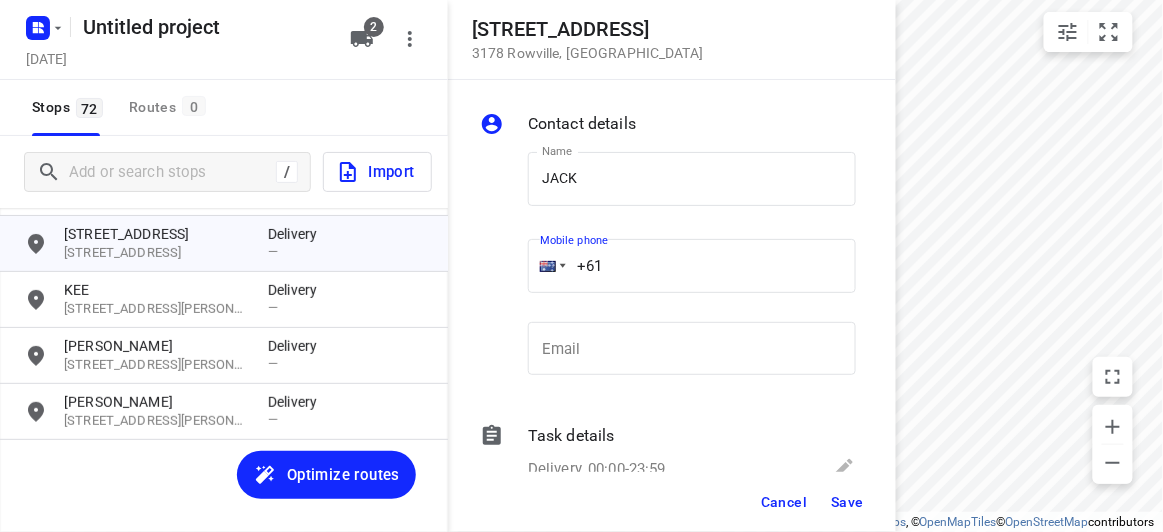 paste on "411744476" 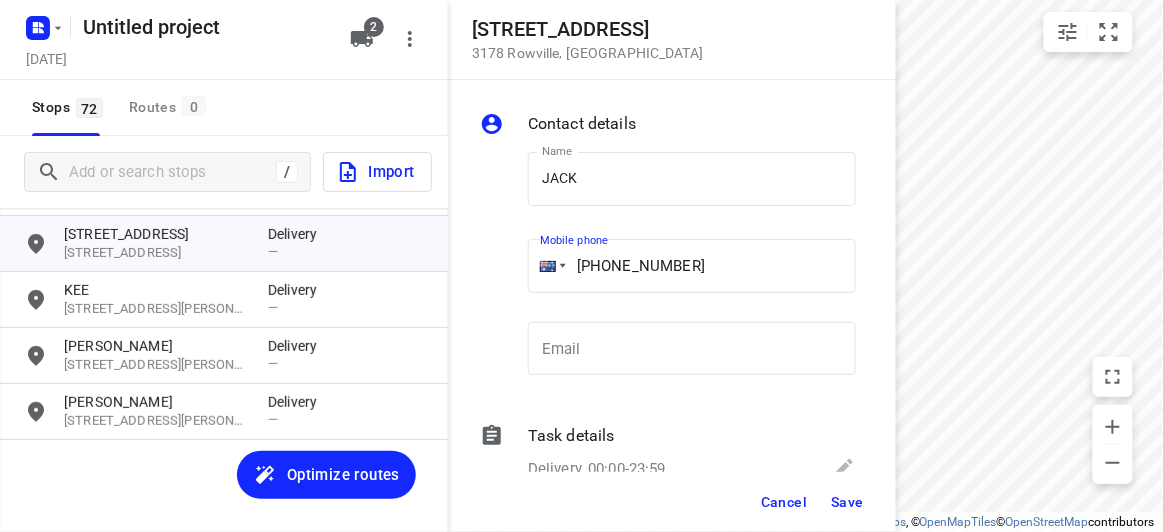 type on "[PHONE_NUMBER]" 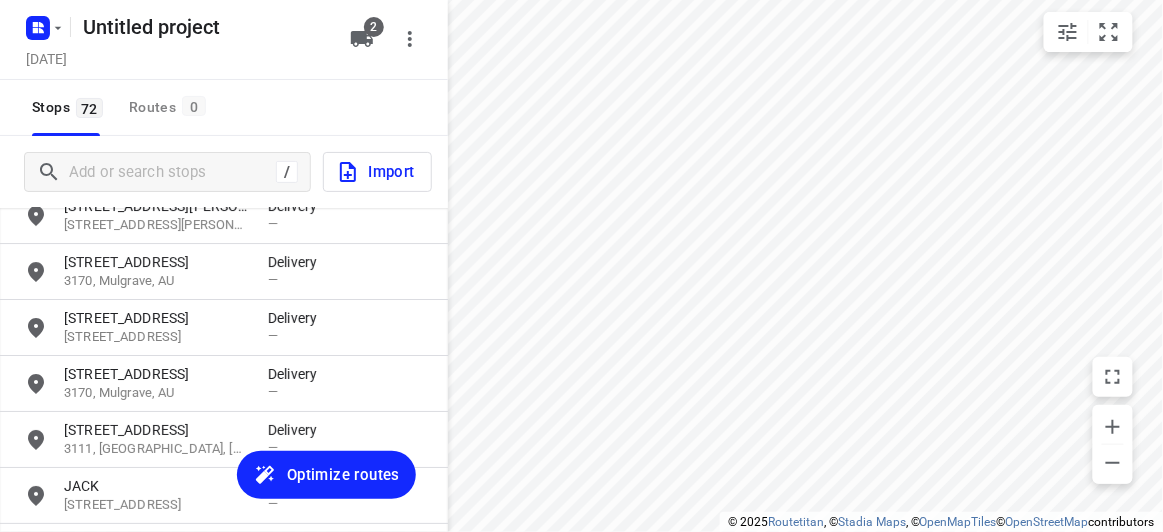 scroll, scrollTop: 3566, scrollLeft: 0, axis: vertical 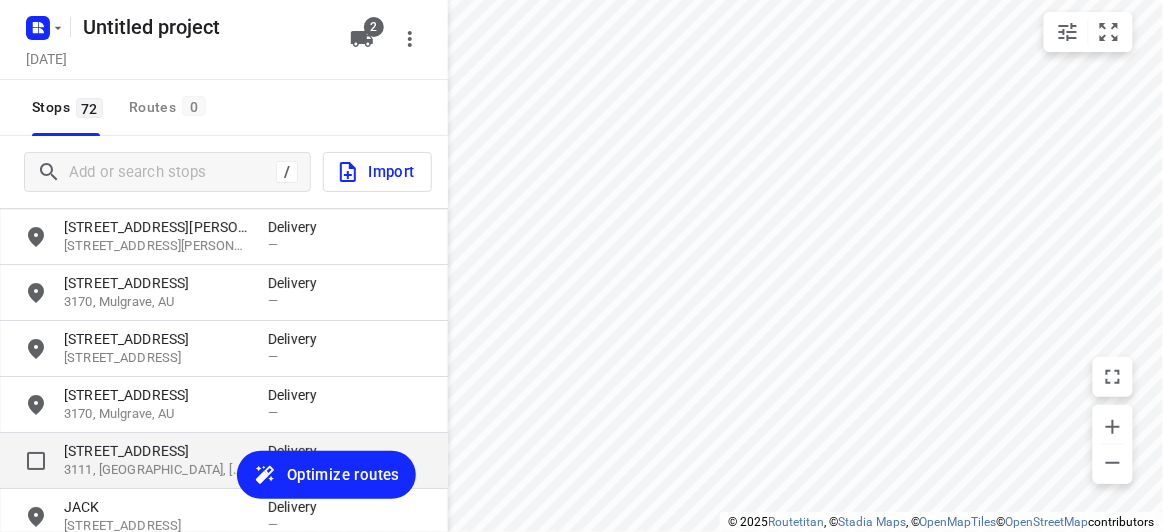 click on "[STREET_ADDRESS]" at bounding box center (156, 451) 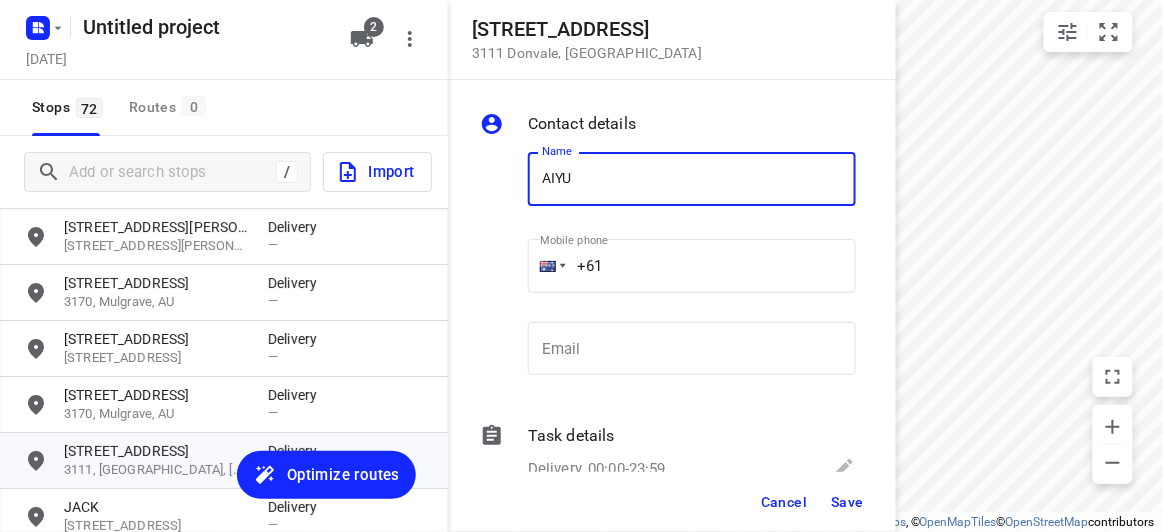 type on "[PERSON_NAME]" 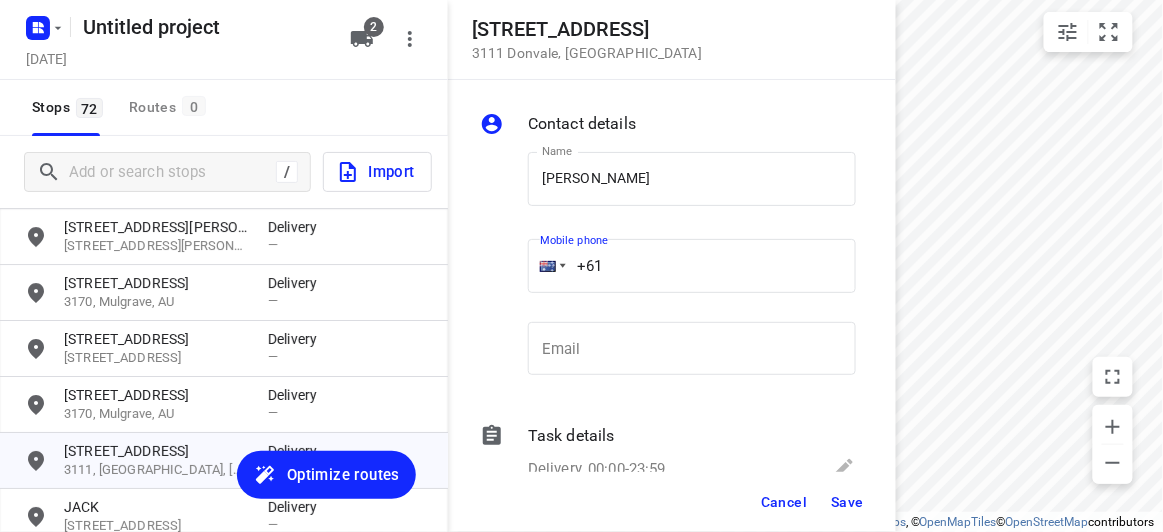 click on "+61" at bounding box center (692, 266) 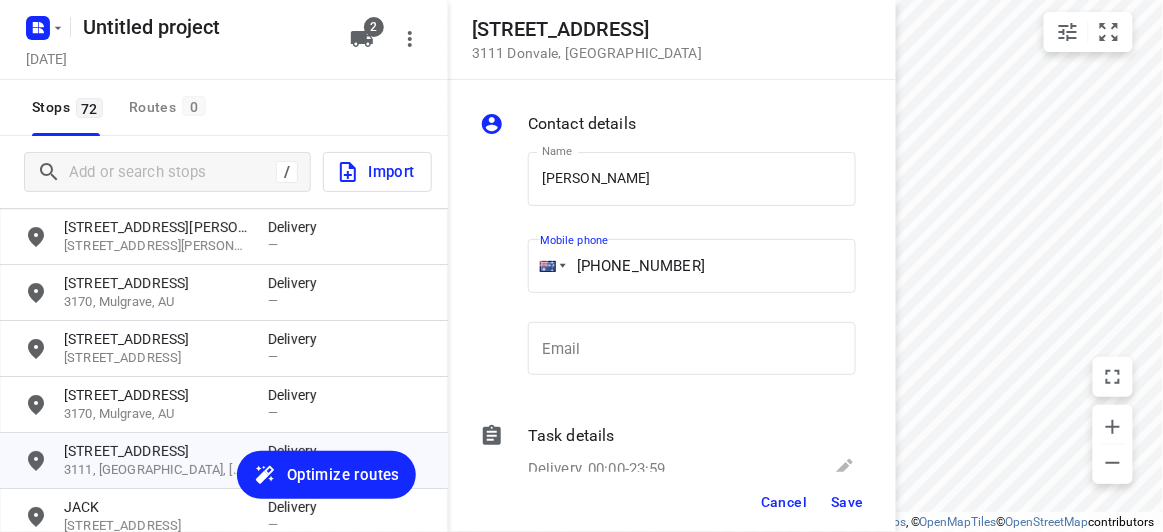 type on "[PHONE_NUMBER]" 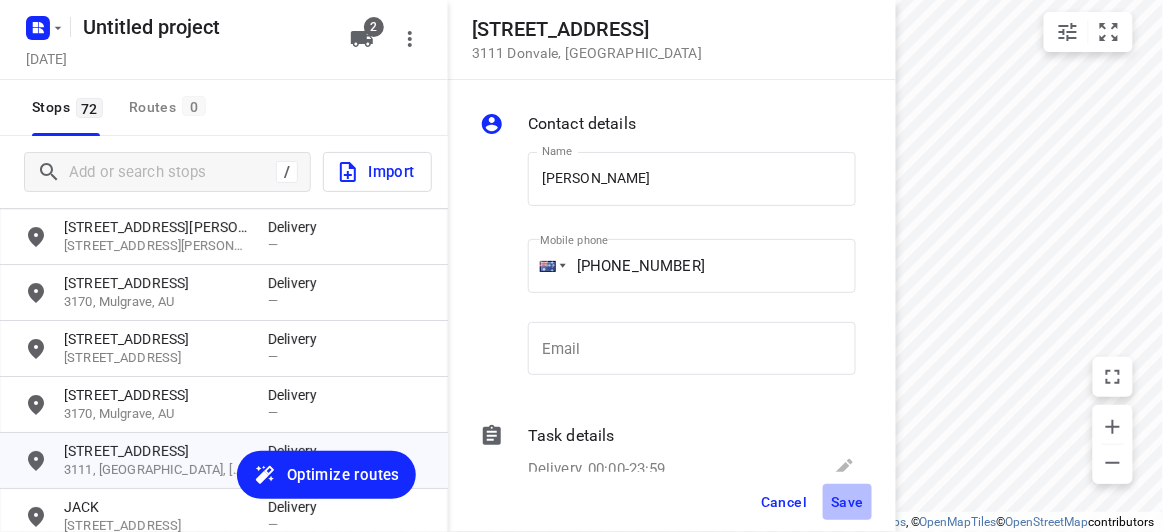 click on "Save" at bounding box center [847, 502] 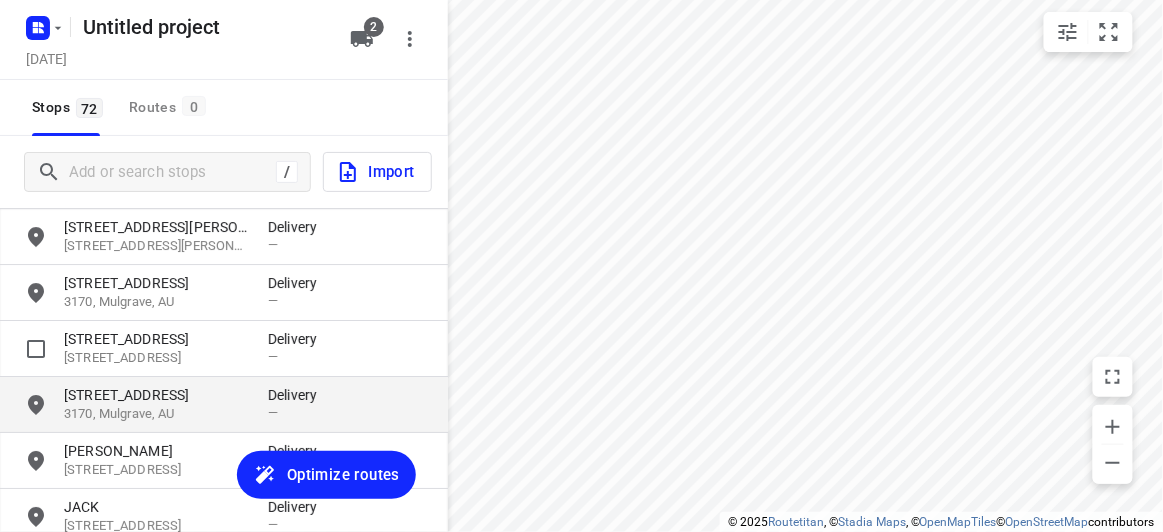 click on "[STREET_ADDRESS]" at bounding box center [156, 395] 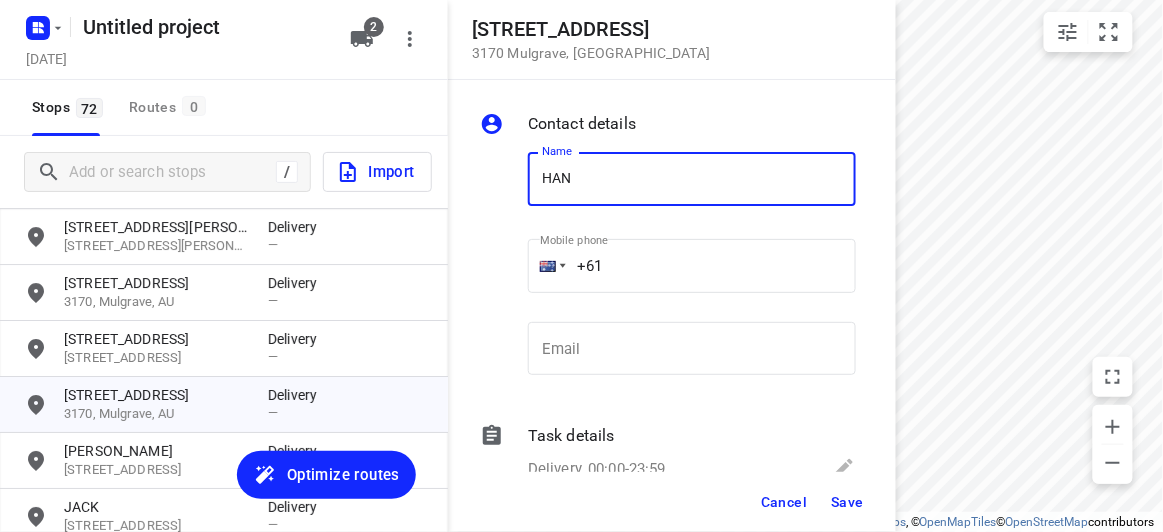 type on "HAN" 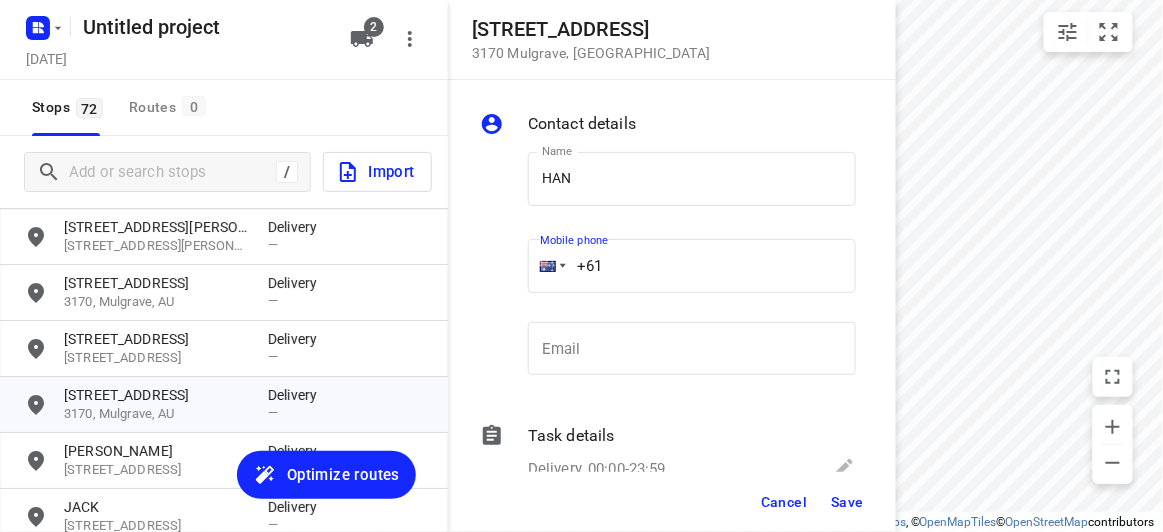 click on "+61" at bounding box center (692, 266) 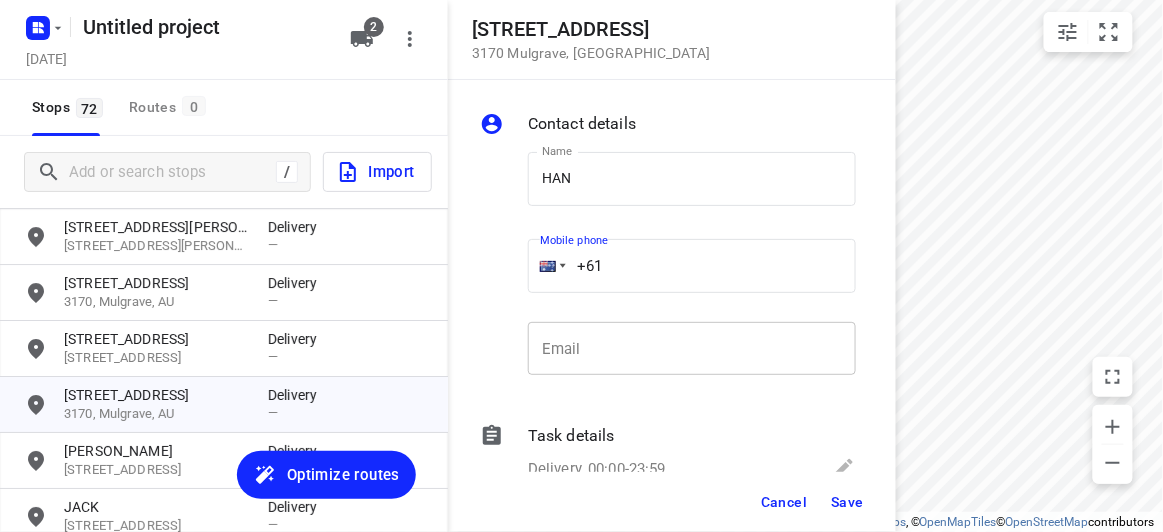 paste on "450569255" 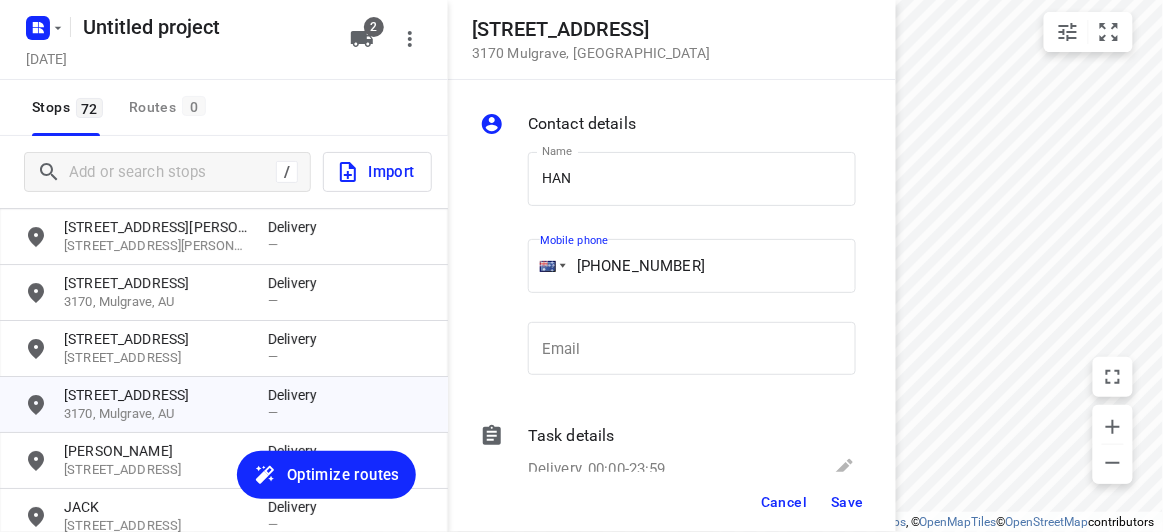 type on "[PHONE_NUMBER]" 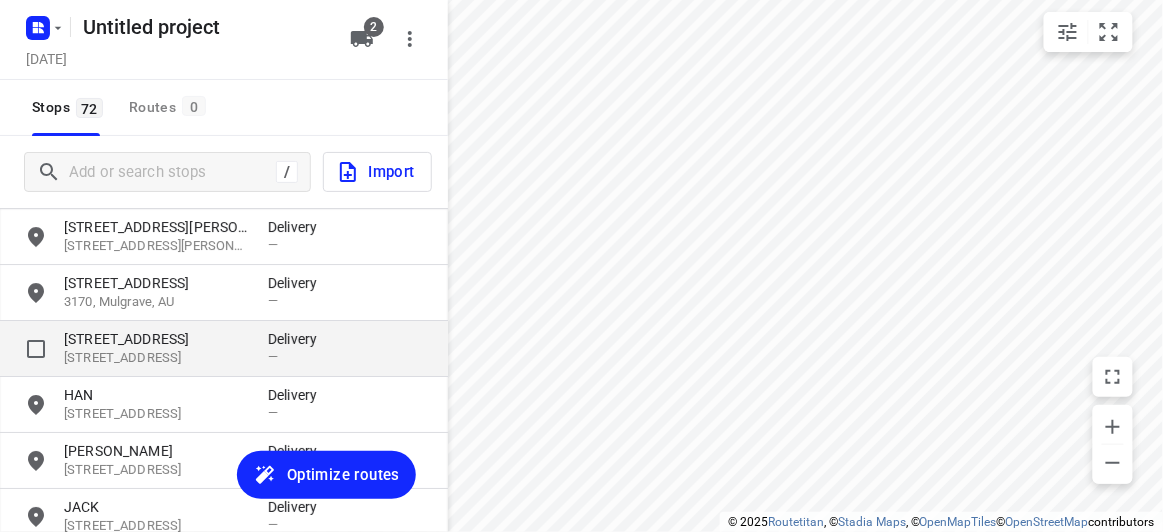 click on "[STREET_ADDRESS]" at bounding box center (156, 339) 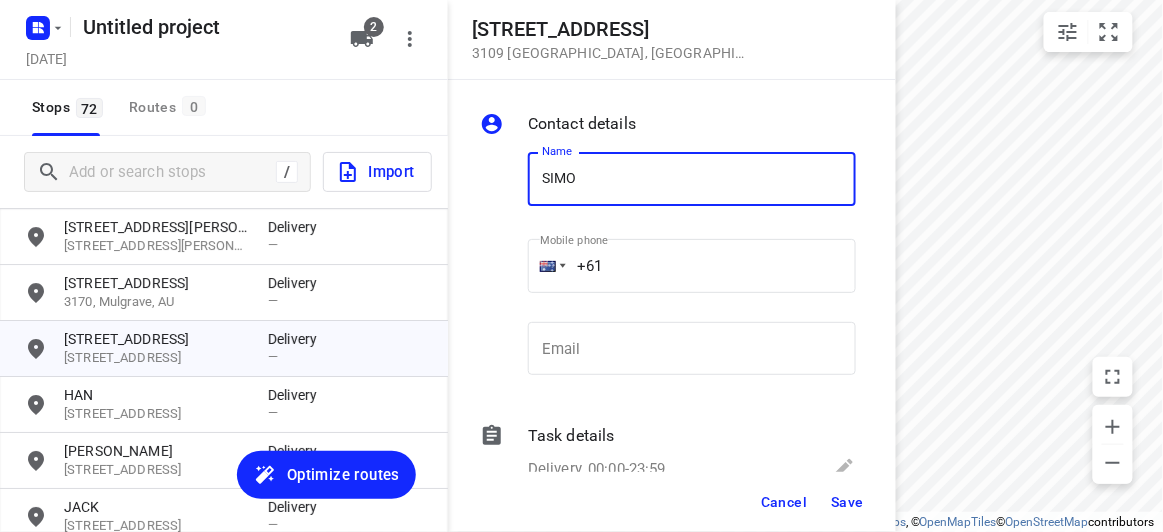 type on "[PERSON_NAME] 3/152" 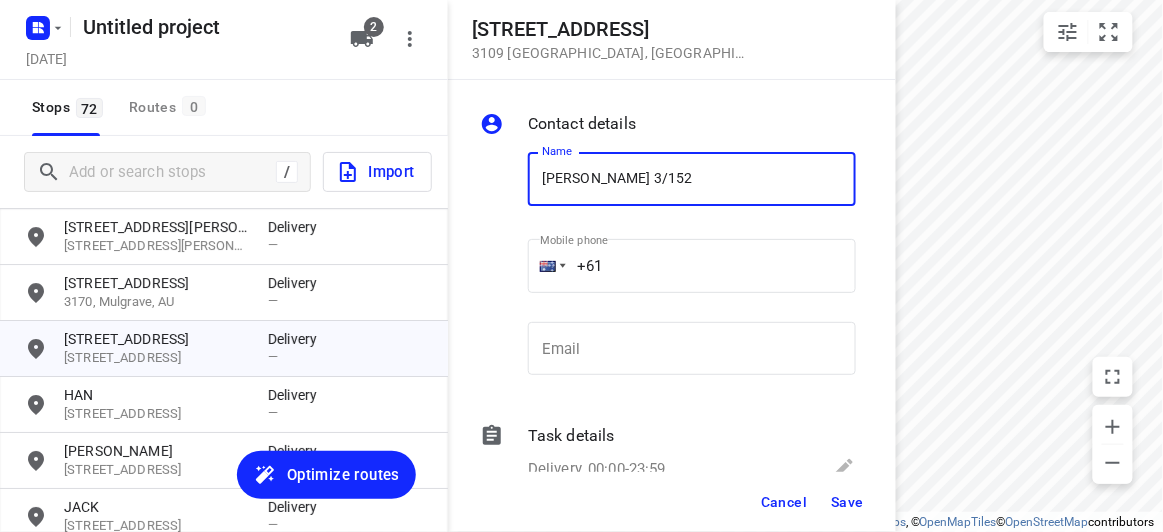 click on "+61" at bounding box center (692, 266) 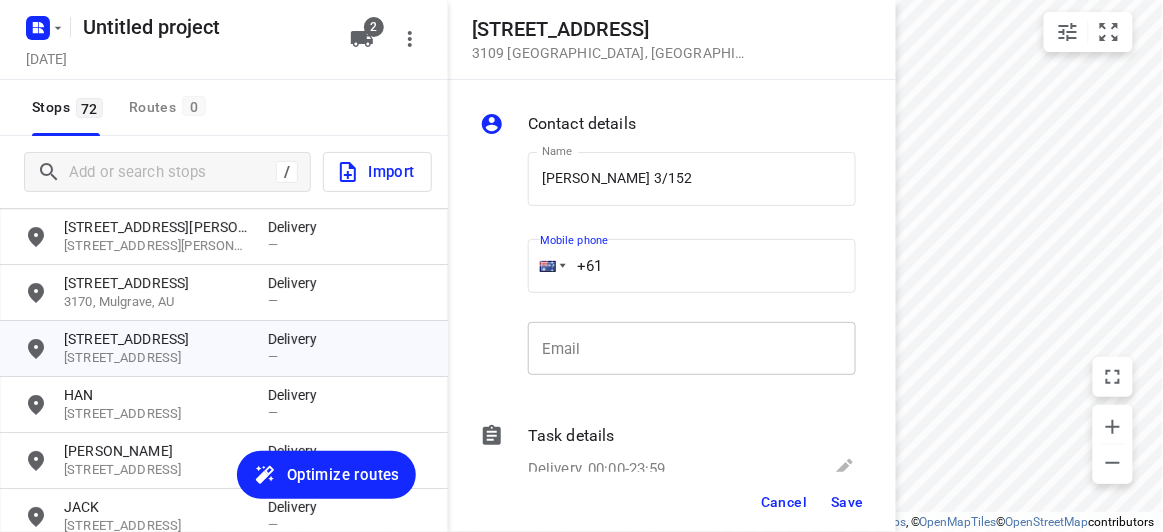 paste on "433799992" 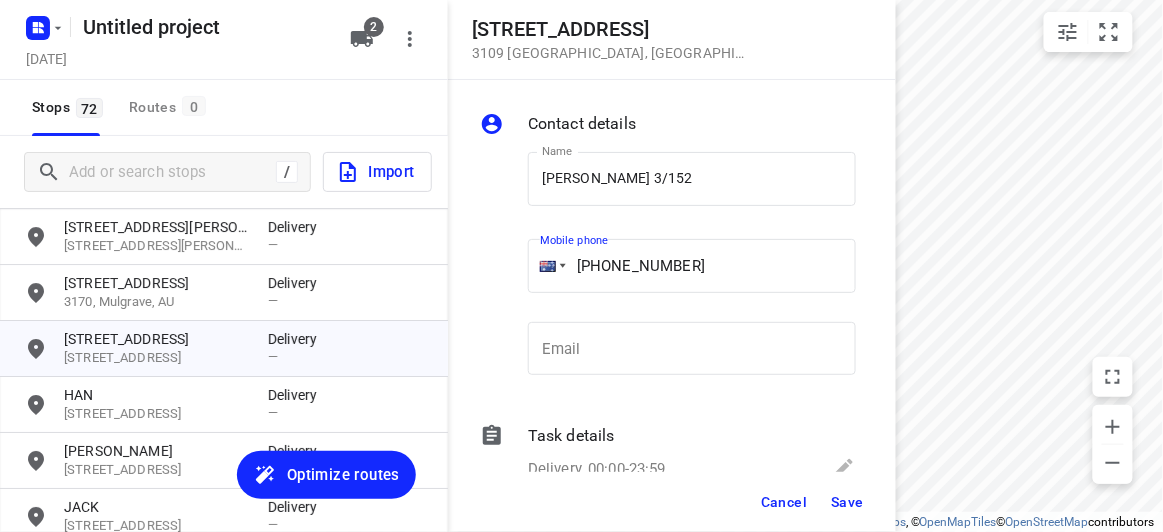 type on "[PHONE_NUMBER]" 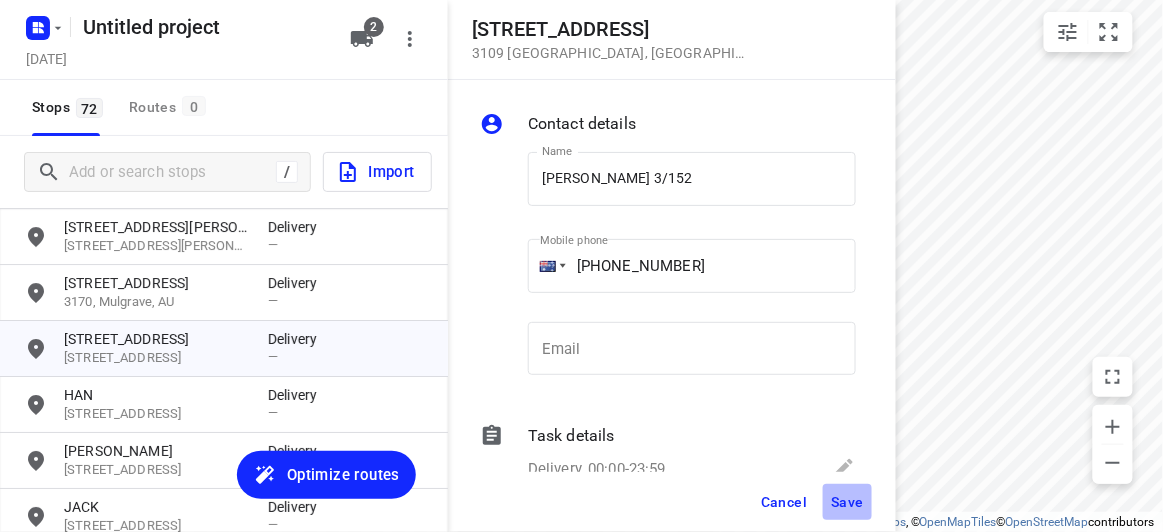 click on "Save" at bounding box center [847, 502] 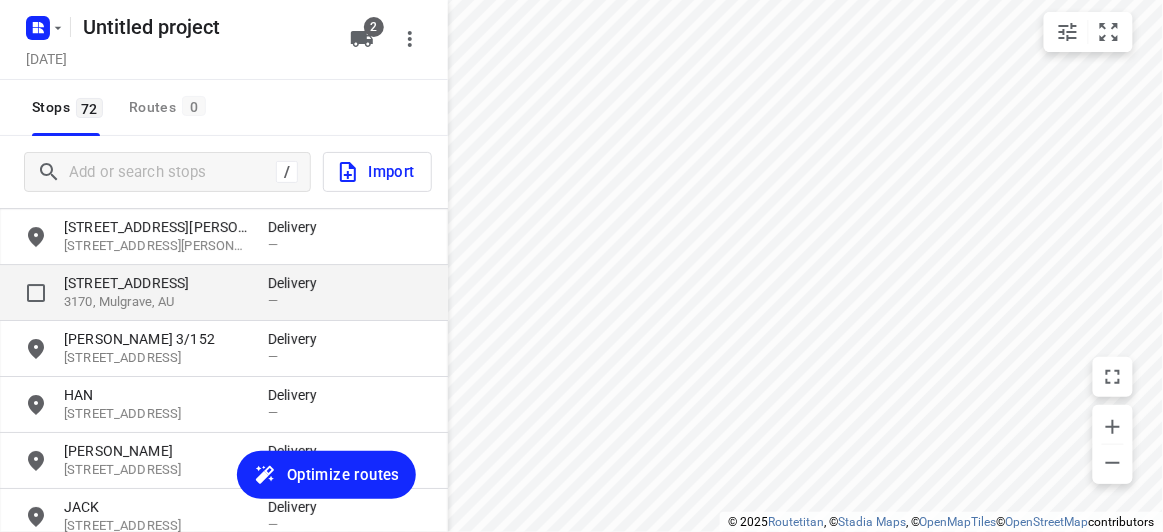 click on "[STREET_ADDRESS] Delivery —" at bounding box center [224, 293] 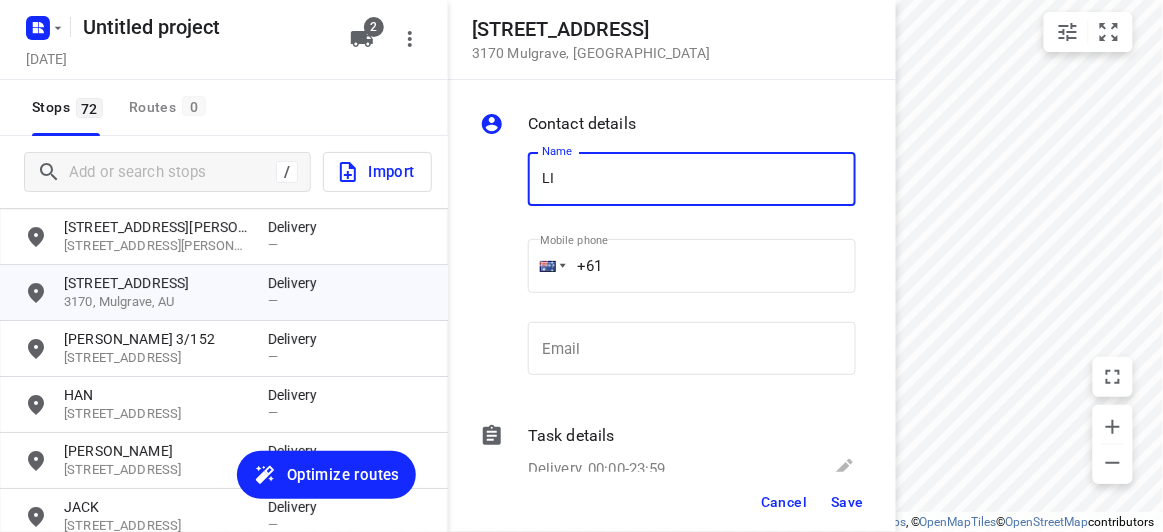 type on "[PERSON_NAME] [PERSON_NAME]" 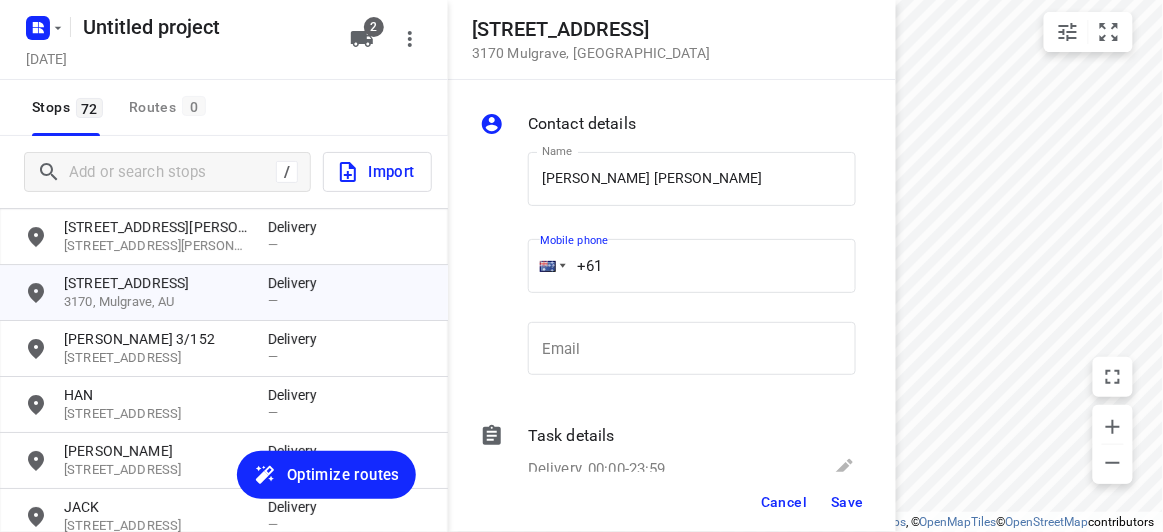 click on "+61" at bounding box center [692, 266] 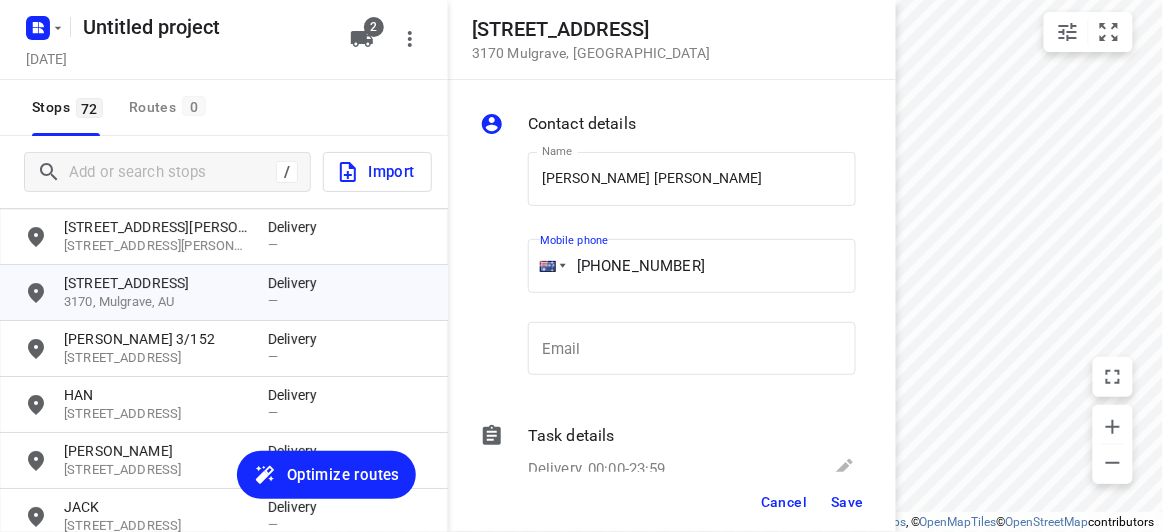 click on "​" at bounding box center [692, 303] 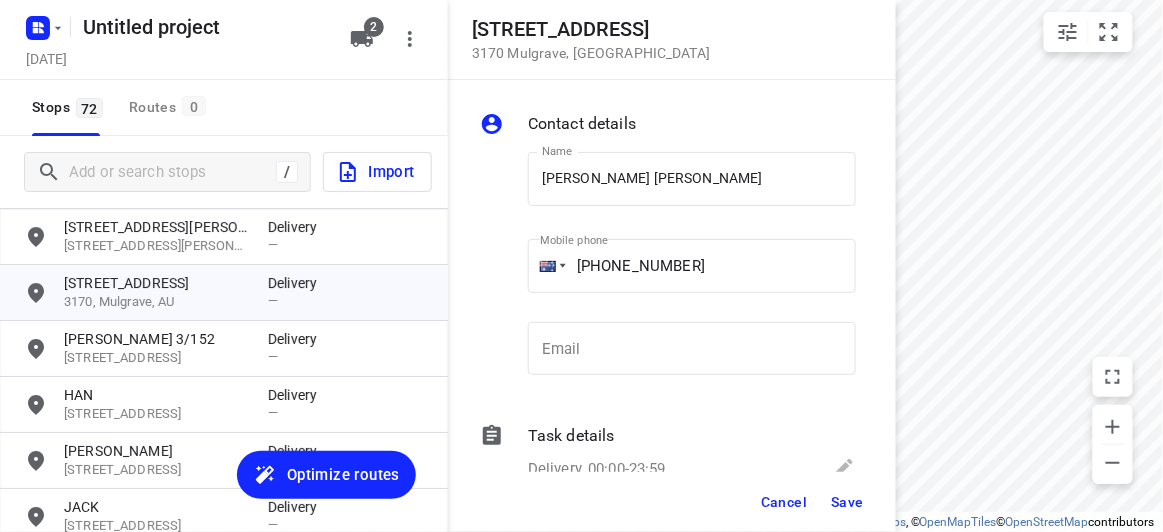 click on "[PHONE_NUMBER]" at bounding box center (692, 266) 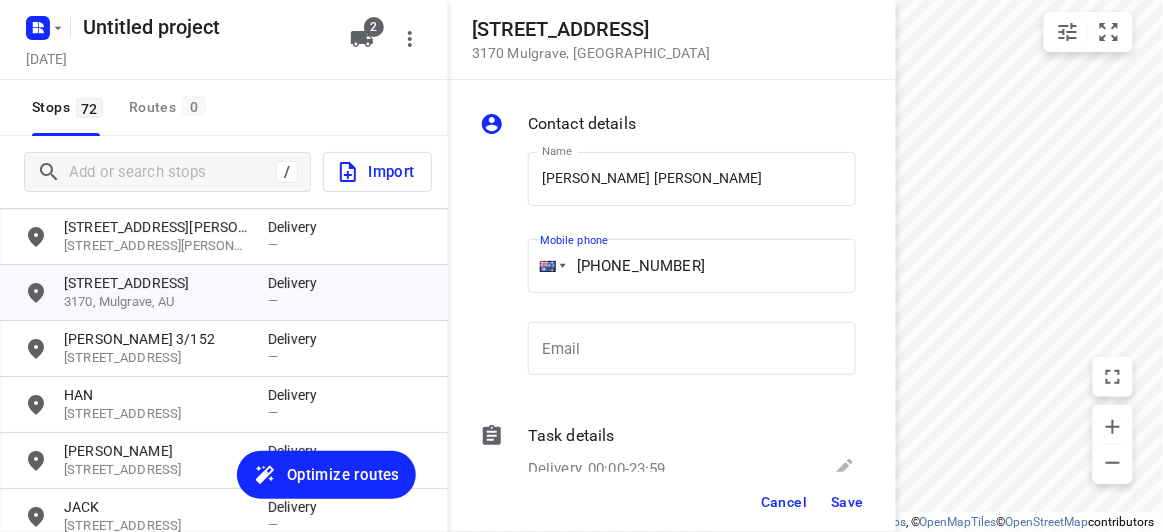 click on "[PHONE_NUMBER]" at bounding box center (692, 266) 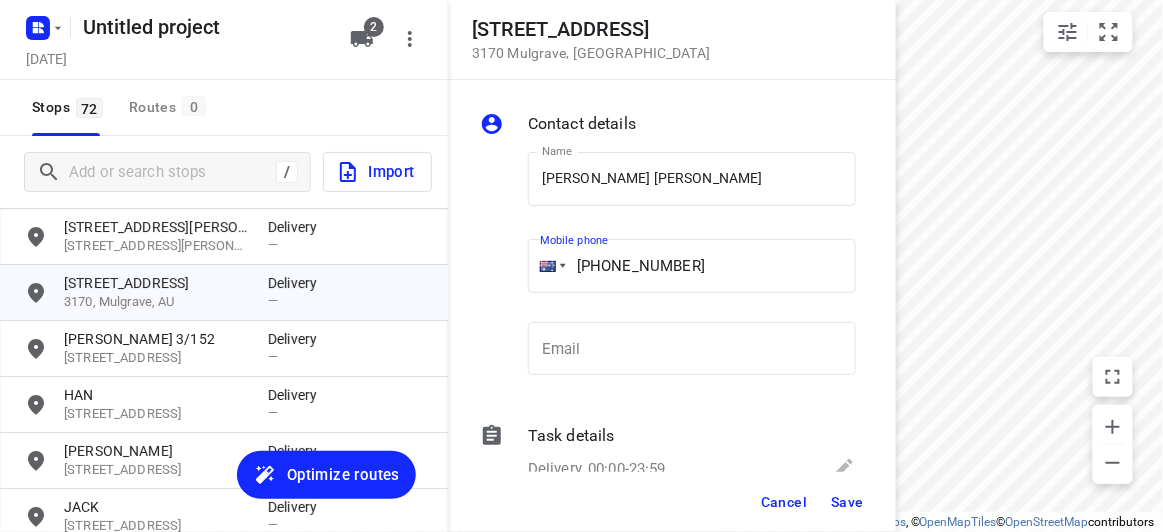 type on "[PHONE_NUMBER]" 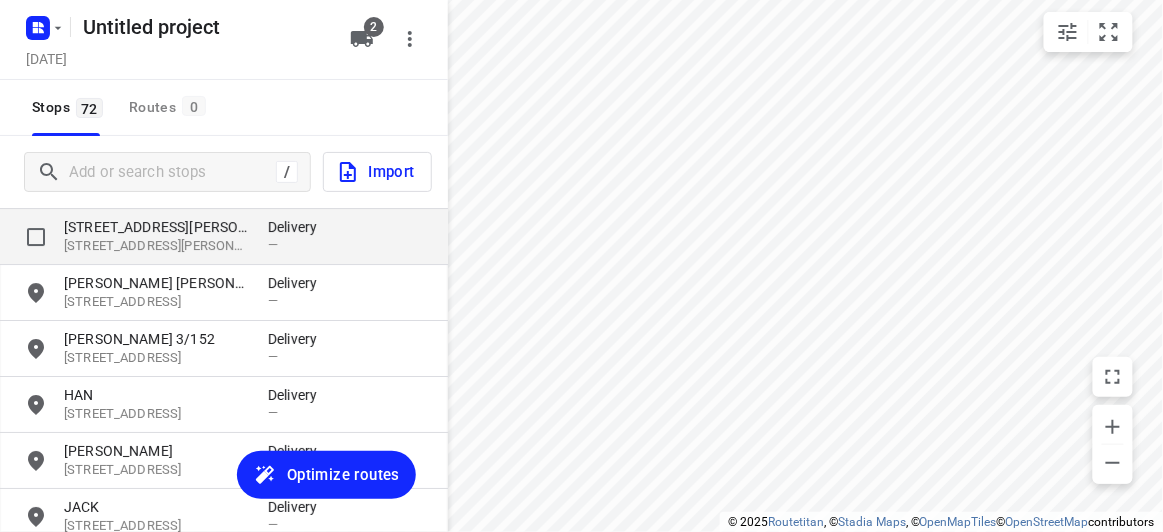 click on "[STREET_ADDRESS][PERSON_NAME]" at bounding box center [156, 246] 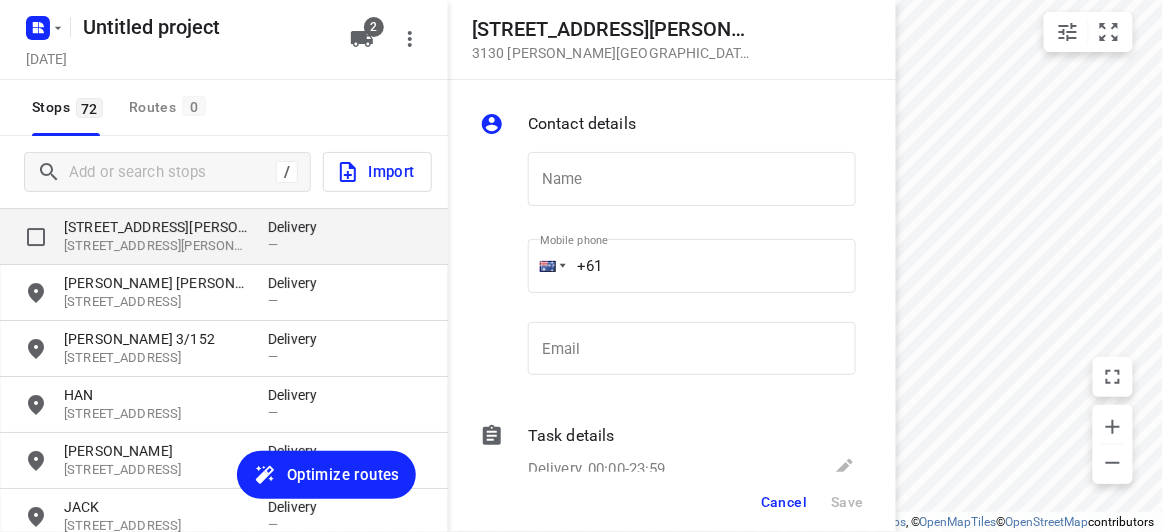 type on "," 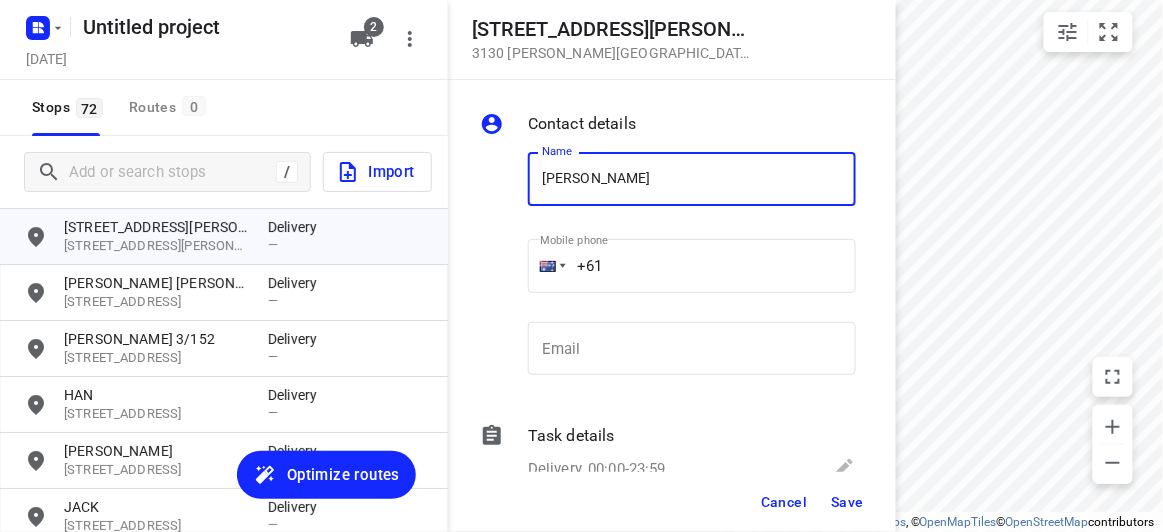 click on "[PERSON_NAME]" at bounding box center (692, 179) 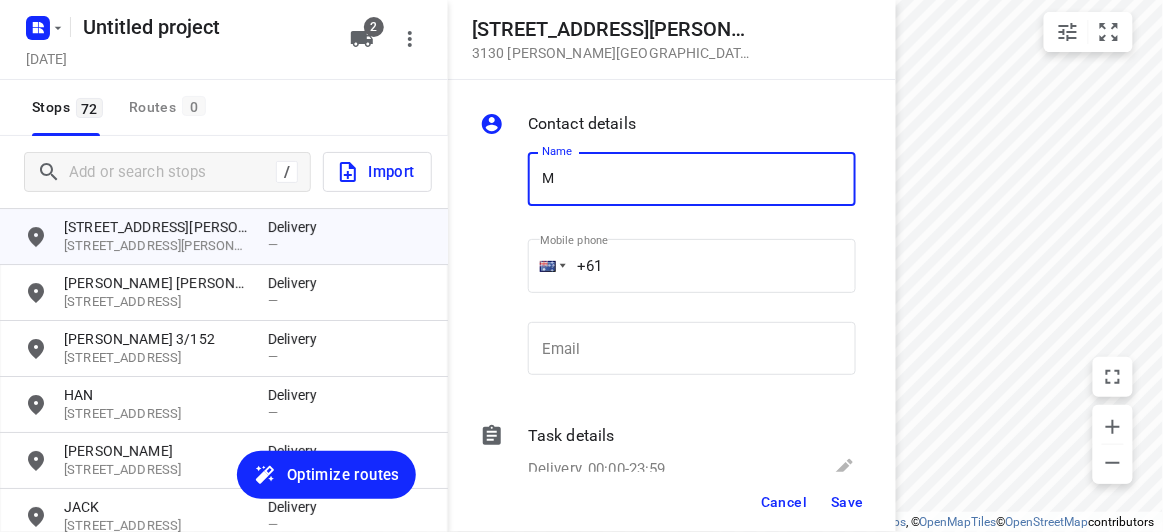 type on "MIMI" 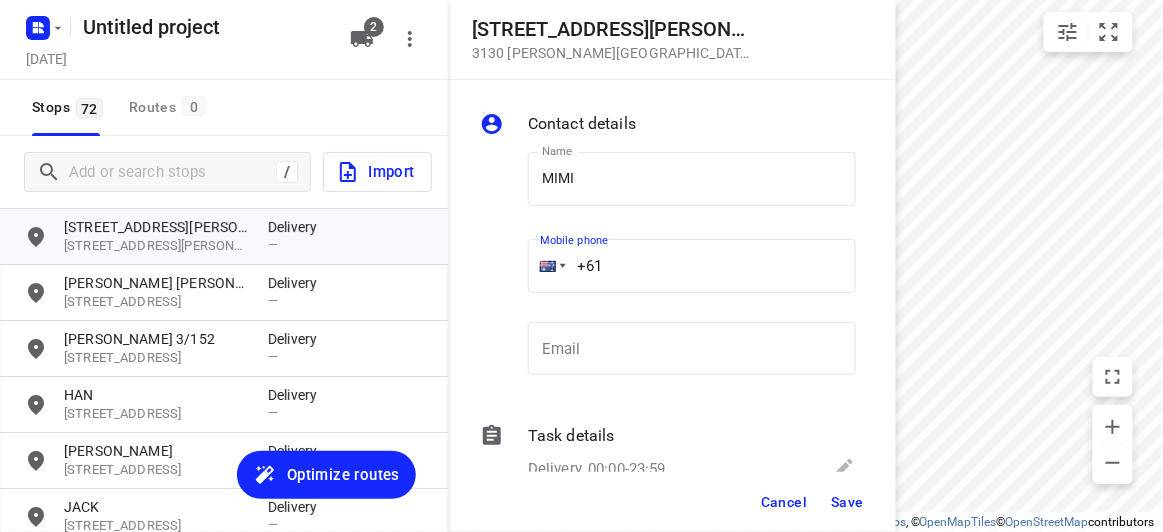 click on "+61" at bounding box center (692, 266) 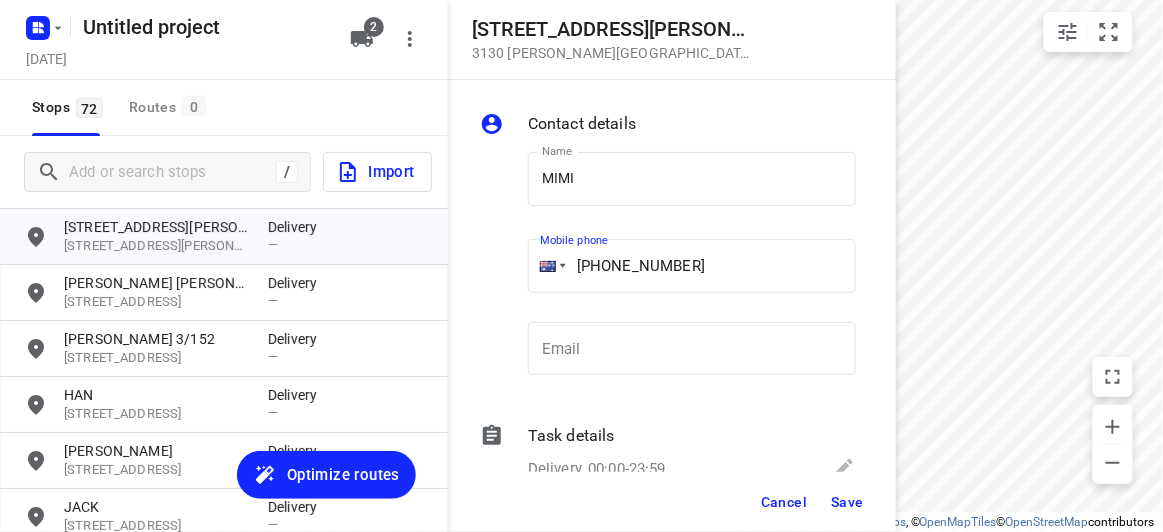 type on "[PHONE_NUMBER]" 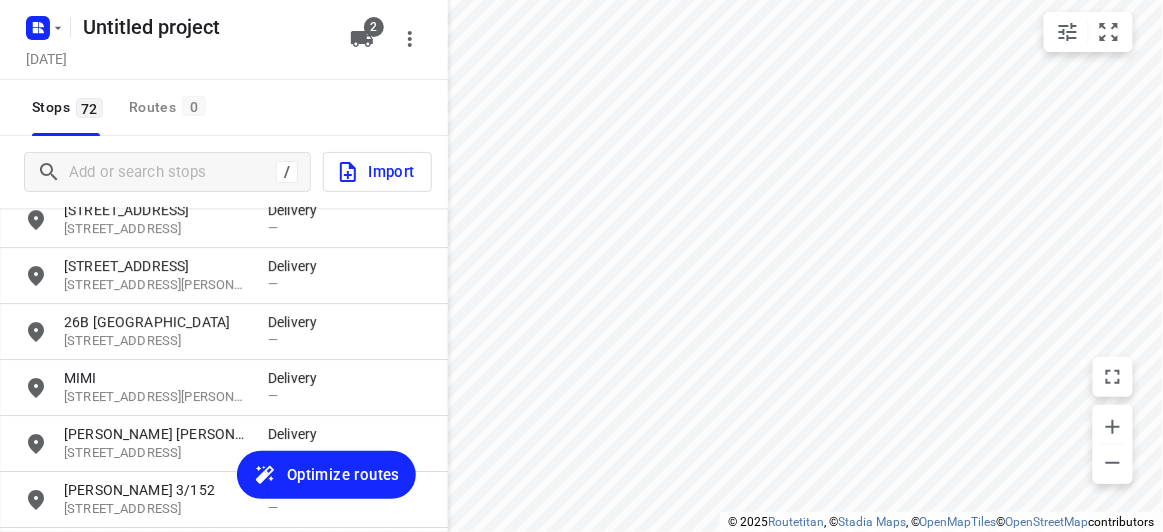 scroll, scrollTop: 3384, scrollLeft: 0, axis: vertical 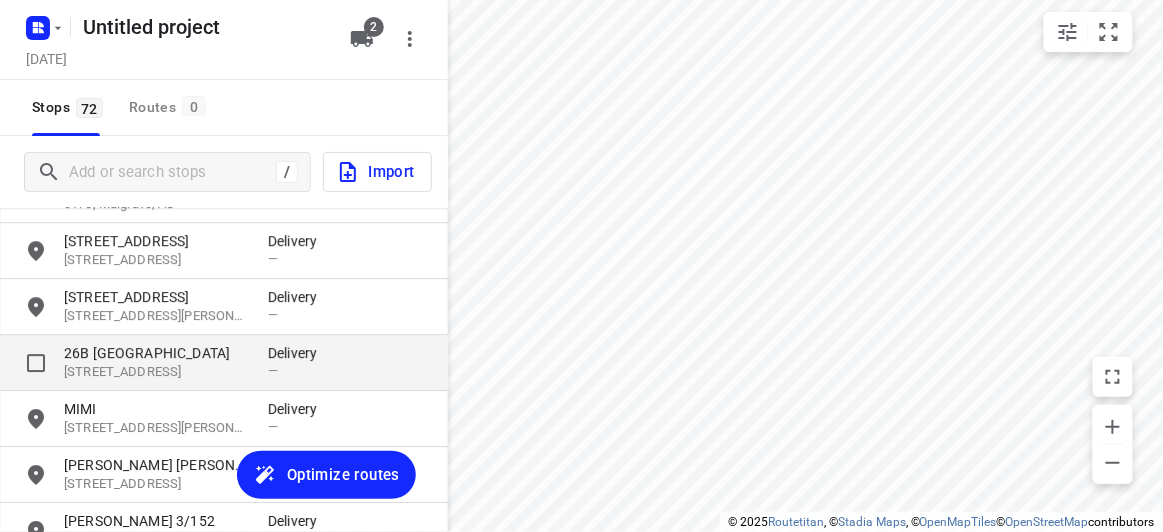 click on "[STREET_ADDRESS]" at bounding box center (156, 372) 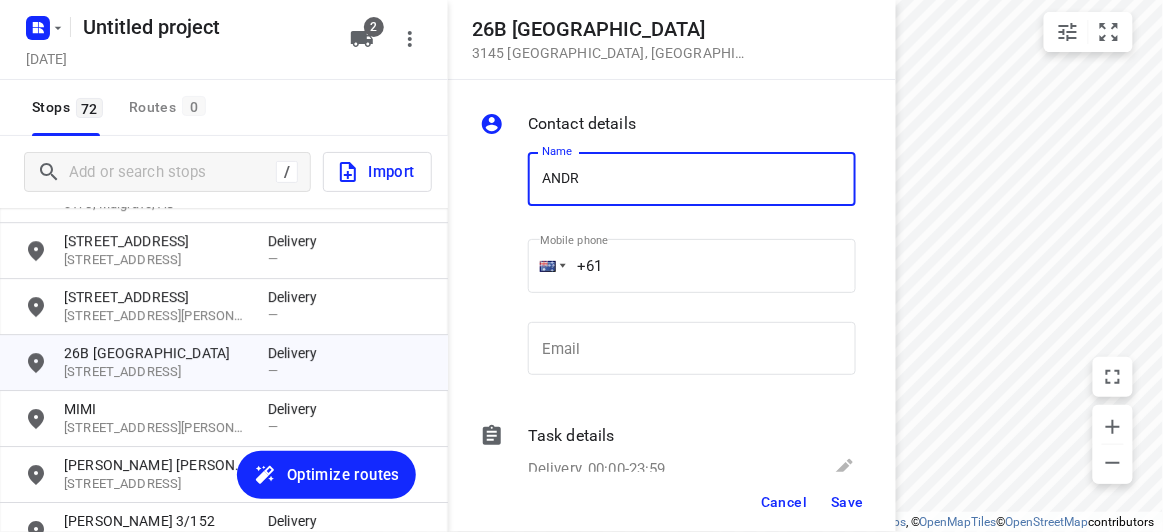 type on "[PERSON_NAME]" 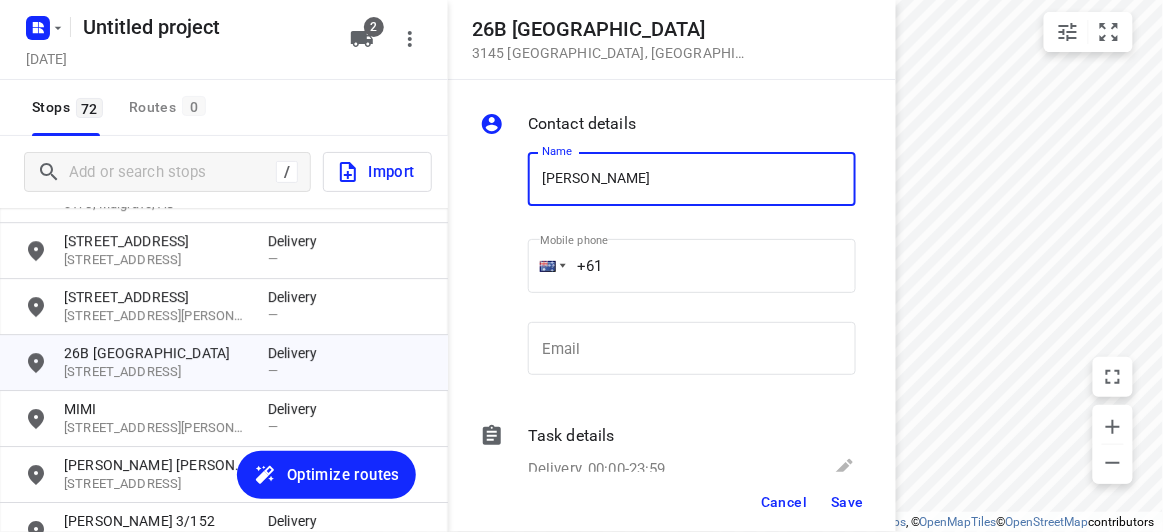 click on "+61" at bounding box center (692, 266) 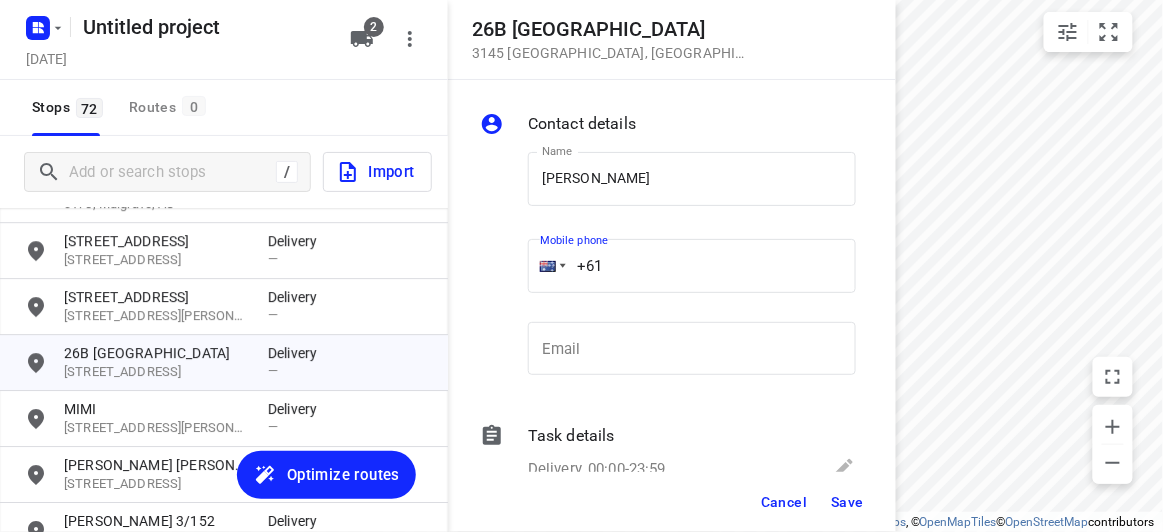 paste on "452194015" 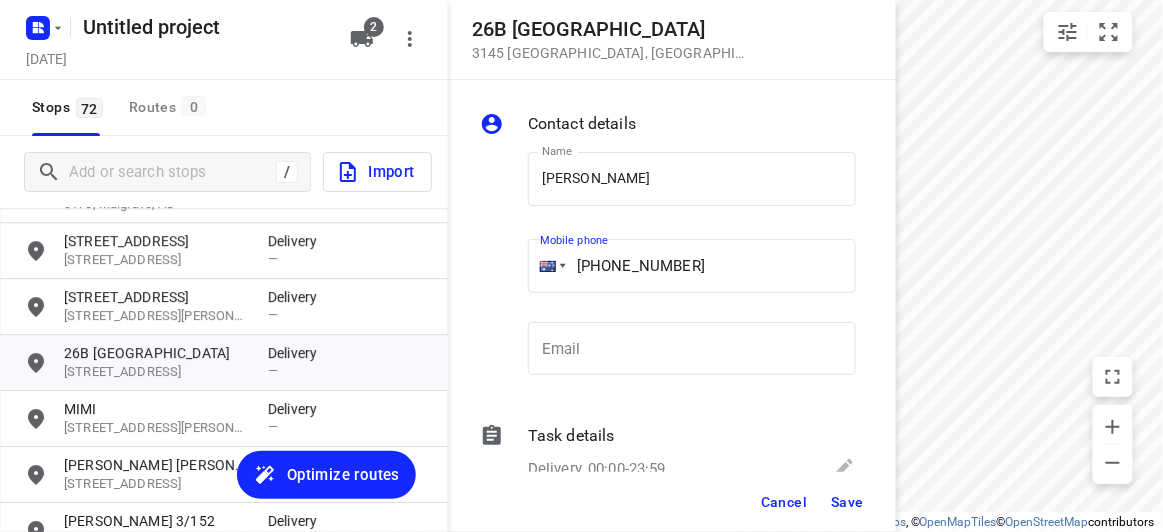 type on "[PHONE_NUMBER]" 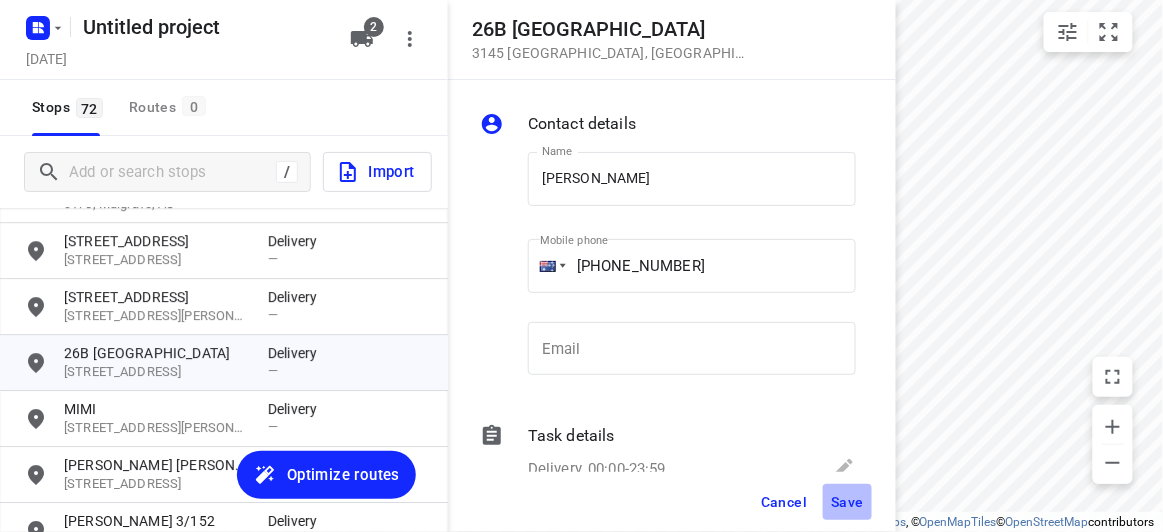 click on "Save" at bounding box center [847, 502] 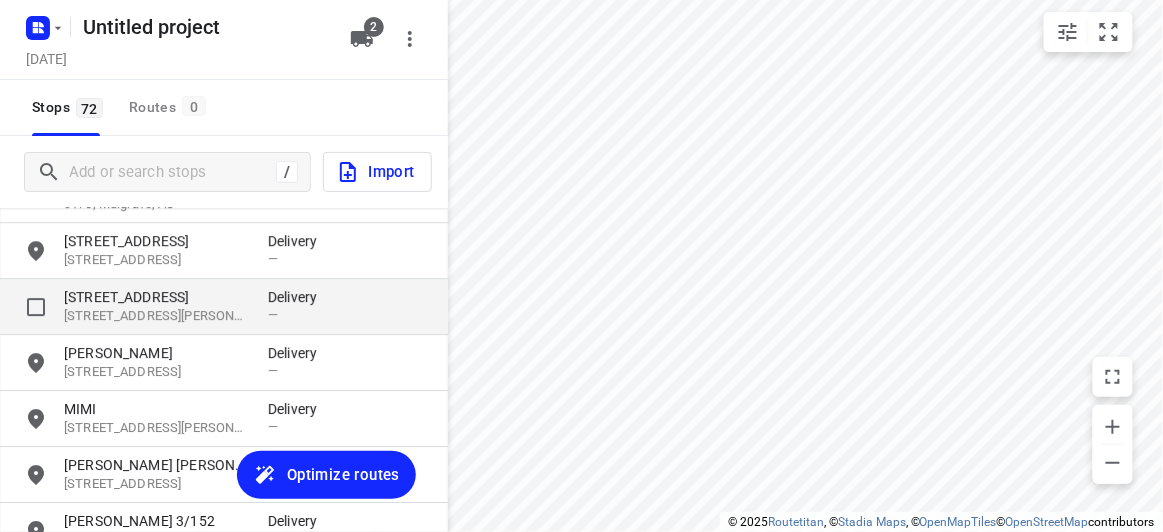 click on "[STREET_ADDRESS][PERSON_NAME]" at bounding box center (156, 316) 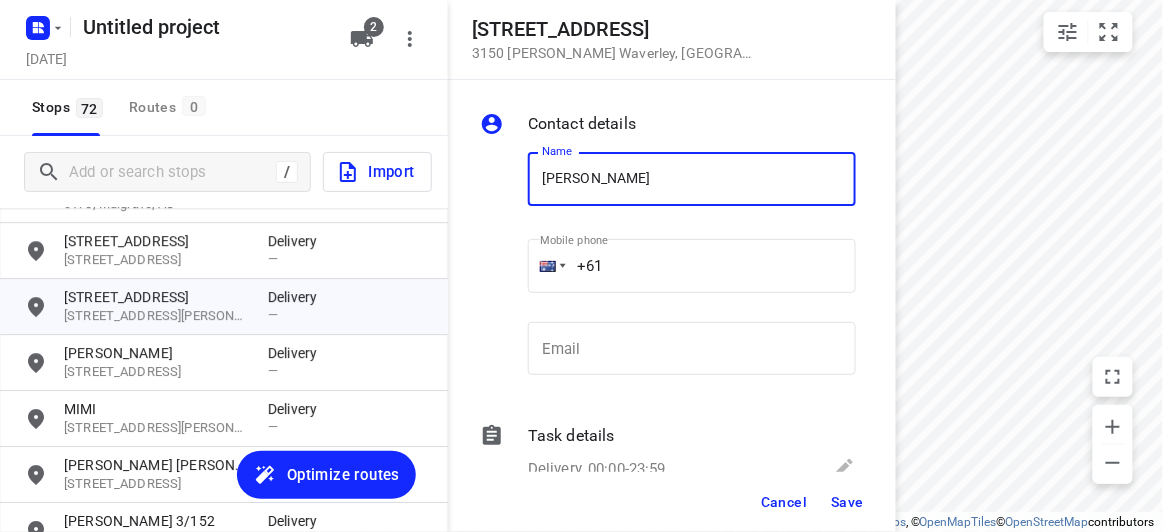 type on "[PERSON_NAME] 1/816" 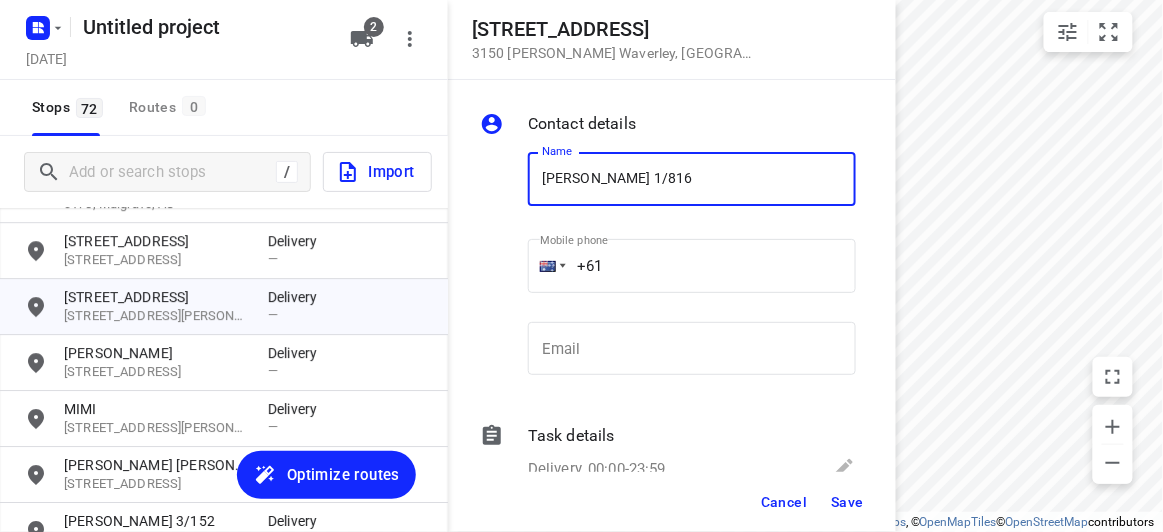 click on "+61" at bounding box center [692, 266] 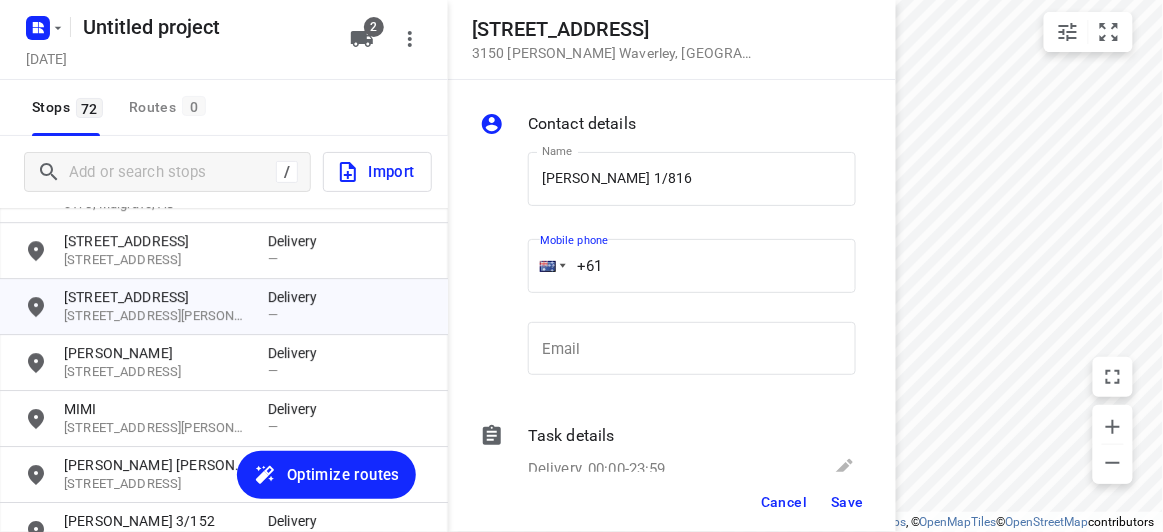 paste on "437353113" 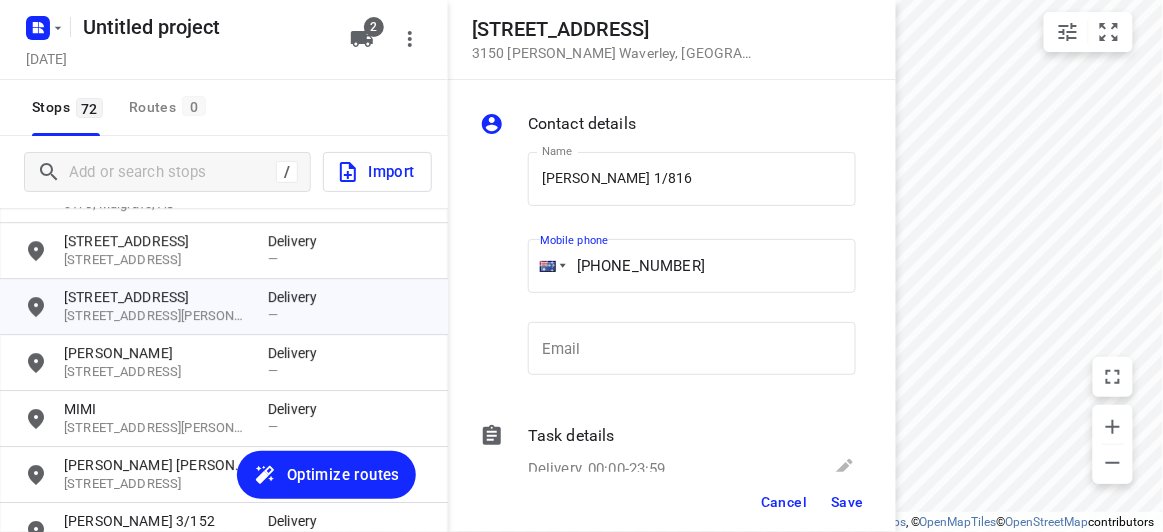 type on "[PHONE_NUMBER]" 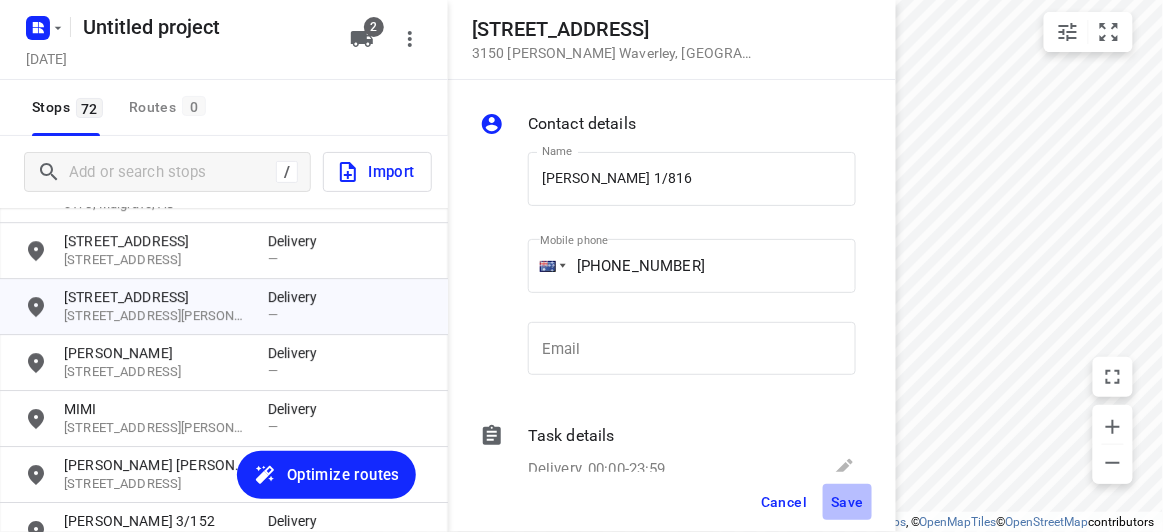 click on "Save" at bounding box center (847, 502) 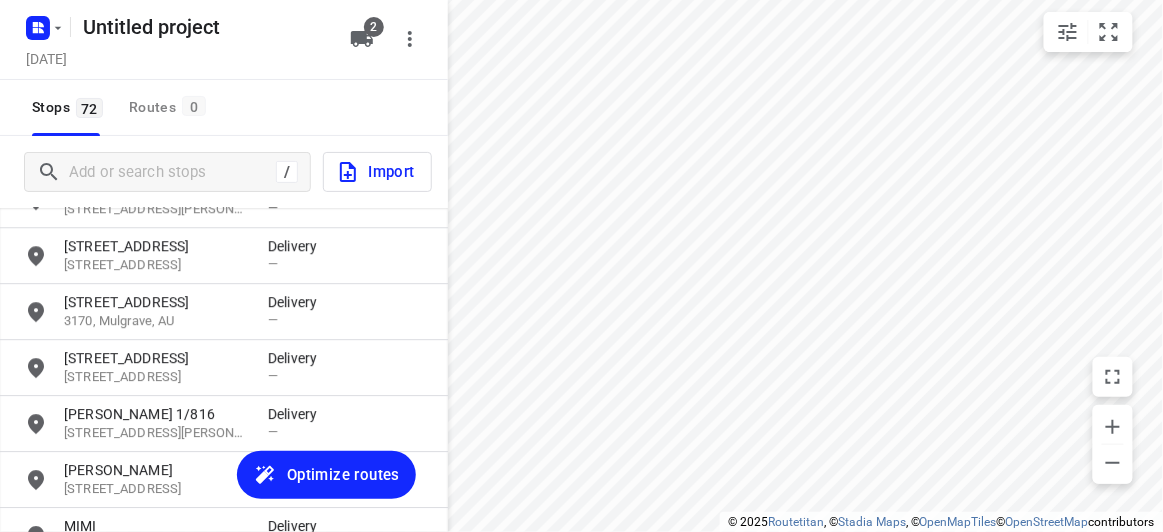 scroll, scrollTop: 3203, scrollLeft: 0, axis: vertical 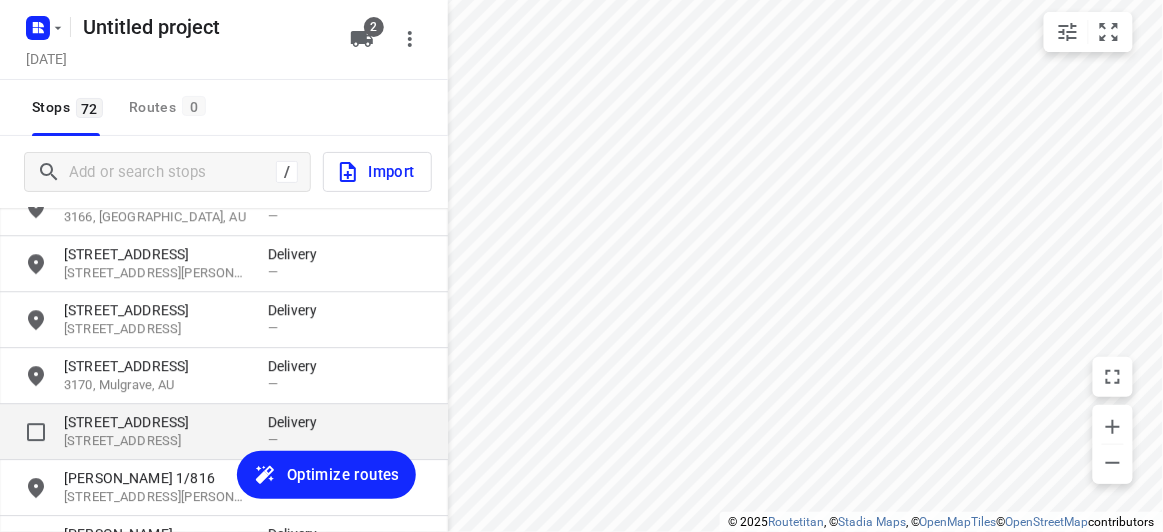 click on "[STREET_ADDRESS]" at bounding box center (156, 422) 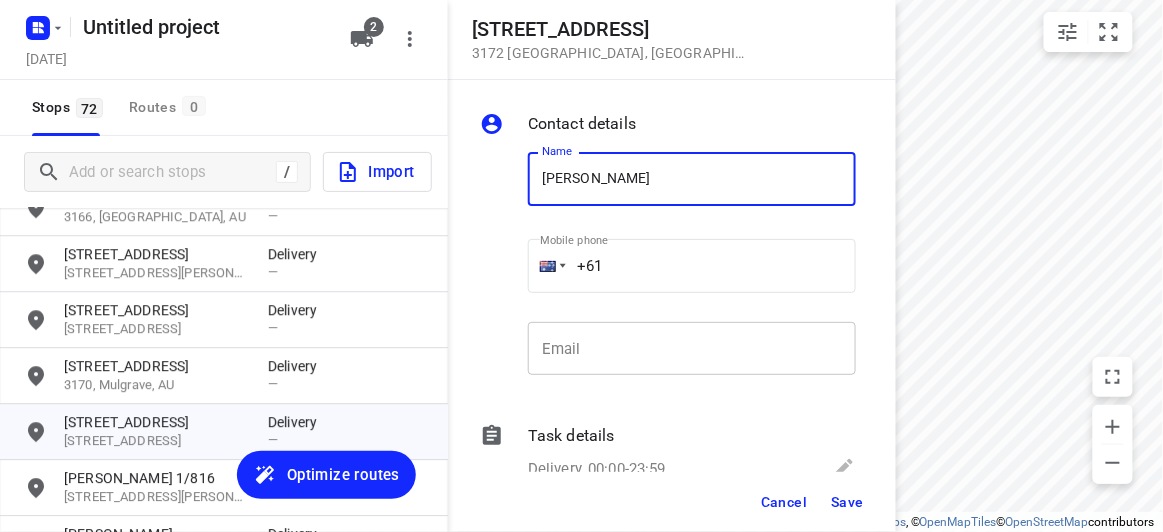 type on "[PERSON_NAME]" 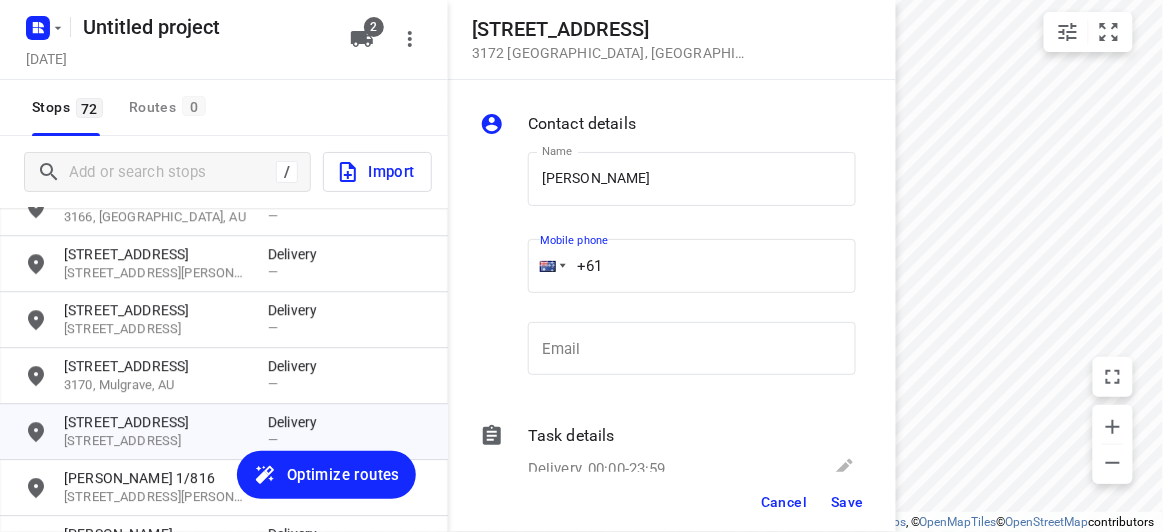 click on "+61" at bounding box center (692, 266) 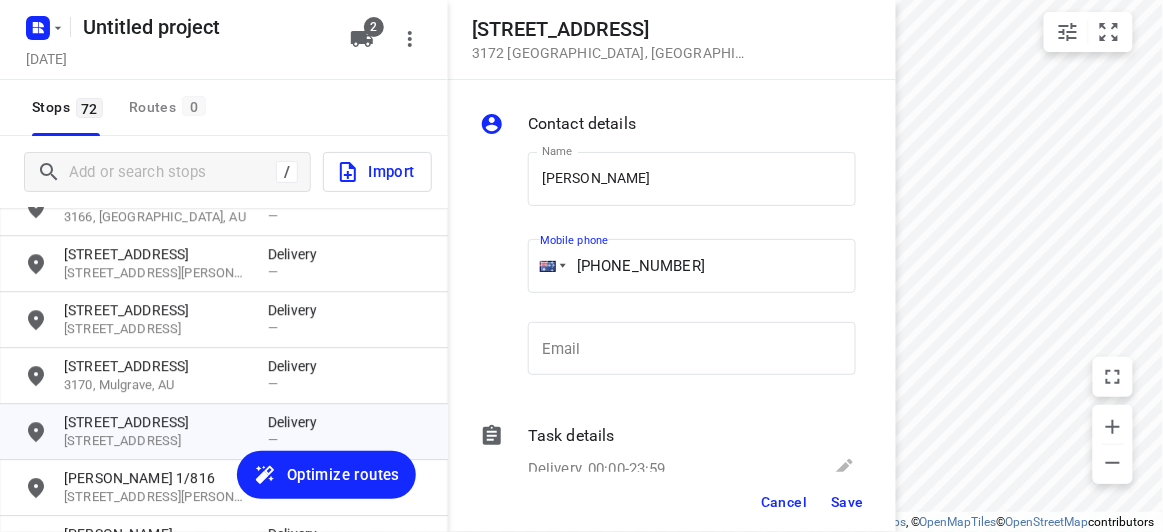 type on "[PHONE_NUMBER]" 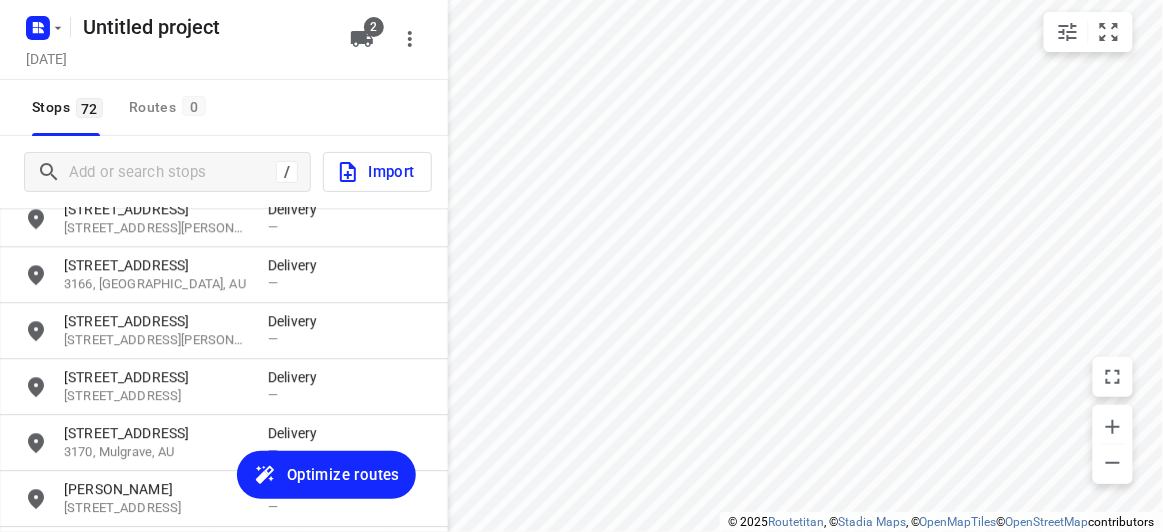 scroll, scrollTop: 3112, scrollLeft: 0, axis: vertical 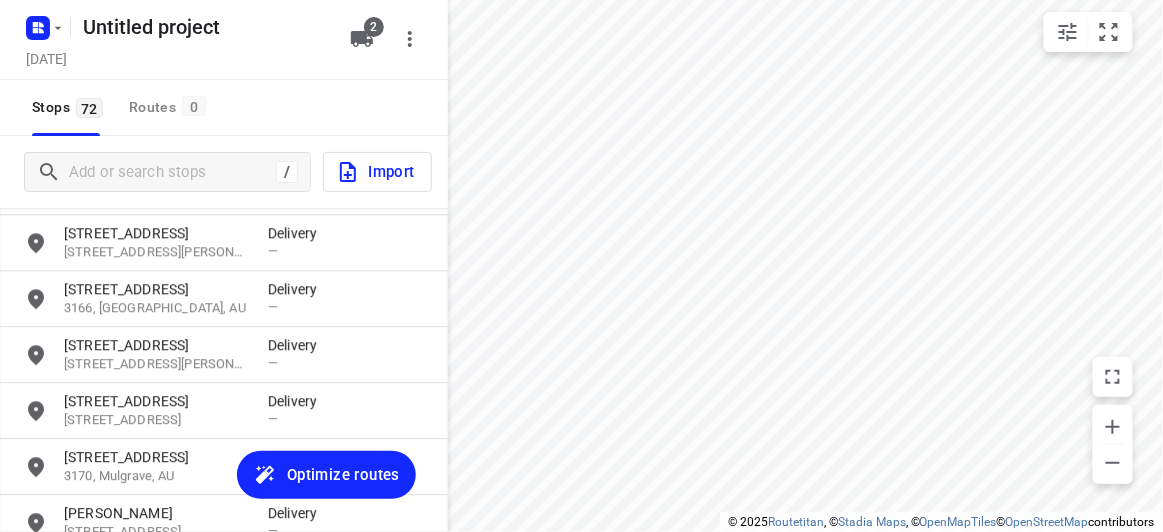 click on "[STREET_ADDRESS][PERSON_NAME] Delivery — [STREET_ADDRESS][GEOGRAPHIC_DATA] — [STREET_ADDRESS][GEOGRAPHIC_DATA][PERSON_NAME], AU Delivery — [STREET_ADDRESS][PERSON_NAME] Delivery — [STREET_ADDRESS] Delivery — [STREET_ADDRESS] Delivery — [STREET_ADDRESS][GEOGRAPHIC_DATA] — [STREET_ADDRESS], AU Delivery — [STREET_ADDRESS] Delivery — [STREET_ADDRESS][GEOGRAPHIC_DATA][PERSON_NAME] — [STREET_ADDRESS] Delivery — [STREET_ADDRESS][PERSON_NAME] Delivery — [STREET_ADDRESS] Delivery — [STREET_ADDRESS][PERSON_NAME] Delivery — [STREET_ADDRESS] Delivery — [STREET_ADDRESS] Delivery — [PERSON_NAME] [STREET_ADDRESS] Delivery — [PERSON_NAME] [STREET_ADDRESS][PERSON_NAME] Delivery — [PERSON_NAME] [STREET_ADDRESS] Delivery" at bounding box center (224, 389) 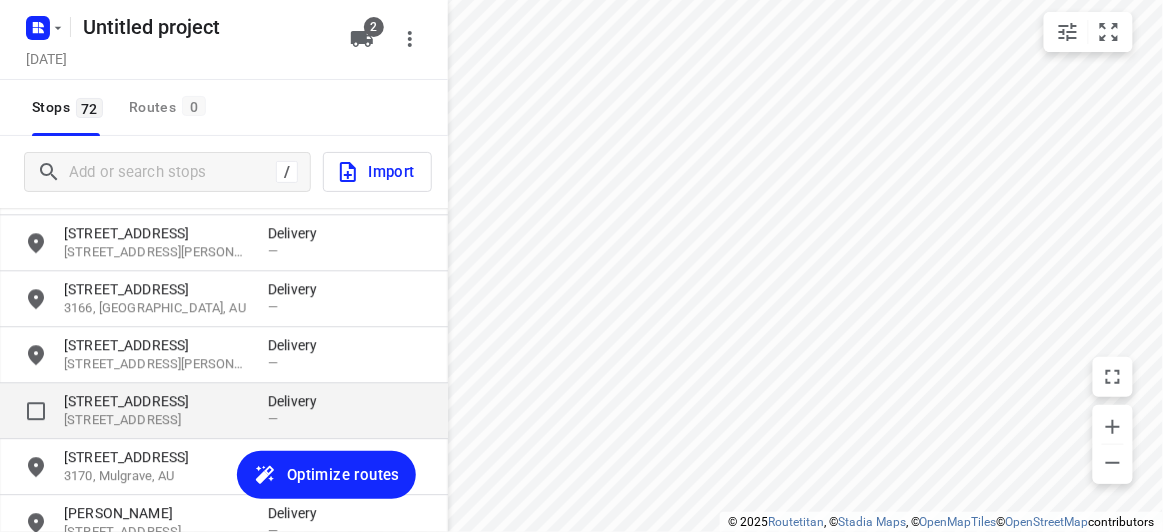 click on "[STREET_ADDRESS], AU Delivery —" at bounding box center [224, 411] 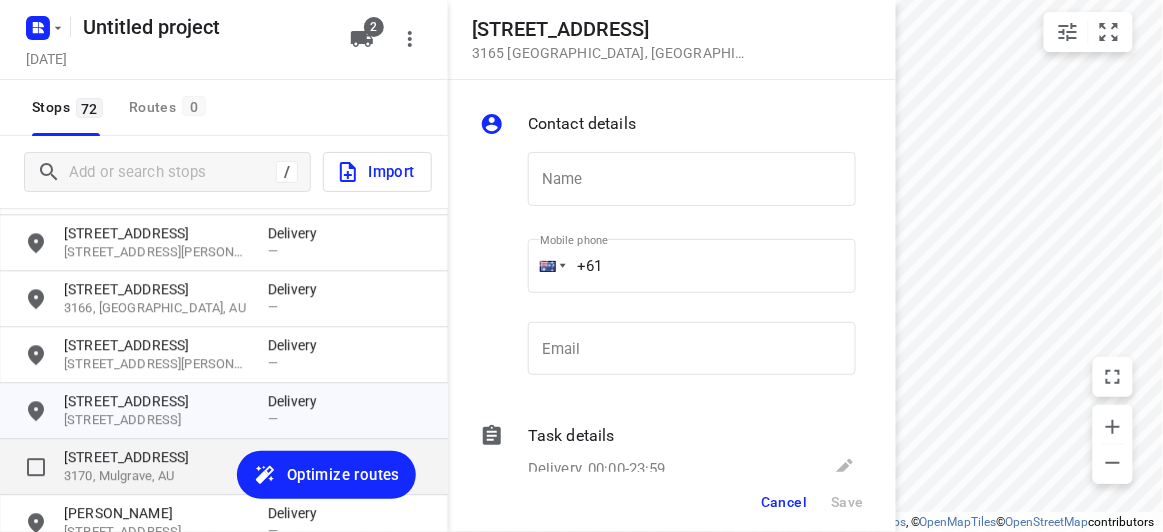 click on "[STREET_ADDRESS]" at bounding box center [156, 457] 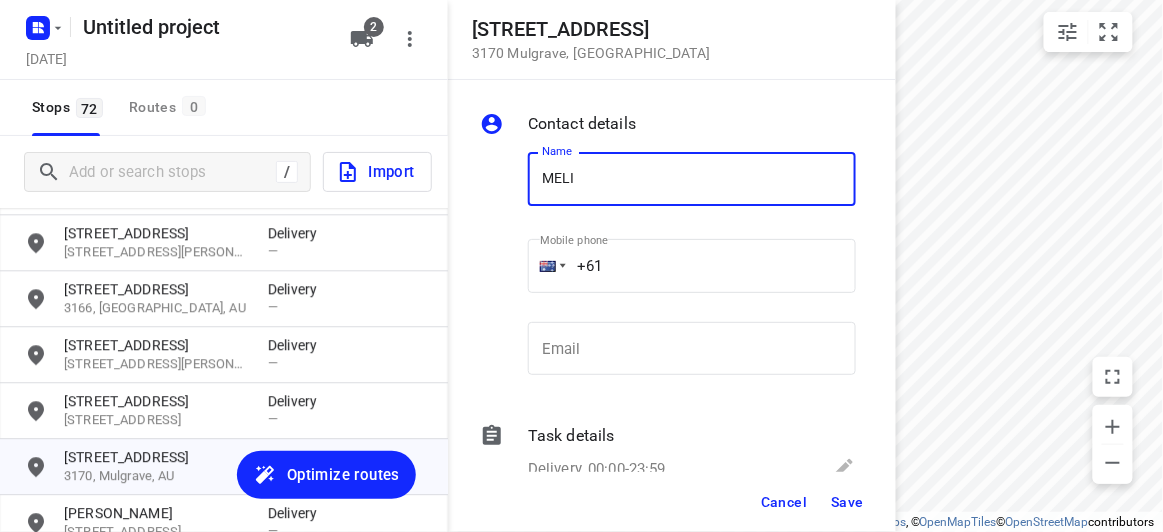 type on "[PERSON_NAME]" 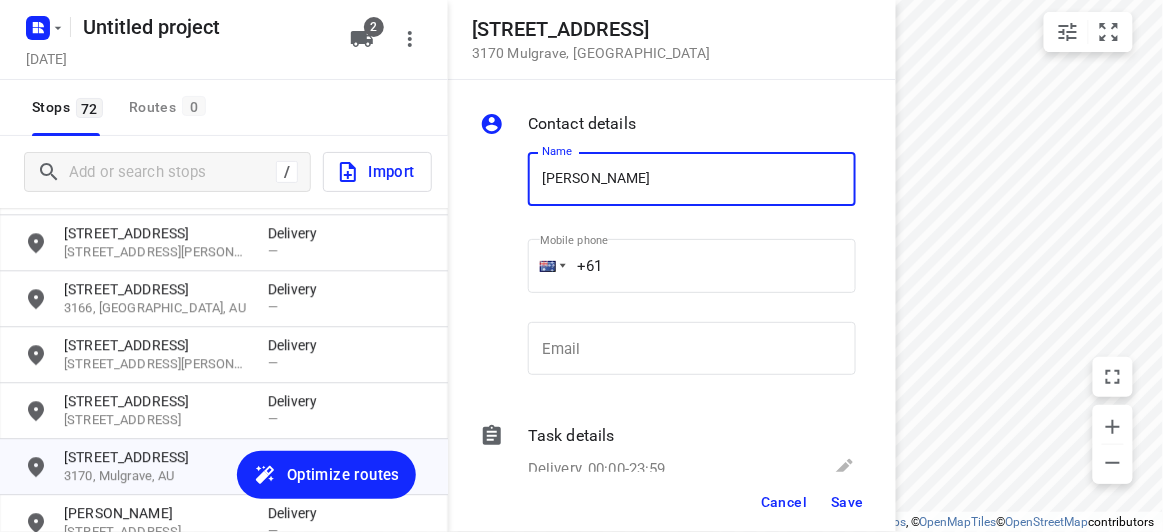 click on "+61" at bounding box center [692, 266] 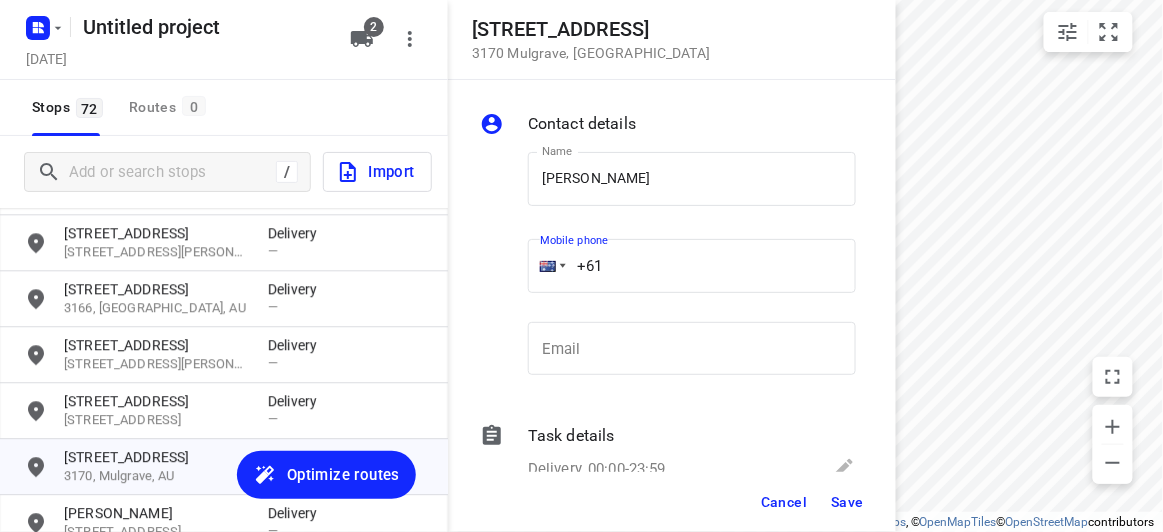 paste on "434851126" 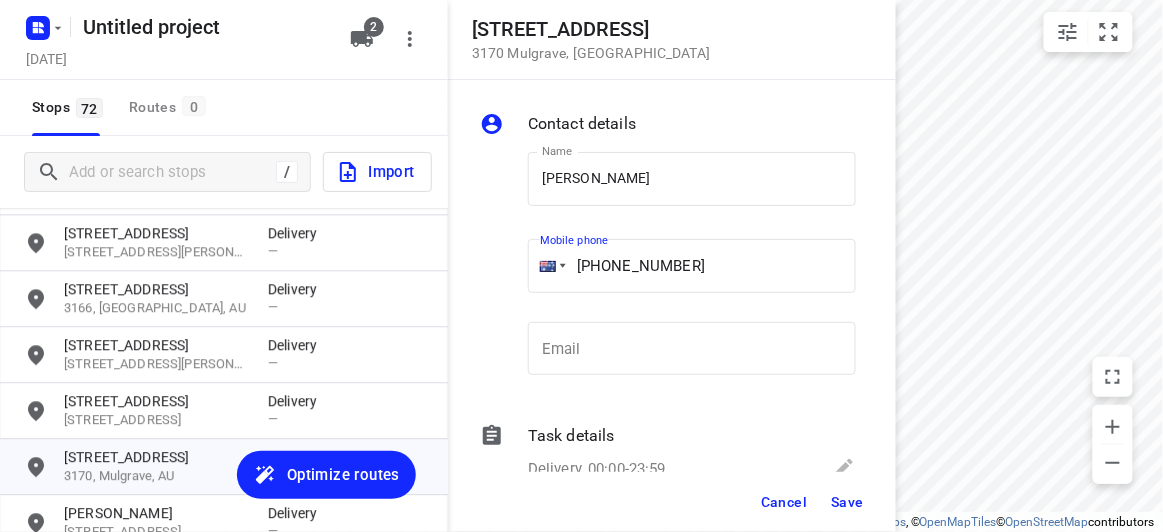 type on "[PHONE_NUMBER]" 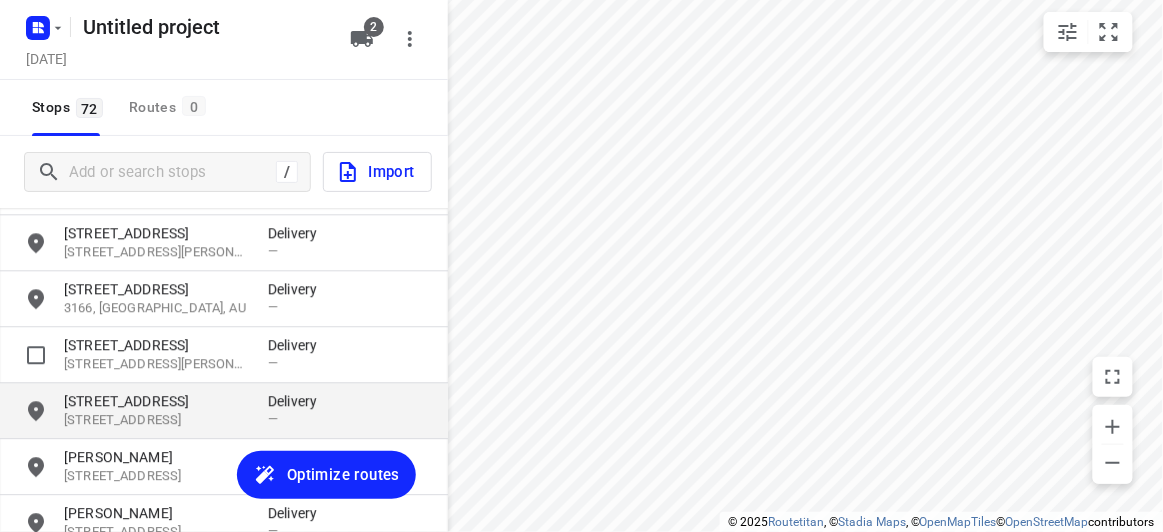 click on "[STREET_ADDRESS]" at bounding box center [156, 401] 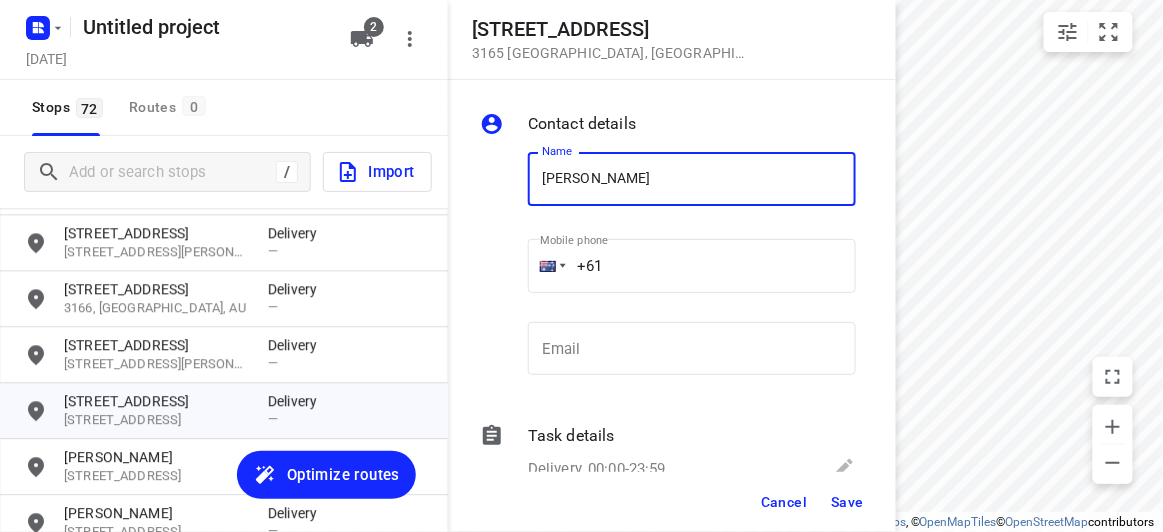 type on "[PERSON_NAME]" 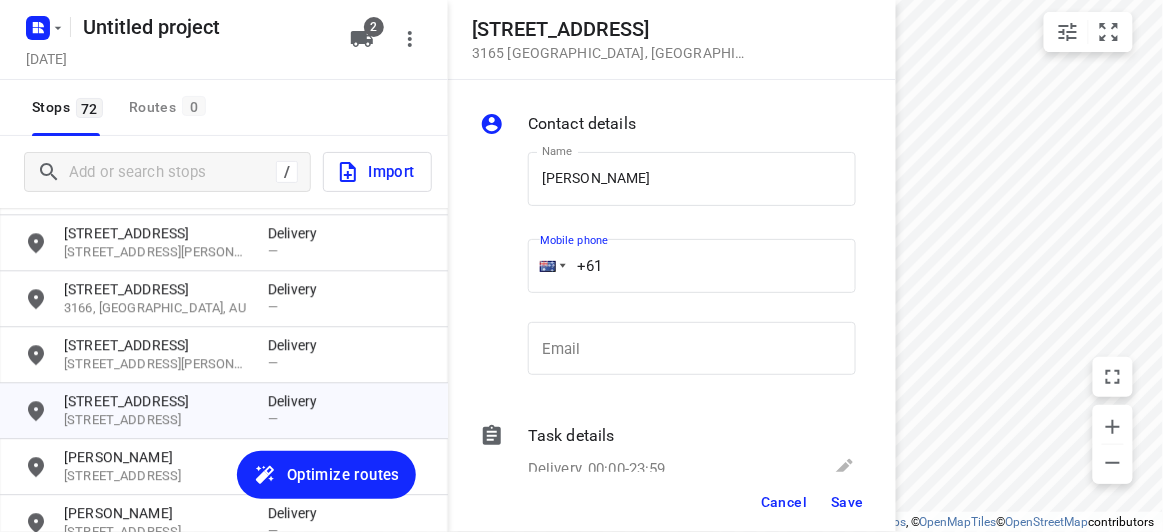 paste on "411721699" 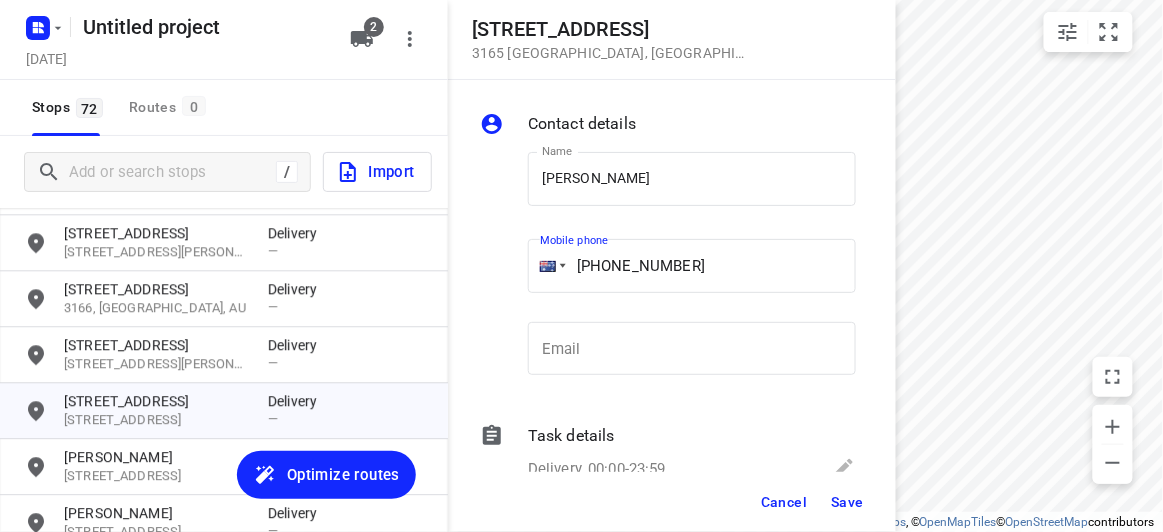 type on "[PHONE_NUMBER]" 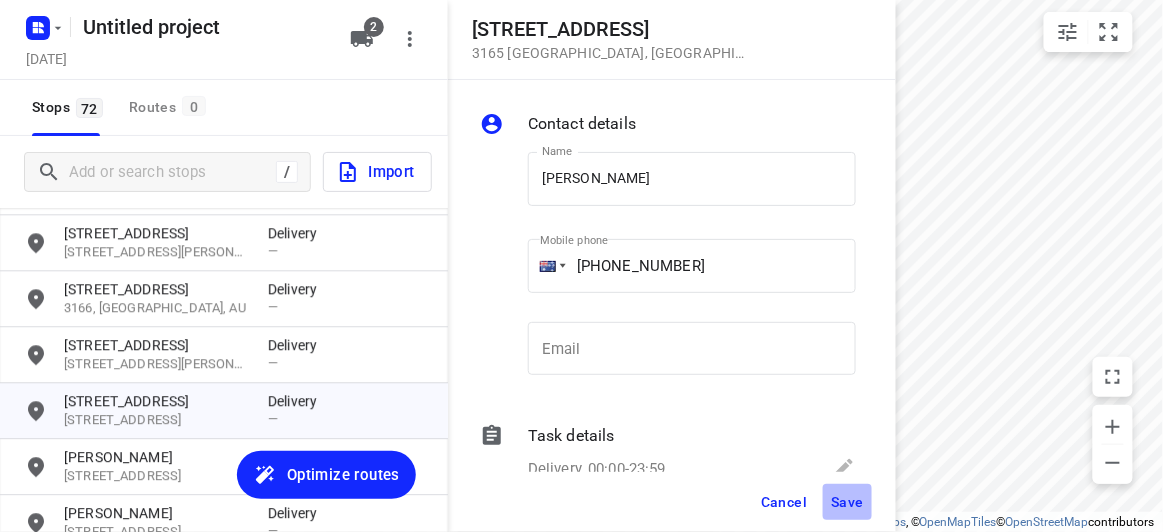 click on "Save" at bounding box center (847, 502) 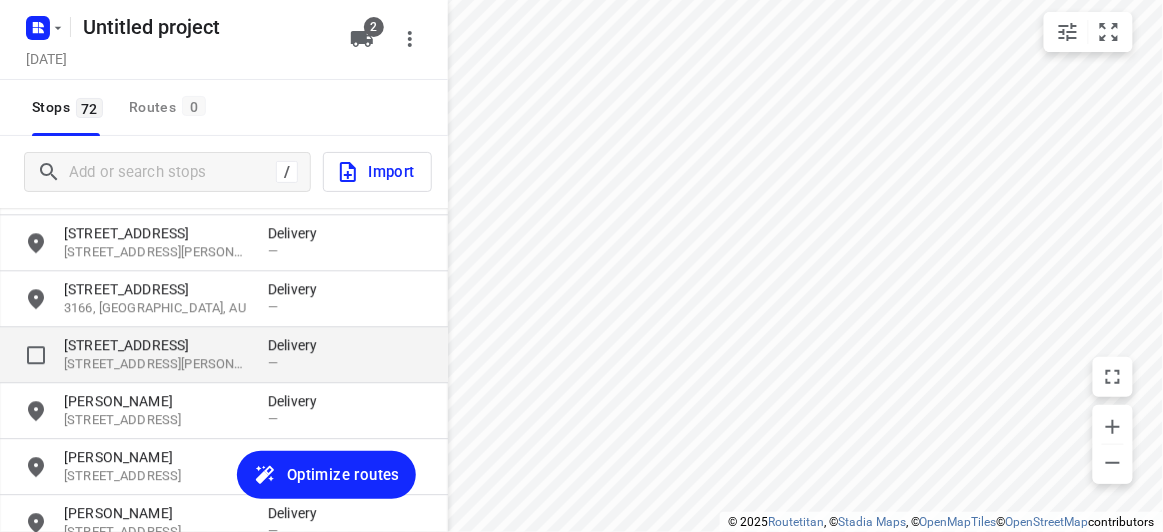 click on "[STREET_ADDRESS]" at bounding box center (156, 345) 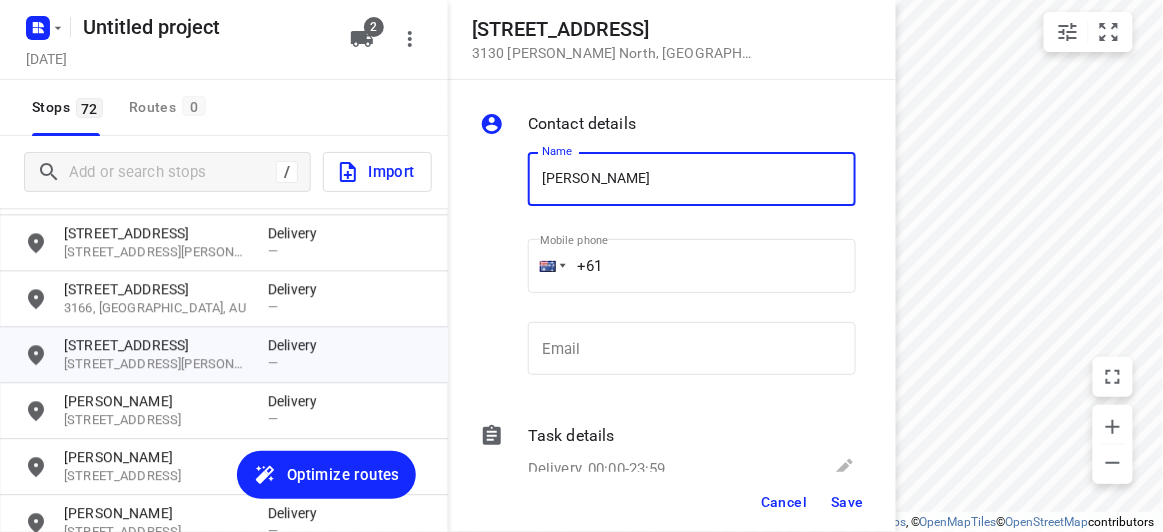 type on "[PERSON_NAME]" 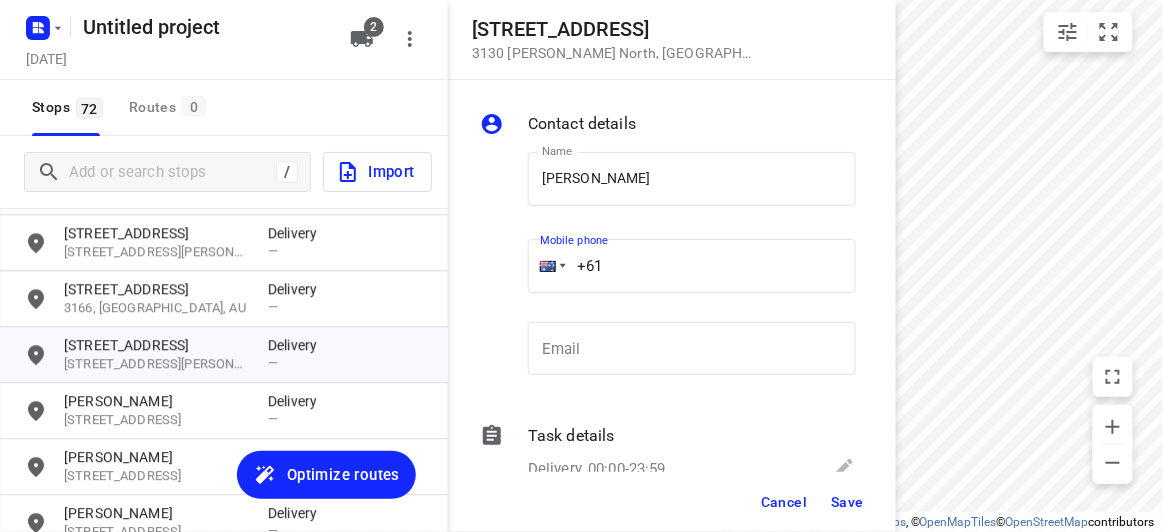 paste on "487945210" 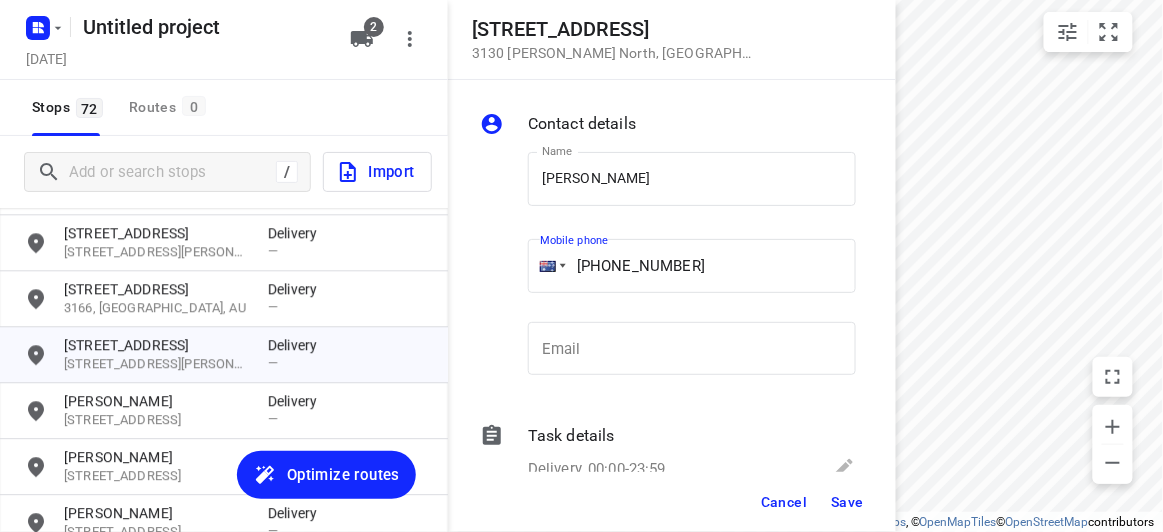 type on "[PHONE_NUMBER]" 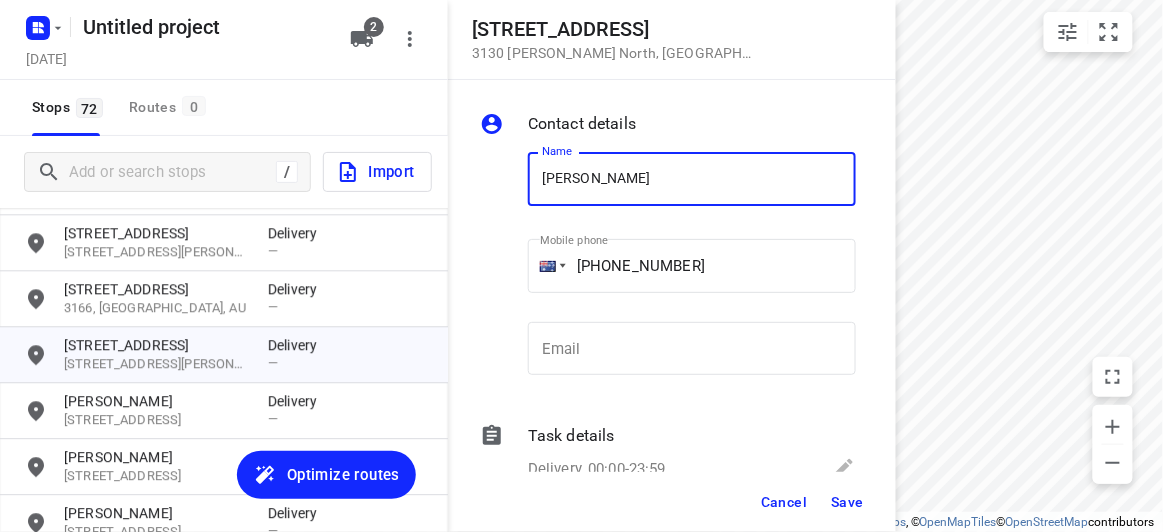 click on "[PERSON_NAME]" at bounding box center (692, 179) 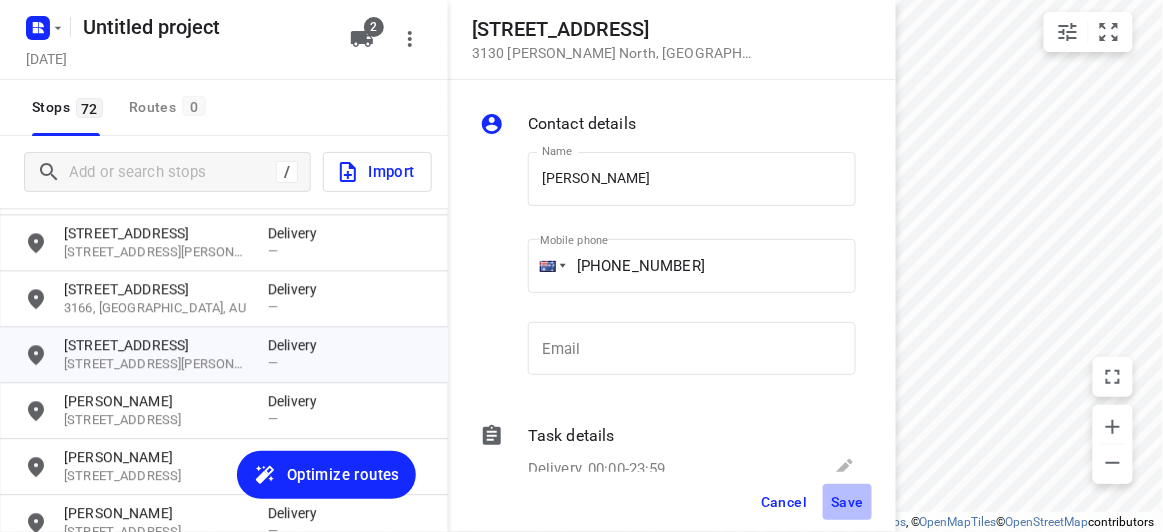 click on "Save" at bounding box center [847, 502] 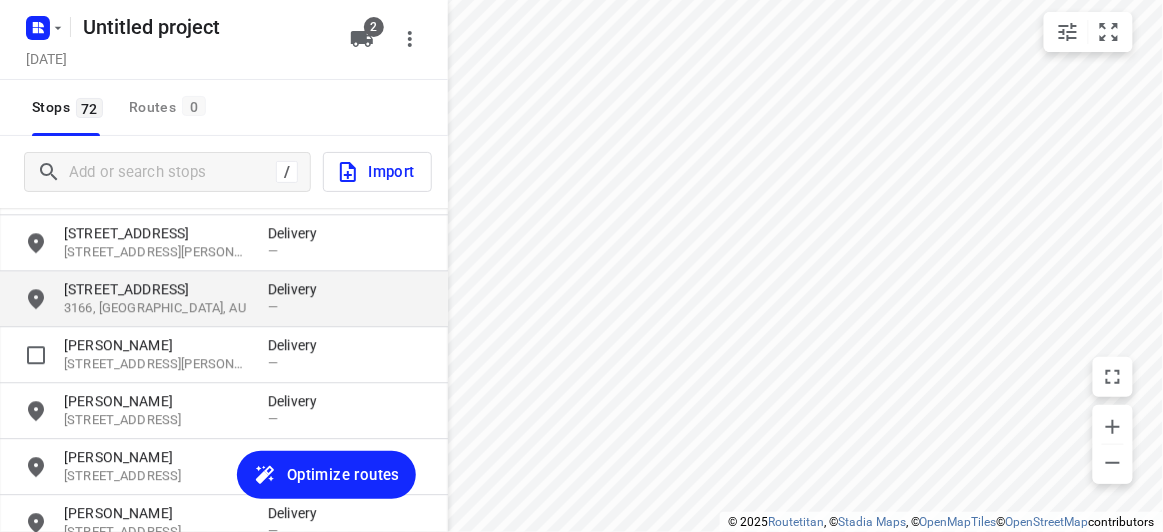 click on "[STREET_ADDRESS]" at bounding box center (156, 289) 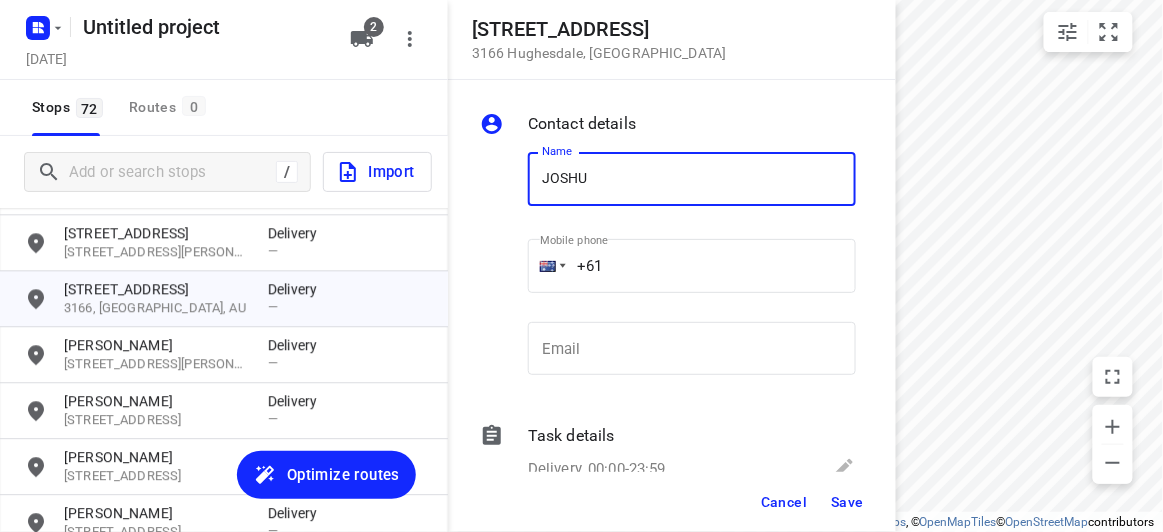 type on "[PERSON_NAME] 8/47-49" 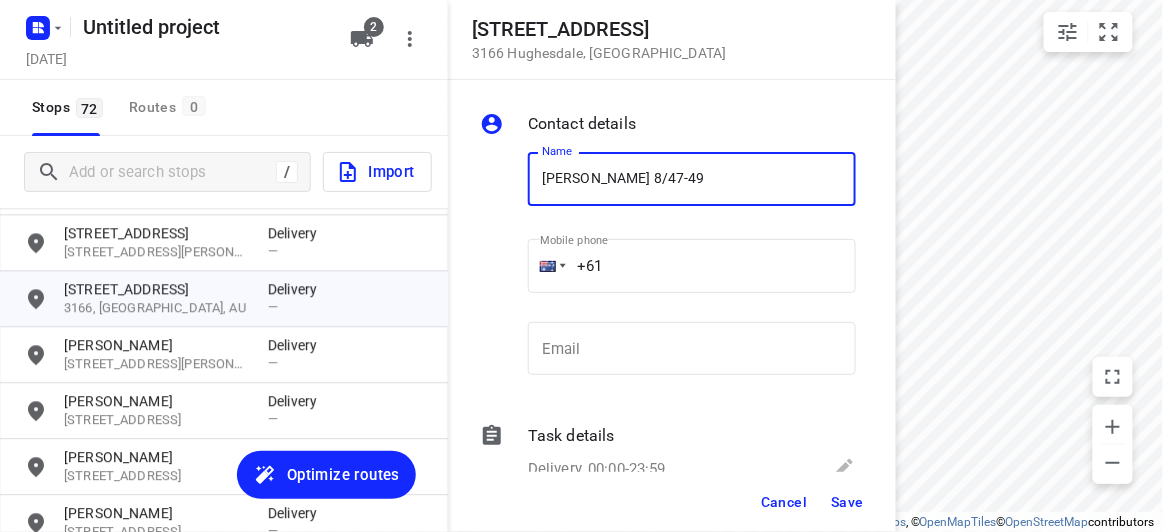 click on "+61" at bounding box center (692, 266) 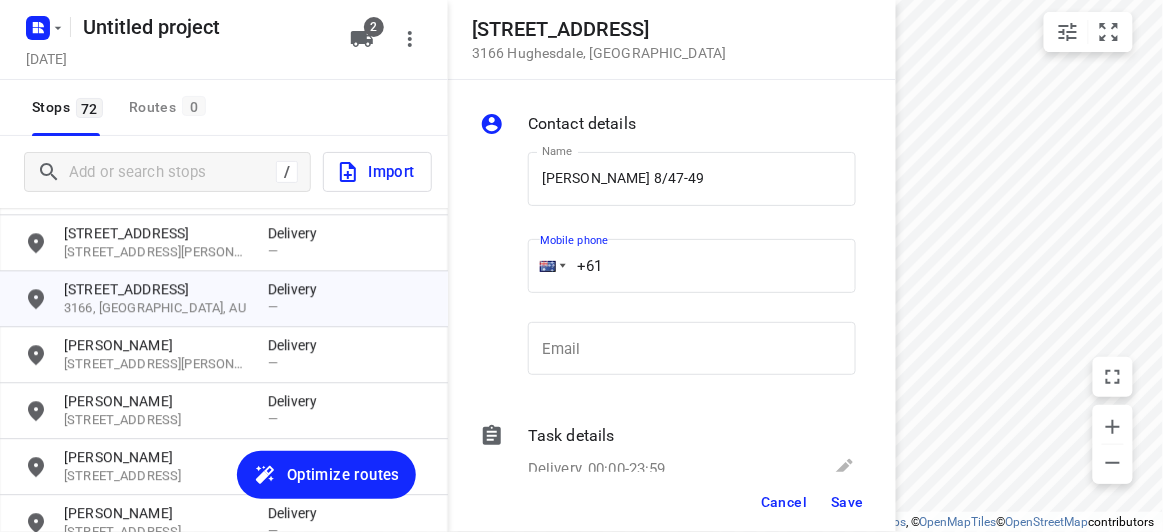paste on "61422972118" 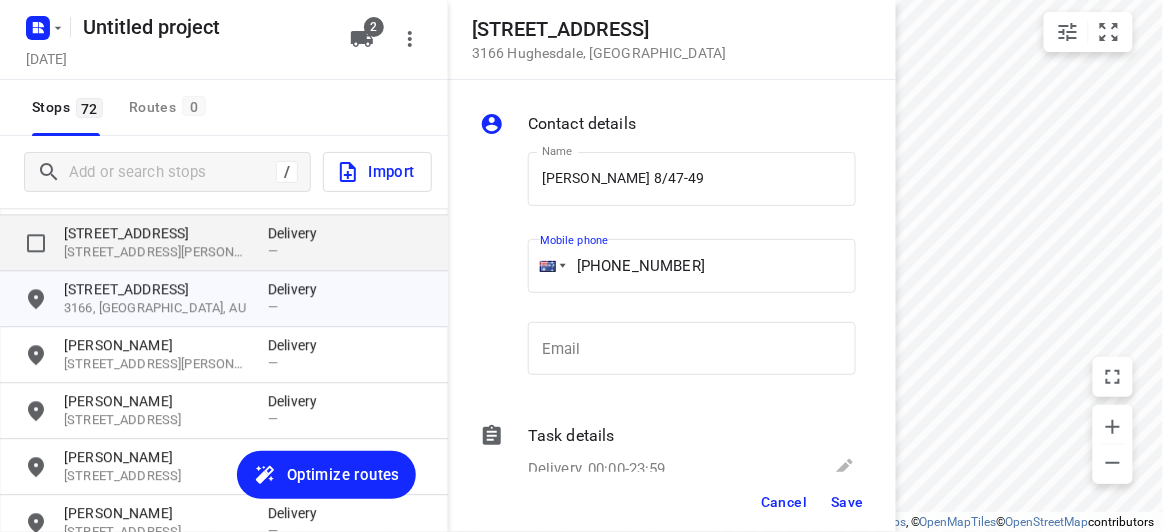 drag, startPoint x: 606, startPoint y: 269, endPoint x: 387, endPoint y: 267, distance: 219.00912 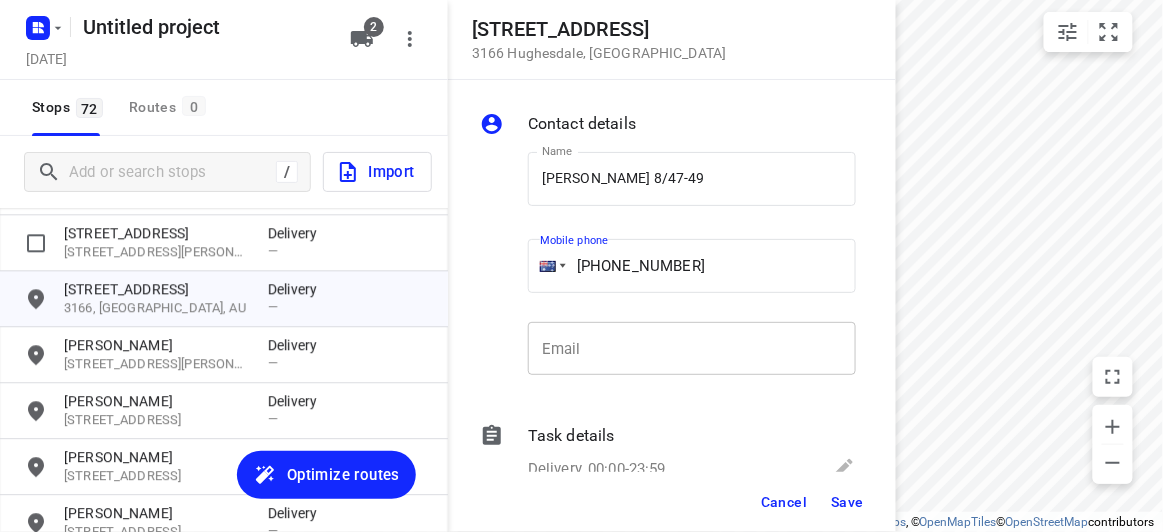 paste 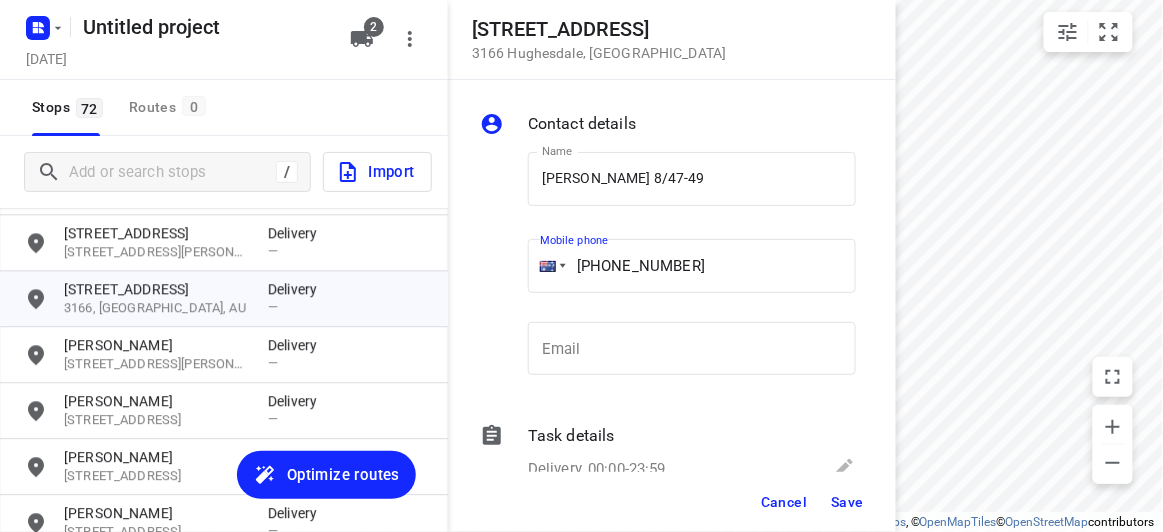 type on "[PHONE_NUMBER]" 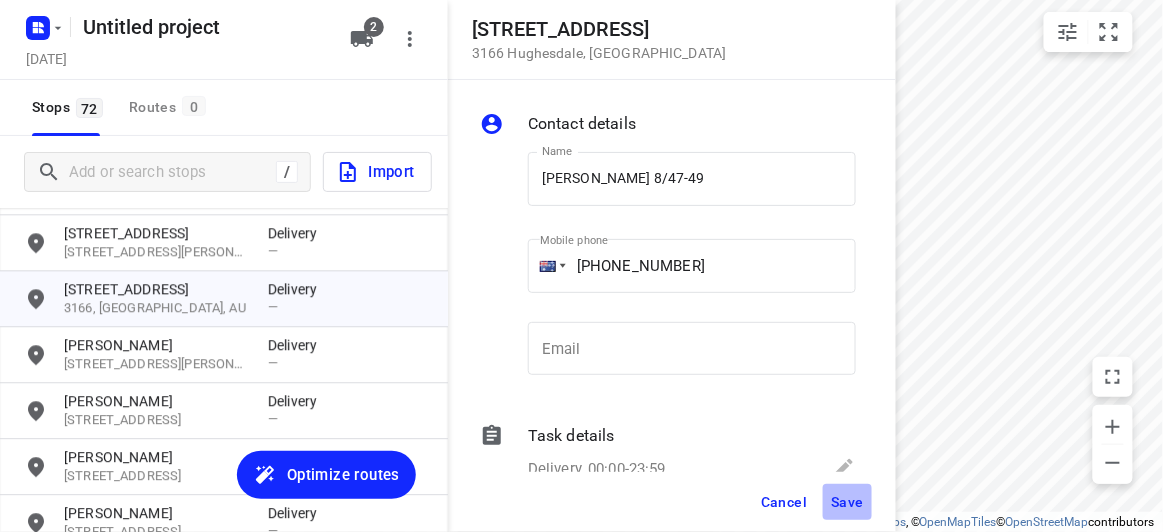 click on "Save" at bounding box center [847, 502] 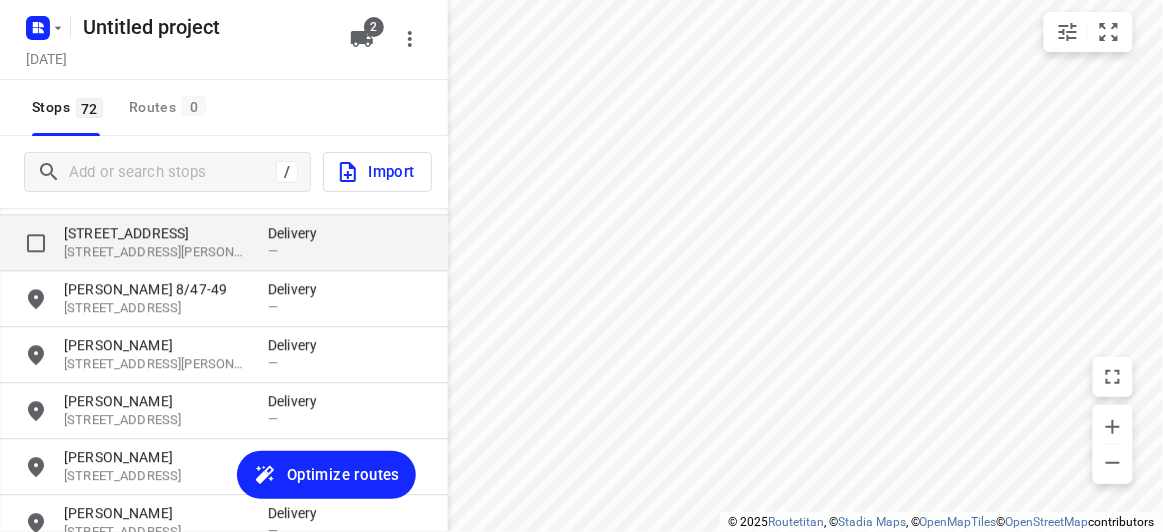 click on "[STREET_ADDRESS][PERSON_NAME]" at bounding box center (156, 252) 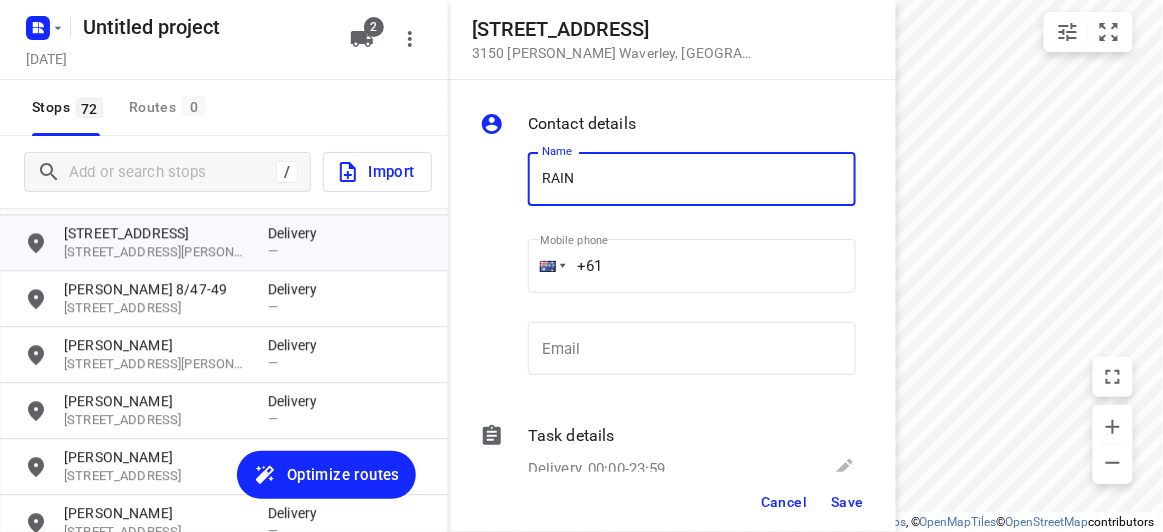 type on "RAIN [PERSON_NAME]" 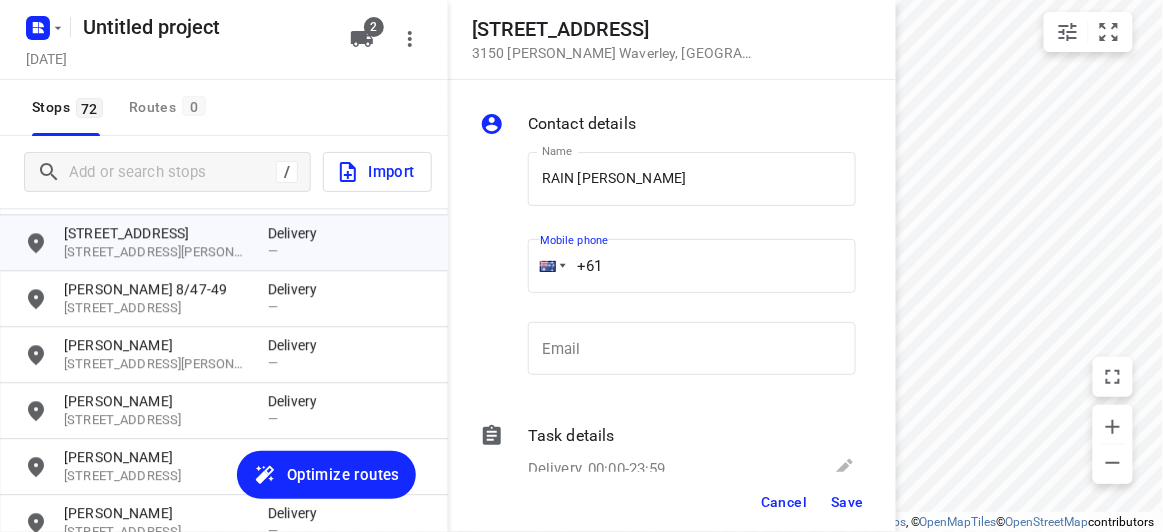 drag, startPoint x: 507, startPoint y: 265, endPoint x: 452, endPoint y: 266, distance: 55.00909 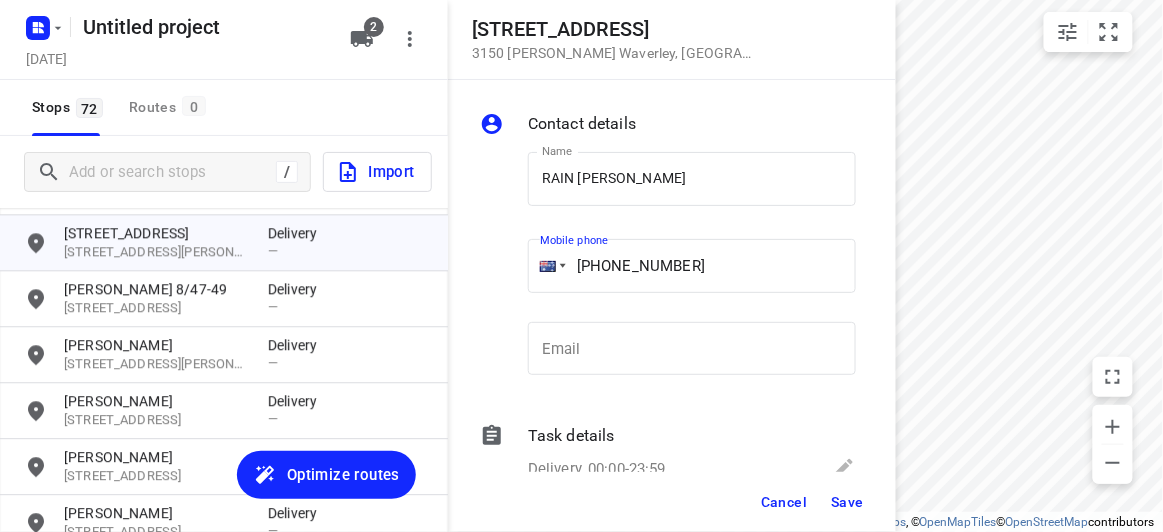 type on "[PHONE_NUMBER]" 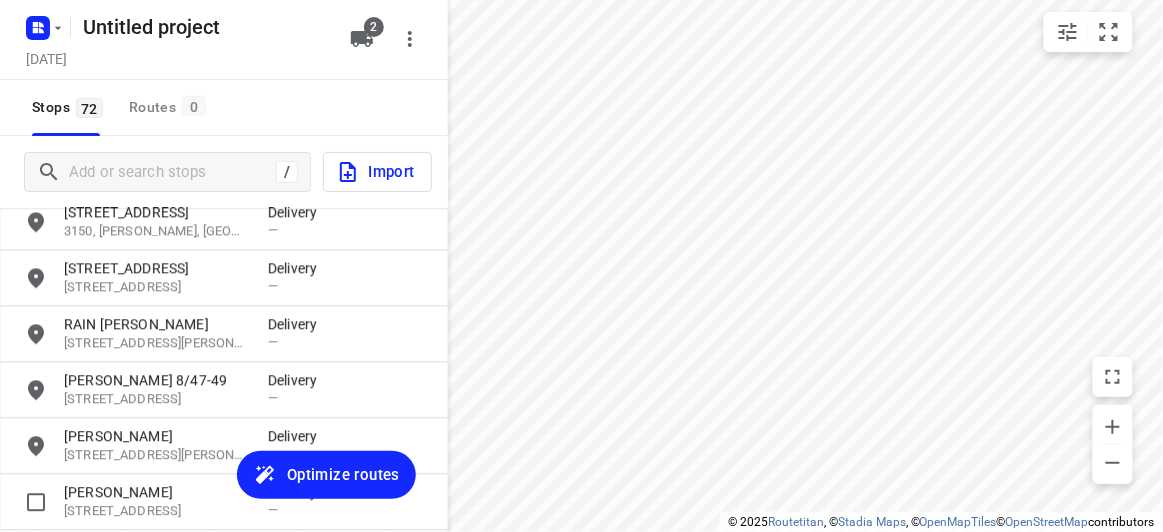 scroll, scrollTop: 2930, scrollLeft: 0, axis: vertical 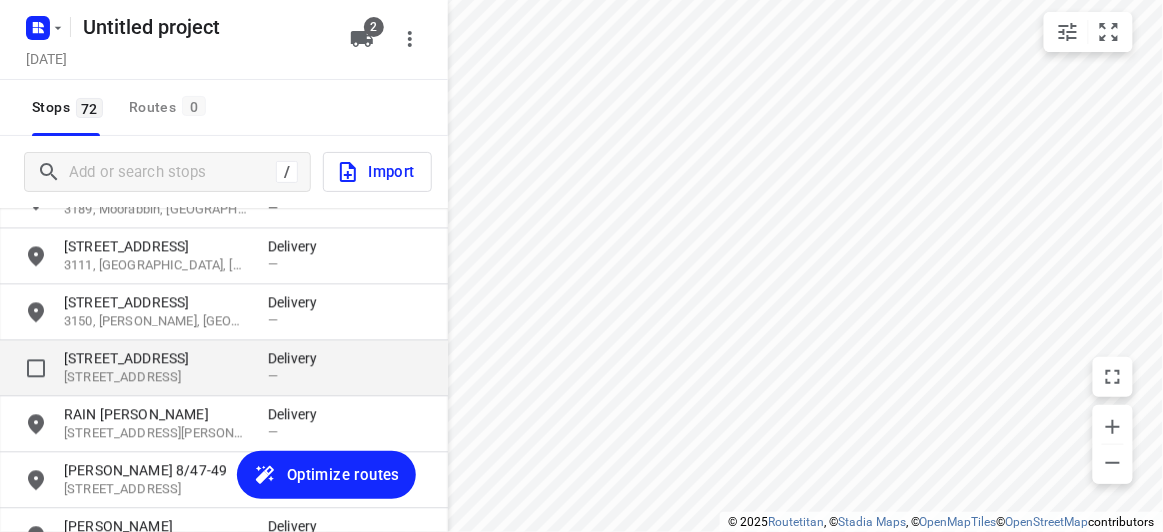 click on "[STREET_ADDRESS]" at bounding box center [156, 359] 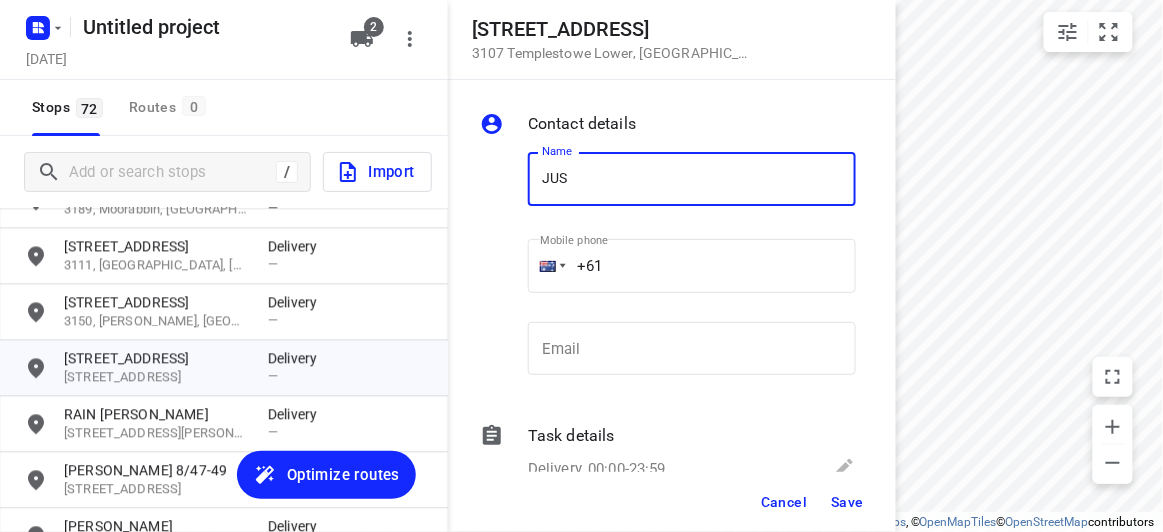 type on "[PERSON_NAME] 2/5" 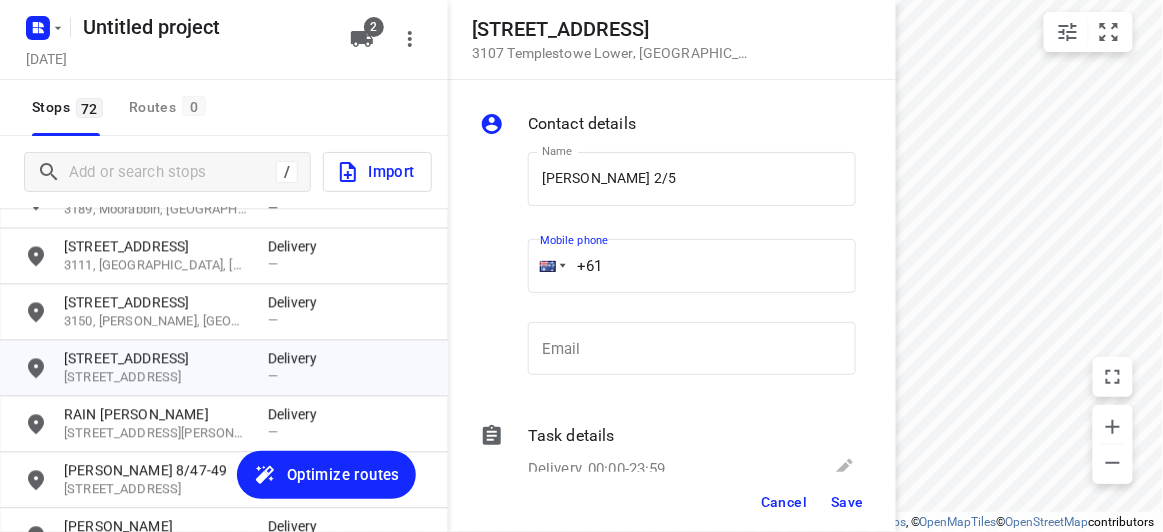click on "+61" at bounding box center (692, 266) 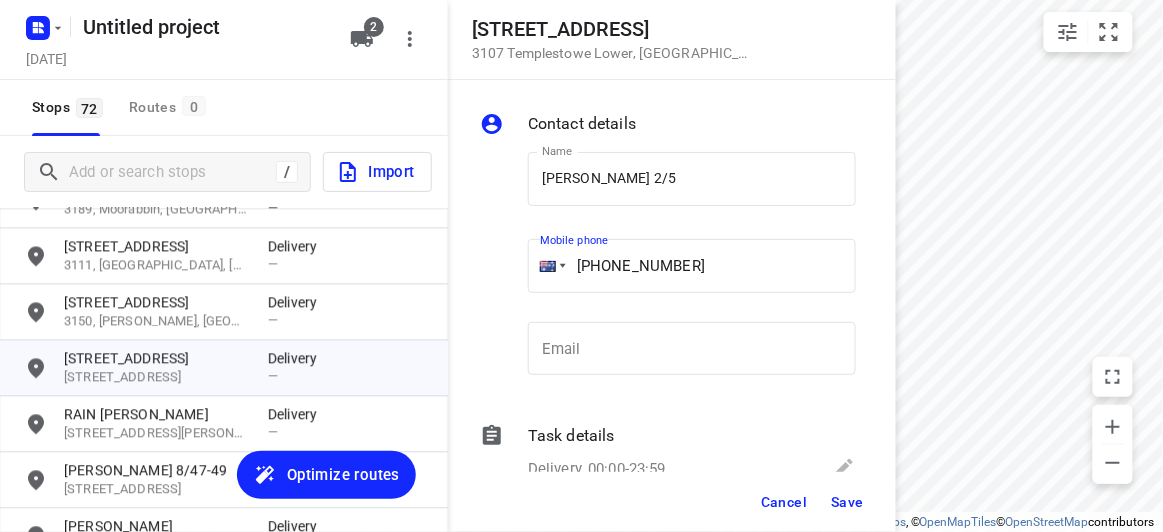 type on "[PHONE_NUMBER]" 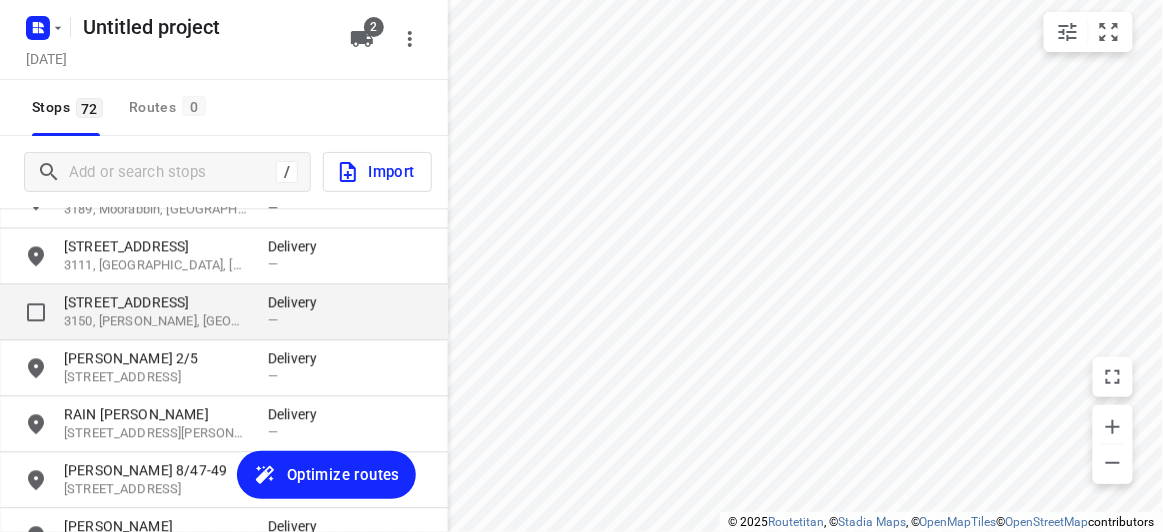 click on "[STREET_ADDRESS]" at bounding box center (156, 303) 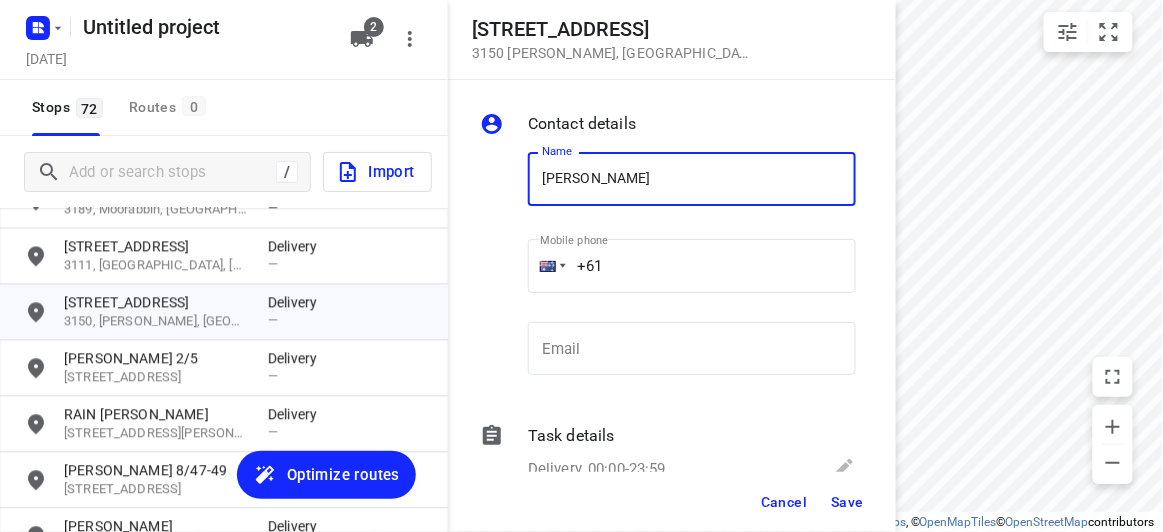 type on "[PERSON_NAME]" 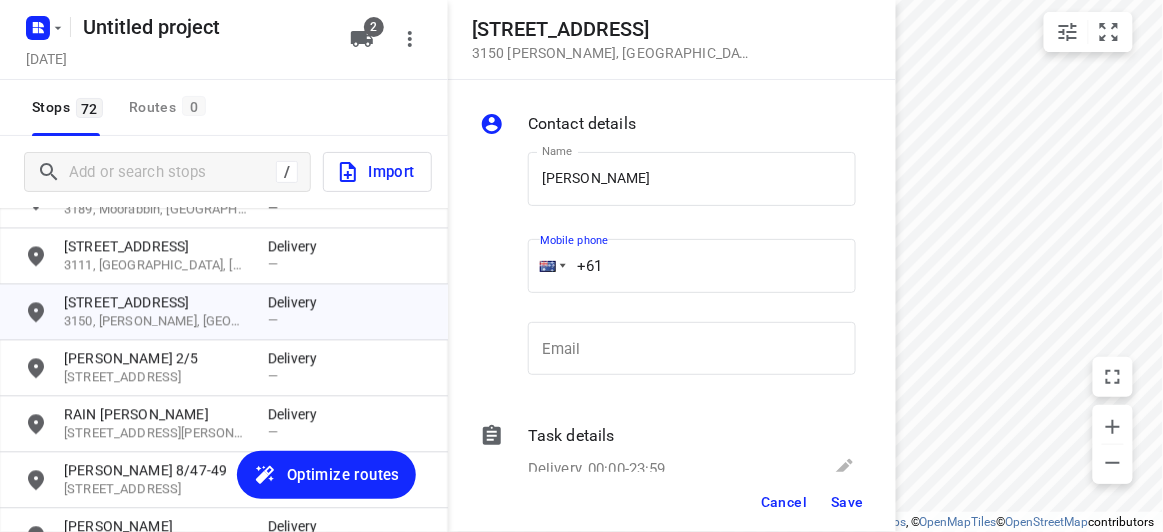 paste on "61401243705" 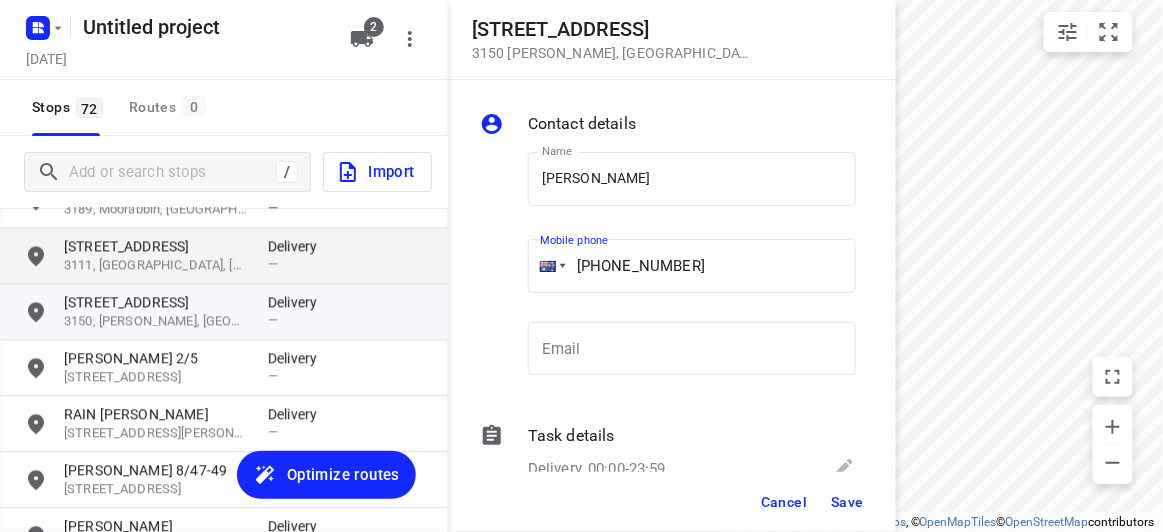 drag, startPoint x: 731, startPoint y: 247, endPoint x: 360, endPoint y: 248, distance: 371.00134 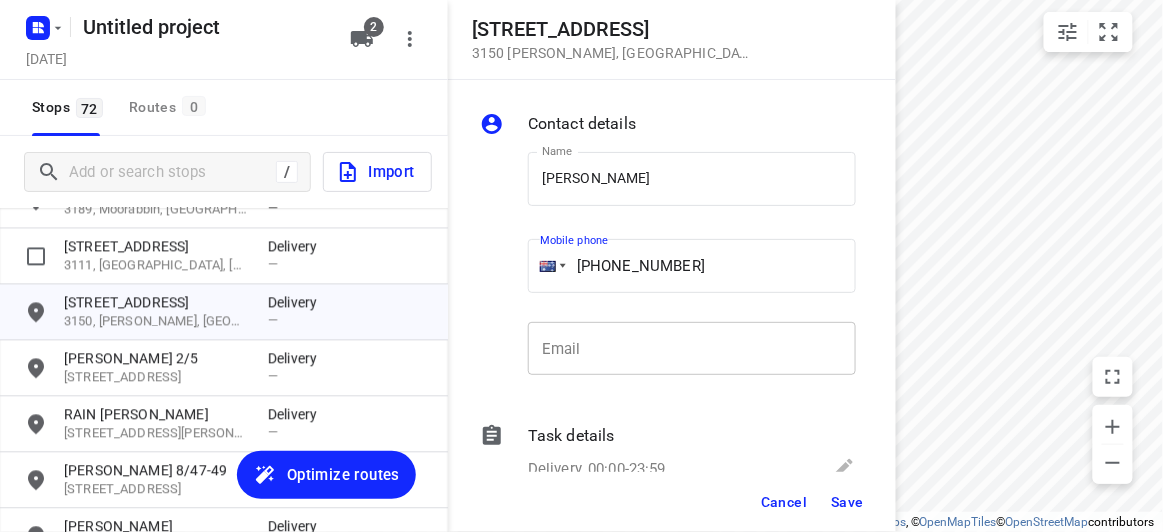 paste 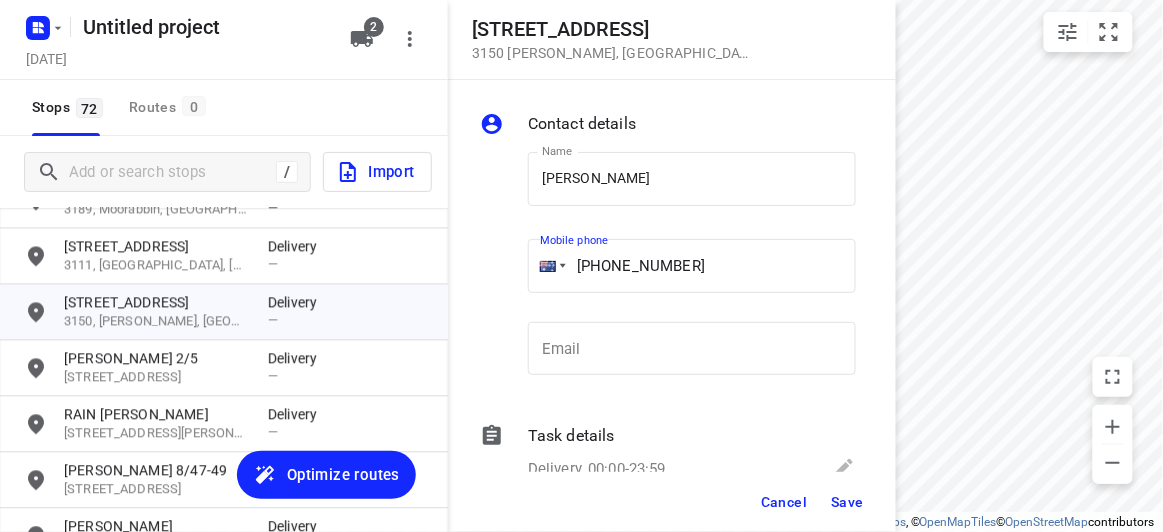 type on "[PHONE_NUMBER]" 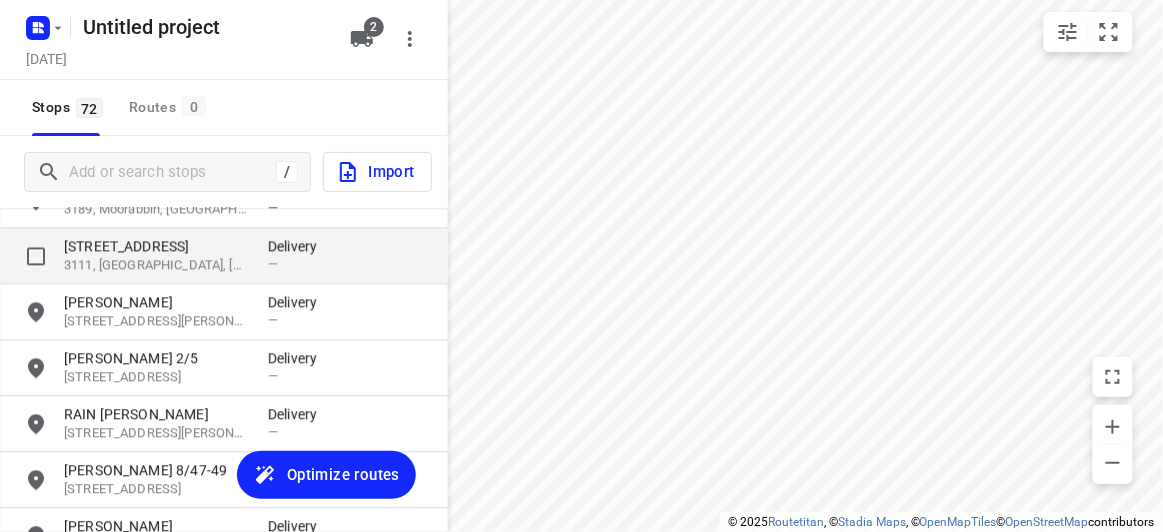 click on "[STREET_ADDRESS] Delivery —" at bounding box center [224, 257] 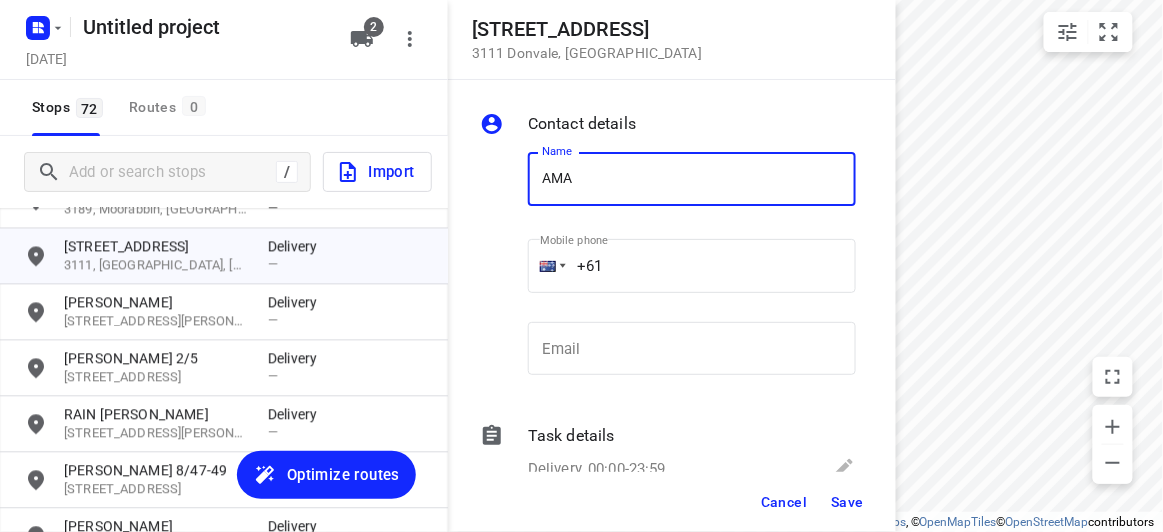 type on "[PERSON_NAME]" 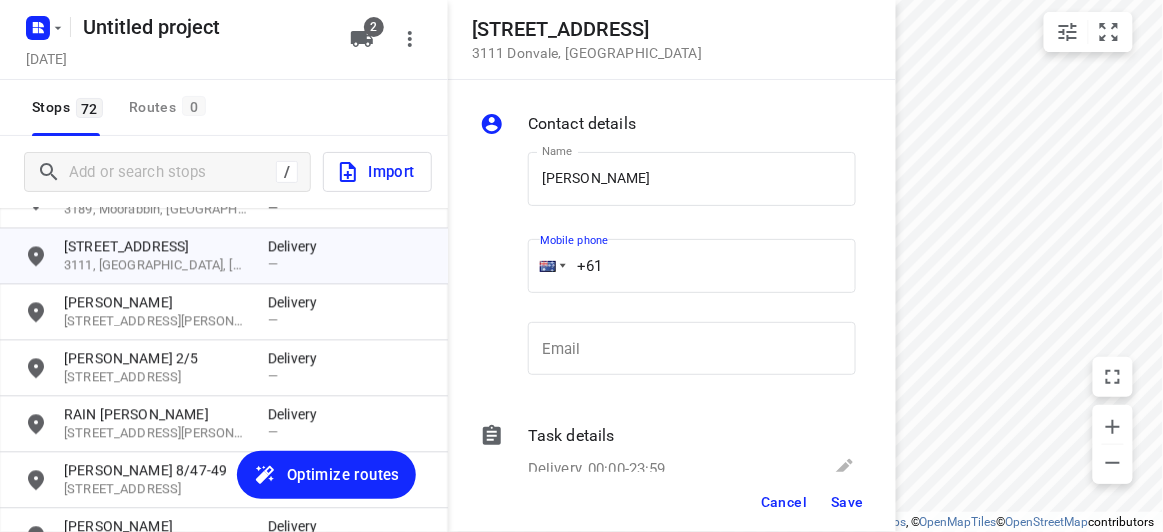 click on "Name [PERSON_NAME] Name Mobile phone +61 ​ Email Email" at bounding box center [668, 268] 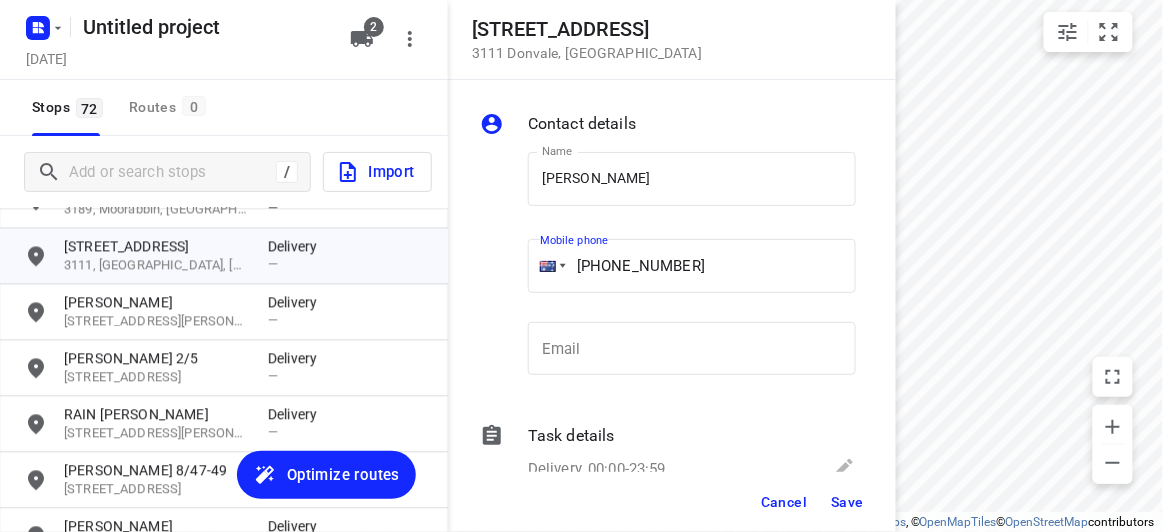 type on "[PHONE_NUMBER]" 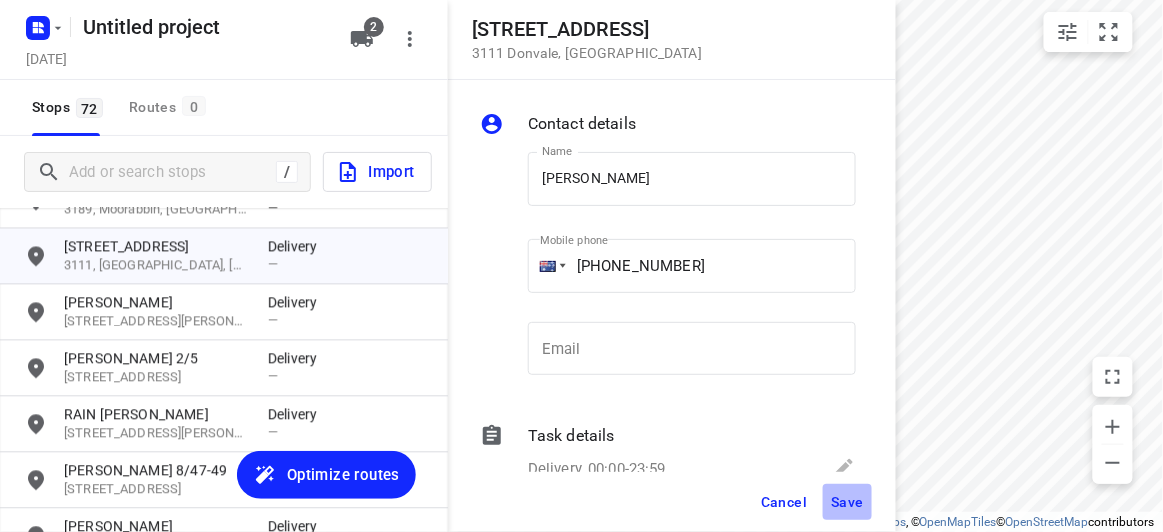 click on "Save" at bounding box center [847, 502] 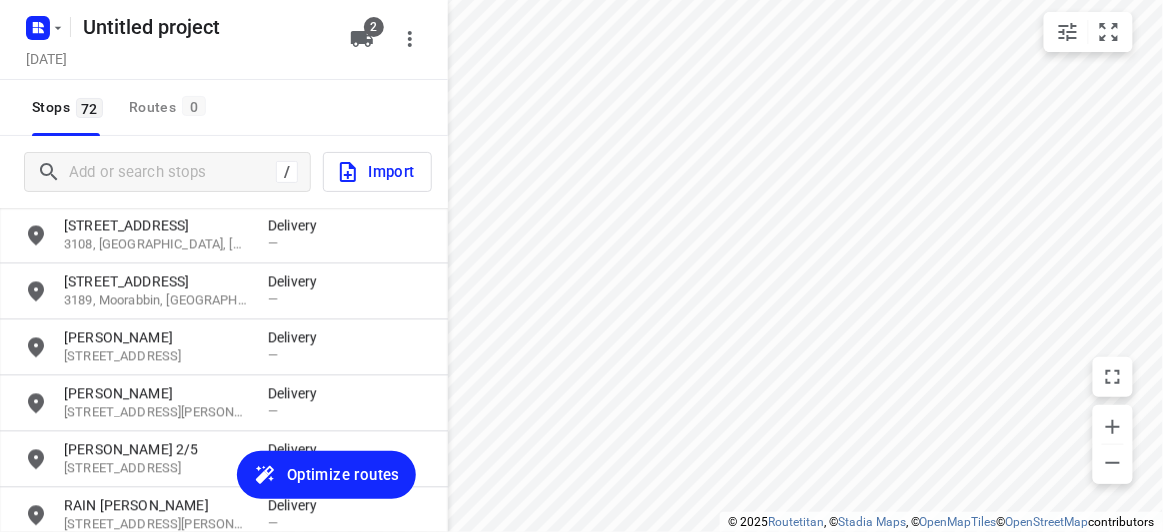 scroll, scrollTop: 2748, scrollLeft: 0, axis: vertical 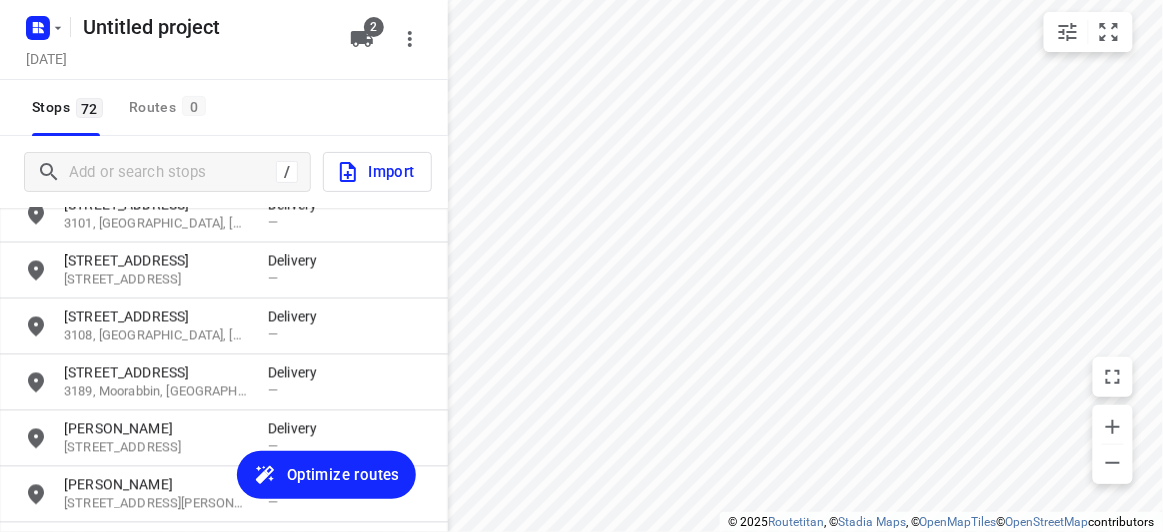 click on "[STREET_ADDRESS]" at bounding box center (156, 373) 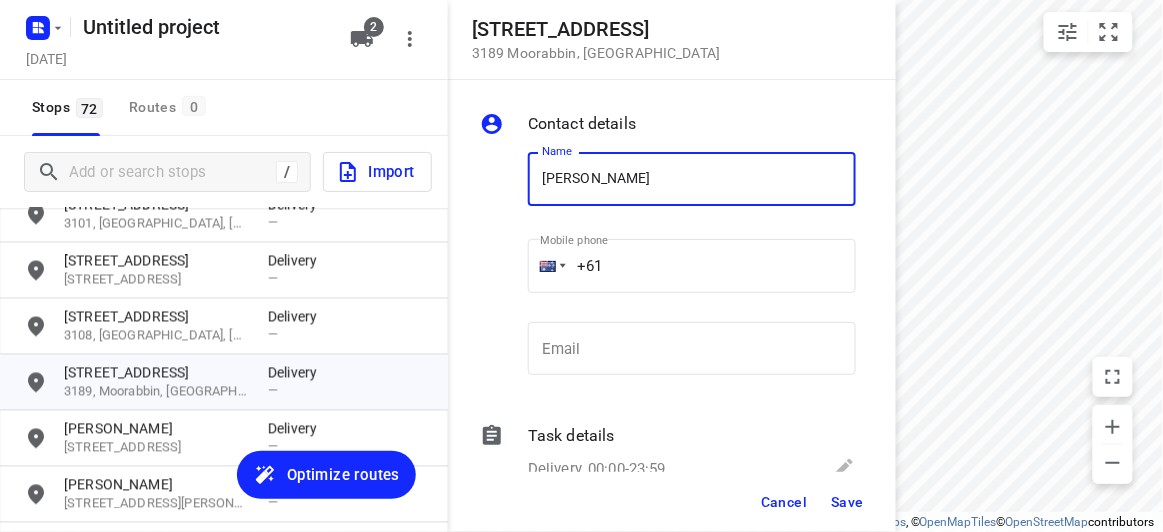type on "[PERSON_NAME]" 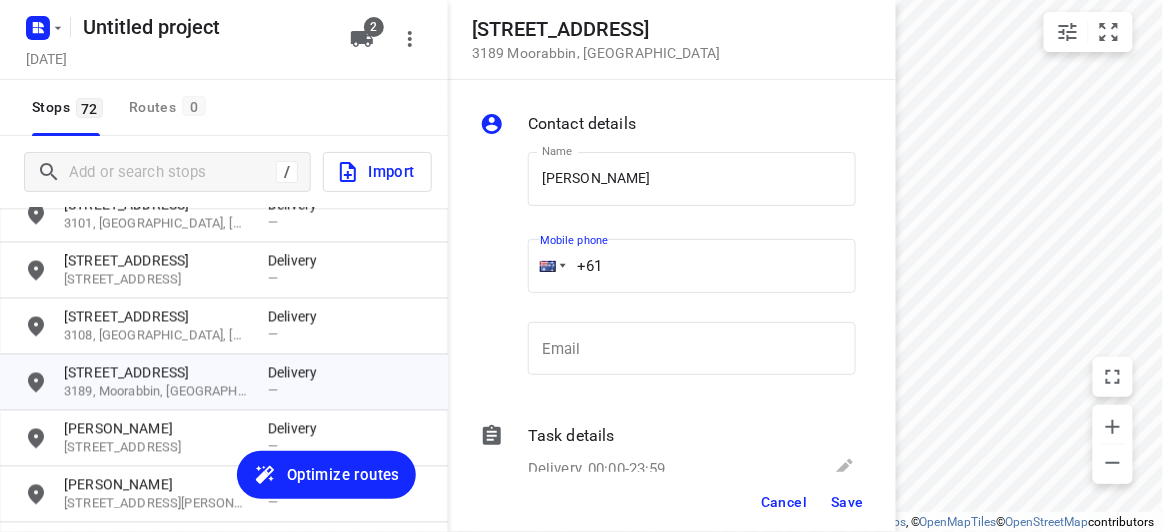 drag, startPoint x: 570, startPoint y: 268, endPoint x: 494, endPoint y: 273, distance: 76.1643 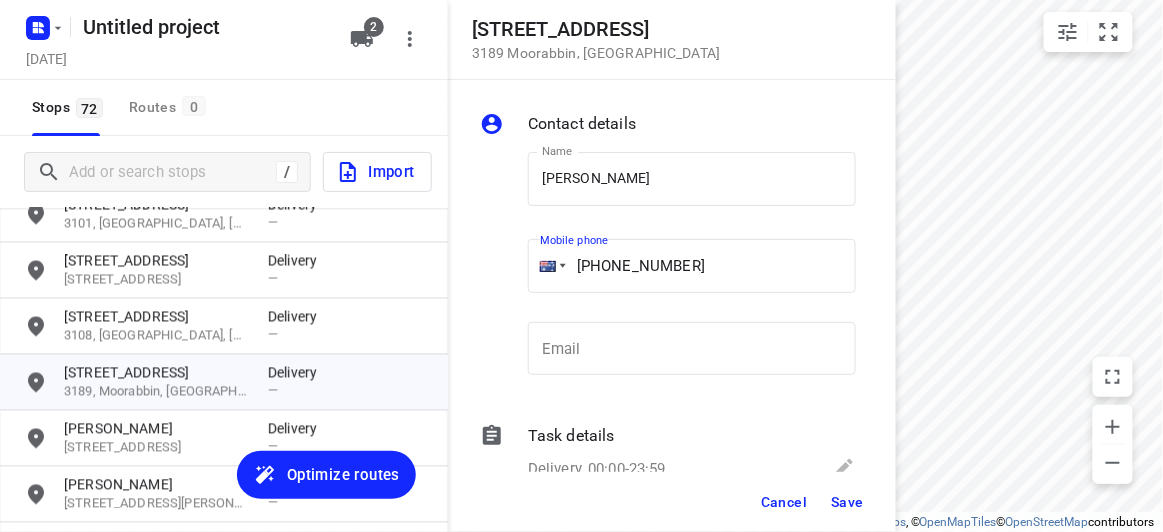 type on "[PHONE_NUMBER]" 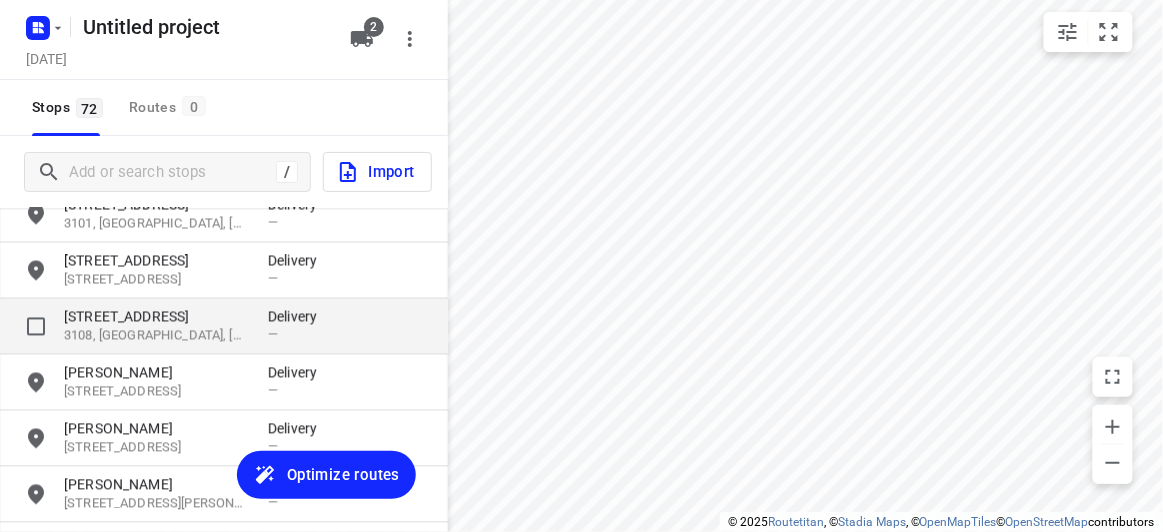 click on "3108, [GEOGRAPHIC_DATA], [GEOGRAPHIC_DATA]" at bounding box center (156, 336) 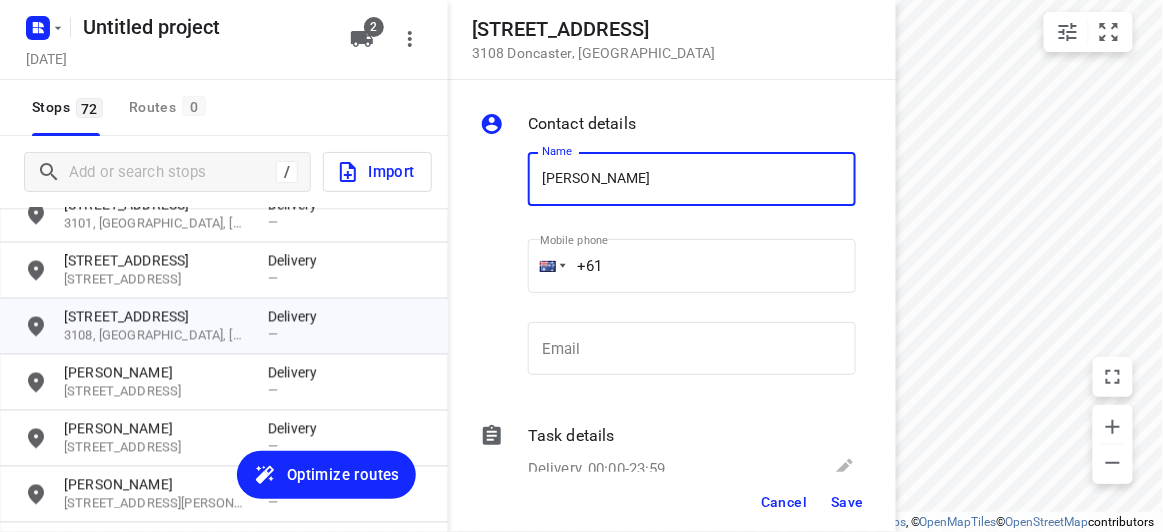 type on "[PERSON_NAME]" 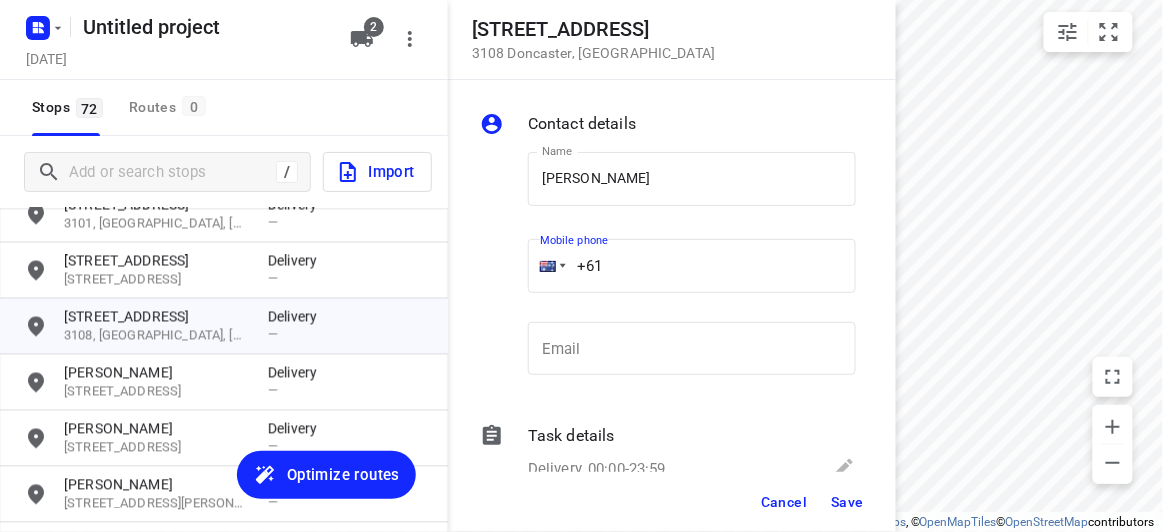 click on "Name [PERSON_NAME] Name Mobile phone +61 ​ Email Email" at bounding box center (668, 268) 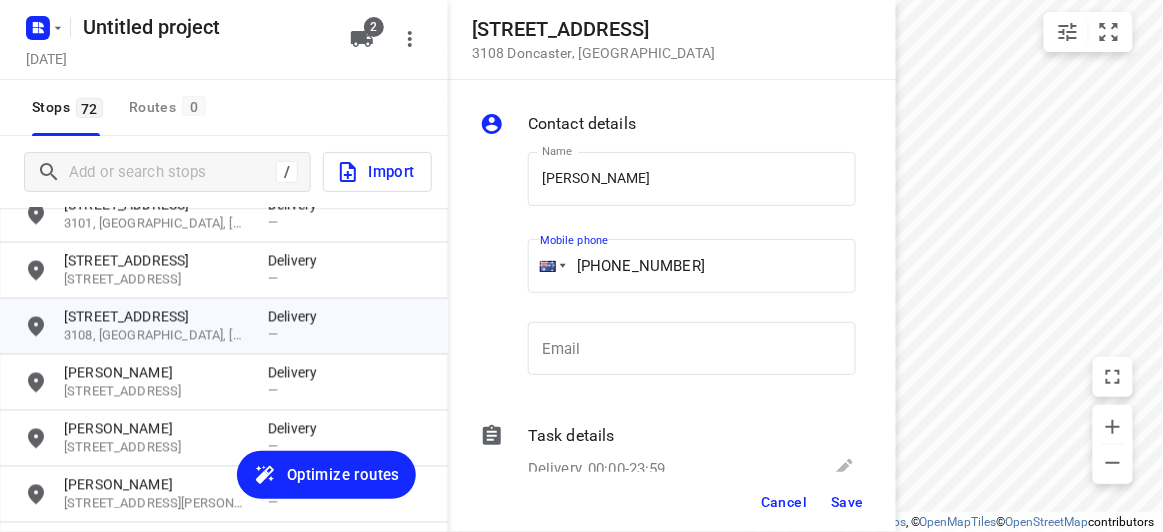 type on "[PHONE_NUMBER]" 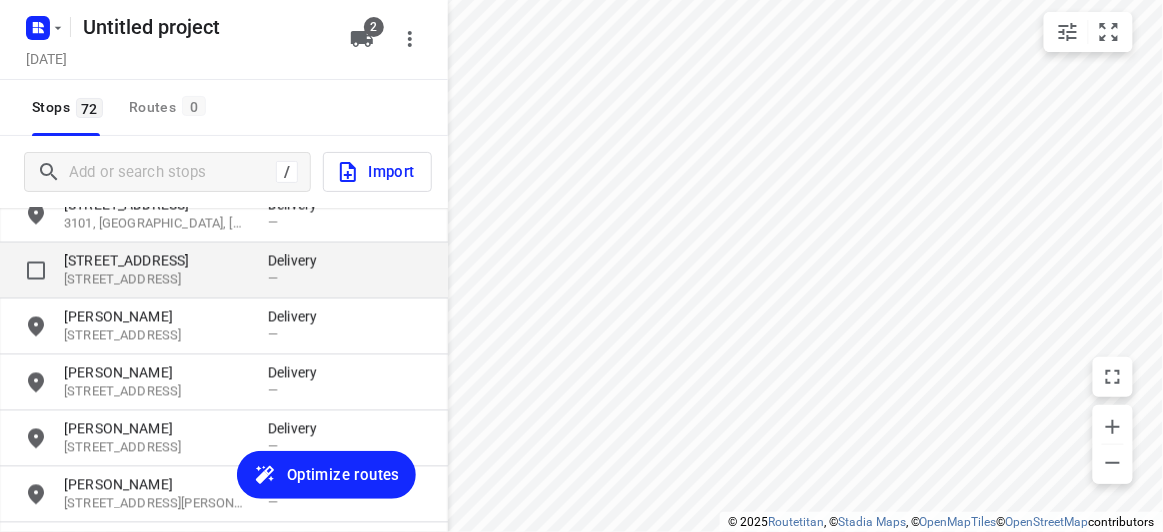 click on "[STREET_ADDRESS]" at bounding box center [156, 280] 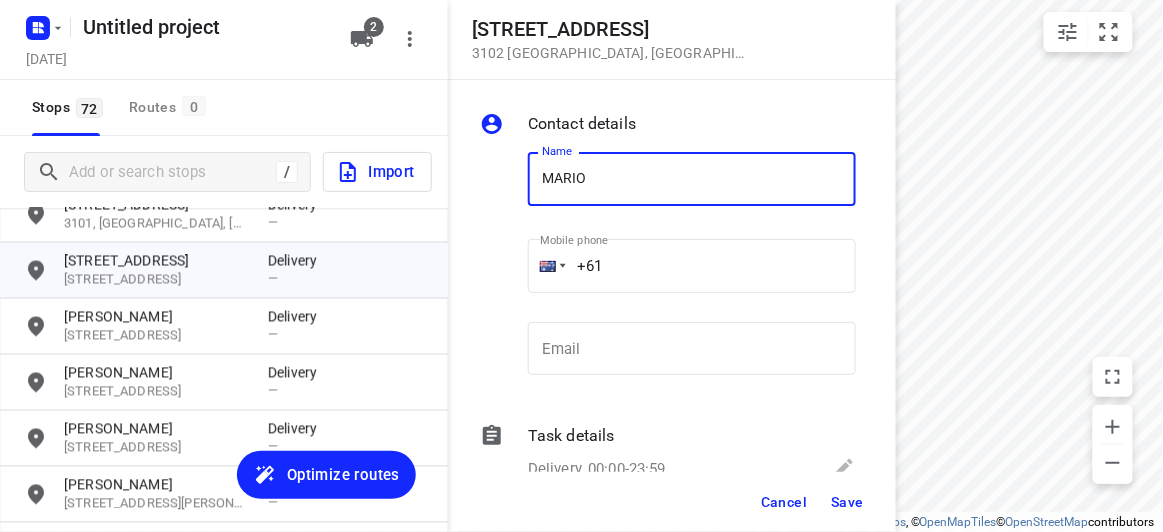 type on "[PERSON_NAME]" 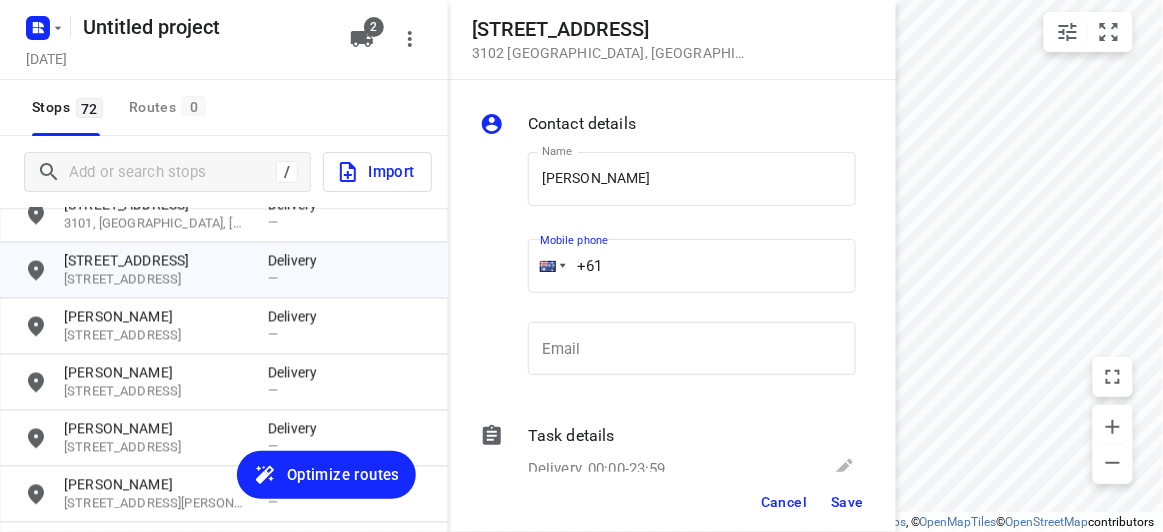 drag, startPoint x: 589, startPoint y: 266, endPoint x: 530, endPoint y: 273, distance: 59.413803 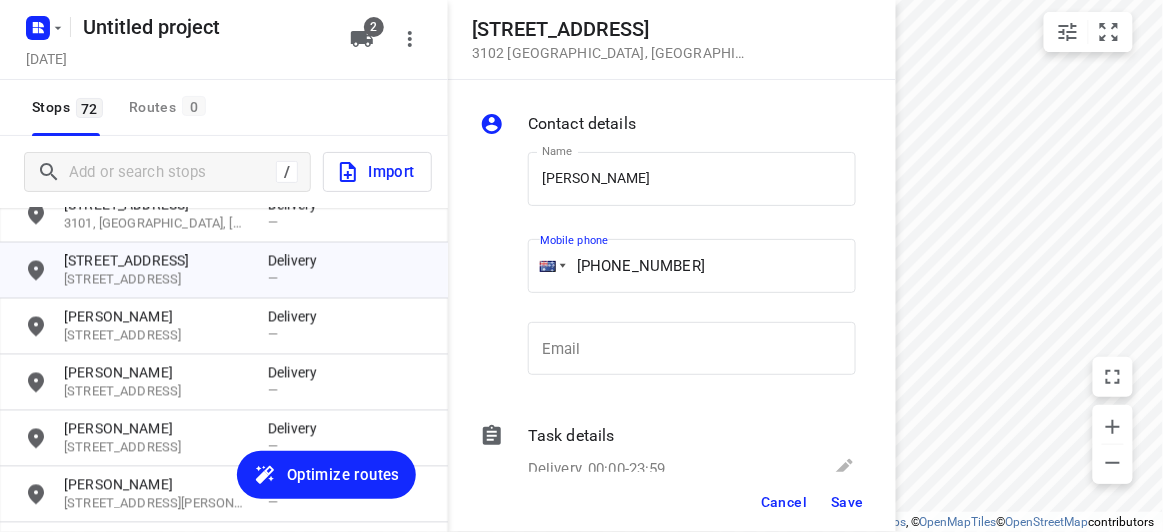 type on "[PHONE_NUMBER]" 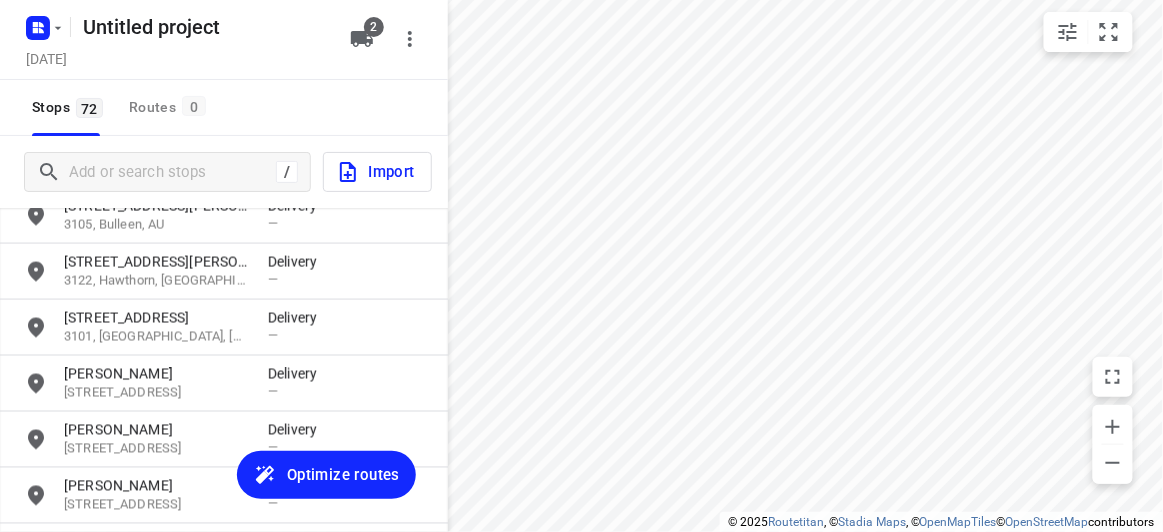scroll, scrollTop: 2566, scrollLeft: 0, axis: vertical 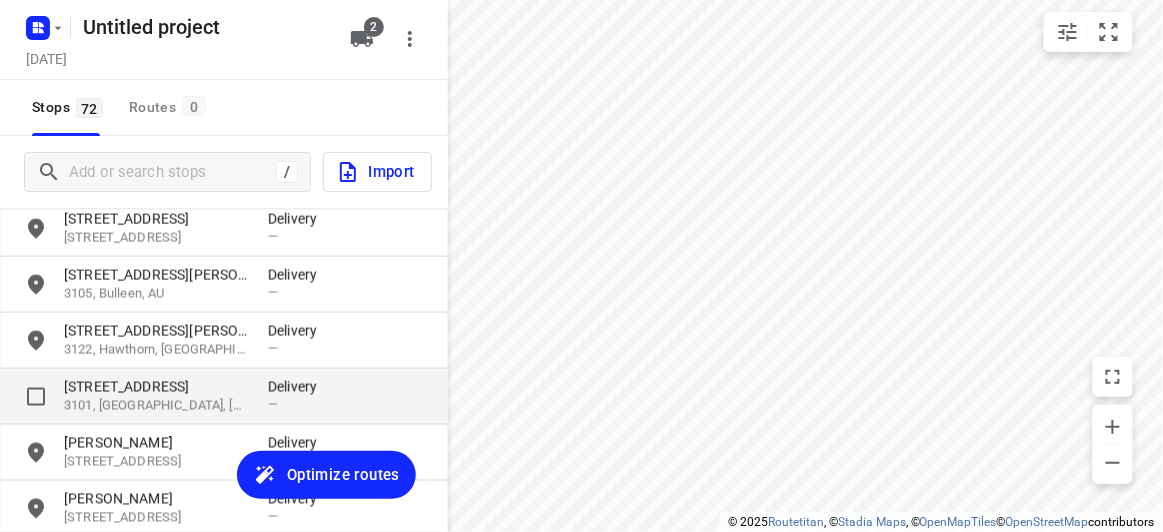 click on "[STREET_ADDRESS]" at bounding box center (156, 387) 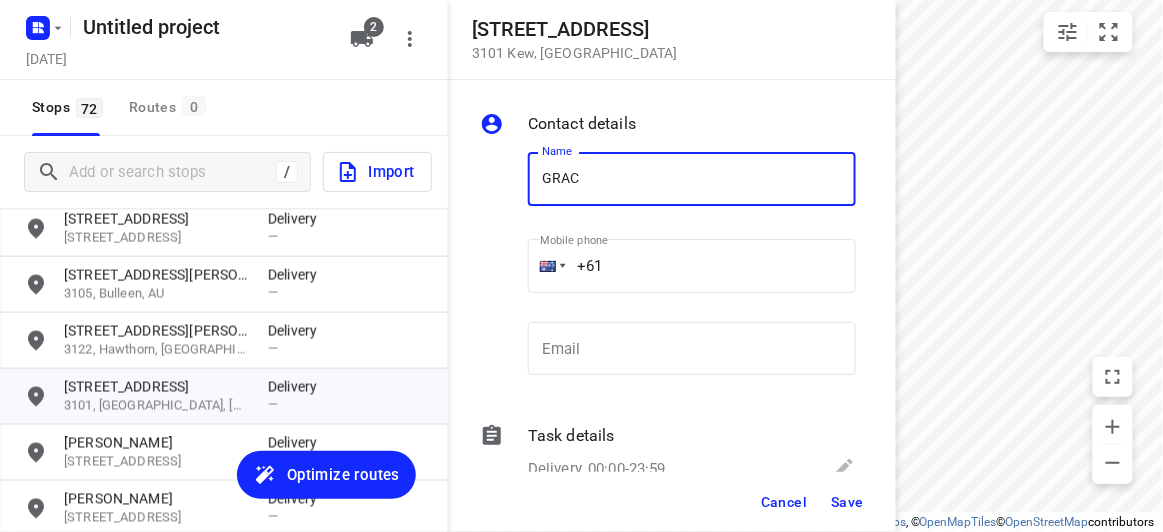 type on "[PERSON_NAME] 309/369" 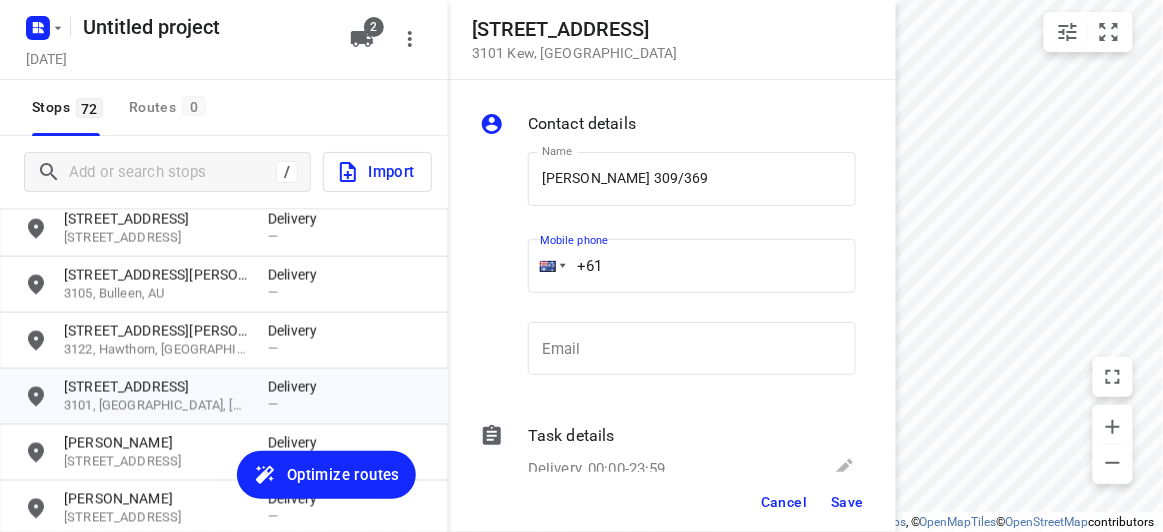 drag, startPoint x: 636, startPoint y: 264, endPoint x: 539, endPoint y: 275, distance: 97.62172 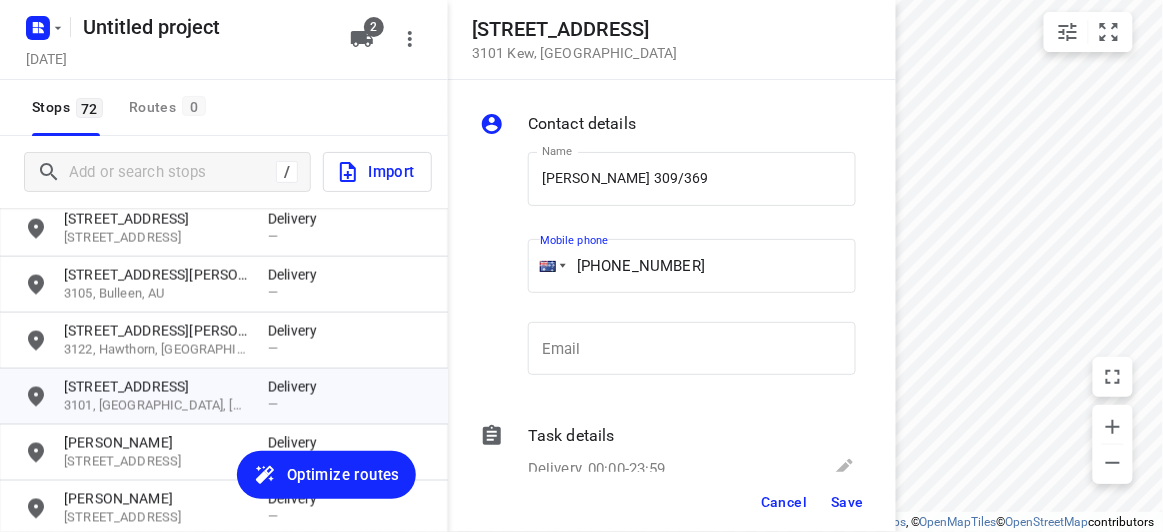 type on "[PHONE_NUMBER]" 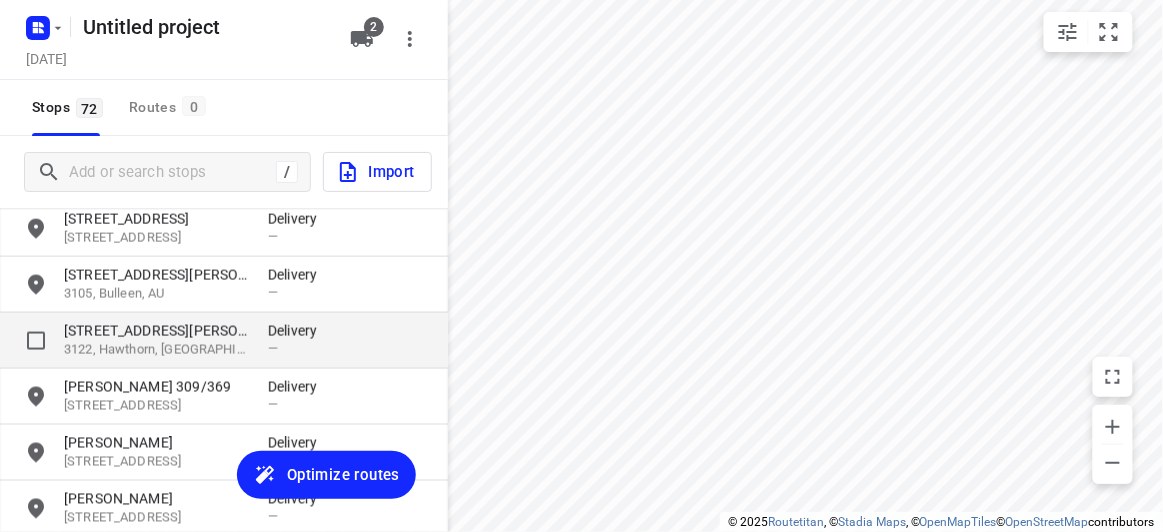 click on "[STREET_ADDRESS][PERSON_NAME]" at bounding box center (156, 331) 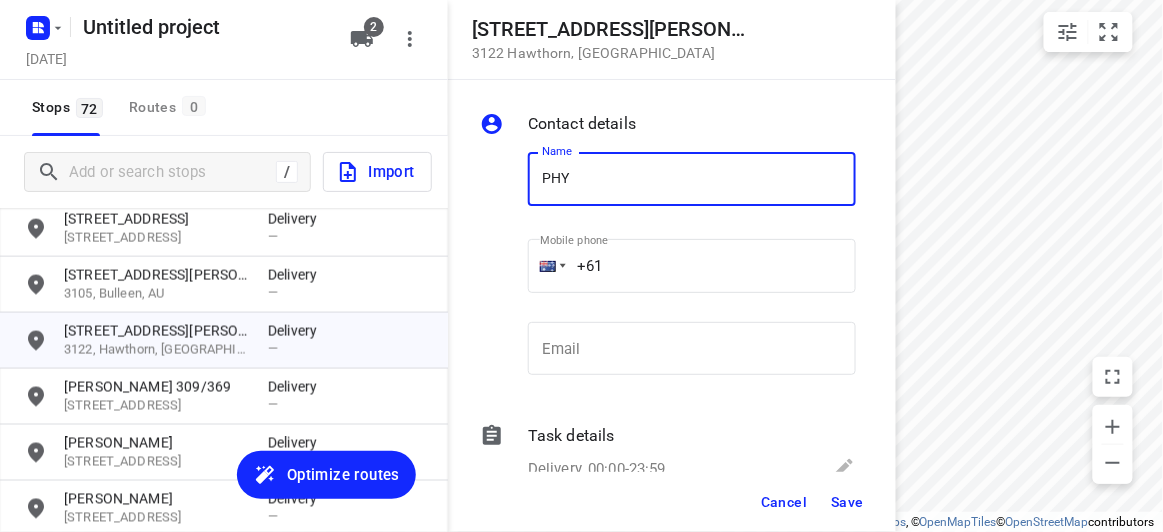 type on "PHY" 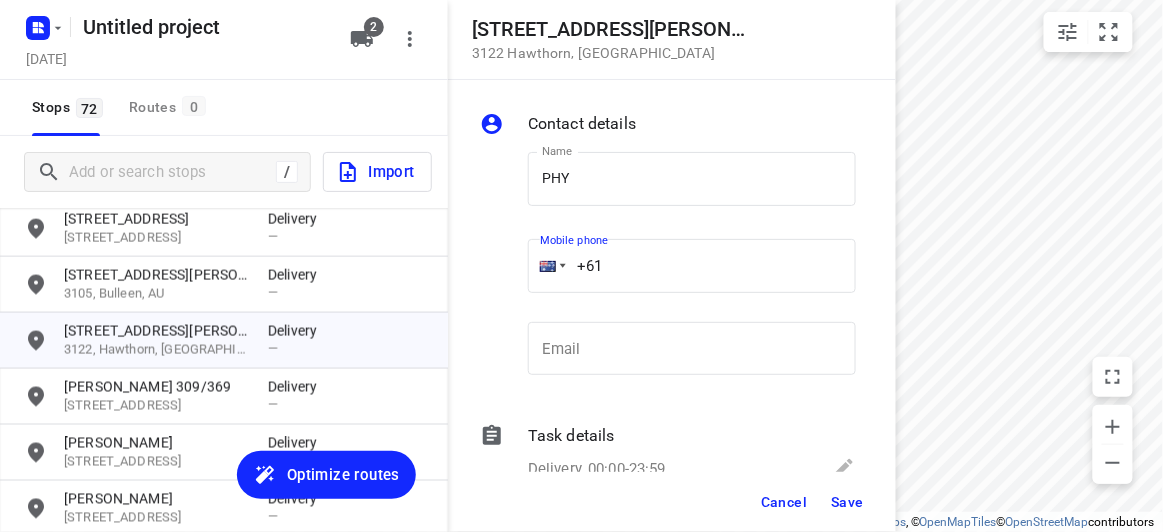 drag, startPoint x: 569, startPoint y: 273, endPoint x: 549, endPoint y: 273, distance: 20 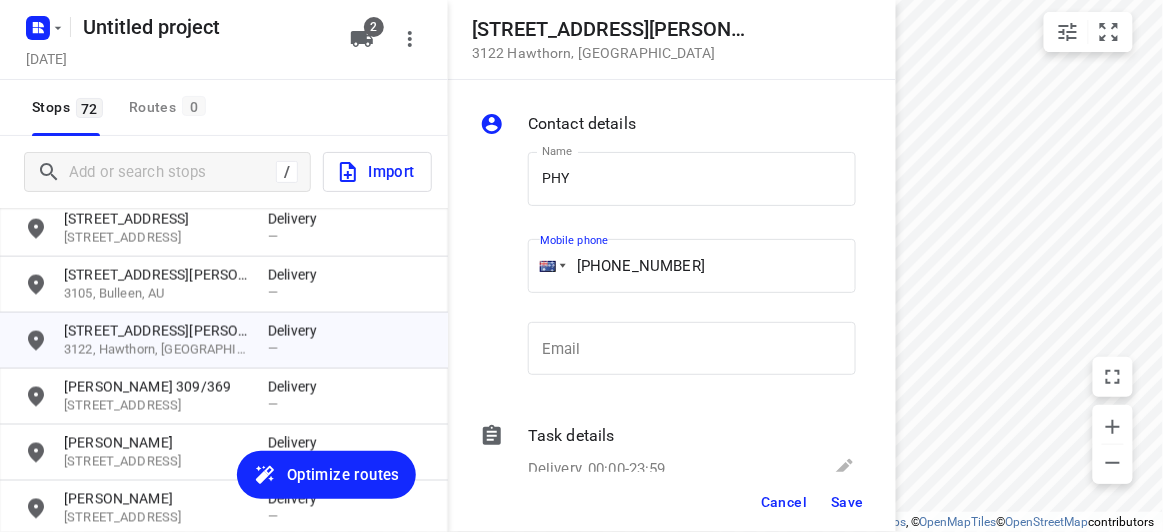 type on "[PHONE_NUMBER]" 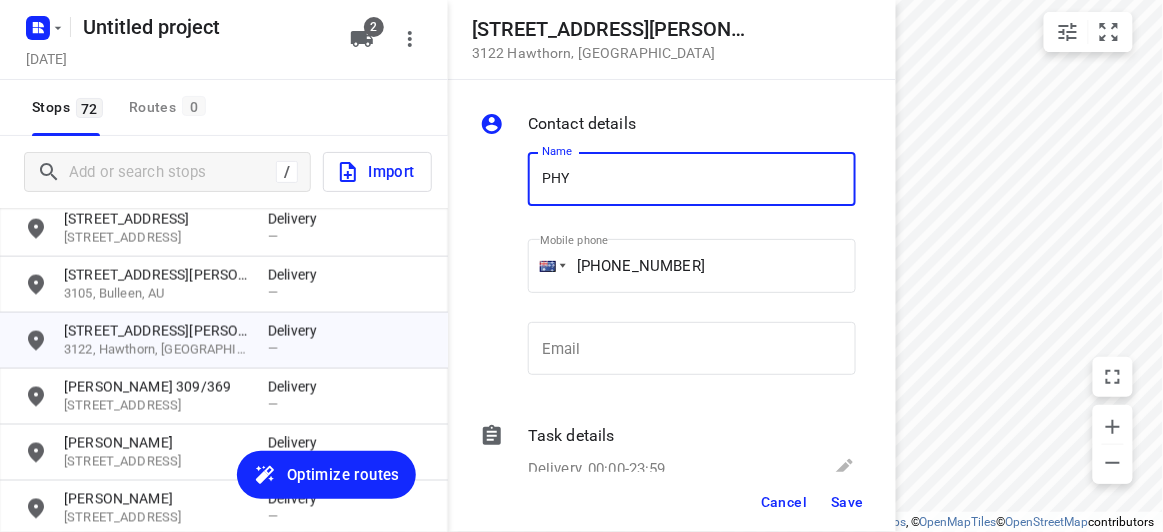 drag, startPoint x: 573, startPoint y: 199, endPoint x: 435, endPoint y: 181, distance: 139.16896 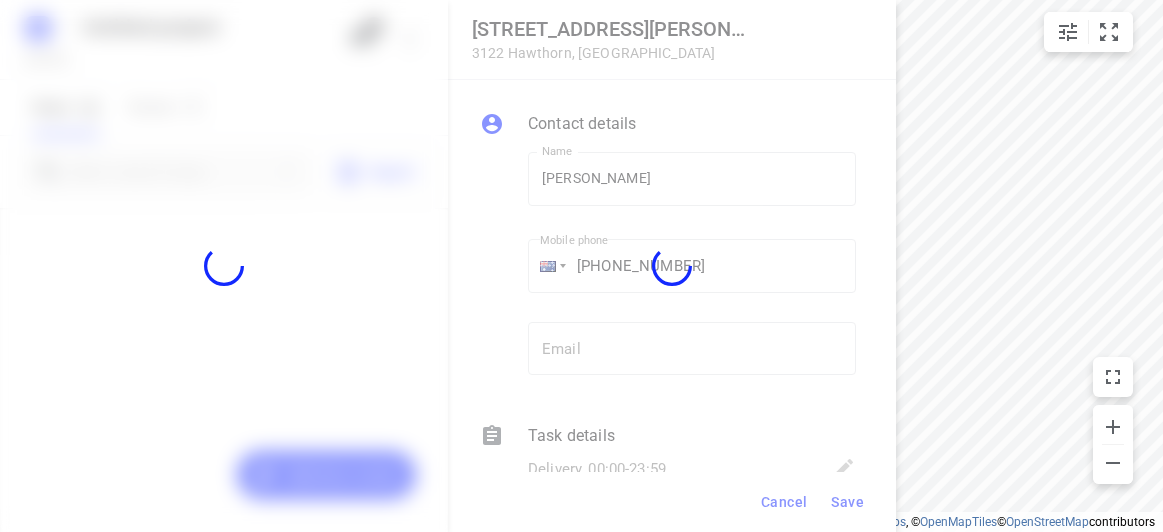 scroll, scrollTop: 0, scrollLeft: 0, axis: both 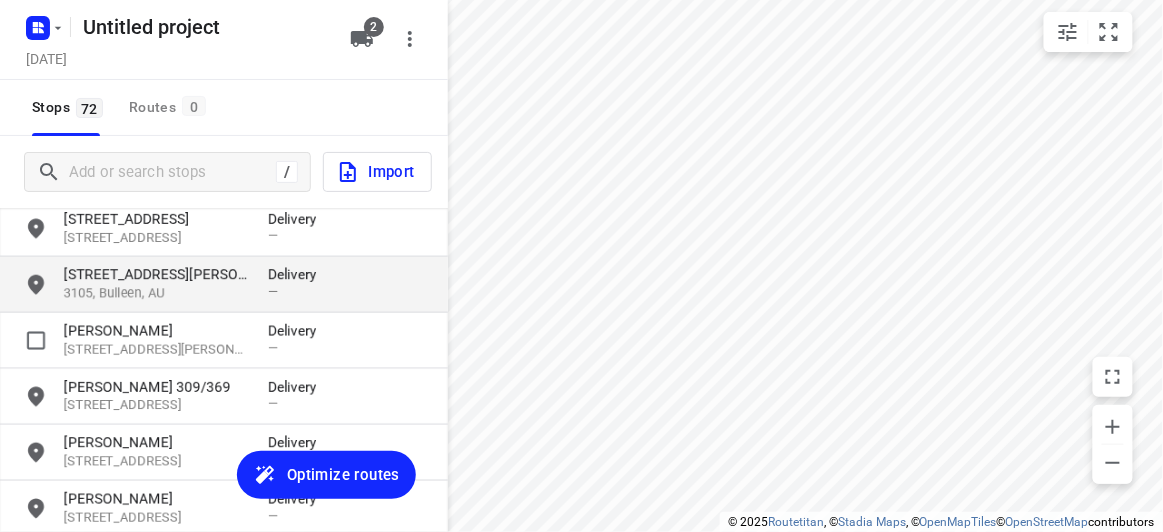 click on "3105, Bulleen, AU" at bounding box center [156, 294] 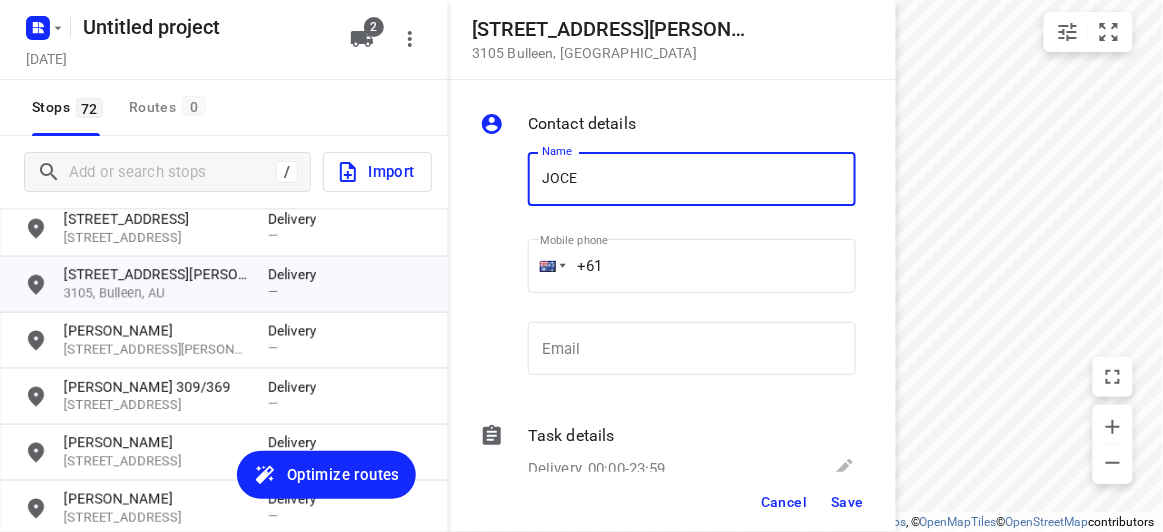 type on "JOCELYN" 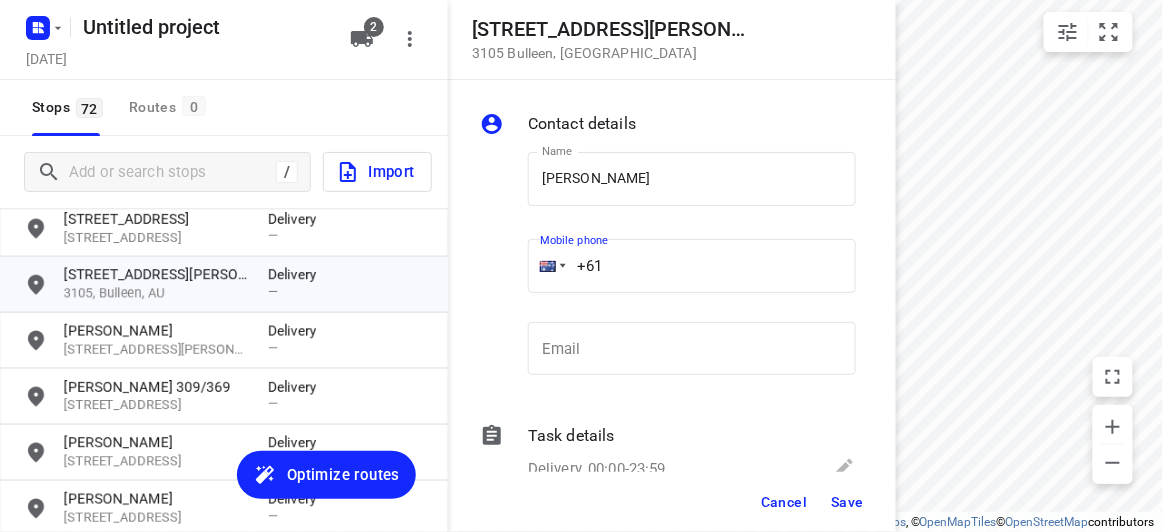 drag, startPoint x: 610, startPoint y: 279, endPoint x: 544, endPoint y: 283, distance: 66.1211 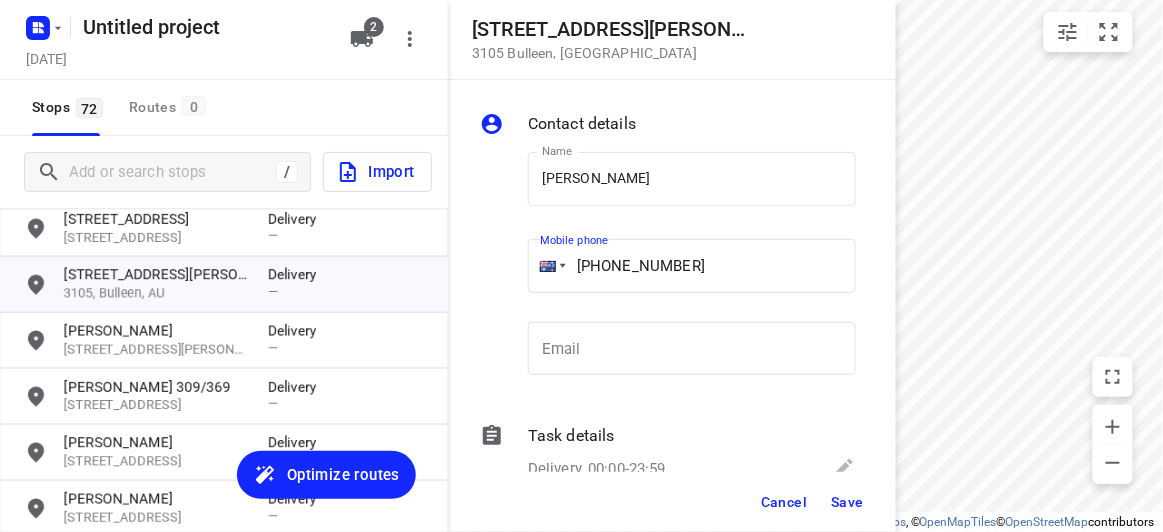 type on "+61 424911200" 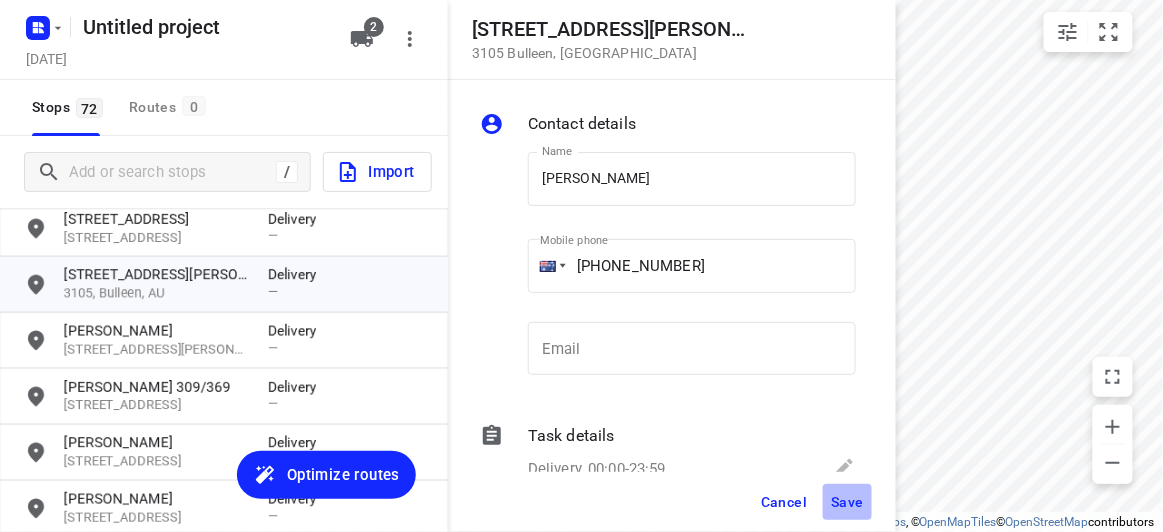 click on "Save" at bounding box center [847, 502] 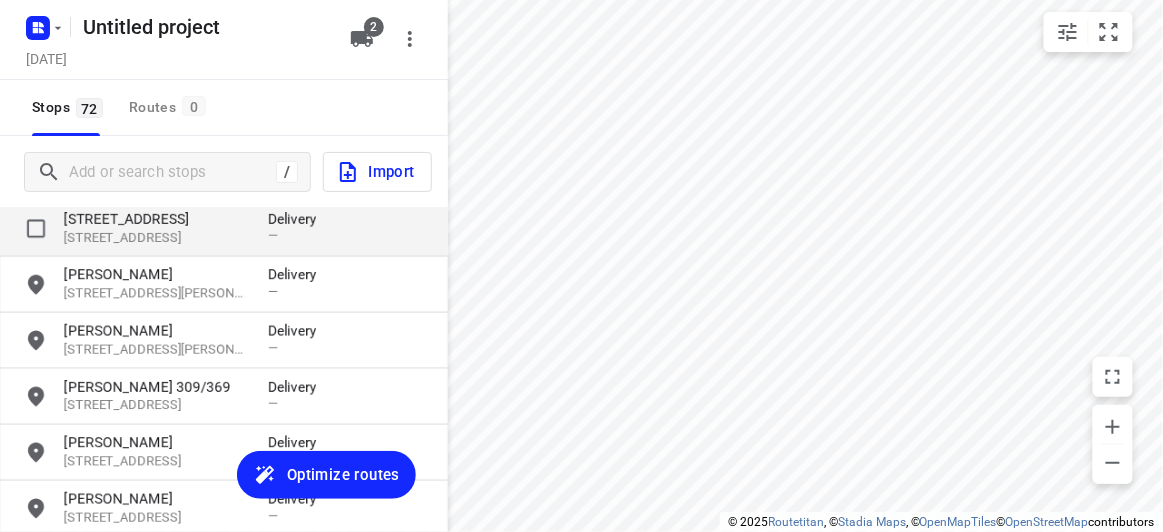 click on "[STREET_ADDRESS]" at bounding box center (156, 219) 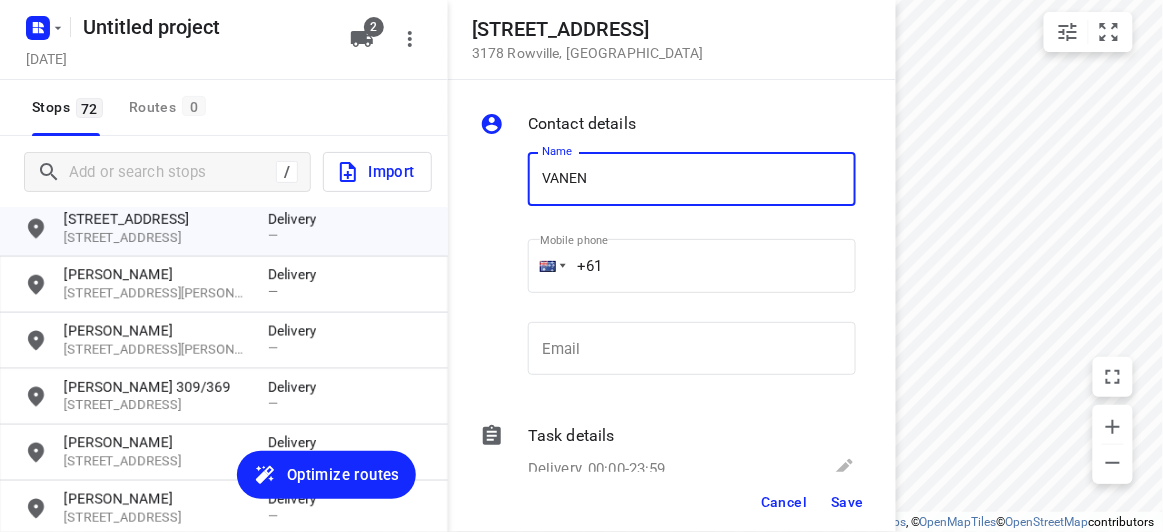 type on "VANENSSA" 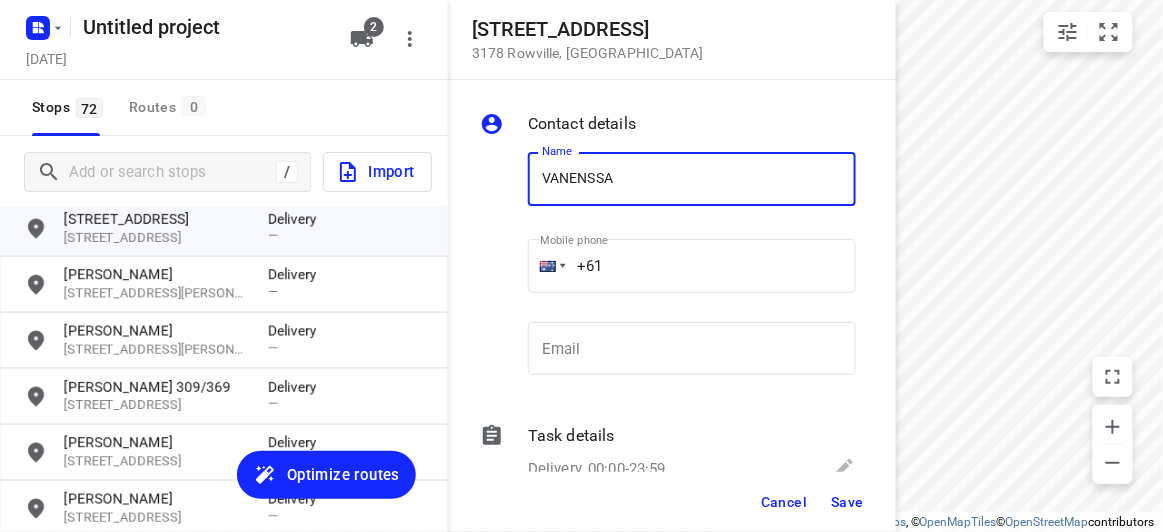 click on "+61" at bounding box center (692, 266) 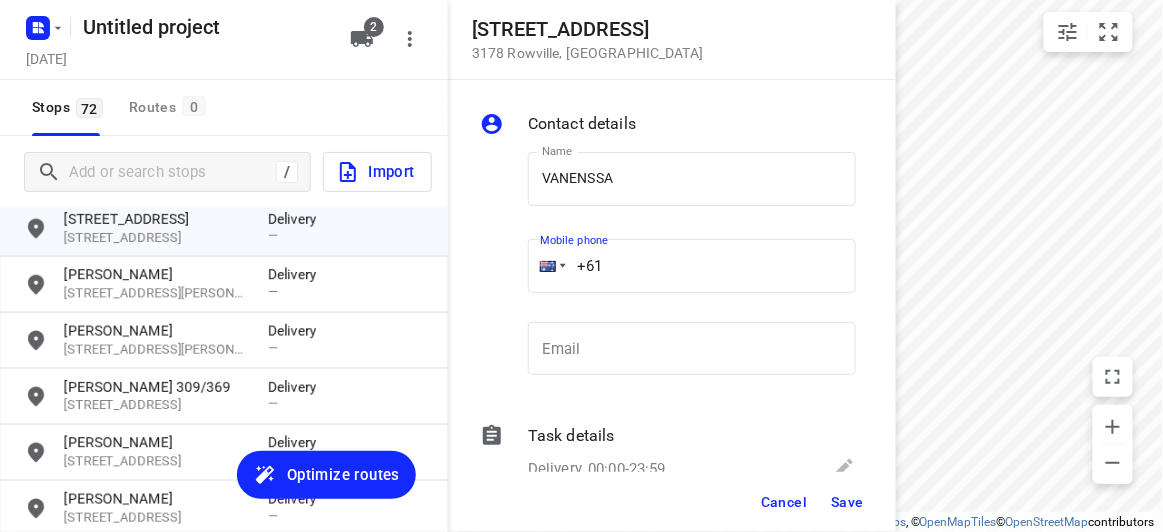 paste on "426668992" 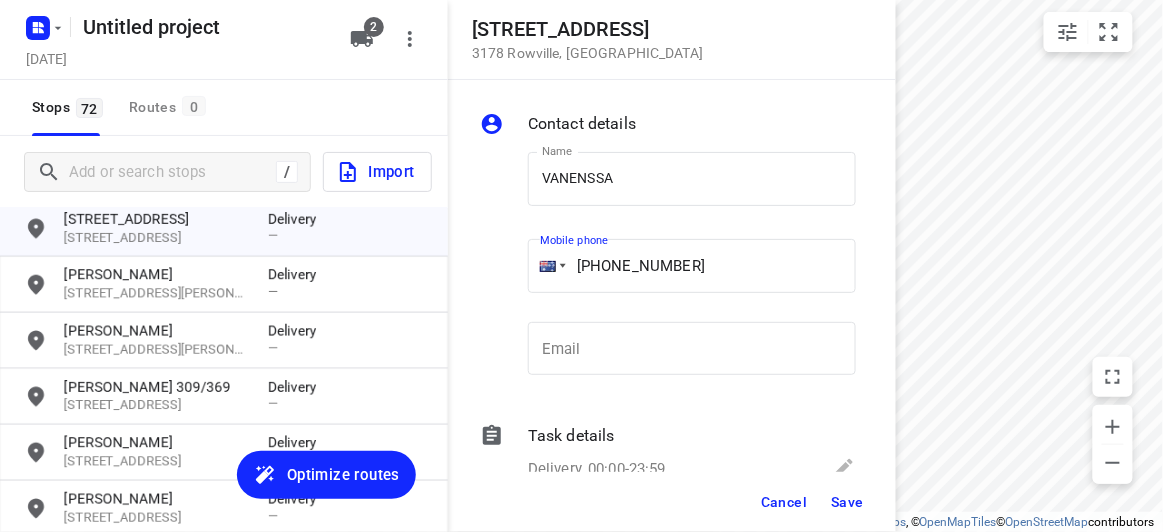 type on "+61 426668992" 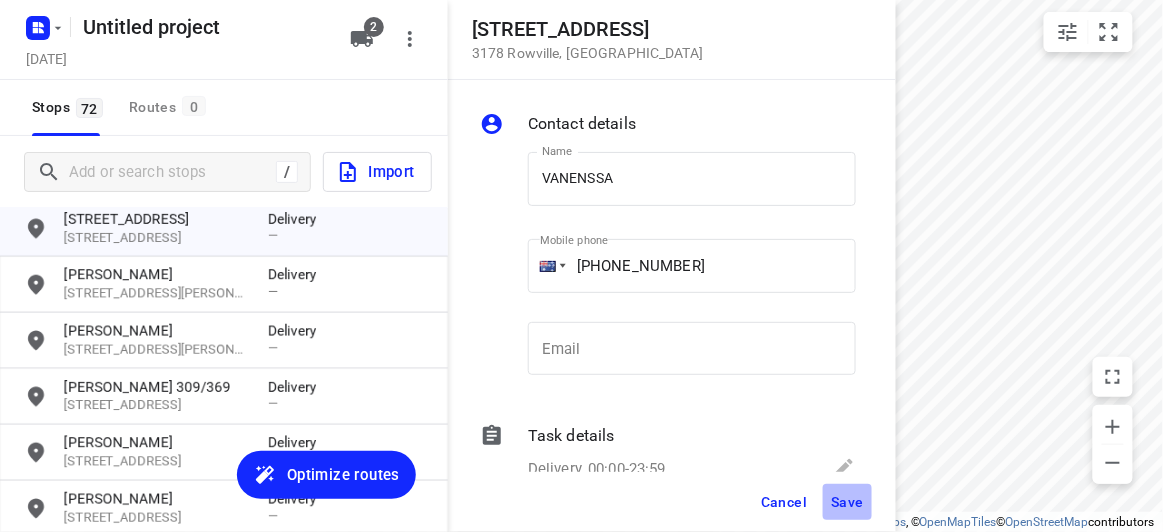 click on "Save" at bounding box center [847, 502] 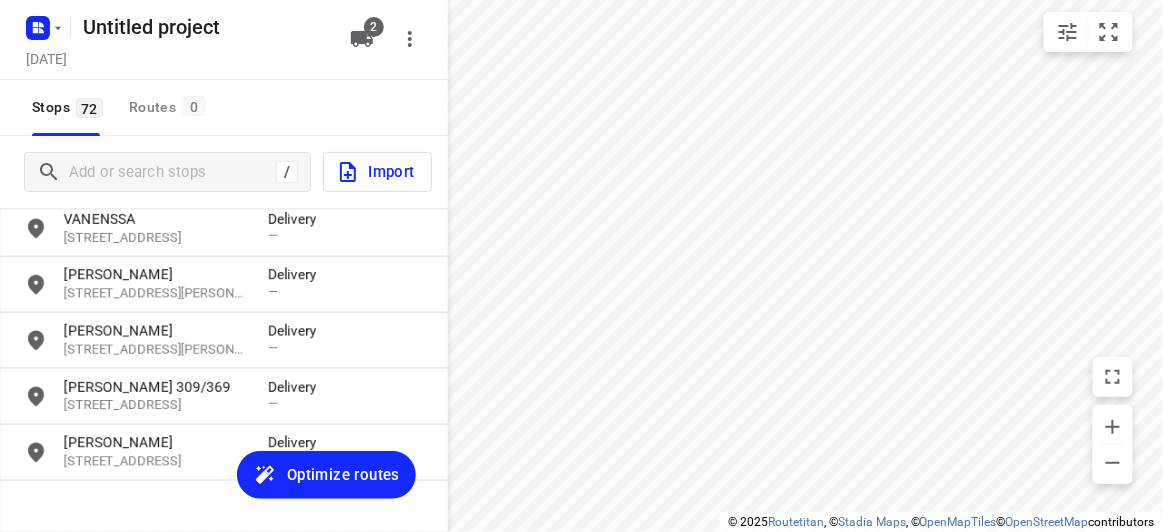 scroll, scrollTop: 2384, scrollLeft: 0, axis: vertical 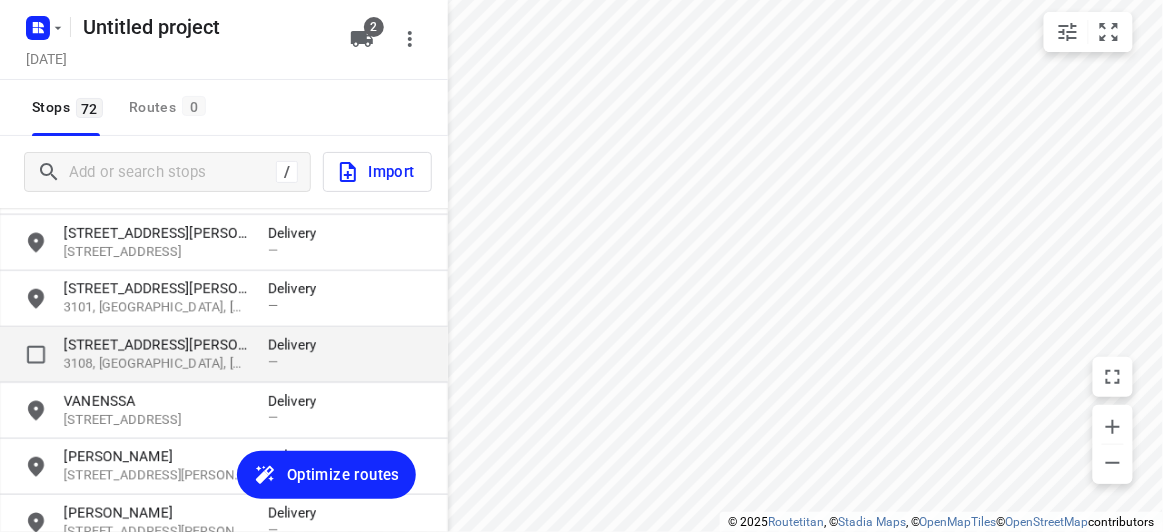 click on "[STREET_ADDRESS][PERSON_NAME]" at bounding box center [156, 345] 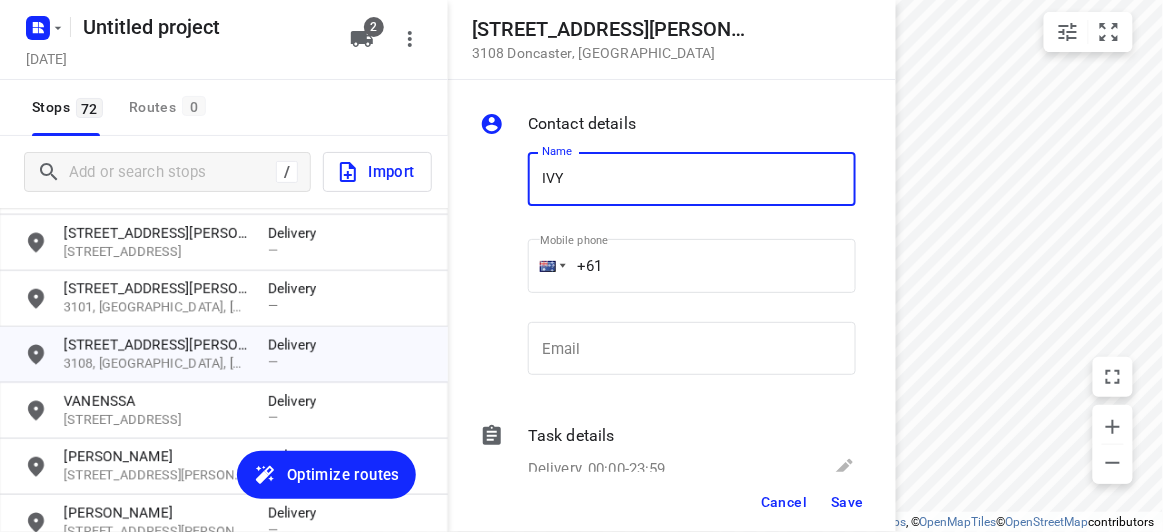type on "IVY XIE 3/4" 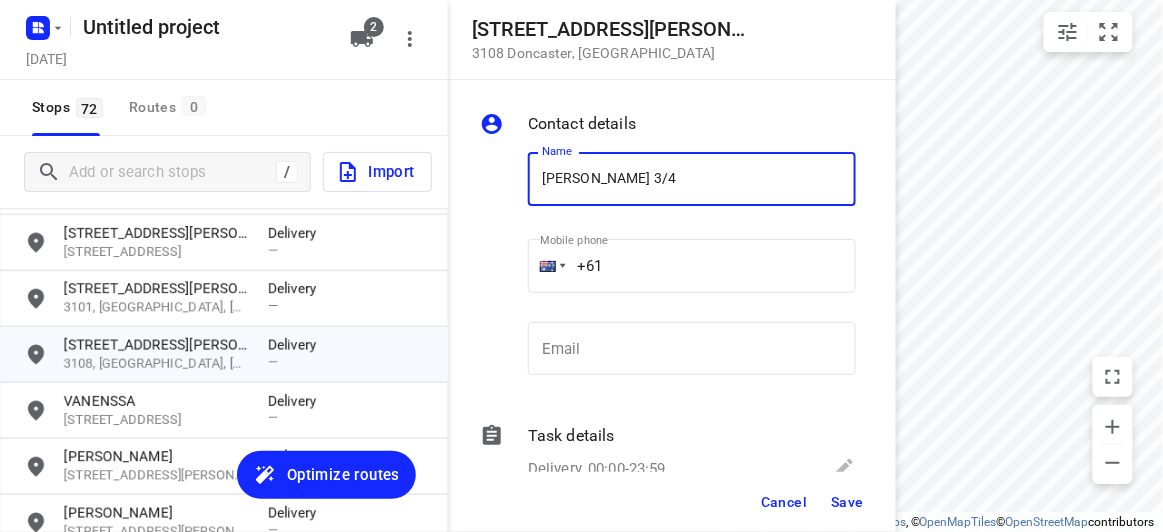 click on "+61" at bounding box center [692, 266] 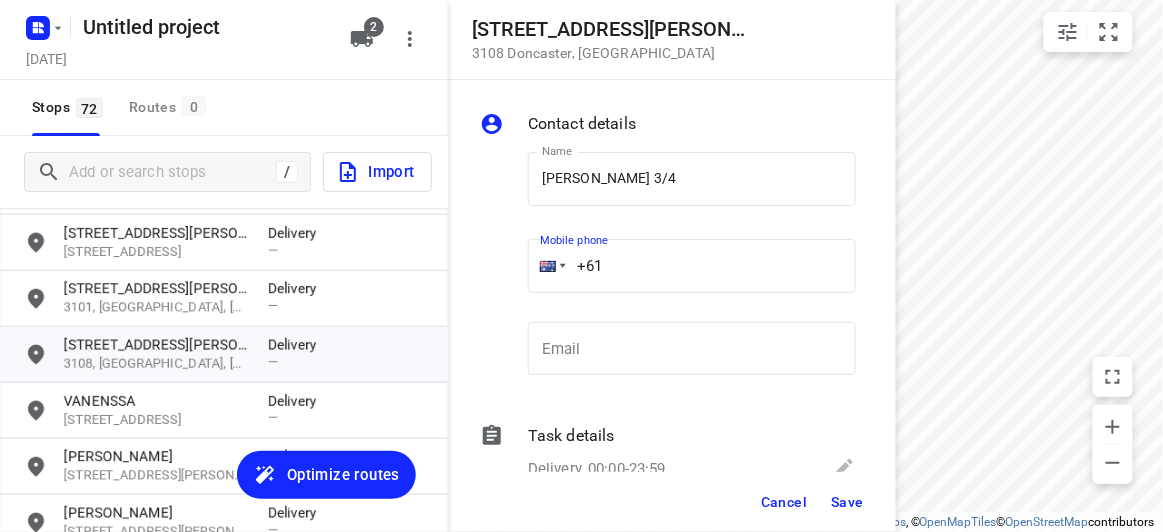 paste on "61425166000" 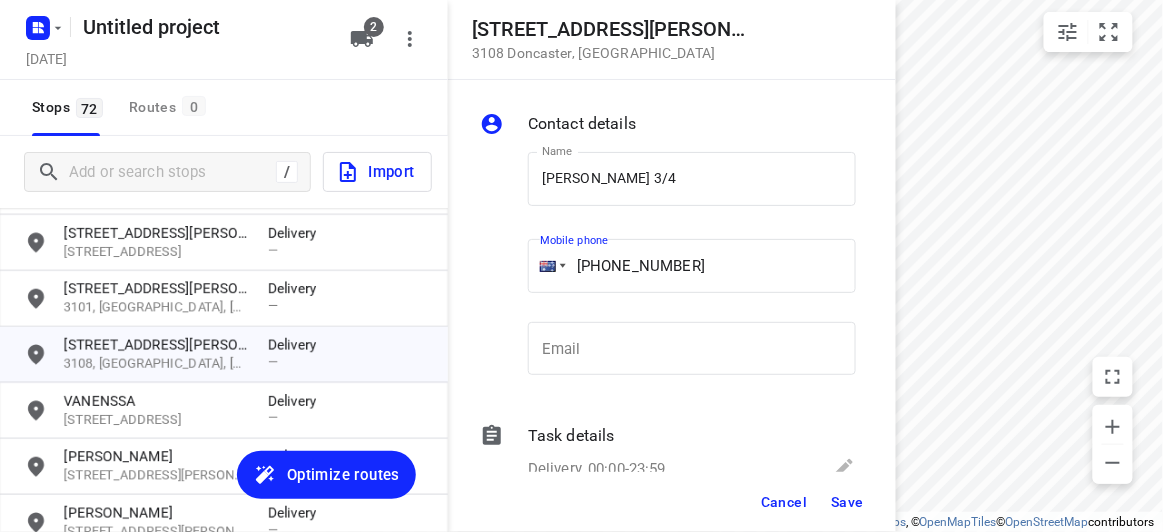 drag, startPoint x: 737, startPoint y: 281, endPoint x: 549, endPoint y: 281, distance: 188 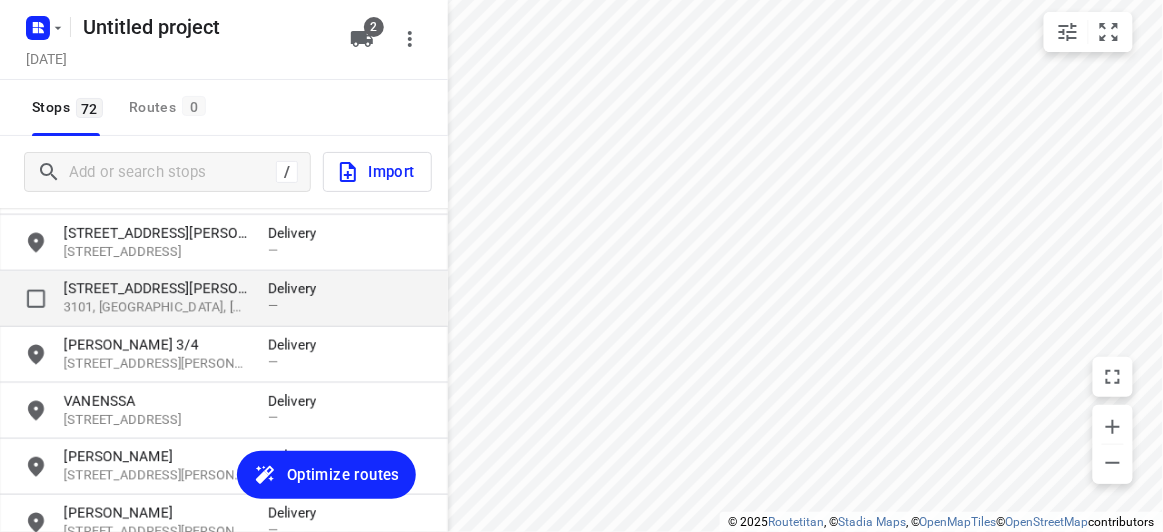 click on "3101, [GEOGRAPHIC_DATA], [GEOGRAPHIC_DATA]" at bounding box center [156, 308] 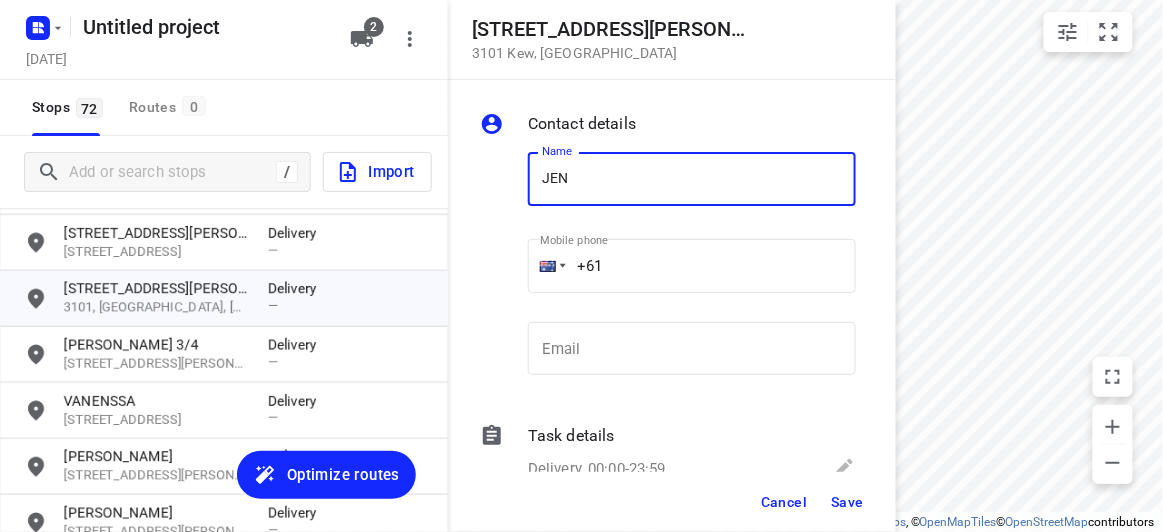 type on "JEN TAN" 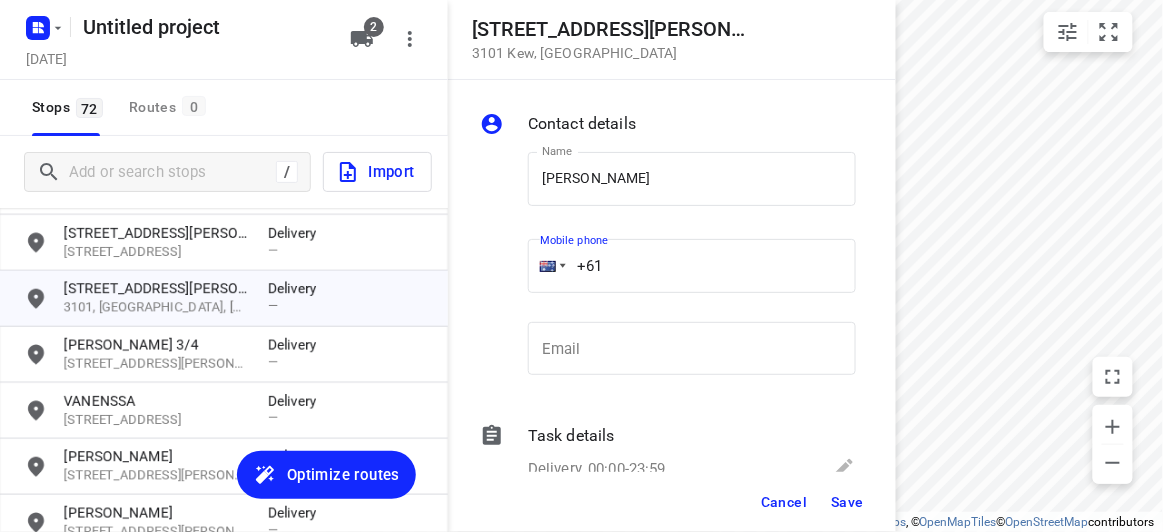 drag, startPoint x: 630, startPoint y: 270, endPoint x: 530, endPoint y: 283, distance: 100.84146 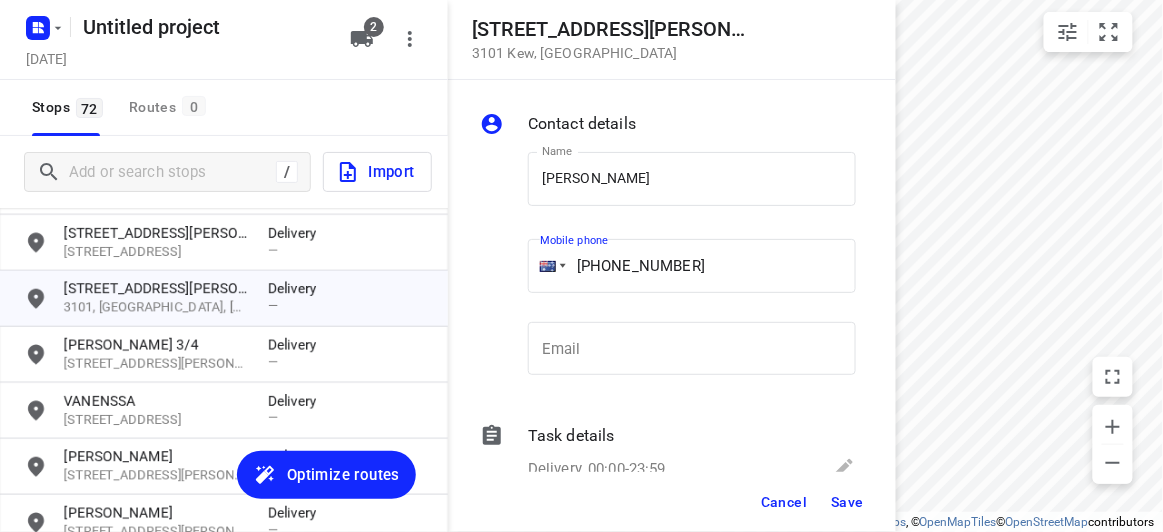 type on "+61 403131881" 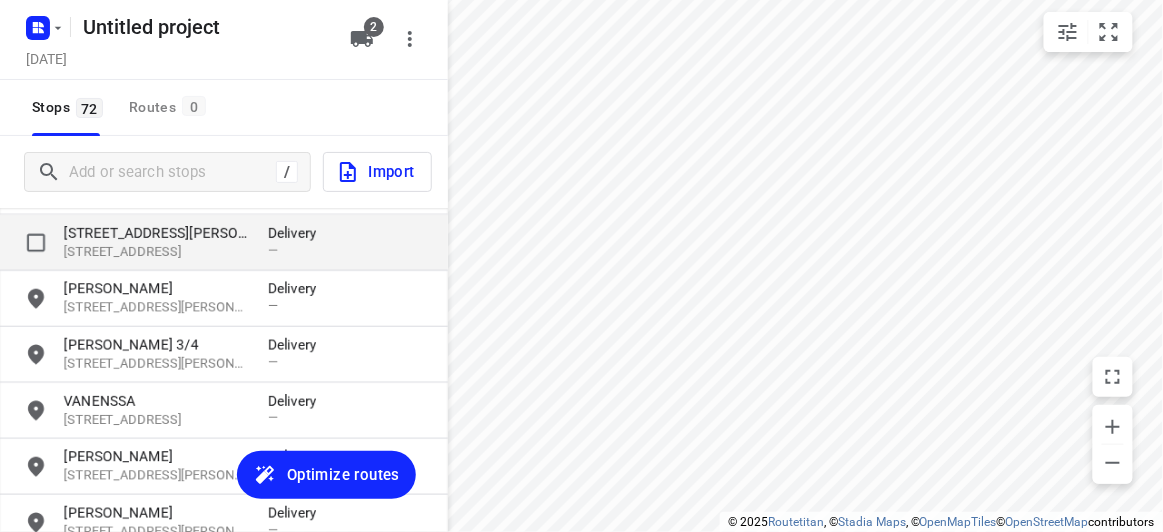 click on "[STREET_ADDRESS]" at bounding box center (156, 252) 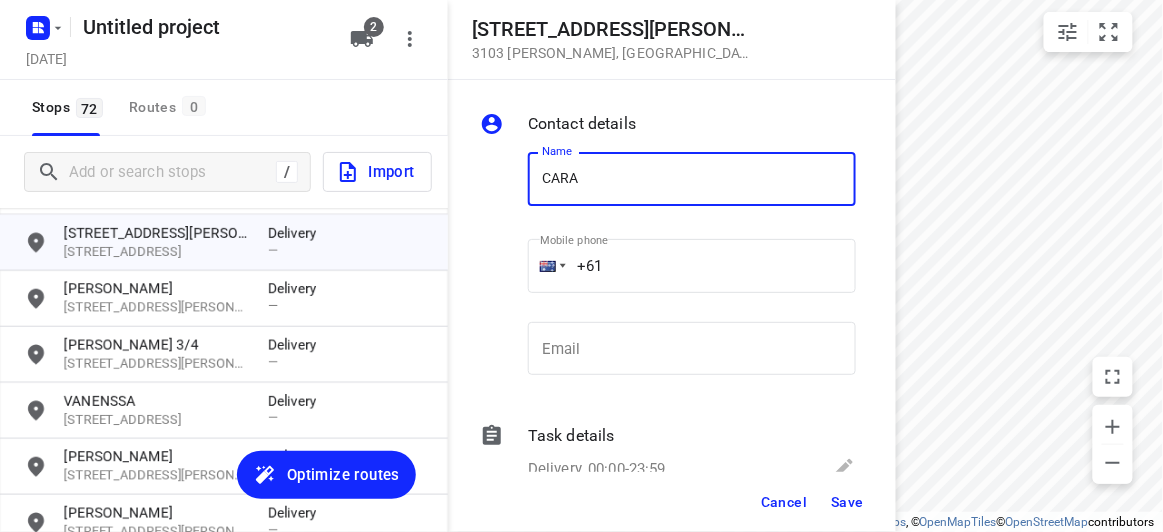 type on "CARA LEUNG" 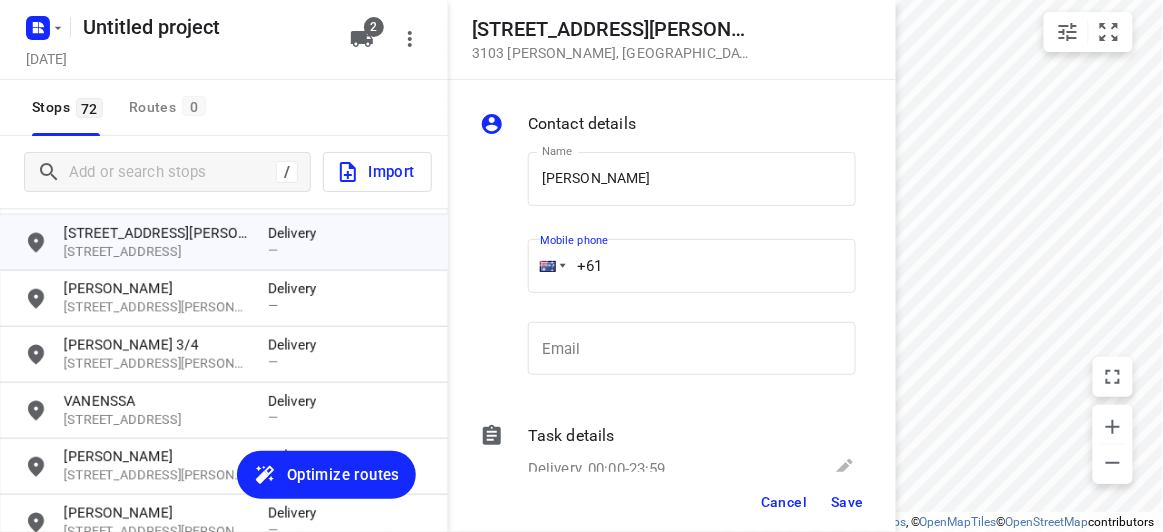 drag, startPoint x: 596, startPoint y: 270, endPoint x: 520, endPoint y: 269, distance: 76.00658 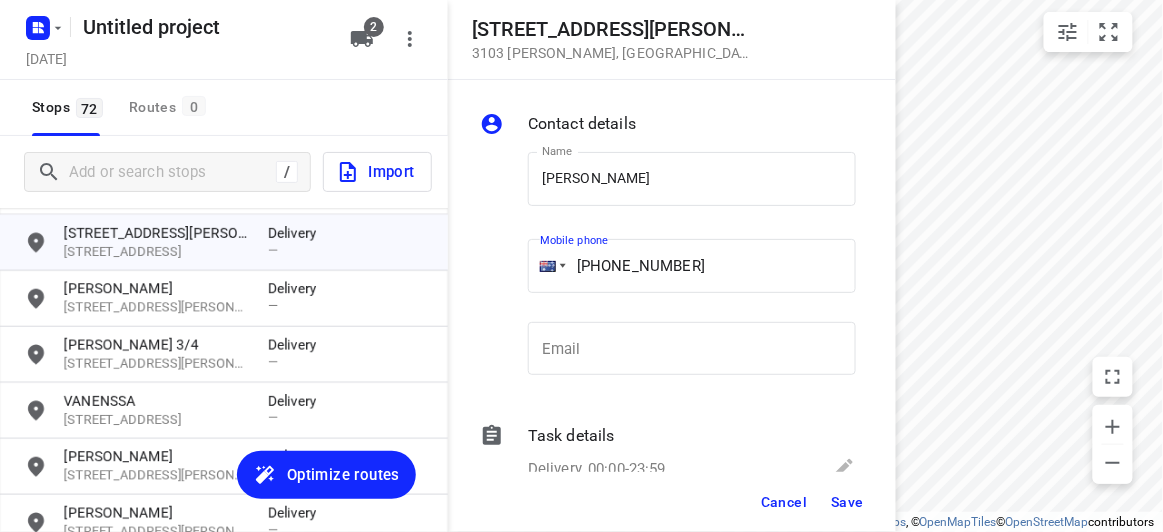 type on "+61 434189288" 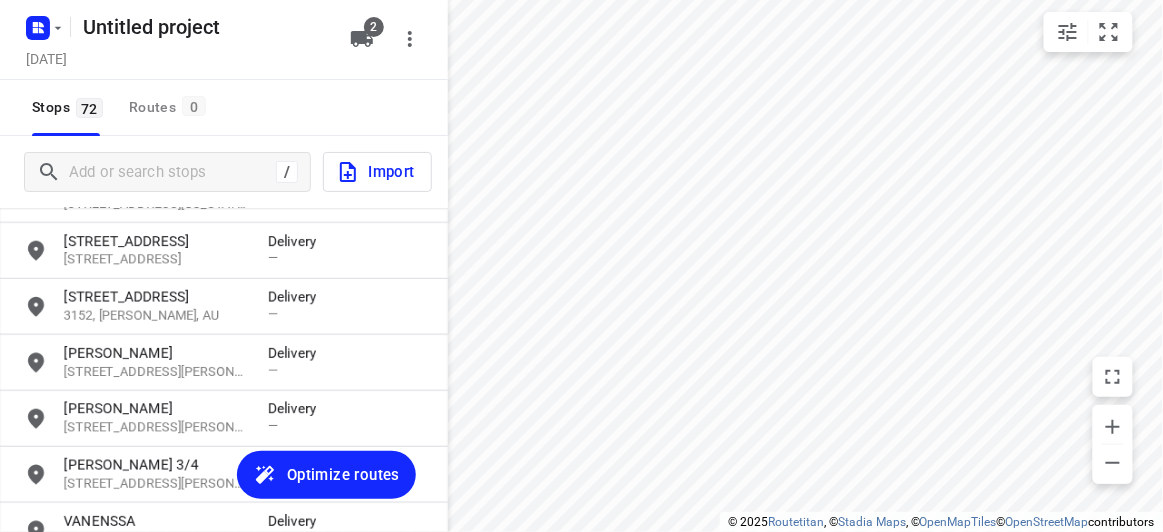 scroll, scrollTop: 2112, scrollLeft: 0, axis: vertical 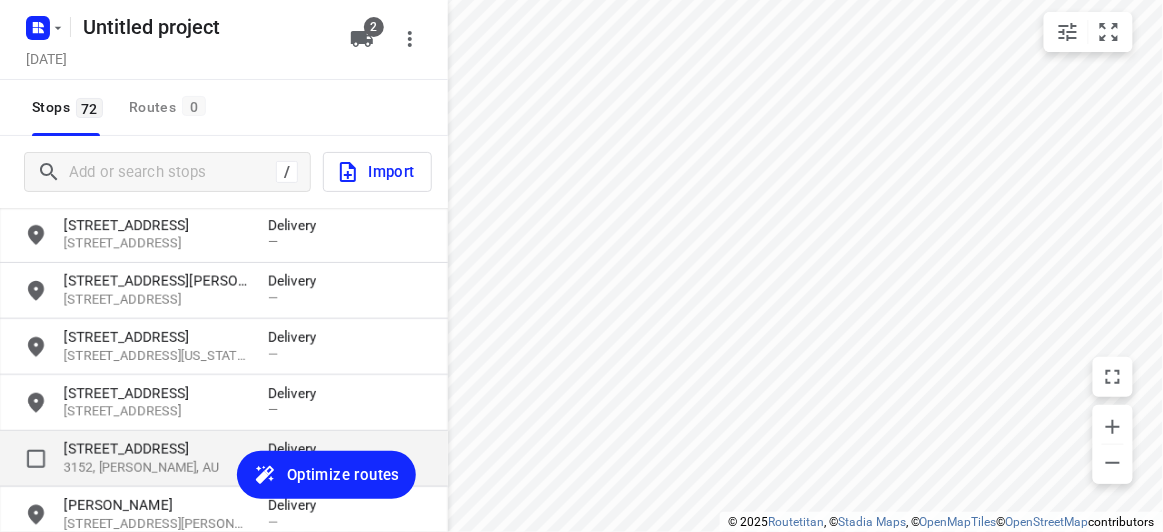 click on "55 Milpera Crescent 3152, Wantirna, AU Delivery —" at bounding box center [224, 459] 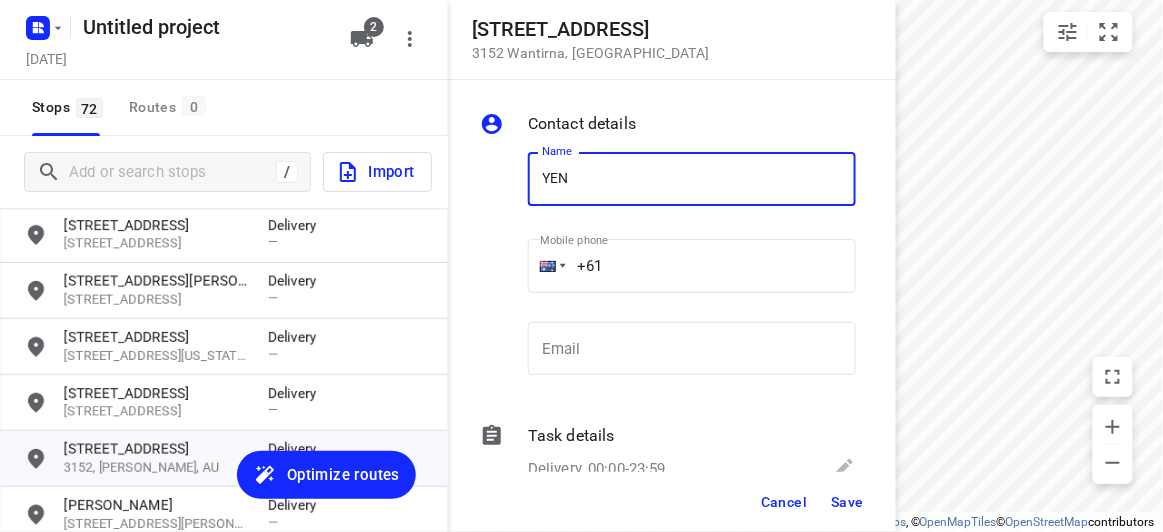 type on "YEN MAY LEE" 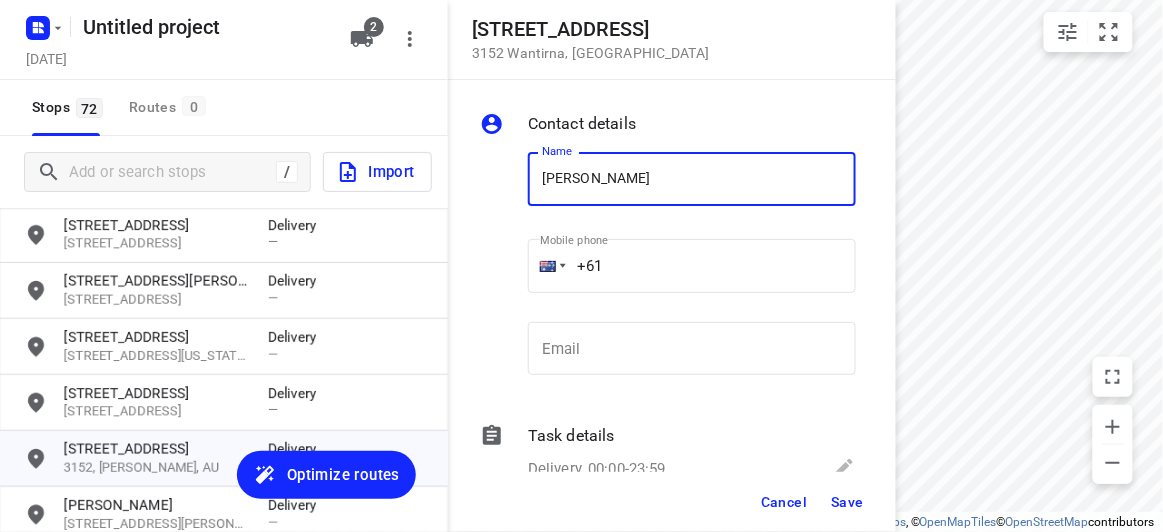 drag, startPoint x: 599, startPoint y: 268, endPoint x: 527, endPoint y: 267, distance: 72.00694 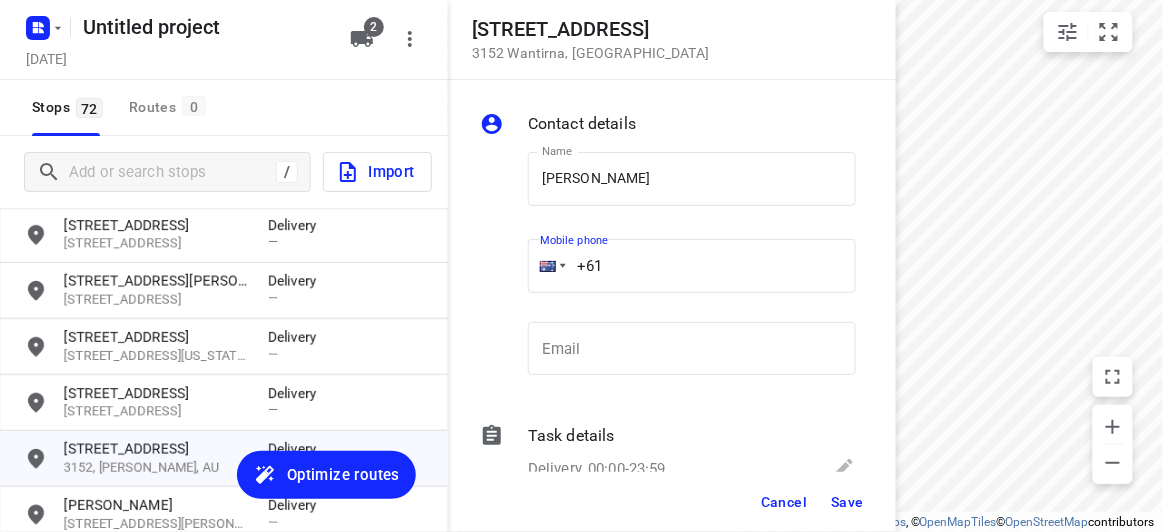 paste on "450705388" 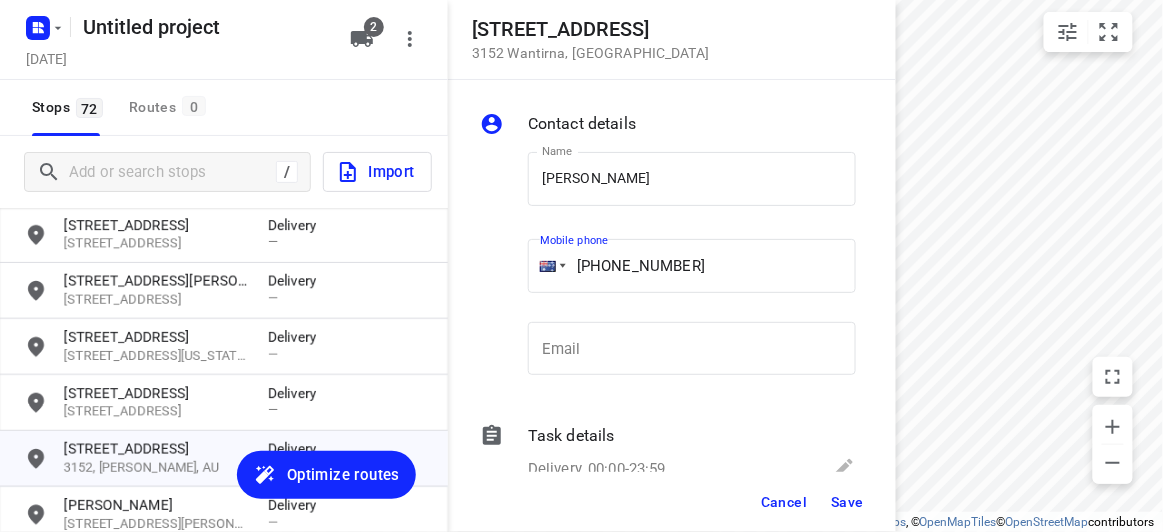 type on "+61 450705388" 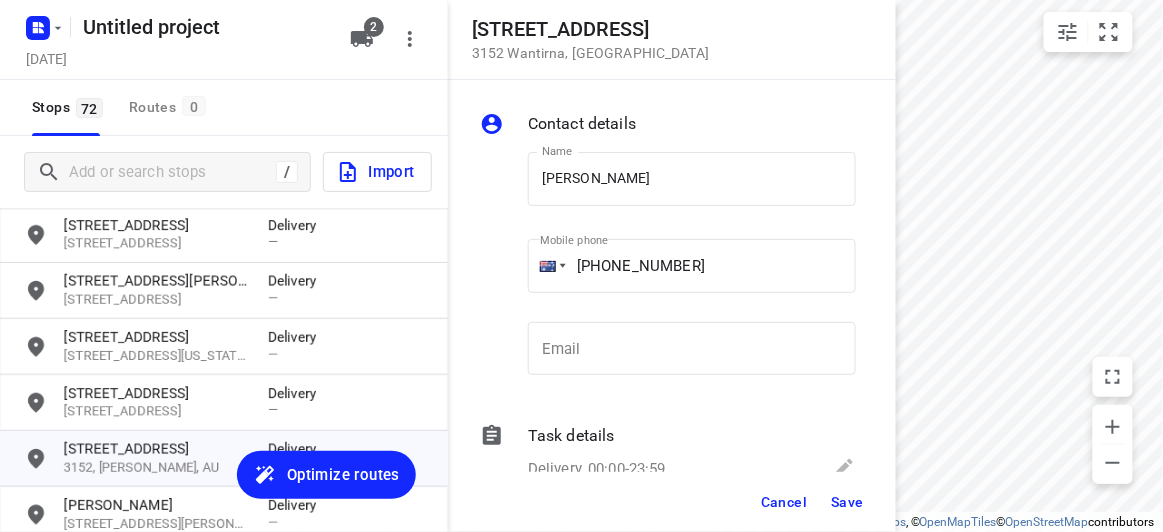 click on "Save" at bounding box center (847, 502) 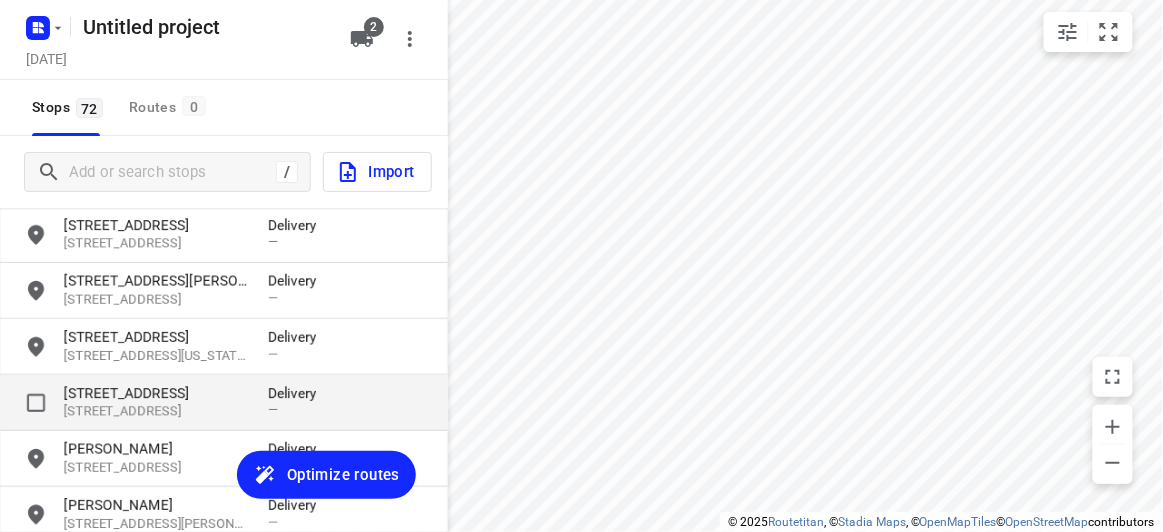 click on "[STREET_ADDRESS]" at bounding box center [156, 393] 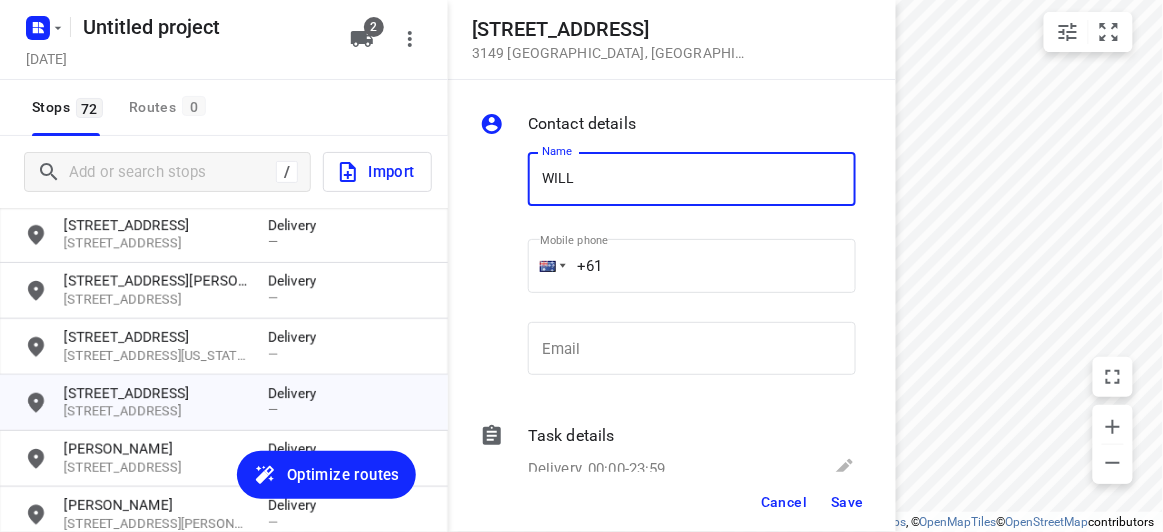 type on "WILLY" 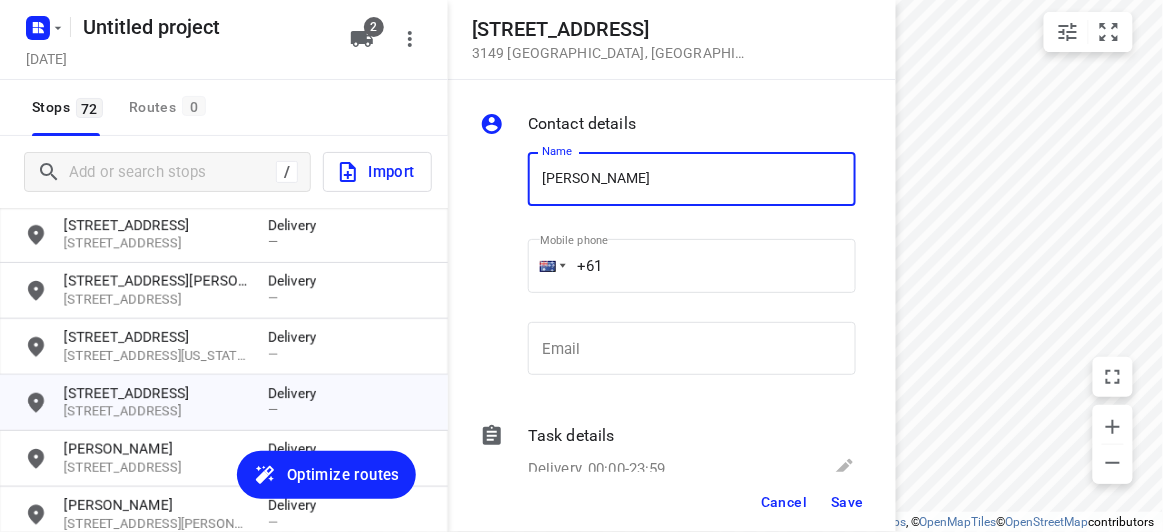 drag, startPoint x: 618, startPoint y: 246, endPoint x: 492, endPoint y: 246, distance: 126 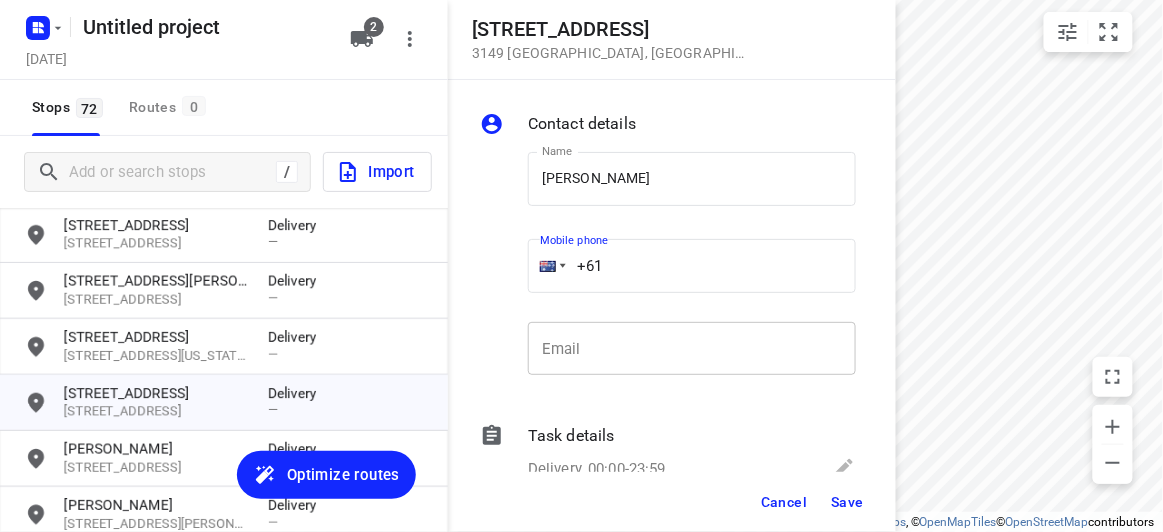 paste on "433038828" 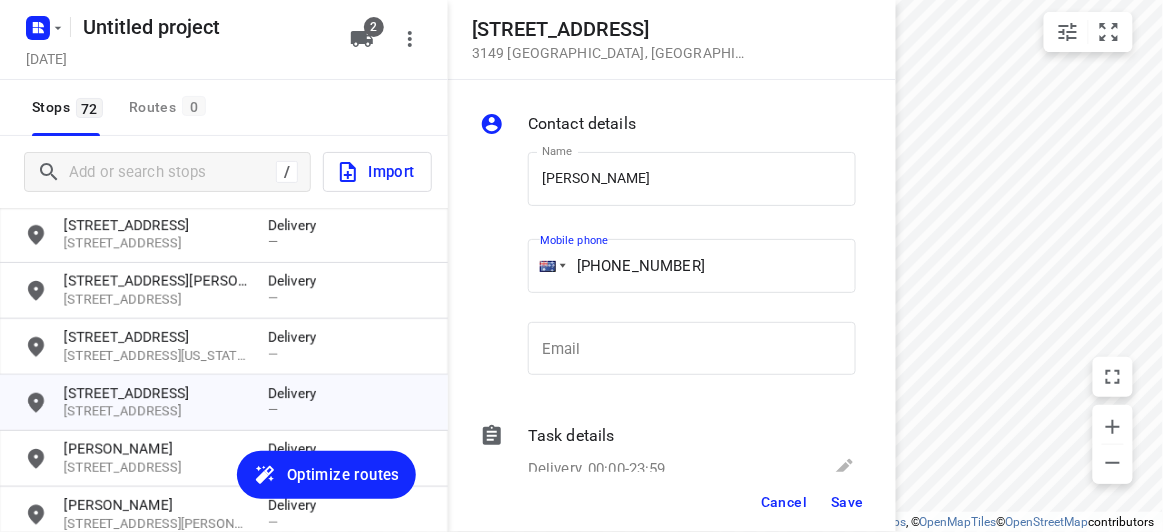 type on "+61 433038828" 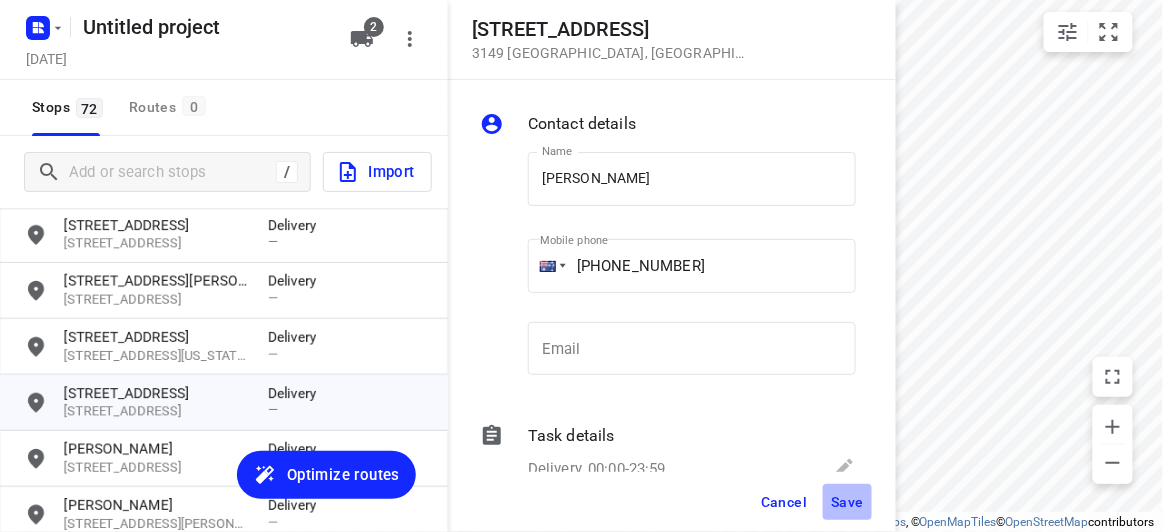 click on "Save" at bounding box center [847, 502] 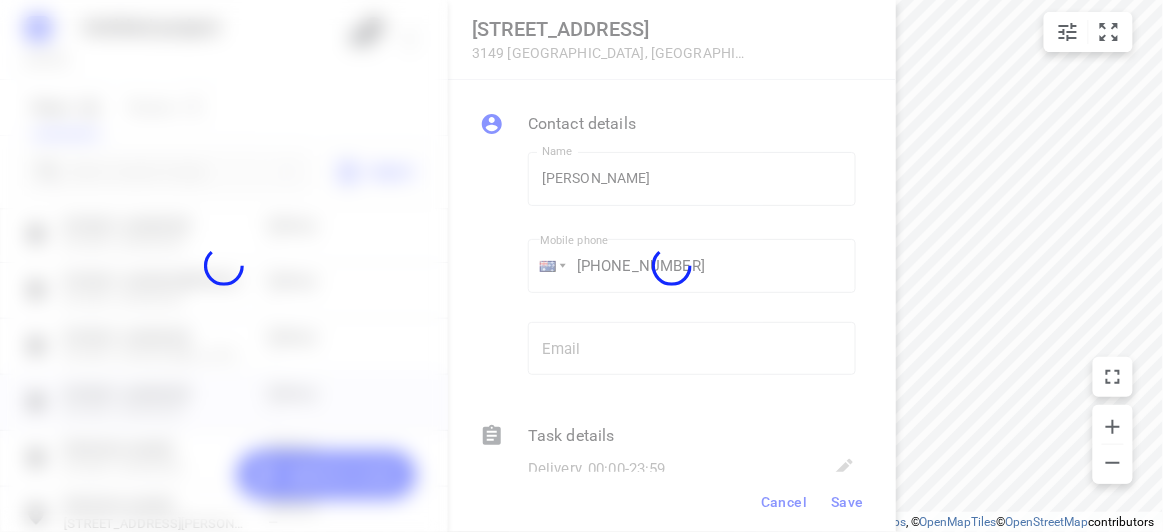 click at bounding box center (672, 266) 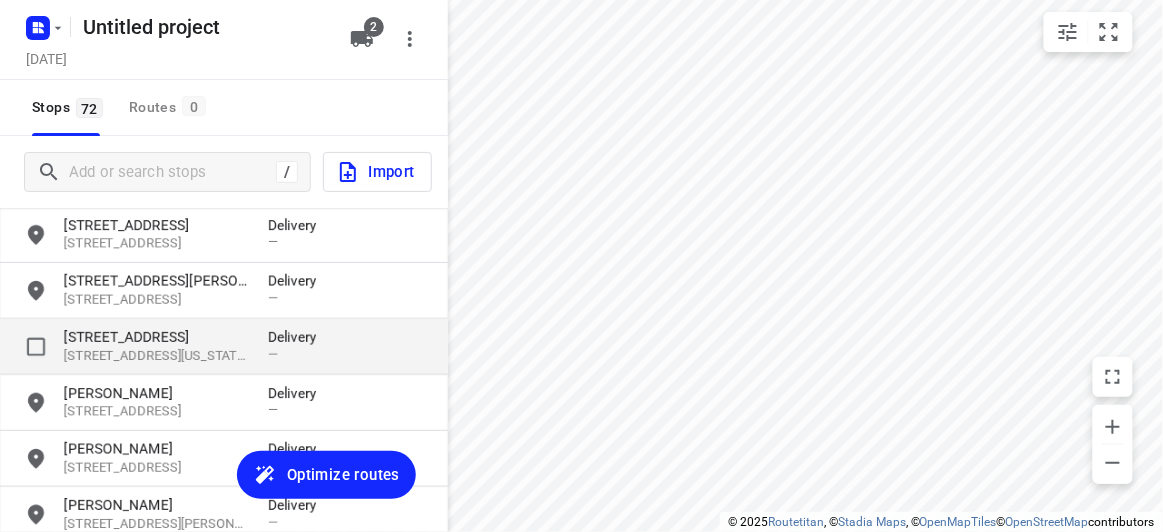 click on "[STREET_ADDRESS]" at bounding box center [156, 337] 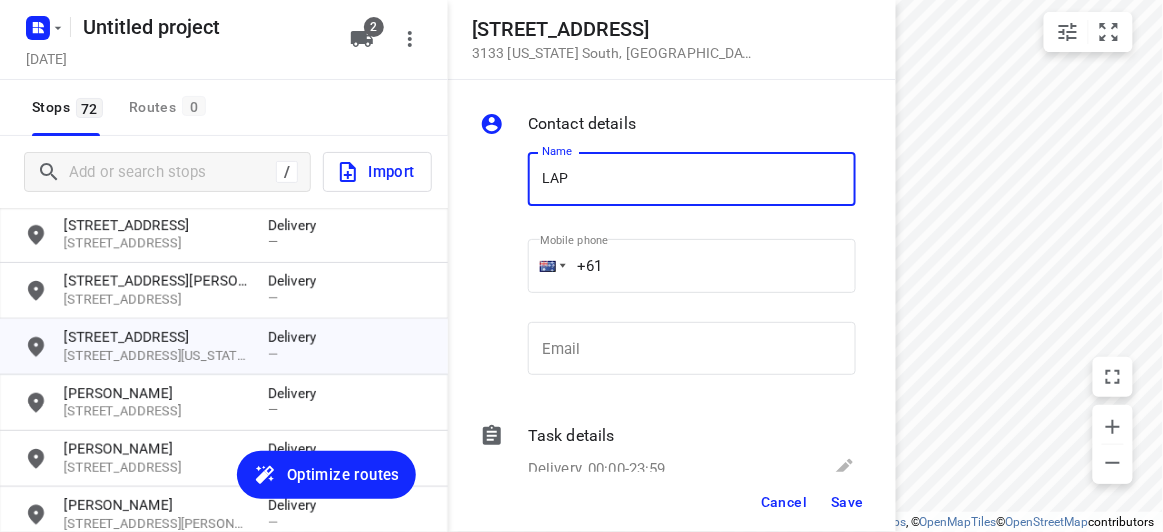 type on "LAPHANG CHUNG" 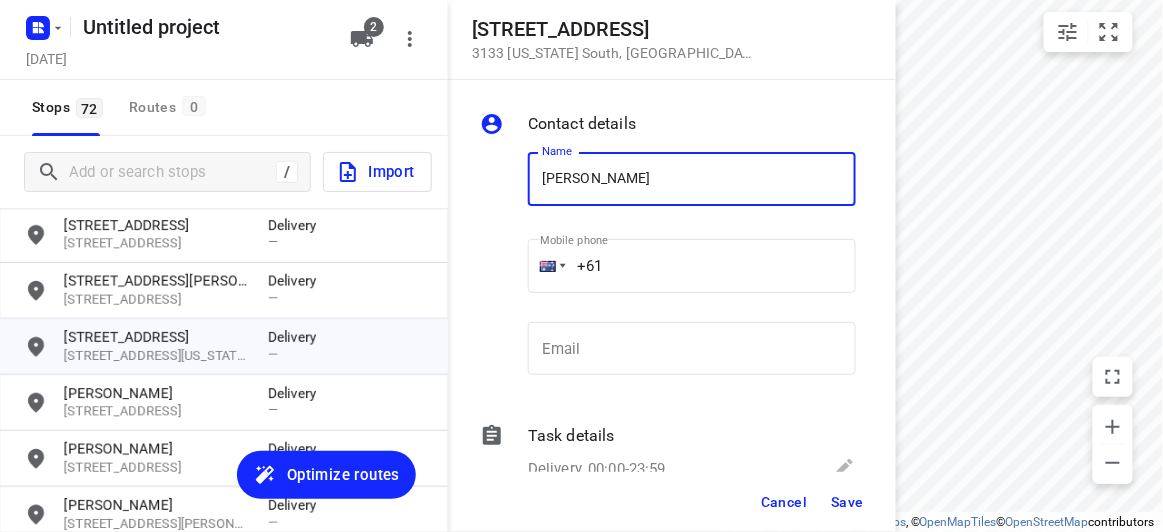 click on "+61" at bounding box center [692, 266] 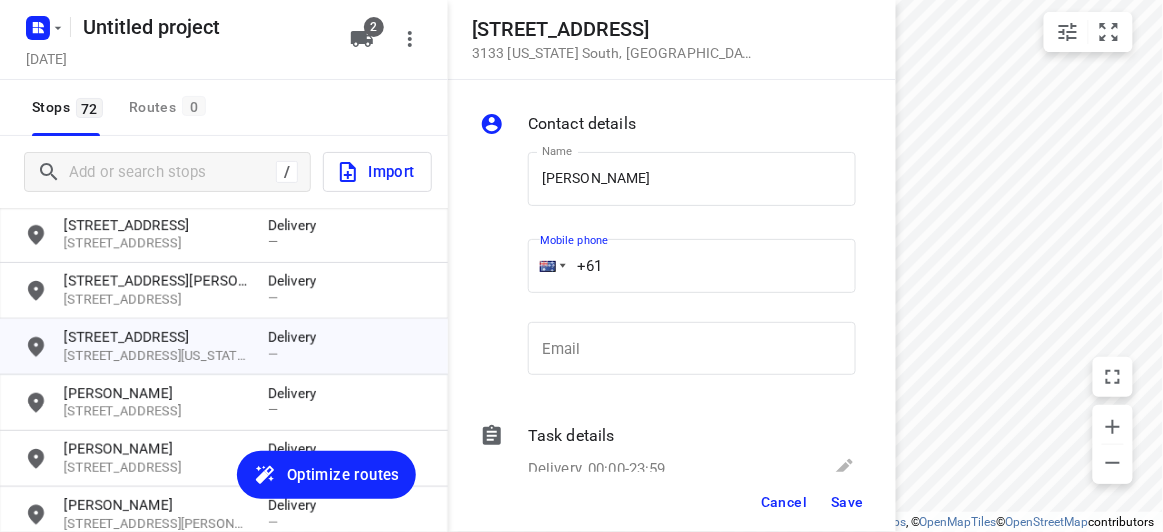 drag, startPoint x: 542, startPoint y: 266, endPoint x: 509, endPoint y: 266, distance: 33 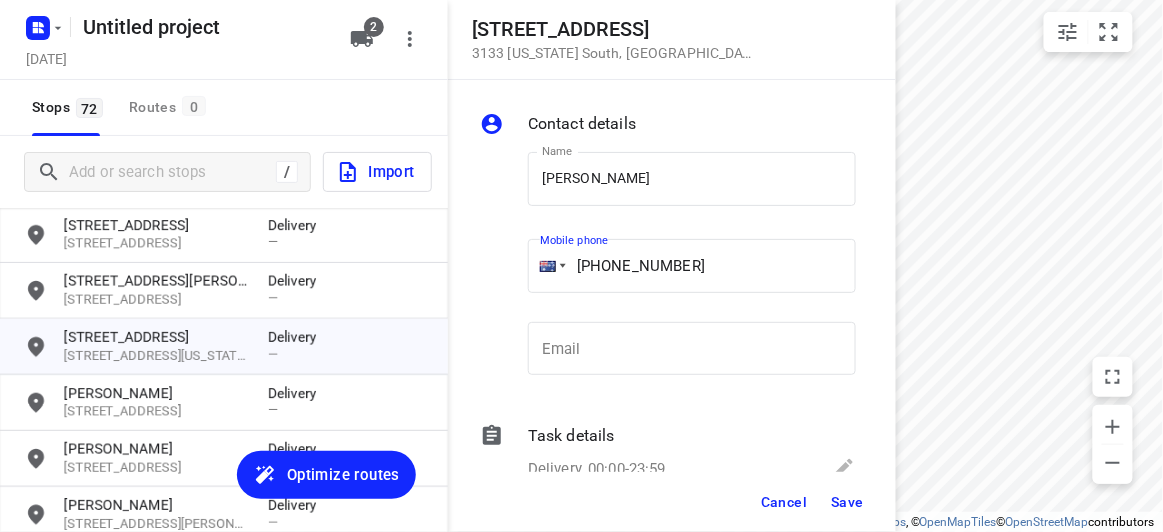 type on "+61 403541676" 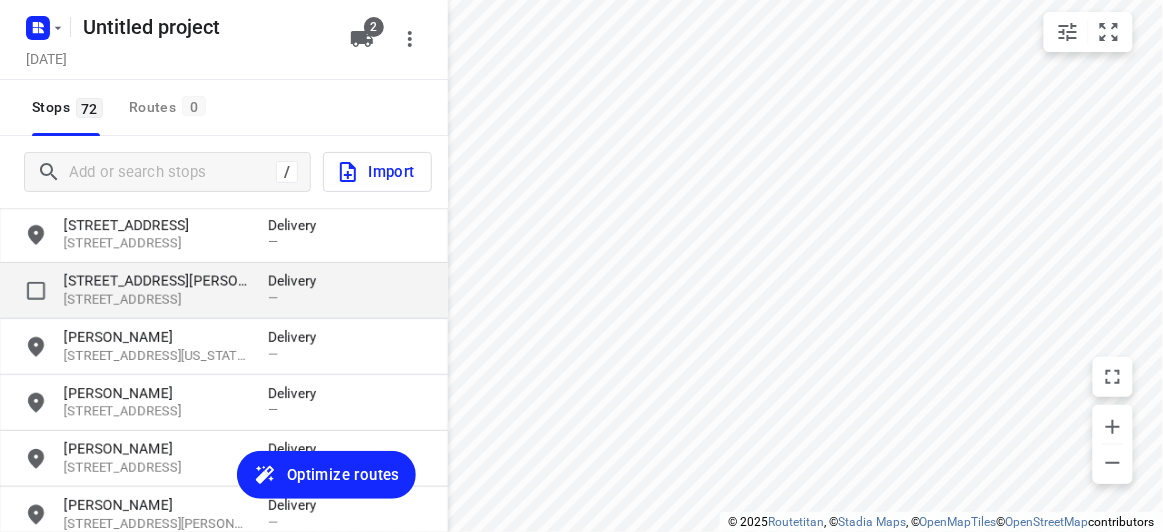 click on "[STREET_ADDRESS][PERSON_NAME]" at bounding box center (156, 281) 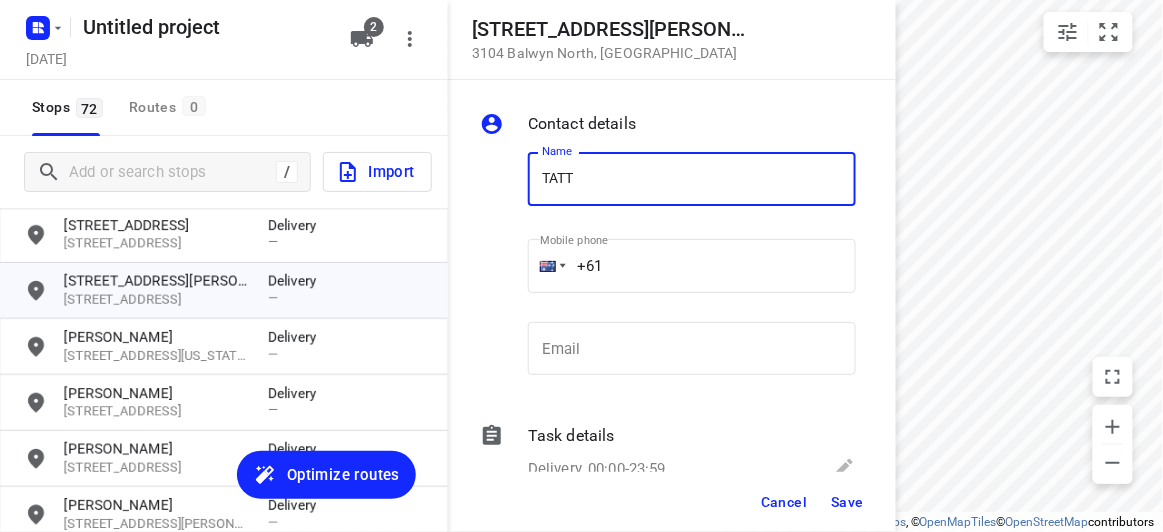 type on "TATT JIN SAW" 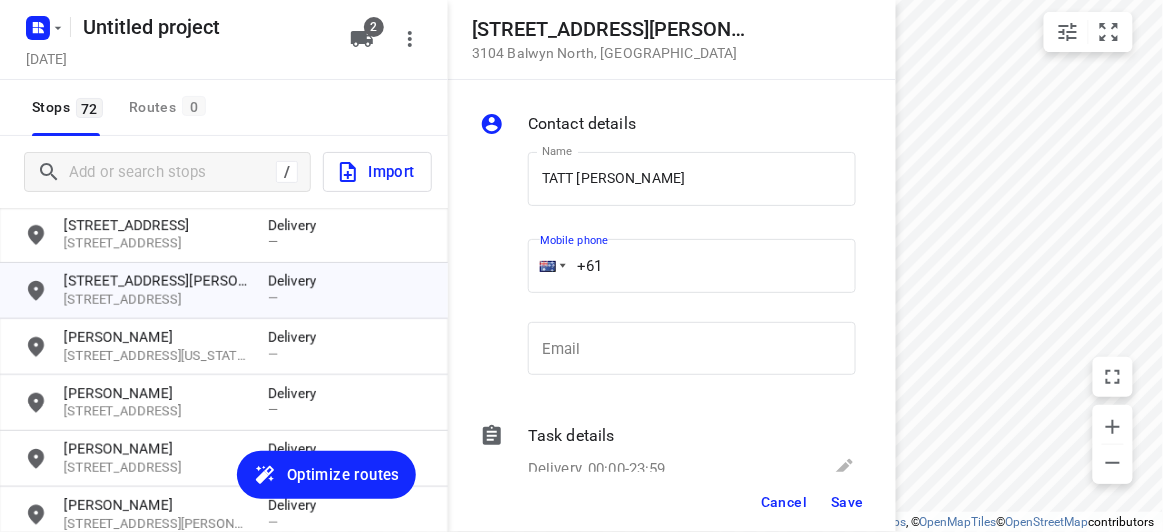 drag, startPoint x: 545, startPoint y: 284, endPoint x: 518, endPoint y: 287, distance: 27.166155 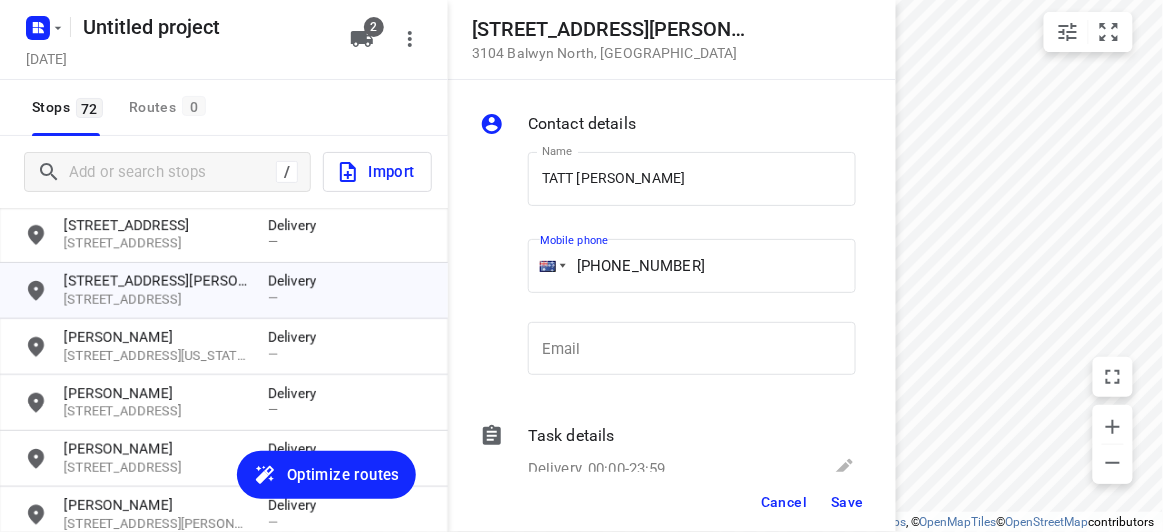type on "+61 401262845" 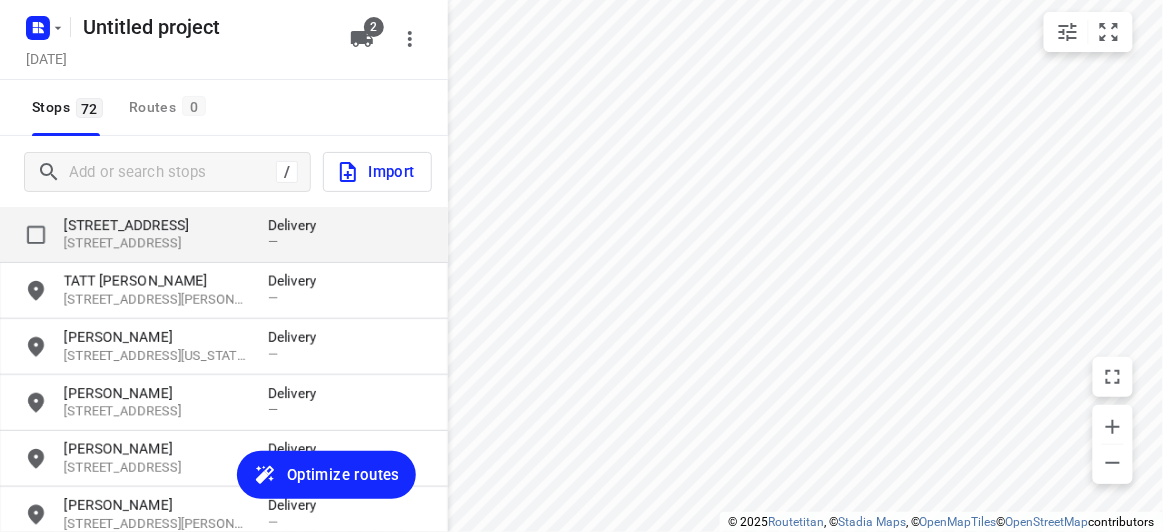 click on "[STREET_ADDRESS]" at bounding box center (156, 225) 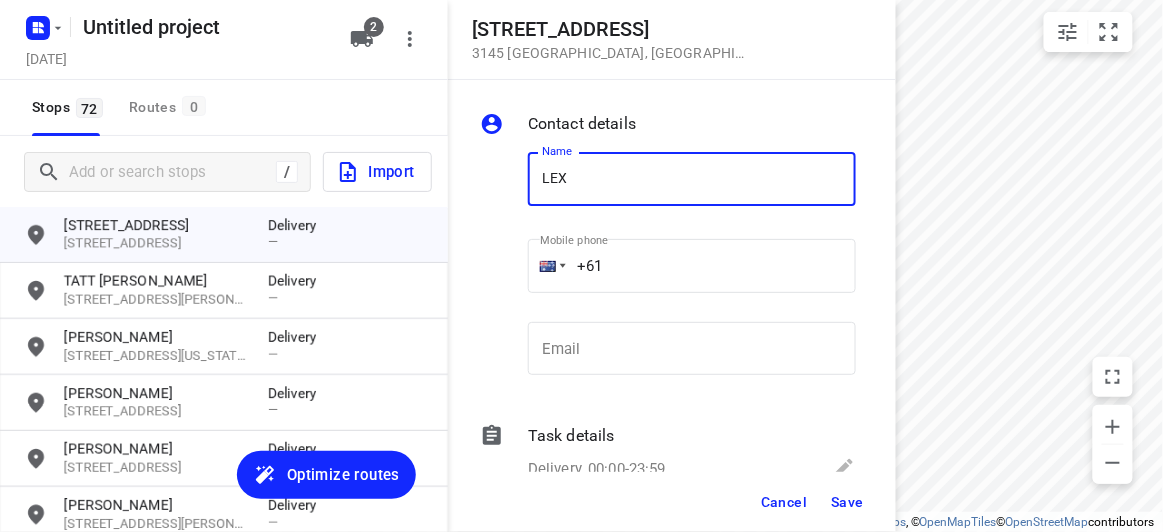 click on "LEX" at bounding box center (692, 179) 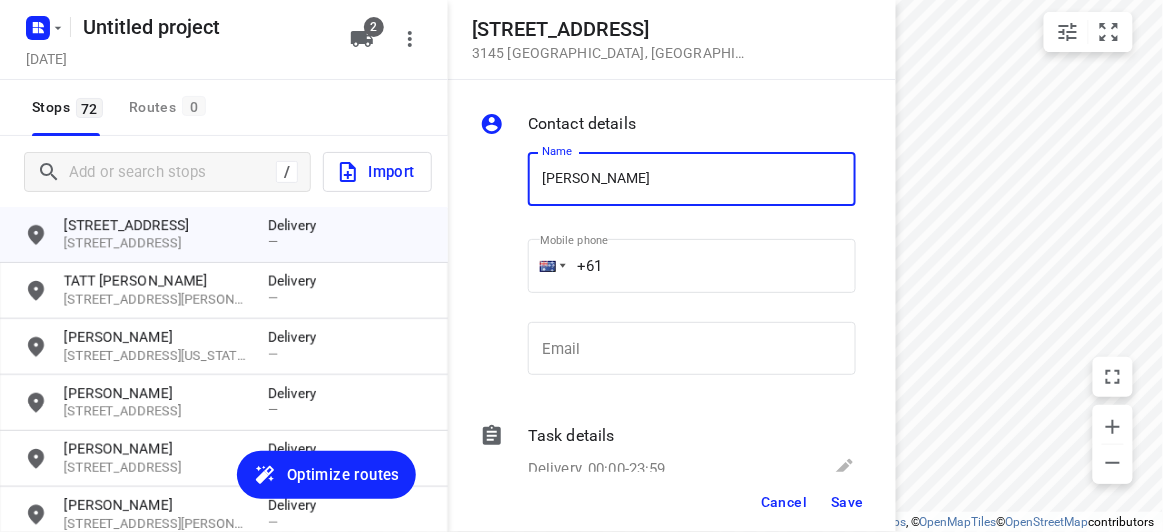 click on "ALEX" at bounding box center [692, 179] 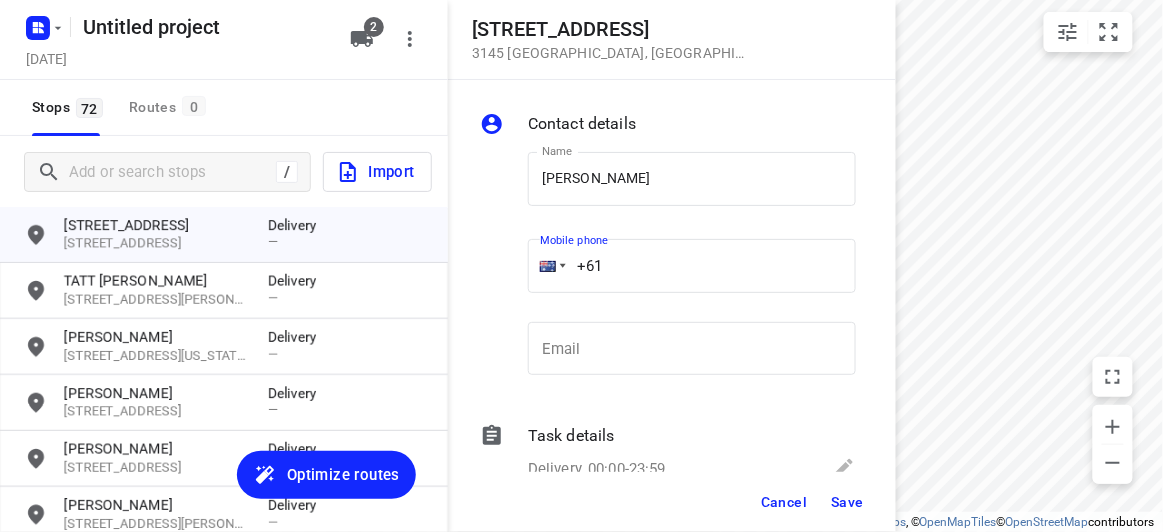 click on "Name ALEX NG Name Mobile phone +61 ​ Email Email" at bounding box center [668, 268] 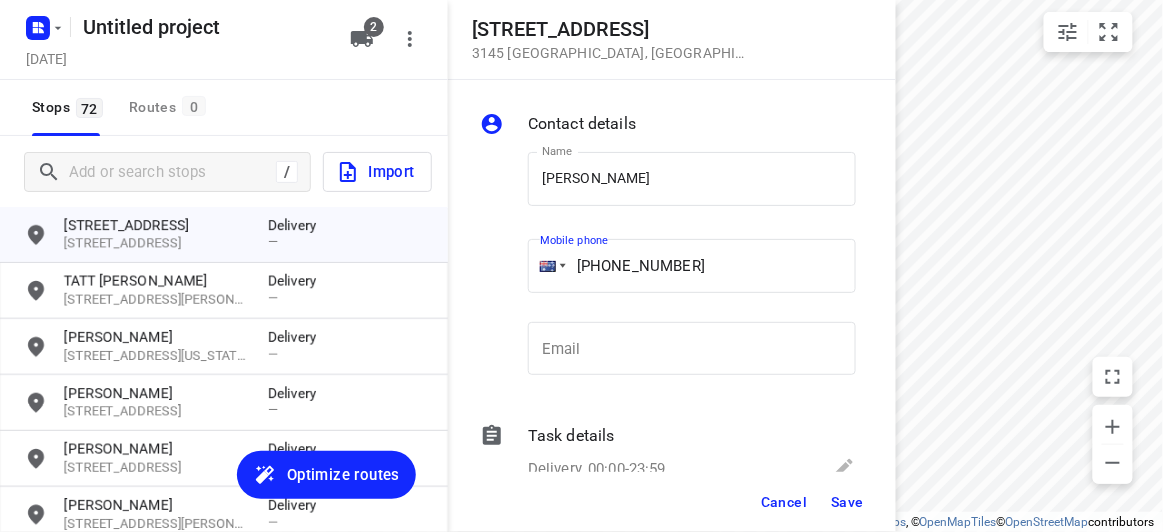 type on "+61 401262845" 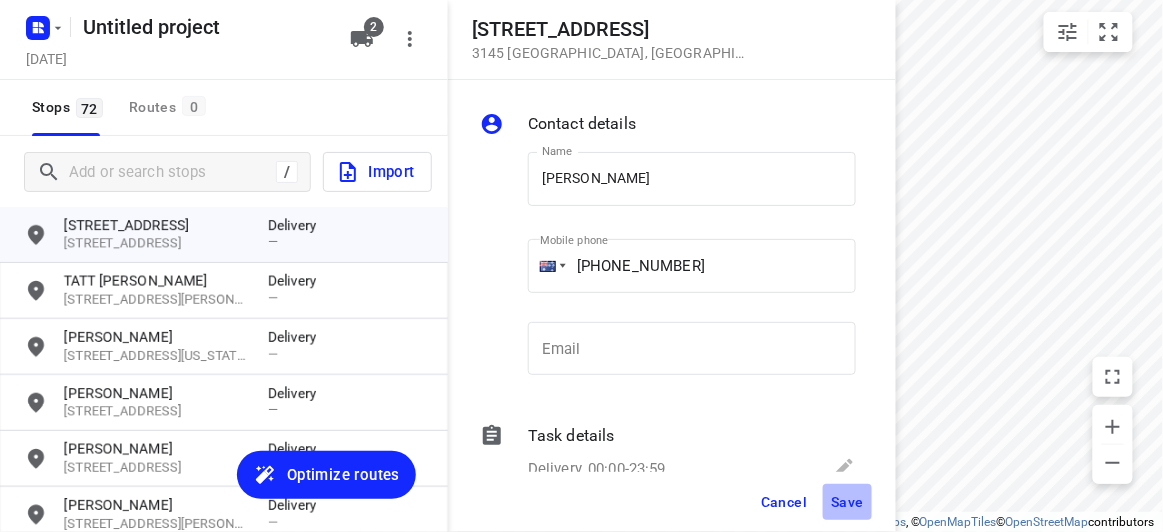 click on "Save" at bounding box center [847, 502] 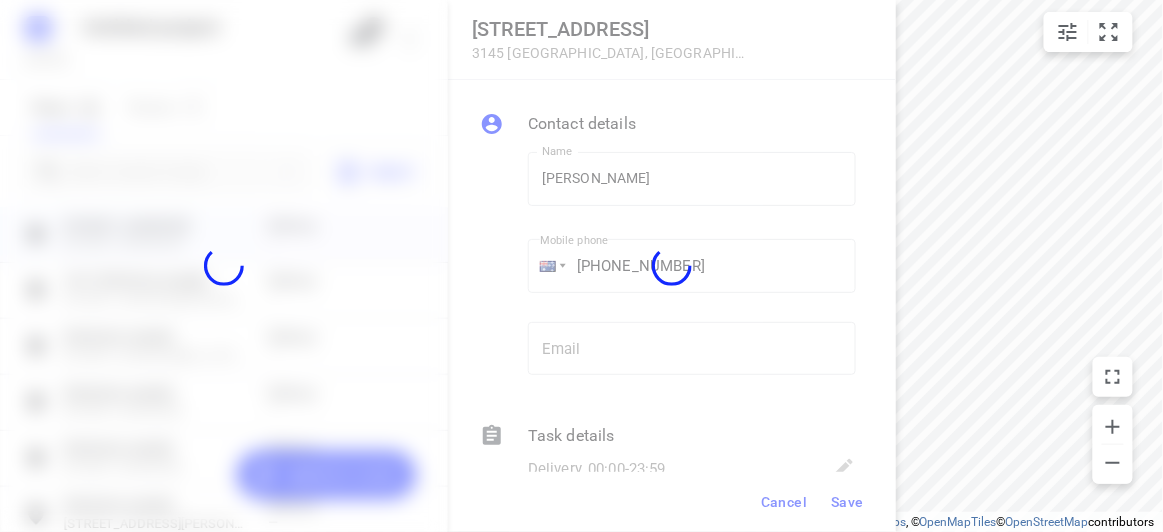 click at bounding box center (672, 266) 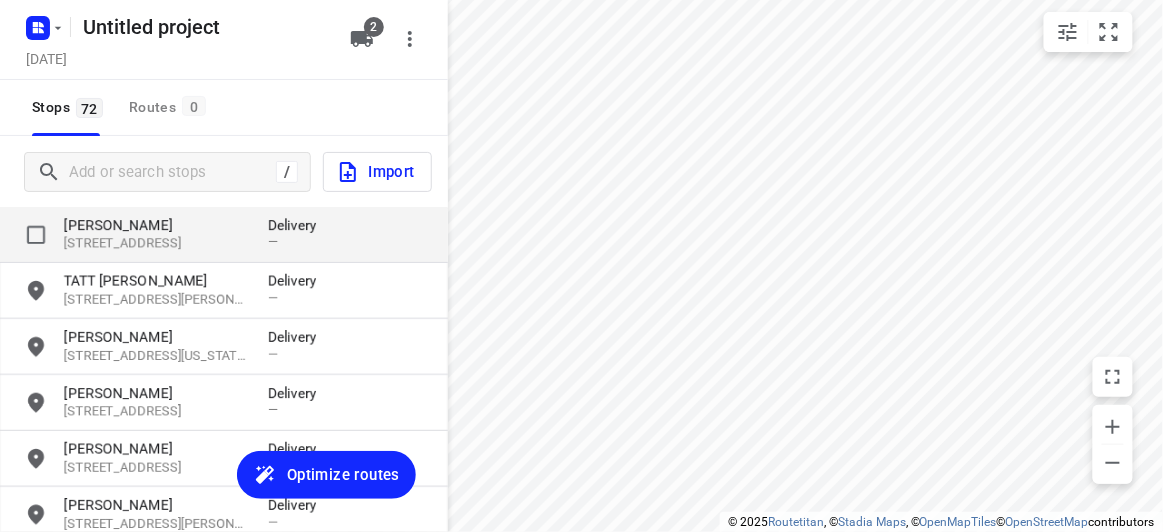 click on "ALEX NG" at bounding box center [156, 225] 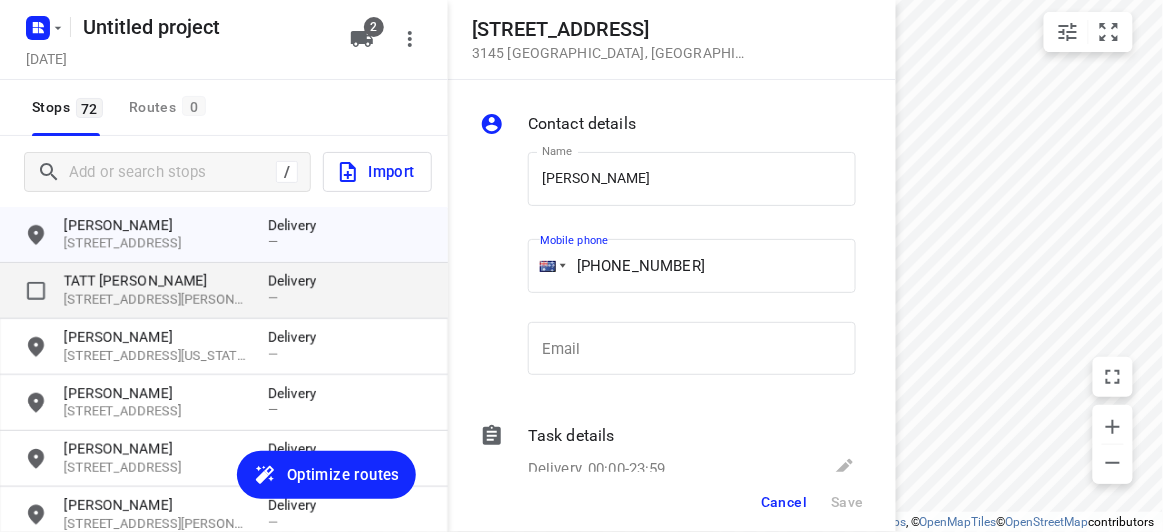 drag, startPoint x: 681, startPoint y: 280, endPoint x: 413, endPoint y: 285, distance: 268.04663 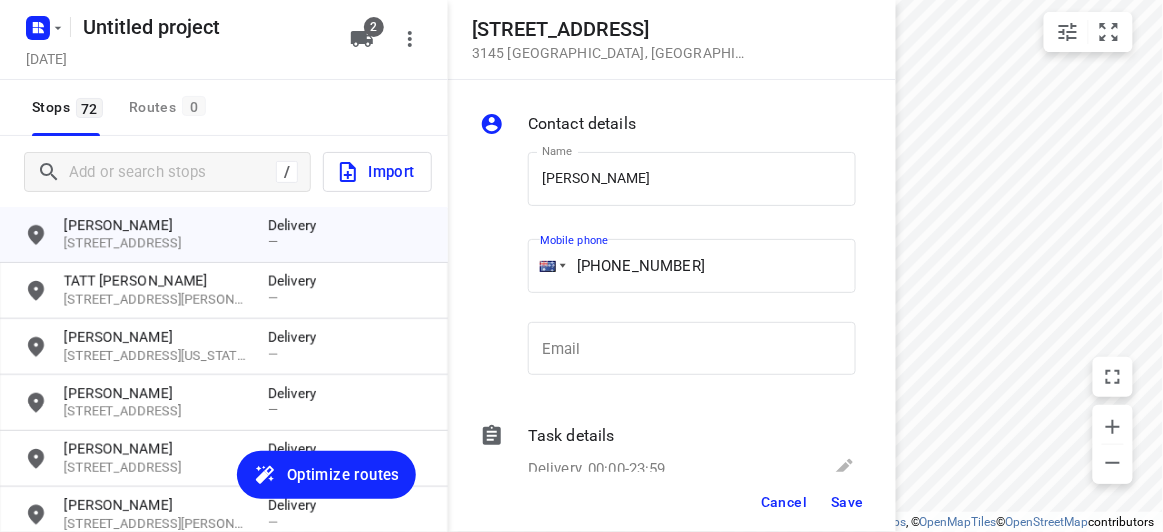 type on "+61 433555883" 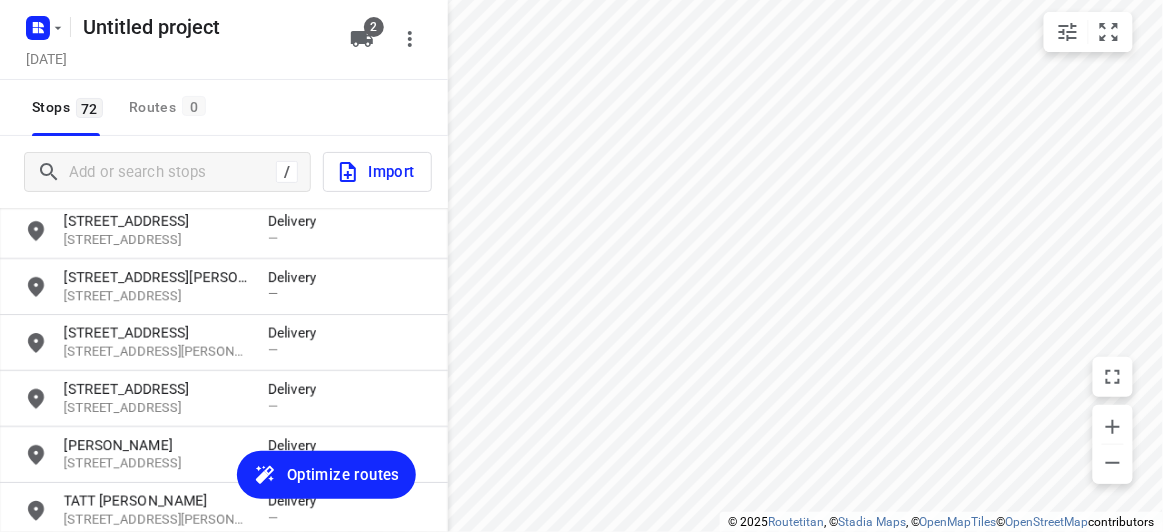 scroll, scrollTop: 1839, scrollLeft: 0, axis: vertical 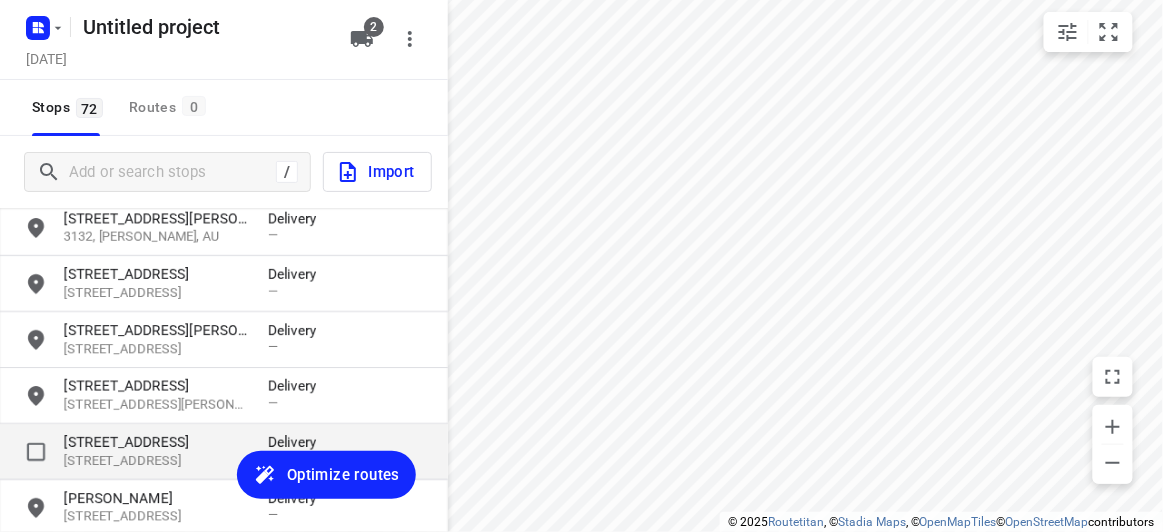 click on "[STREET_ADDRESS]" at bounding box center [156, 442] 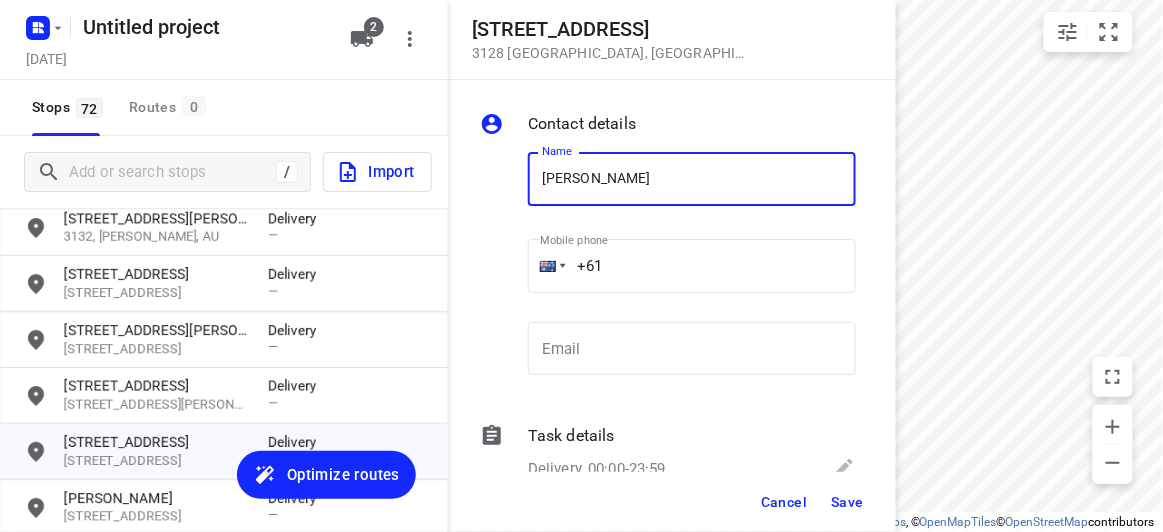 type on "FAY 2/421" 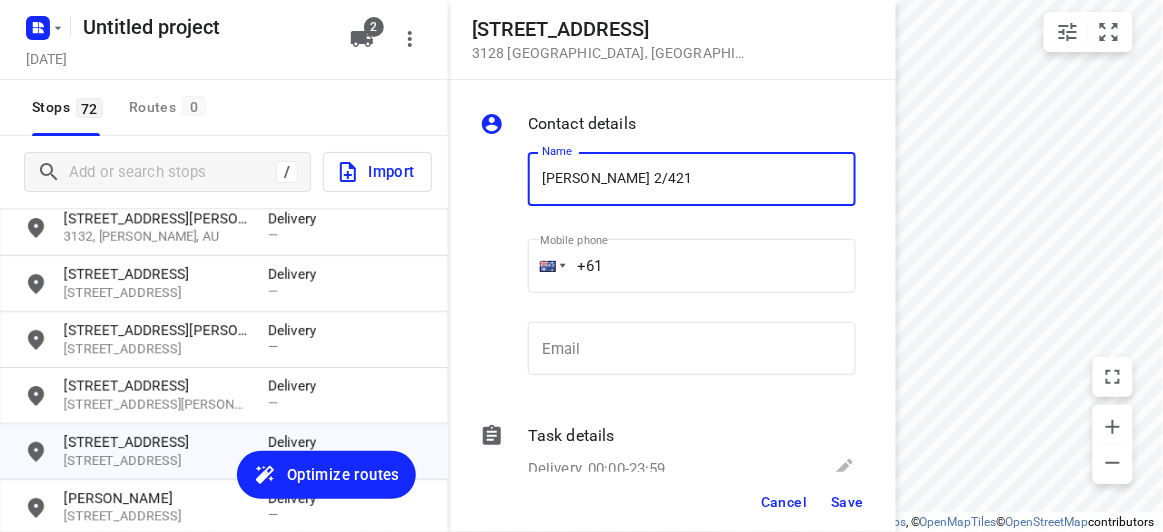 click on "+61" at bounding box center (692, 266) 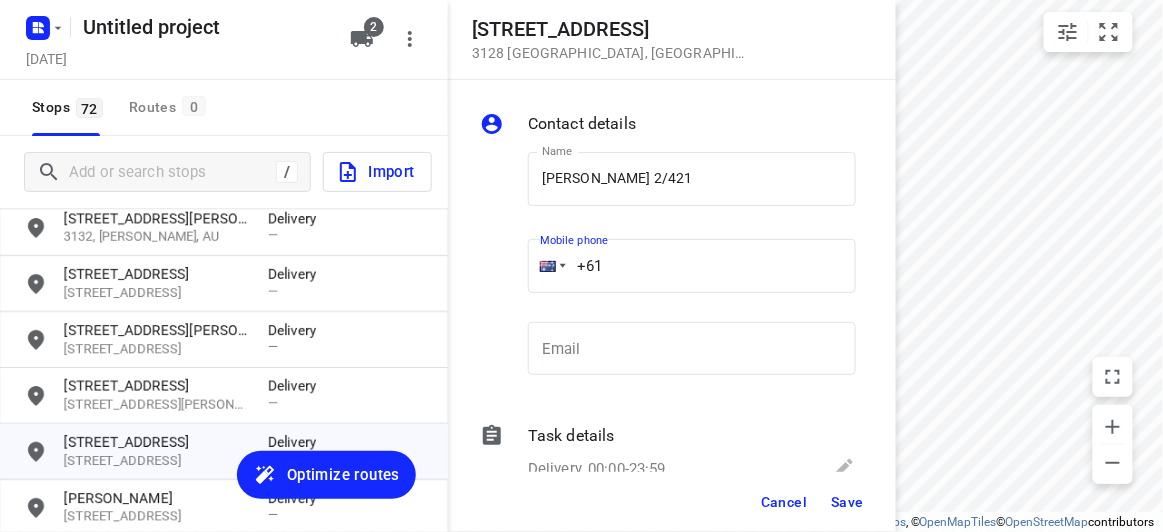 paste on "450581186" 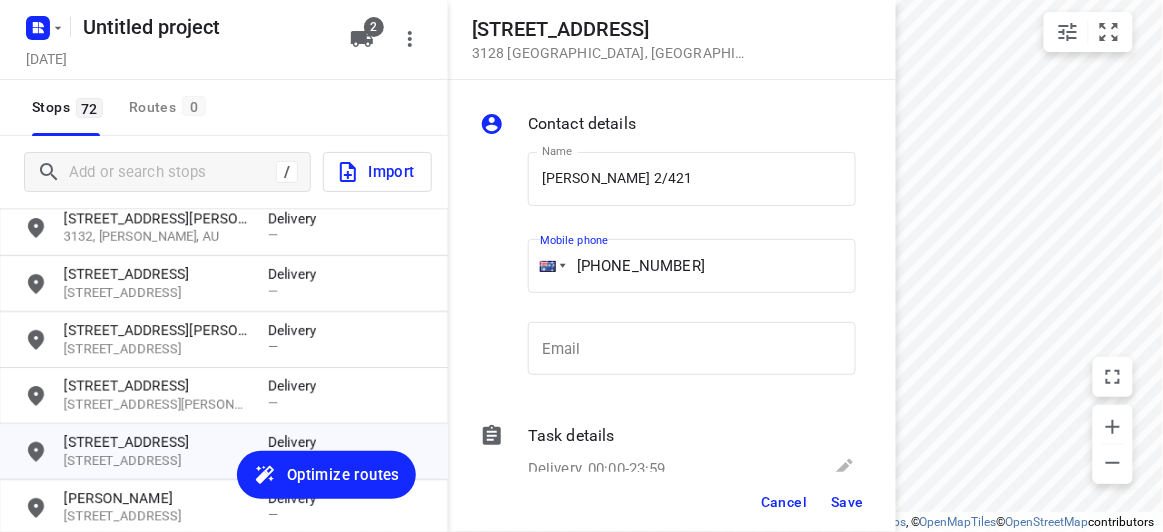 type on "+61 450581186" 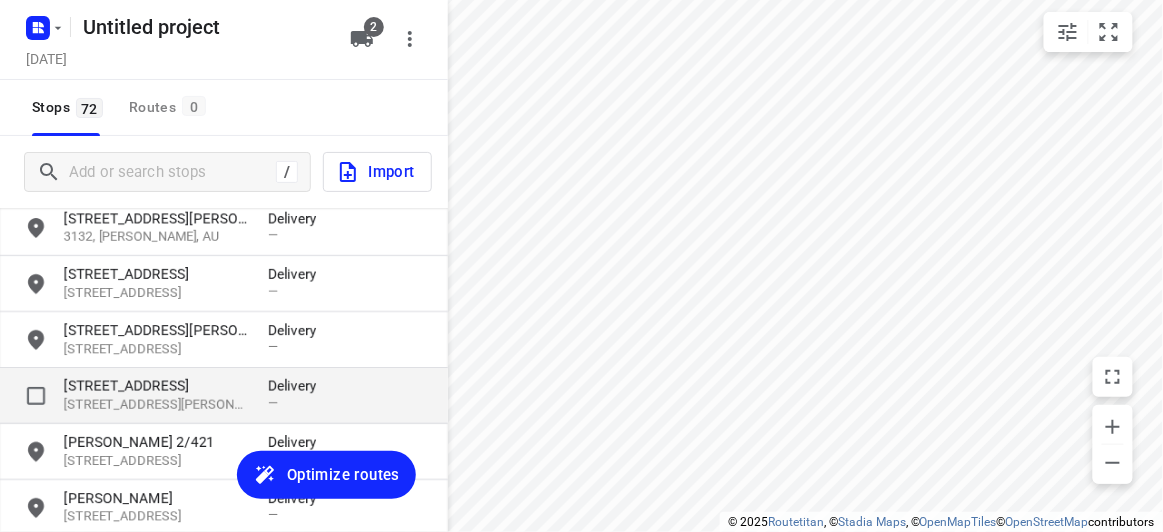 click on "[STREET_ADDRESS]" at bounding box center [156, 386] 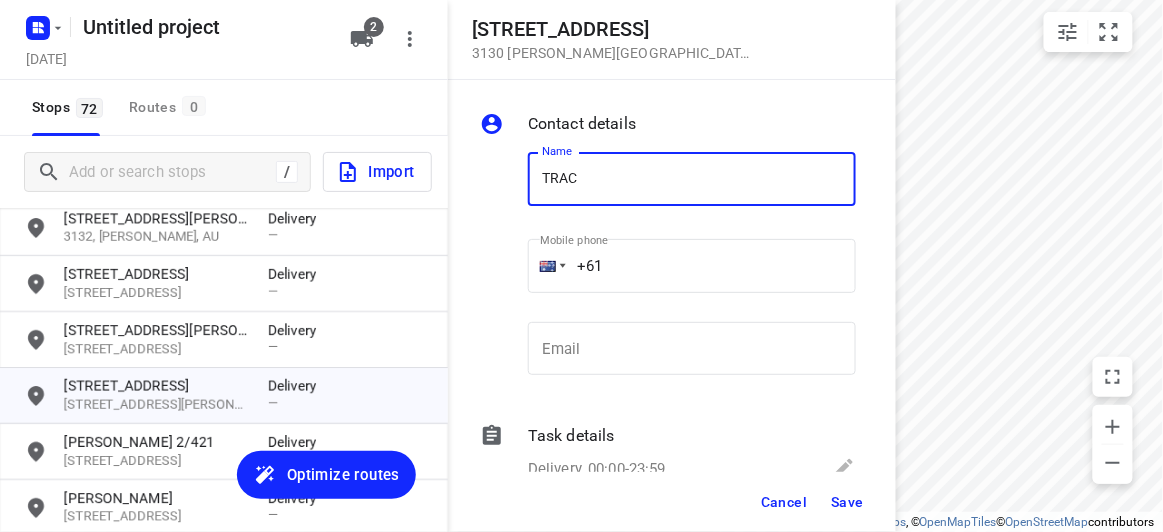 type on "TRACY" 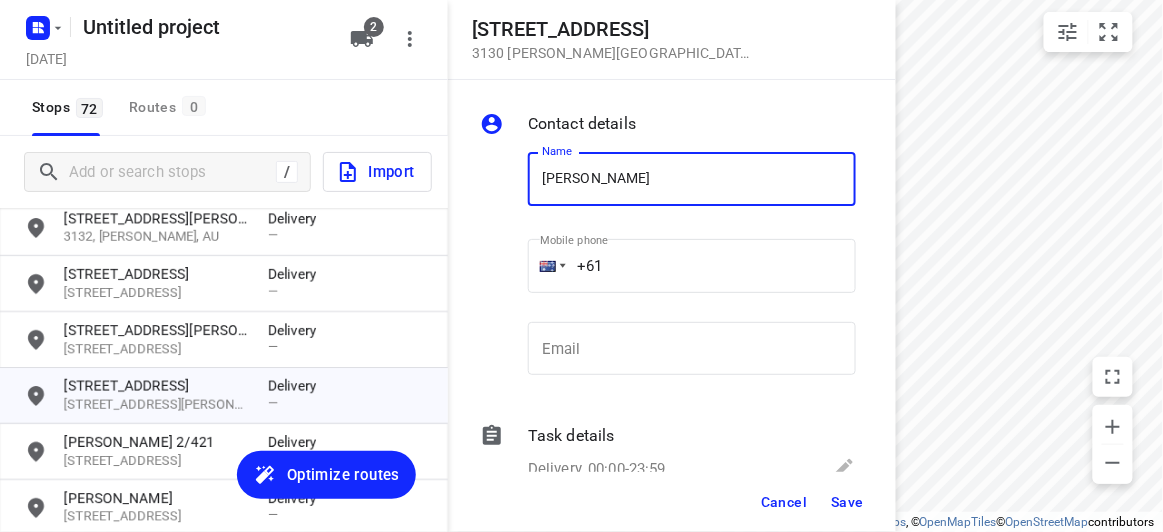 drag, startPoint x: 613, startPoint y: 206, endPoint x: 637, endPoint y: 265, distance: 63.694584 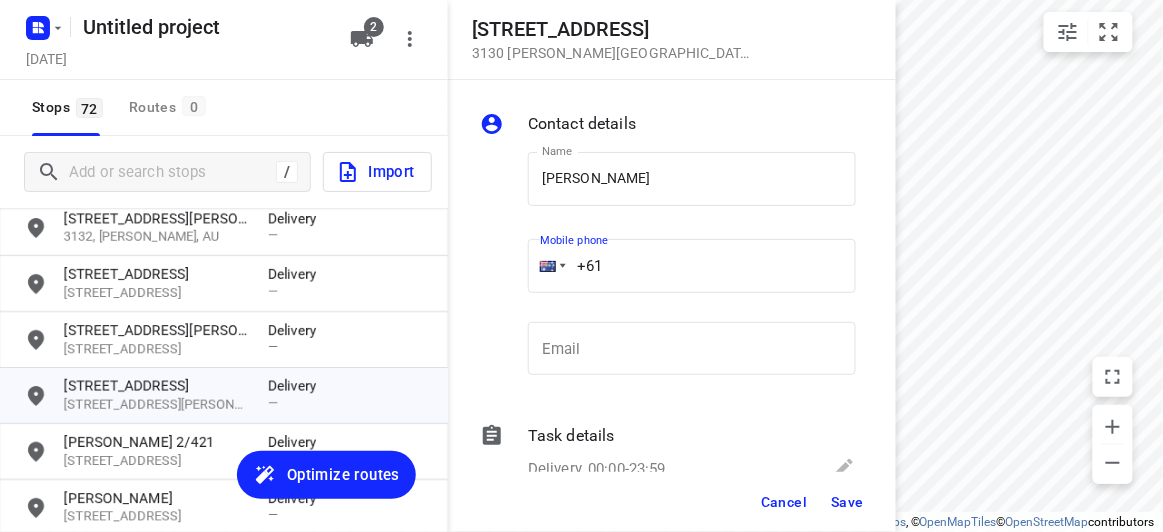paste on "402149829" 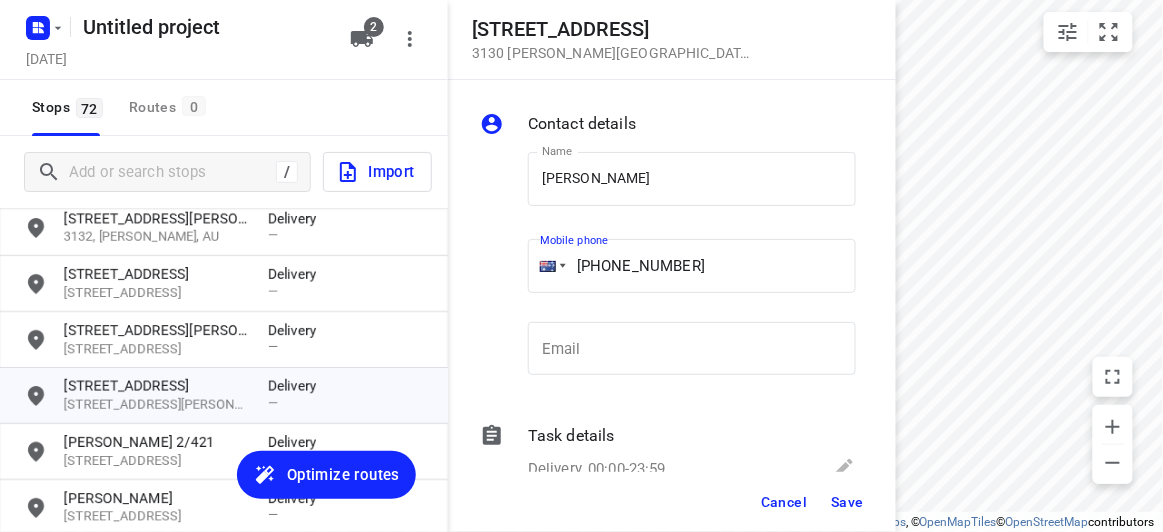 type on "+61 402149829" 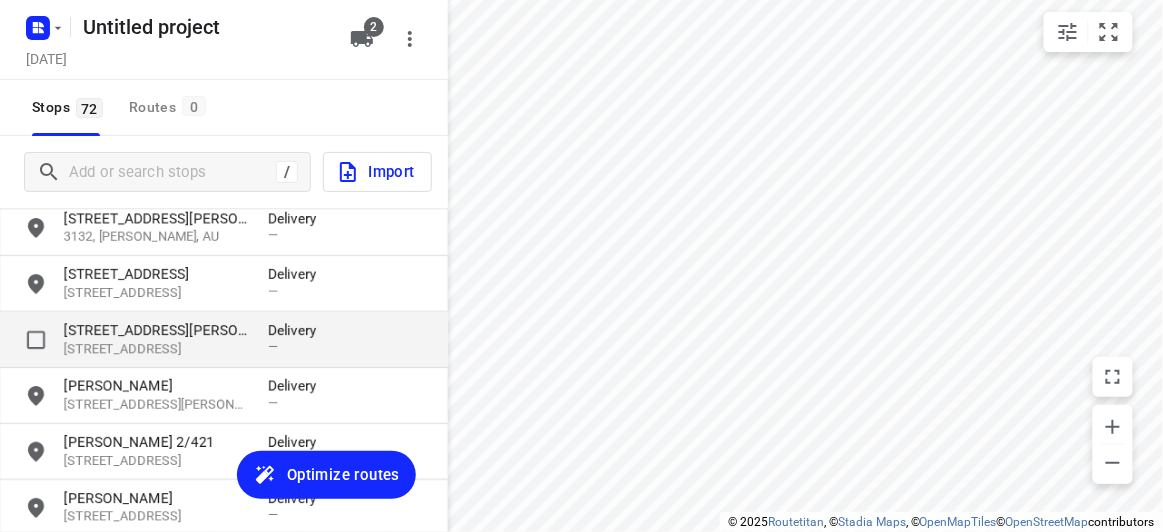 click on "[STREET_ADDRESS]" at bounding box center (156, 349) 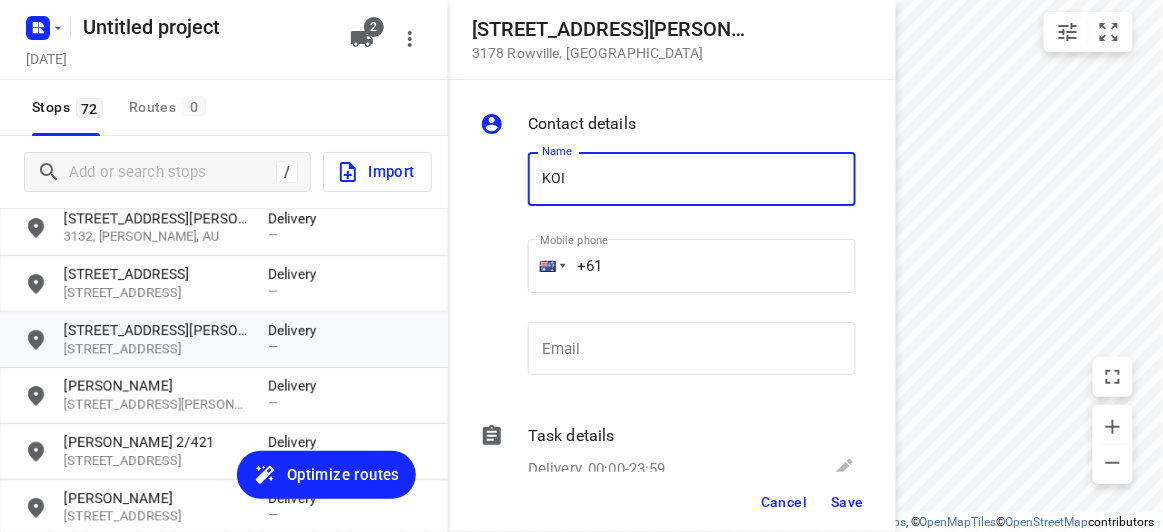 type on "KOI YI 4/15" 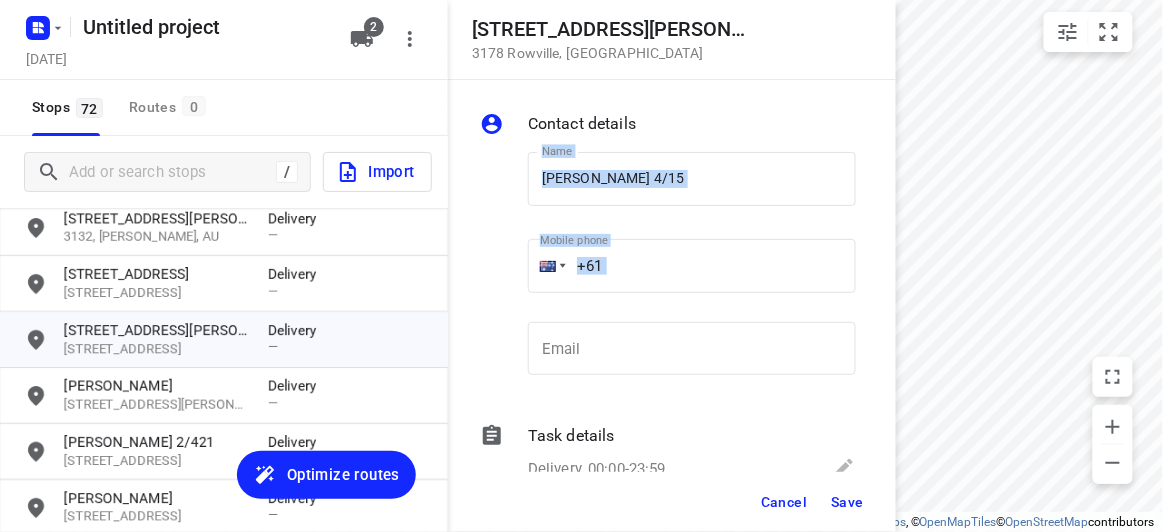 drag, startPoint x: 609, startPoint y: 294, endPoint x: 523, endPoint y: 302, distance: 86.37129 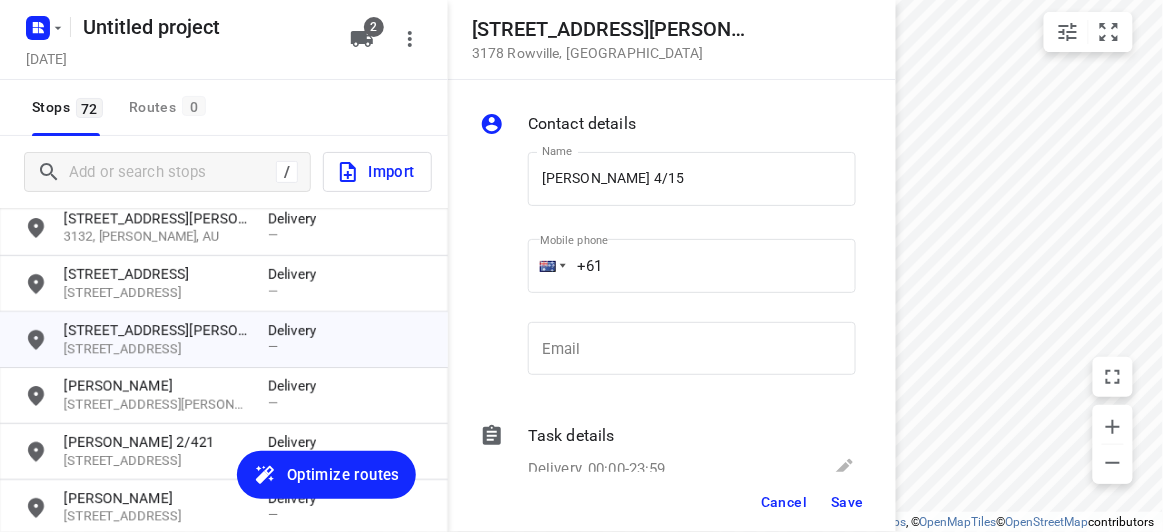 click on "+61" at bounding box center [692, 266] 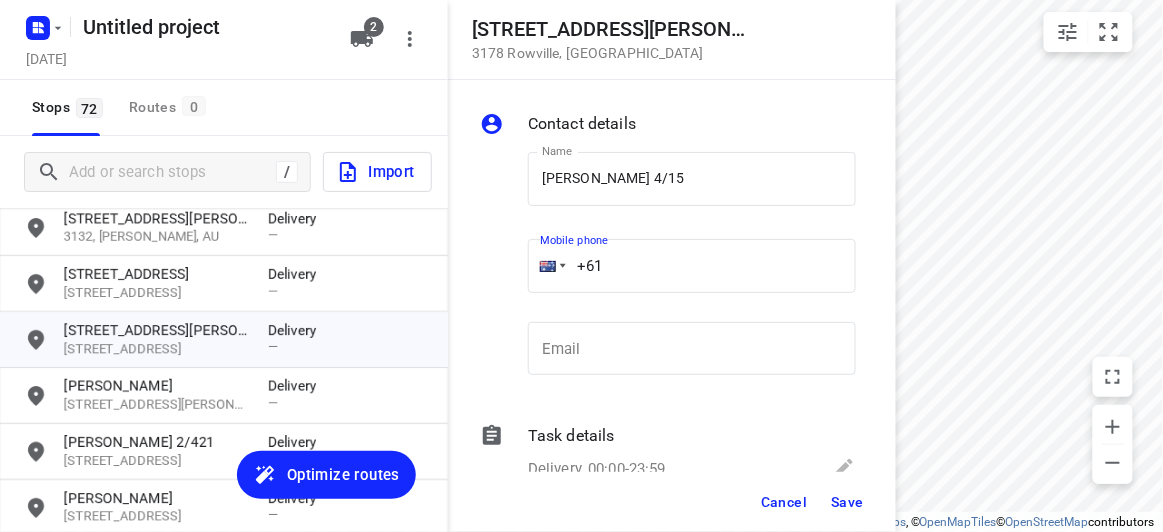 drag, startPoint x: 631, startPoint y: 279, endPoint x: 525, endPoint y: 276, distance: 106.04244 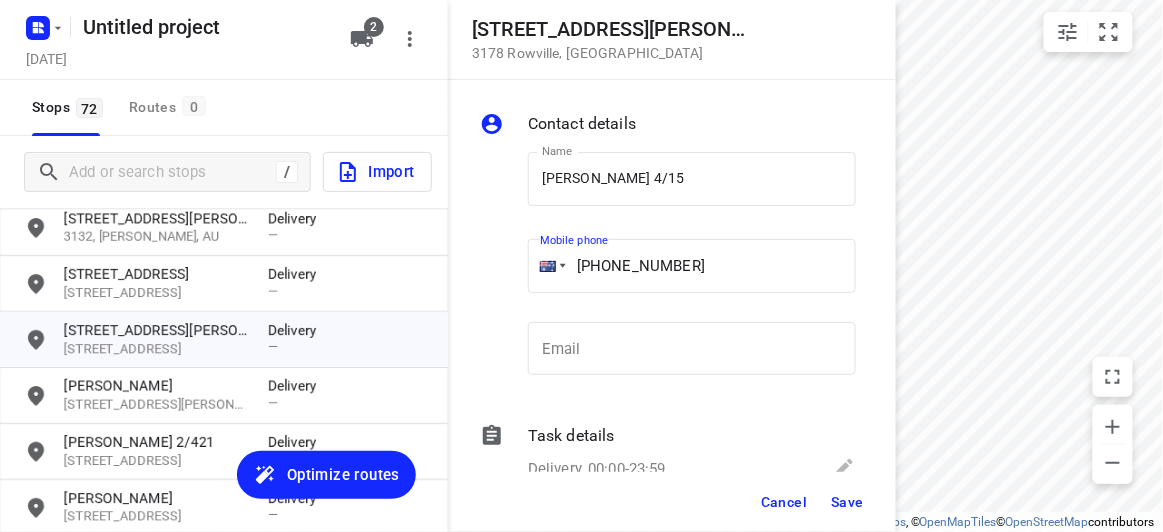 type on "+61 449039836" 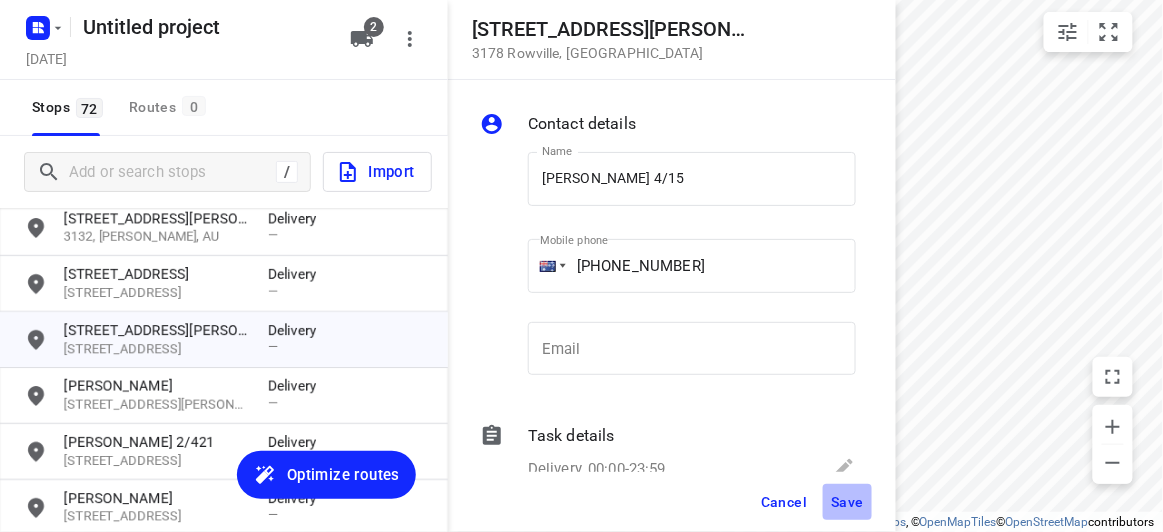 click on "Save" at bounding box center (847, 502) 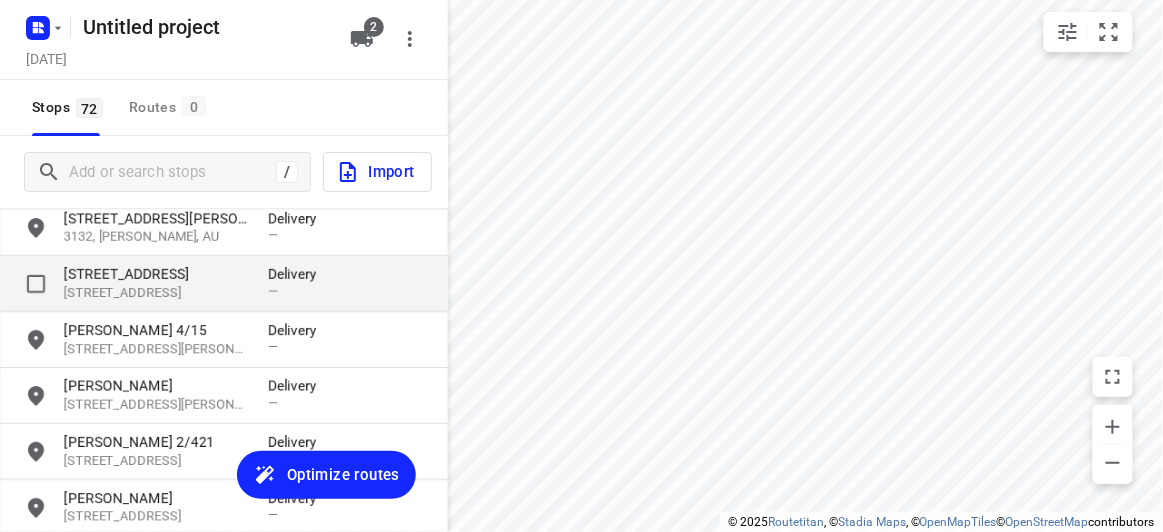 click on "[STREET_ADDRESS]" at bounding box center (156, 274) 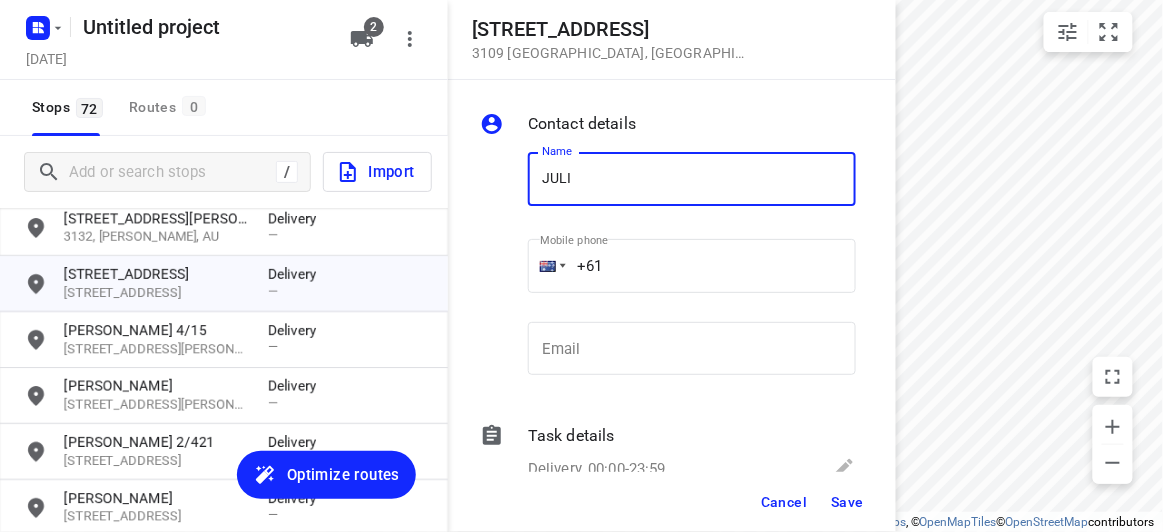 type on "JULIE" 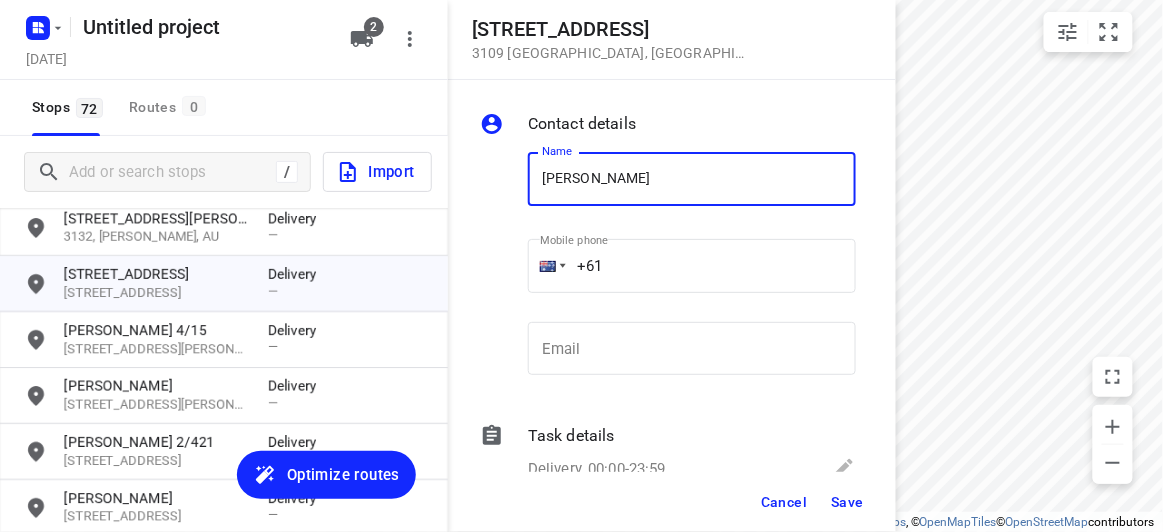 click on "+61" at bounding box center [692, 266] 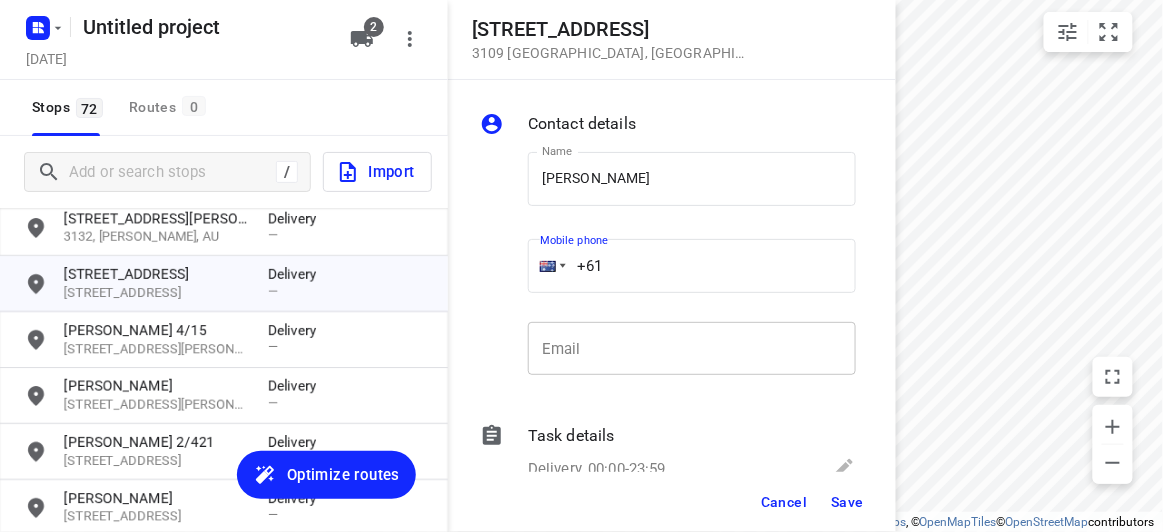 paste on "421077917" 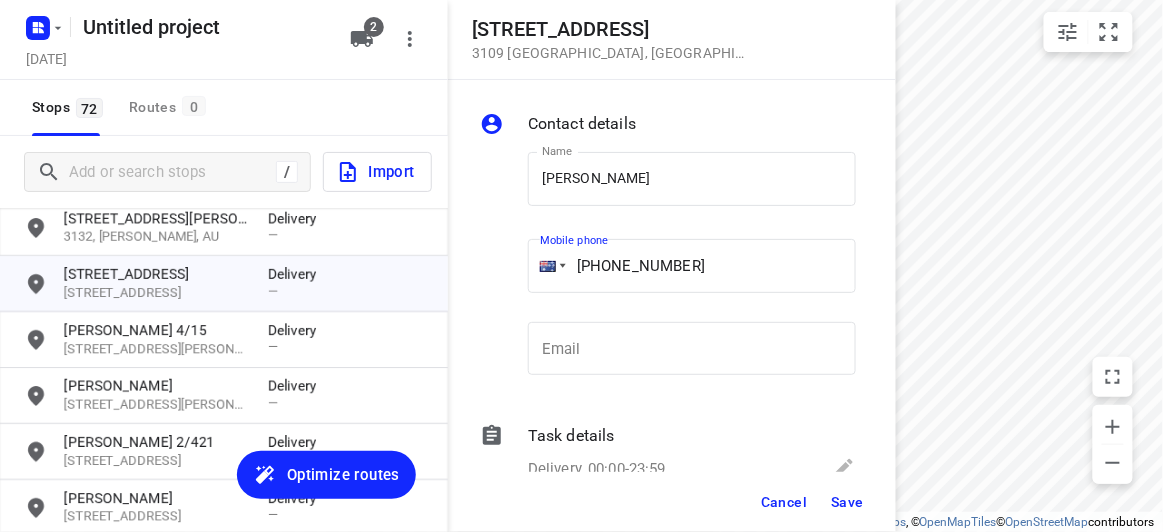 type on "+61 421077917" 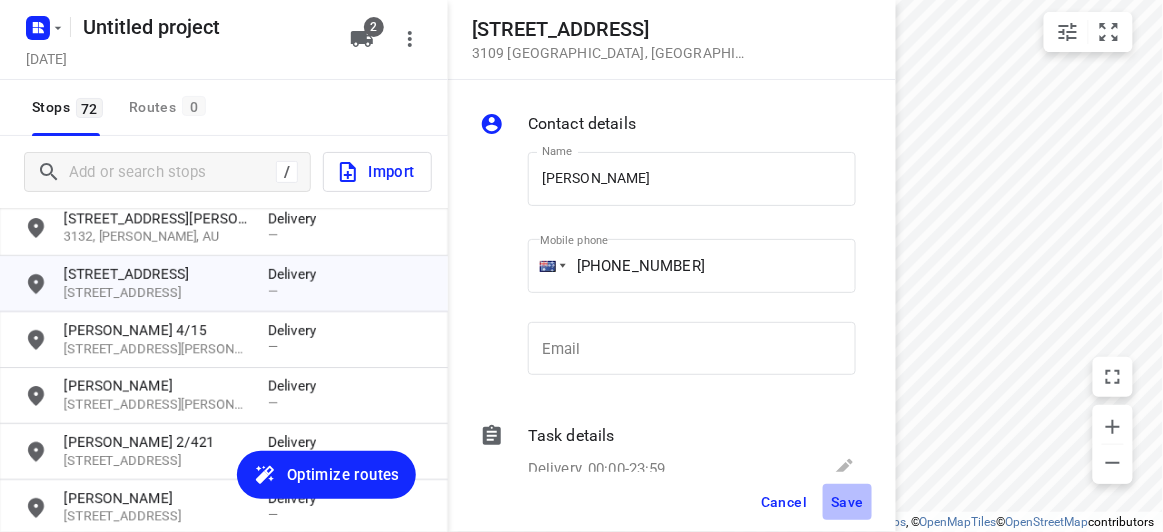 click on "Save" at bounding box center [847, 502] 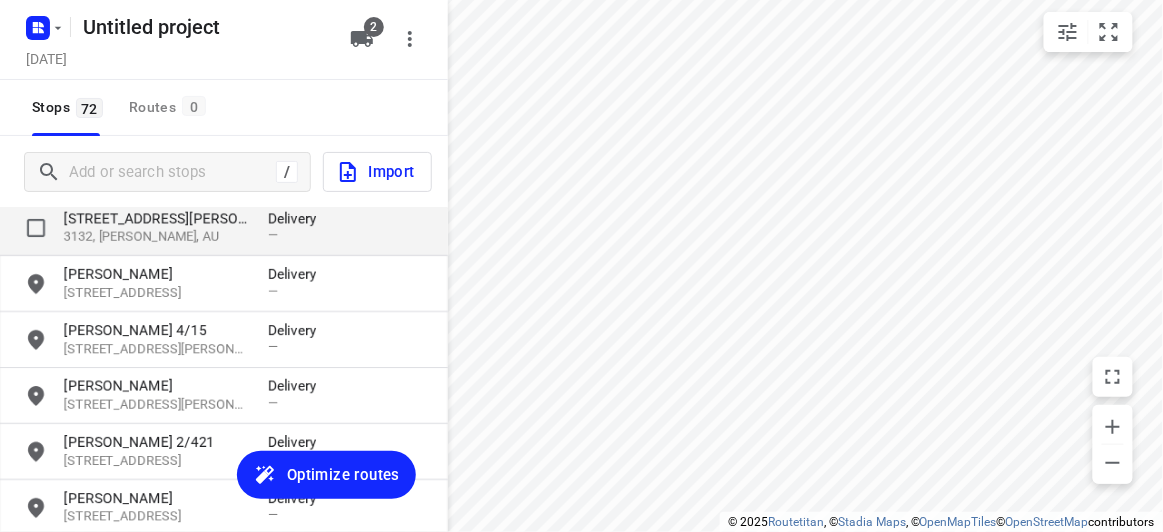 click on "[STREET_ADDRESS][PERSON_NAME]" at bounding box center [156, 218] 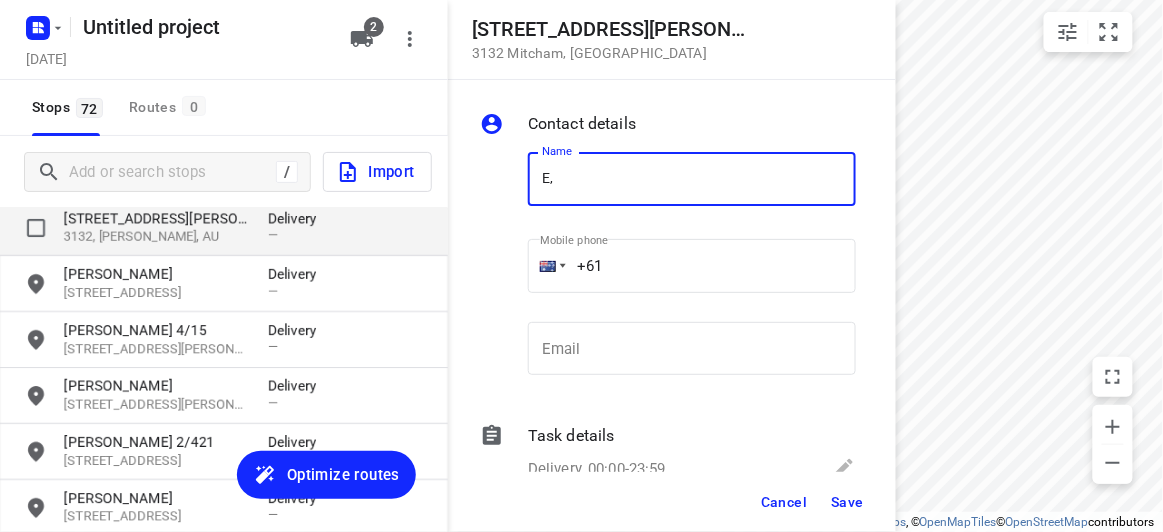 type on "E" 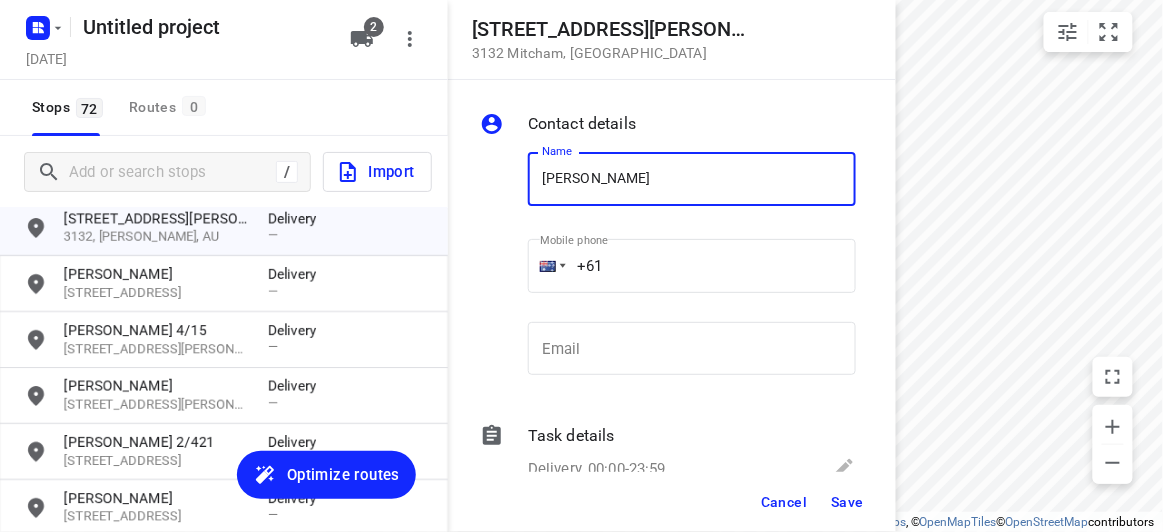 type on "EMILY TAN 1/17" 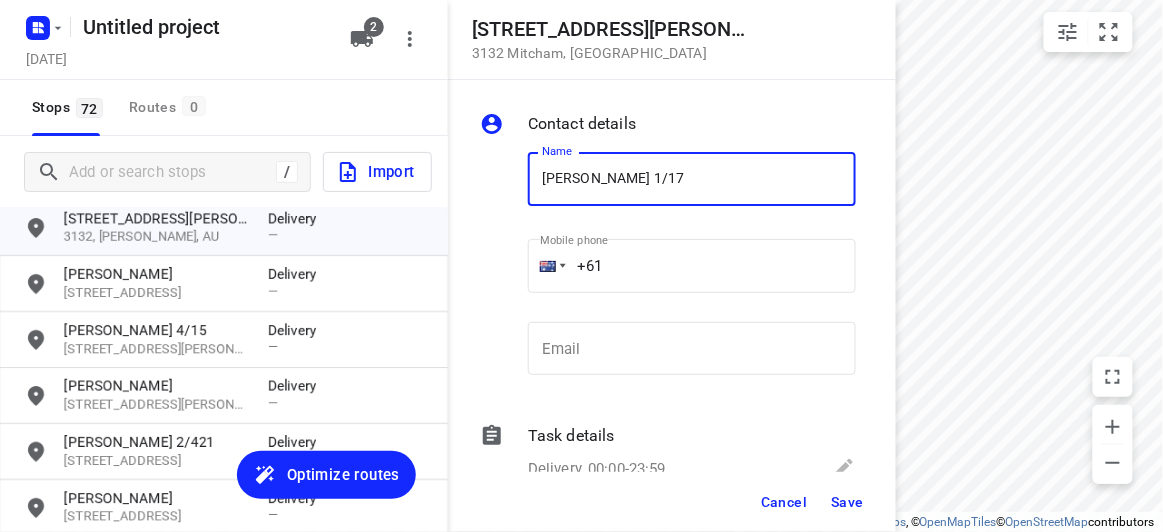 click on "+61" at bounding box center (692, 266) 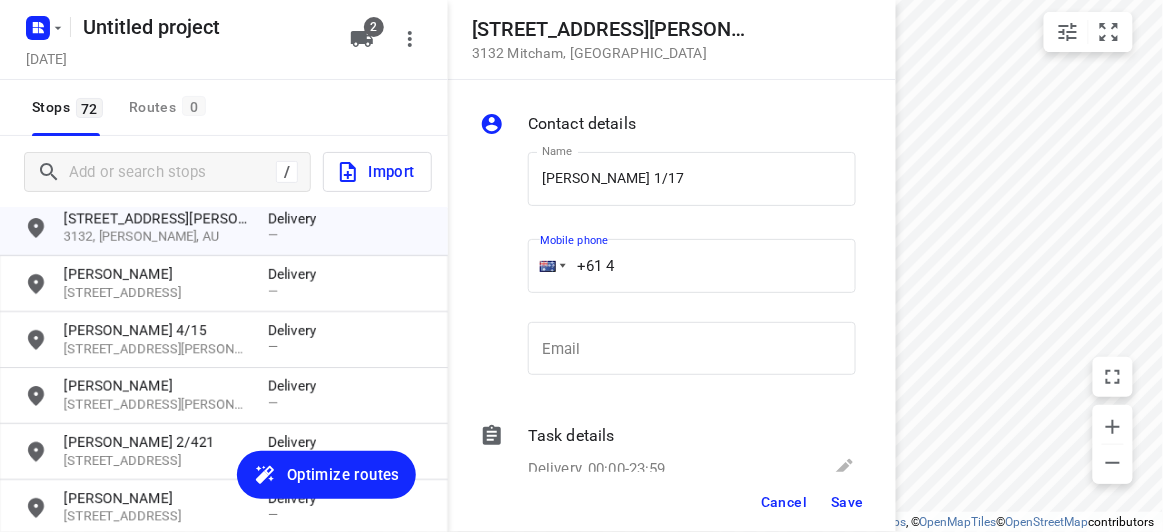 paste on "32553138" 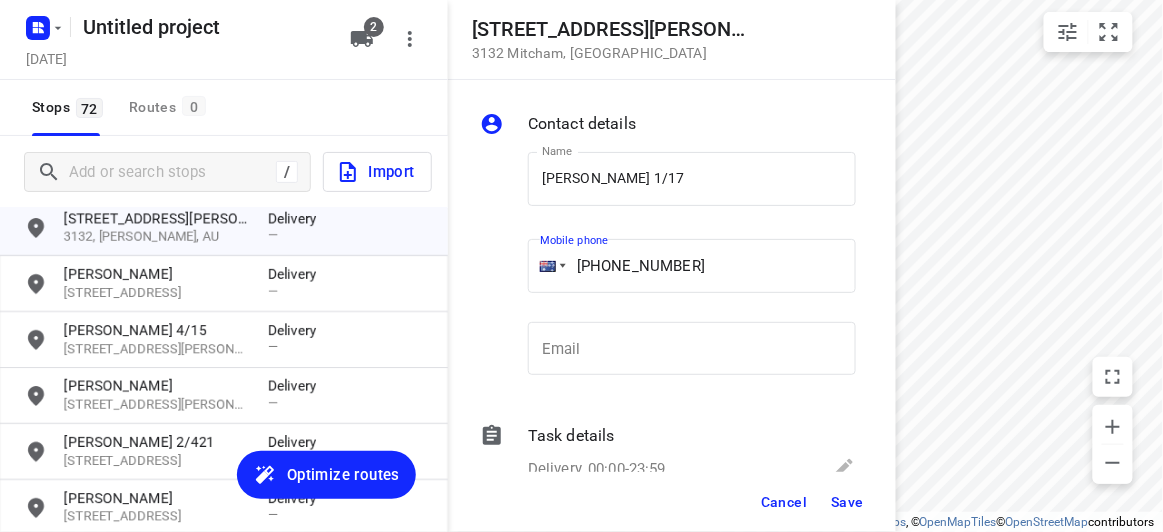 type on "+61 432553138" 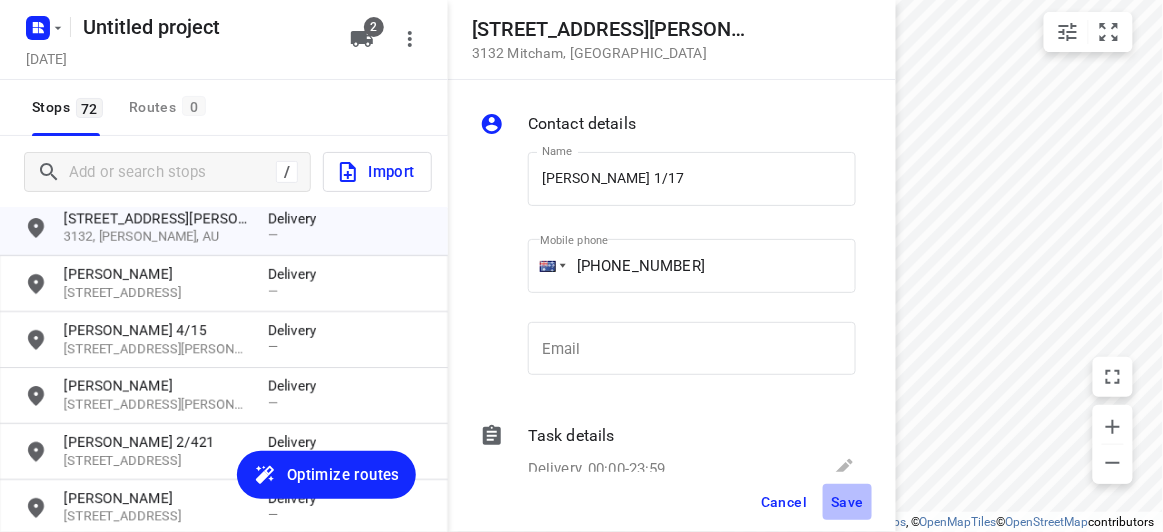 click on "Save" at bounding box center (847, 502) 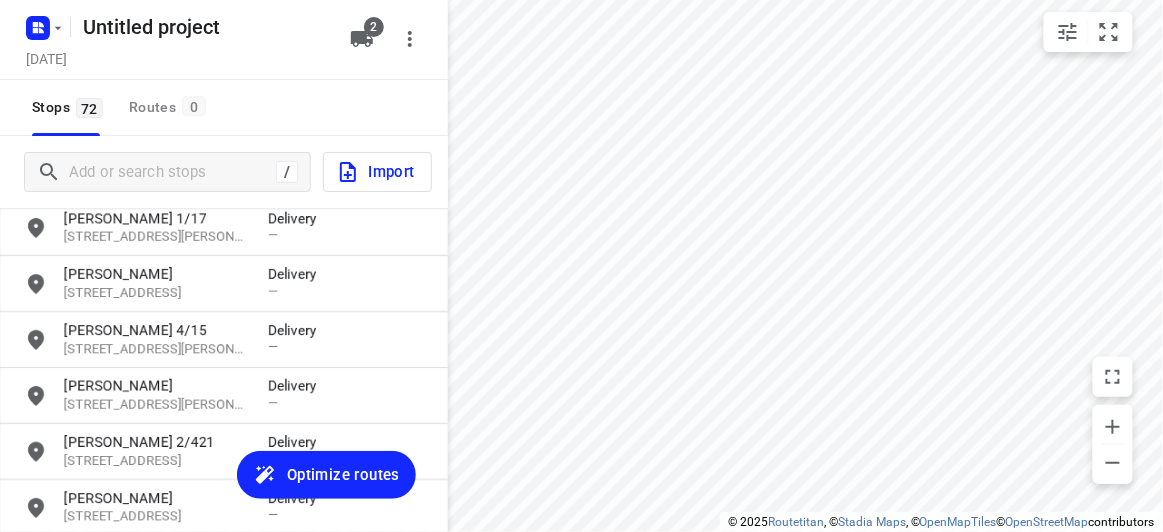 scroll, scrollTop: 1566, scrollLeft: 0, axis: vertical 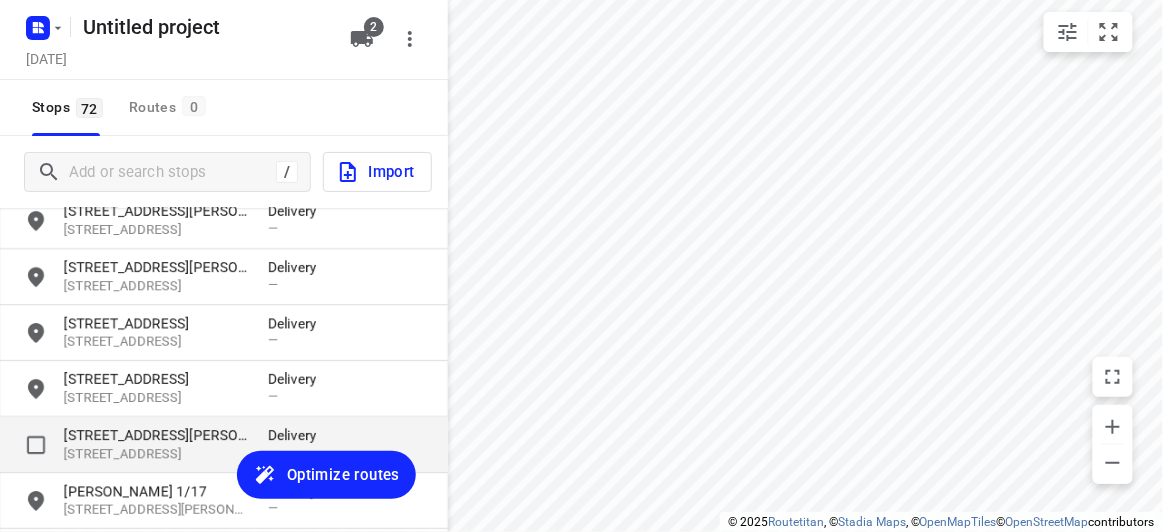 click on "[STREET_ADDRESS]" at bounding box center (156, 454) 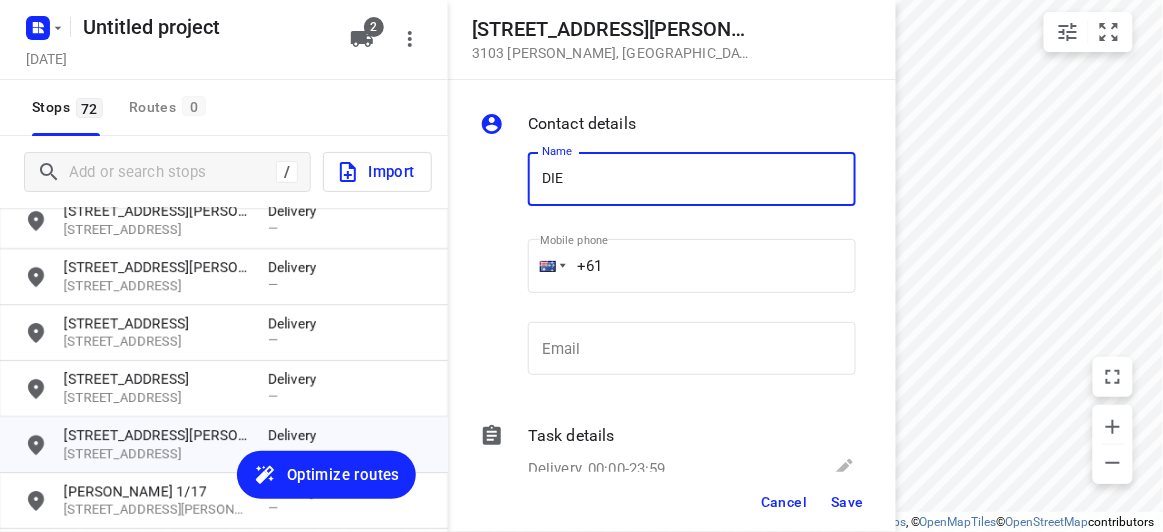 type on "Diem Hang Tran Nguyen 1/67" 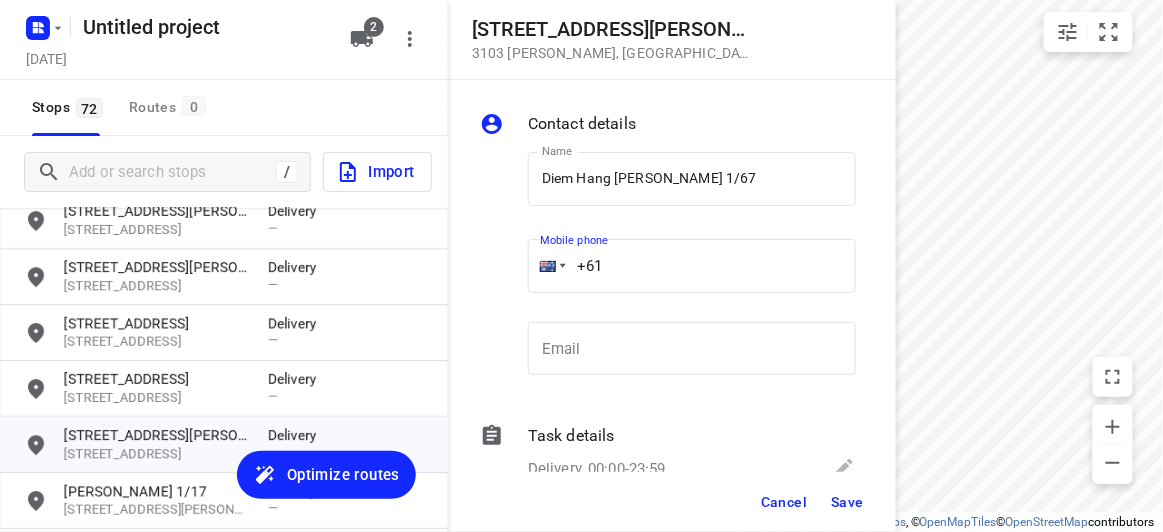 click on "+61" at bounding box center [692, 266] 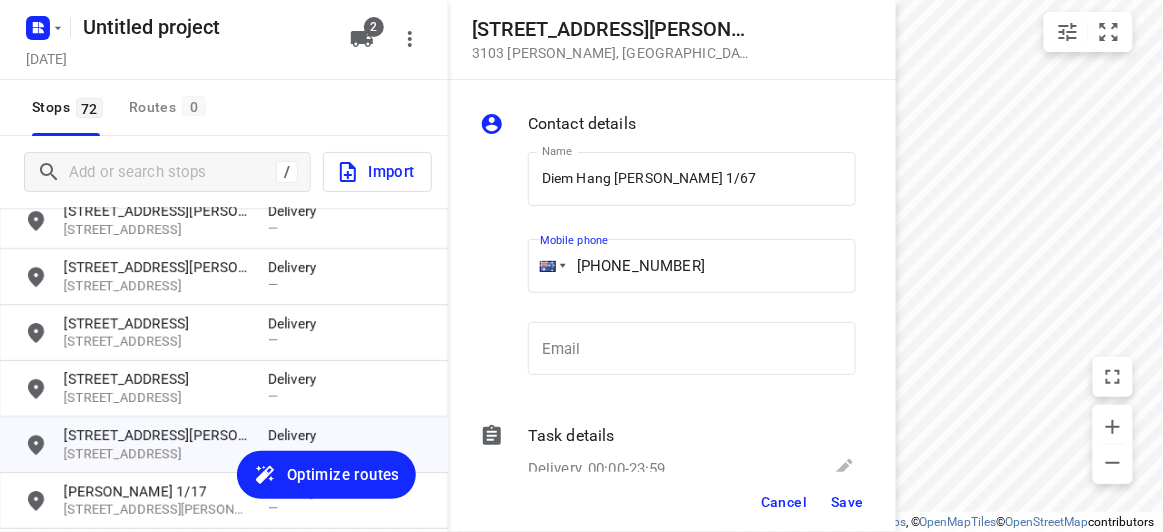 type on "+61 409468970" 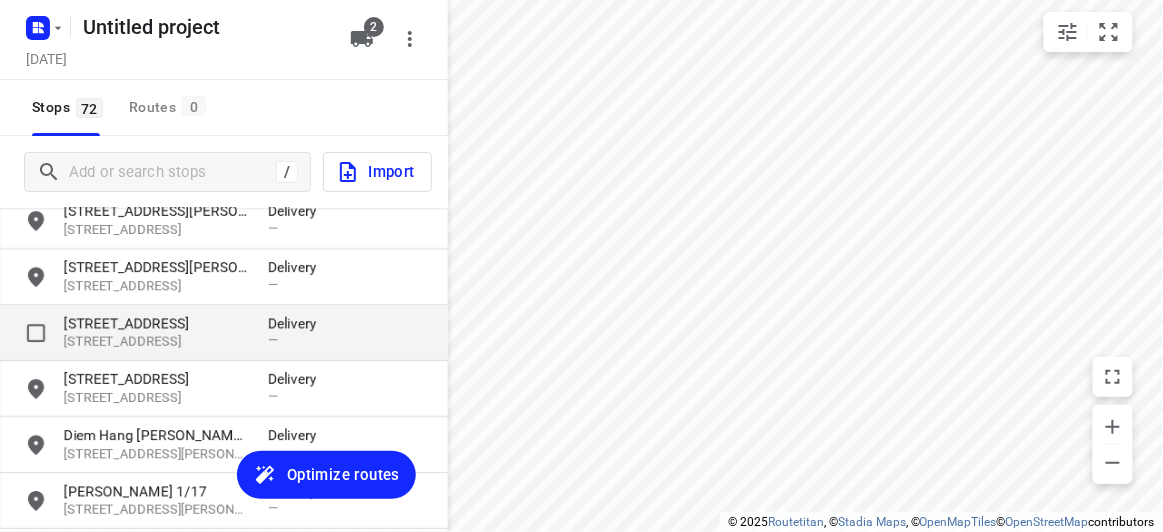 click on "[STREET_ADDRESS]" at bounding box center [156, 323] 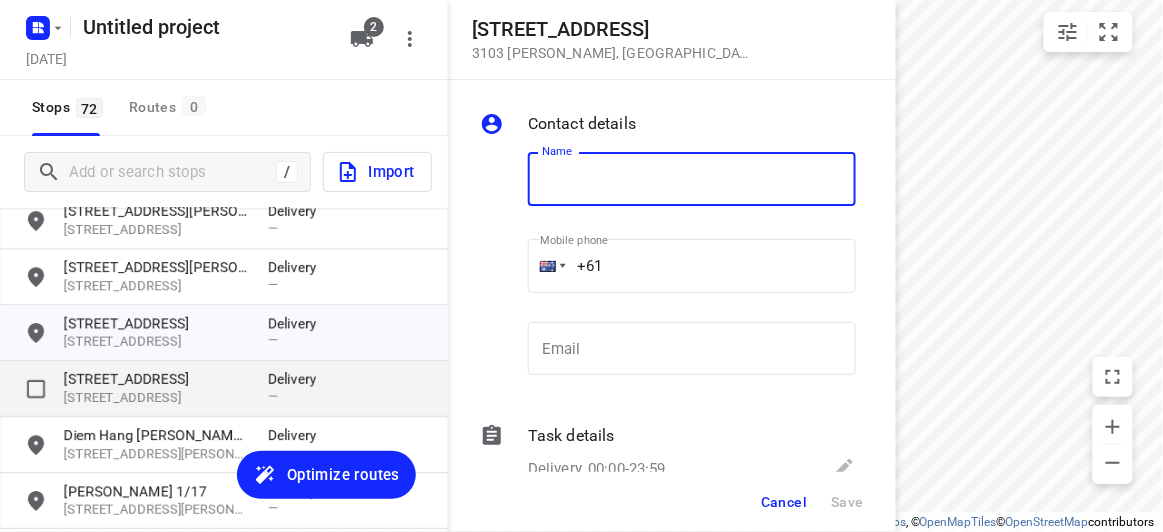 click on "[STREET_ADDRESS]" at bounding box center [156, 379] 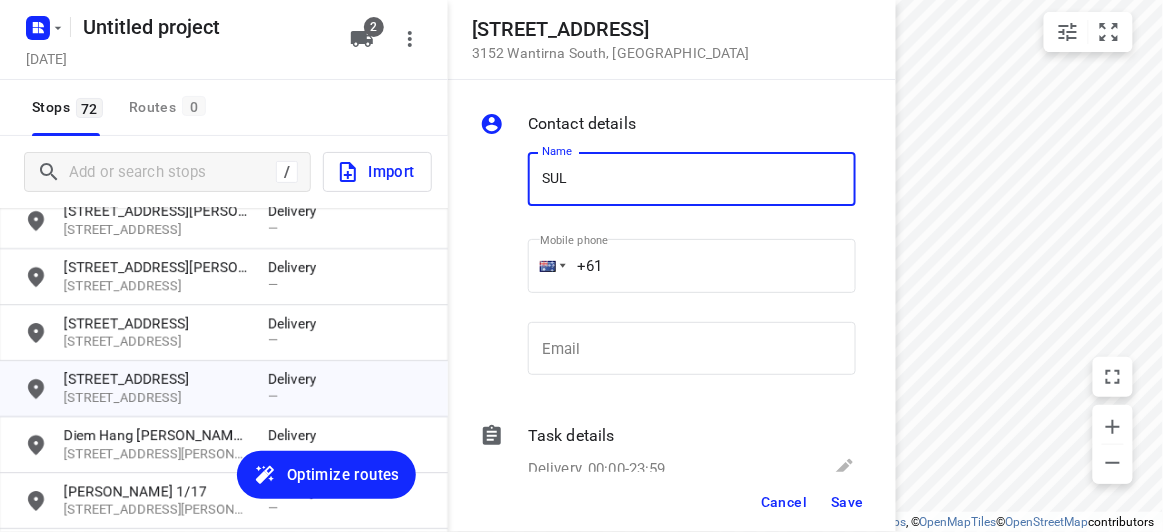 type on "SULENI MULIA TUNGGAL" 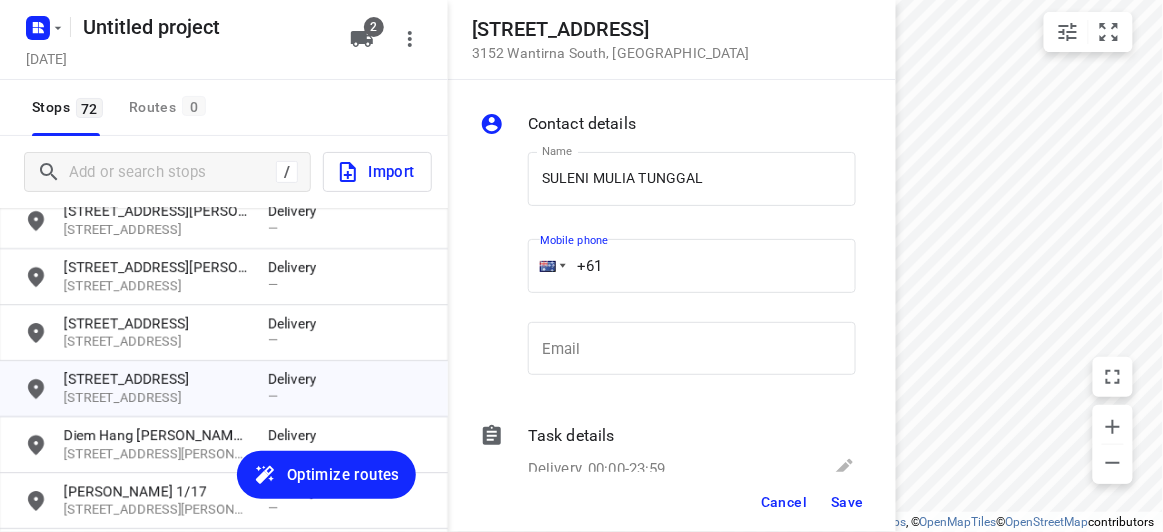 click on "+61" at bounding box center [692, 266] 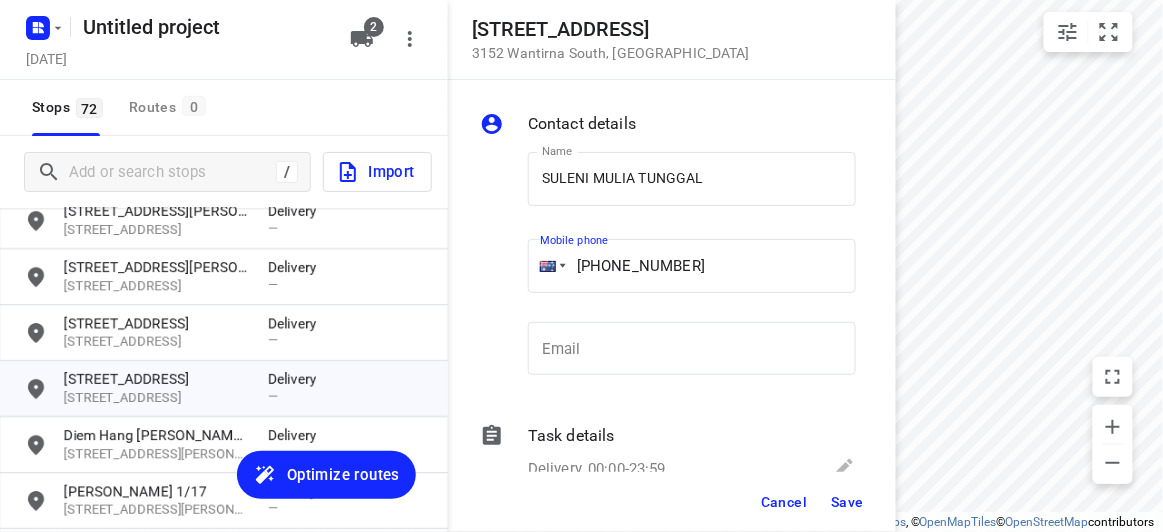 type on "+61 468533038" 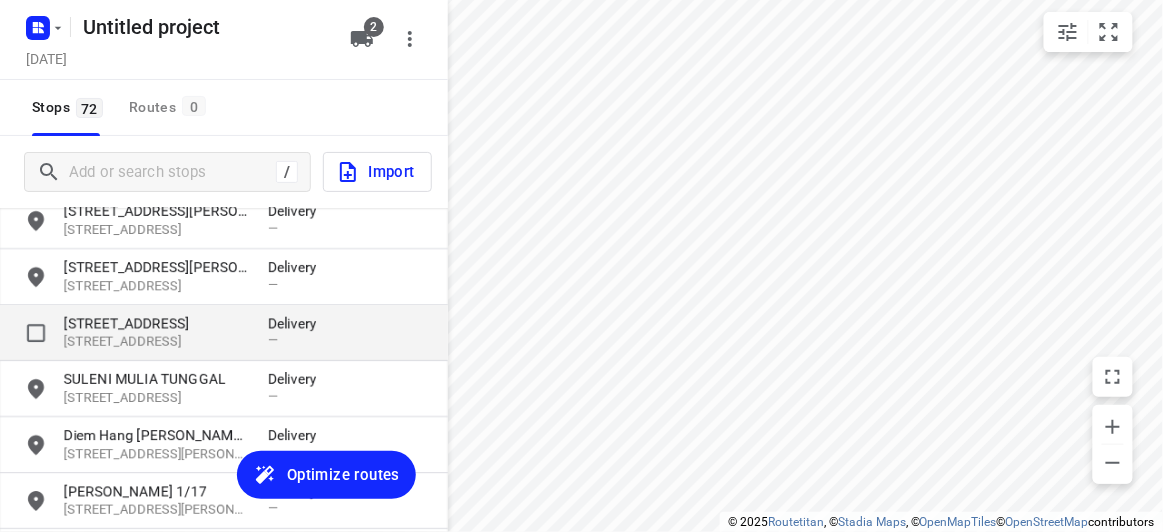 click on "59 Monash Avenue 3103, Balwyn, AU Delivery —" at bounding box center (224, 333) 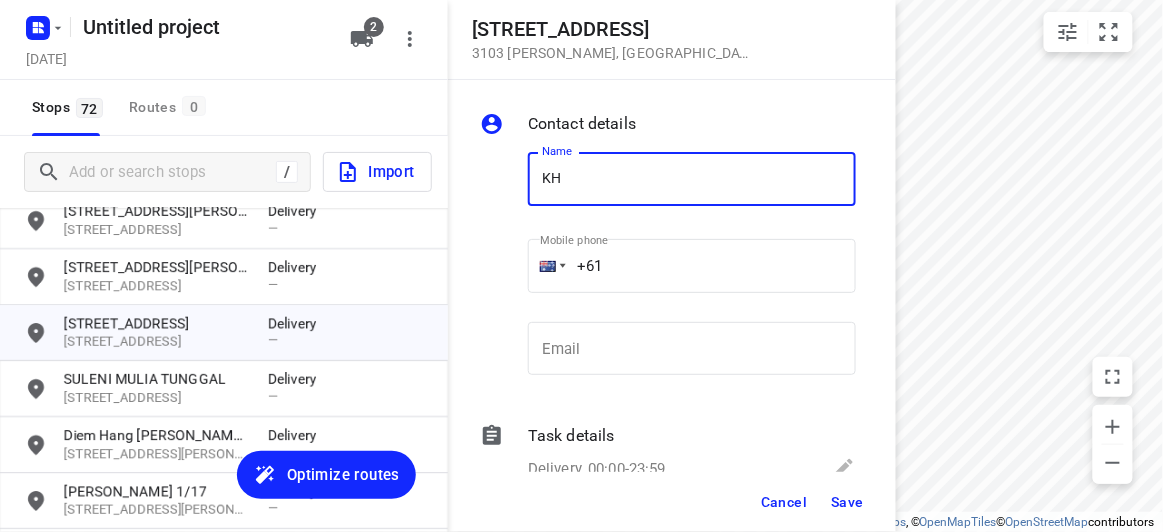 type on "KHENG TAN" 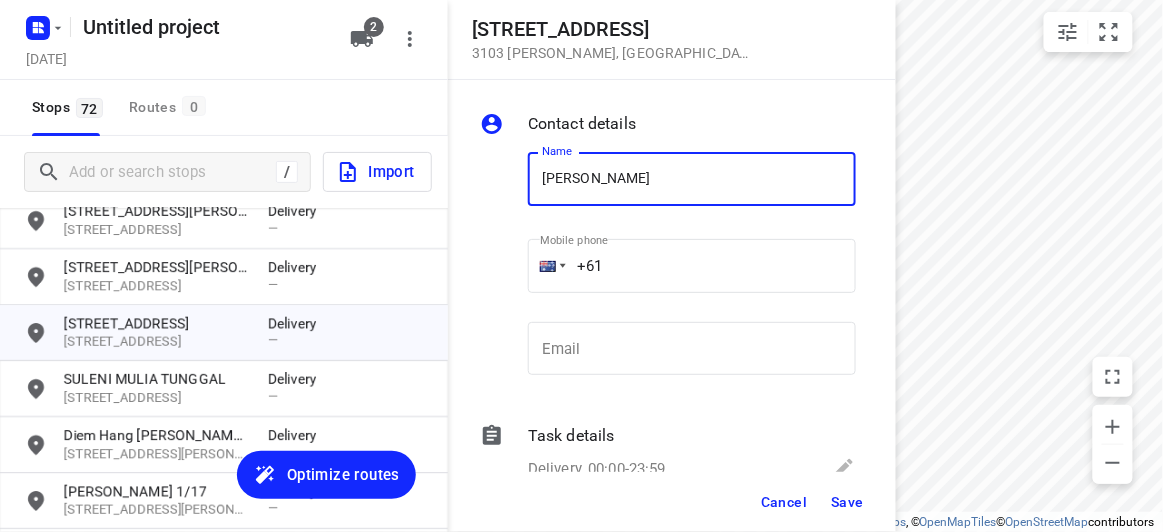 click on "+61" at bounding box center [692, 266] 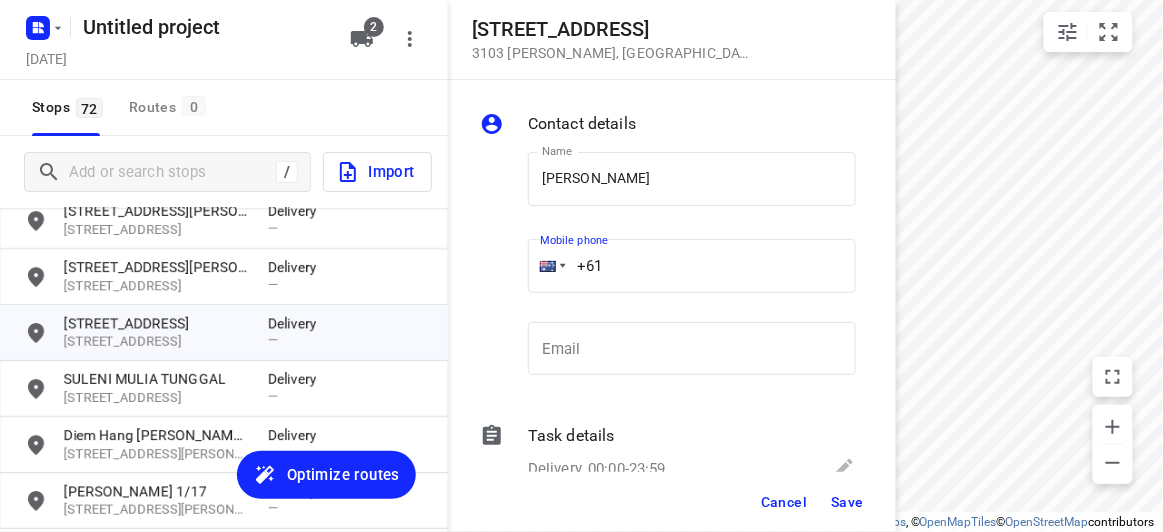 paste on "0404830055" 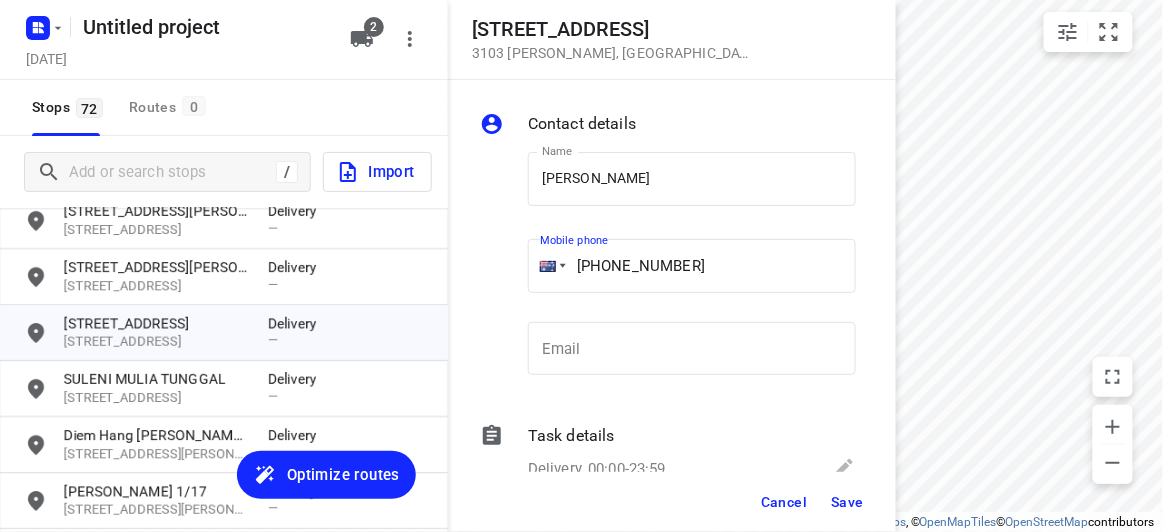 click on "+61 0404830055" at bounding box center [692, 266] 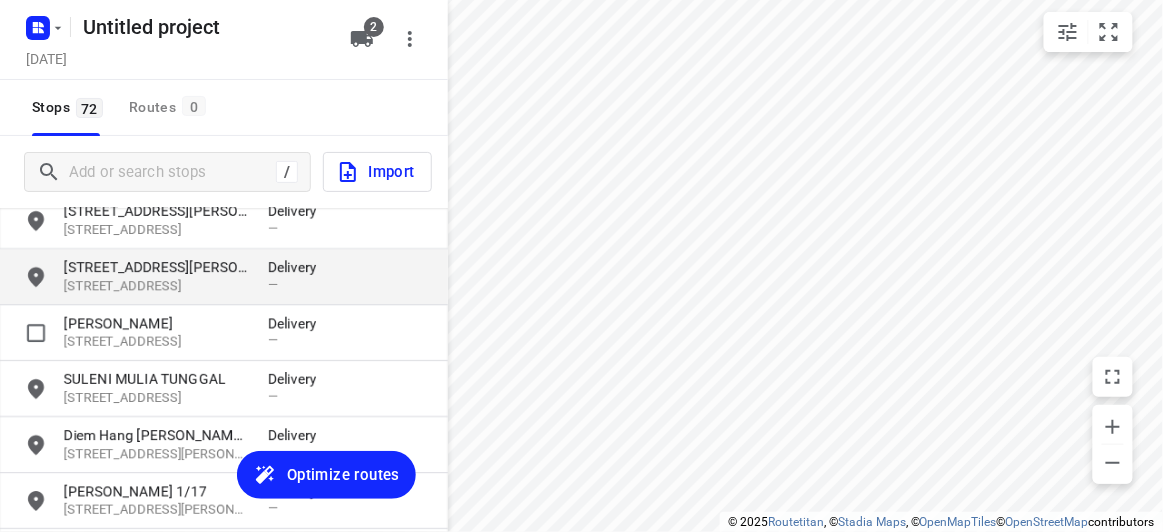 click on "[STREET_ADDRESS][PERSON_NAME]" at bounding box center [156, 267] 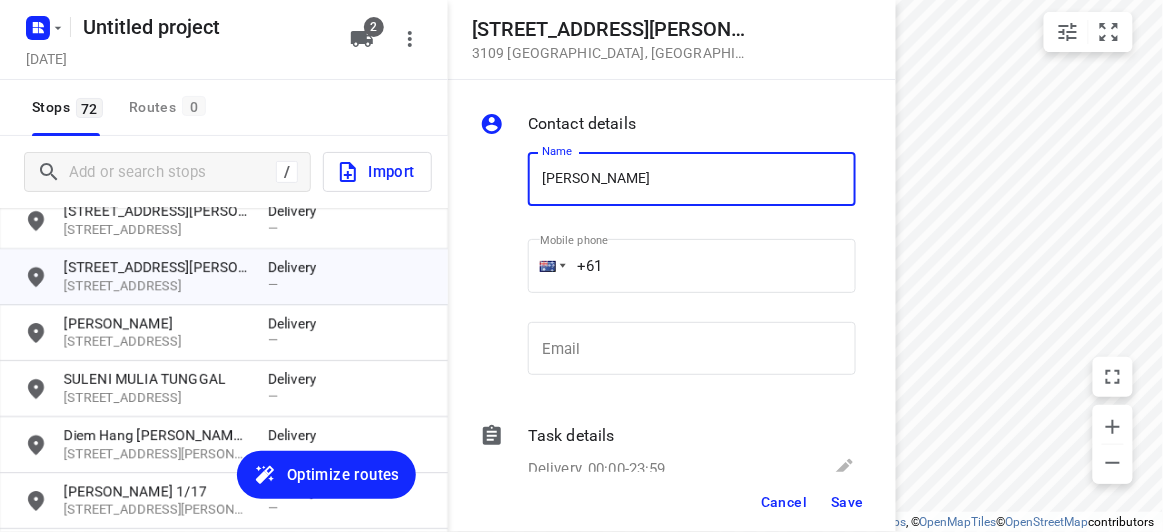 type on "KATE O" 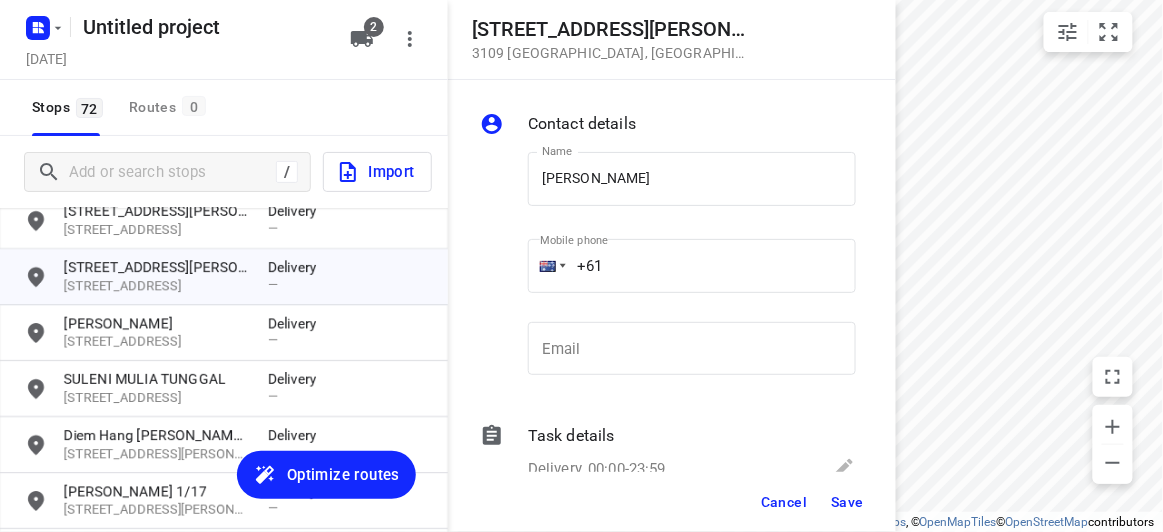 click on "Mobile phone +61 ​" at bounding box center (692, 270) 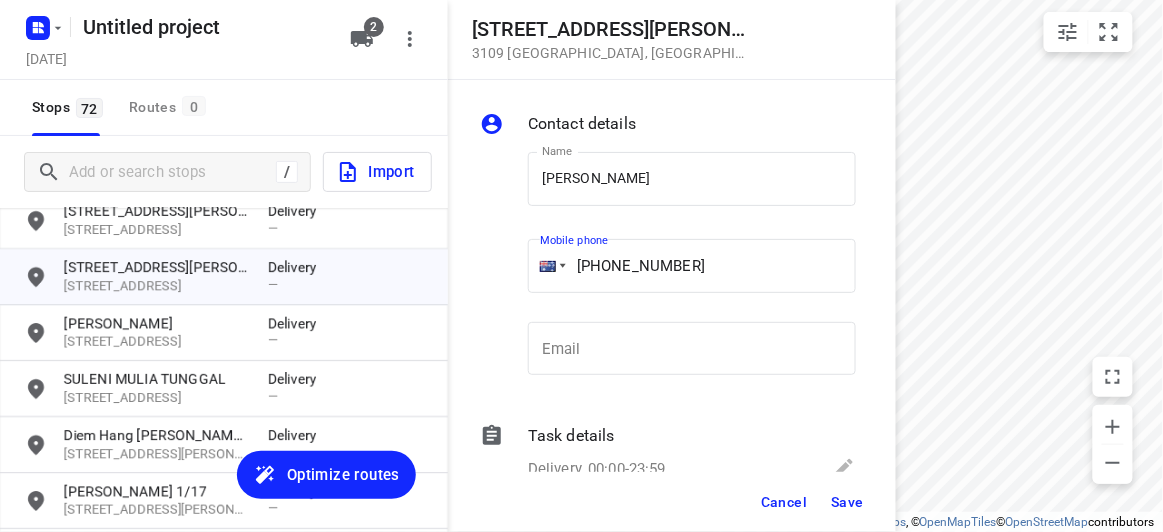 type on "+61 412969239" 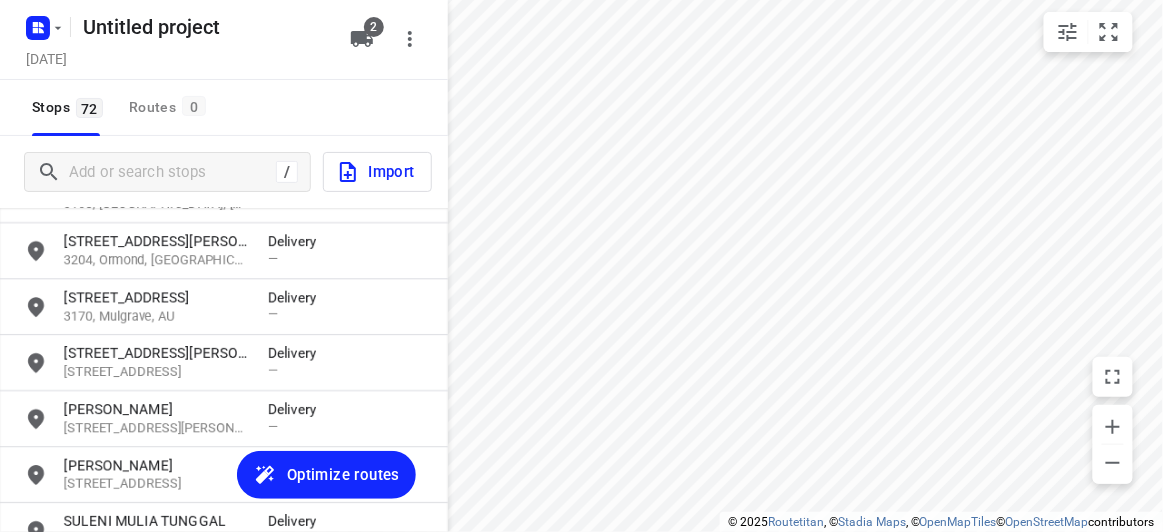scroll, scrollTop: 1384, scrollLeft: 0, axis: vertical 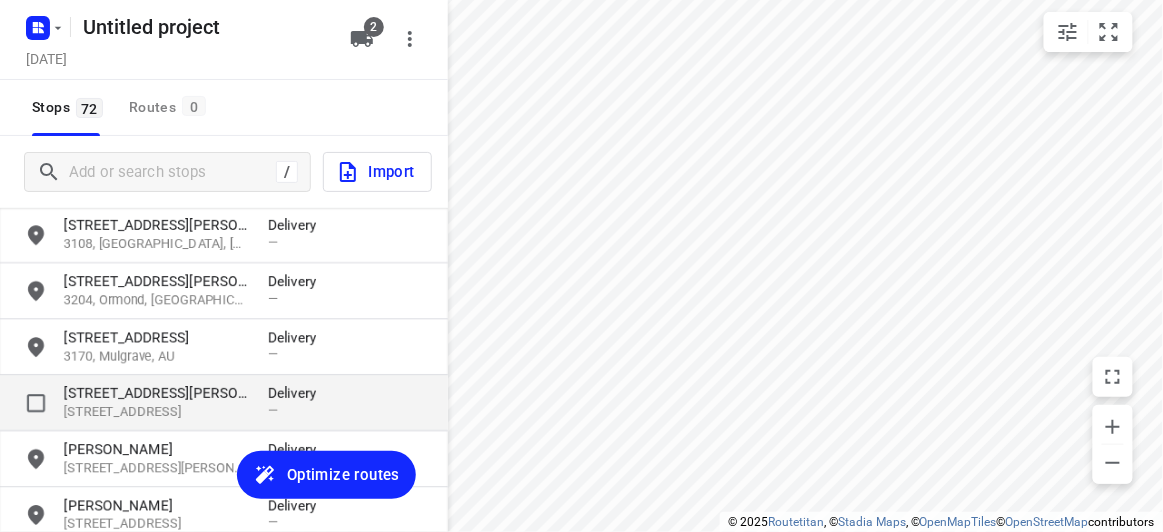 click on "6 Cookson Way 3125, Burwood, AU Delivery —" at bounding box center [224, 403] 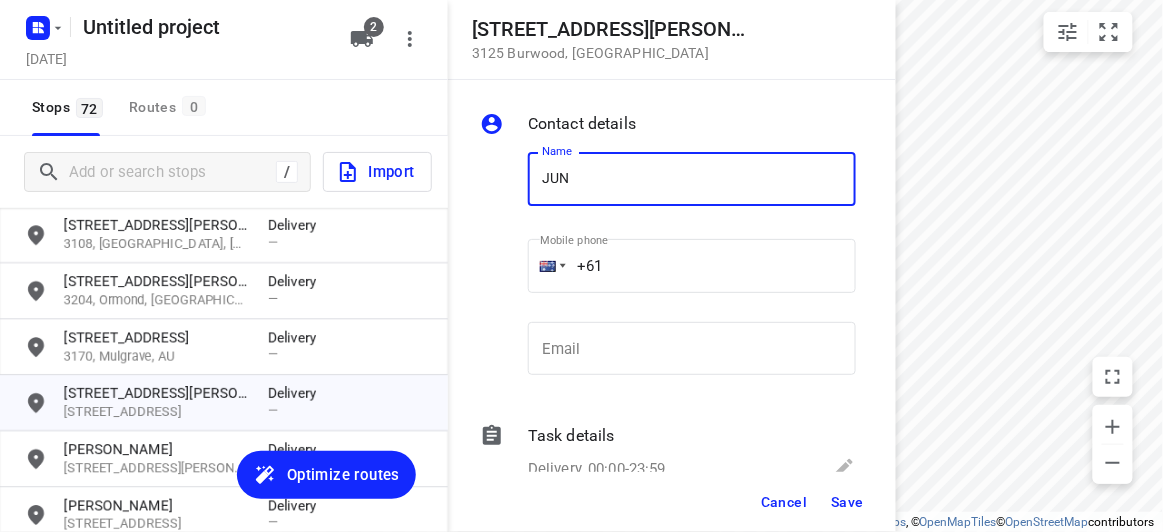 type on "JUNIE HONG" 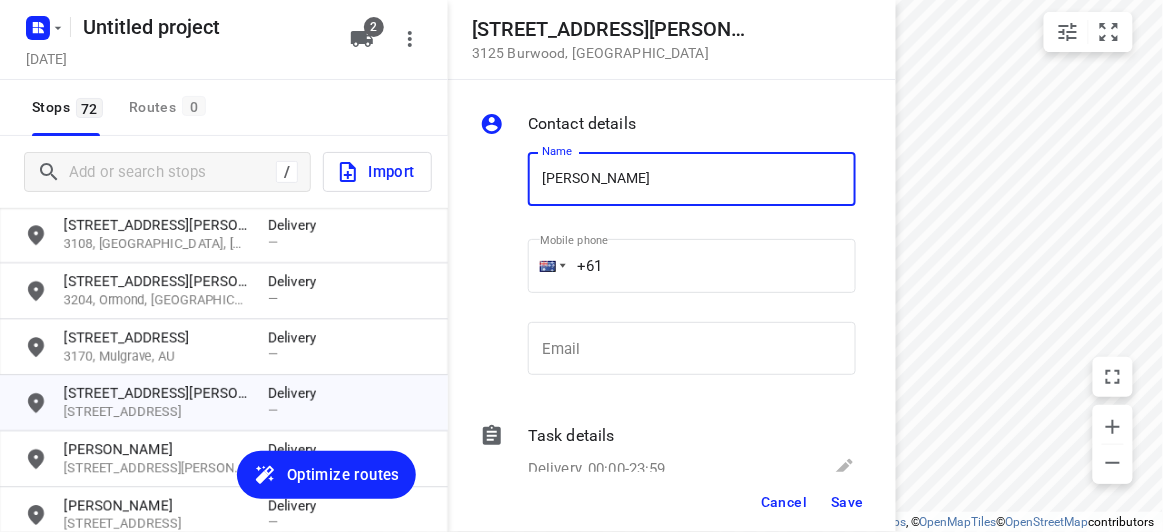 click on "+61" at bounding box center [692, 266] 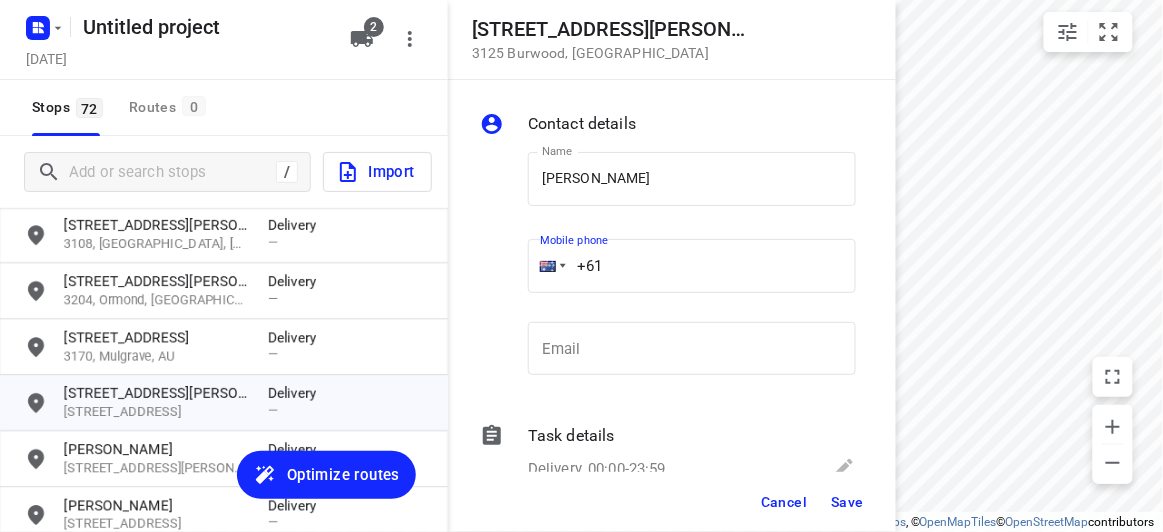 paste on "468898398" 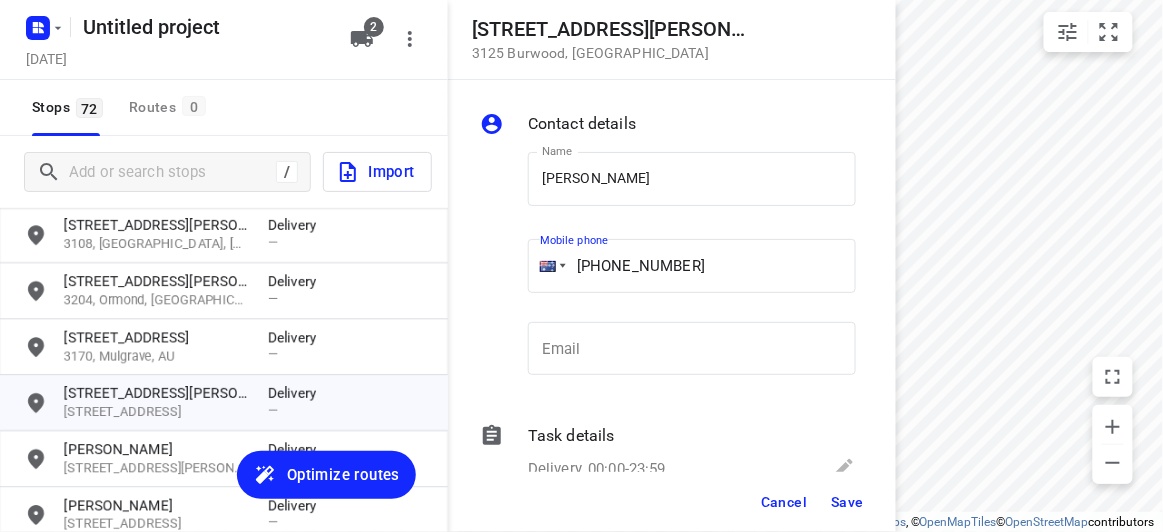 type on "+61 468898398" 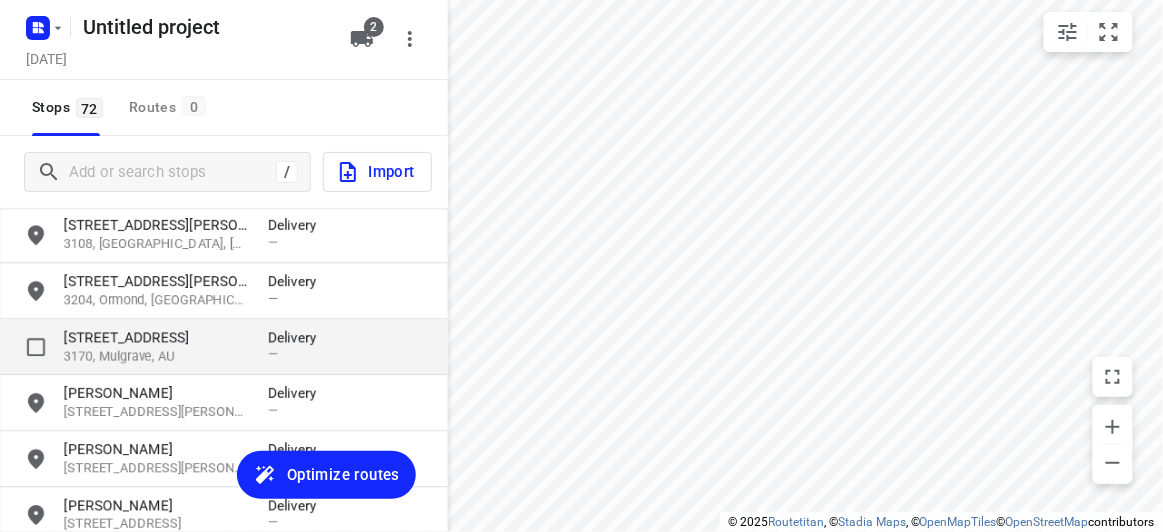 click on "3170, Mulgrave, AU" at bounding box center [156, 356] 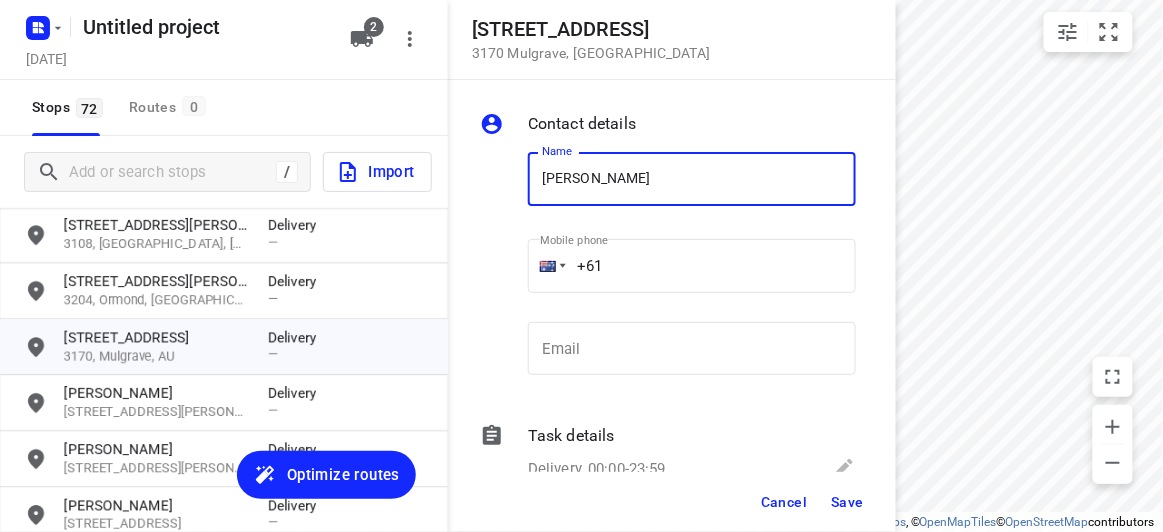 type on "PATTY LAM" 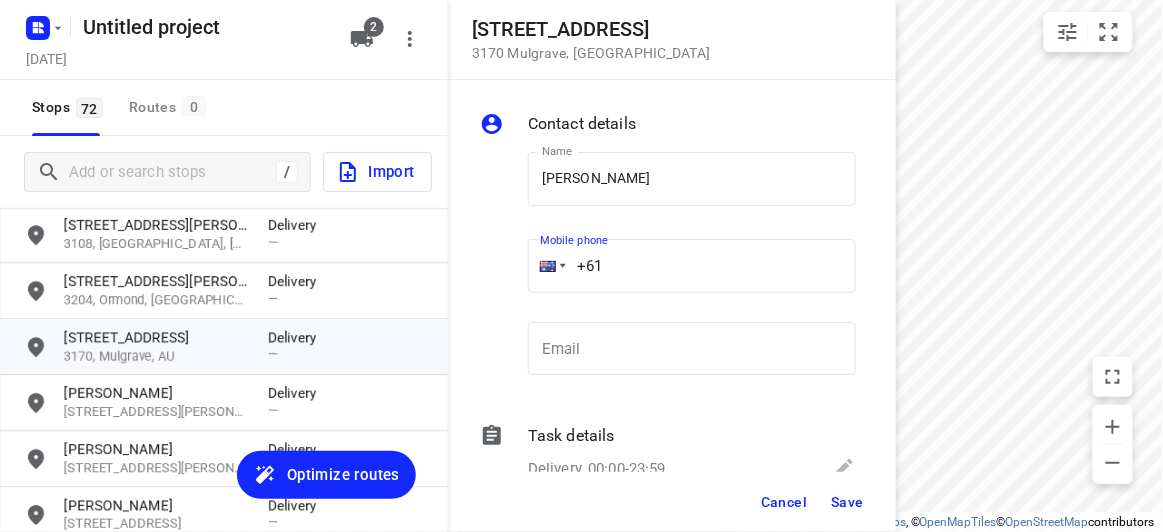 paste on "473551835" 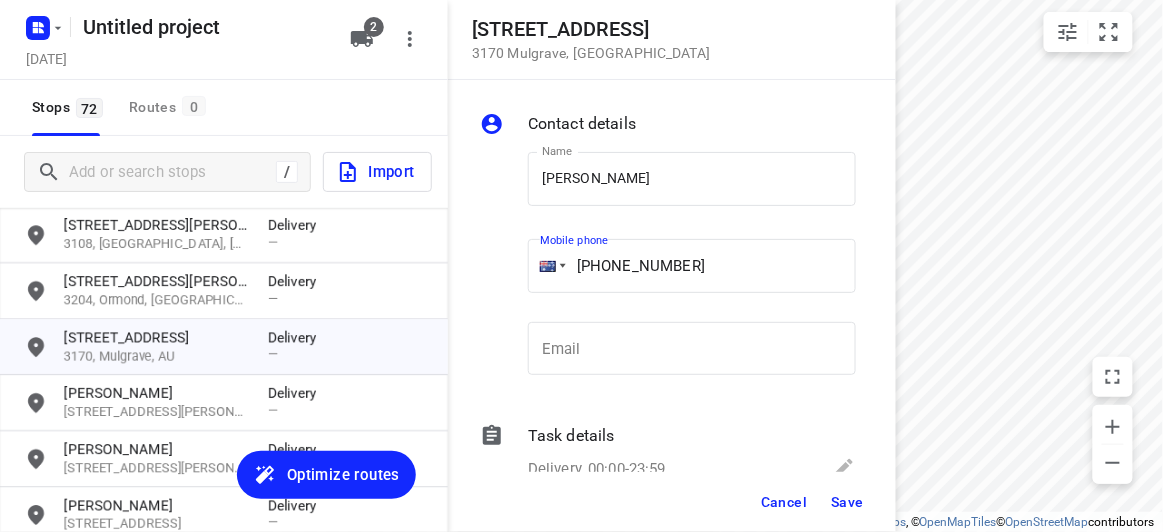 type on "+61 473551835" 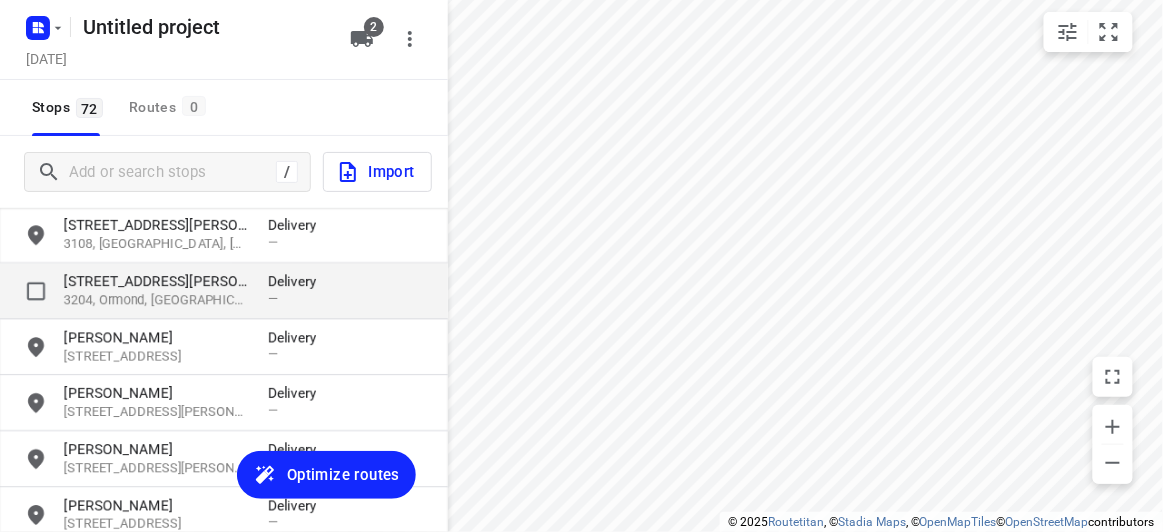 click on "[STREET_ADDRESS][PERSON_NAME]" at bounding box center (156, 281) 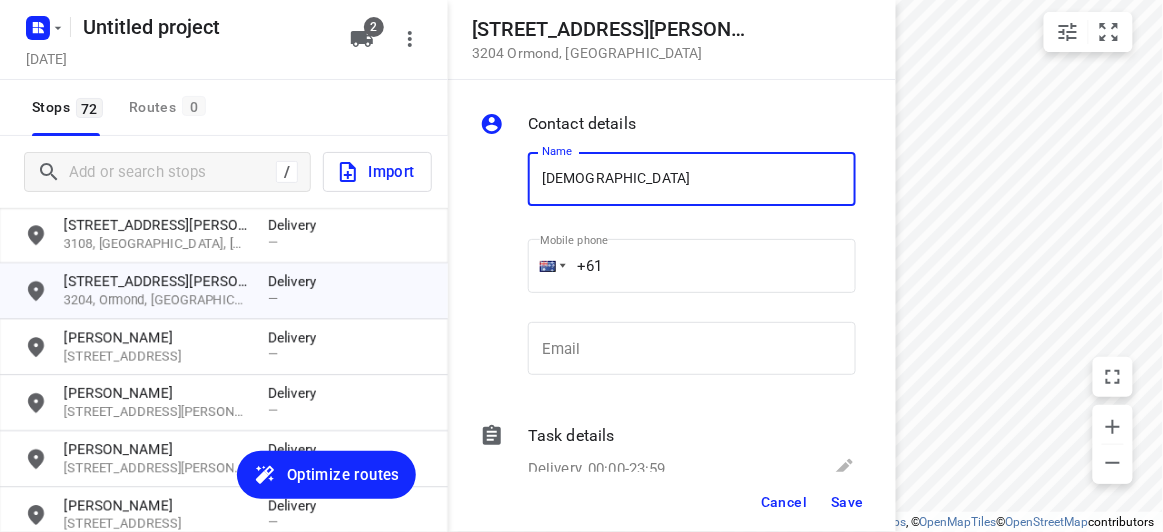 type on "KATHLEEN" 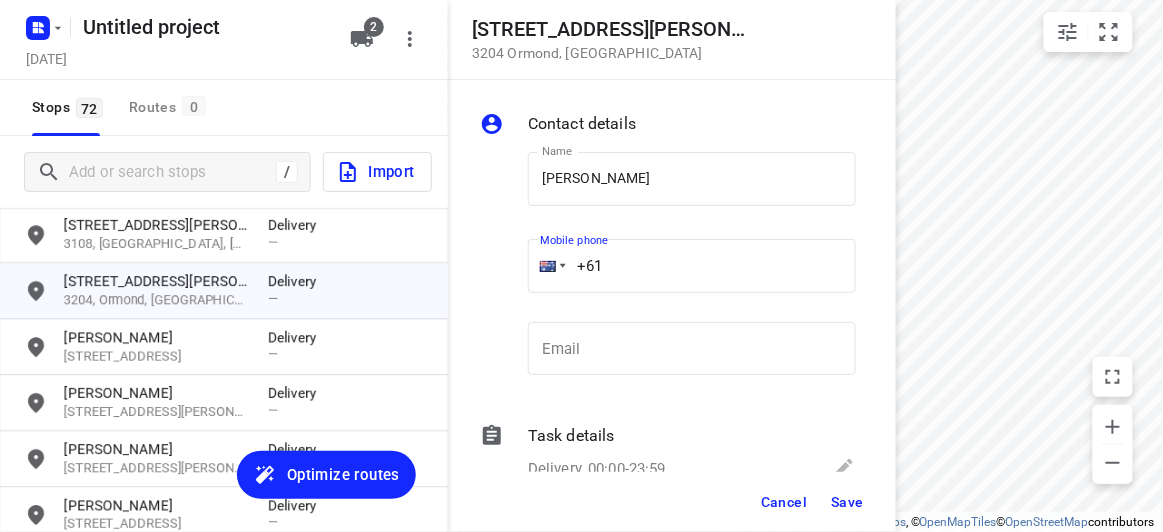 click on "+61" at bounding box center [692, 266] 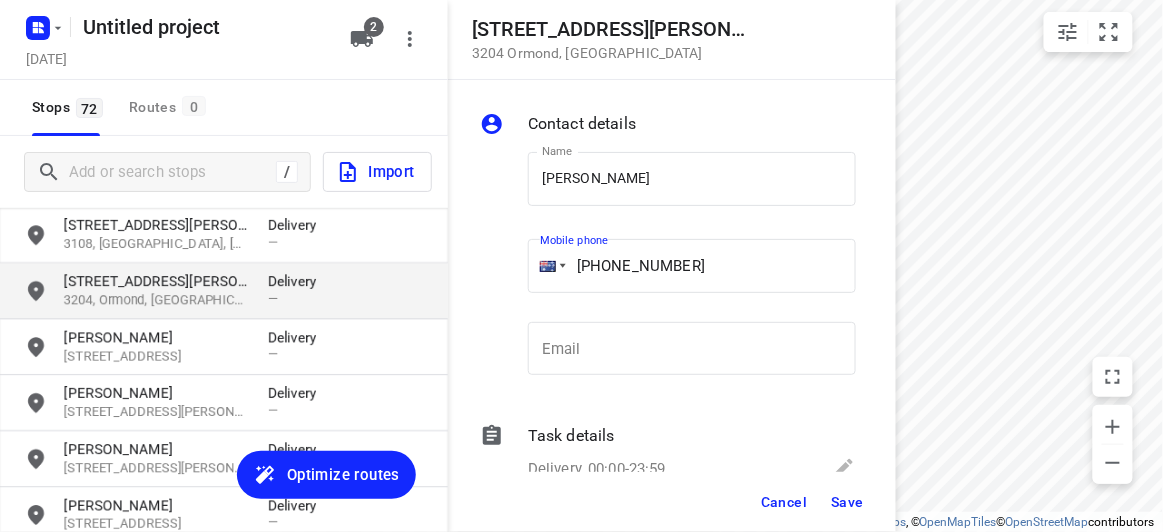 drag, startPoint x: 735, startPoint y: 257, endPoint x: 396, endPoint y: 285, distance: 340.1544 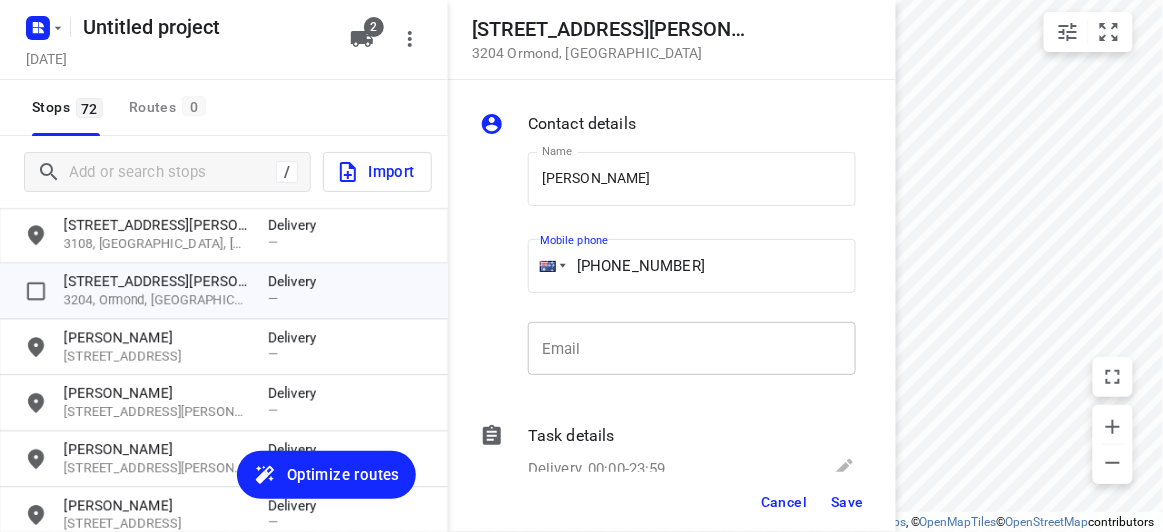 paste 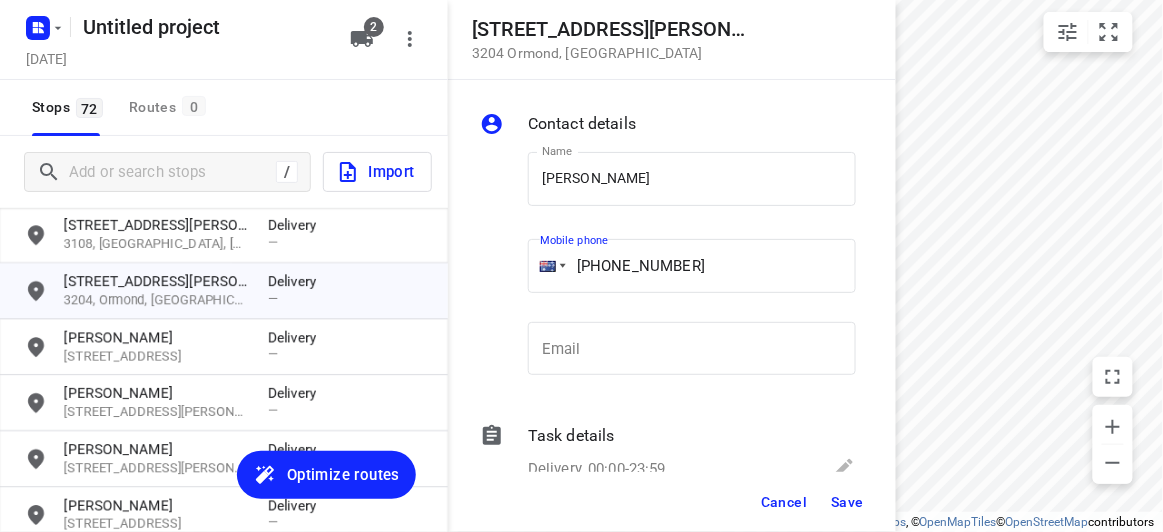 type on "+61 422500549" 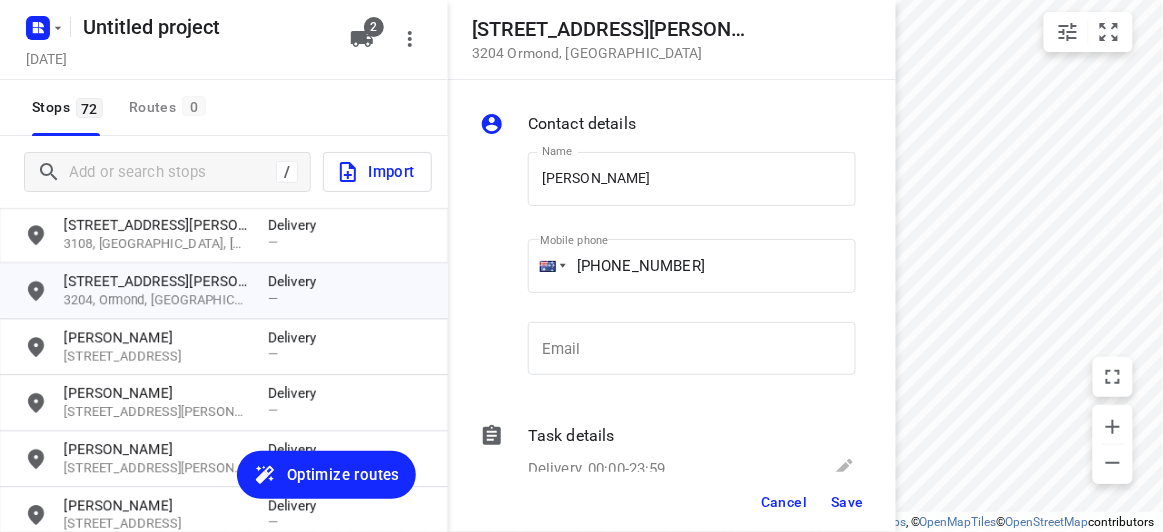 click on "Save" at bounding box center (847, 502) 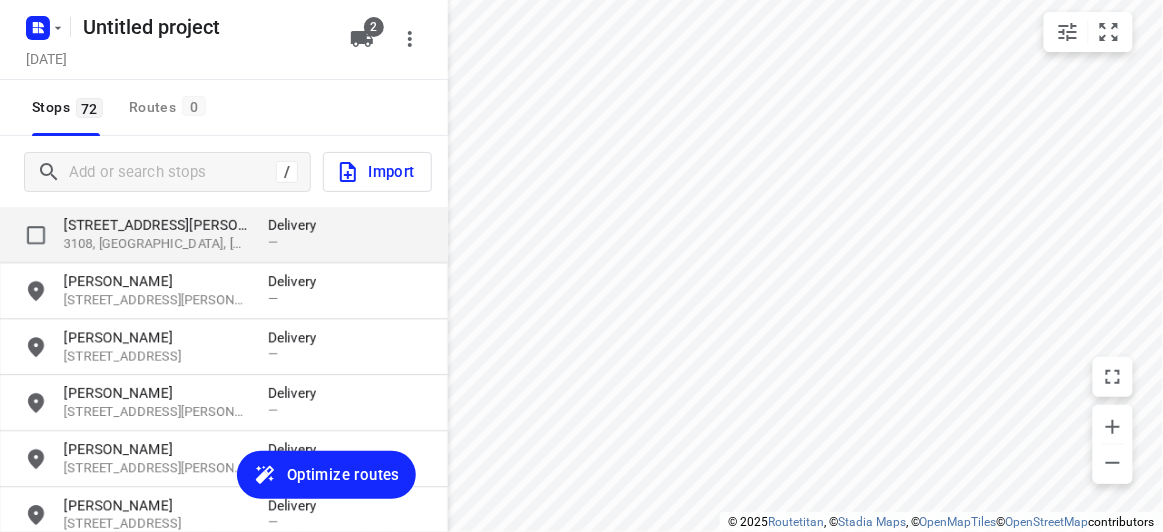 click on "[STREET_ADDRESS][PERSON_NAME]" at bounding box center [156, 225] 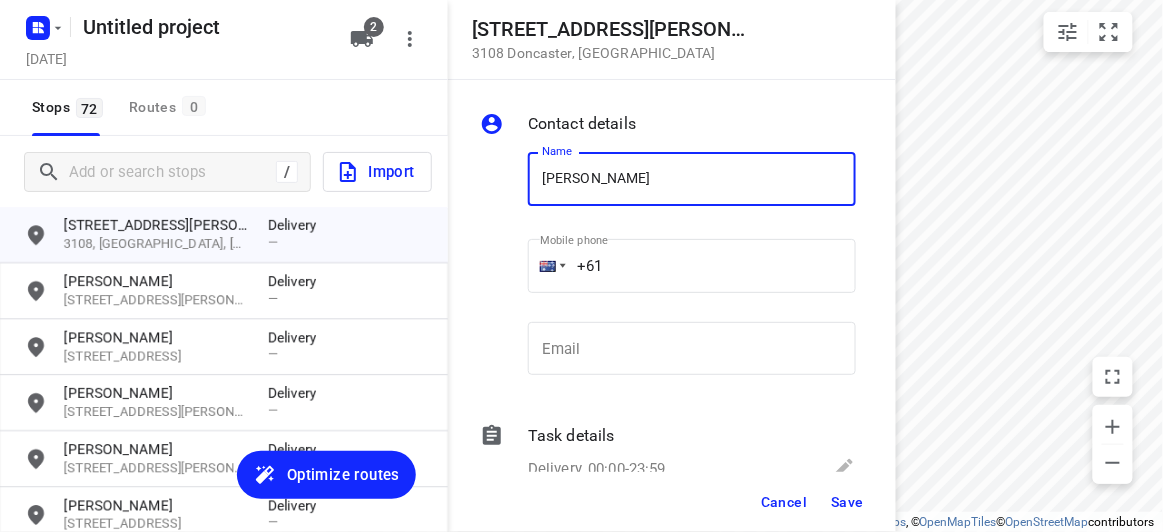 type on "RACHEL LI" 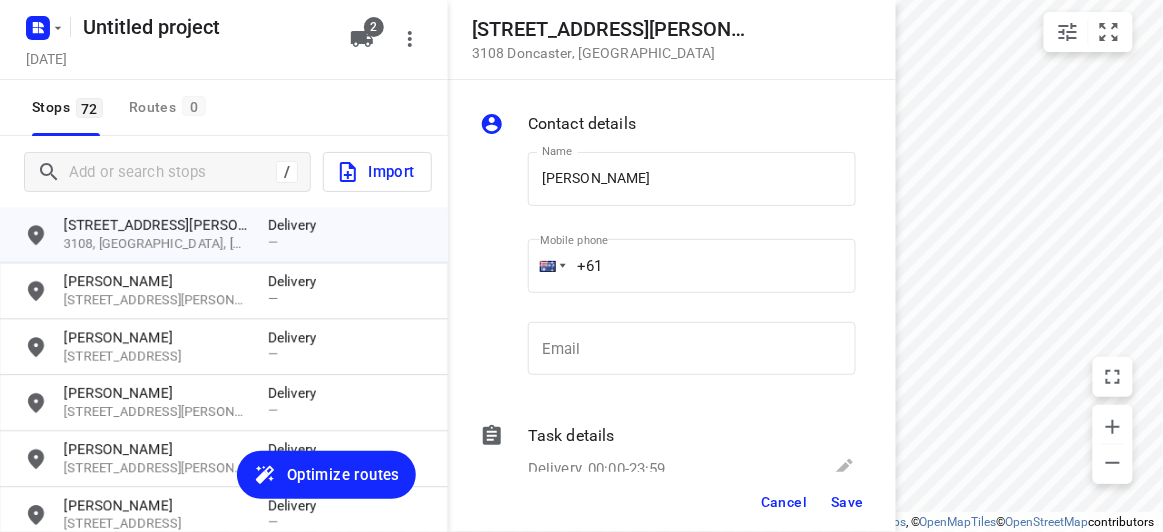 click on "​" at bounding box center [692, 303] 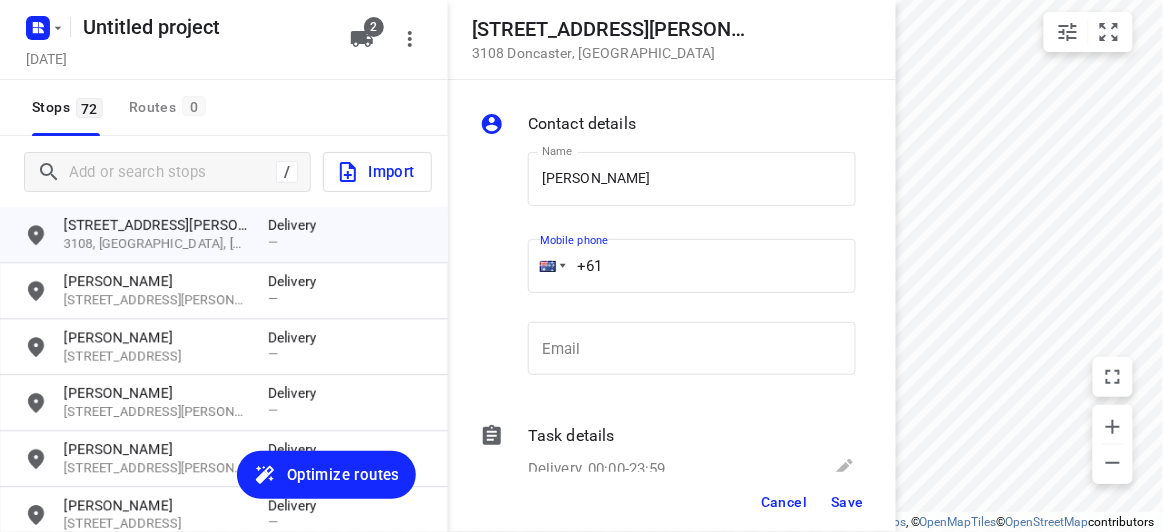 drag, startPoint x: 621, startPoint y: 270, endPoint x: 549, endPoint y: 267, distance: 72.06247 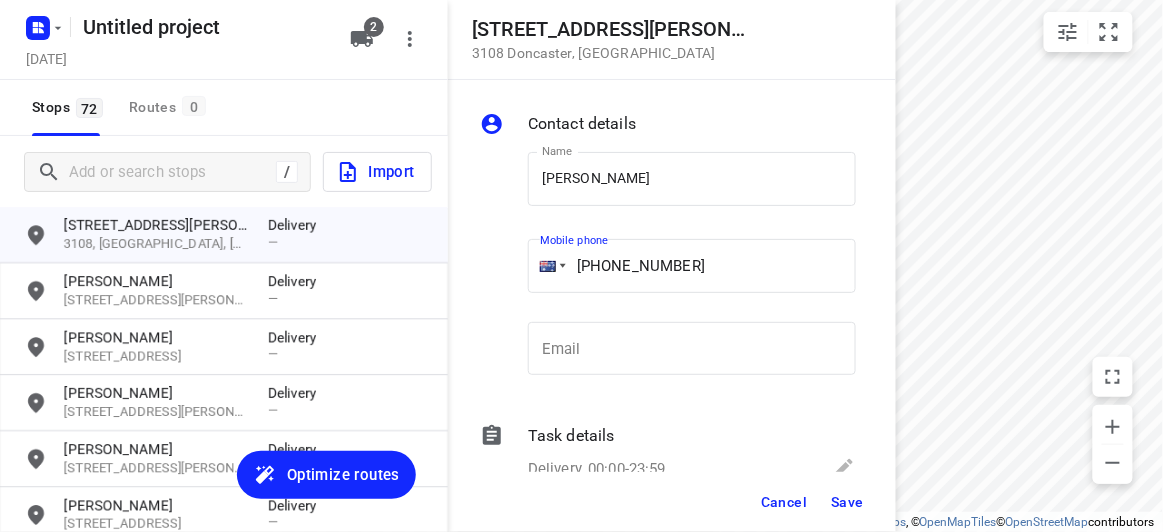 type on "+61 433233957" 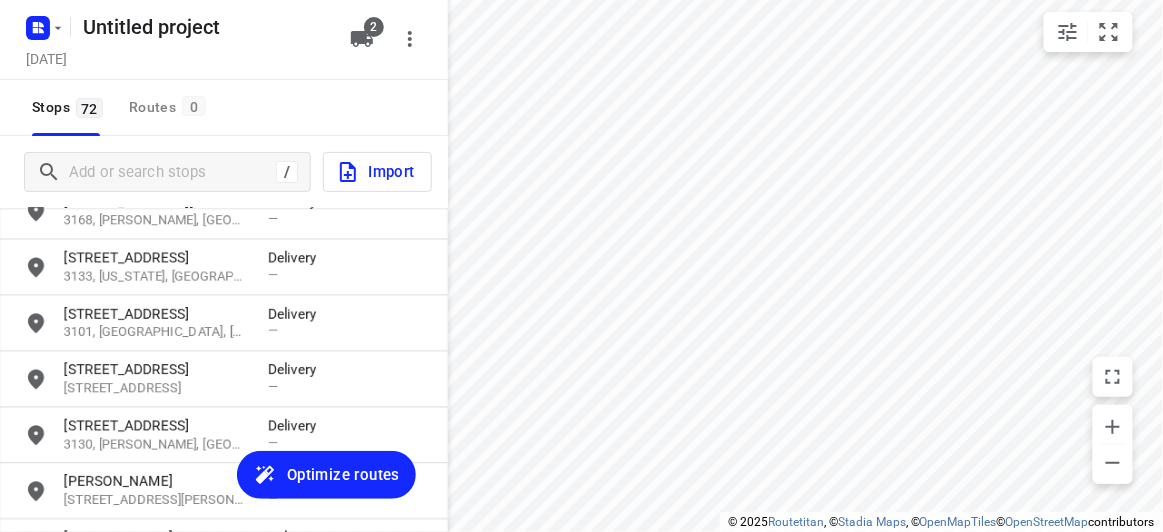 scroll, scrollTop: 1112, scrollLeft: 0, axis: vertical 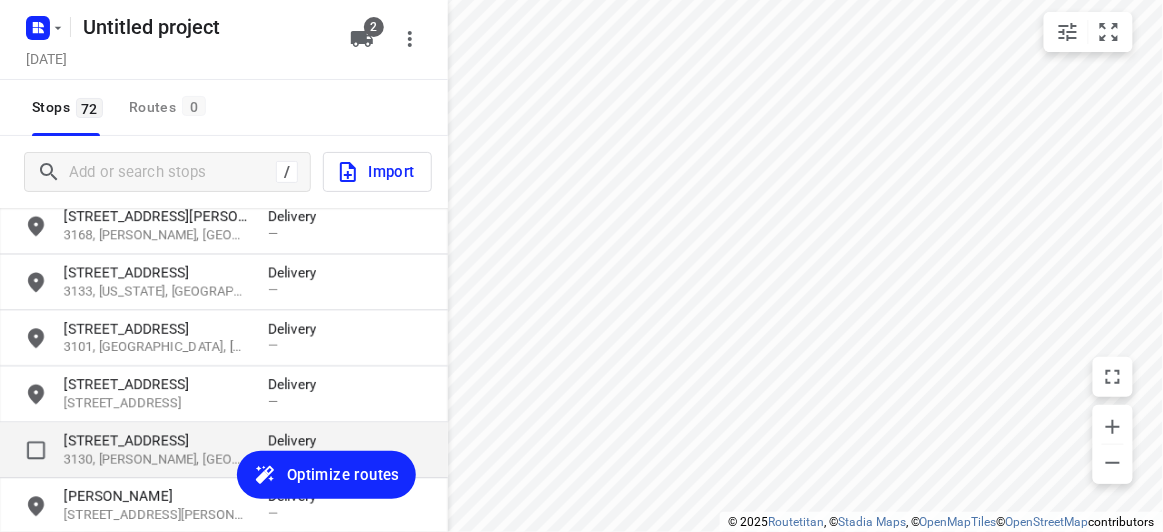 click on "3130, [PERSON_NAME], [GEOGRAPHIC_DATA]" at bounding box center (156, 460) 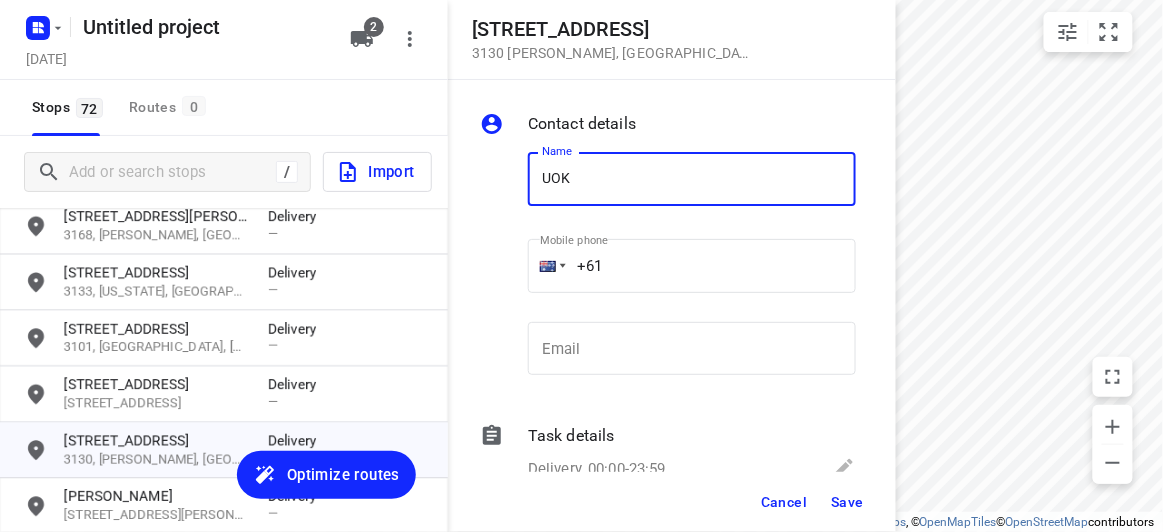 type on "UOK" 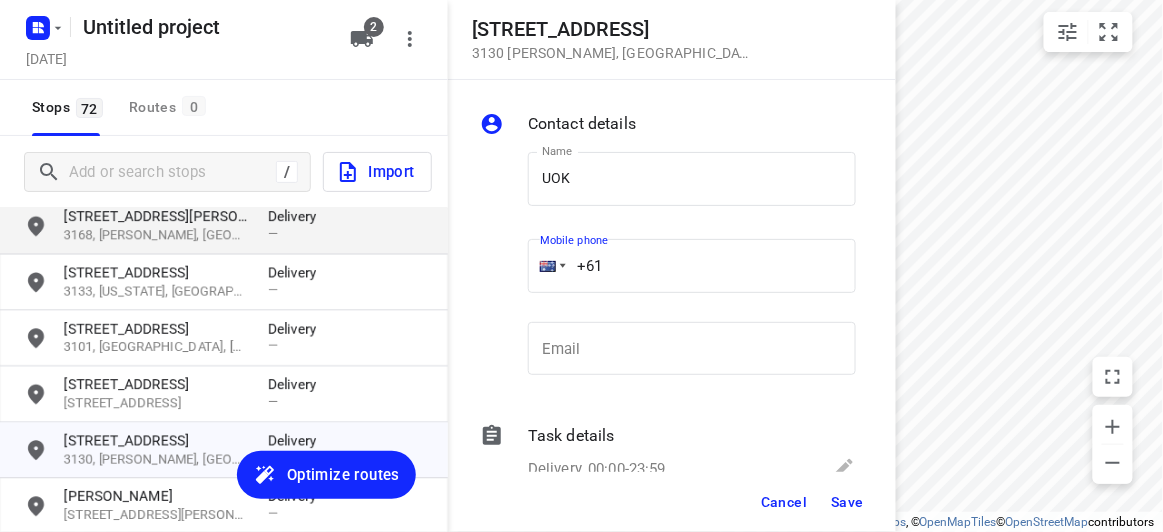drag, startPoint x: 689, startPoint y: 253, endPoint x: 402, endPoint y: 253, distance: 287 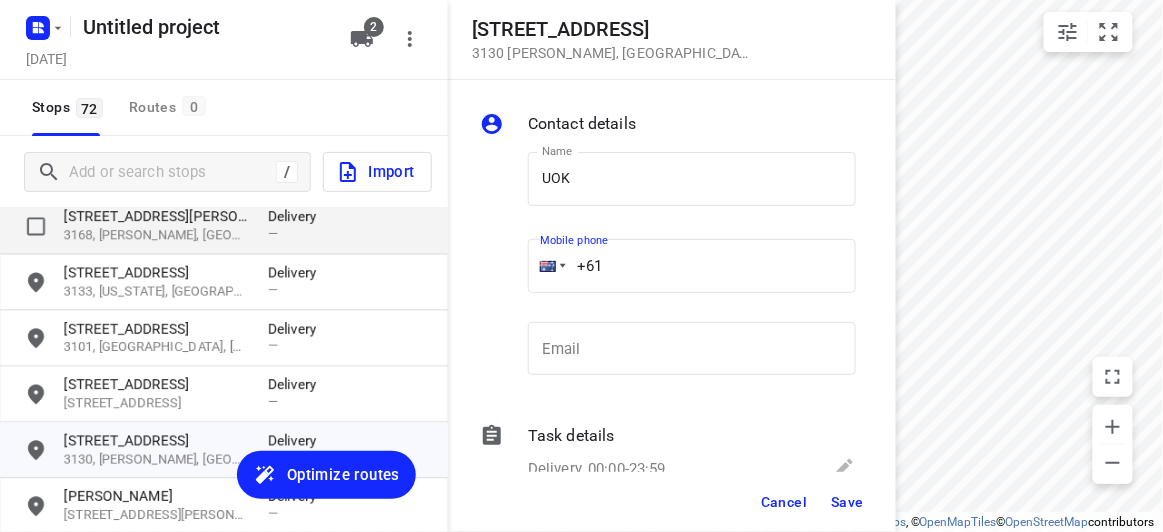paste on "423708057" 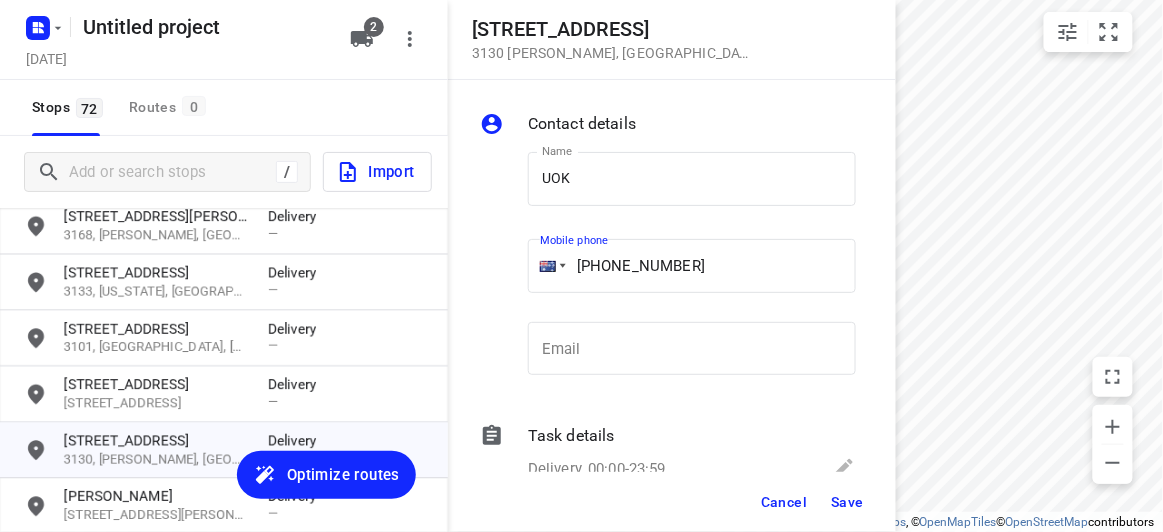 type on "+61 423708057" 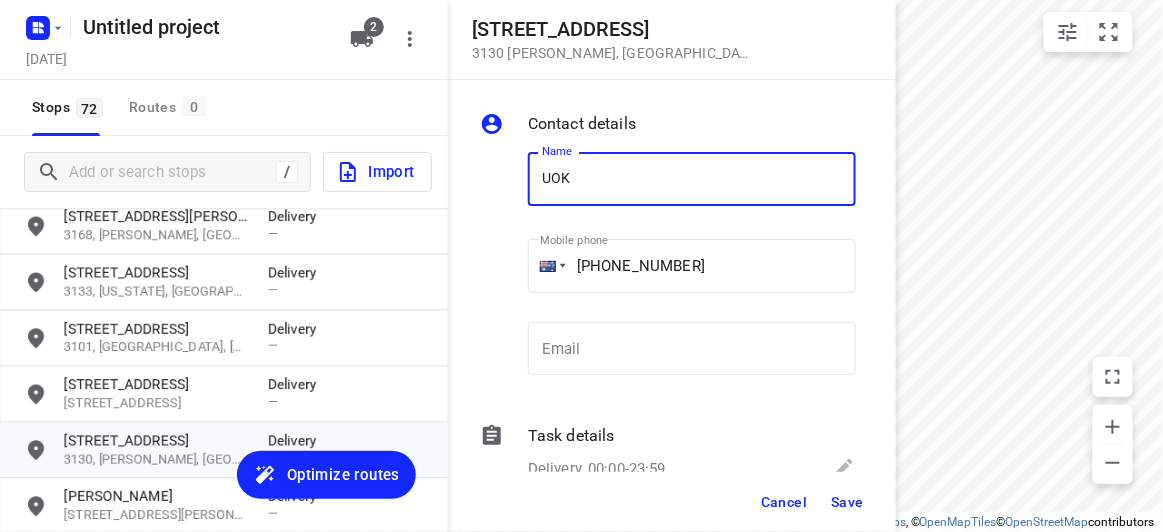 click on "3 Broomhill Avenue 3130   Blackburn , Australia Contact details Name UOK Name Mobile phone +61 423708057 ​ Email Email Task details Delivery, 00:00-23:59 Type Delivery delivery Type Deliver between 00:00 Deliver between — And 23:59 And Duration Min. Duration Load Units Load More details Delivery note x Delivery note 0/2500 Tags ​ ​ Requirements If nothing is ticked, the driver will not be obligated collect any proof of delivery Signature Age verification Photo Priority Cancel Save Untitled project Sunday, Jul 13 2 Stops 72 Routes 0 / Import 62 Kings Court 3166, Oakleigh East, AU Delivery — 2-4 Blair Road 3150, Glen Waverley, AU Delivery — 12 Oxley Close 3150, Glen Waverley, AU Delivery — 16 Tranmere Avenue 3163, Carnegie, AU Delivery — 11B Llanos Avenue 3145, Malvern East, AU Delivery — 60 Cooloongatta Road 3124, Camberwell, AU Delivery — 28 Norbert Street 3103, Balwyn, AU Delivery — 387 Auburn Road 3123, Hawthorn, AU Delivery — 637 Canterbury Road 3133, Vermont, AU Delivery — — KM" at bounding box center [224, 266] 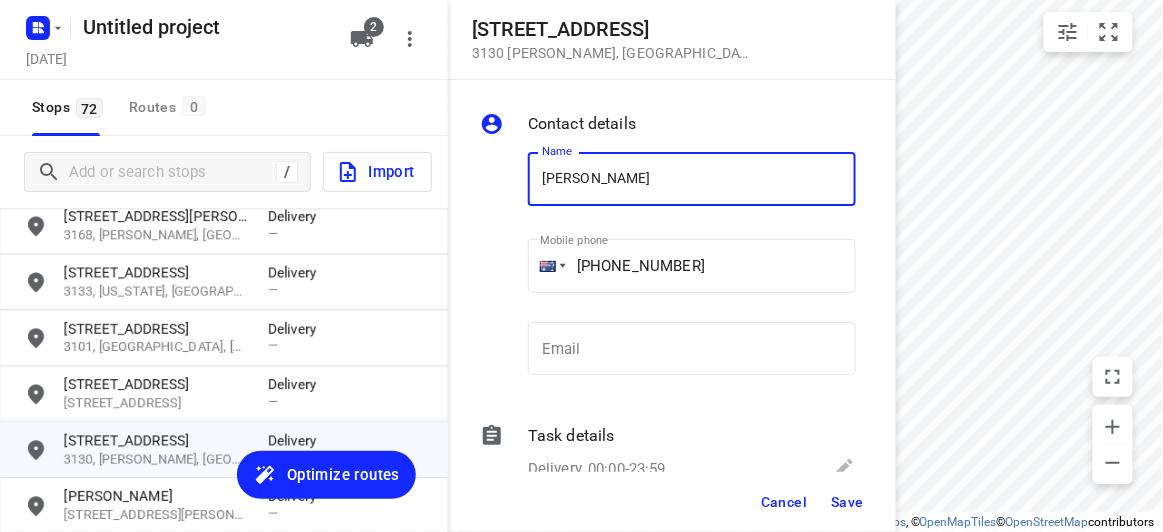 type on "Yoke-Ching Tan" 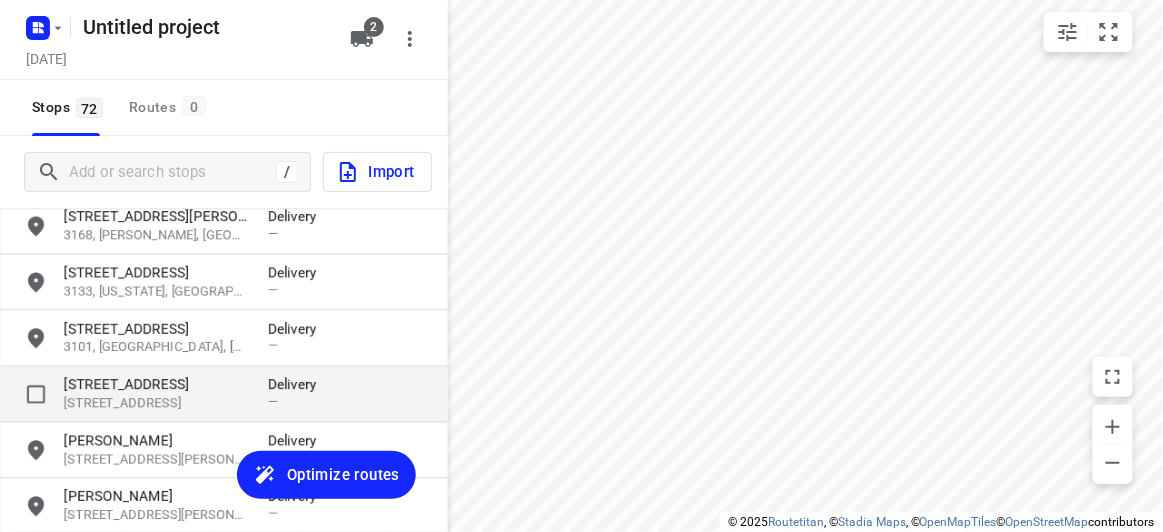 click on "[STREET_ADDRESS]" at bounding box center [156, 385] 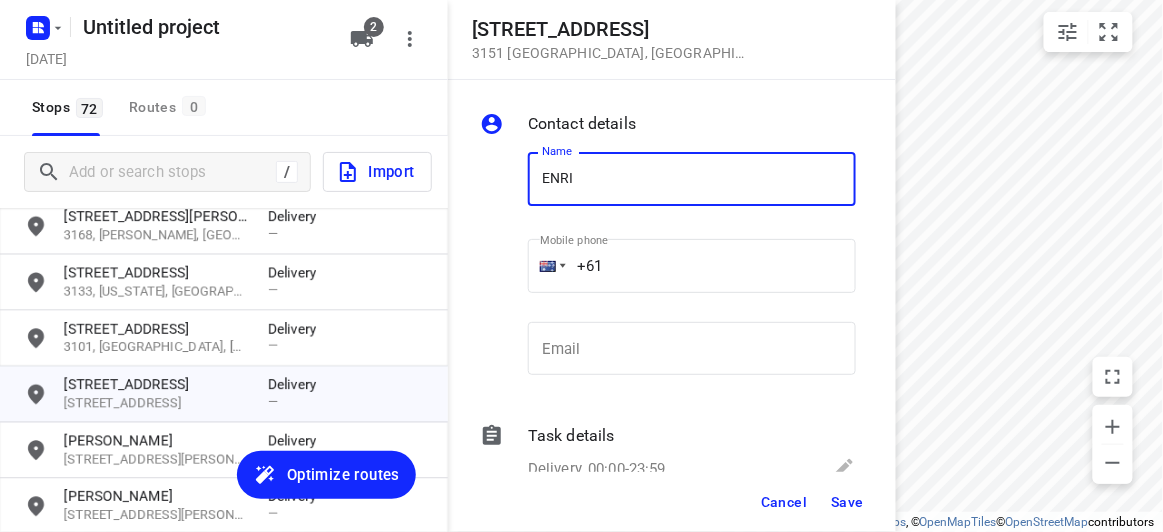 type on "ENRI LIN" 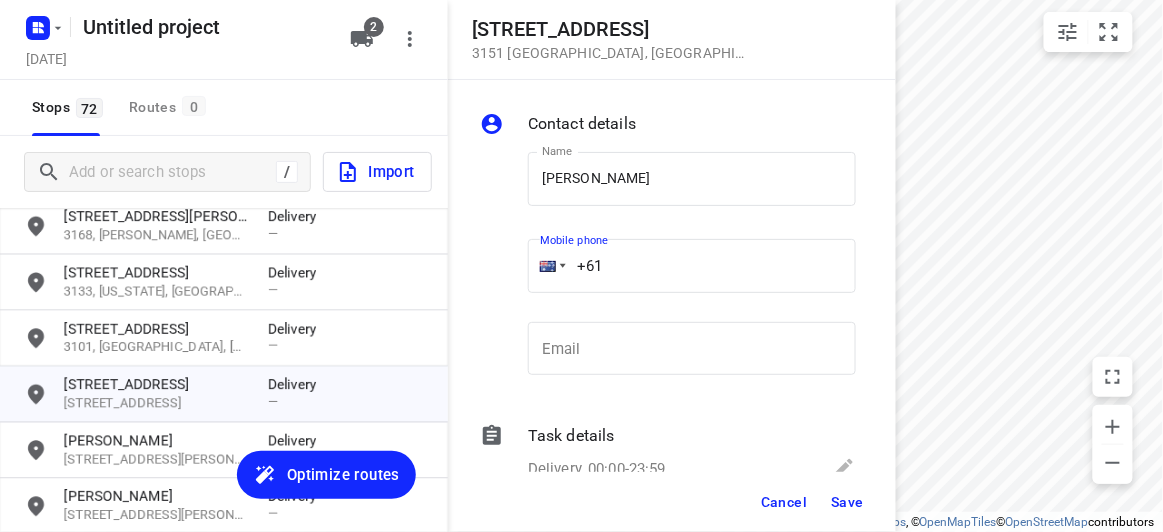drag, startPoint x: 649, startPoint y: 263, endPoint x: 482, endPoint y: 264, distance: 167.00299 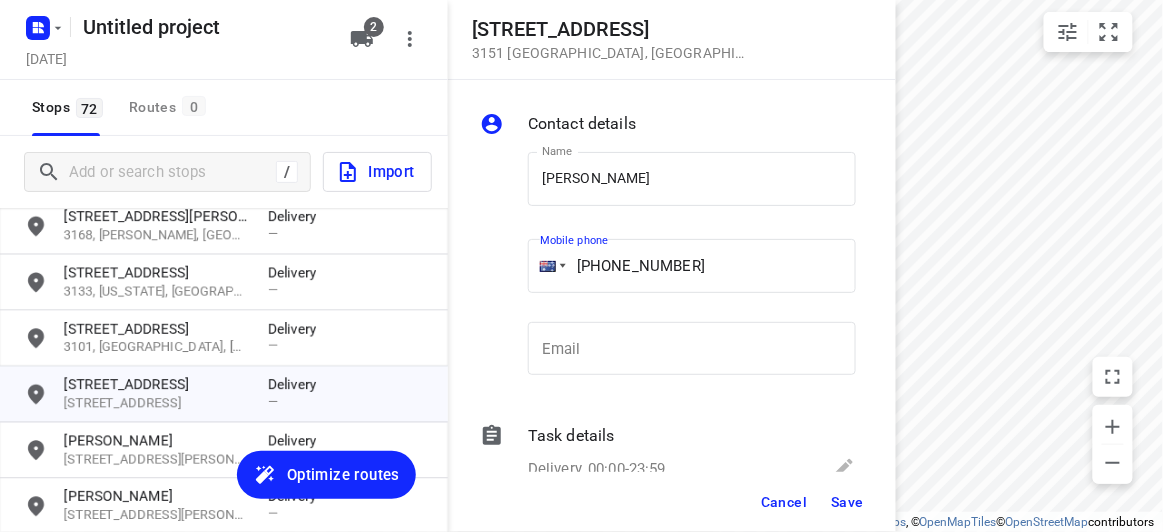 type on "+61 423385421" 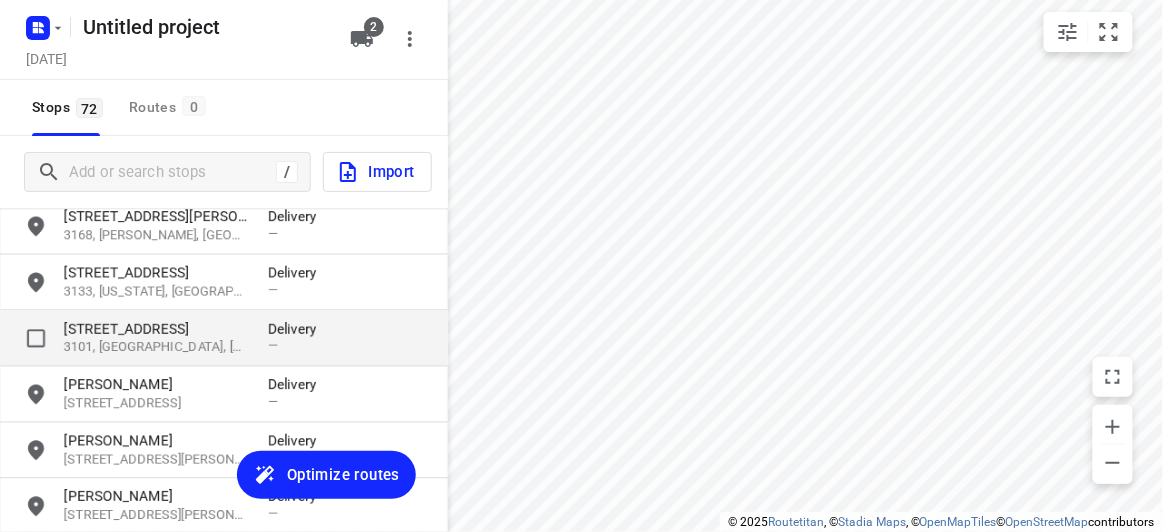 click on "[STREET_ADDRESS]" at bounding box center (156, 329) 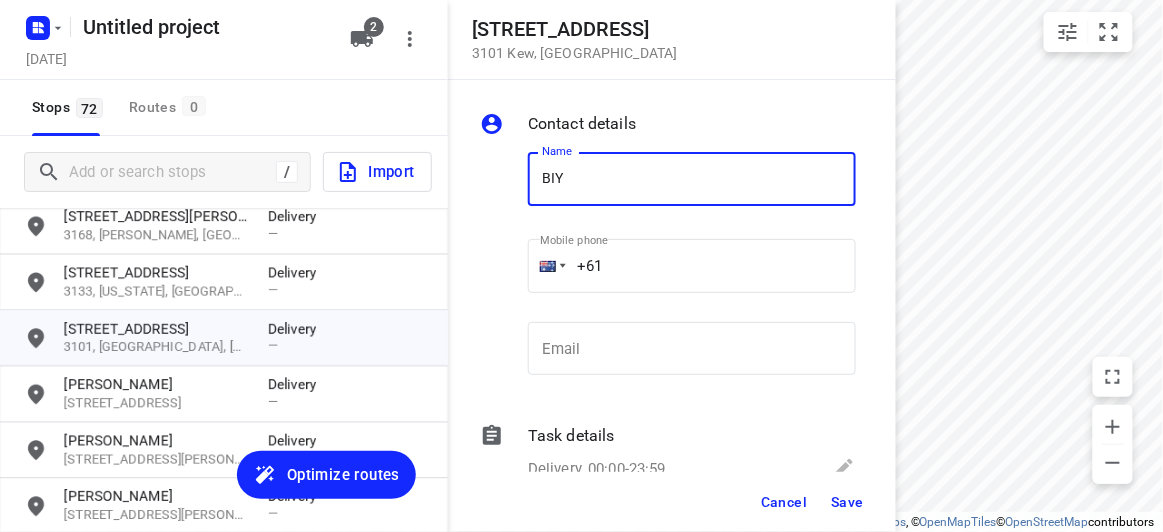 type on "BIYATI" 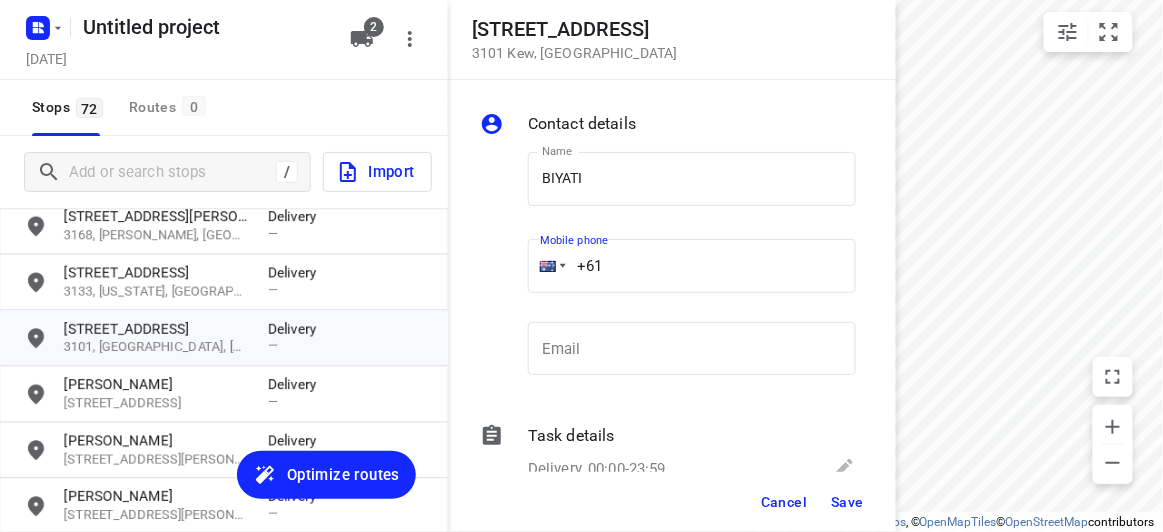 drag, startPoint x: 534, startPoint y: 256, endPoint x: 472, endPoint y: 256, distance: 62 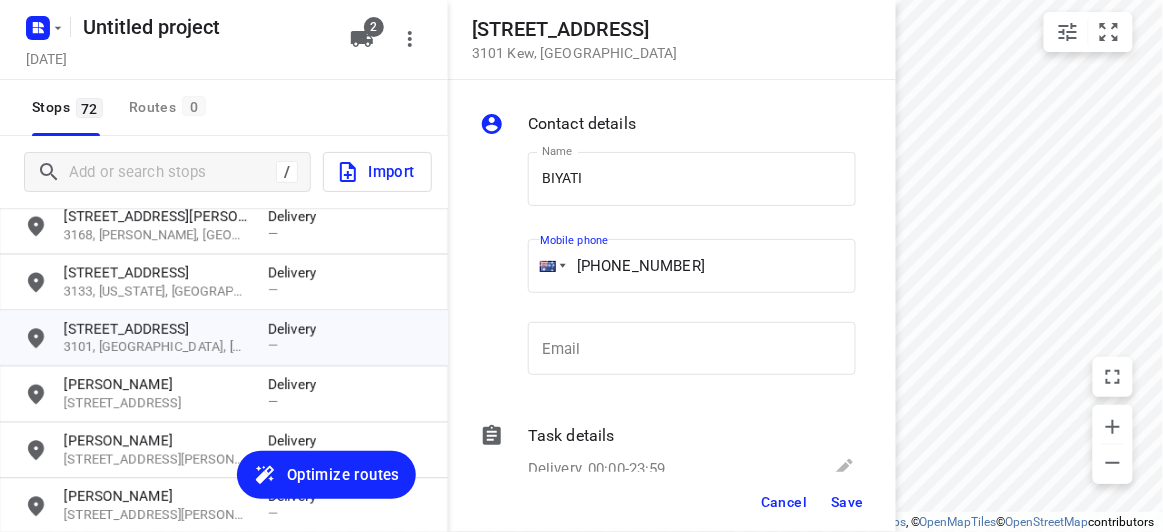 type on "+61 431022845" 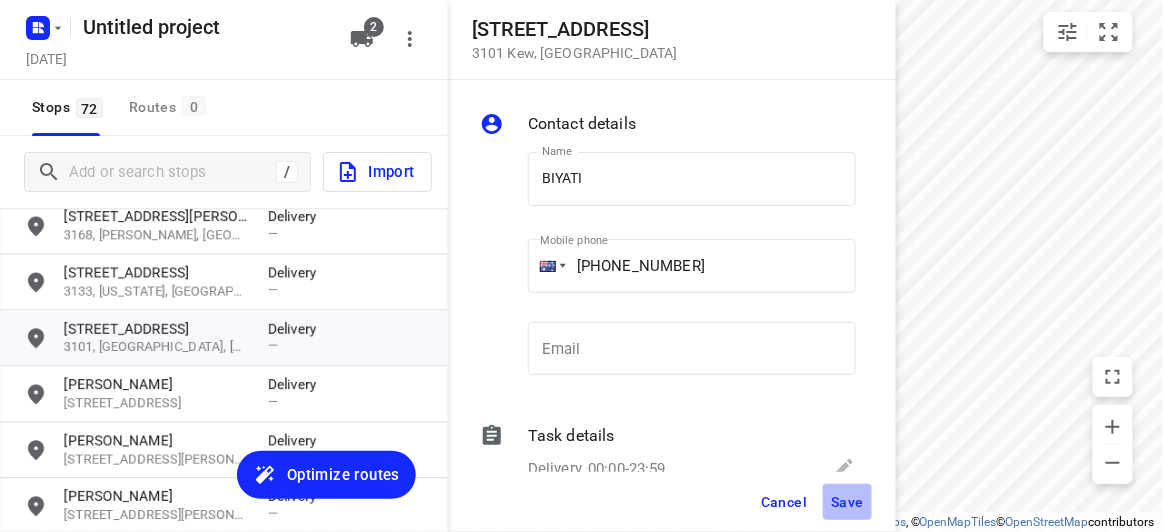 click on "Save" at bounding box center [847, 502] 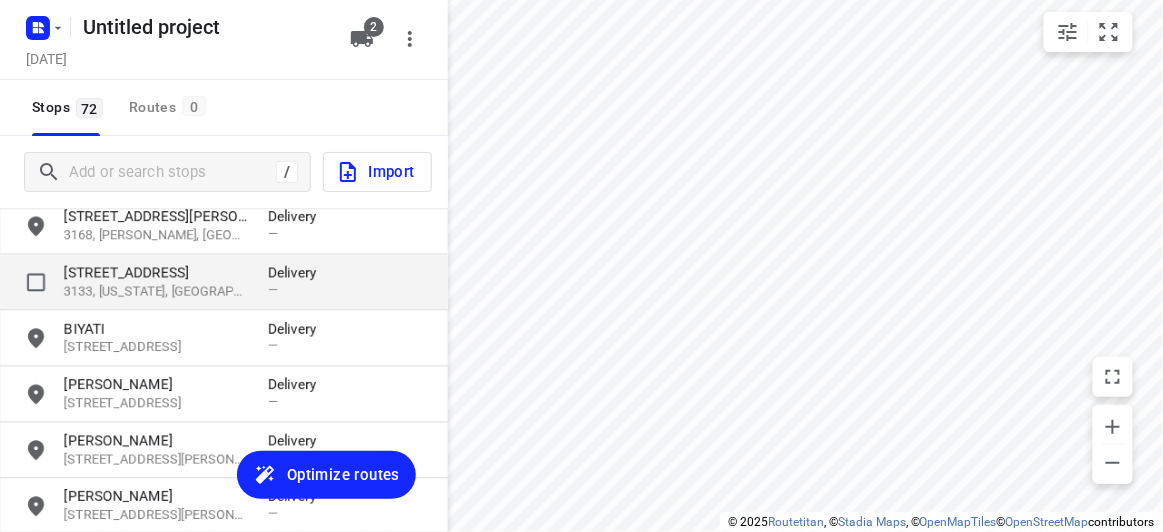 click on "3133, [US_STATE], [GEOGRAPHIC_DATA]" at bounding box center [156, 292] 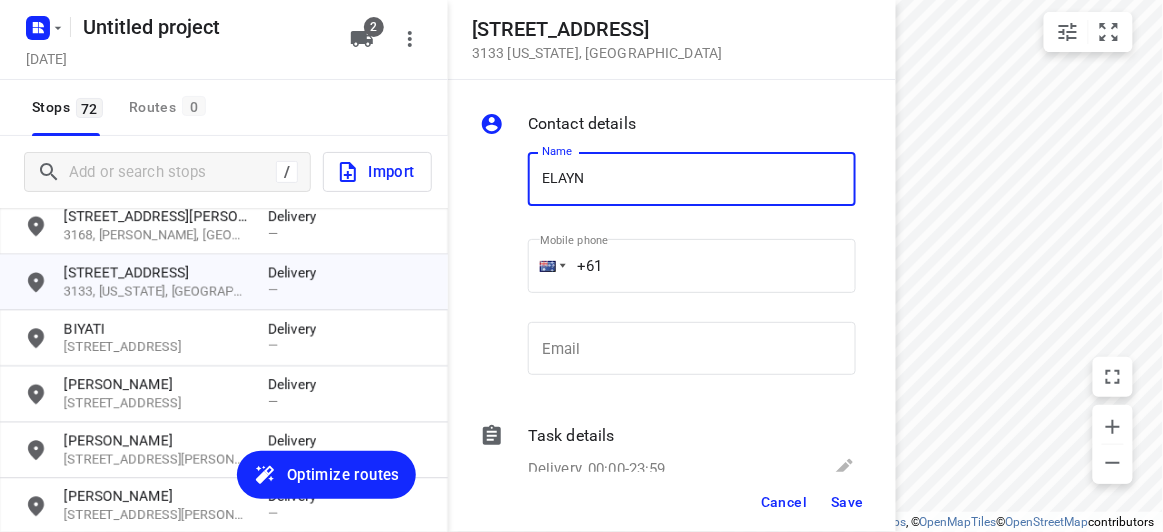 click on "ELAYN" at bounding box center (692, 179) 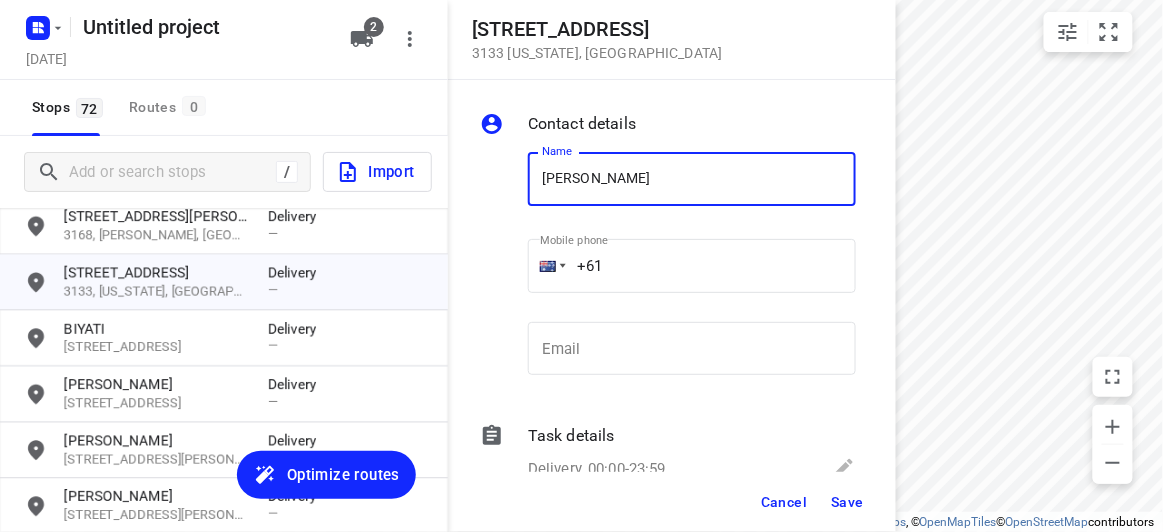 click on "Name ELAYNE KONG Name Mobile phone +61 ​ Email Email" at bounding box center (668, 268) 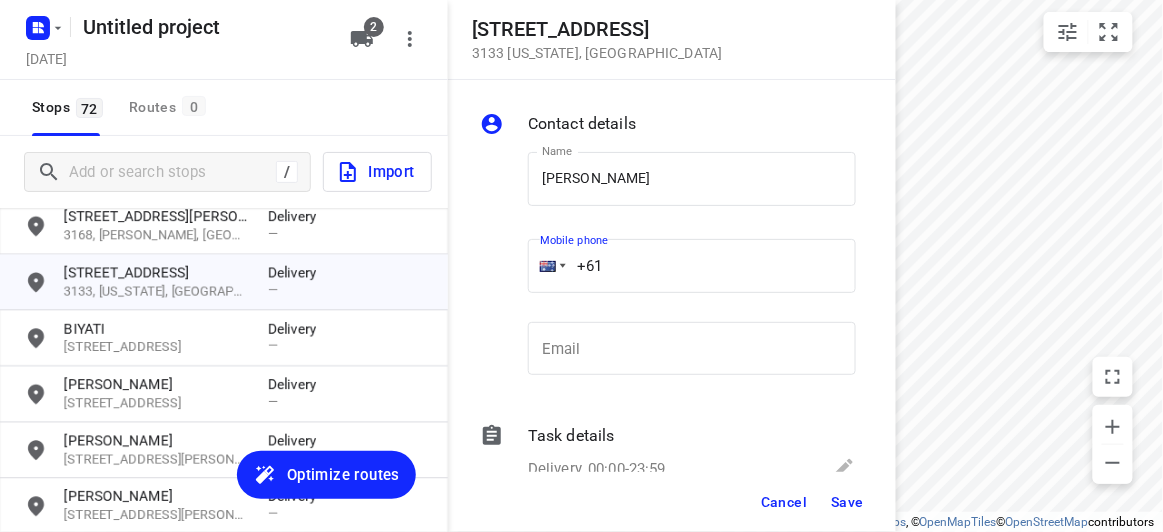 paste on "411668858" 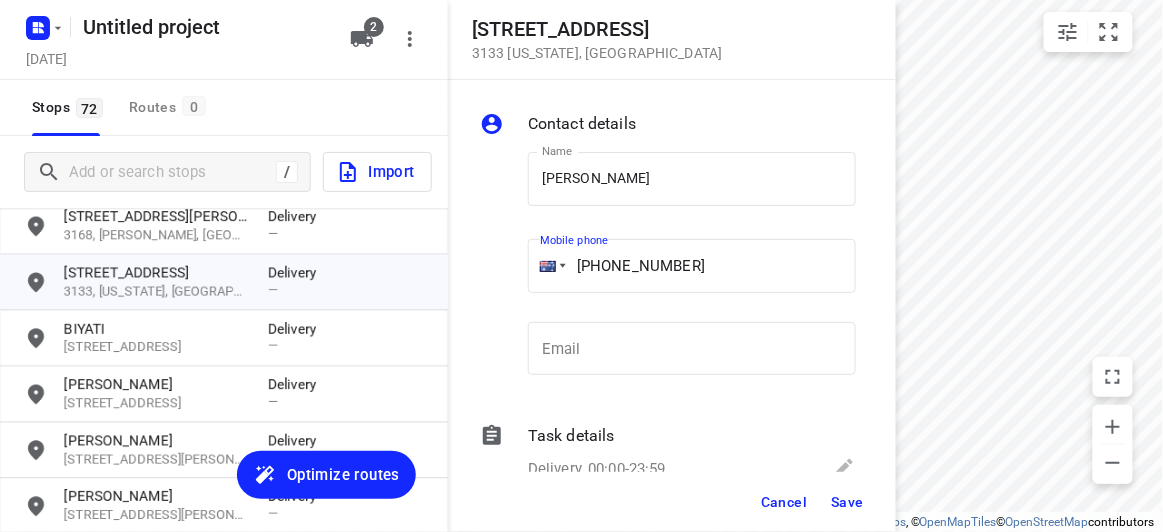 type on "+61 411668858" 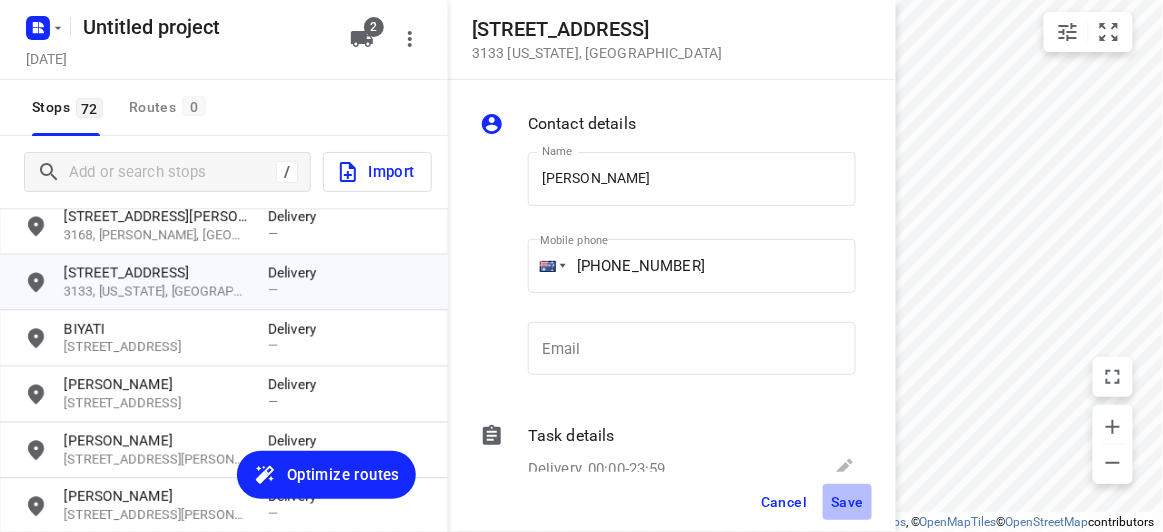 click on "Save" at bounding box center (847, 502) 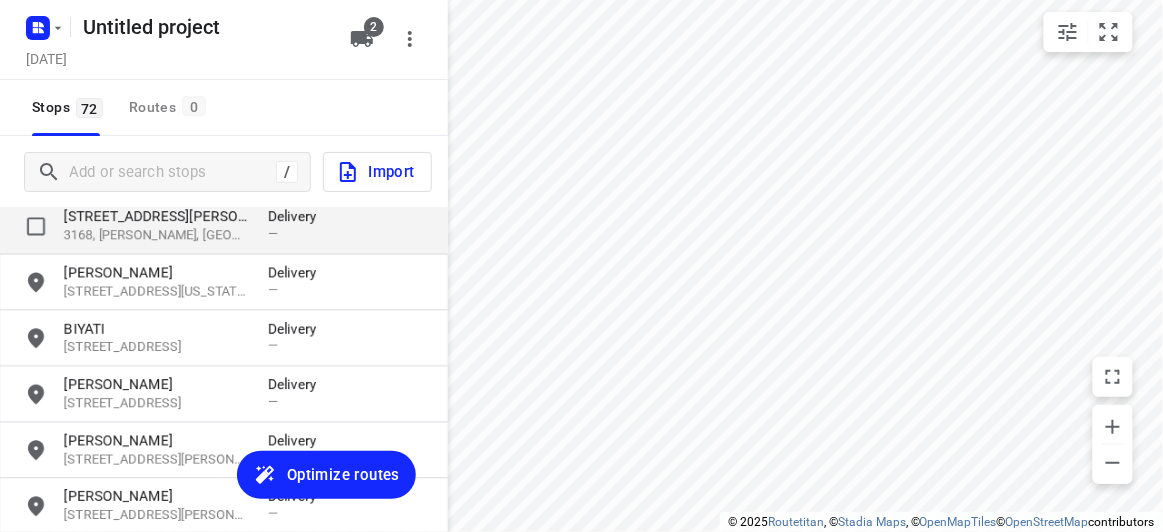 click on "[STREET_ADDRESS][PERSON_NAME]" at bounding box center (156, 217) 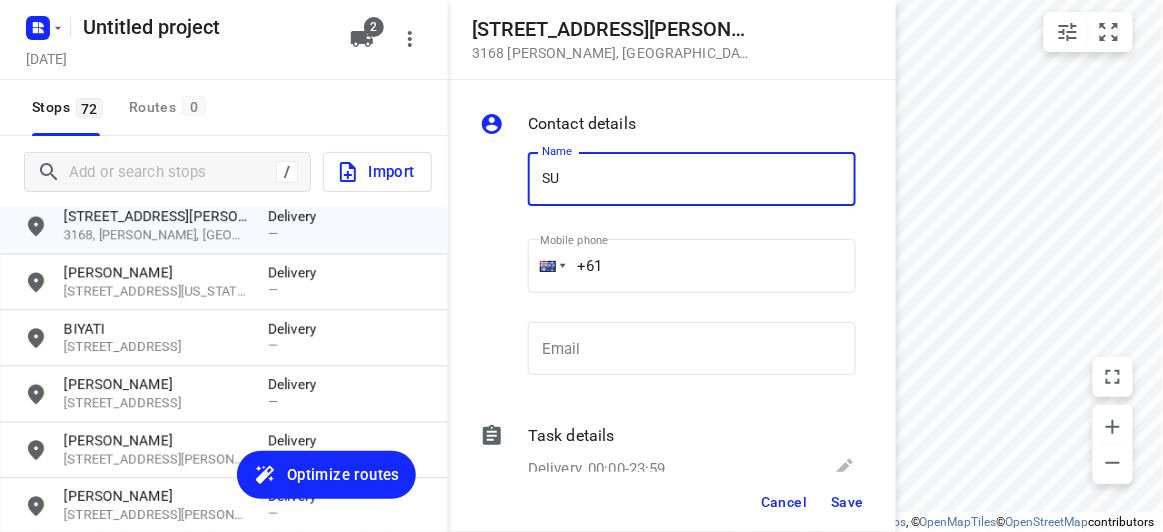 type on "SU CHOO" 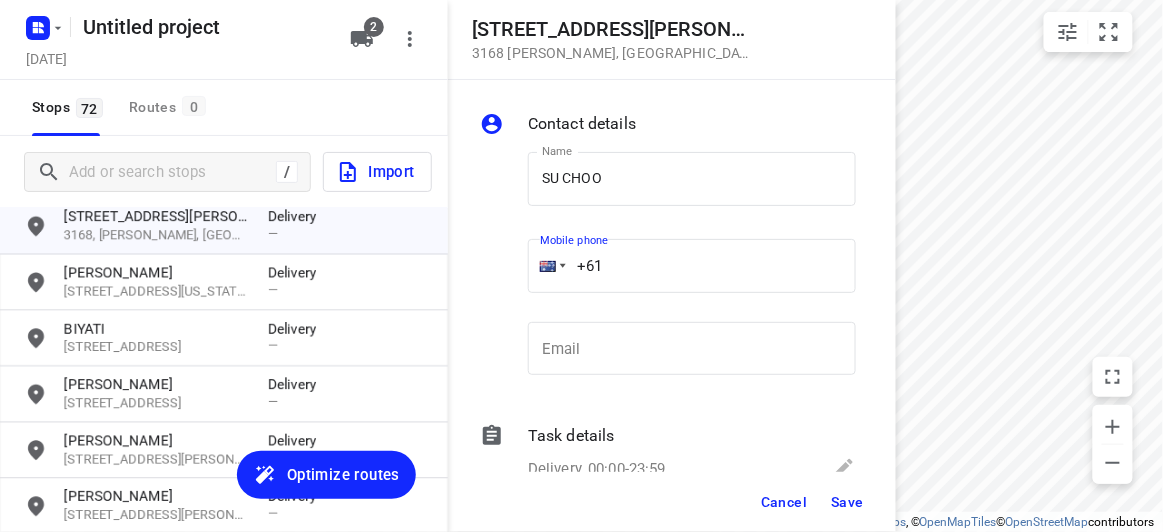 drag, startPoint x: 634, startPoint y: 273, endPoint x: 507, endPoint y: 277, distance: 127.06297 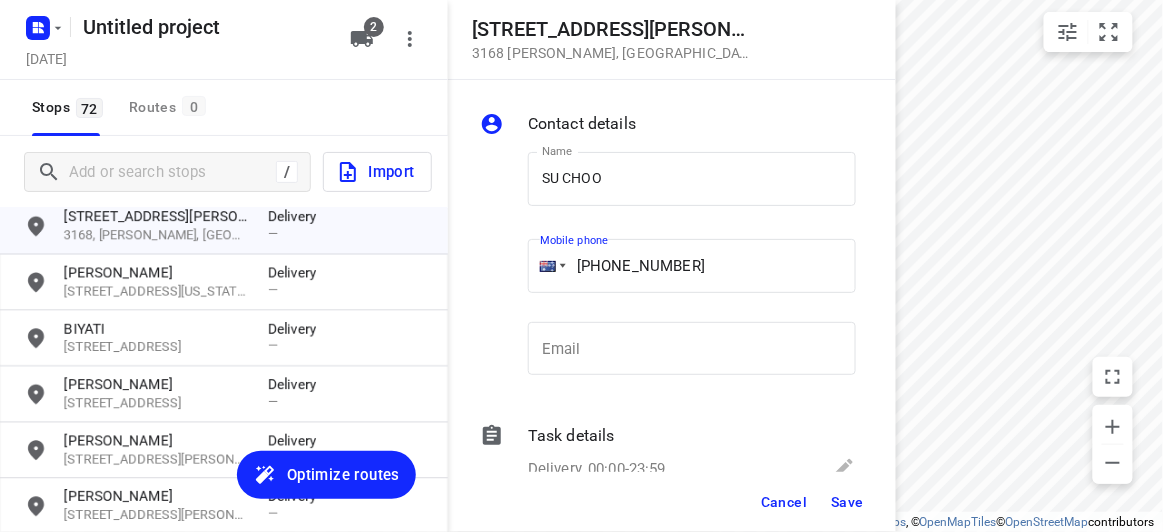 type on "+61 412464420" 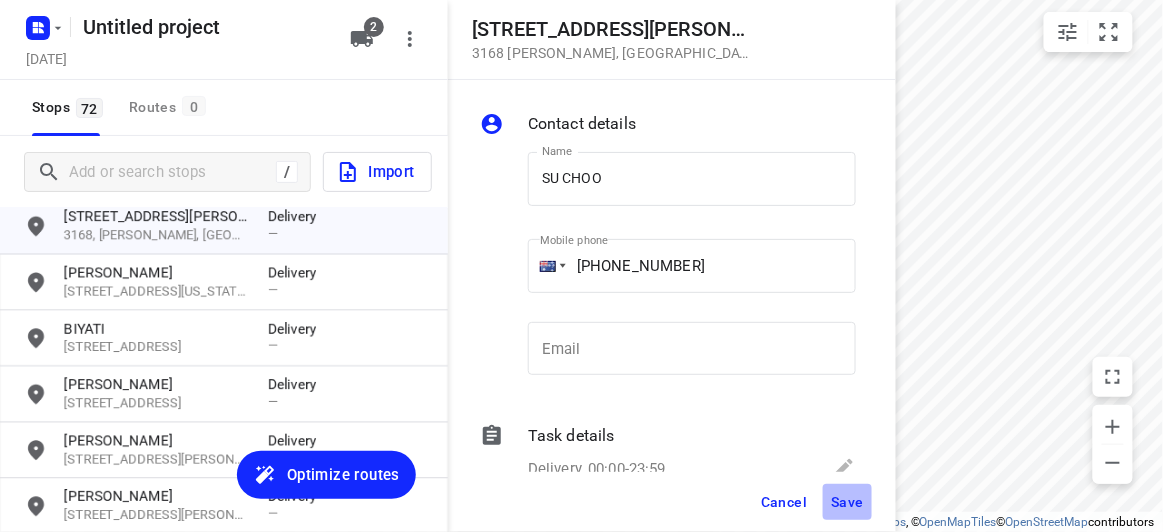 click on "Save" at bounding box center (847, 502) 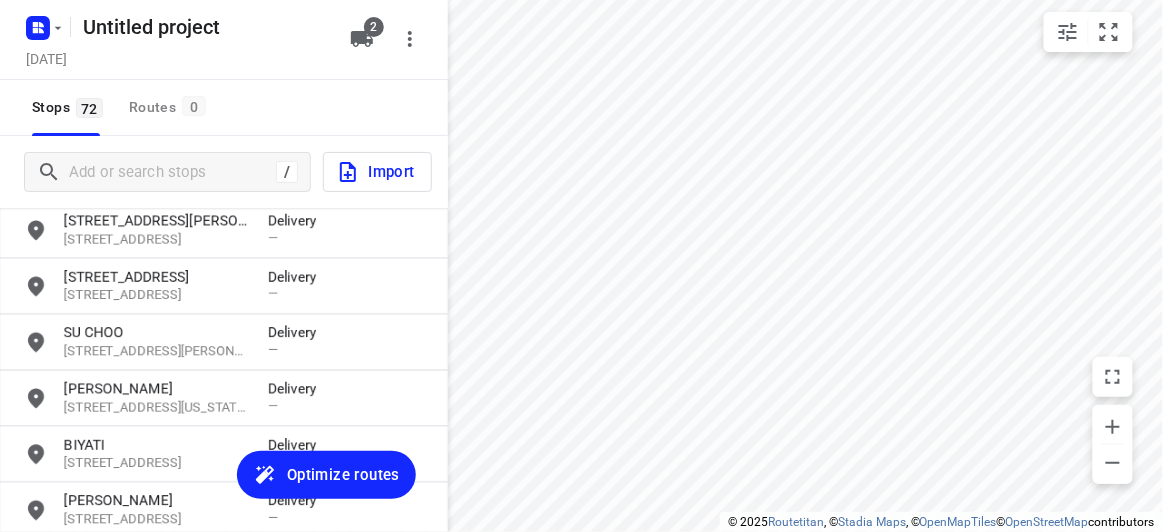 scroll, scrollTop: 839, scrollLeft: 0, axis: vertical 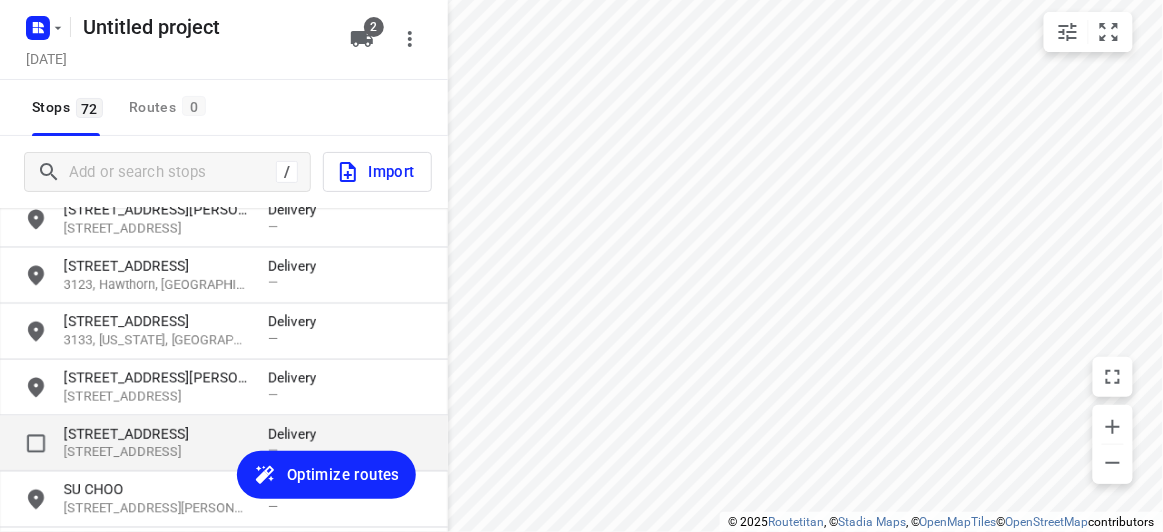 click on "[STREET_ADDRESS]" at bounding box center [156, 434] 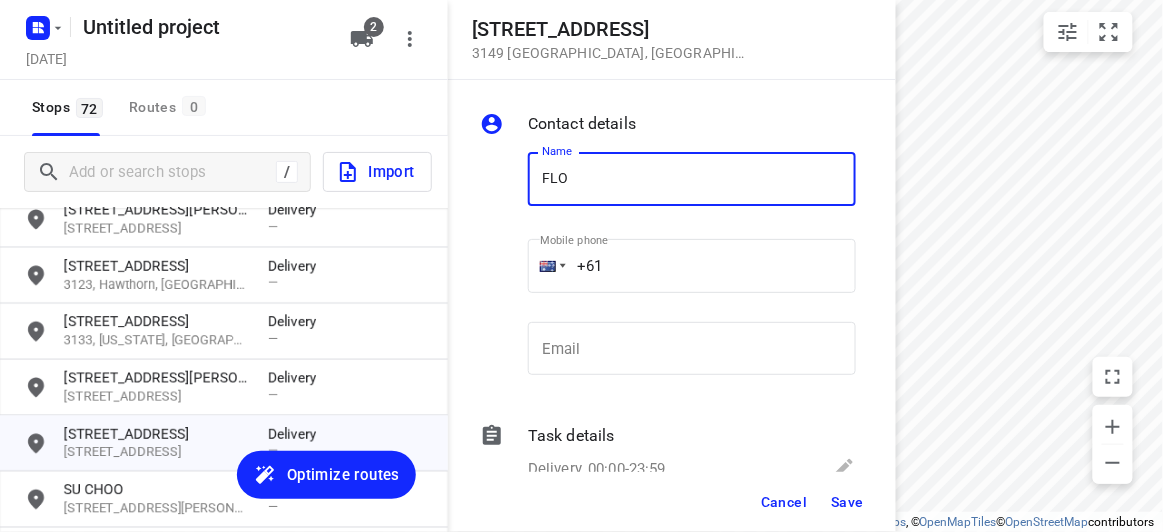 type on "Florence Chooi 3/436" 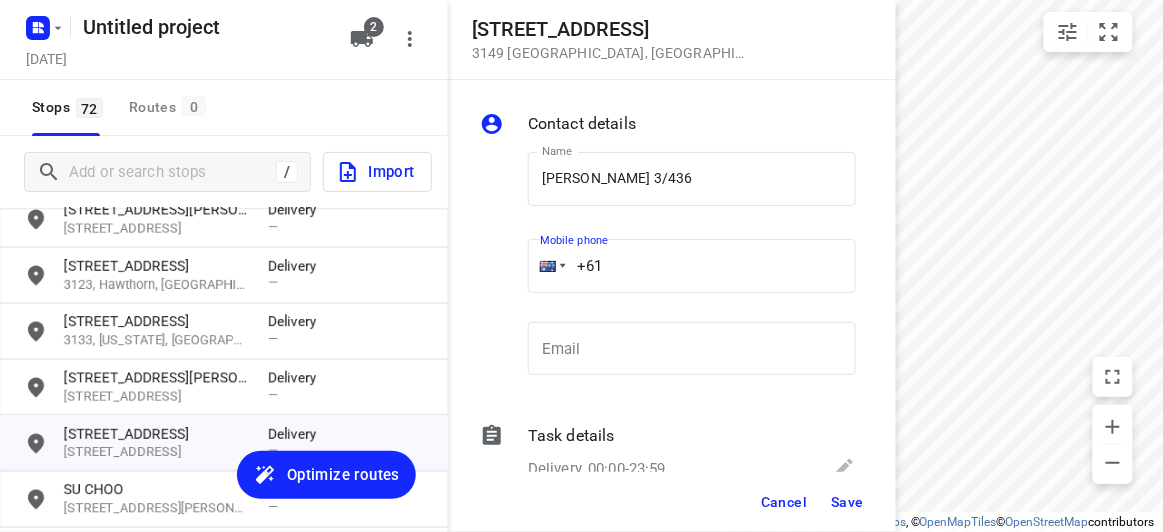 drag, startPoint x: 650, startPoint y: 263, endPoint x: 544, endPoint y: 272, distance: 106.381386 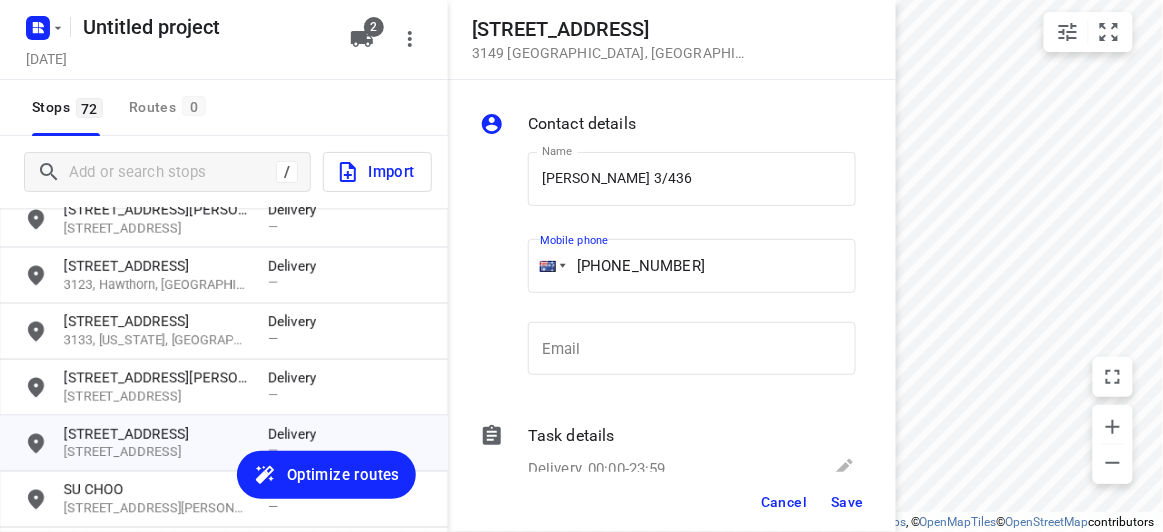 type on "+61 468493238" 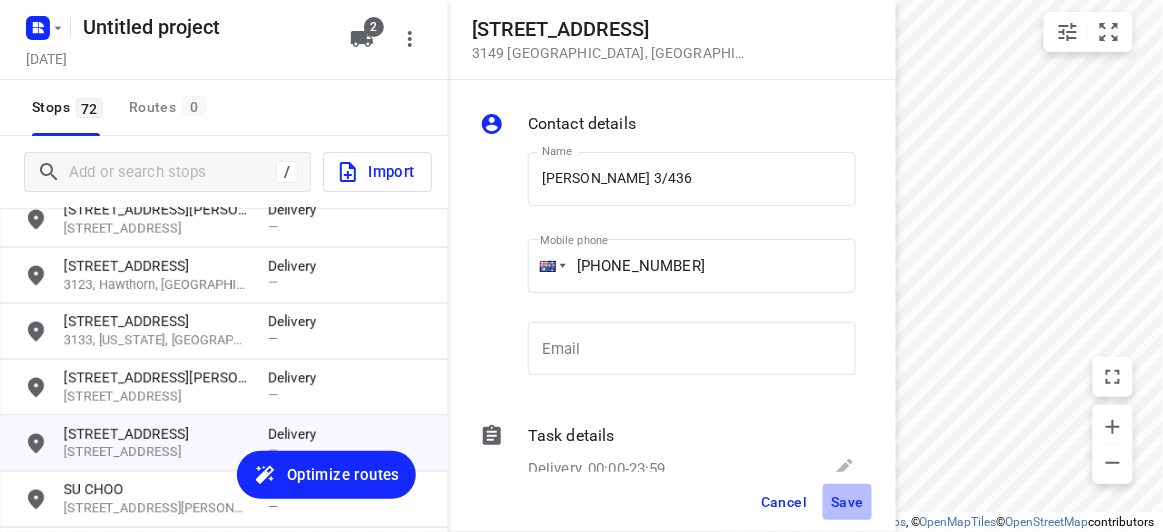 click on "Save" at bounding box center (847, 502) 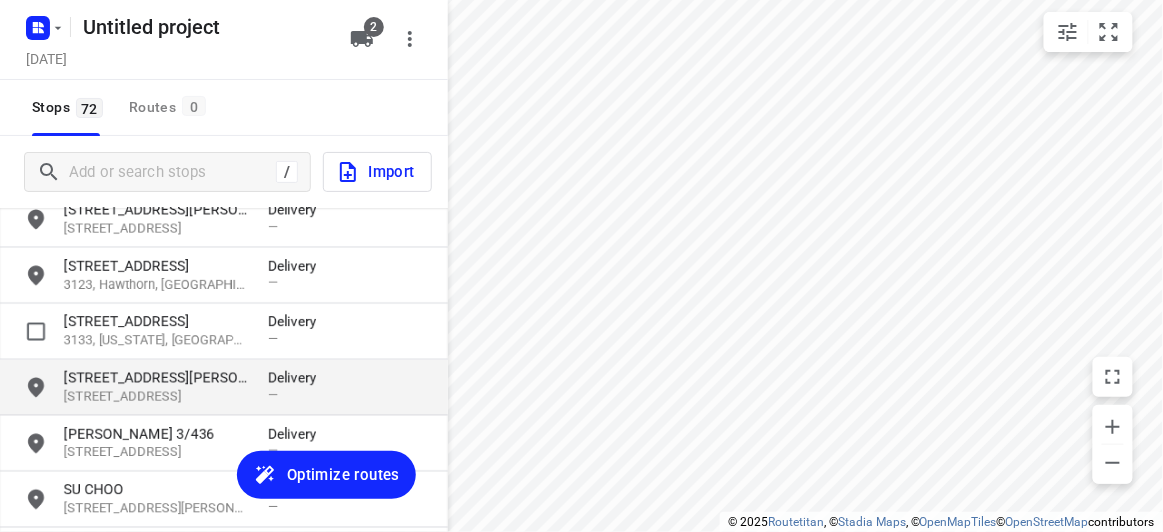 click on "[STREET_ADDRESS][PERSON_NAME]" at bounding box center [156, 378] 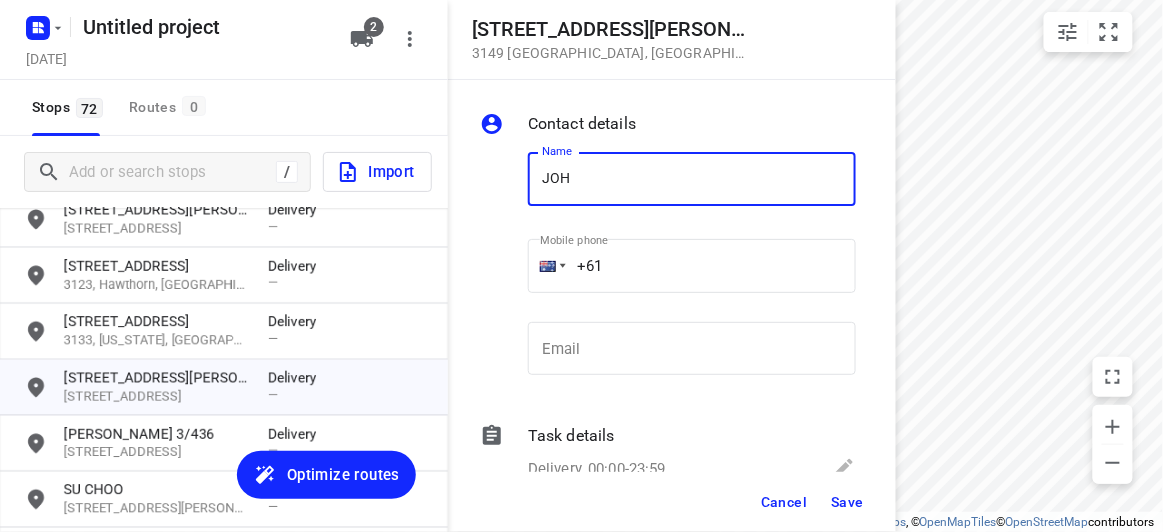 type on "JOHANNA LEE 1/56" 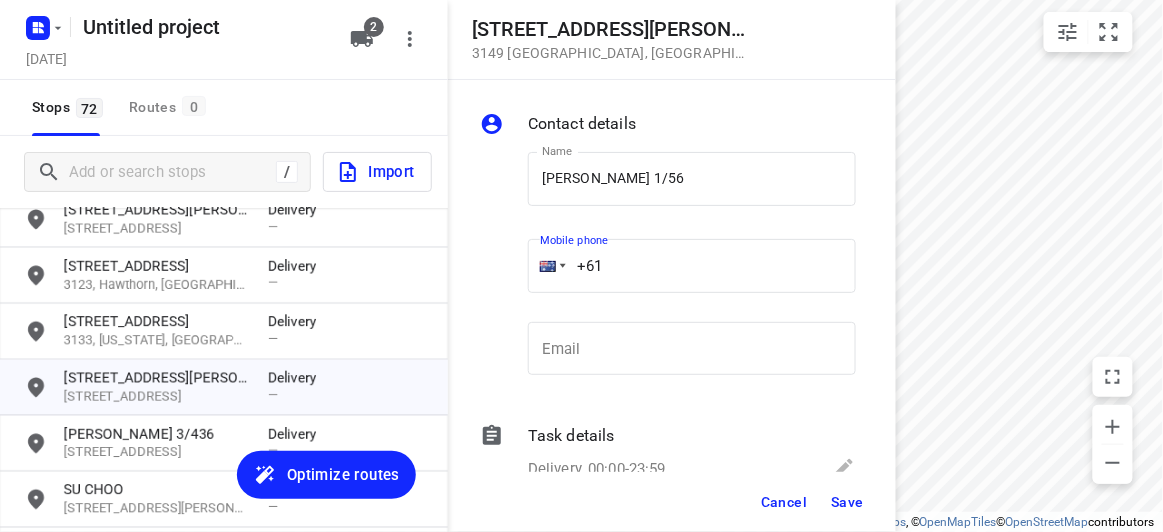 drag, startPoint x: 523, startPoint y: 259, endPoint x: 498, endPoint y: 260, distance: 25.019993 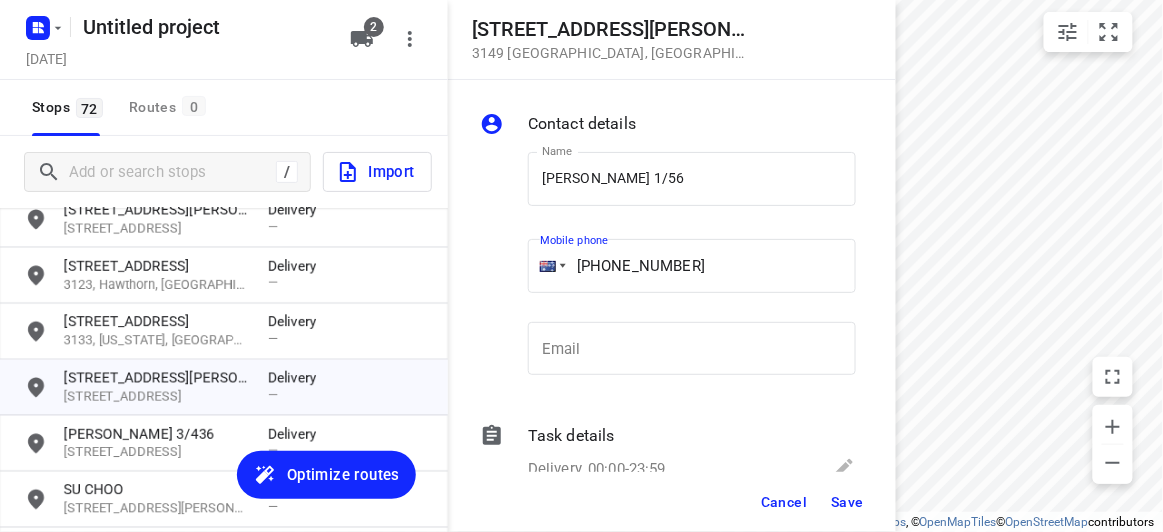 type on "+61 433708869" 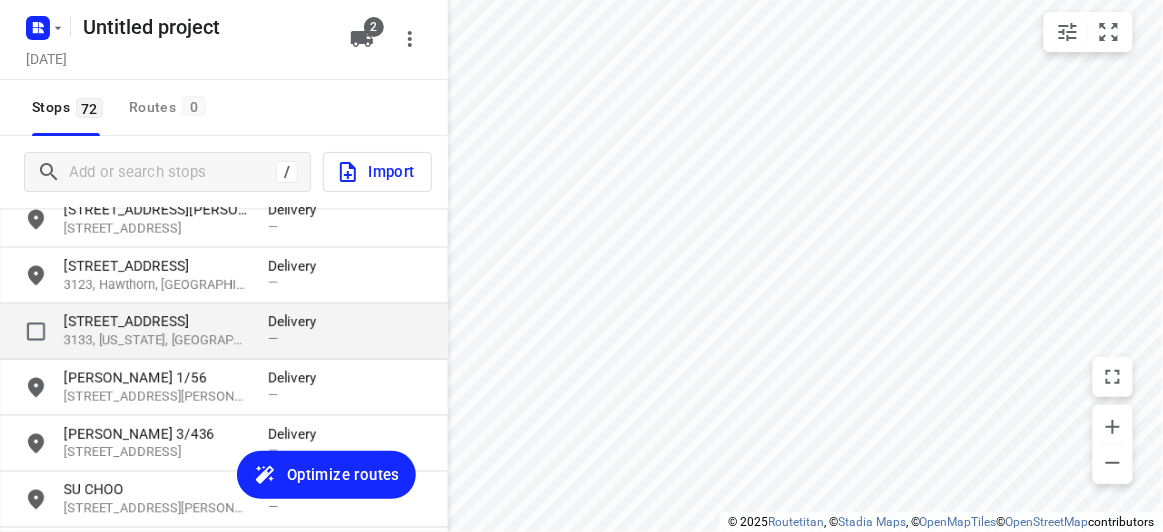 click on "[STREET_ADDRESS]" at bounding box center (156, 322) 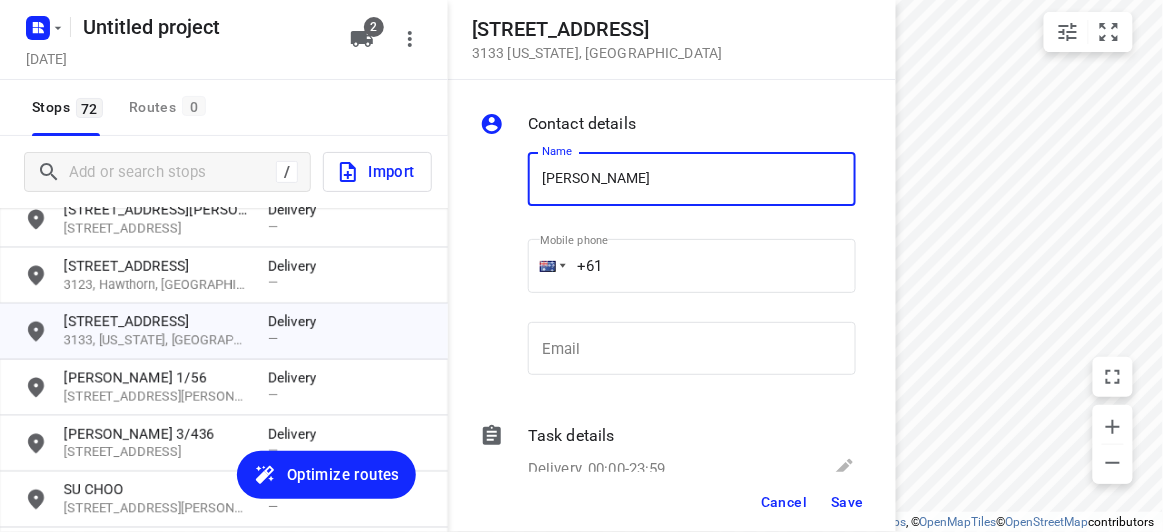 type on "JANE WONG 1/637" 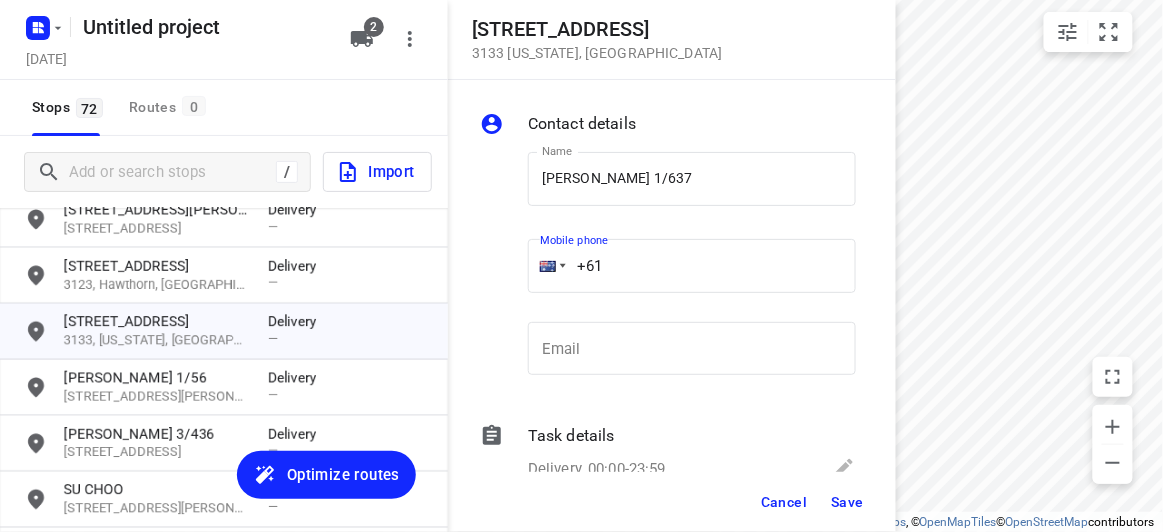 drag, startPoint x: 588, startPoint y: 273, endPoint x: 518, endPoint y: 278, distance: 70.178345 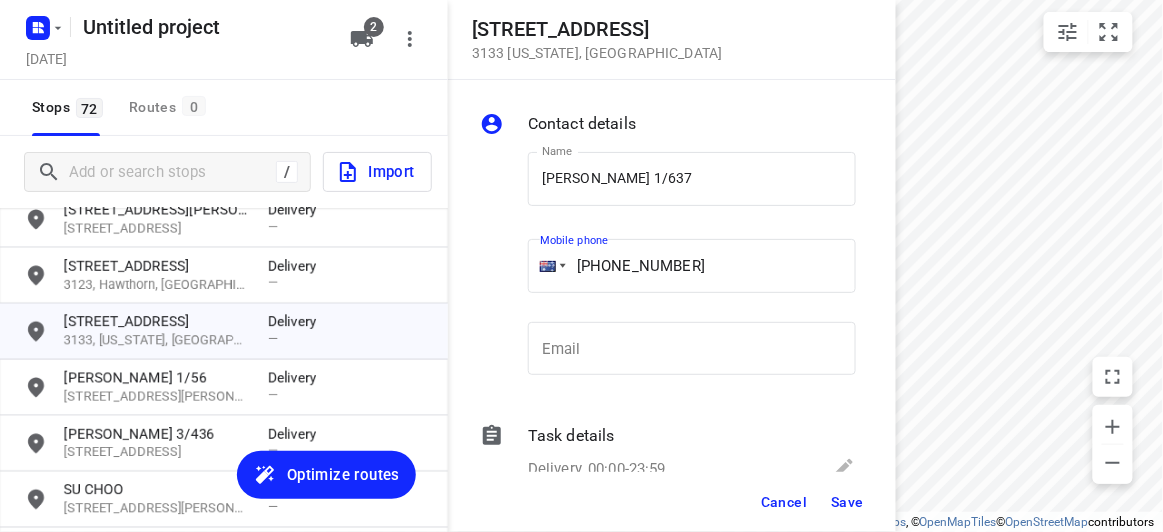 type on "+61 402574360" 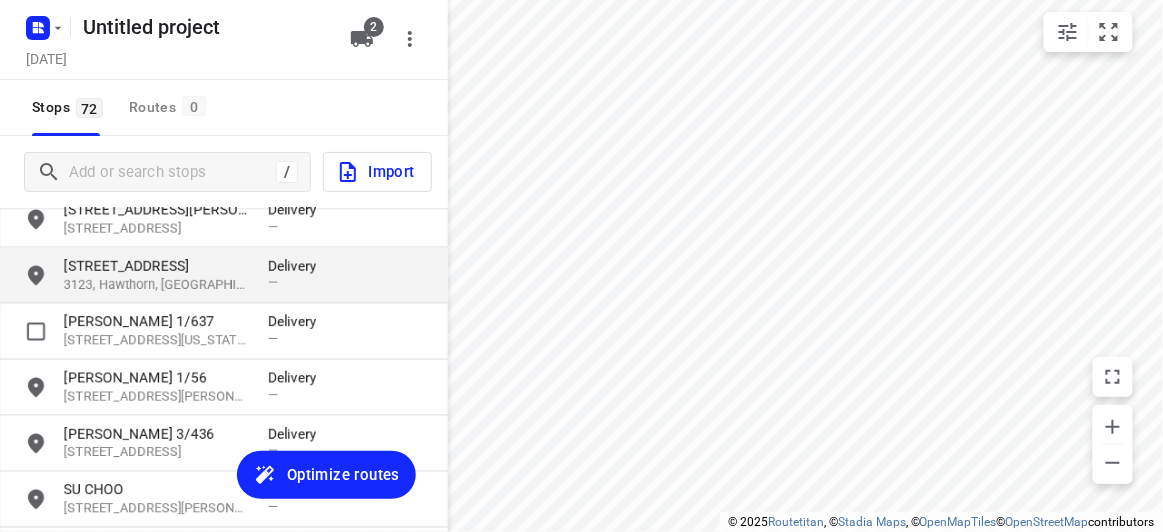 click on "[STREET_ADDRESS]" at bounding box center (156, 266) 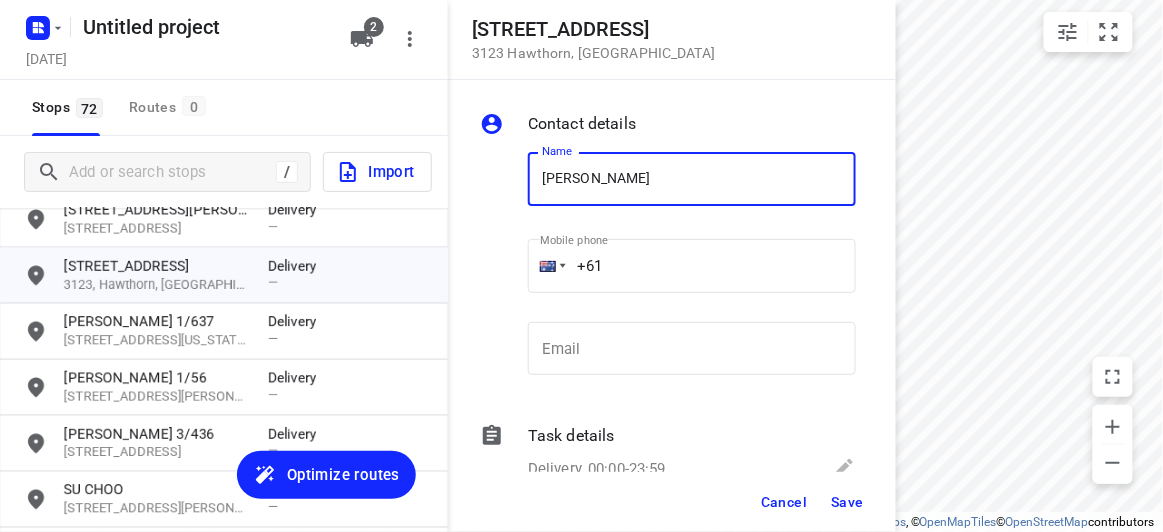 type on "CAROL SAM" 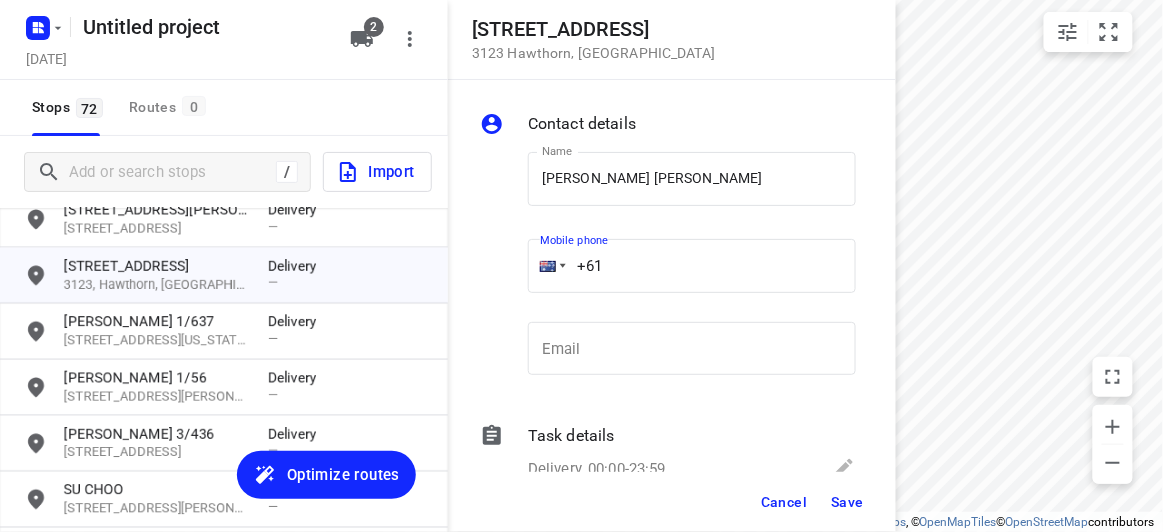 drag, startPoint x: 582, startPoint y: 274, endPoint x: 612, endPoint y: 265, distance: 31.320919 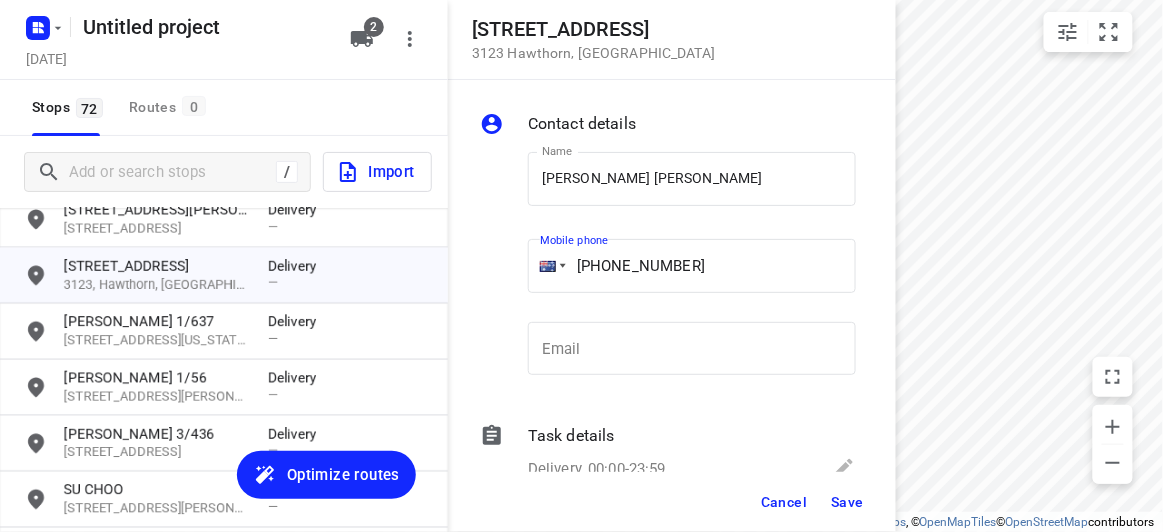 type on "+61 404009188" 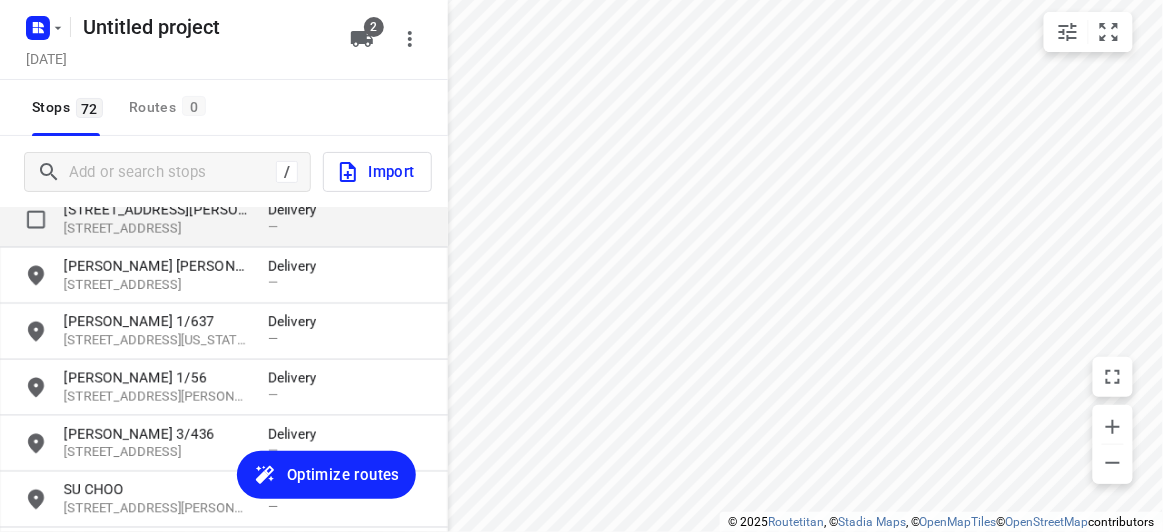 click on "[STREET_ADDRESS]" at bounding box center (156, 229) 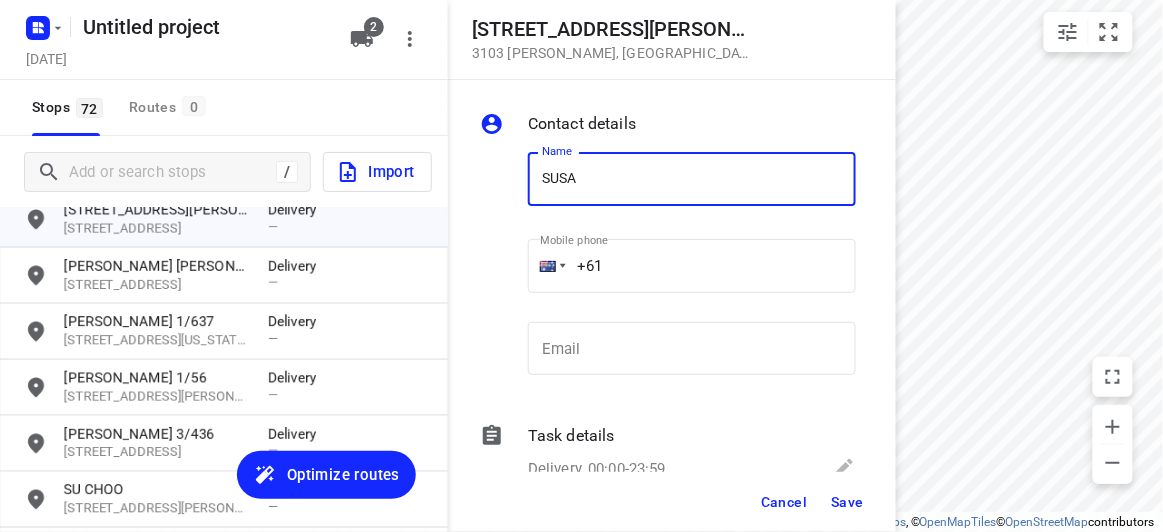 type on "SUSAN CHUA" 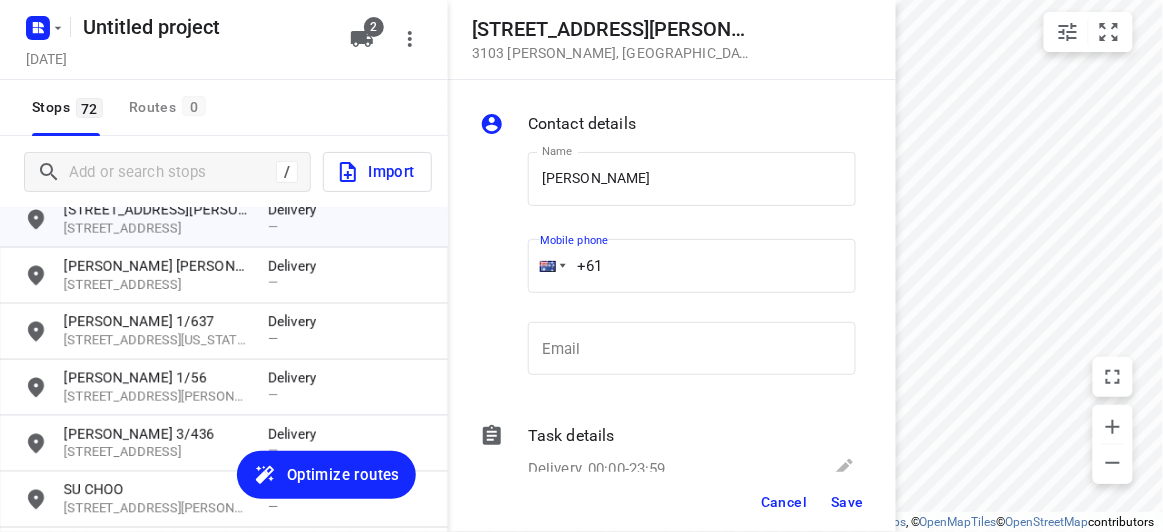 drag, startPoint x: 600, startPoint y: 260, endPoint x: 511, endPoint y: 264, distance: 89.08984 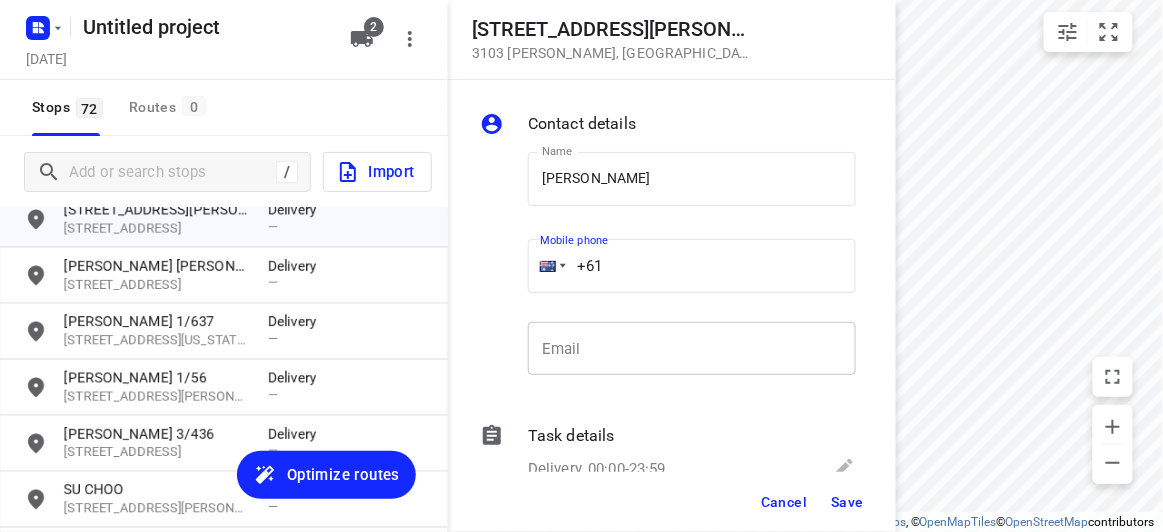 paste 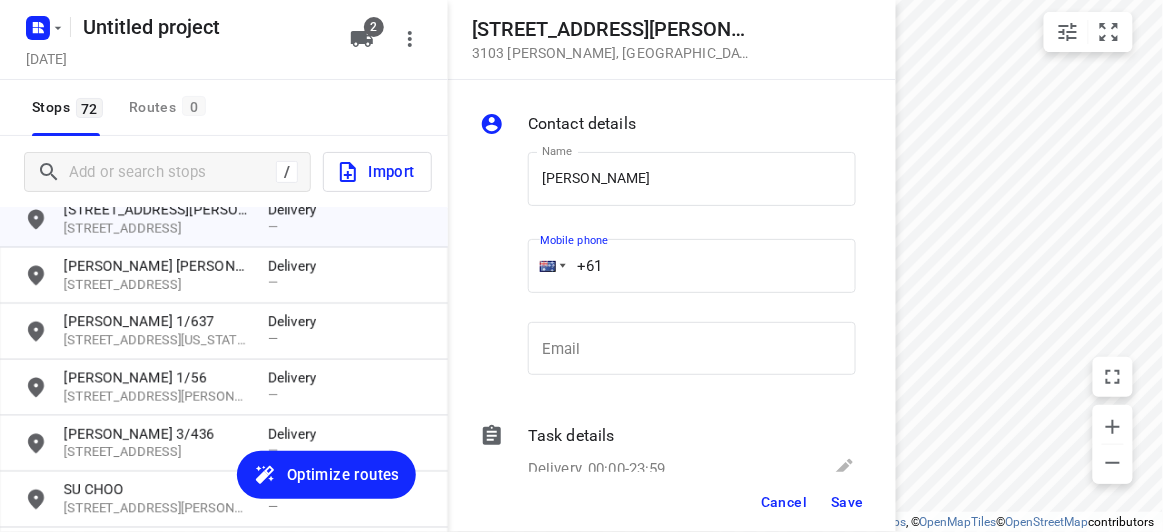 drag, startPoint x: 692, startPoint y: 285, endPoint x: 545, endPoint y: 286, distance: 147.0034 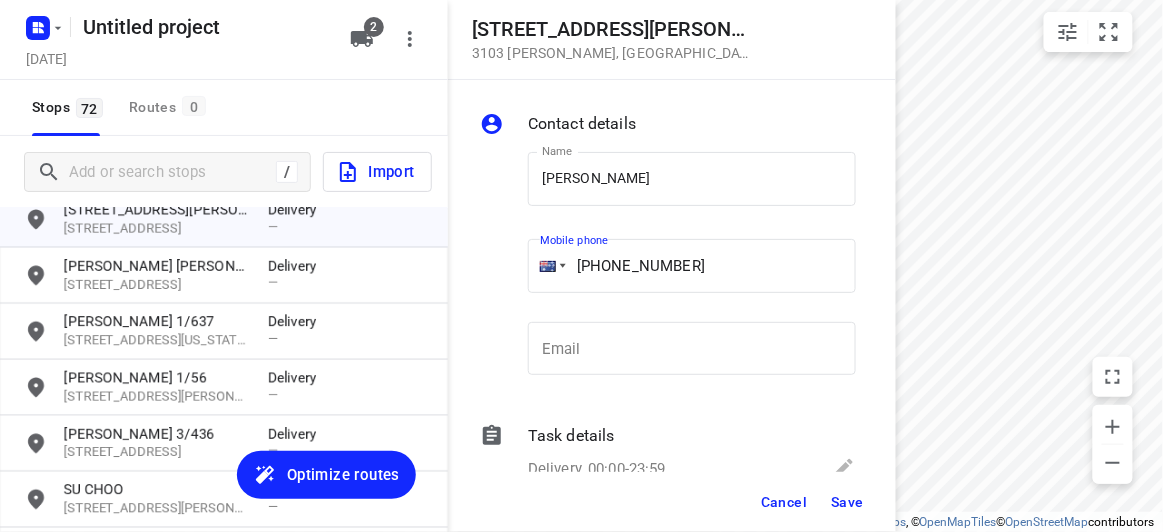 type on "+61 424327728" 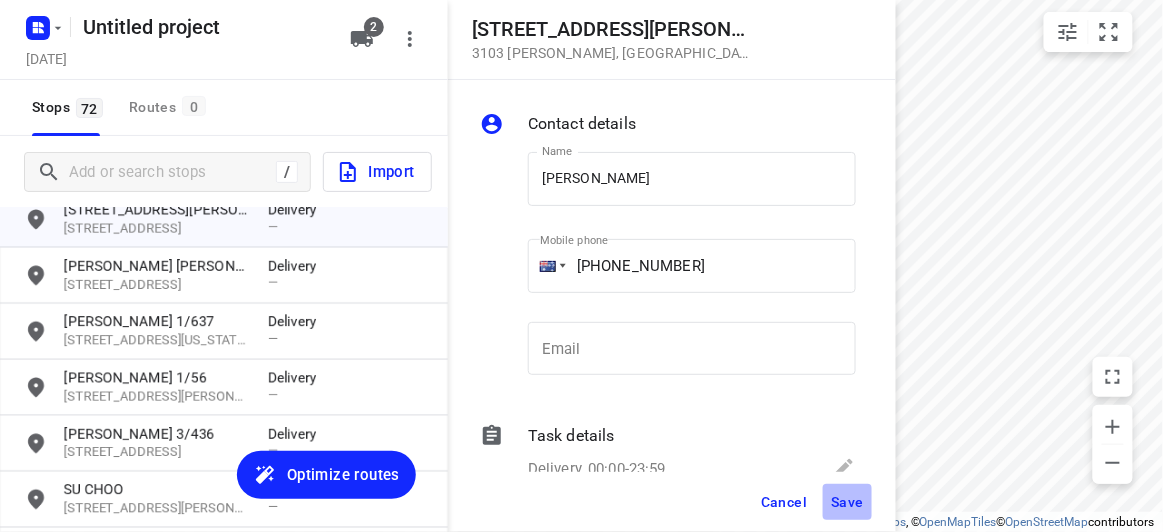 click on "Save" at bounding box center [847, 502] 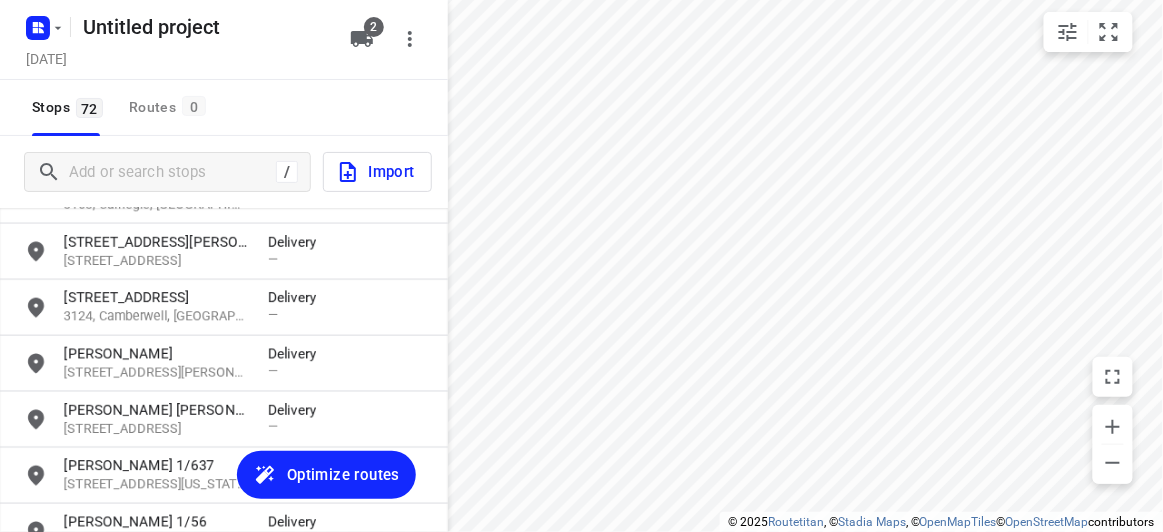 scroll, scrollTop: 566, scrollLeft: 0, axis: vertical 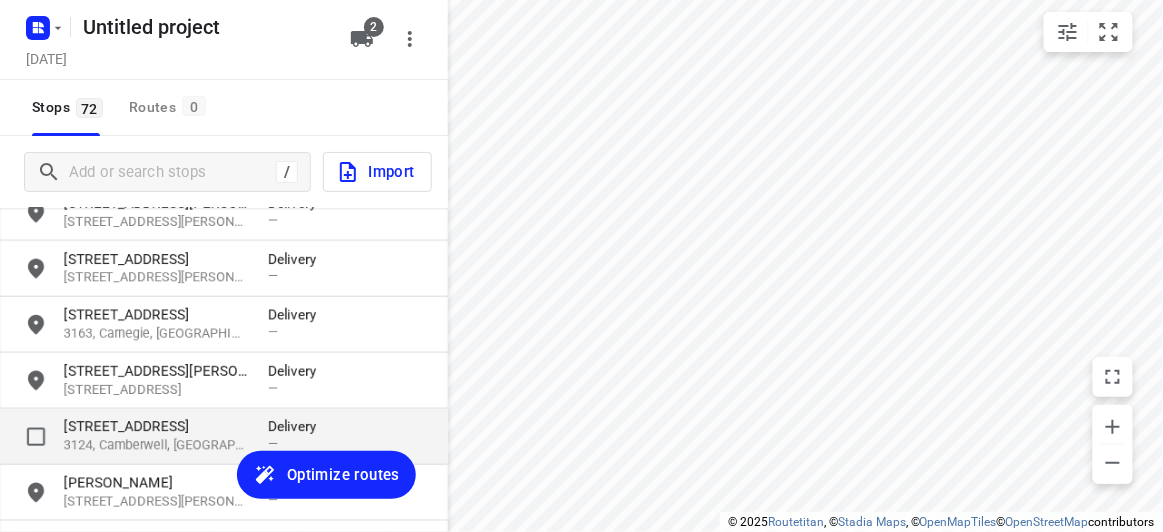 click on "[STREET_ADDRESS]" at bounding box center (156, 427) 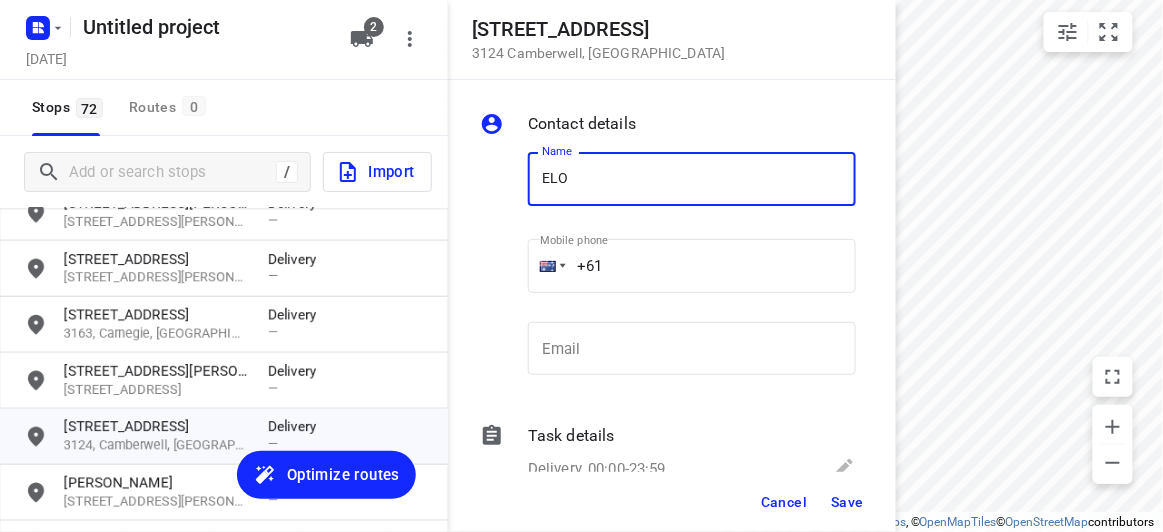 type on "ELODIE WONG" 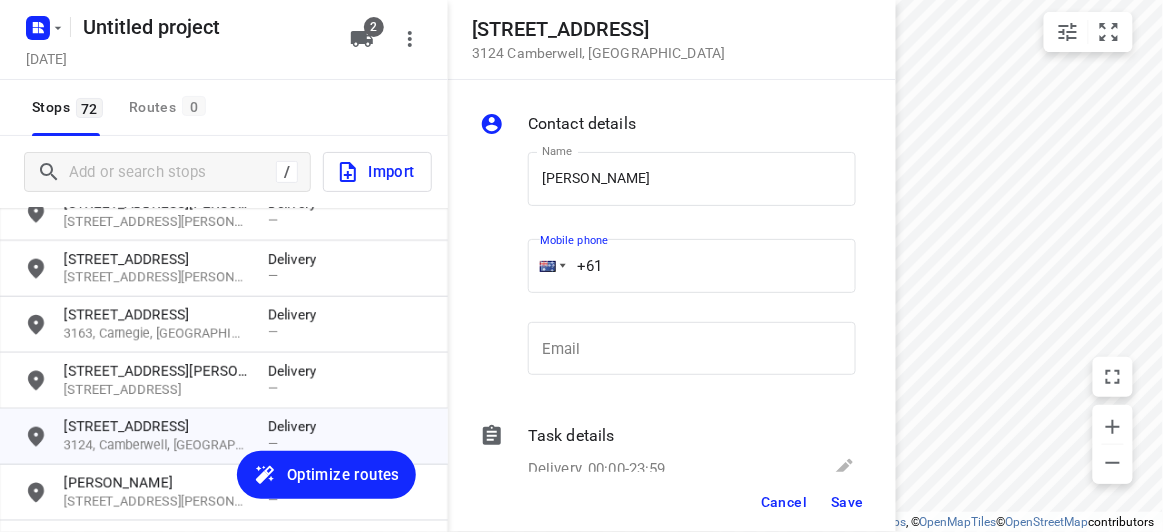 drag, startPoint x: 635, startPoint y: 262, endPoint x: 527, endPoint y: 271, distance: 108.37435 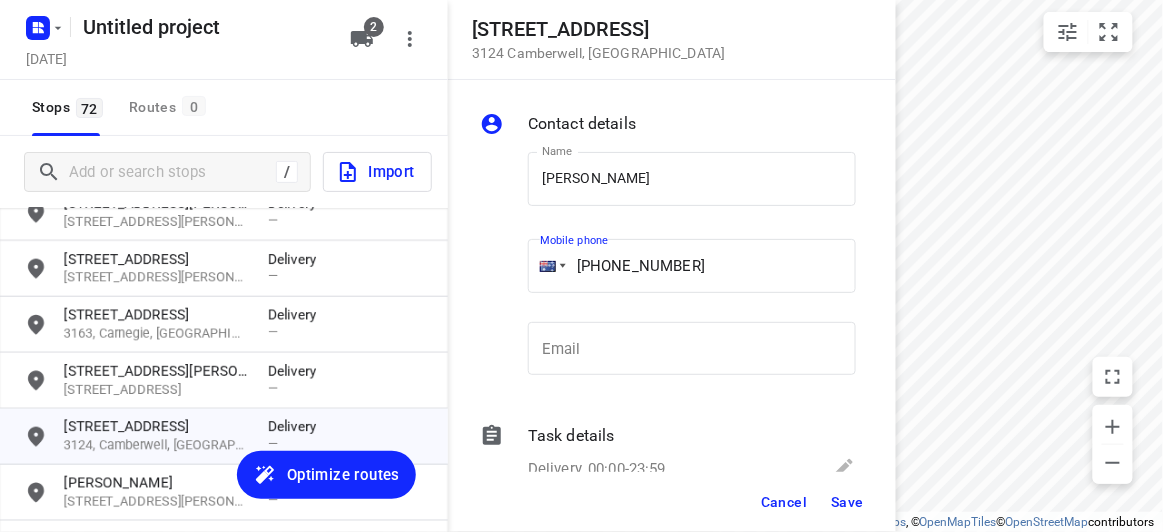type on "+61 422293561" 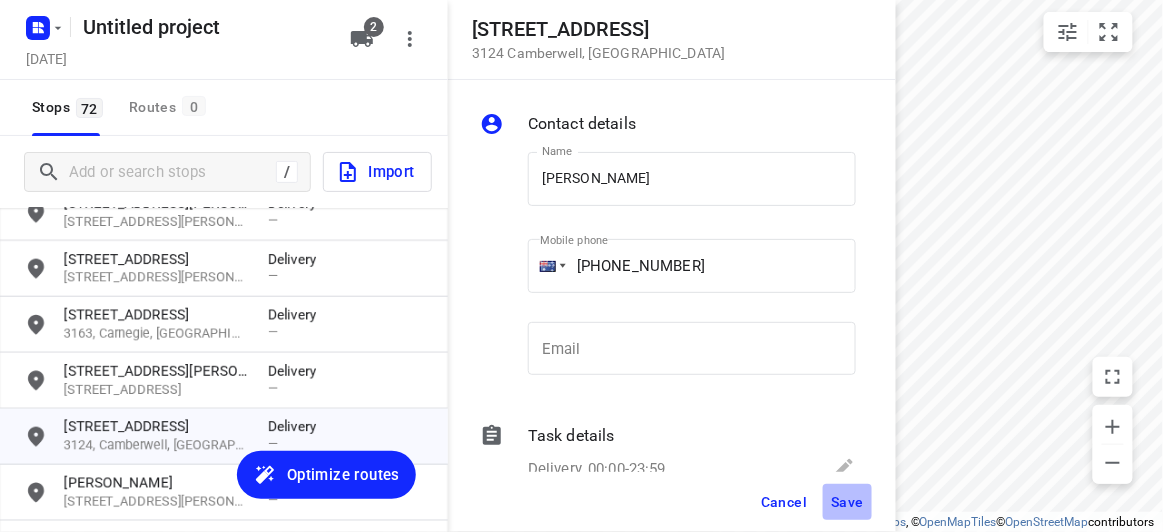 click on "Save" at bounding box center (847, 502) 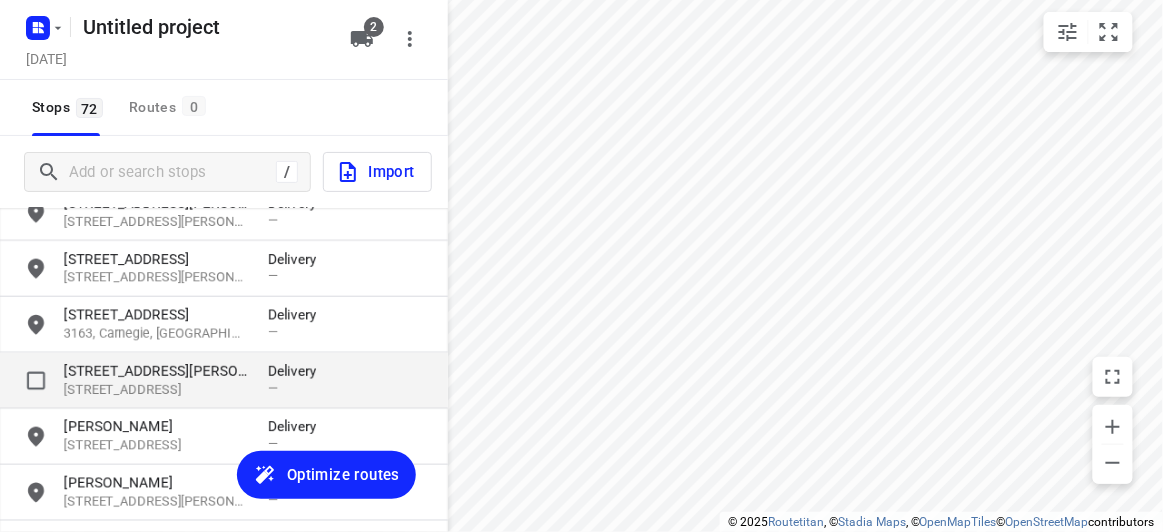 click on "[STREET_ADDRESS]" at bounding box center [156, 390] 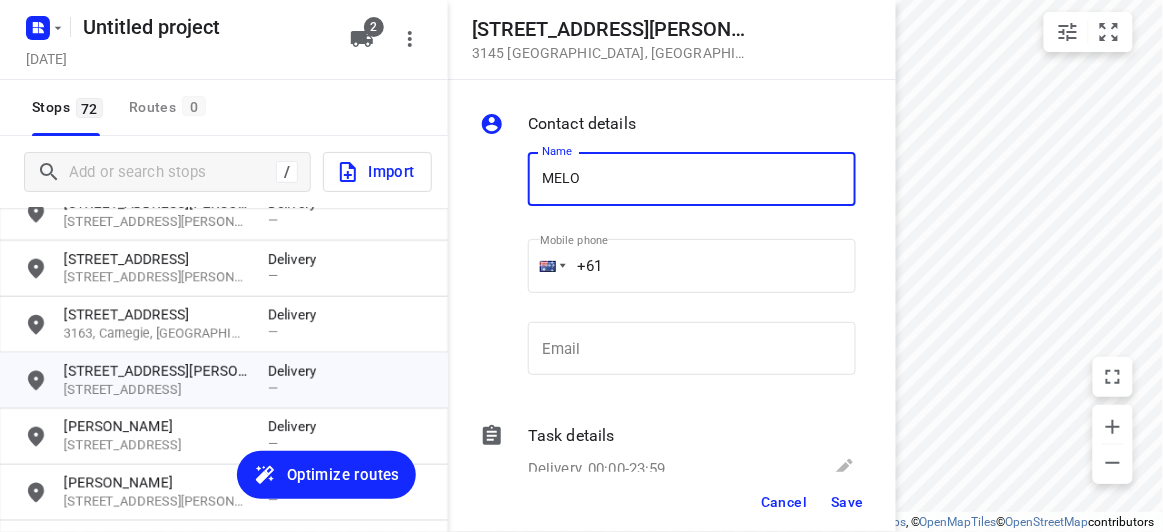 type on "MELODY KUO" 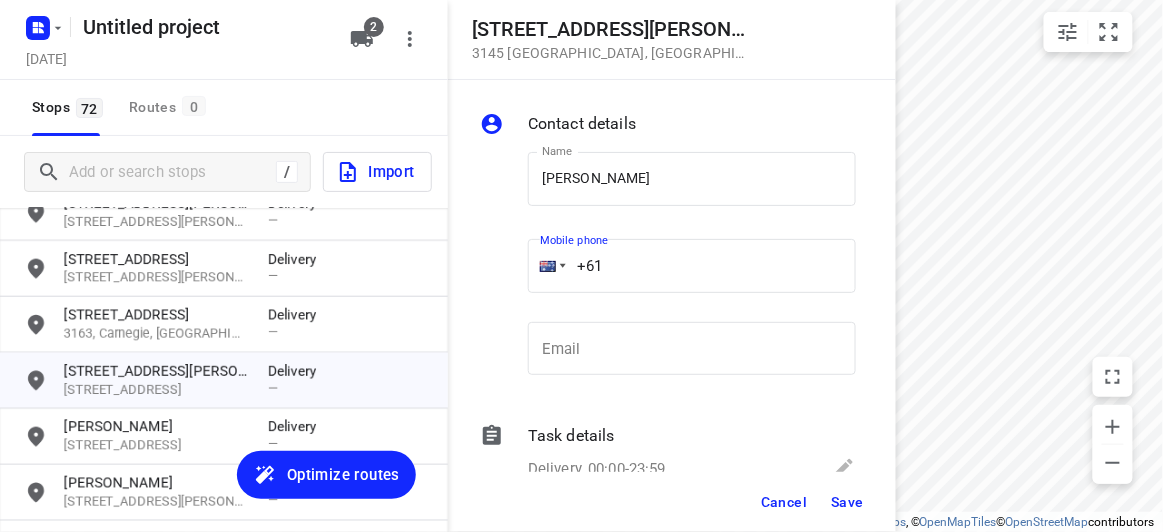click on "+61" at bounding box center (692, 266) 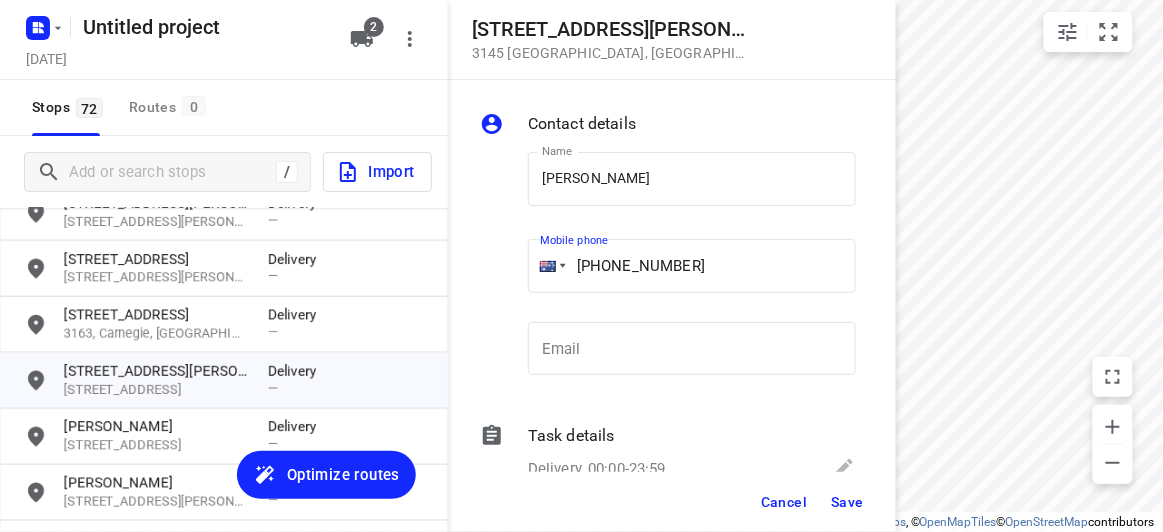 type on "+61 434505885" 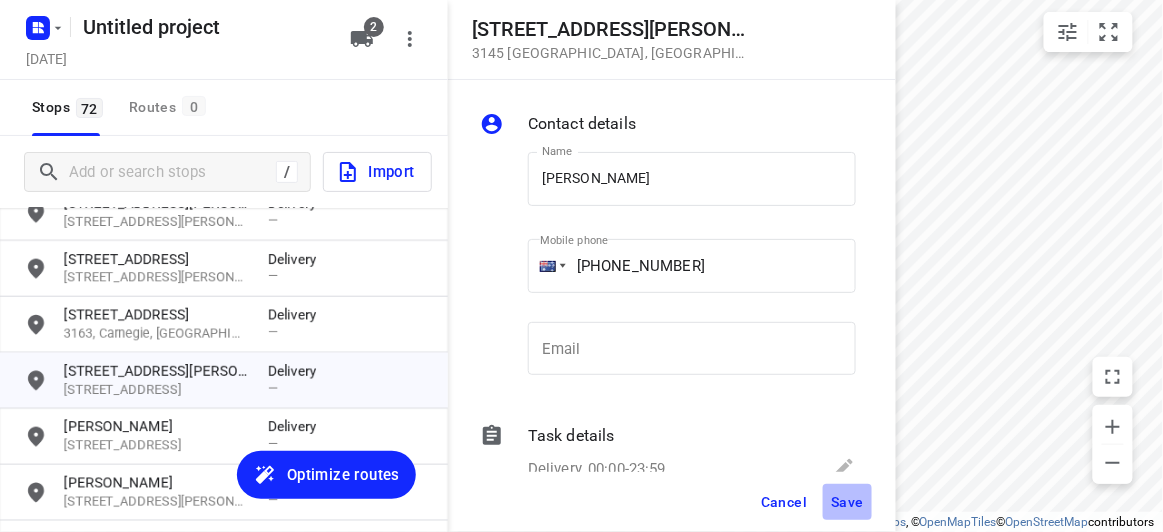 click on "Save" at bounding box center [847, 502] 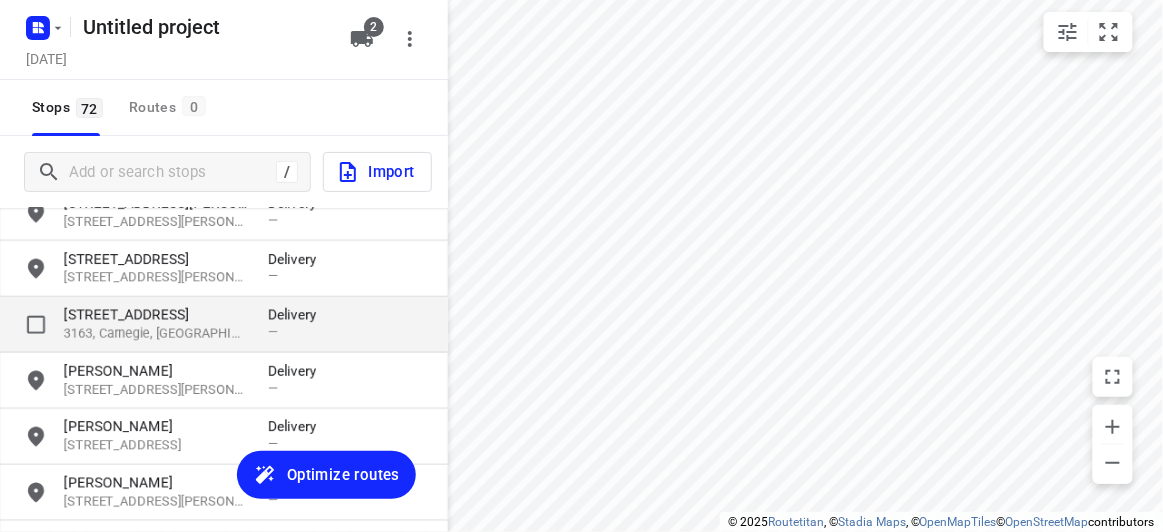 click on "[STREET_ADDRESS]" at bounding box center (156, 315) 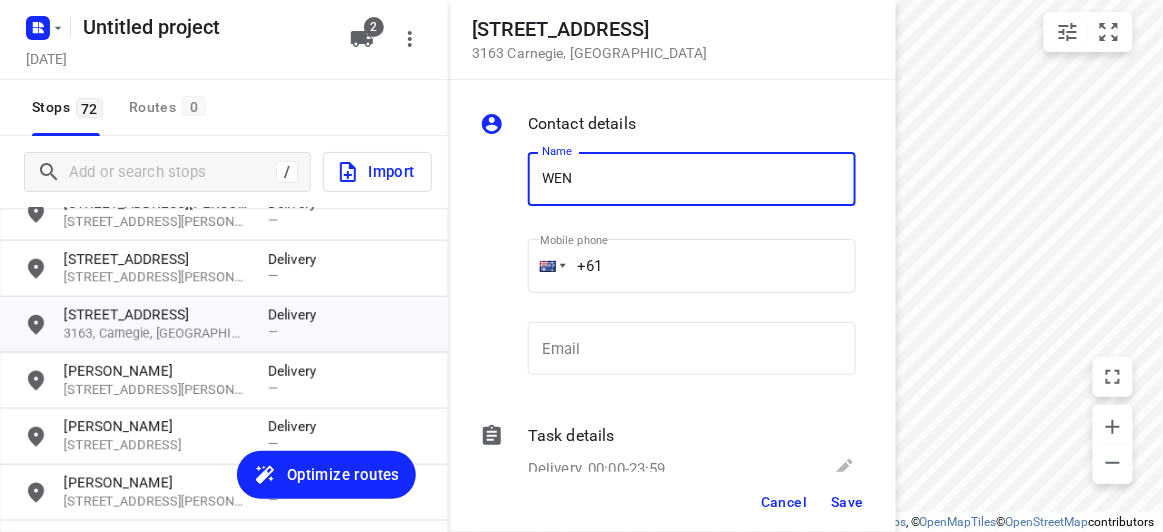 type on "WENDY CHONG 2/16" 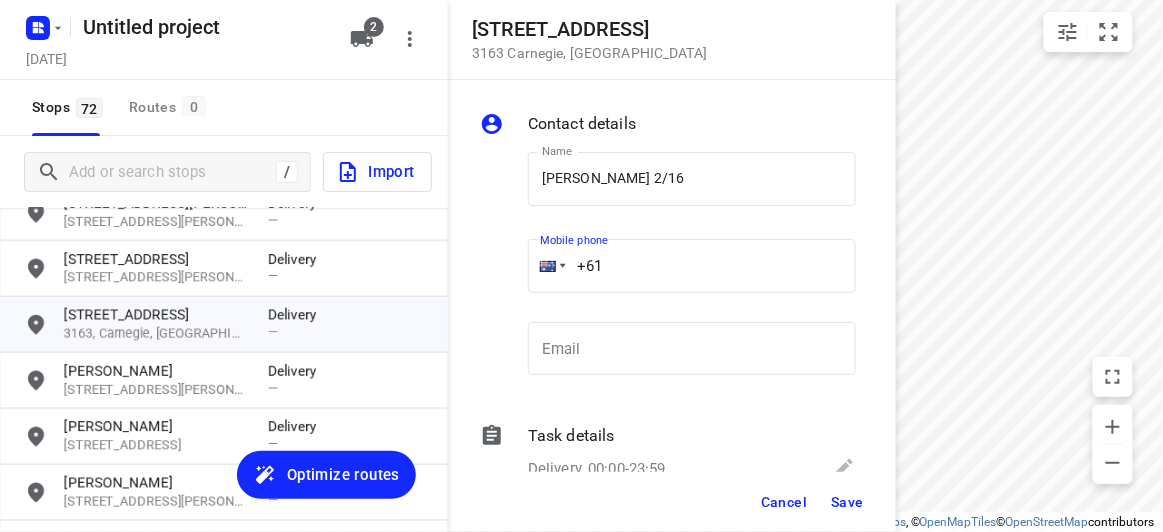 drag, startPoint x: 549, startPoint y: 254, endPoint x: 498, endPoint y: 260, distance: 51.351727 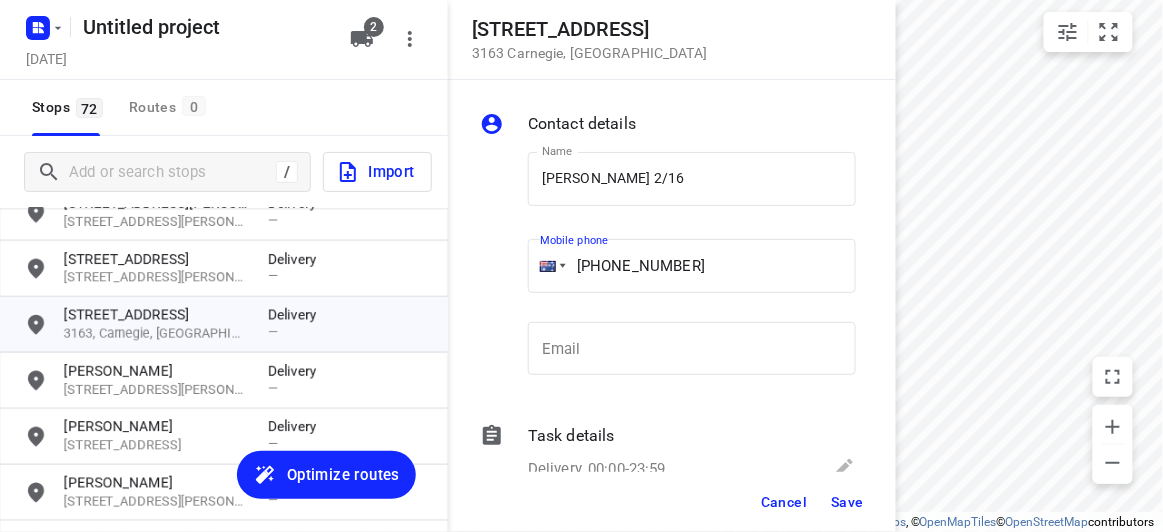 type on "+61 430809577" 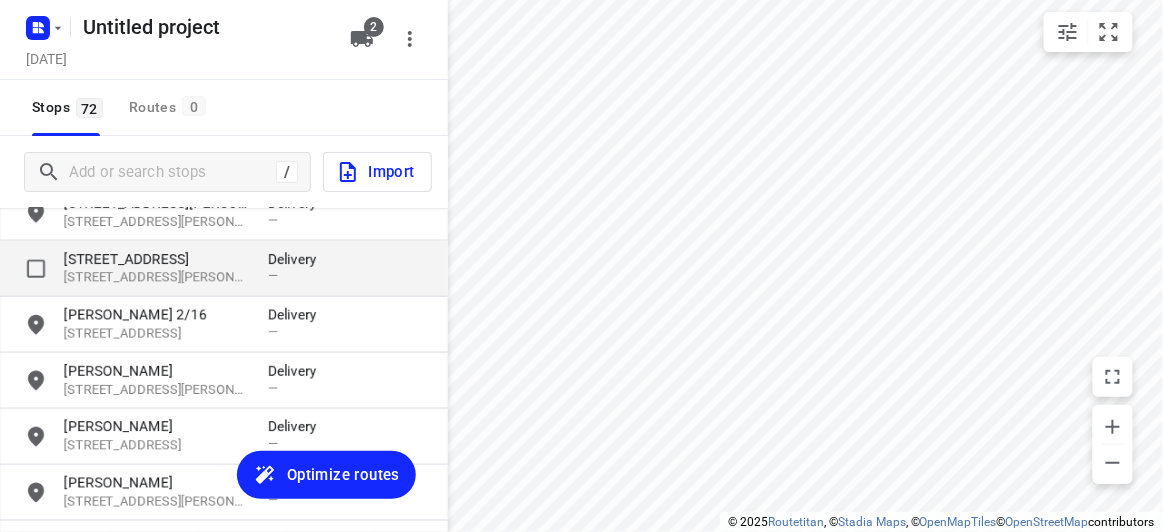 click on "[STREET_ADDRESS]" at bounding box center (156, 259) 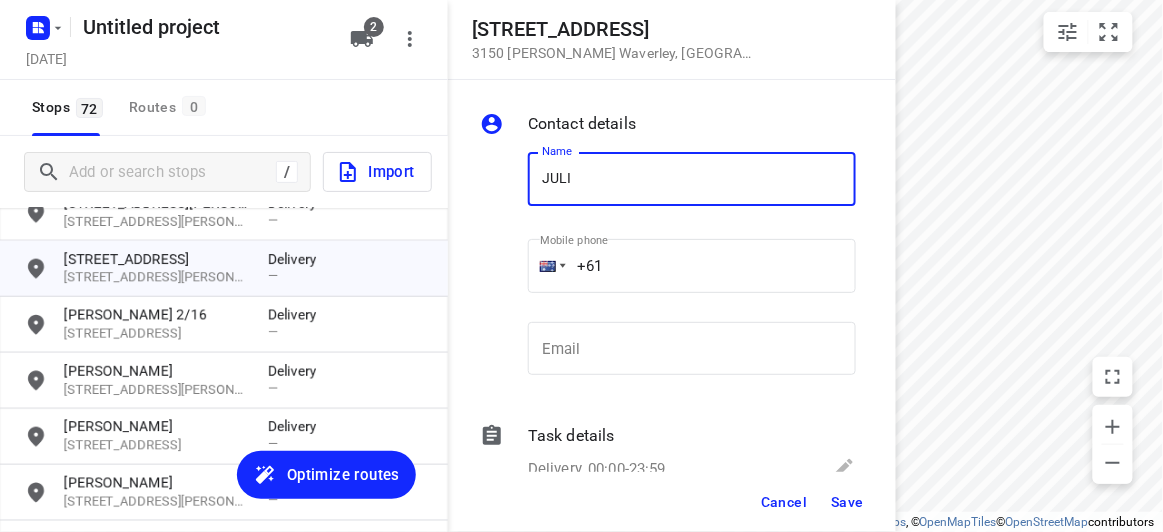 type on "JULIA LIM" 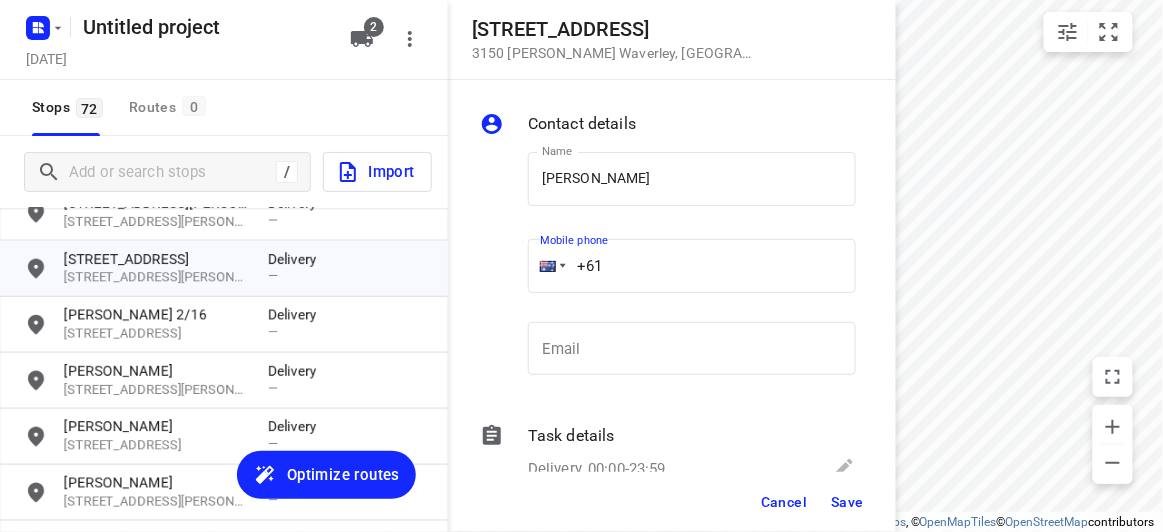 drag, startPoint x: 609, startPoint y: 279, endPoint x: 526, endPoint y: 289, distance: 83.60024 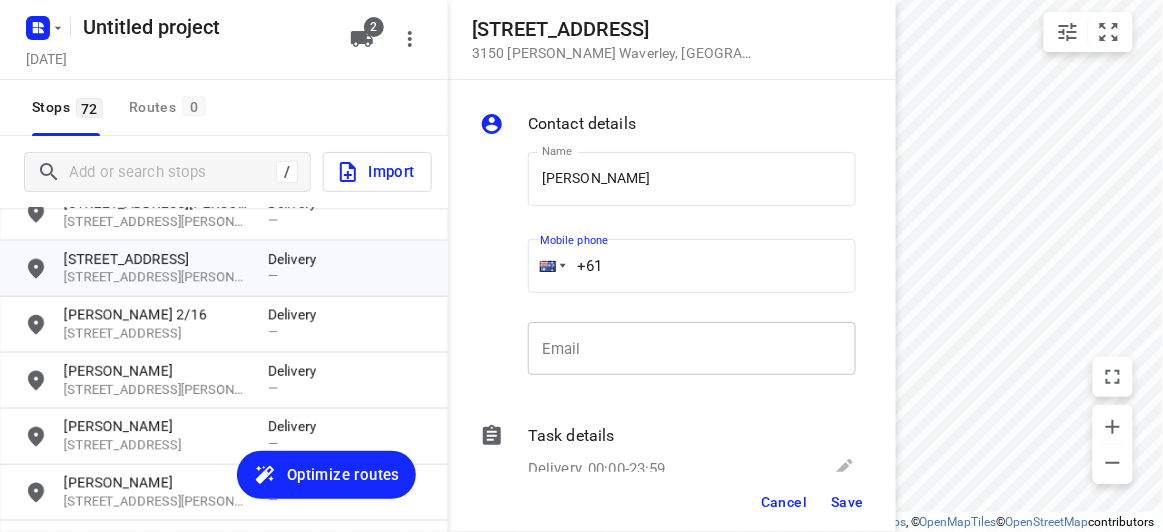 paste 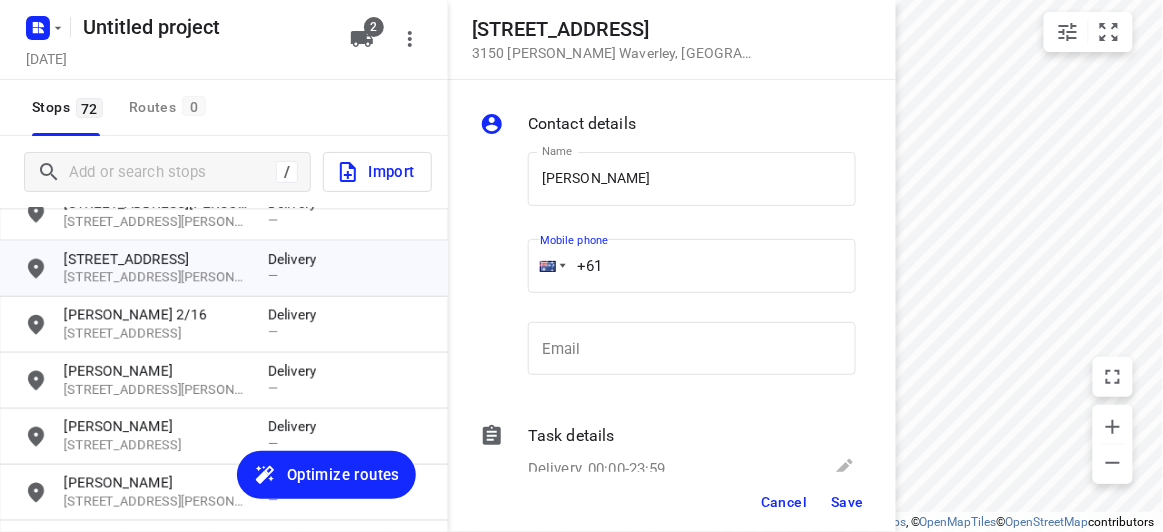 paste on "431794720" 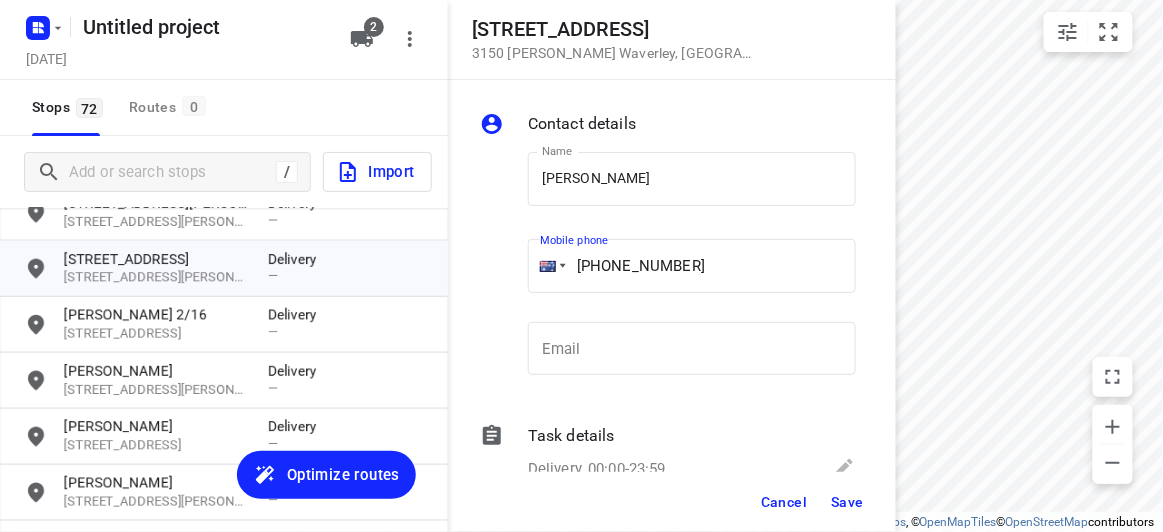 type on "+61 431794720" 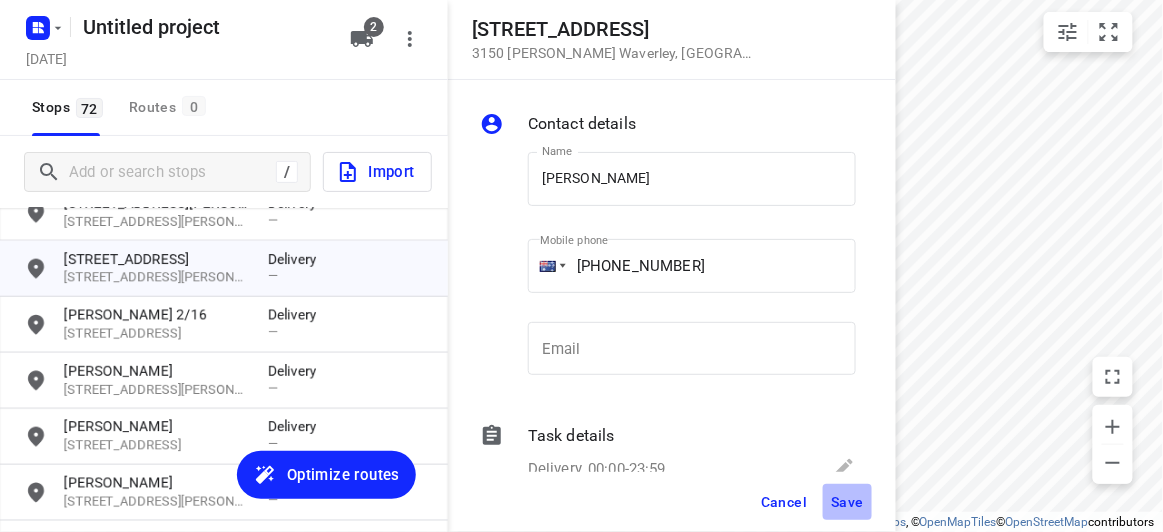 click on "Save" at bounding box center [847, 502] 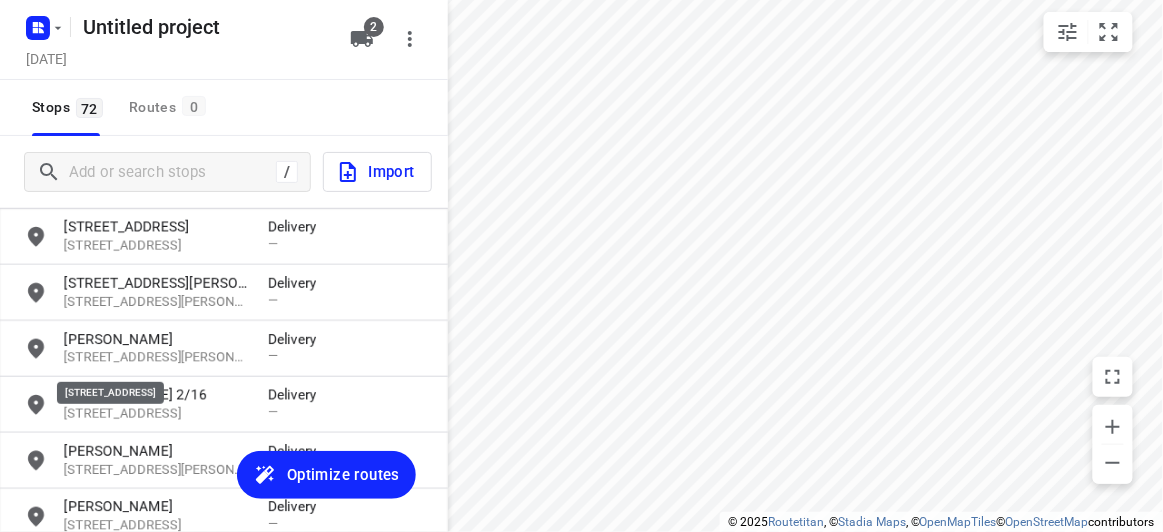 scroll, scrollTop: 384, scrollLeft: 0, axis: vertical 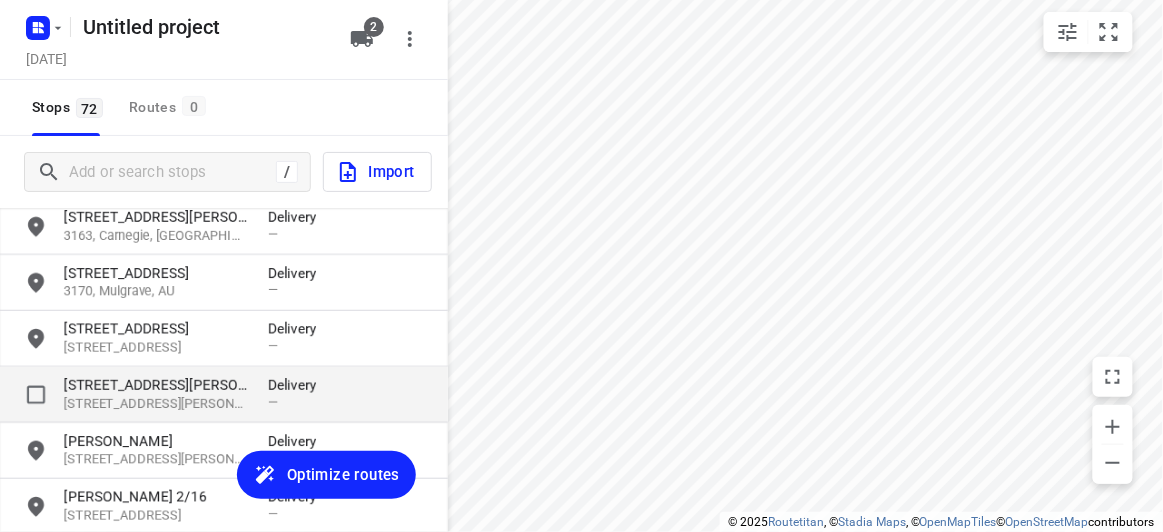 click on "[STREET_ADDRESS][PERSON_NAME]" at bounding box center [156, 385] 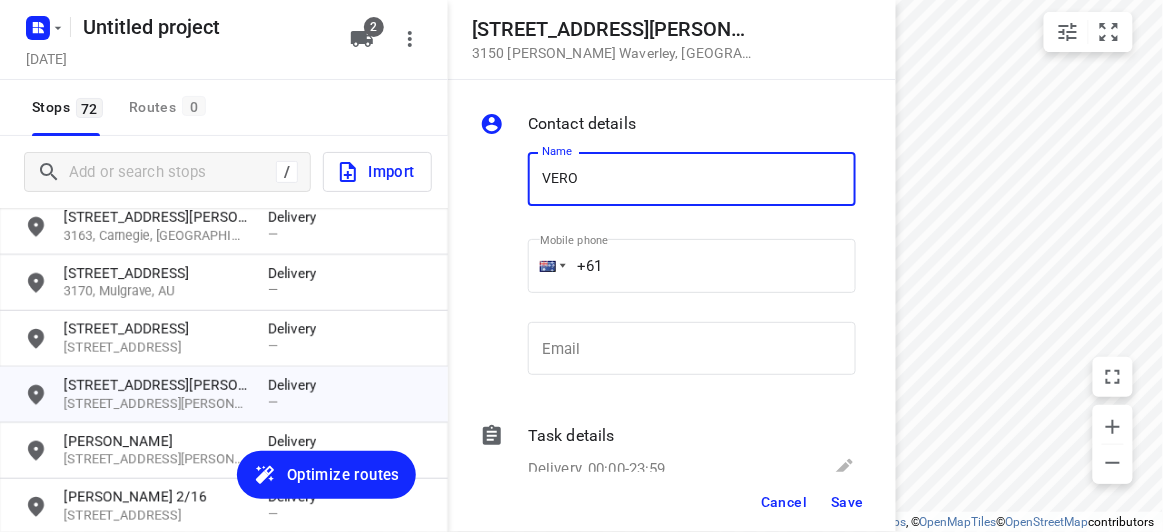 type on "VERONICA CHAN 17/2-4" 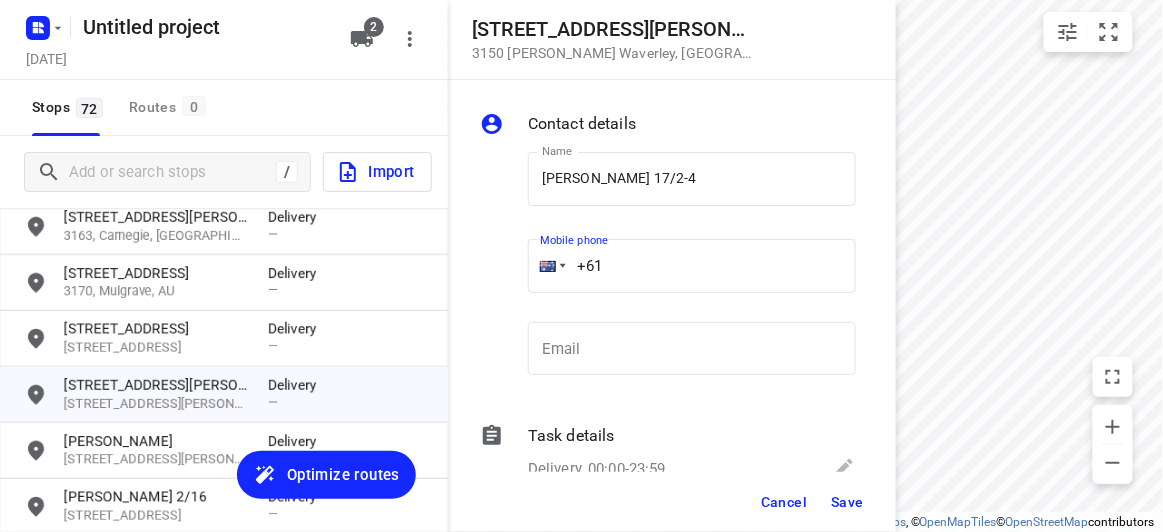click on "+61" at bounding box center (692, 266) 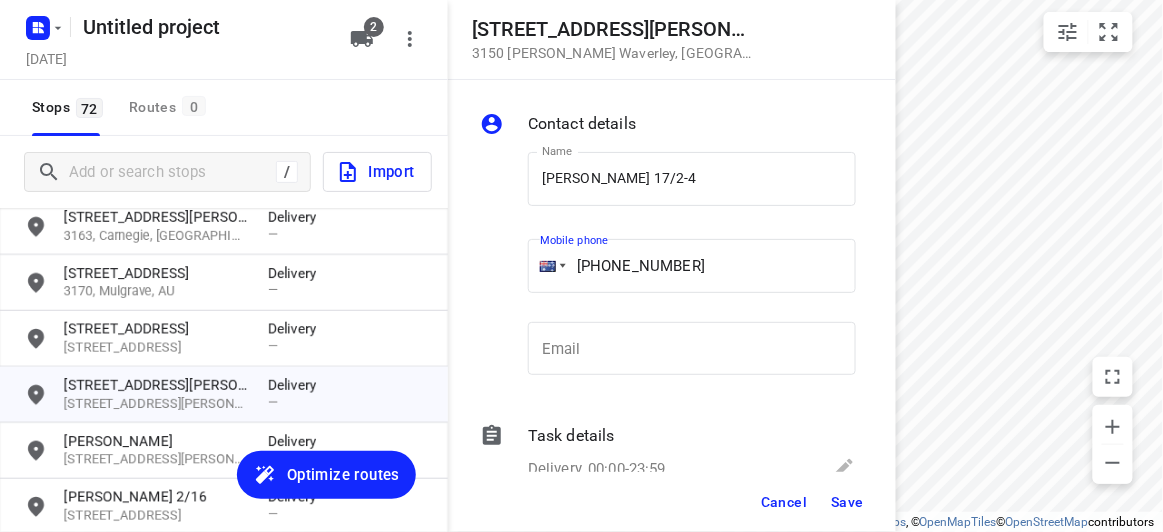 type on "+61 416789203" 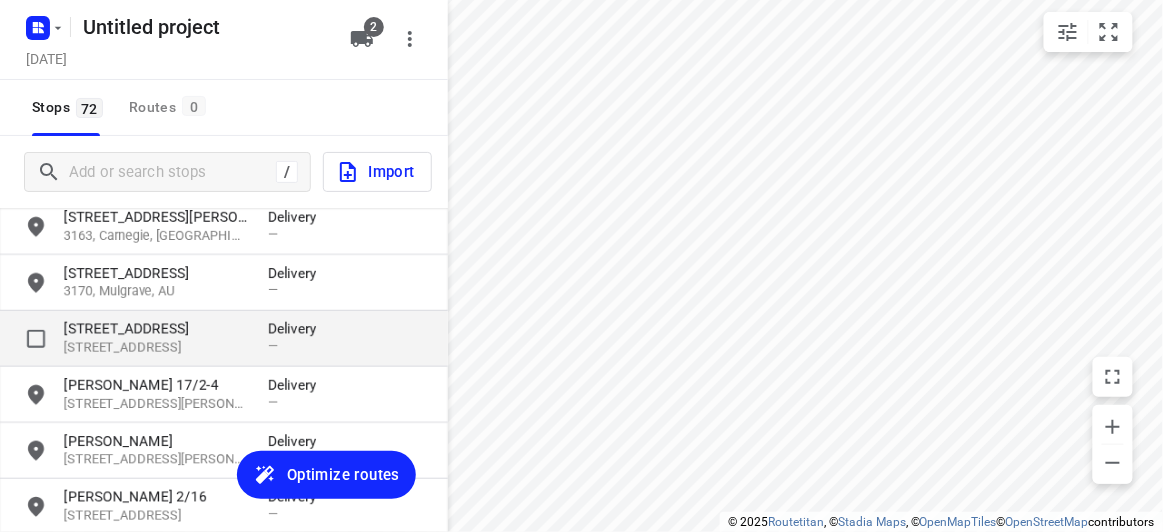 click on "62 Kings Court 3166, Oakleigh East, AU Delivery —" at bounding box center [224, 339] 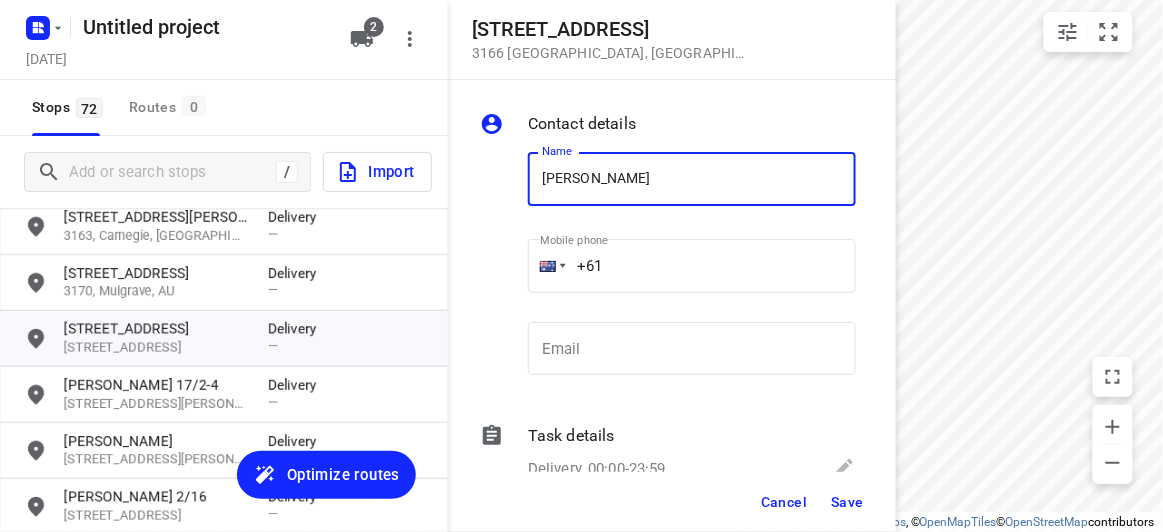 paste on "0412757439" 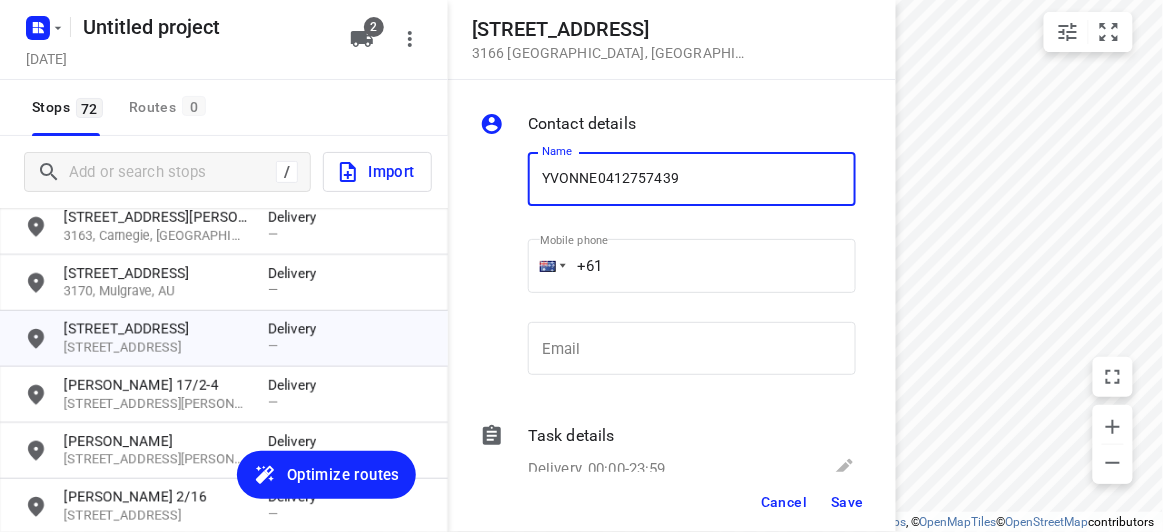 type on "YVONNE0412757439" 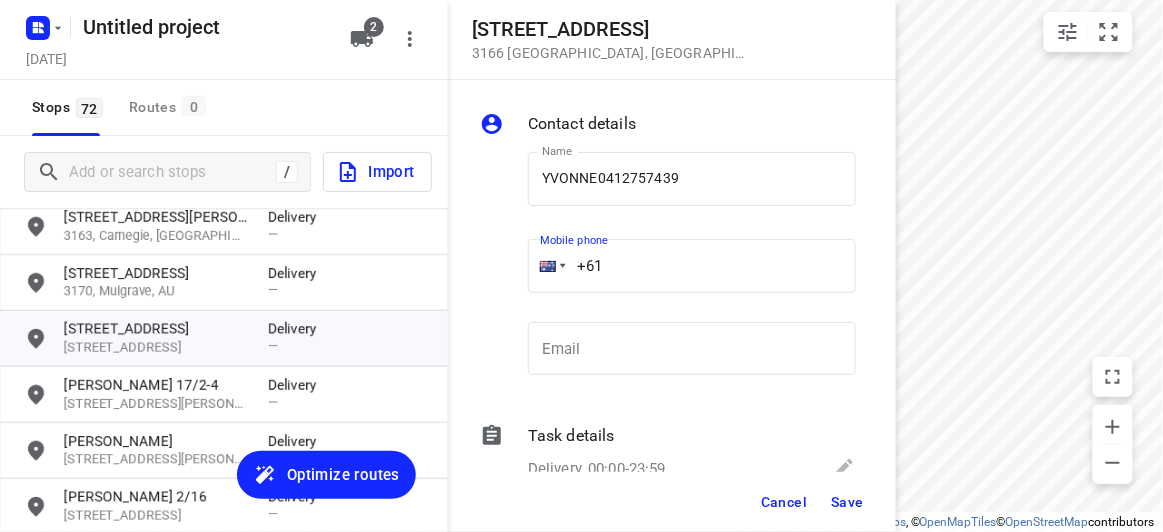 paste on "0412757439" 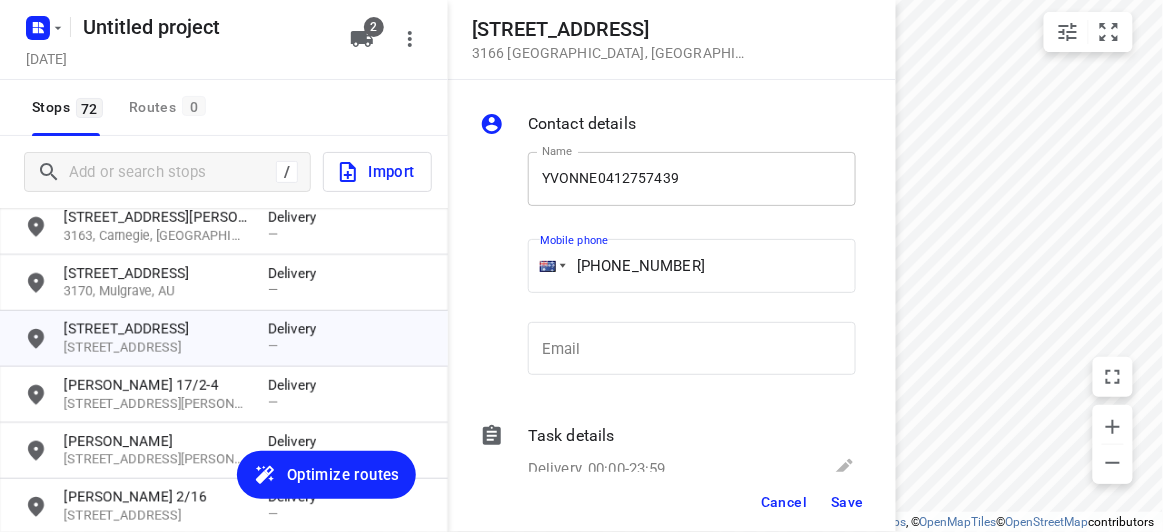 type on "+61 0412757439" 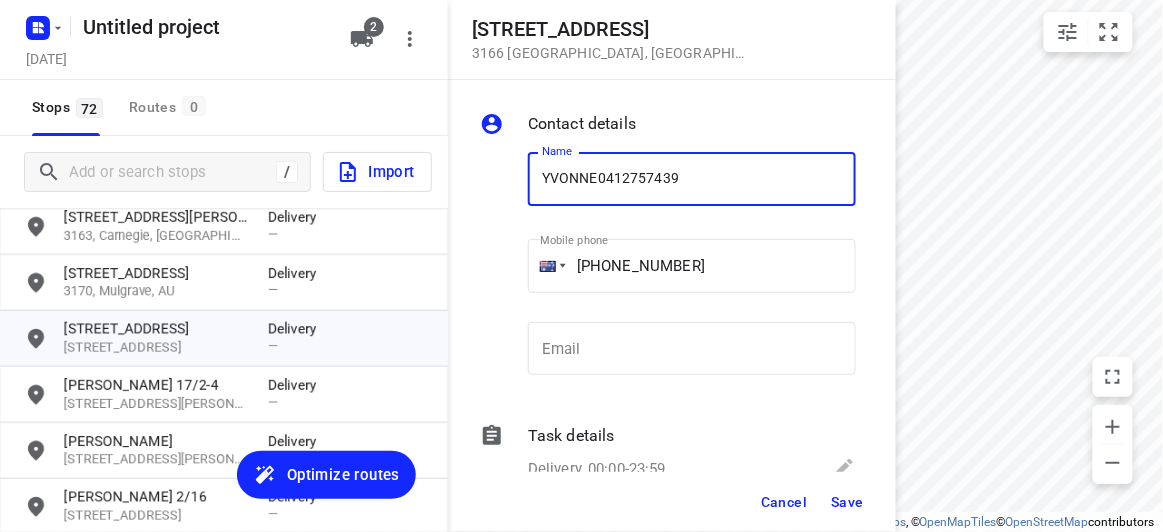 drag, startPoint x: 710, startPoint y: 163, endPoint x: 597, endPoint y: 169, distance: 113.15918 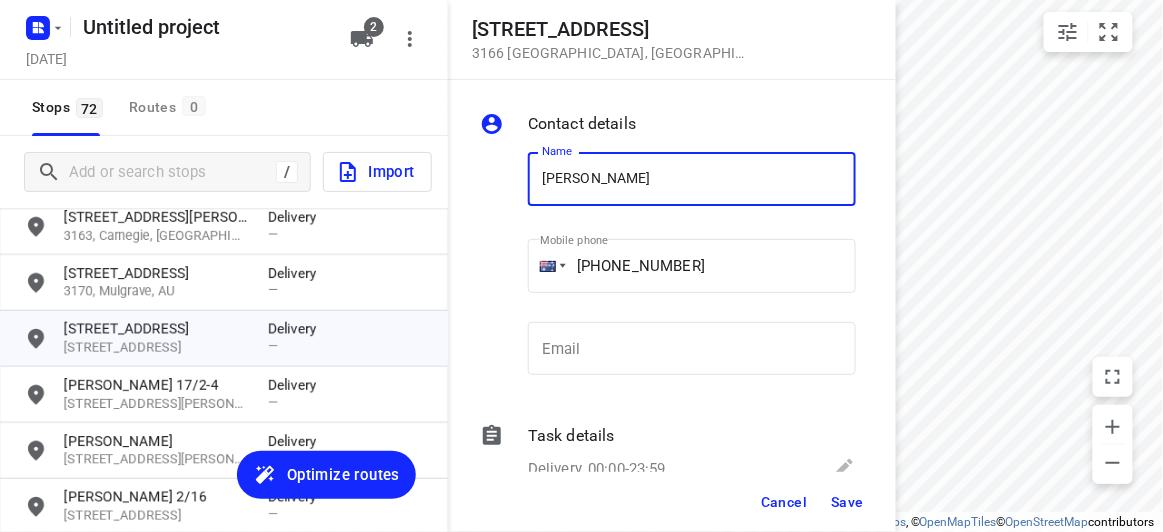 type on "YVONNE" 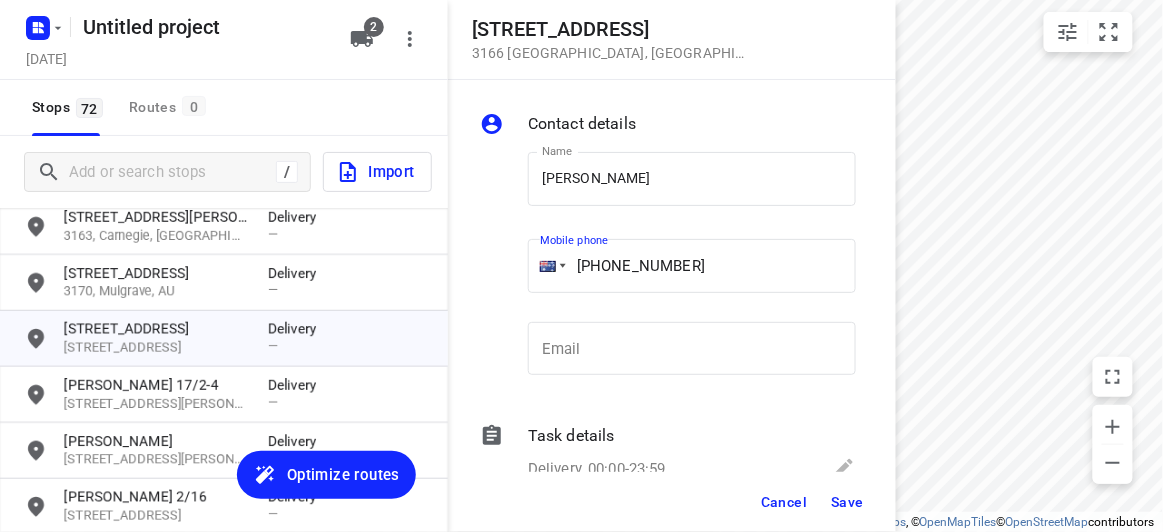 click on "+61 0412757439" at bounding box center [692, 266] 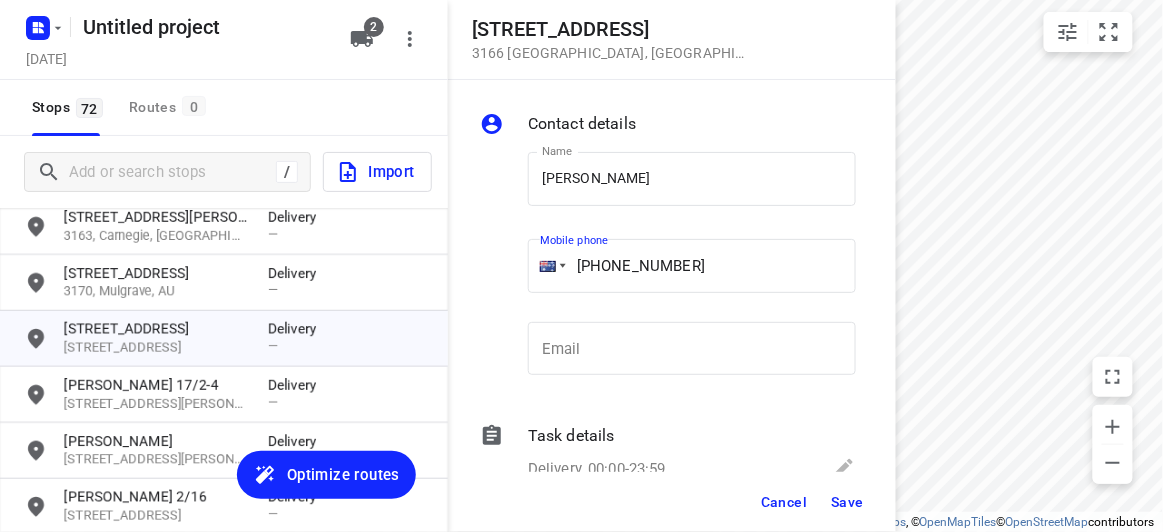 type on "+61 412757439" 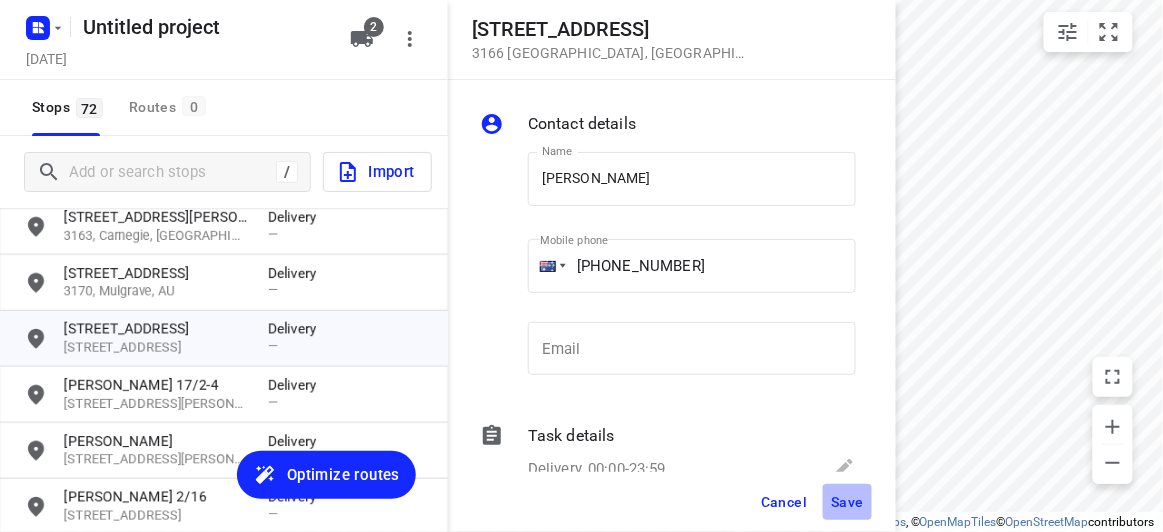 click on "Save" at bounding box center (847, 502) 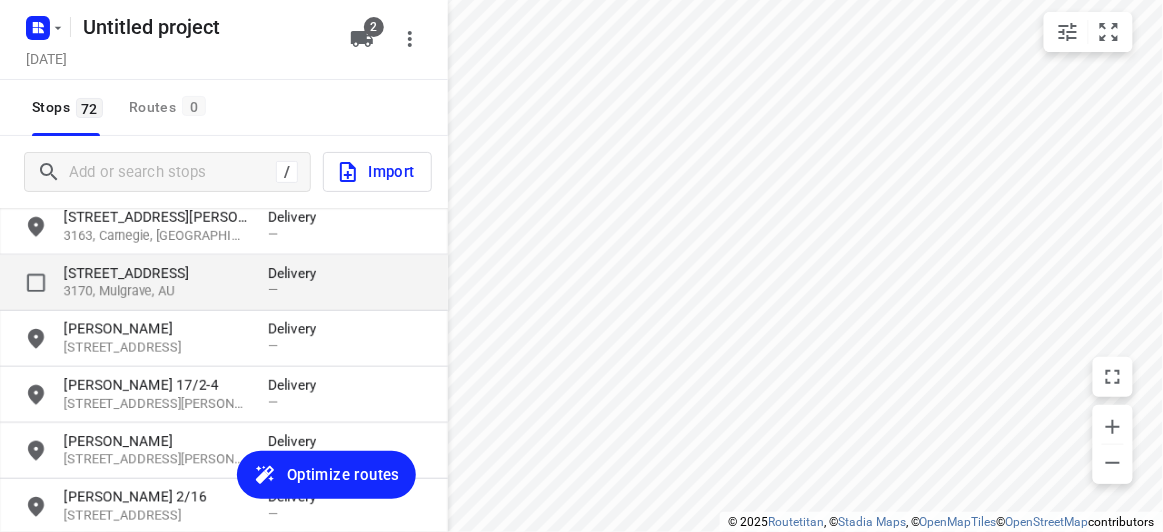 click on "[STREET_ADDRESS]" at bounding box center (156, 273) 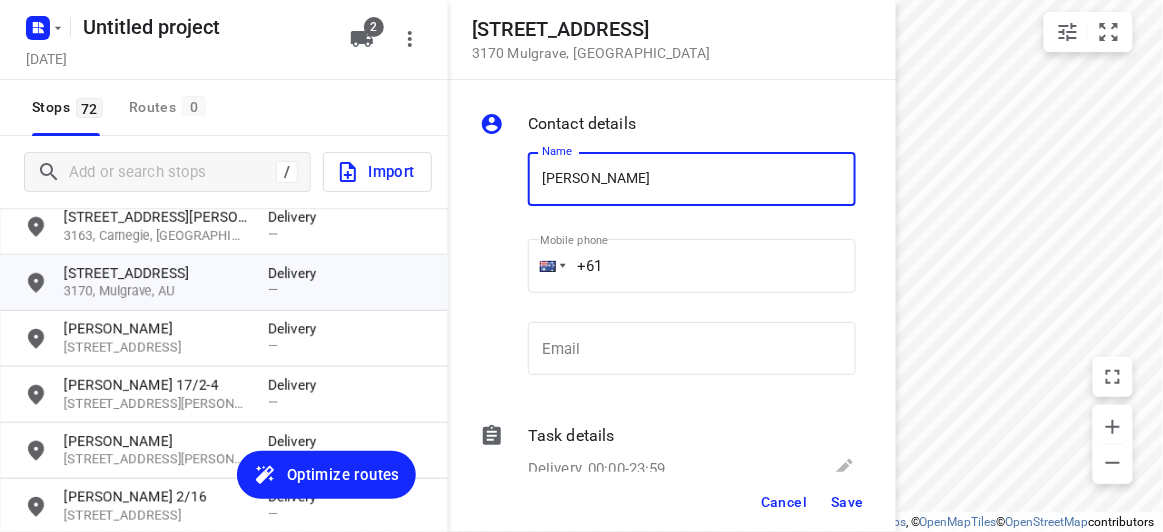 type on "KIMBERLEY CHUNG" 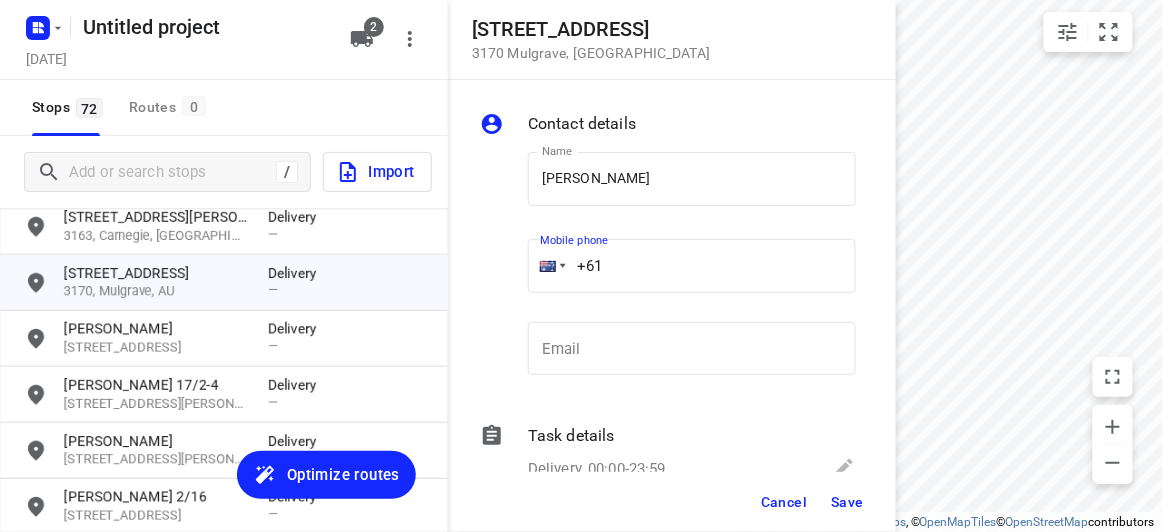 paste 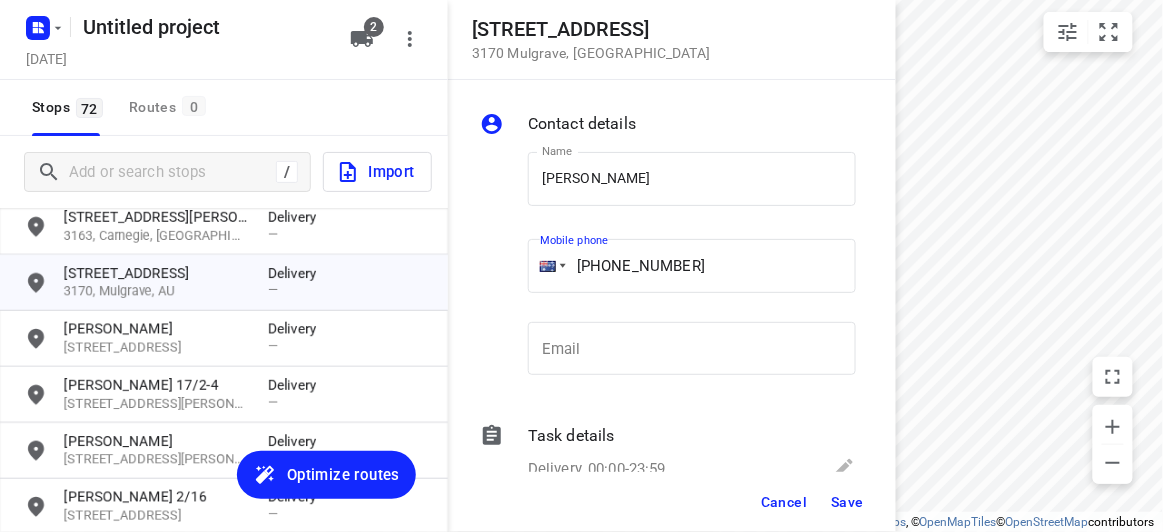type on "+61 422264796" 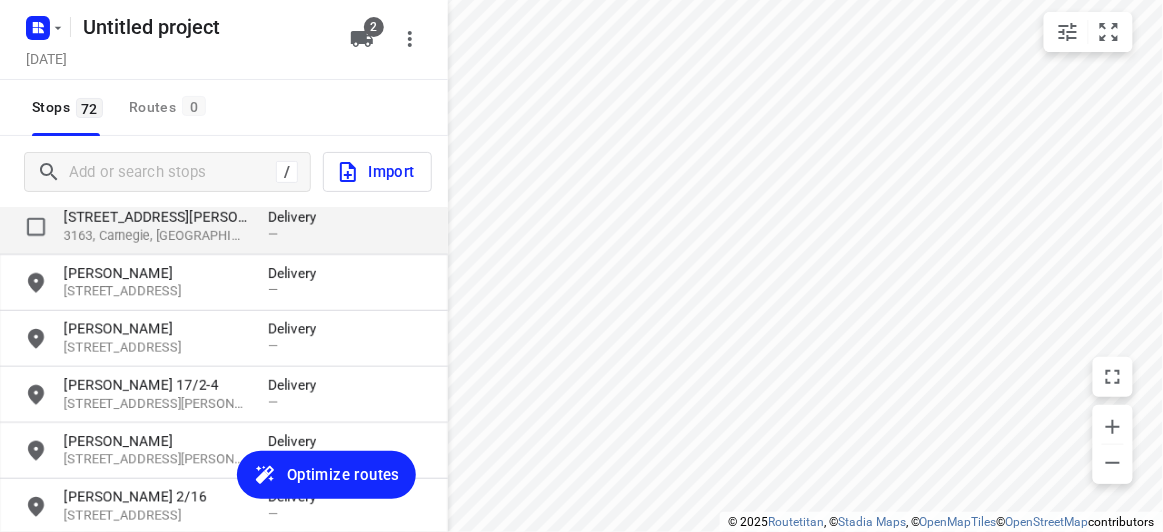 click on "[STREET_ADDRESS][PERSON_NAME]" at bounding box center [156, 217] 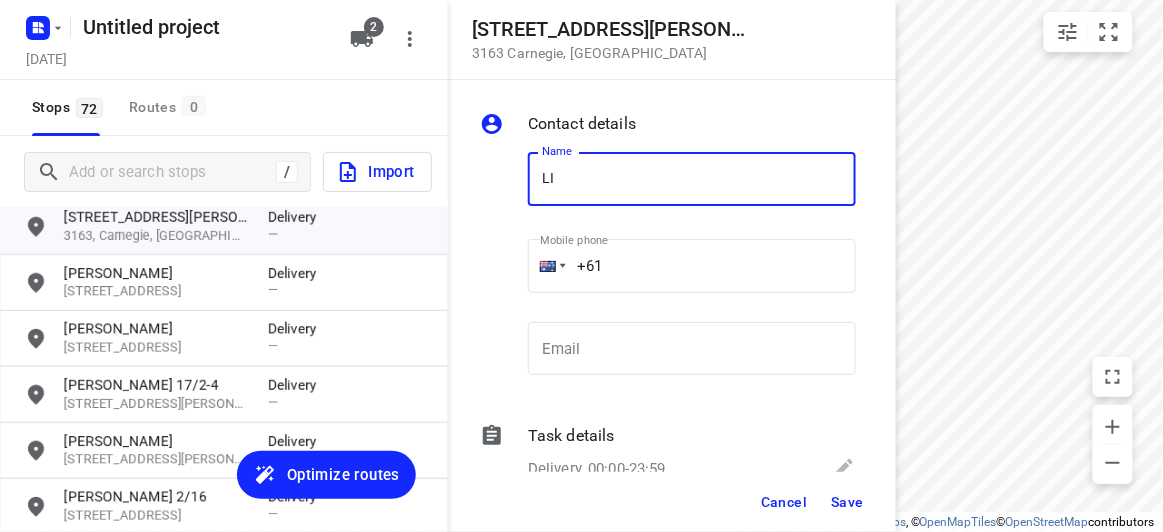 click on "LI" at bounding box center (692, 179) 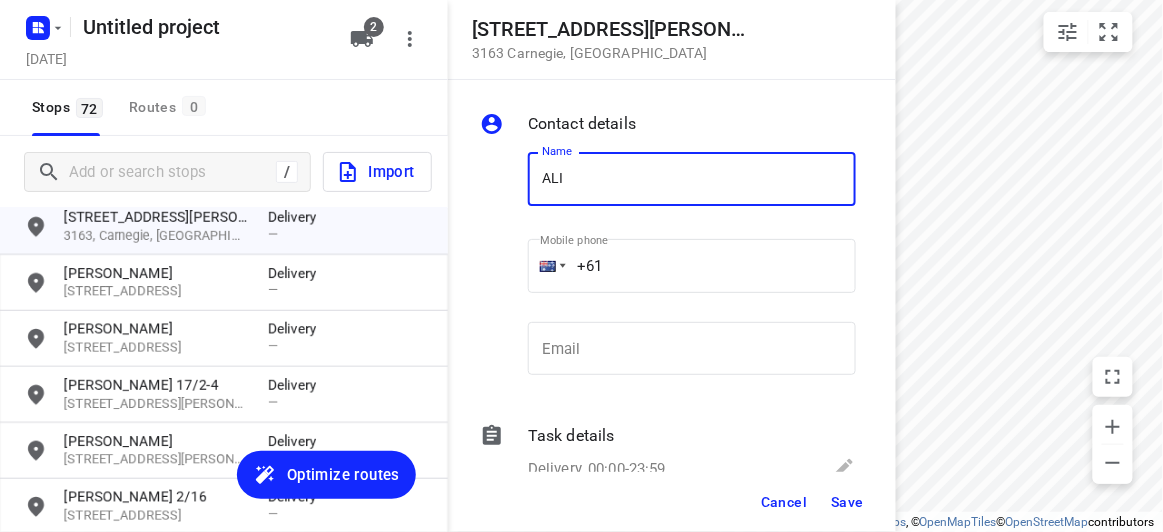drag, startPoint x: 587, startPoint y: 176, endPoint x: 610, endPoint y: 184, distance: 24.351591 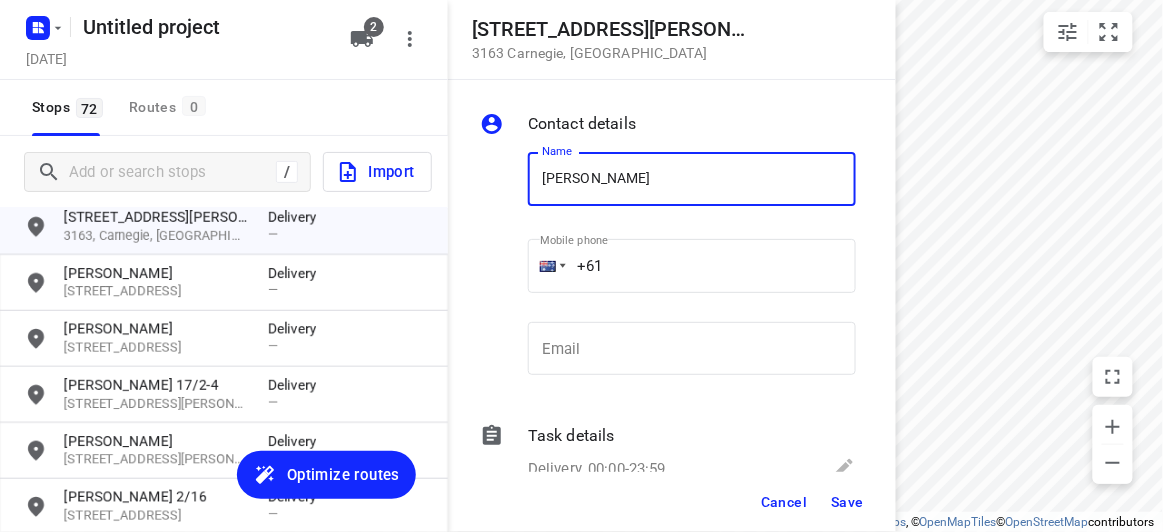 click on "+61" at bounding box center (692, 266) 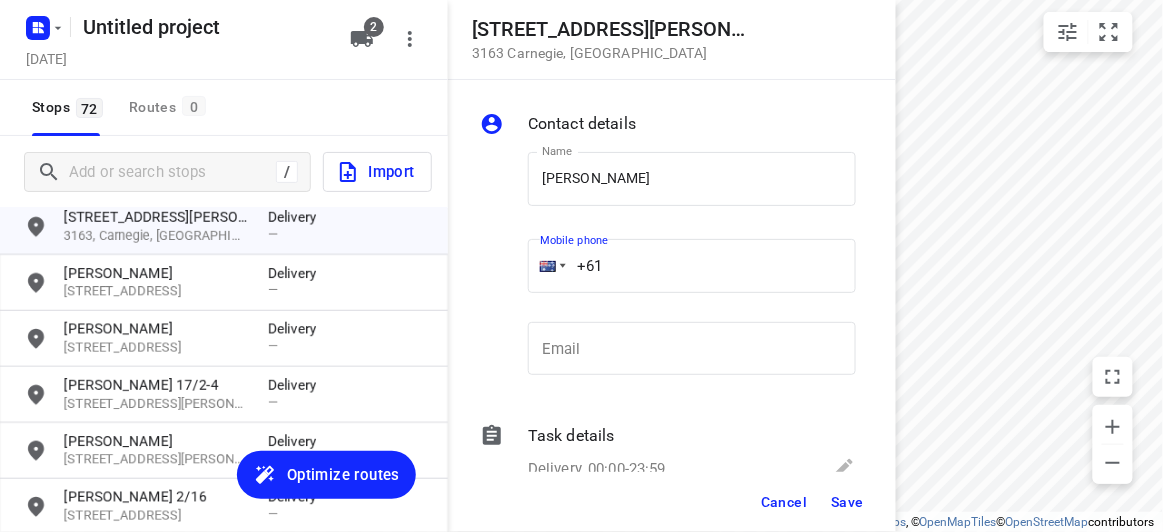 paste on "422791989" 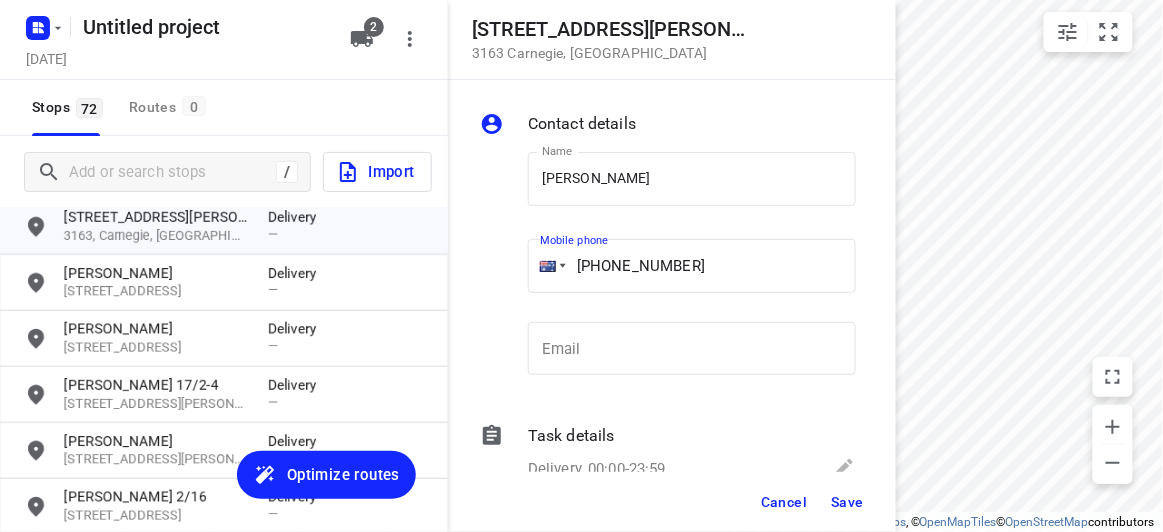 type on "+61 422791989" 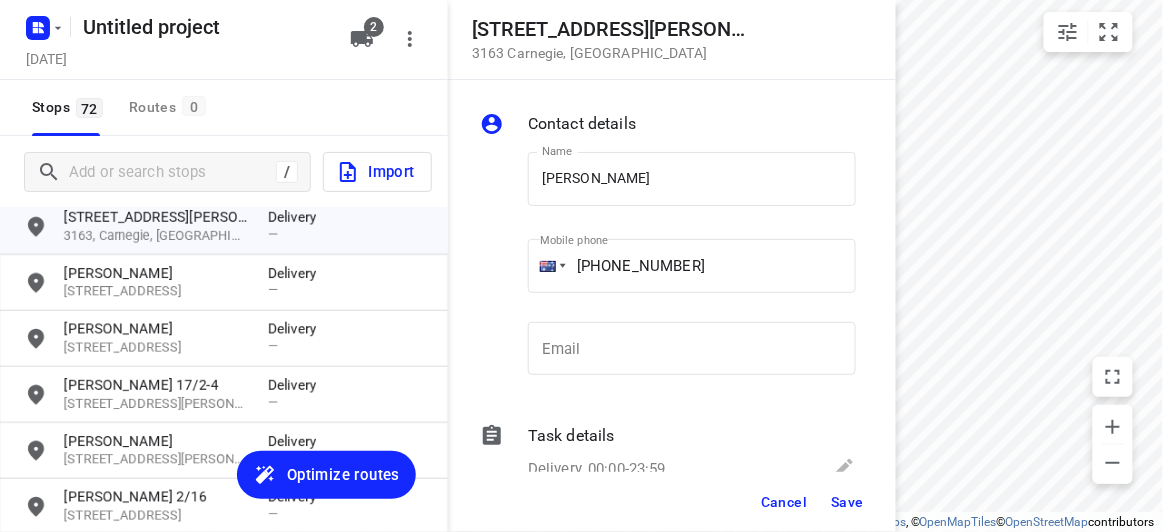 click on "Save" at bounding box center [847, 502] 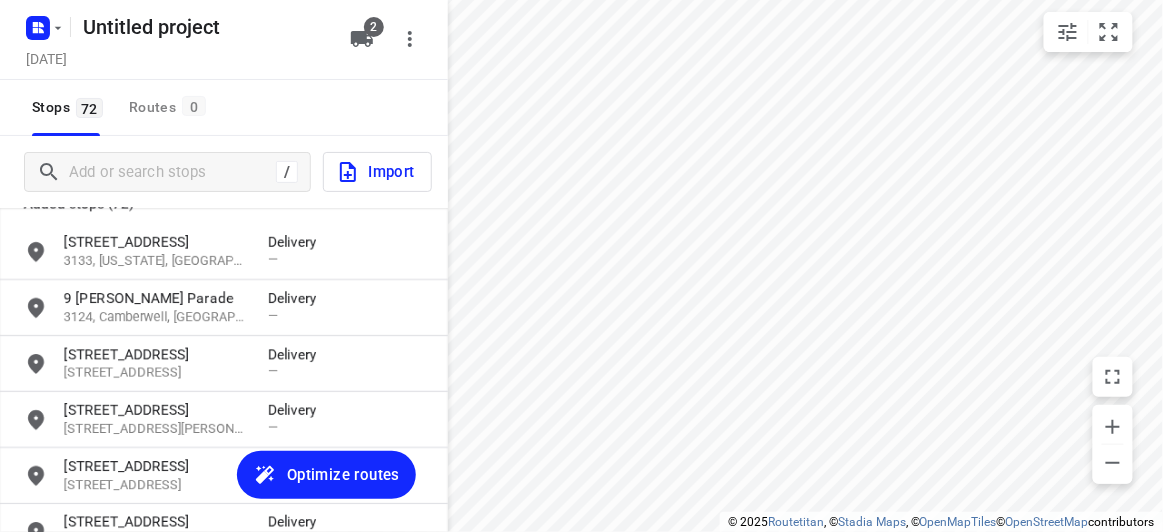 scroll, scrollTop: 21, scrollLeft: 0, axis: vertical 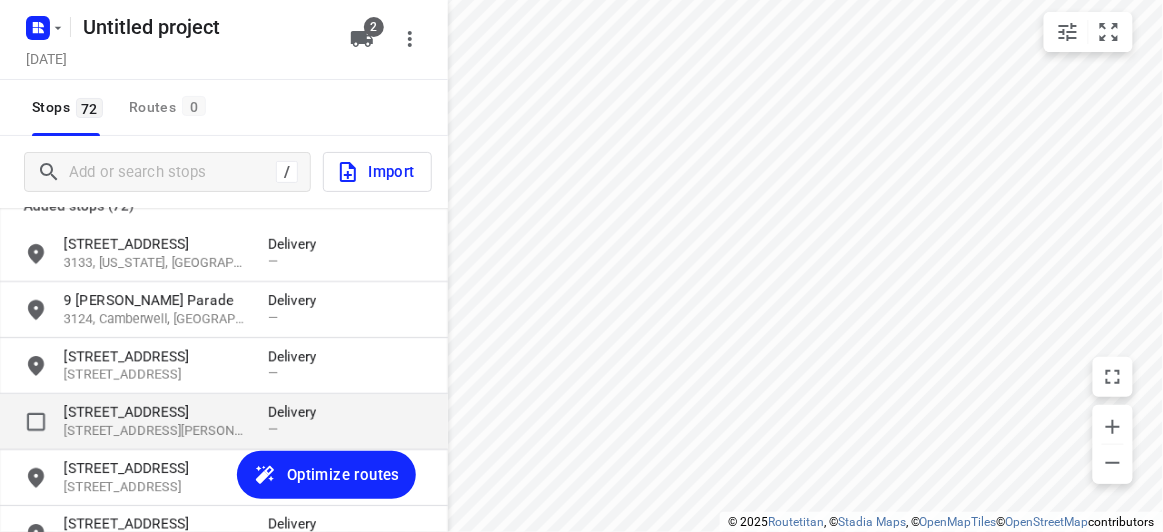 click on "[STREET_ADDRESS][PERSON_NAME]" at bounding box center [156, 431] 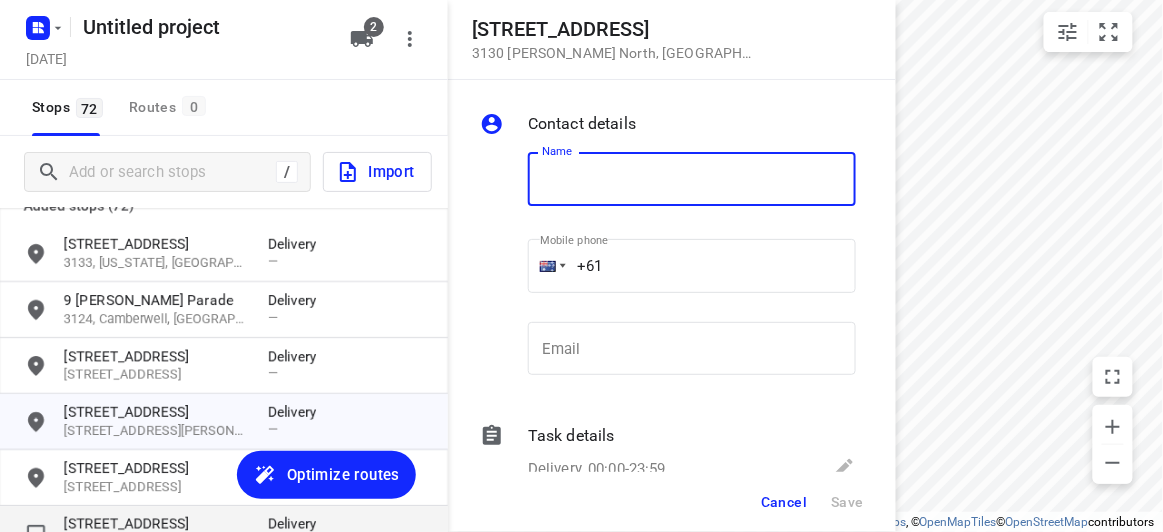 click on "[STREET_ADDRESS]" at bounding box center [156, 524] 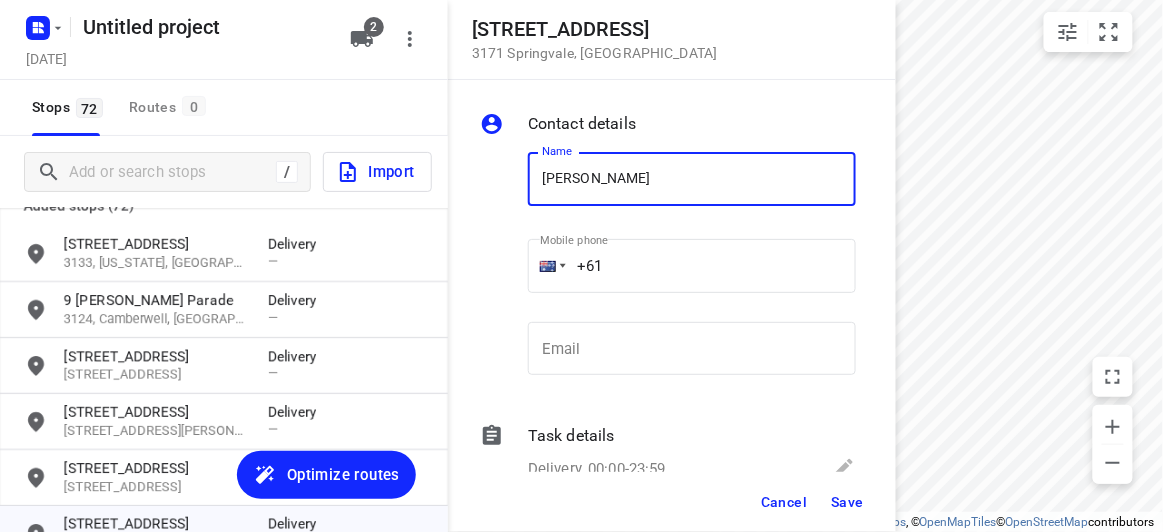 type on "GARY LAM" 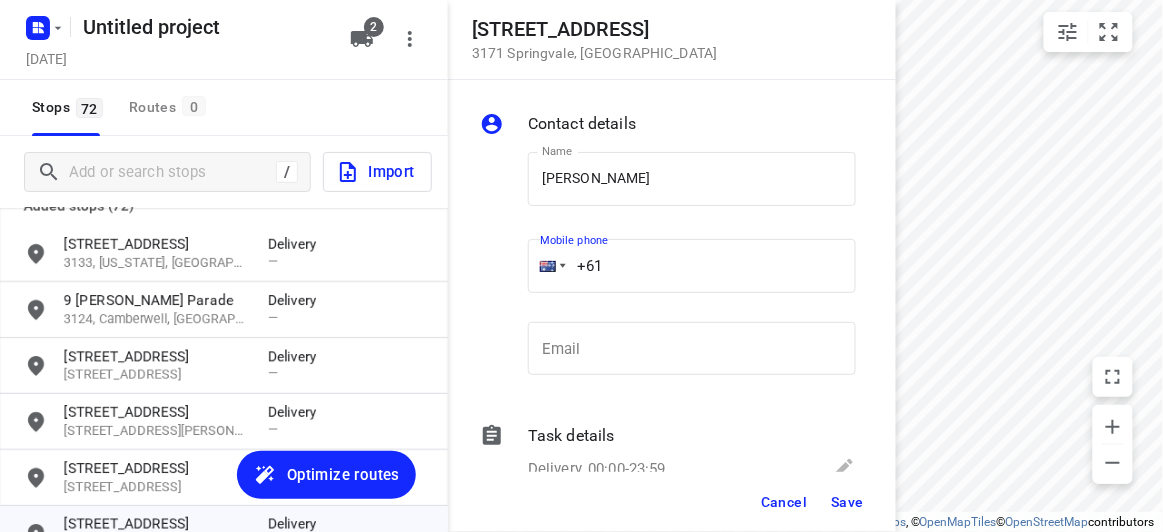 click on "+61" at bounding box center [692, 266] 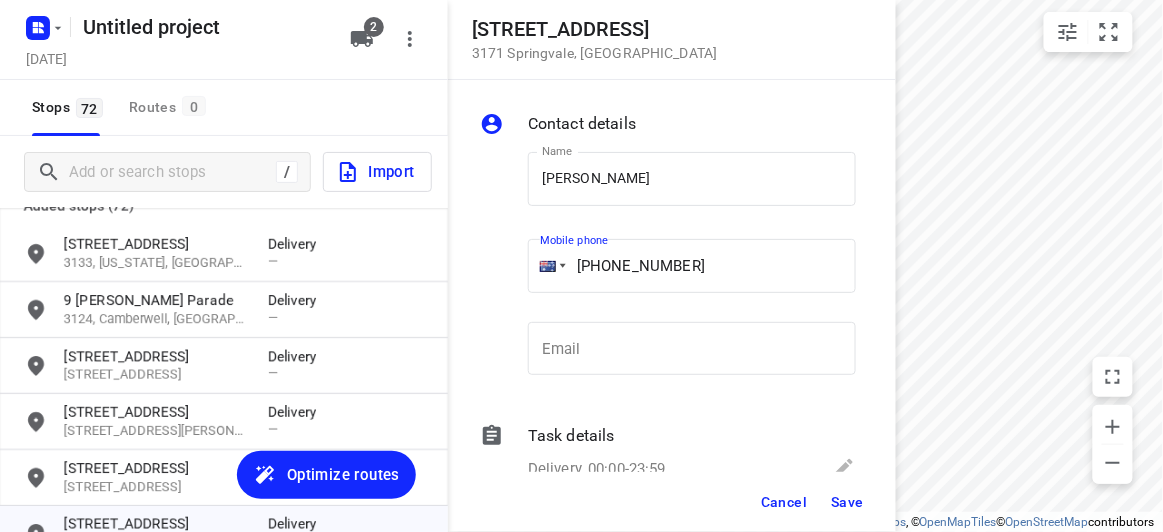type on "+61 401496694" 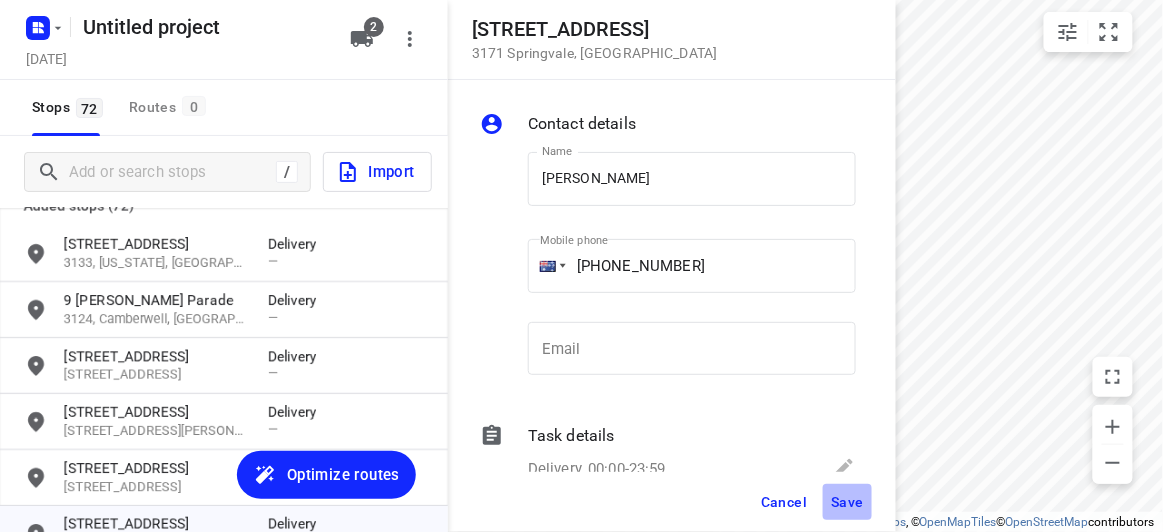 click on "Save" at bounding box center (847, 502) 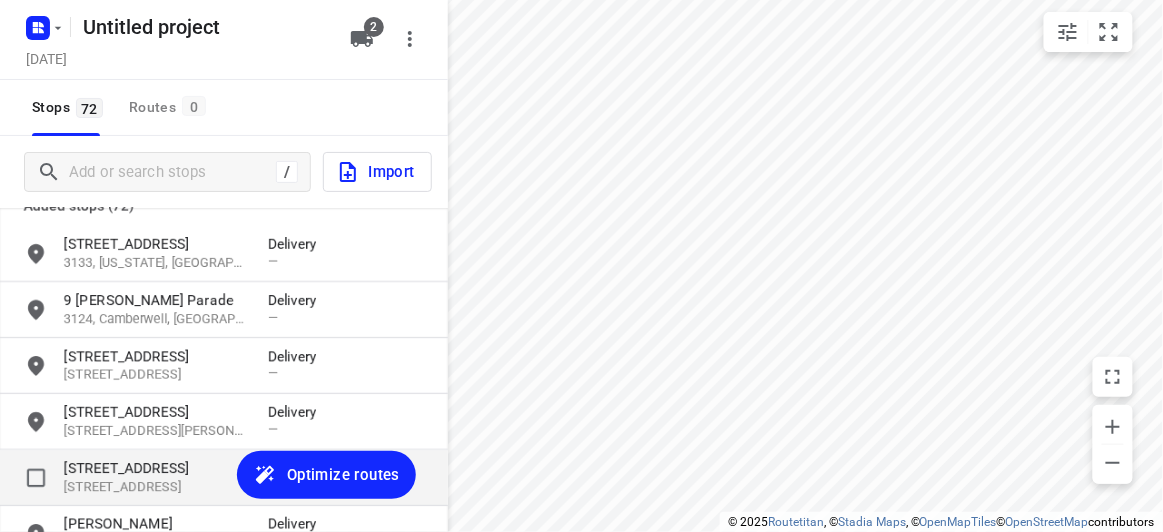 click on "[STREET_ADDRESS]" at bounding box center (156, 487) 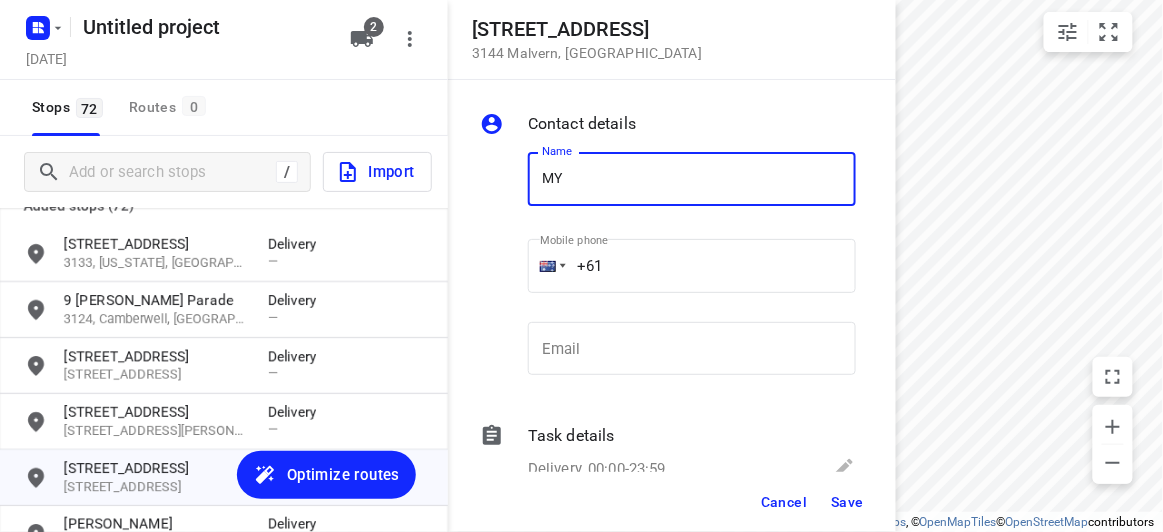drag, startPoint x: 546, startPoint y: 195, endPoint x: 544, endPoint y: 185, distance: 10.198039 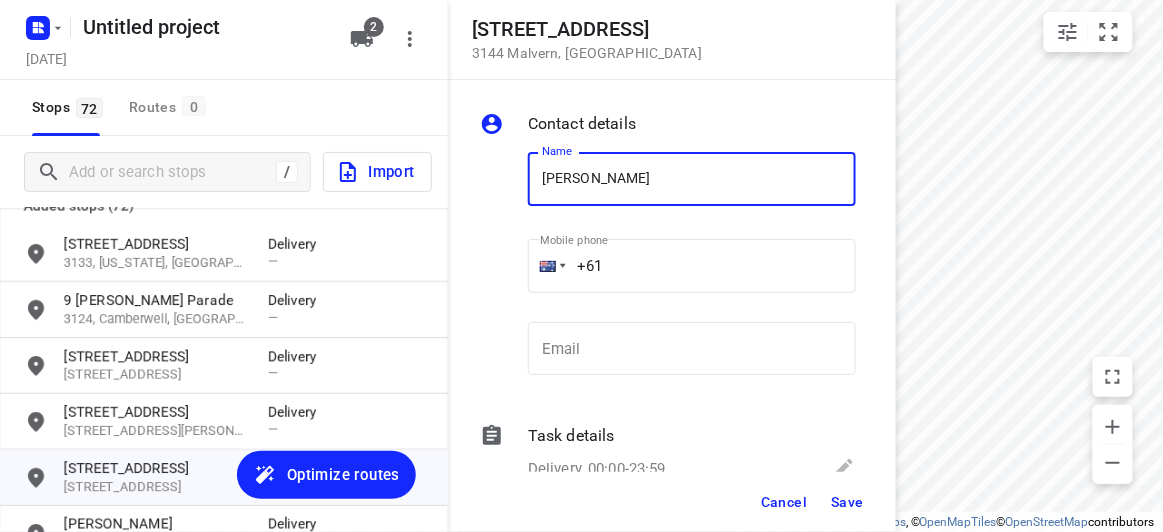 click on "AMY" at bounding box center (692, 179) 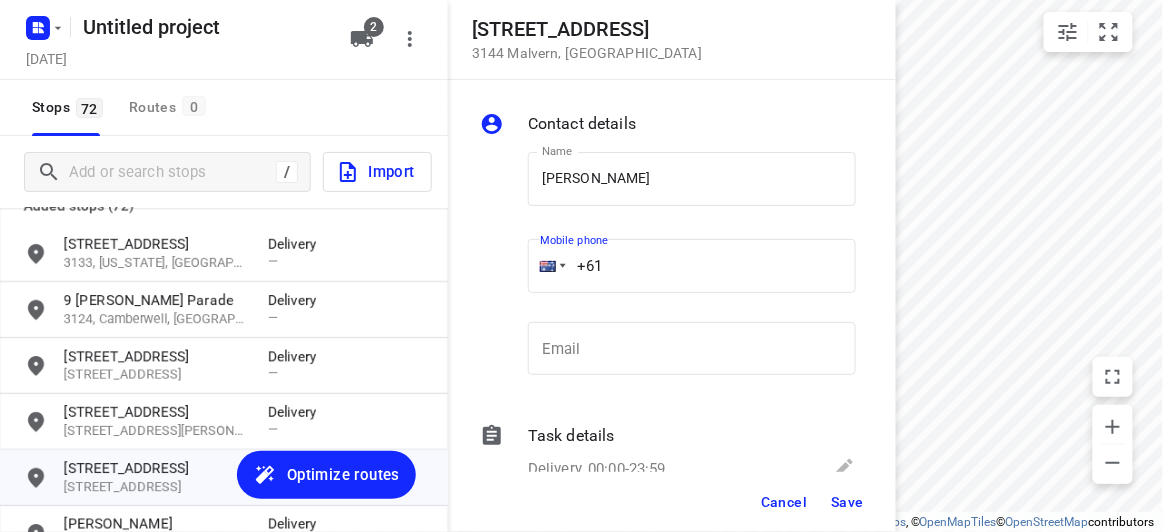 paste on "451175117" 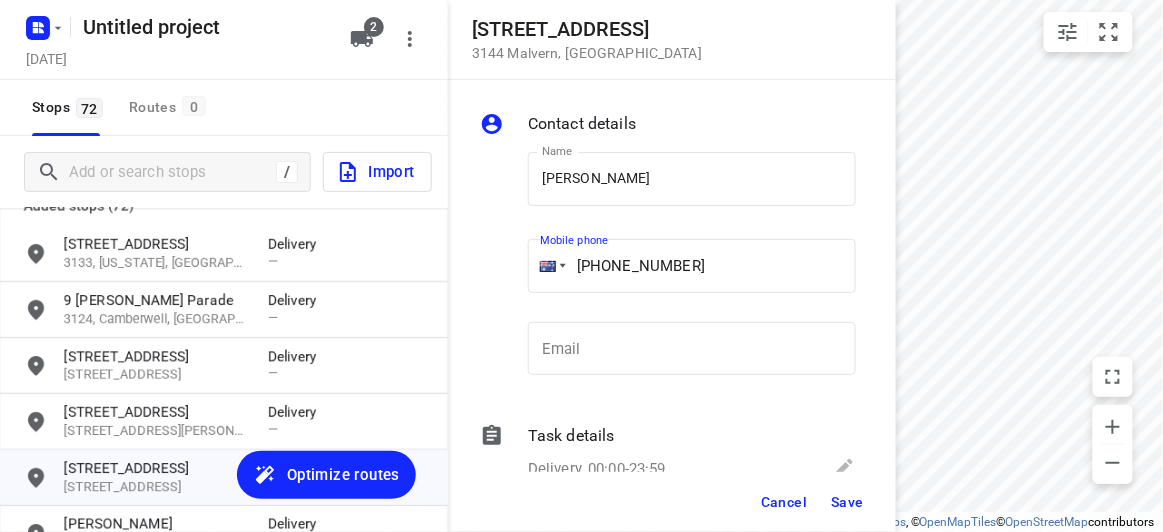 type on "+61 451175117" 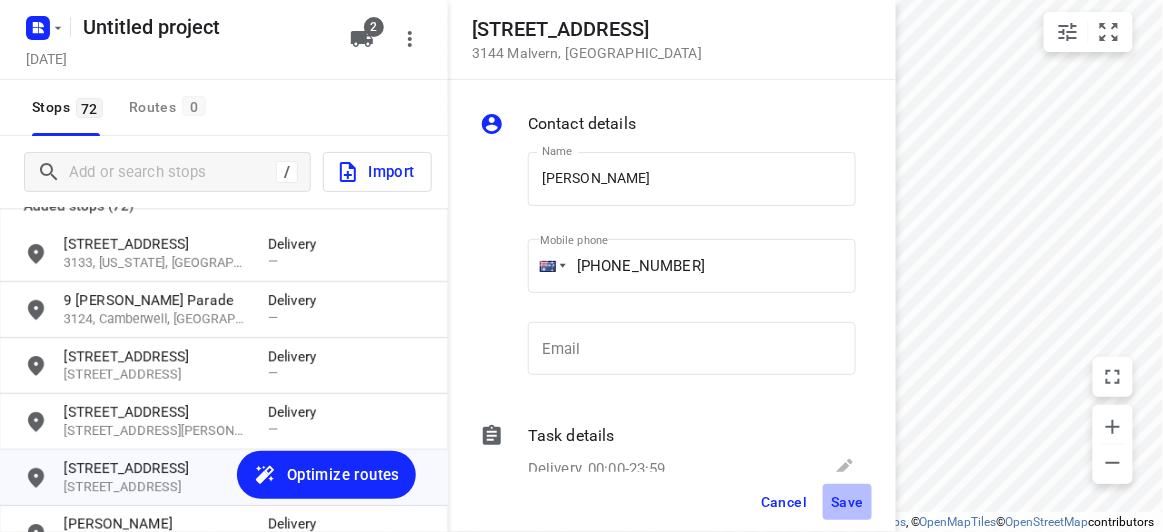 click on "Save" at bounding box center (847, 502) 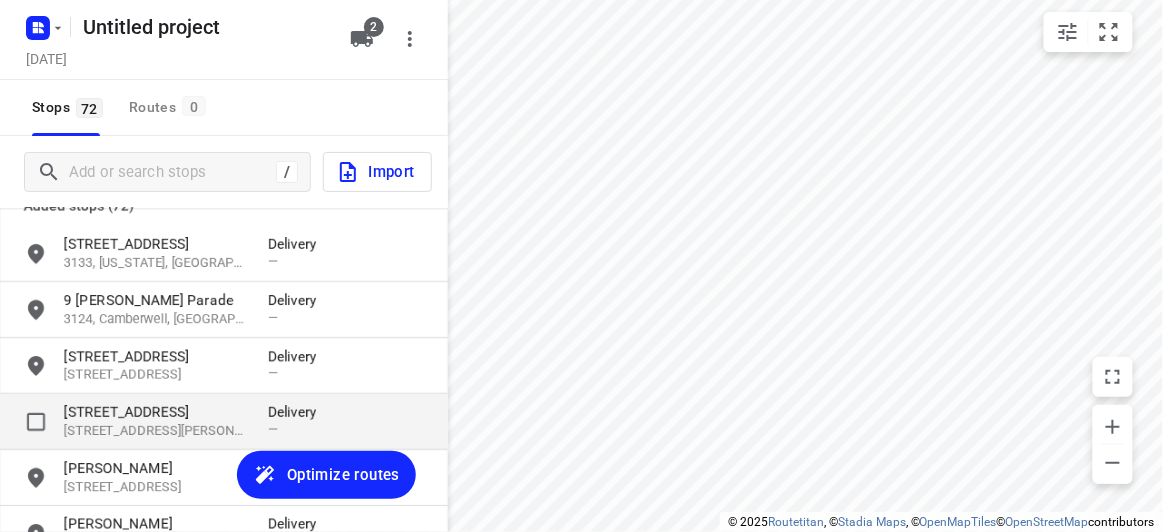 click on "[STREET_ADDRESS][PERSON_NAME]" at bounding box center [156, 431] 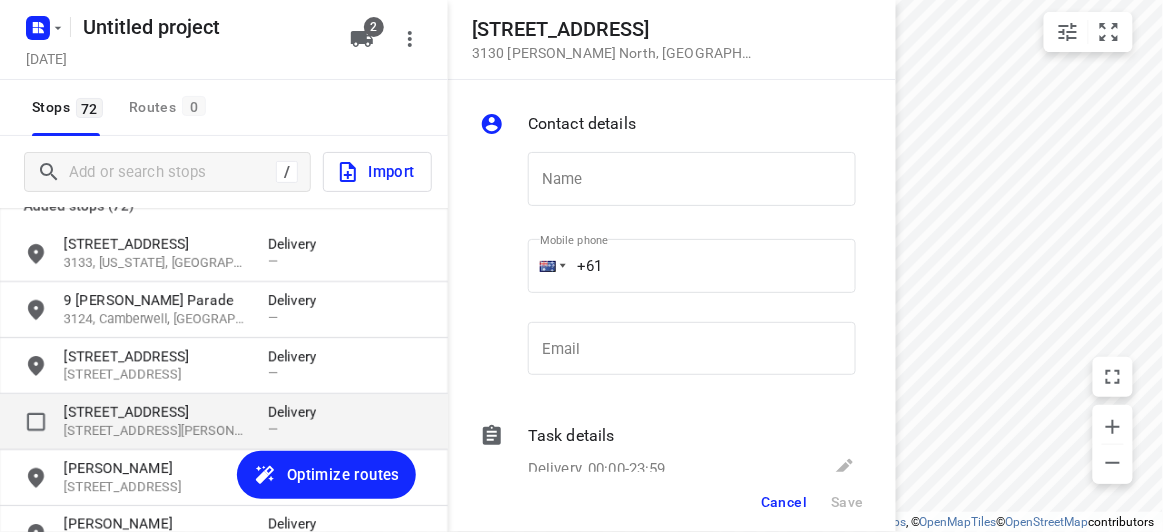 click on "[STREET_ADDRESS]" at bounding box center (156, 412) 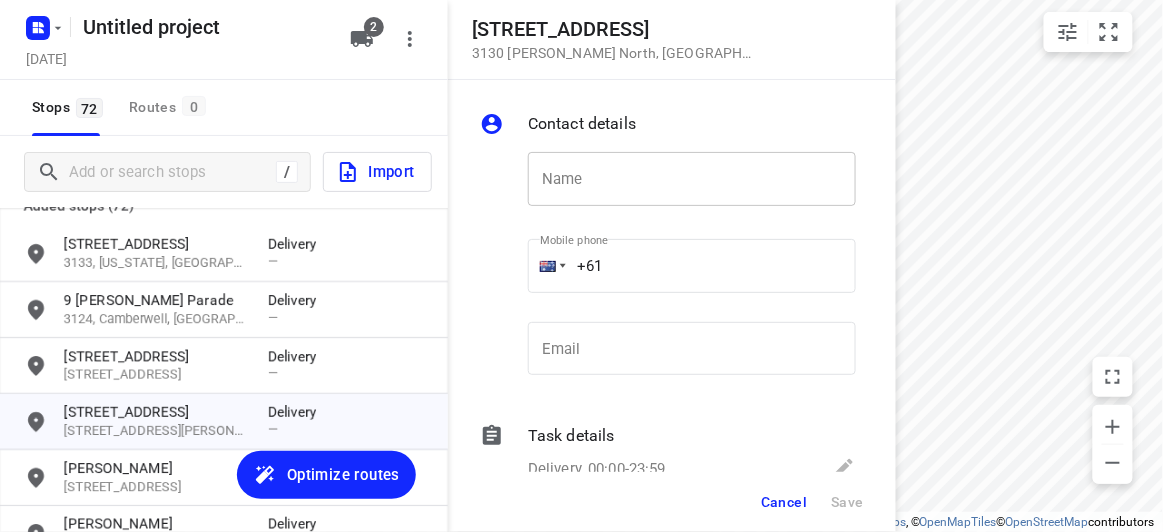 click at bounding box center [692, 179] 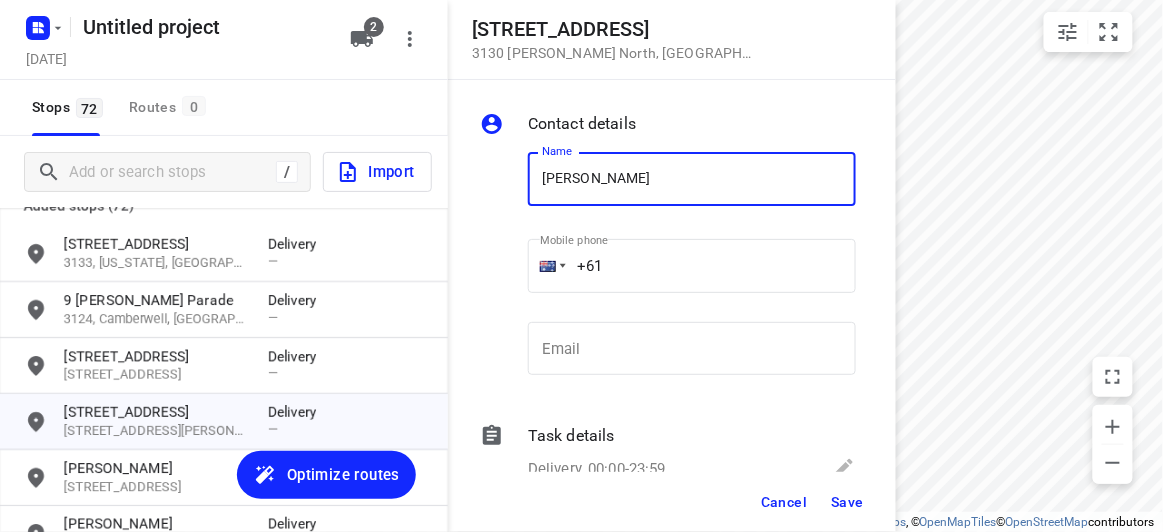type on "MOLLY" 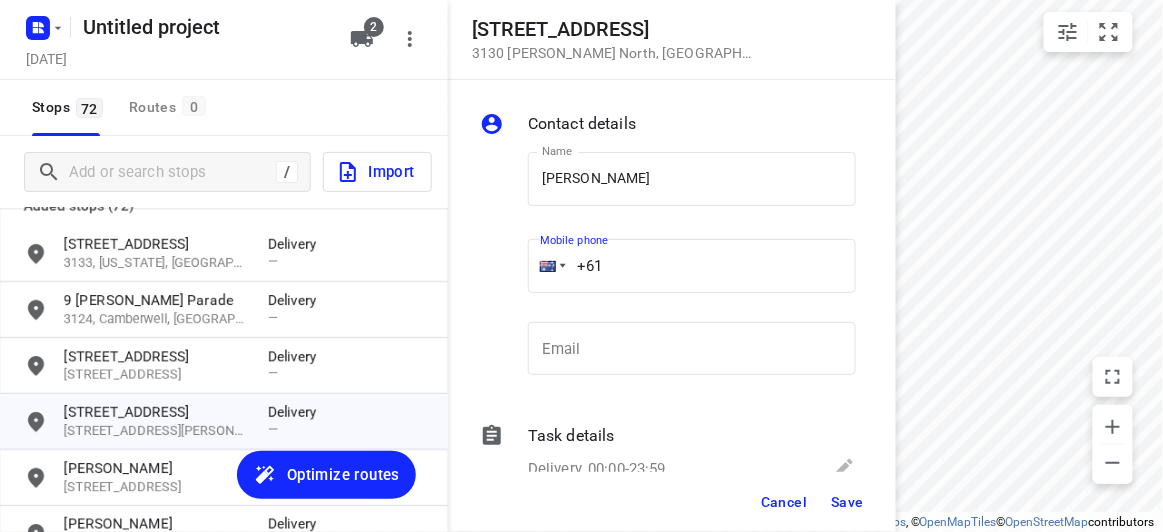 click on "+61" at bounding box center (692, 266) 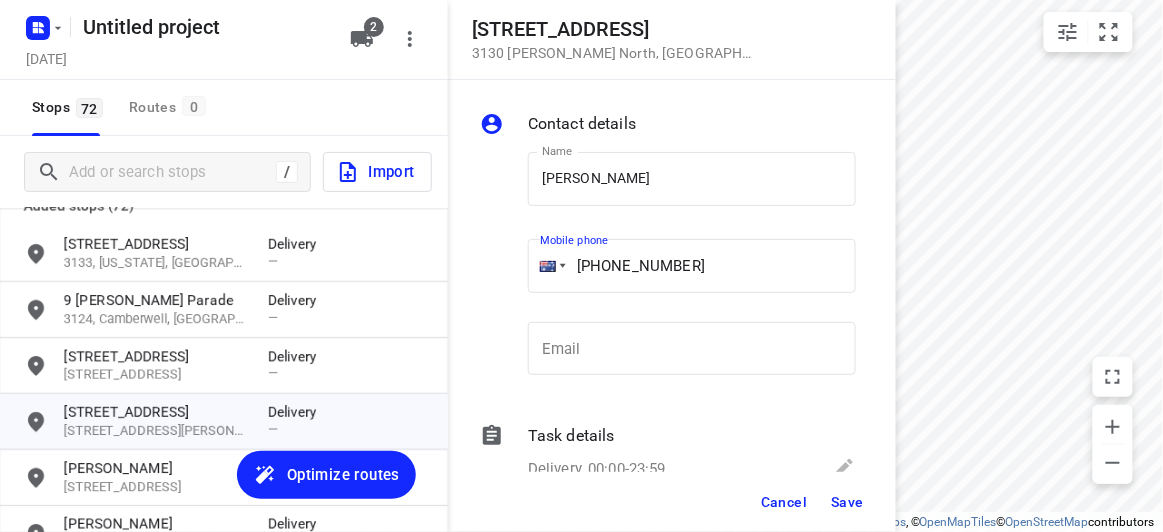 type on "+61 468428917" 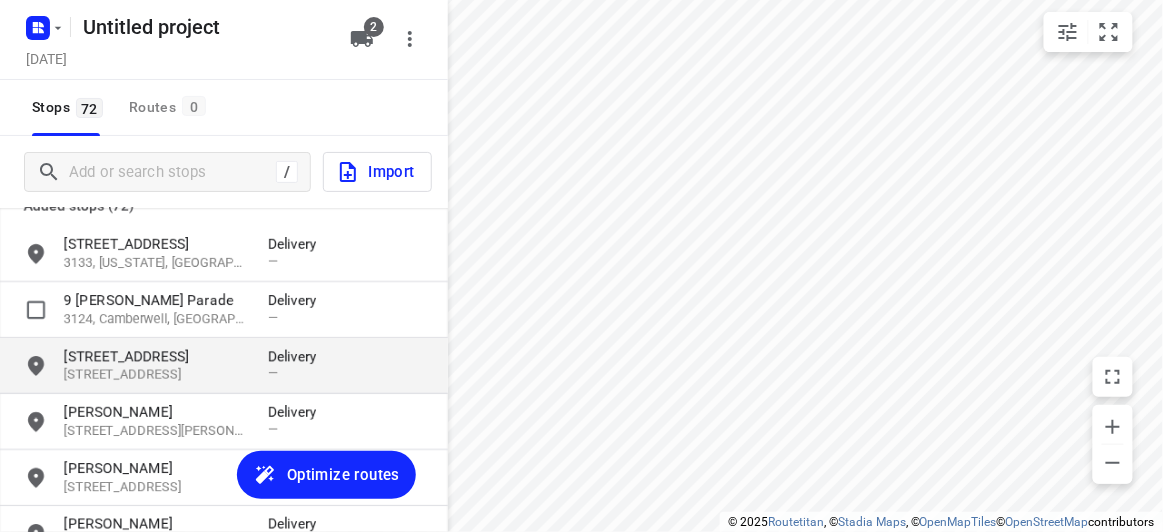 click on "[STREET_ADDRESS]" at bounding box center (156, 356) 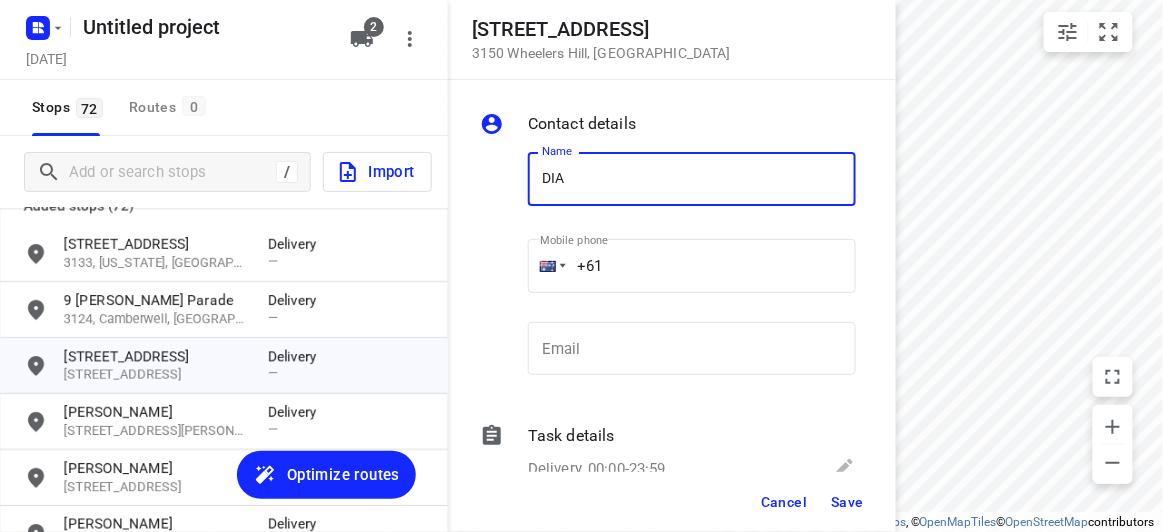 type on "DIANA AGUSTINA" 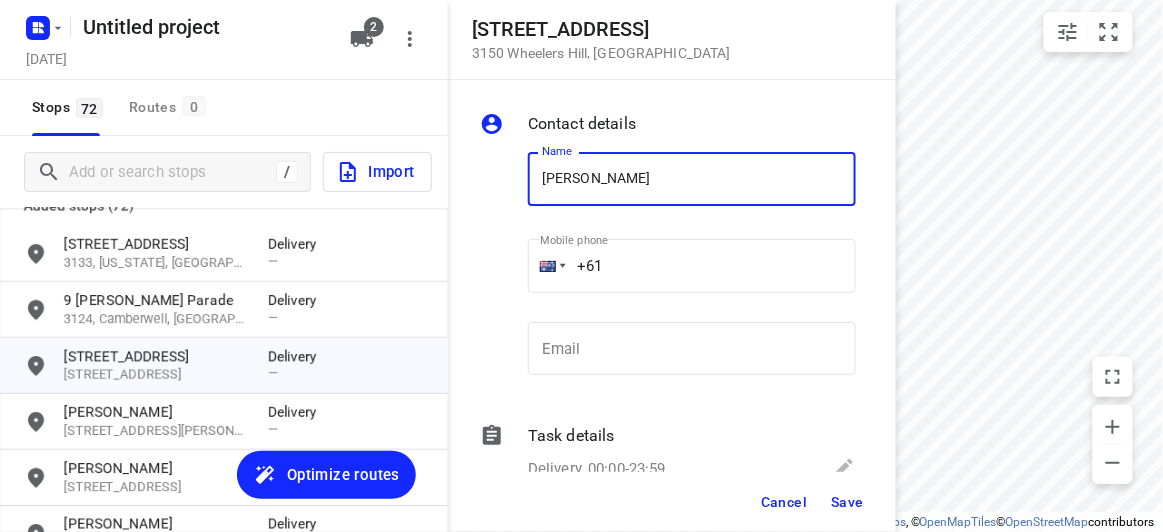click on "+61" at bounding box center (692, 266) 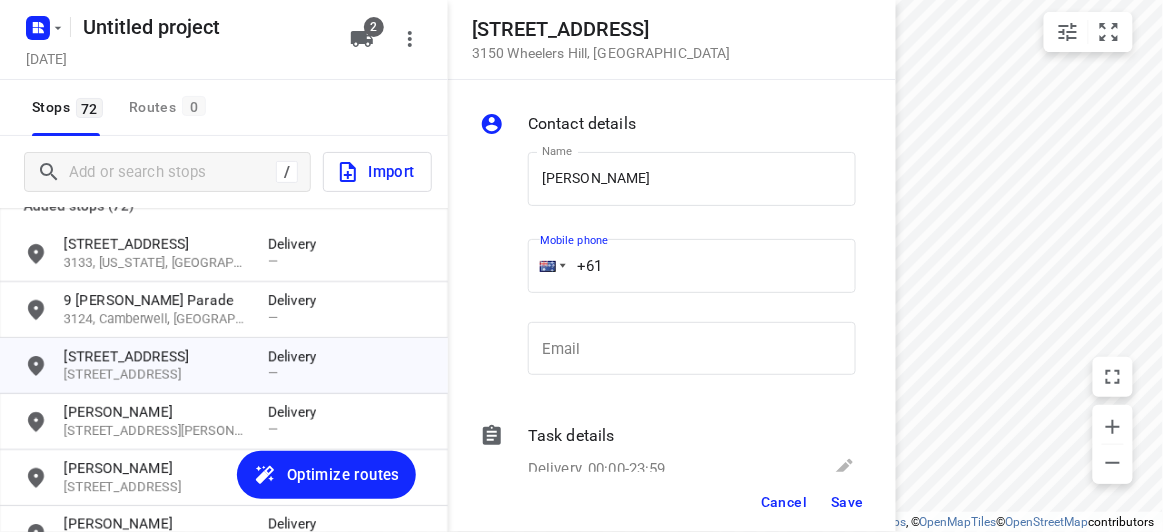 paste on "449751017" 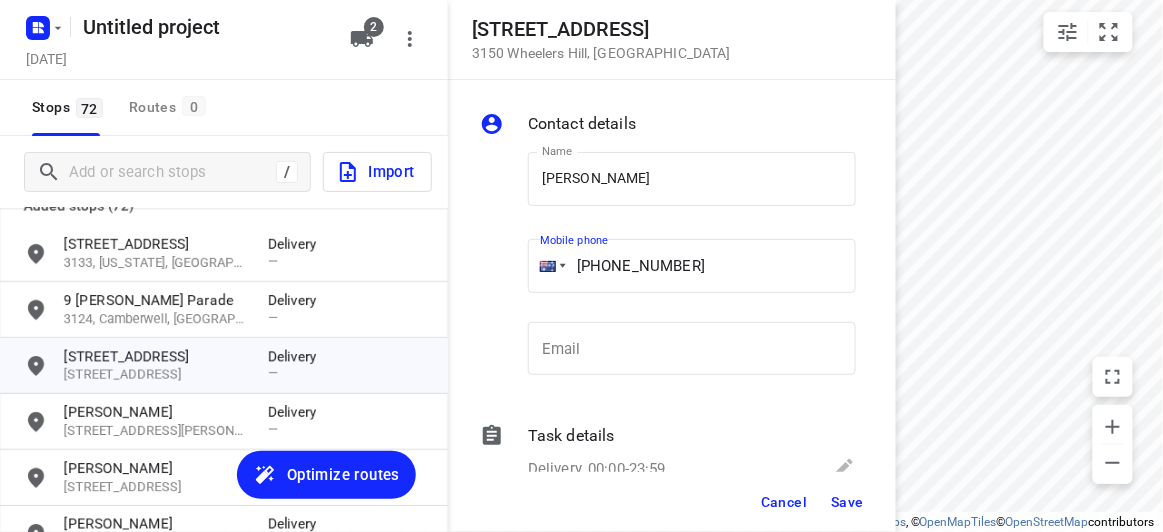 type on "+61 449751017" 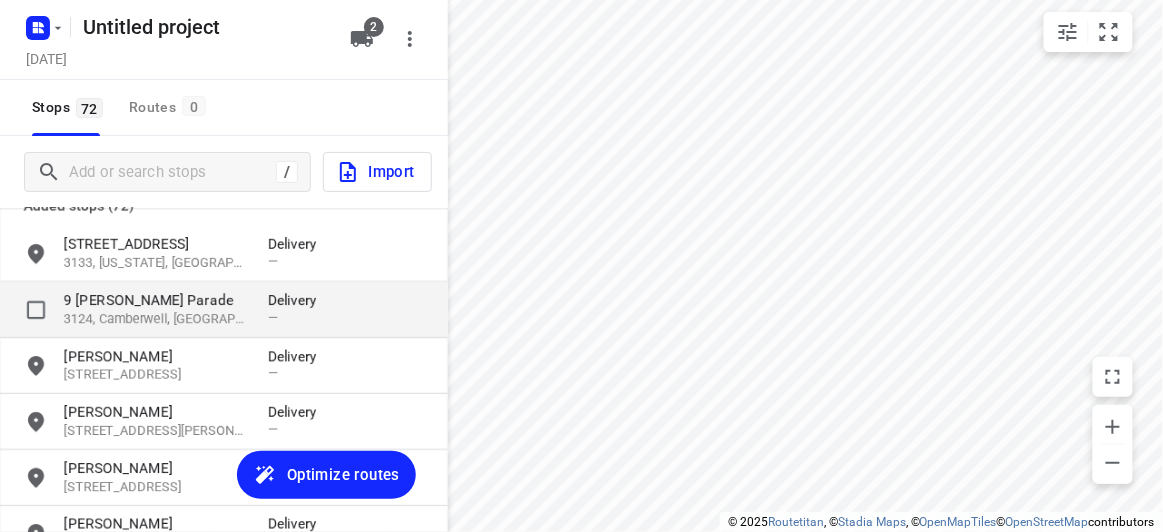 click on "9 Gilbert Parade 3124, Camberwell, AU Delivery —" at bounding box center (224, 310) 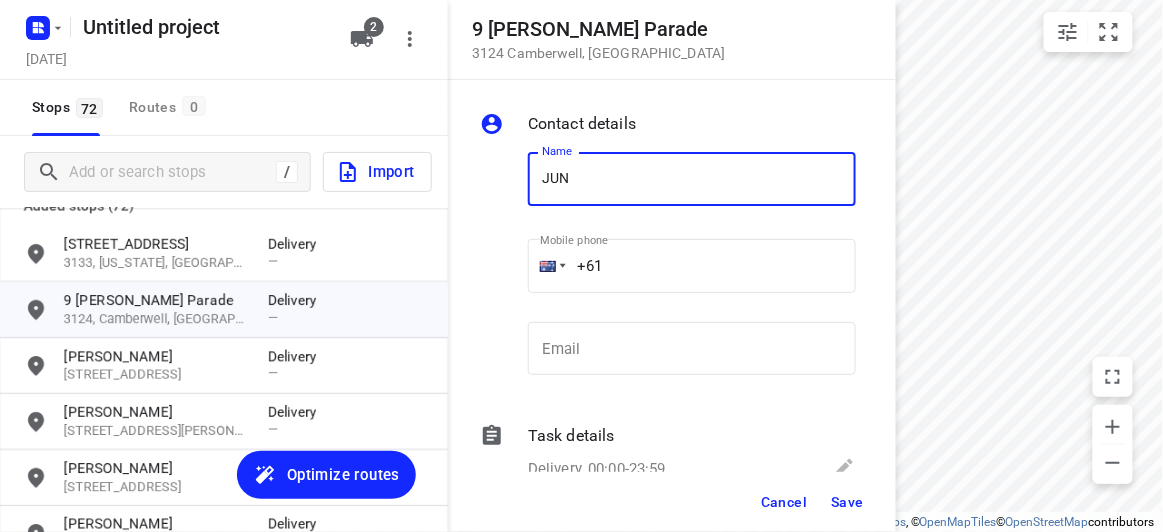 type on "JUN YEU MAH" 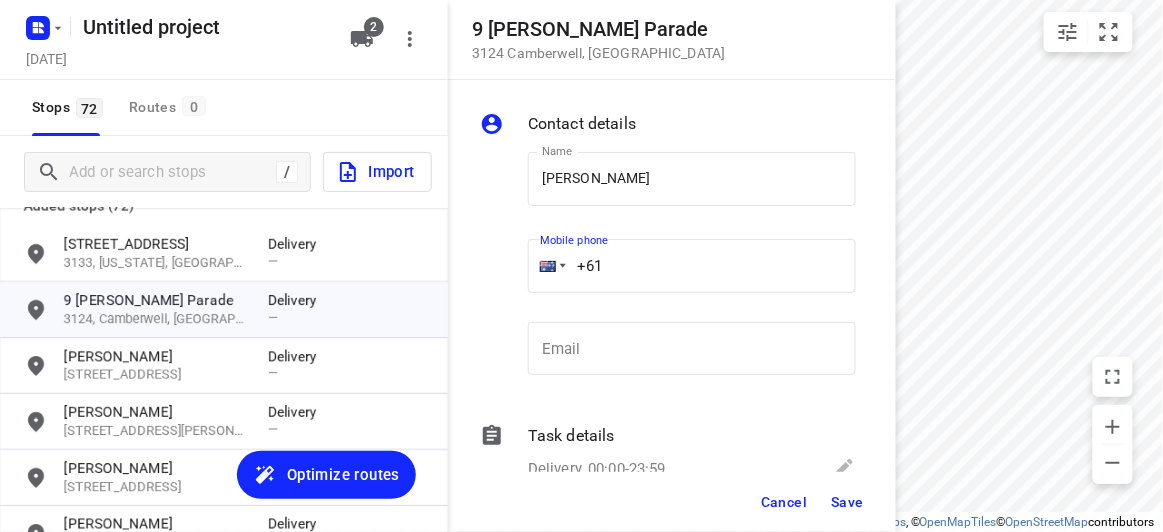 drag, startPoint x: 664, startPoint y: 199, endPoint x: 647, endPoint y: 270, distance: 73.00685 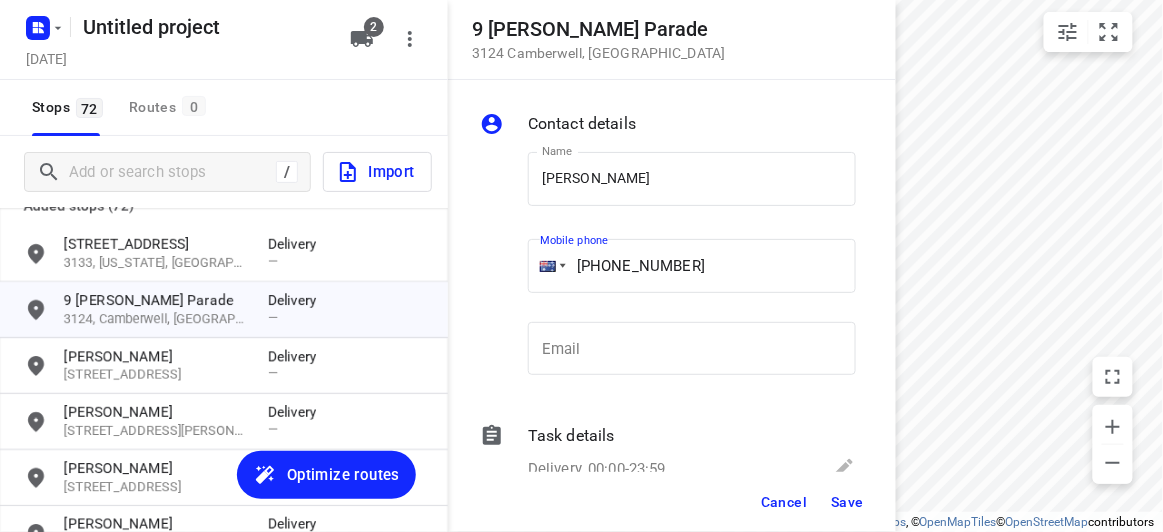 type on "+61 403231456" 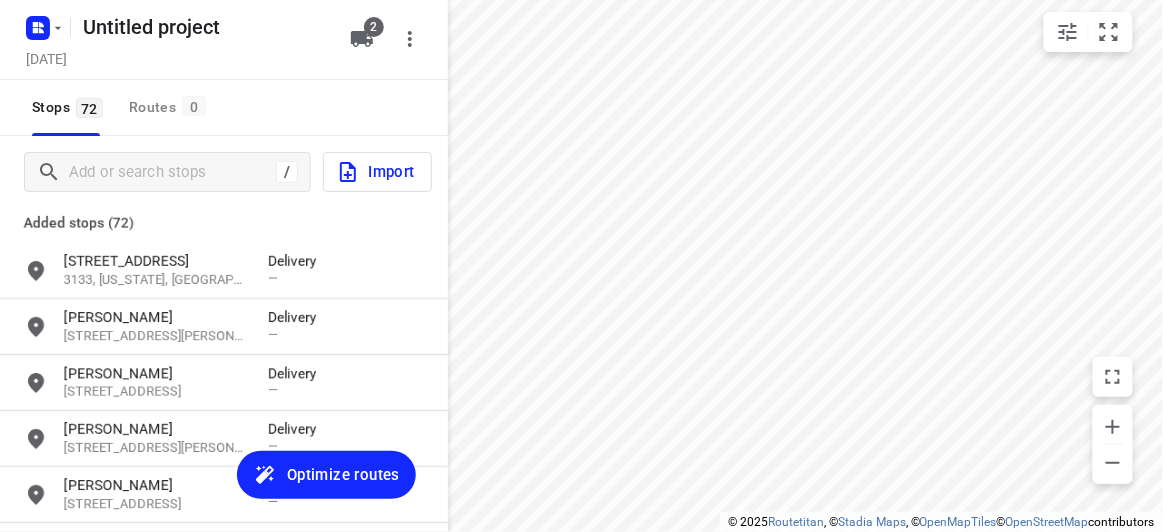 scroll, scrollTop: 0, scrollLeft: 0, axis: both 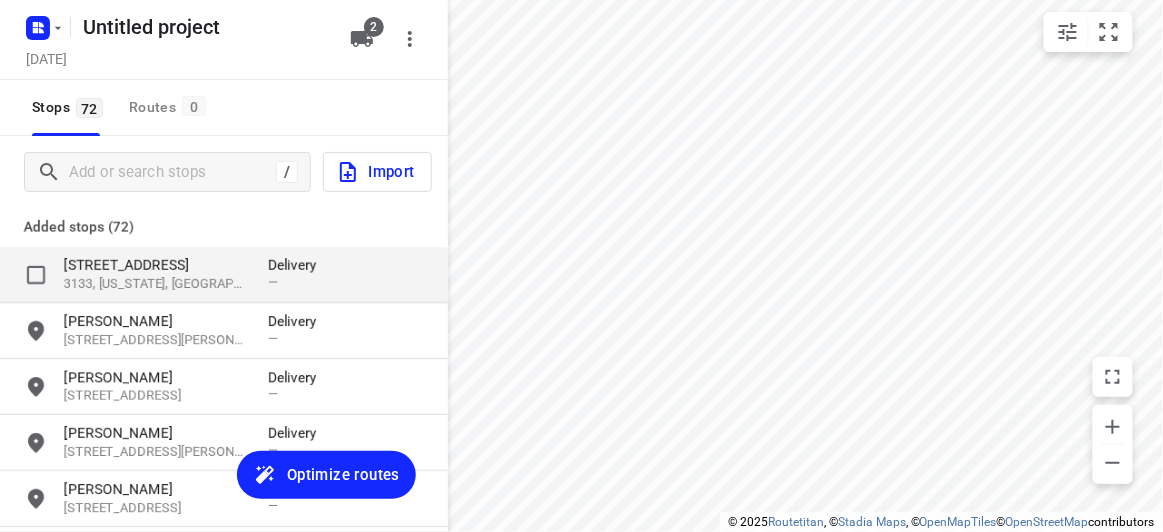 click on "3133, [US_STATE], [GEOGRAPHIC_DATA]" at bounding box center [156, 284] 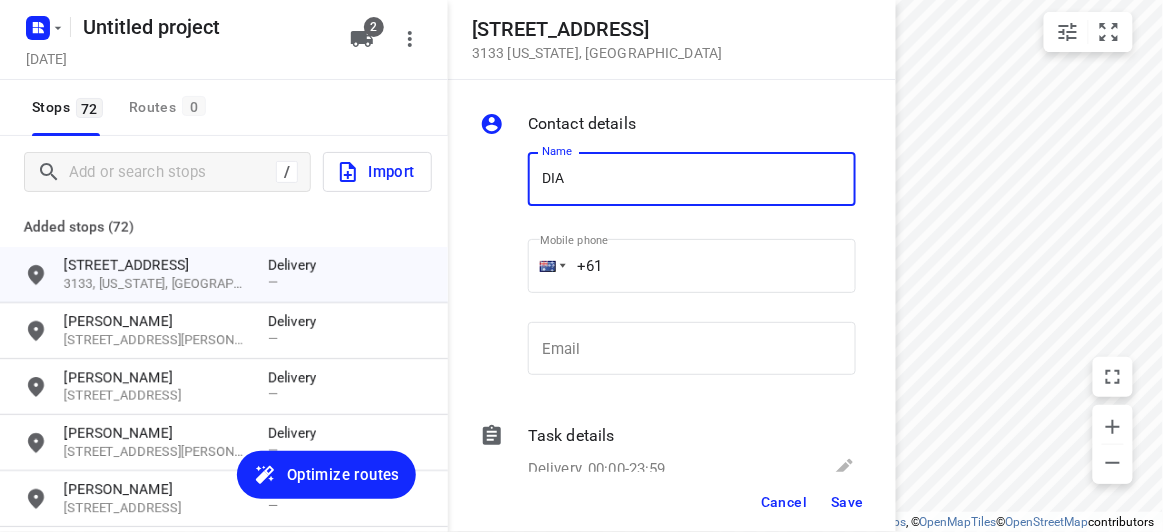 type on "DIANA ONG 4/134-140" 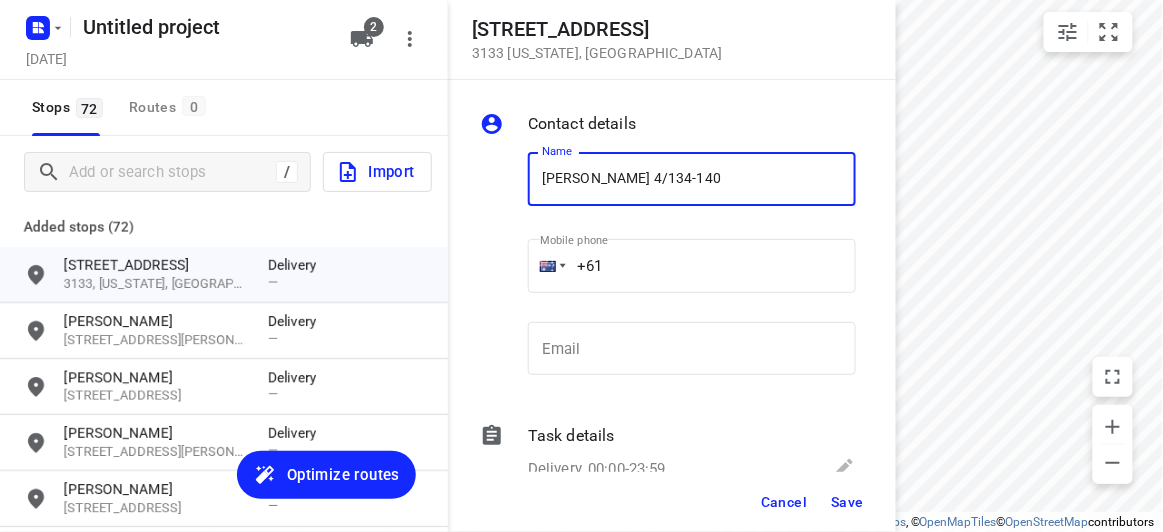 click on "+61" at bounding box center [692, 266] 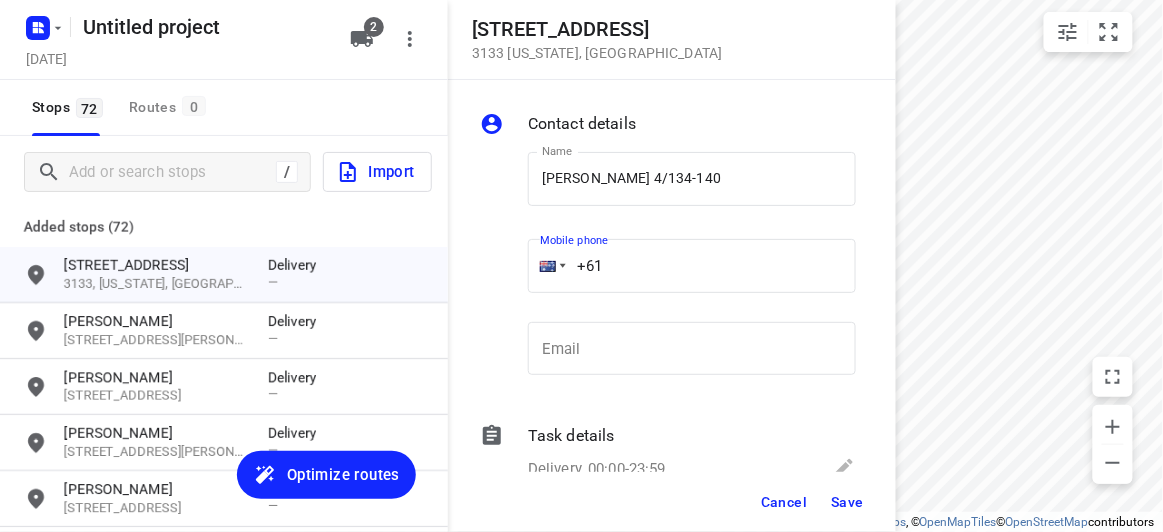 paste on "449850651" 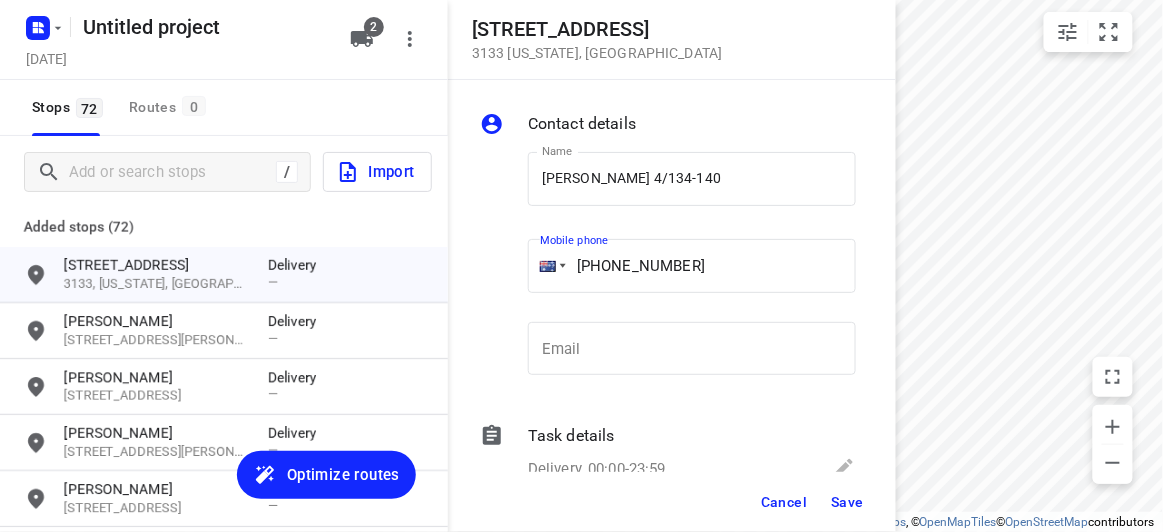 type on "+61 449850651" 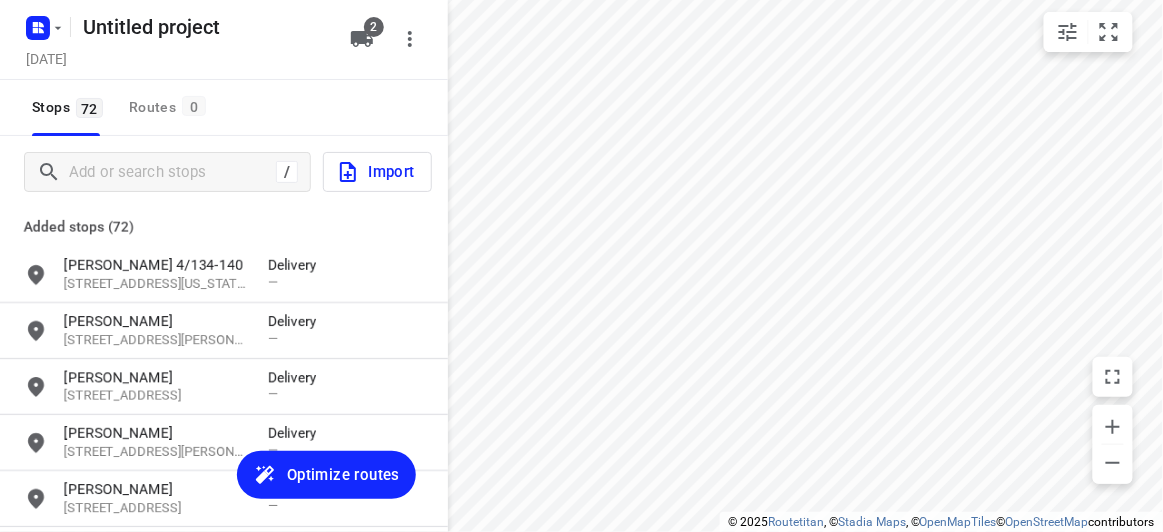 click on "Optimize routes" at bounding box center (343, 475) 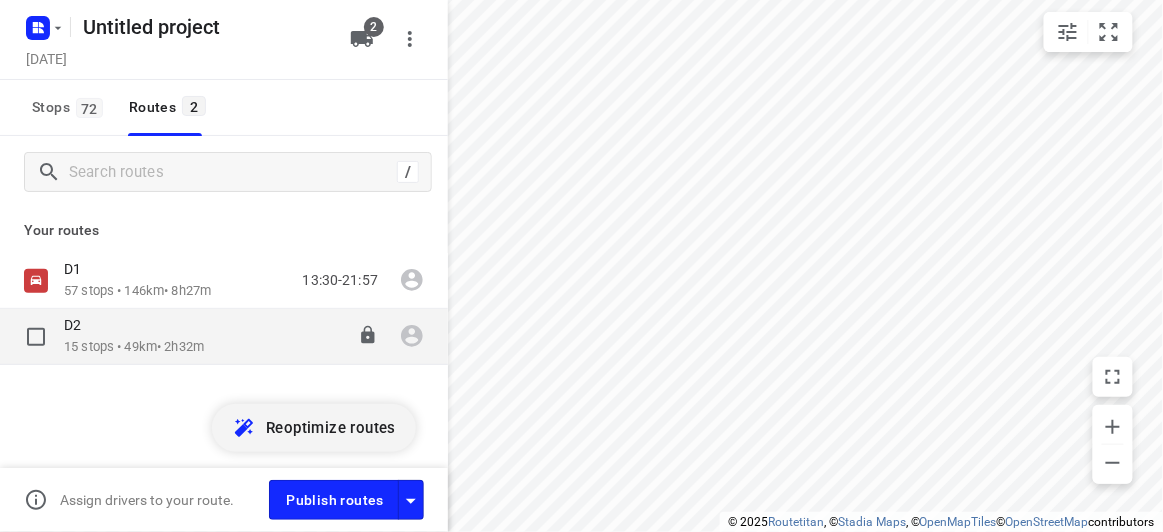 click on "D2 15   stops •   49km  •   2h32m 13:30-16:02" at bounding box center [224, 337] 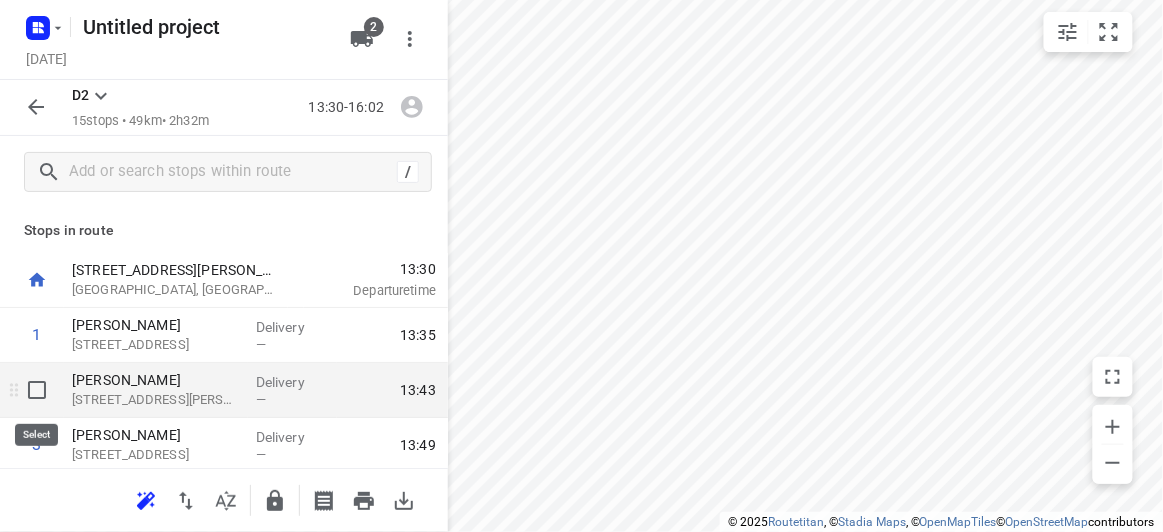 click at bounding box center [37, 390] 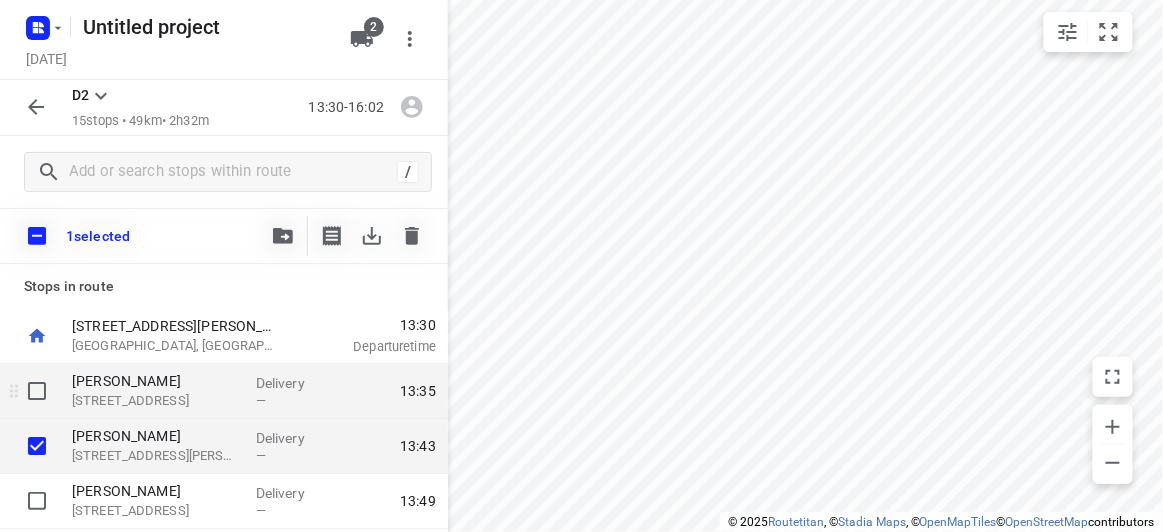 click at bounding box center [37, 391] 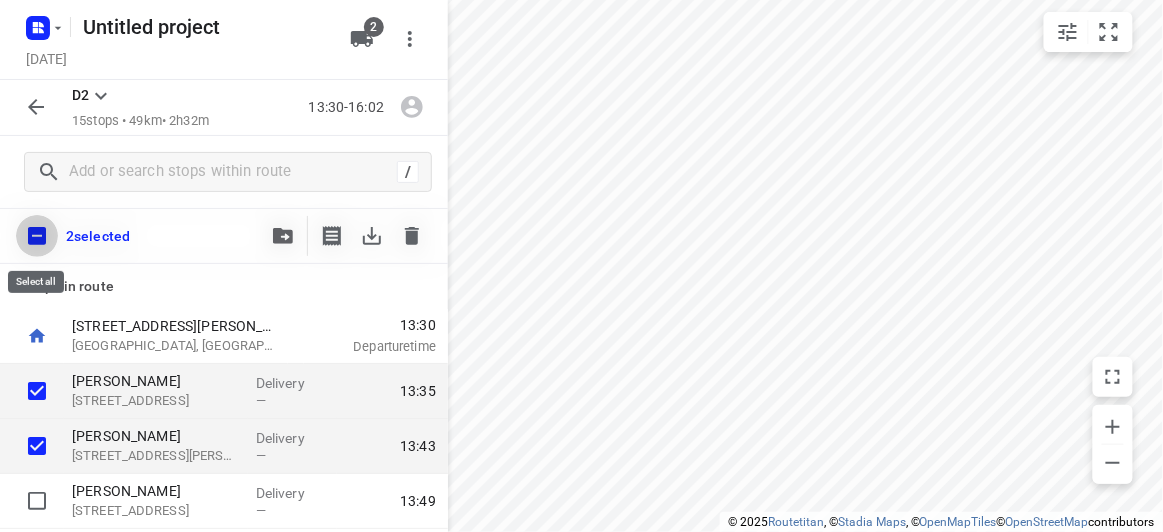 click at bounding box center (37, 236) 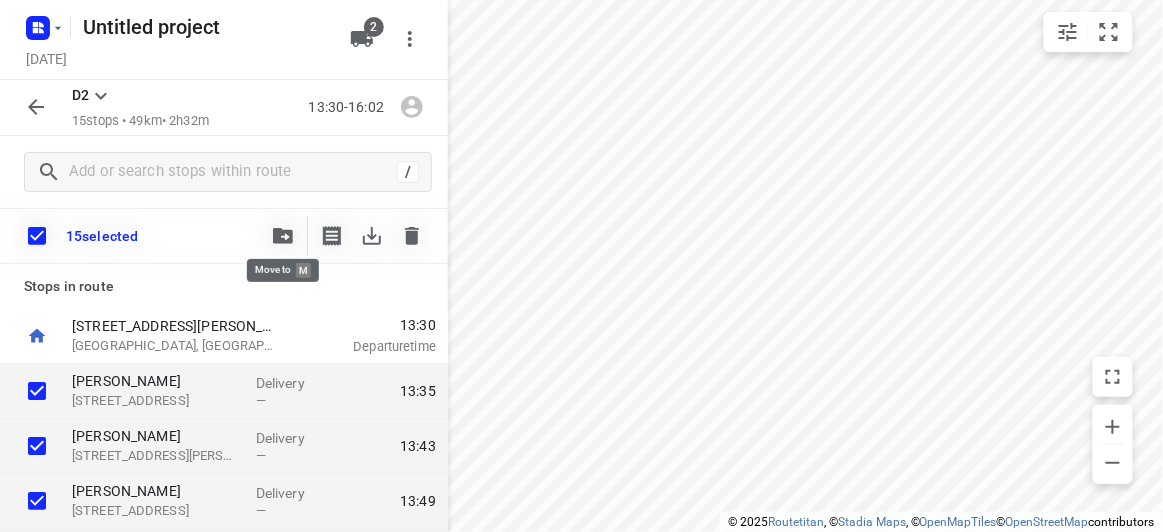 click at bounding box center [283, 236] 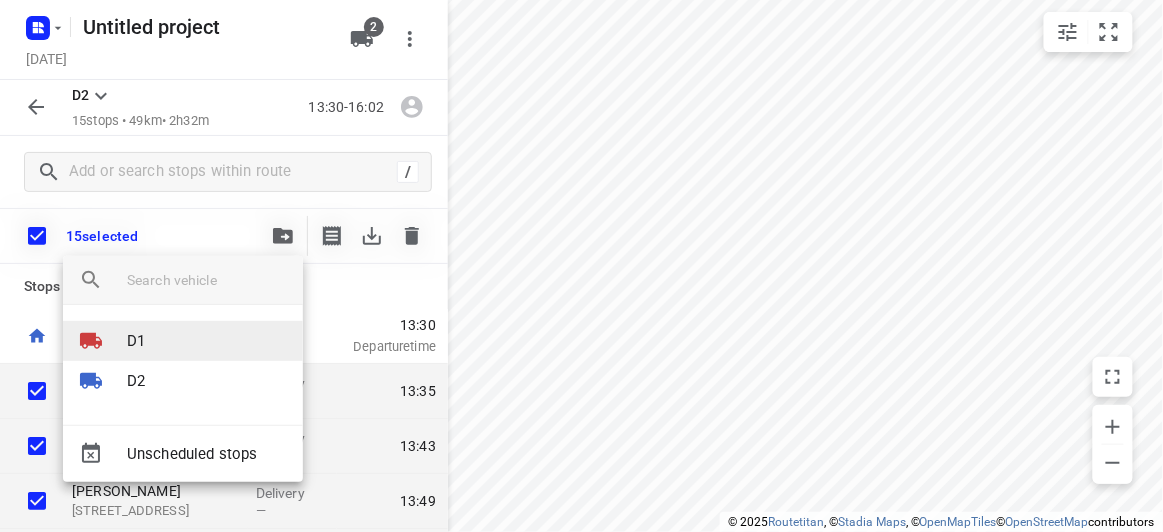 click on "D1" at bounding box center (183, 341) 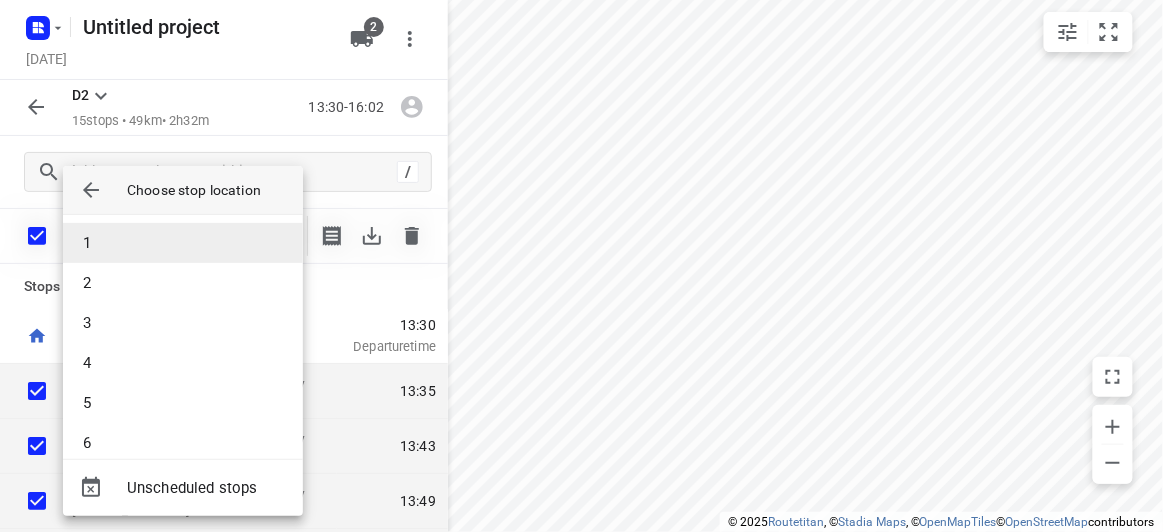 click on "1" at bounding box center [183, 243] 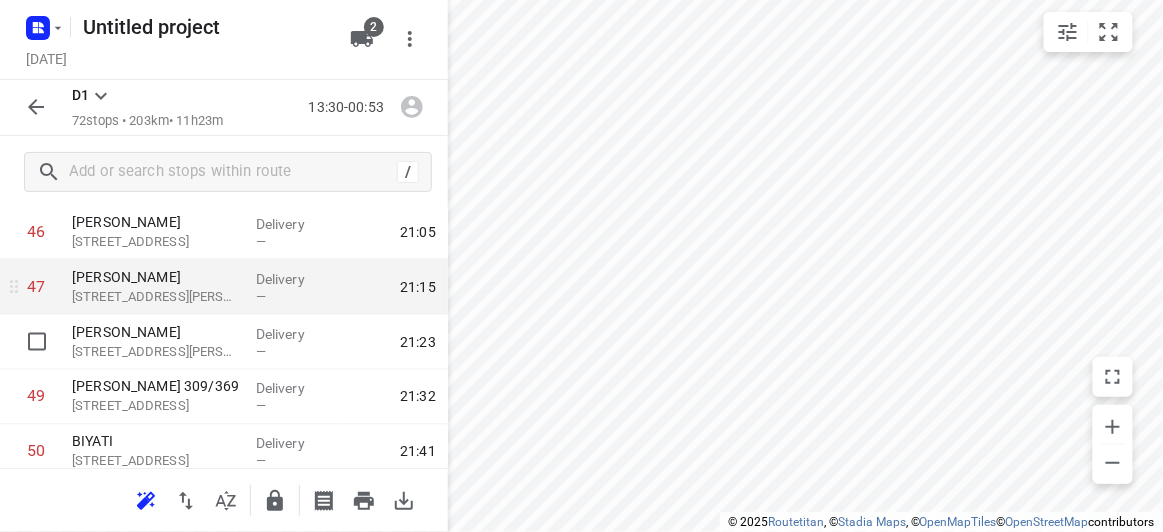 scroll, scrollTop: 2545, scrollLeft: 0, axis: vertical 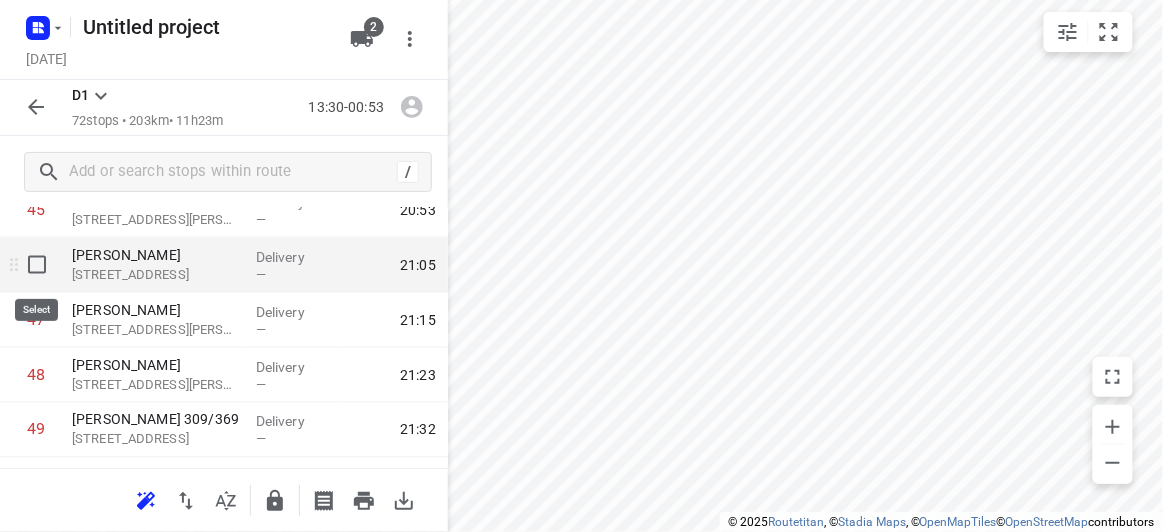 click at bounding box center (37, 265) 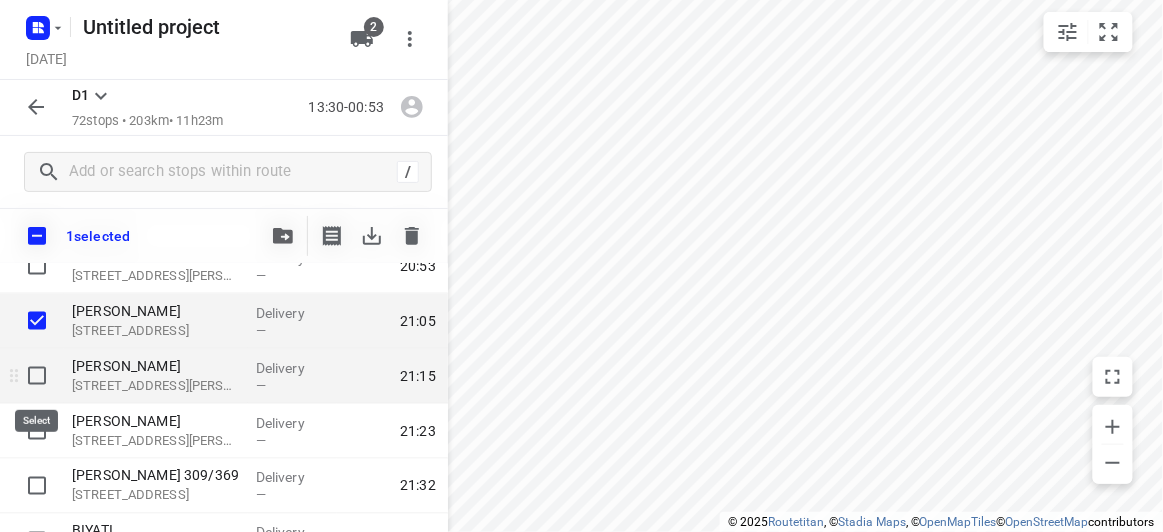 click at bounding box center [37, 376] 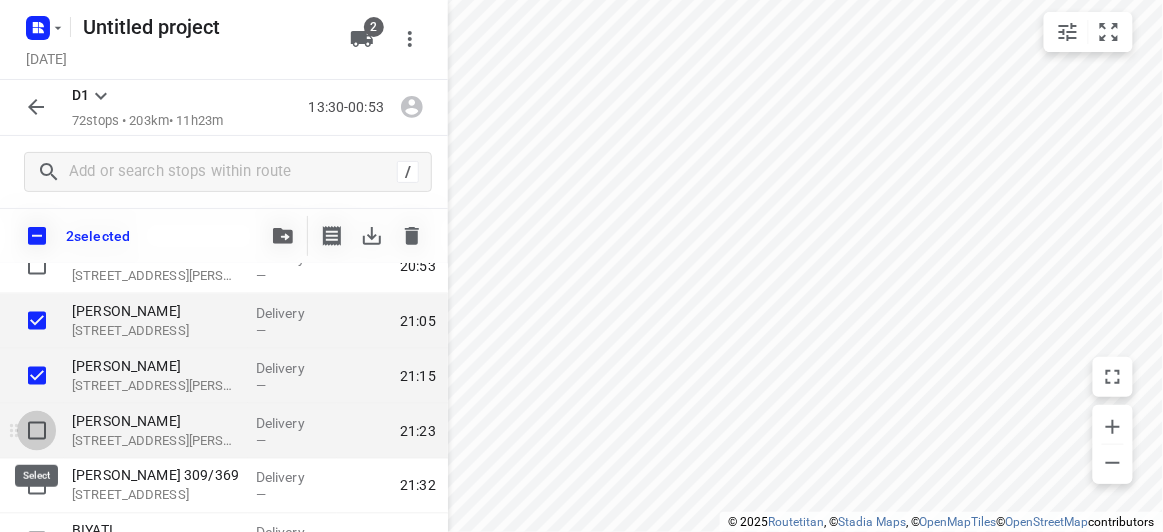 click at bounding box center (37, 431) 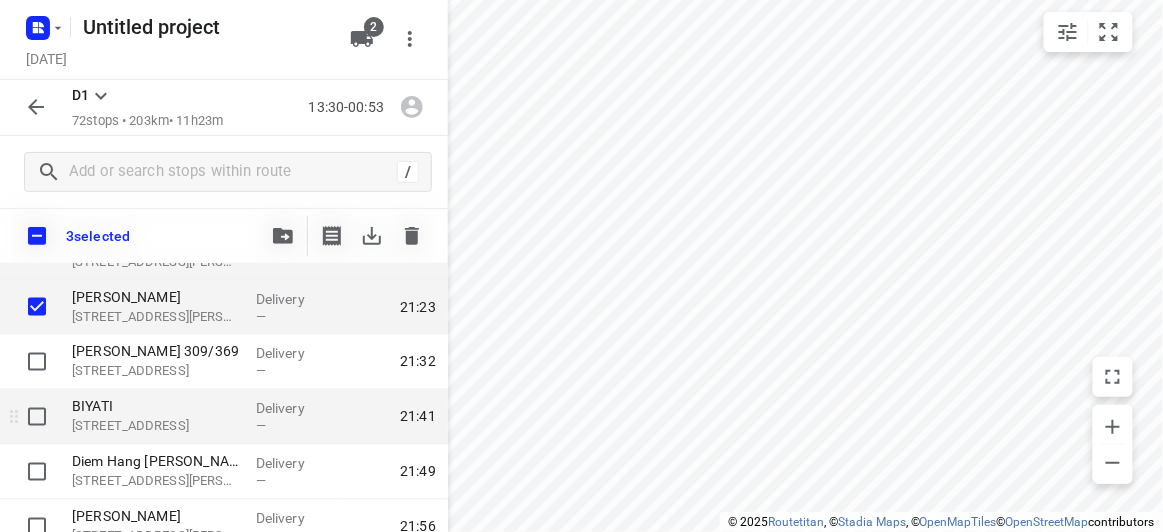scroll, scrollTop: 2727, scrollLeft: 0, axis: vertical 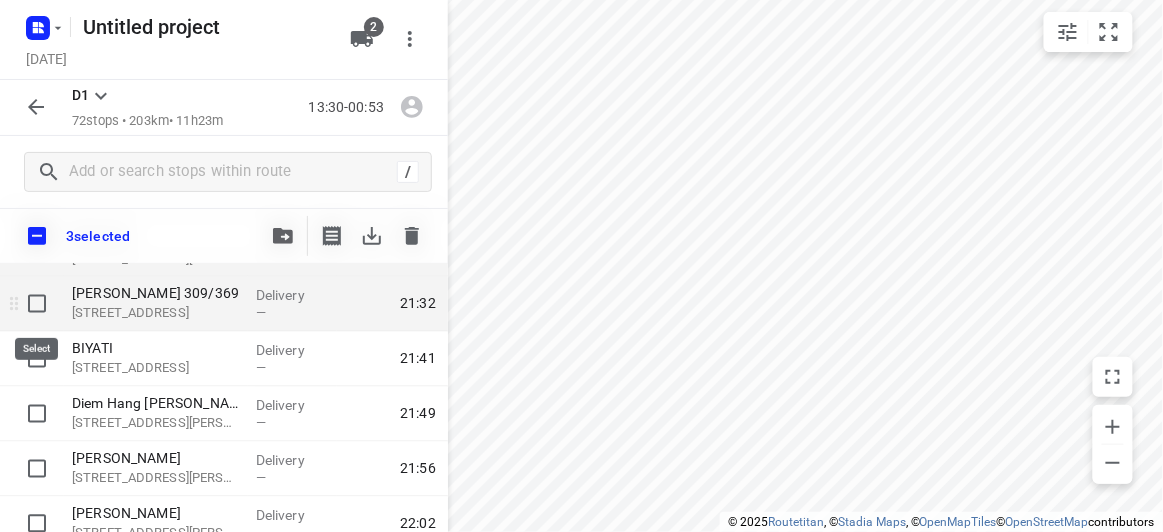 click at bounding box center [37, 304] 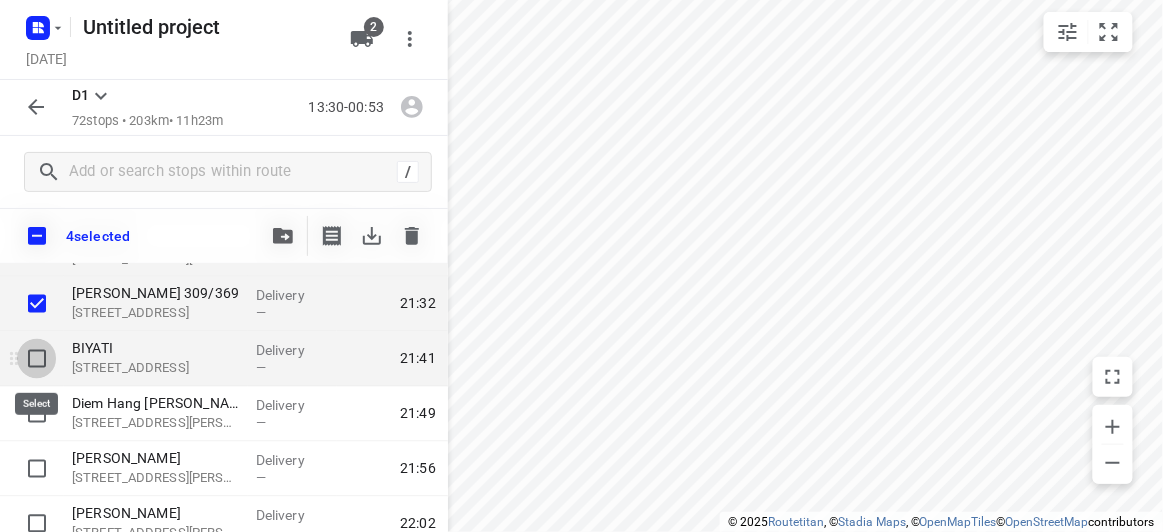 click at bounding box center [37, 359] 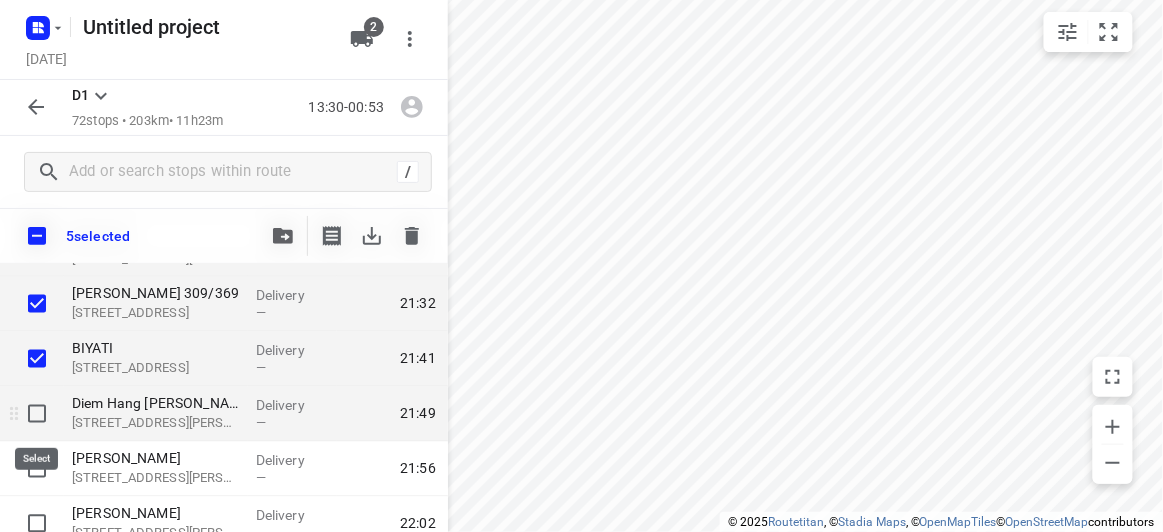 click at bounding box center [37, 414] 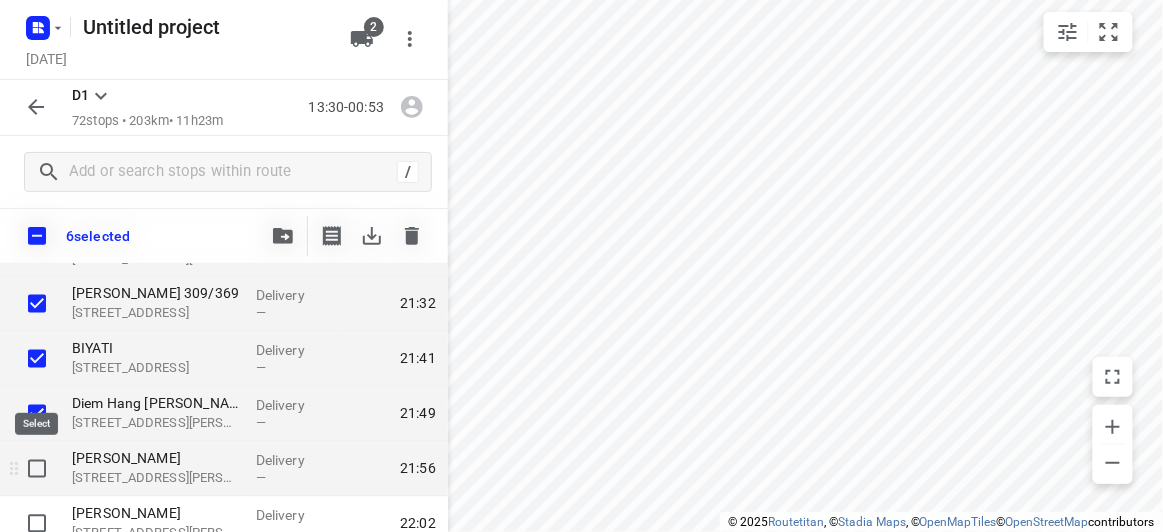 click at bounding box center (37, 469) 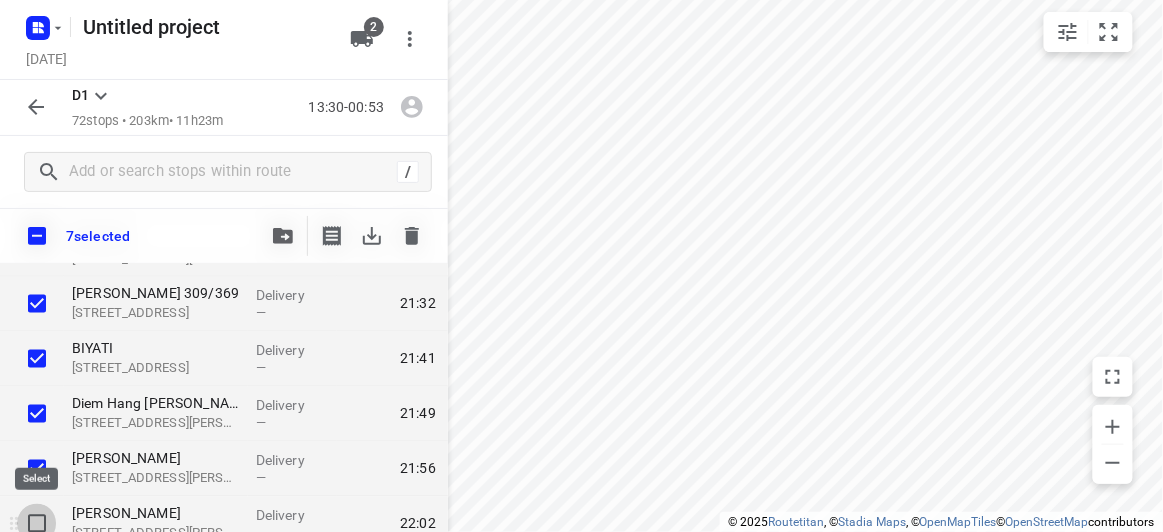 click at bounding box center (37, 524) 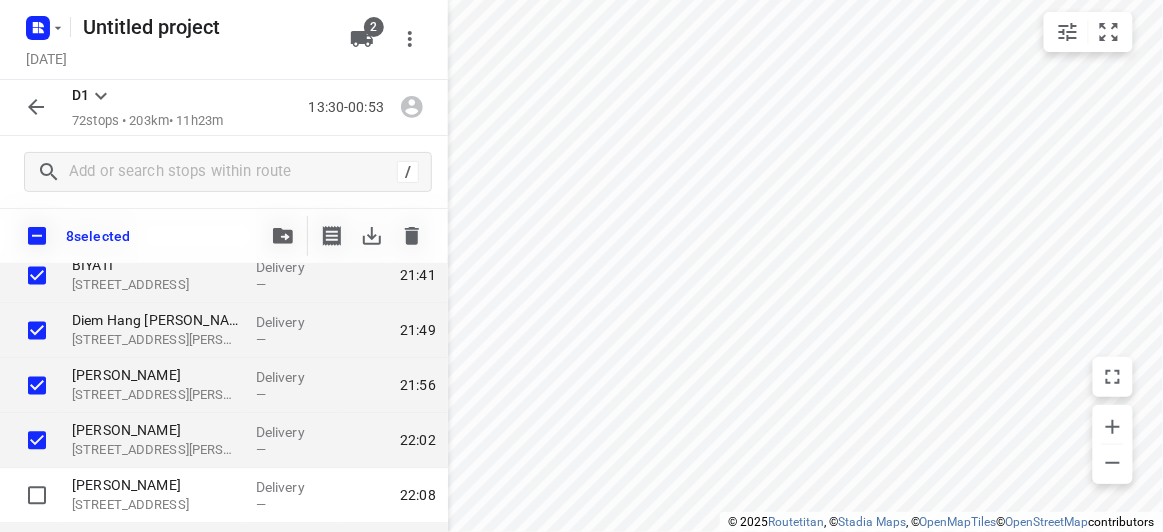 scroll, scrollTop: 2909, scrollLeft: 0, axis: vertical 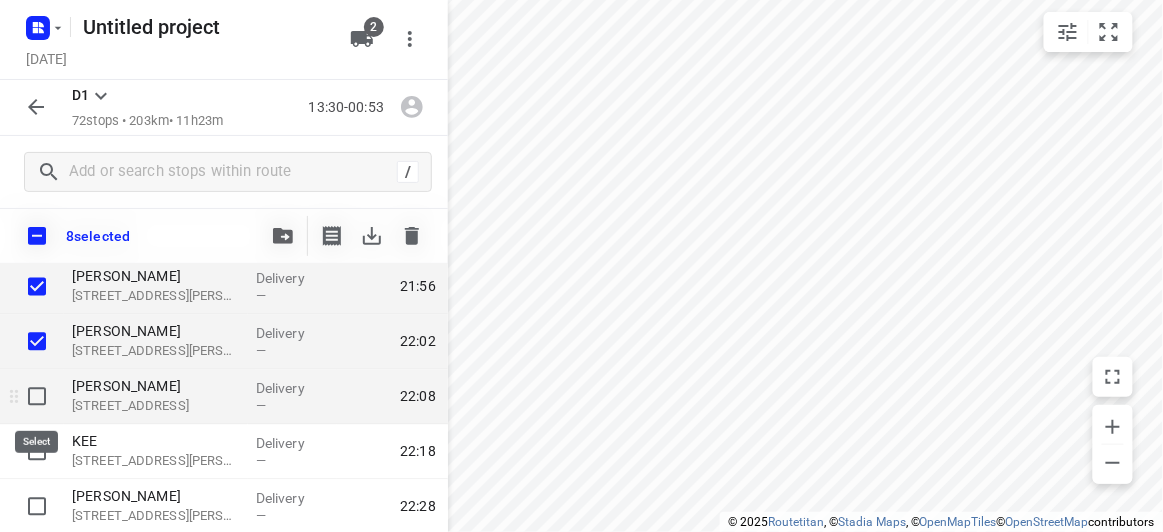 click at bounding box center [37, 397] 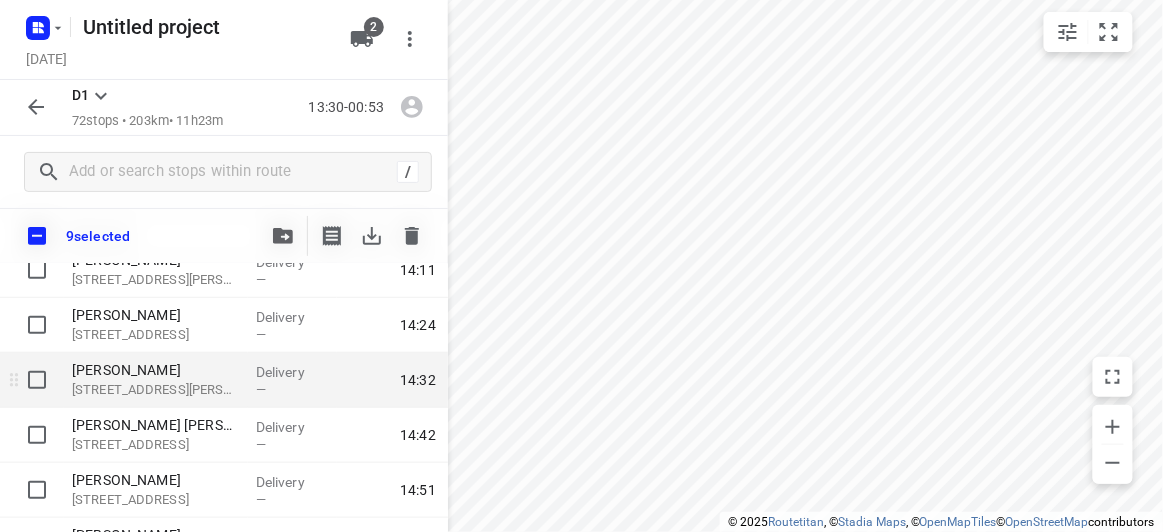 scroll, scrollTop: 363, scrollLeft: 0, axis: vertical 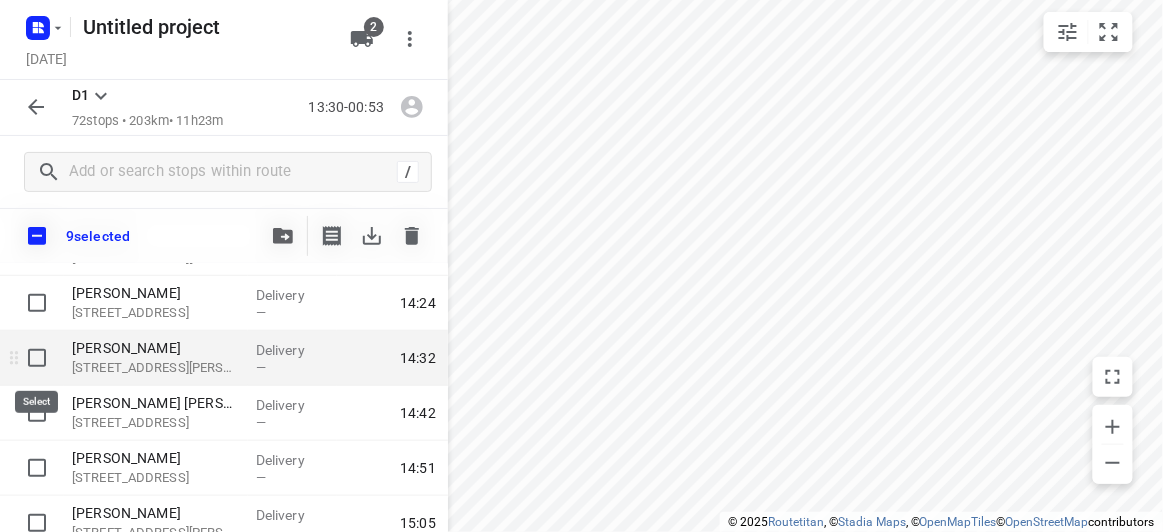 click at bounding box center [37, 358] 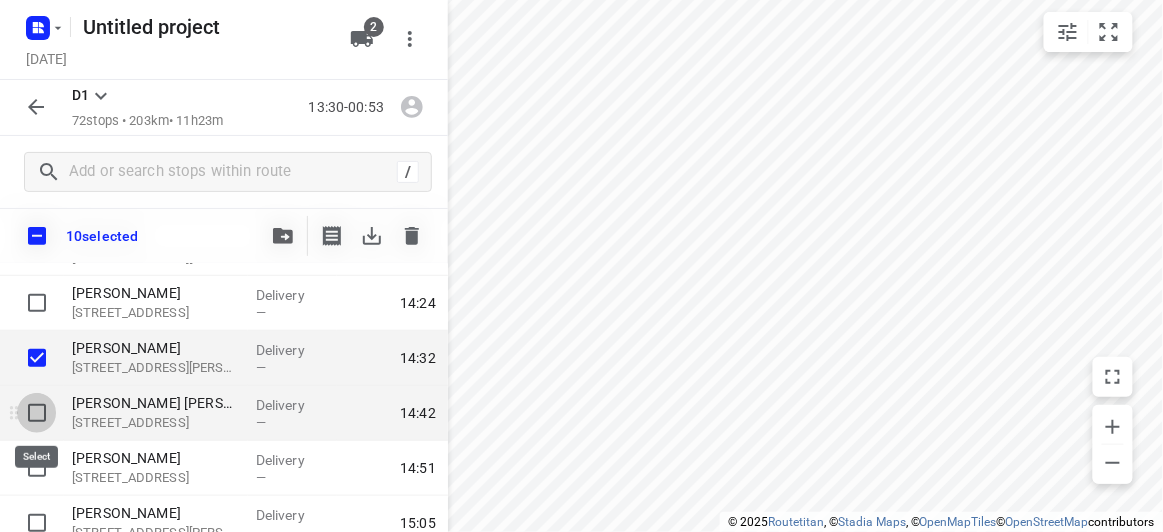 click at bounding box center (37, 413) 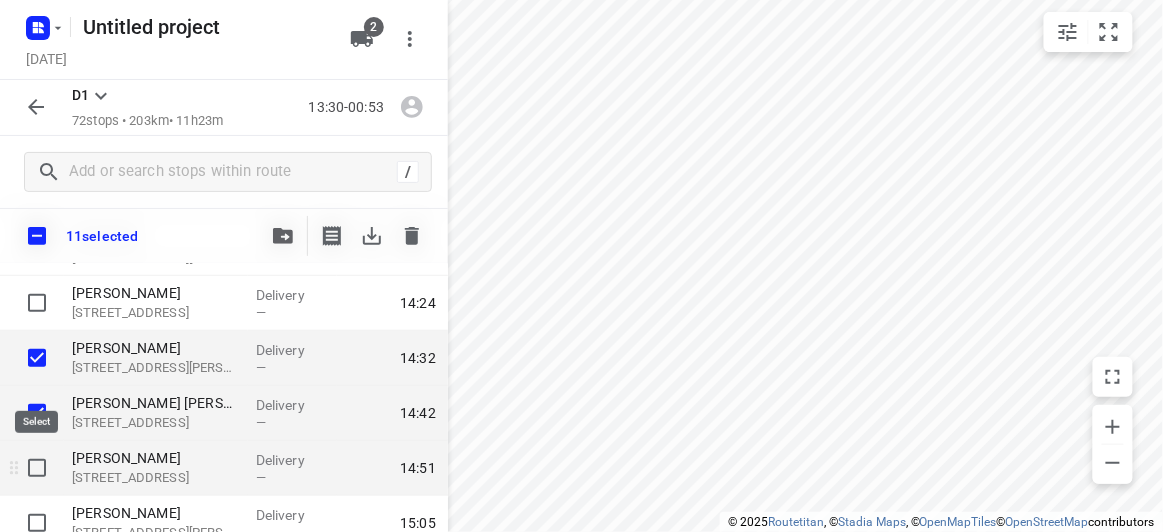 click at bounding box center (37, 468) 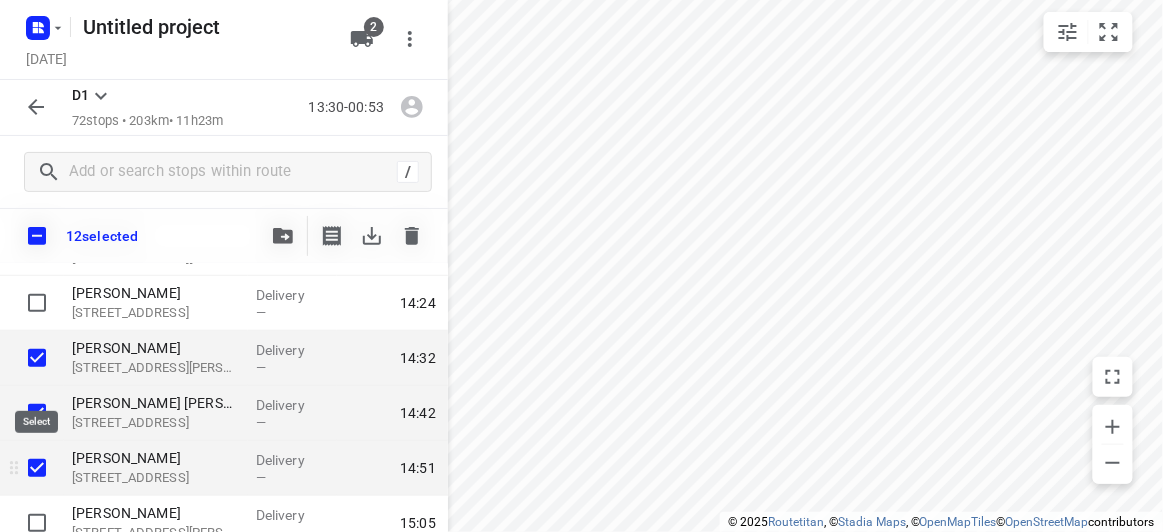 scroll, scrollTop: 545, scrollLeft: 0, axis: vertical 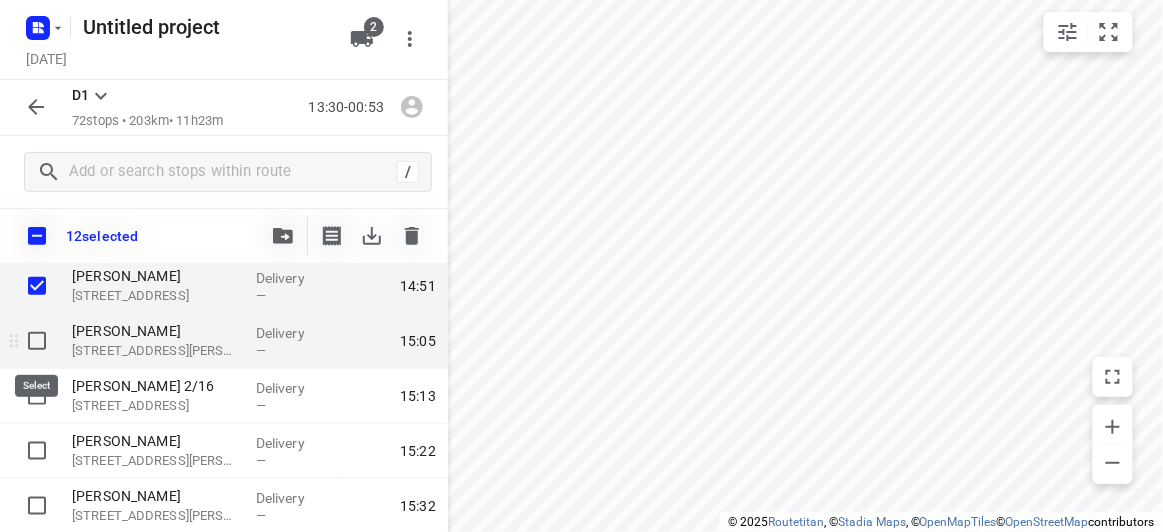 click at bounding box center (37, 341) 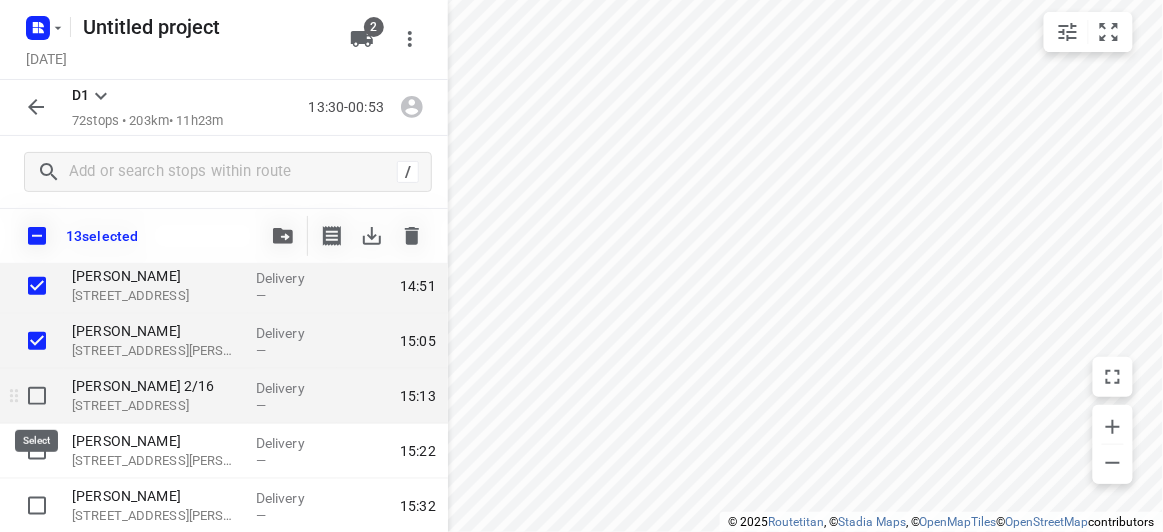 click at bounding box center (37, 396) 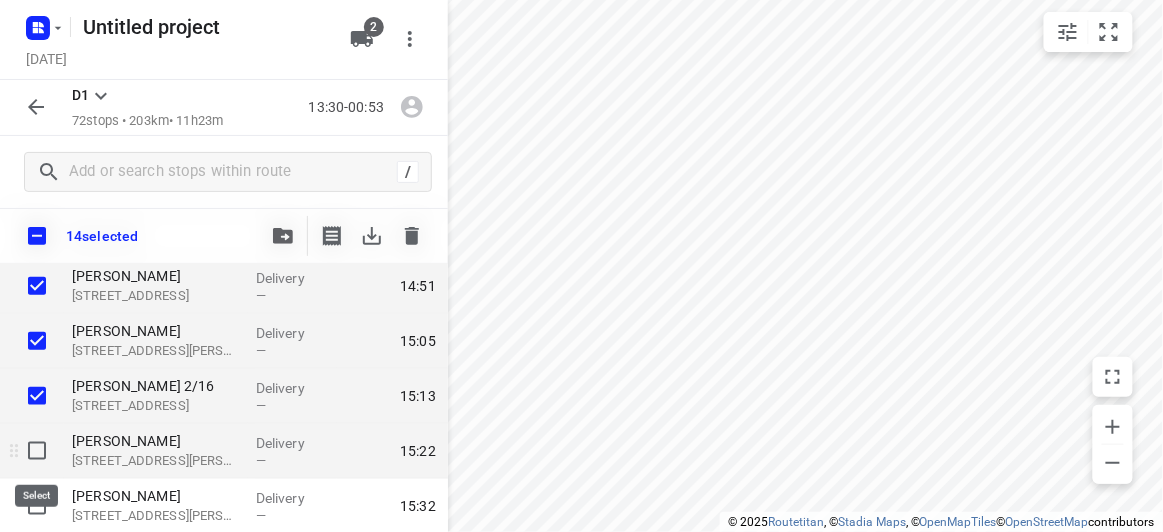 click at bounding box center (37, 451) 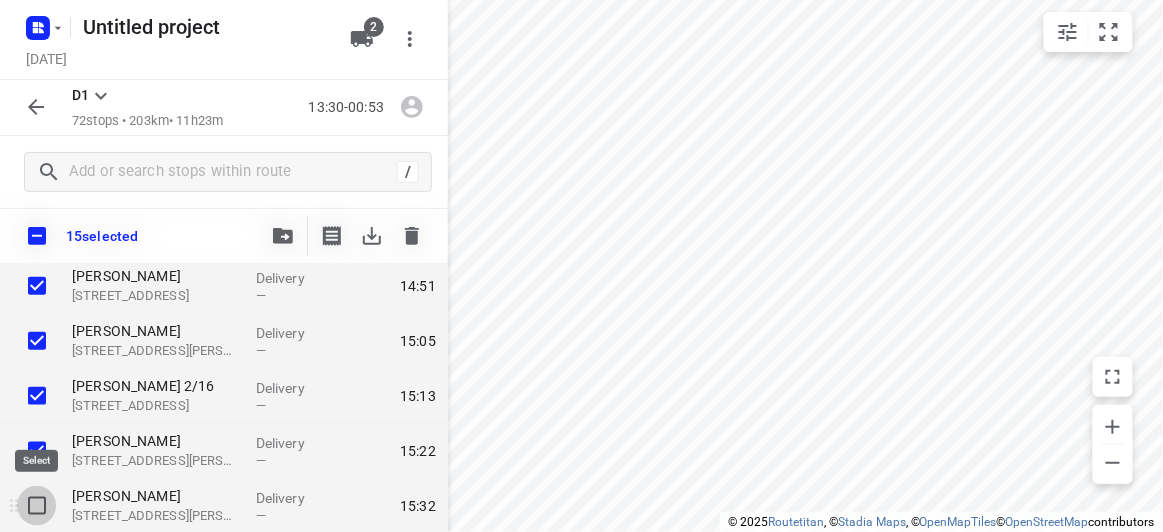 click at bounding box center (37, 506) 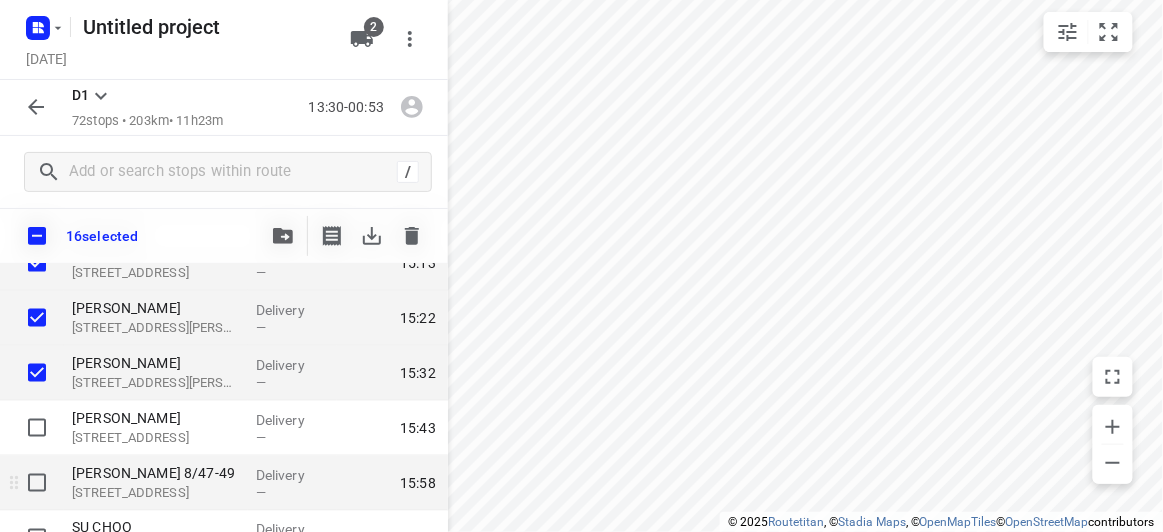 scroll, scrollTop: 727, scrollLeft: 0, axis: vertical 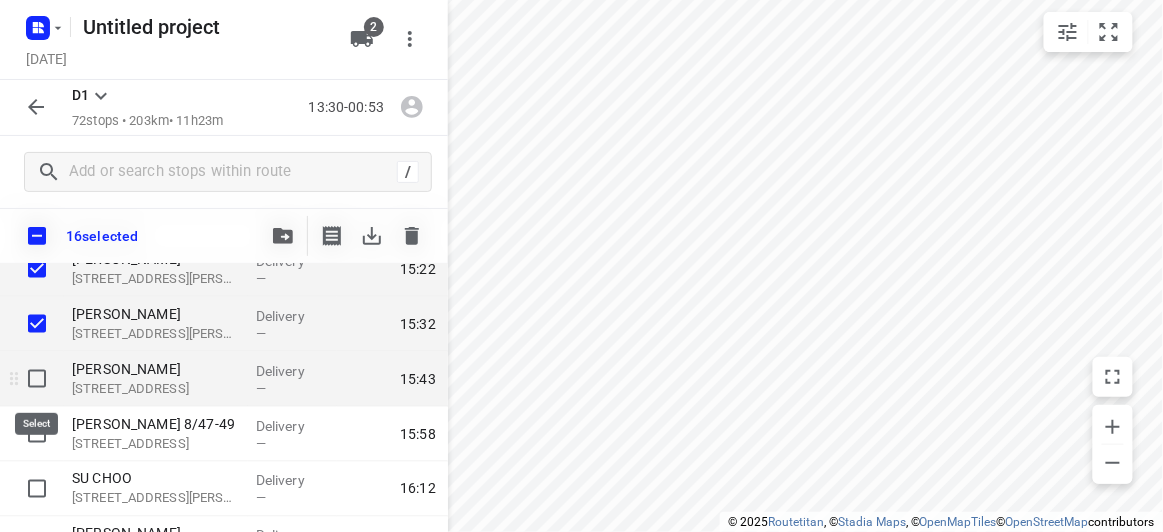 click at bounding box center [37, 379] 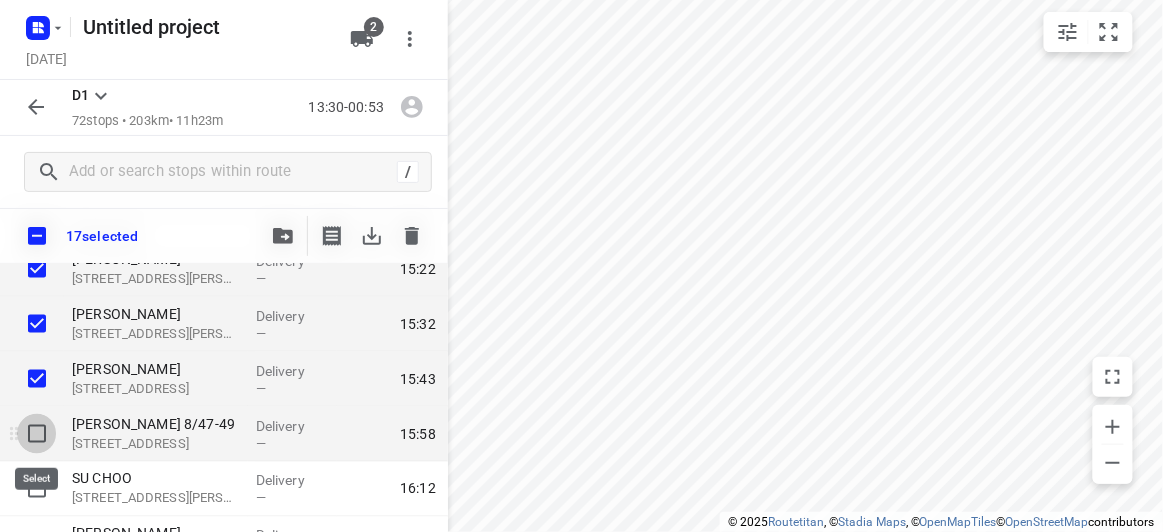 click at bounding box center (37, 434) 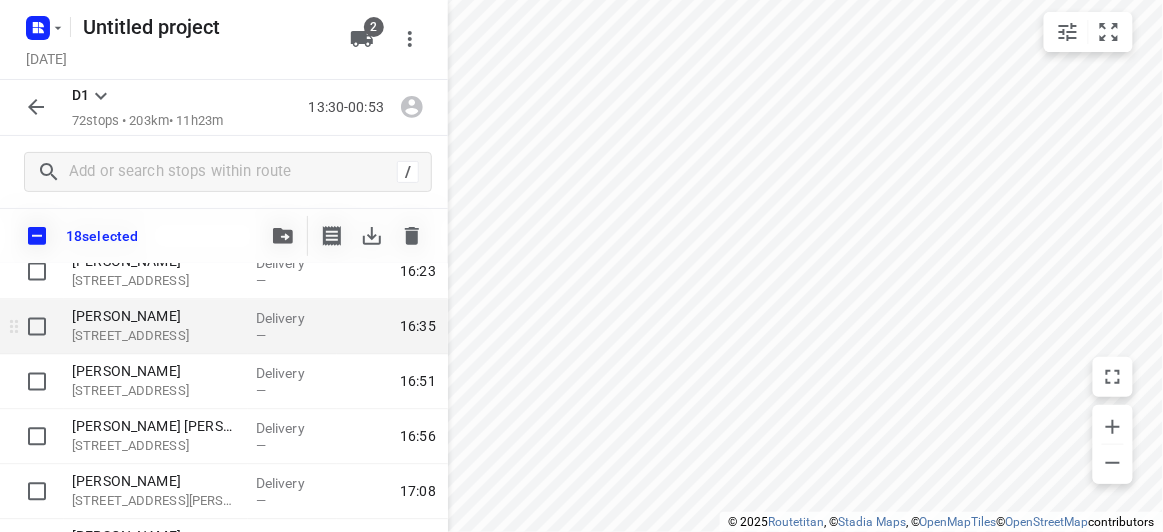 scroll, scrollTop: 909, scrollLeft: 0, axis: vertical 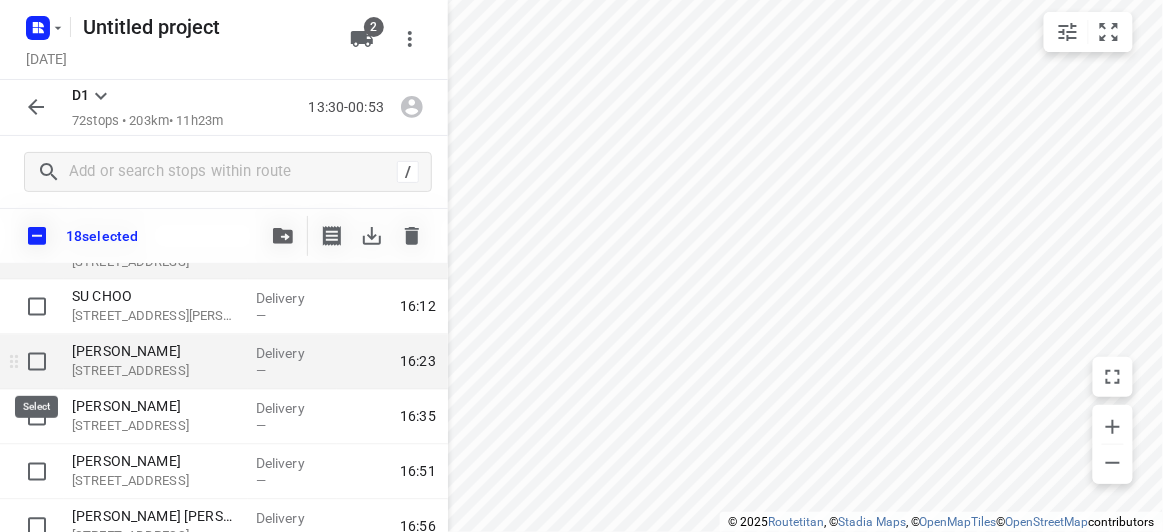 click at bounding box center (37, 362) 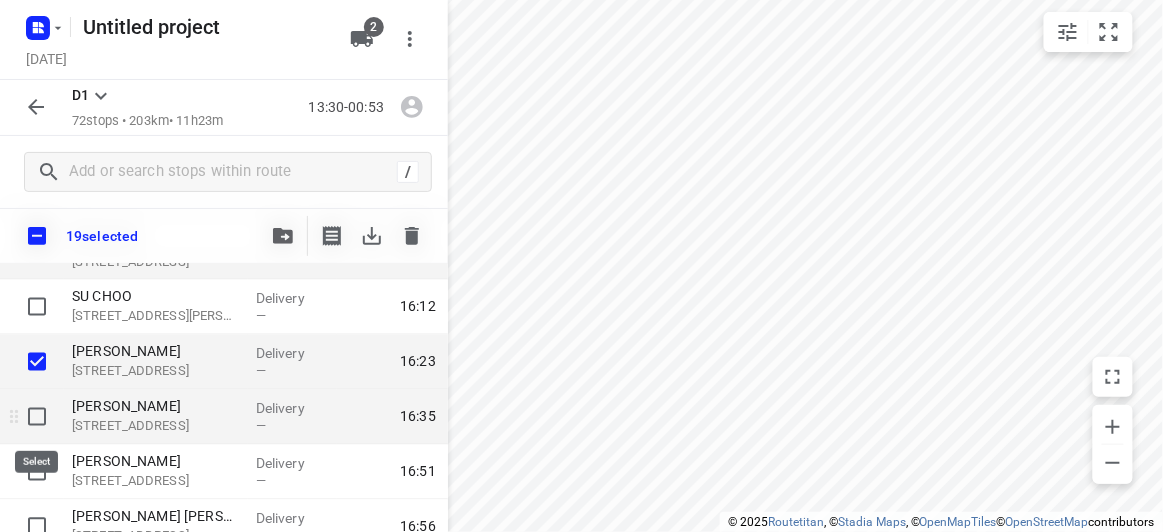 click at bounding box center (37, 417) 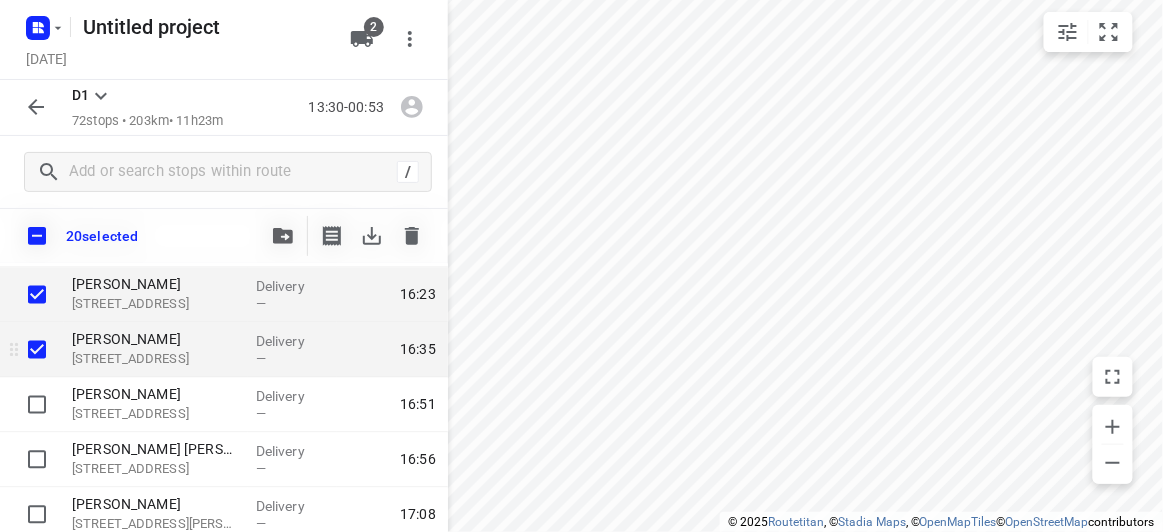 scroll, scrollTop: 999, scrollLeft: 0, axis: vertical 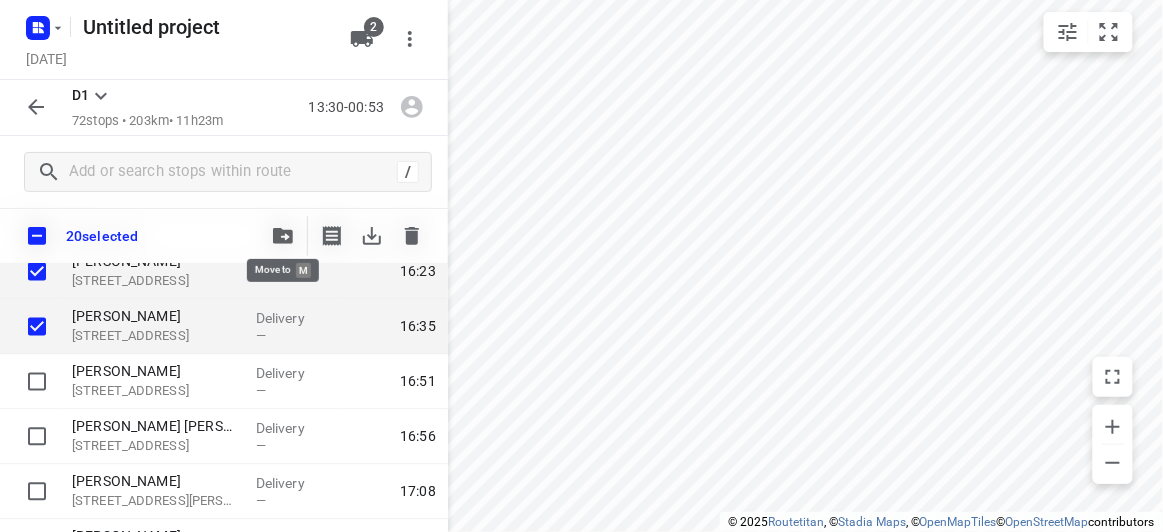 click 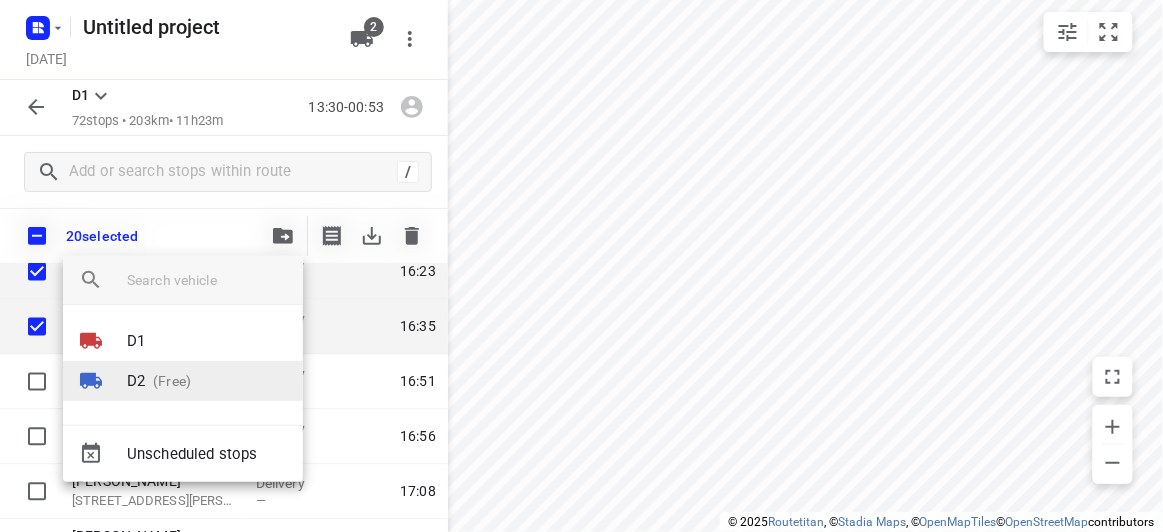 click on "(Free)" at bounding box center [168, 381] 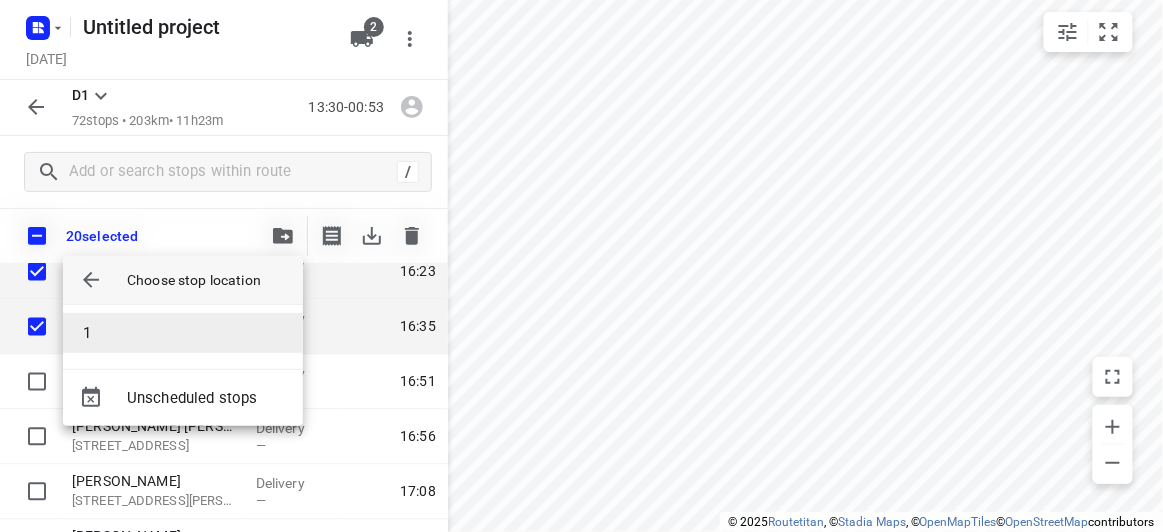 click on "1" at bounding box center (183, 333) 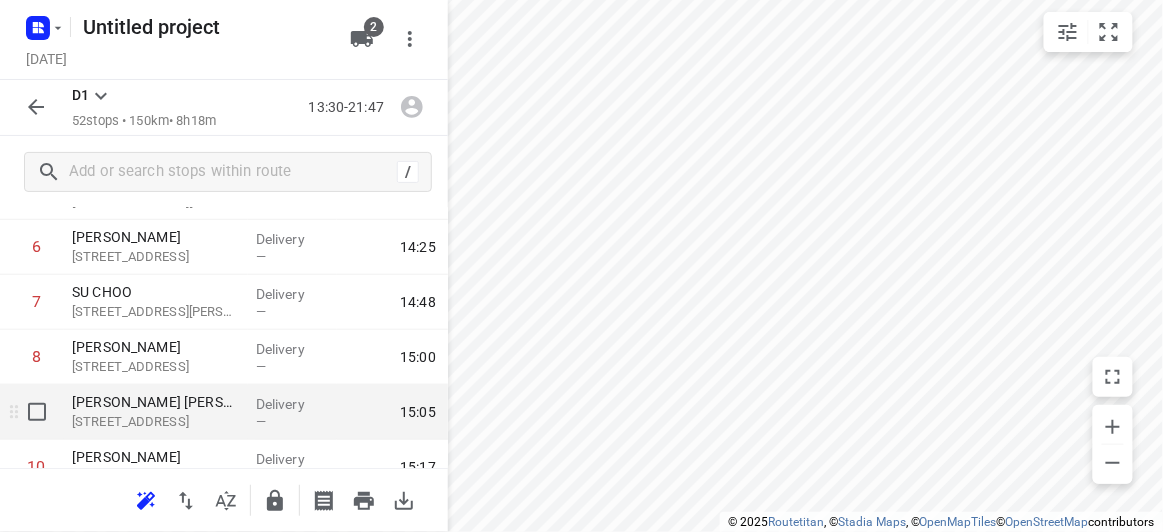 scroll, scrollTop: 454, scrollLeft: 0, axis: vertical 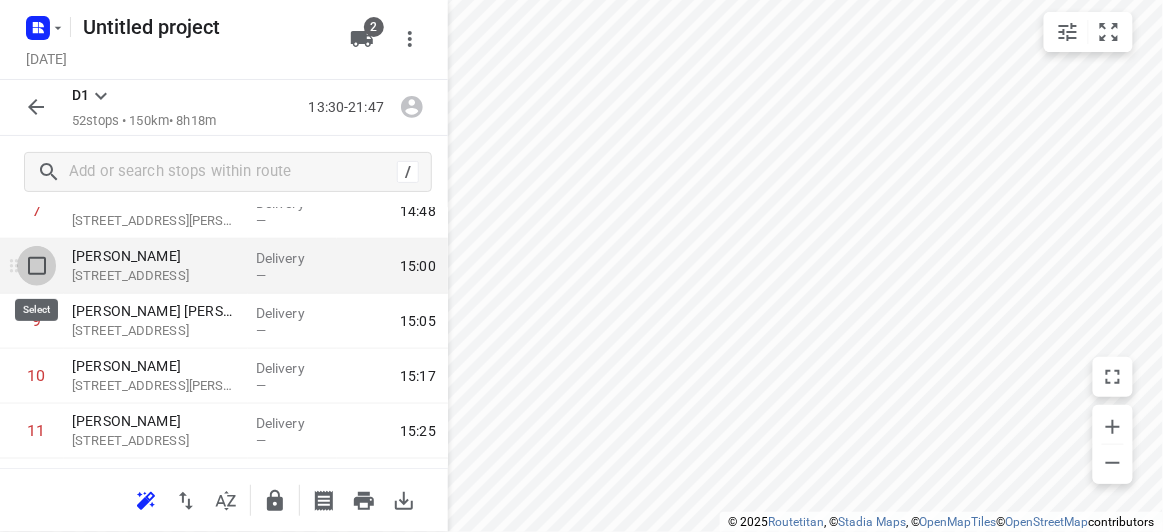 click at bounding box center [37, 266] 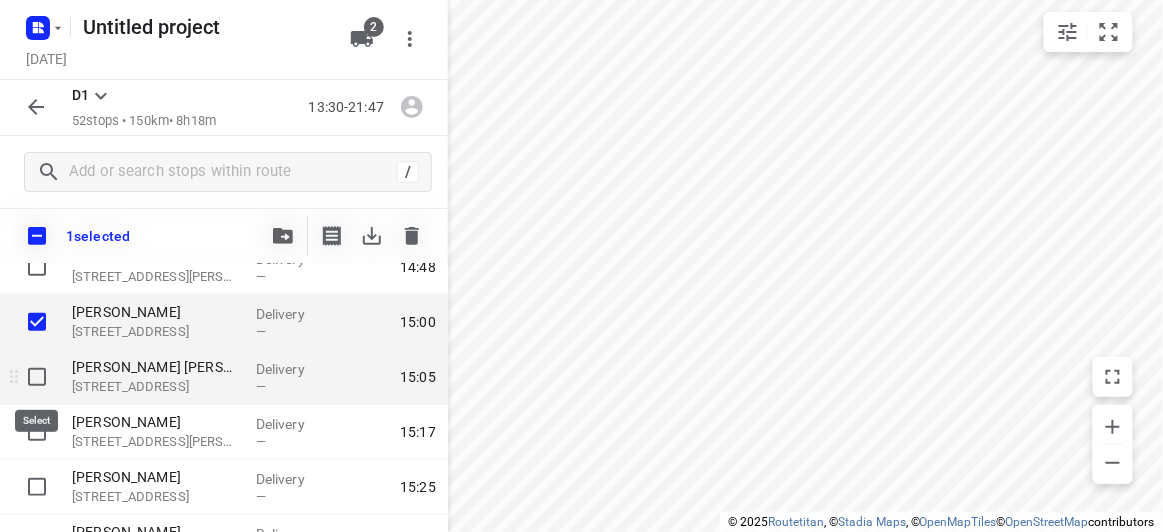 click at bounding box center (37, 377) 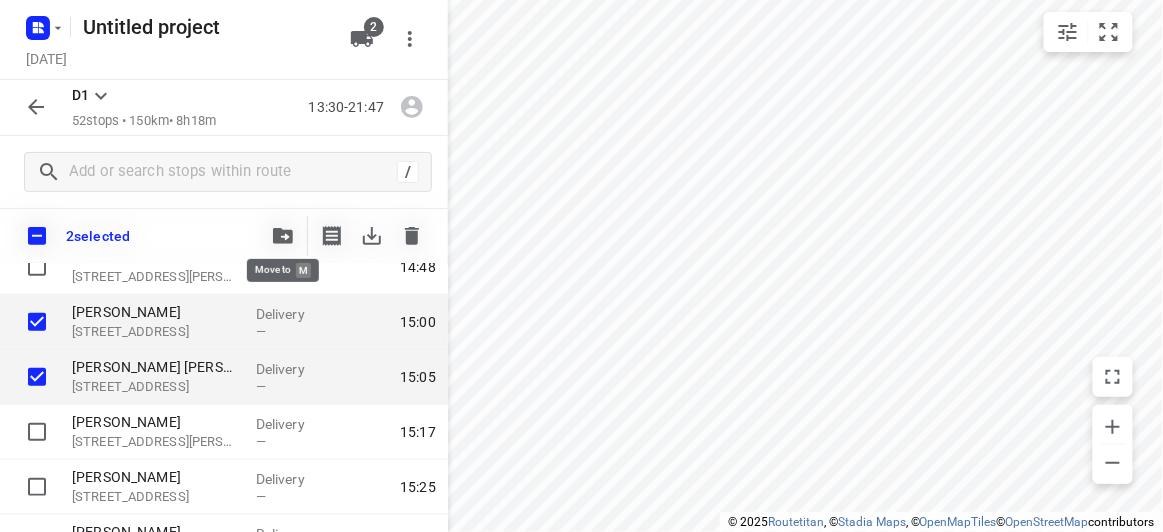 click 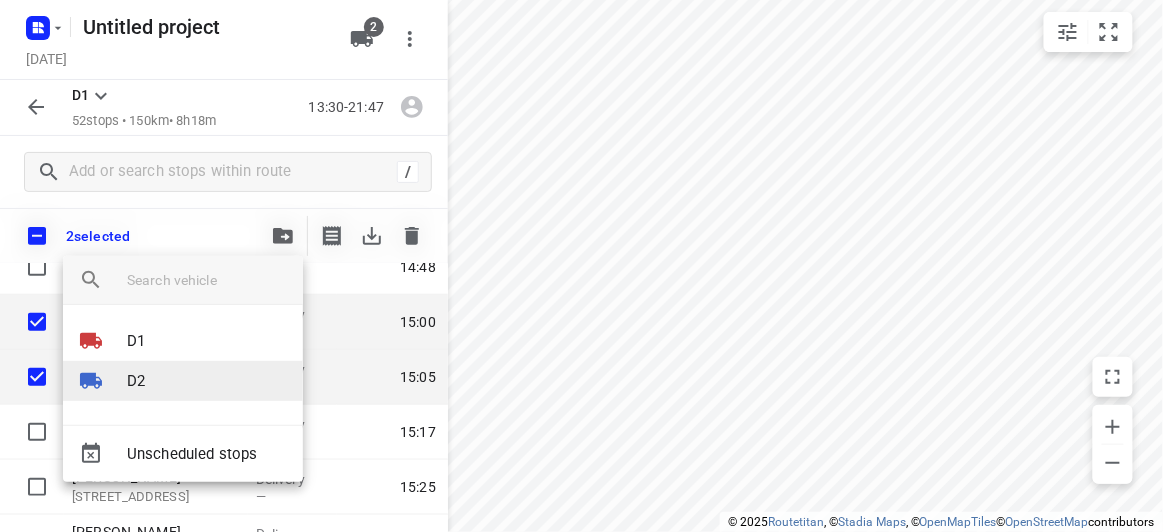 click on "D2" at bounding box center (183, 381) 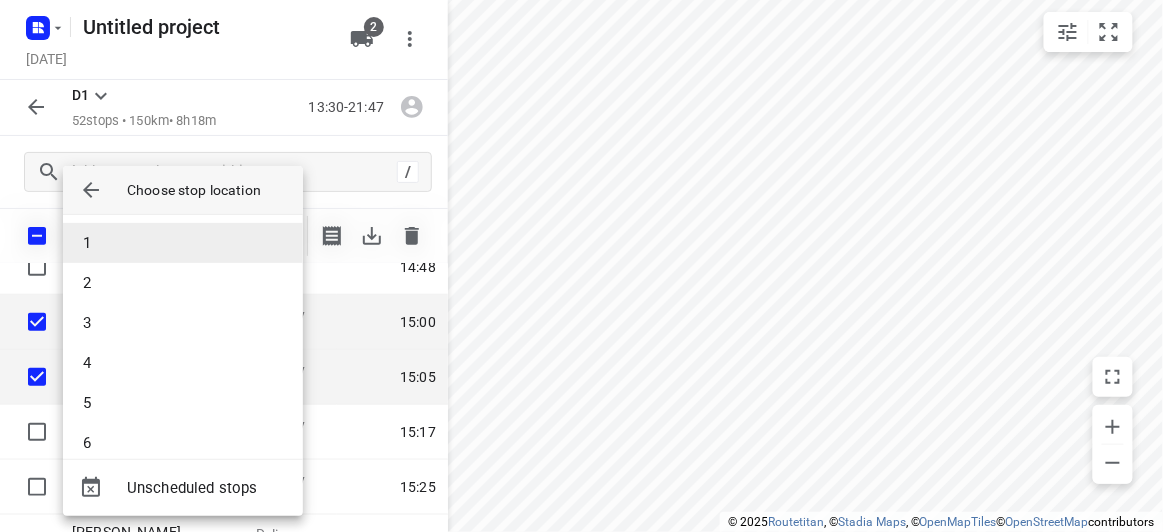 click on "1" at bounding box center (183, 243) 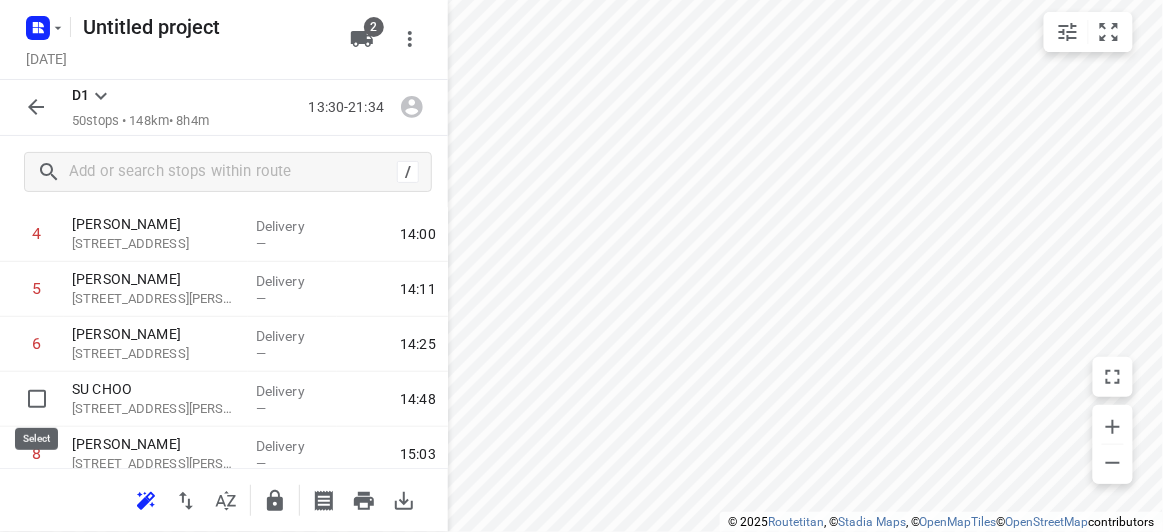 scroll, scrollTop: 272, scrollLeft: 0, axis: vertical 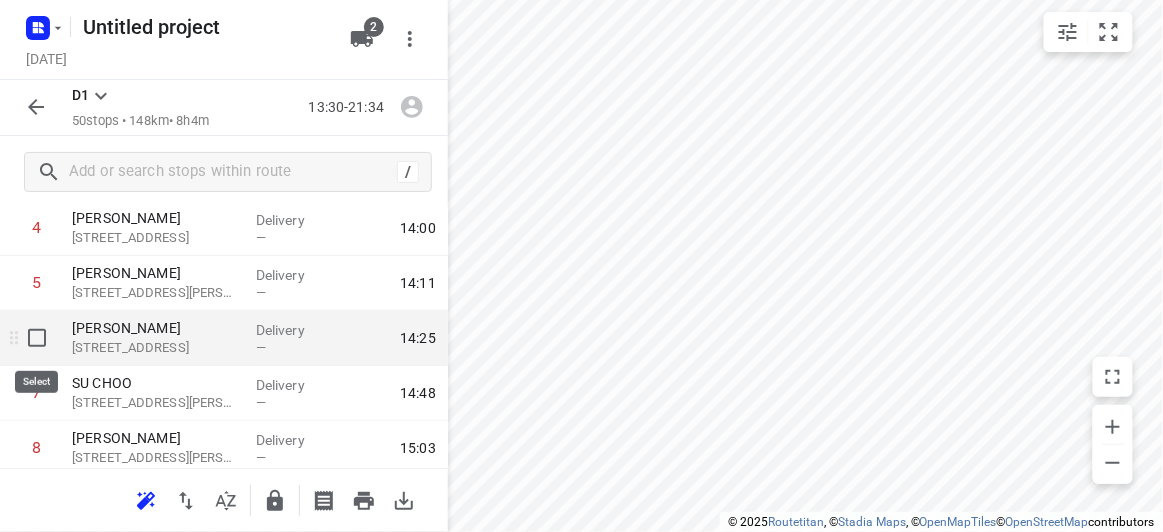 click at bounding box center [37, 338] 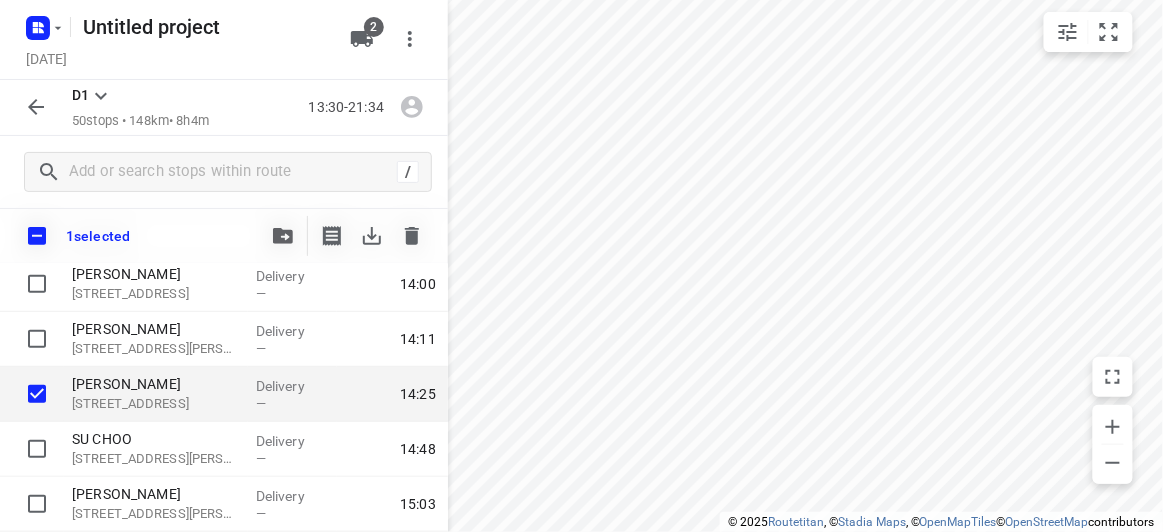 click 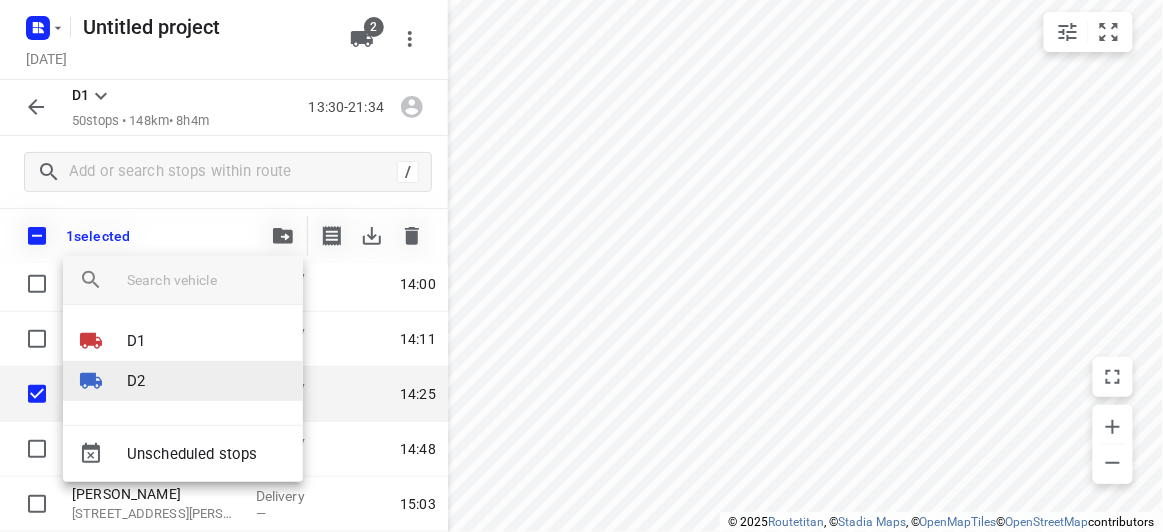 click on "D2" at bounding box center [183, 381] 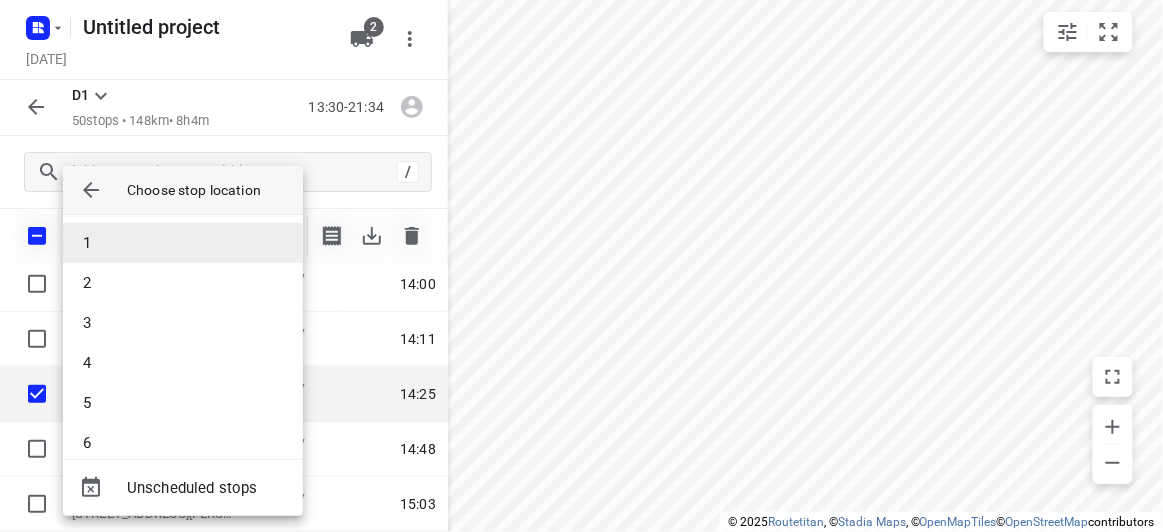click on "1" at bounding box center (183, 243) 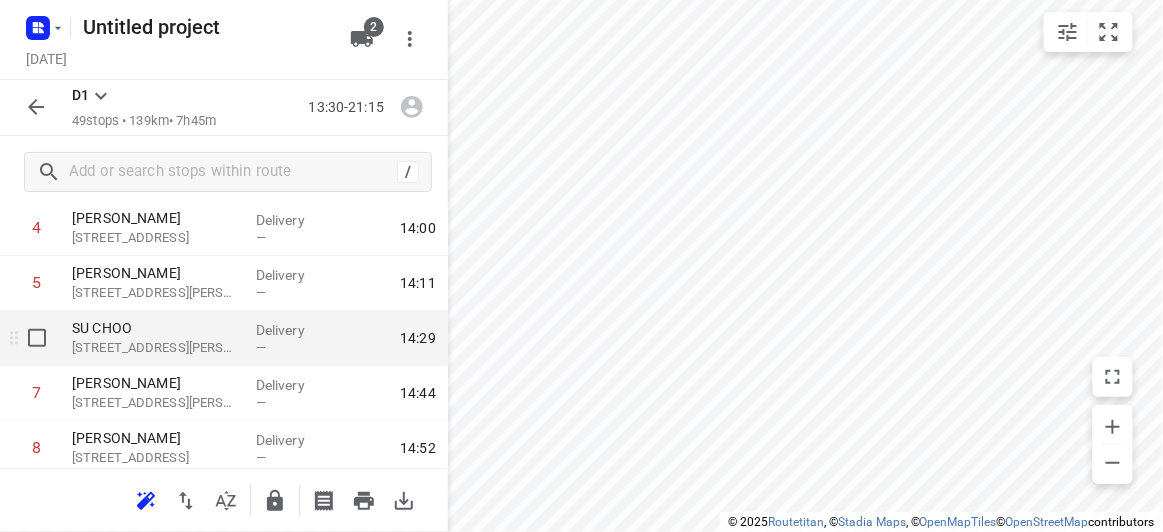 scroll, scrollTop: 0, scrollLeft: 0, axis: both 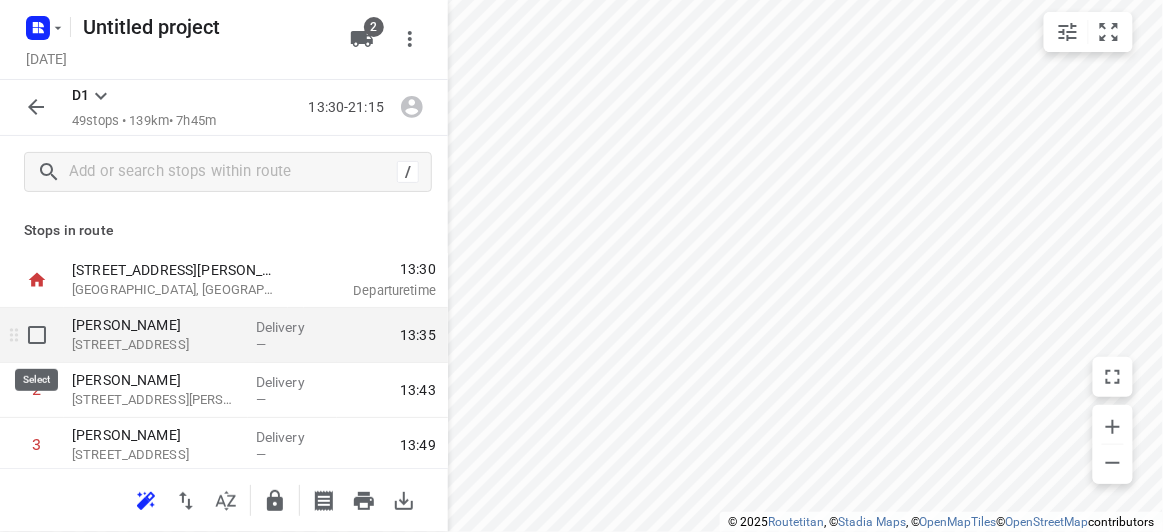 click at bounding box center (37, 335) 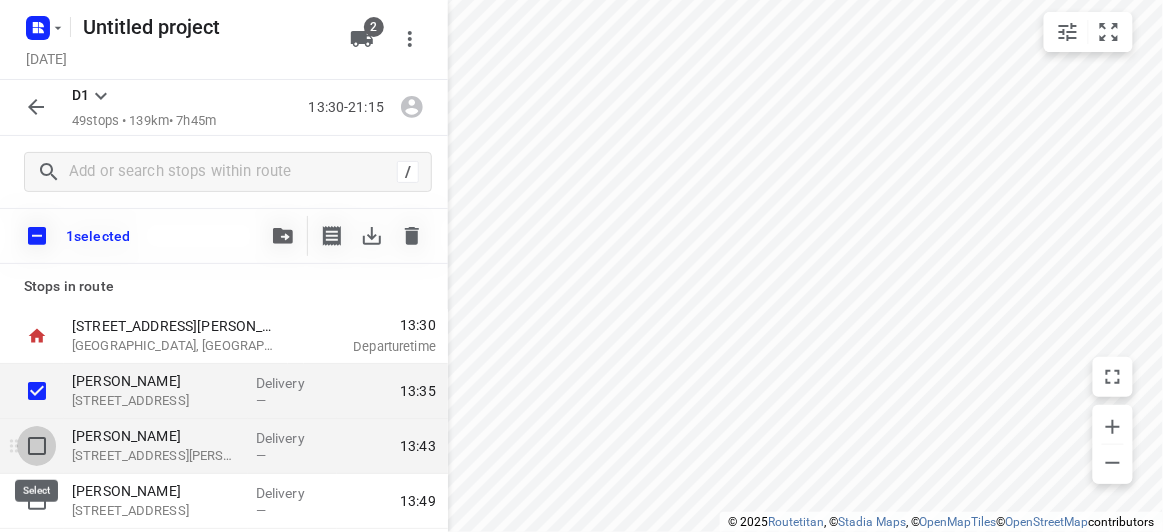 click at bounding box center [37, 446] 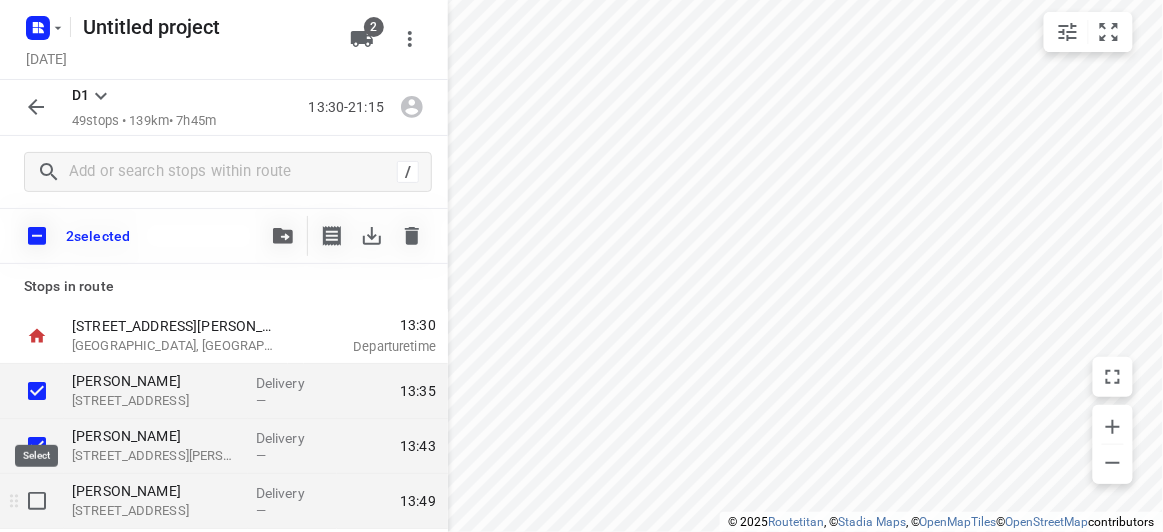 click at bounding box center (37, 501) 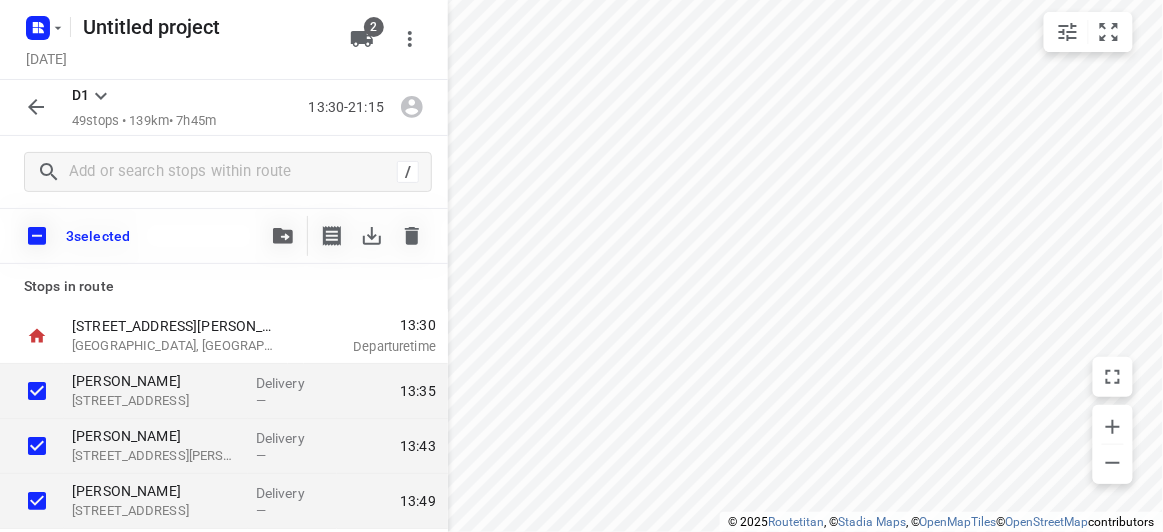 click 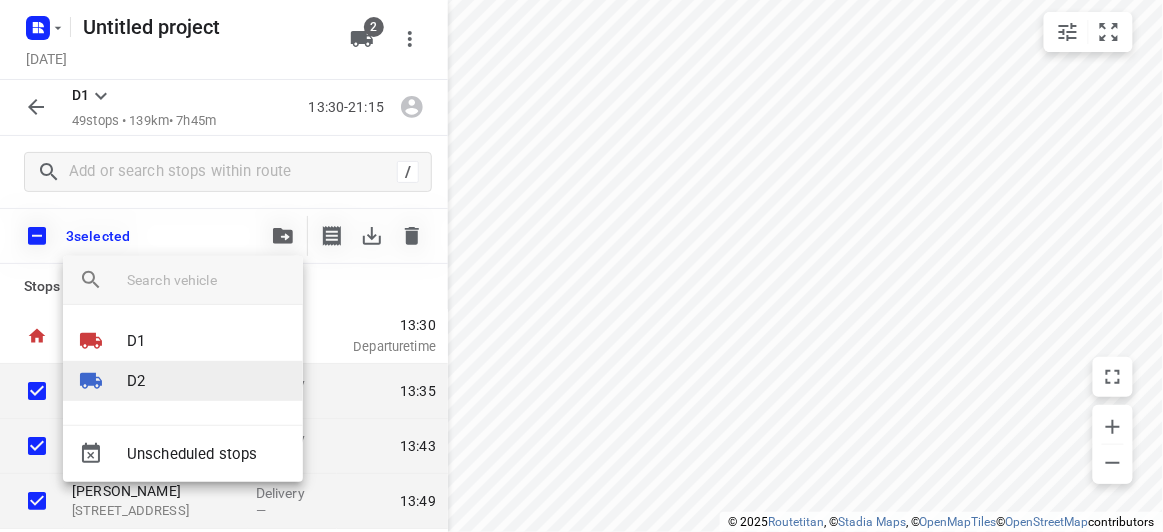 click on "D2" at bounding box center [183, 381] 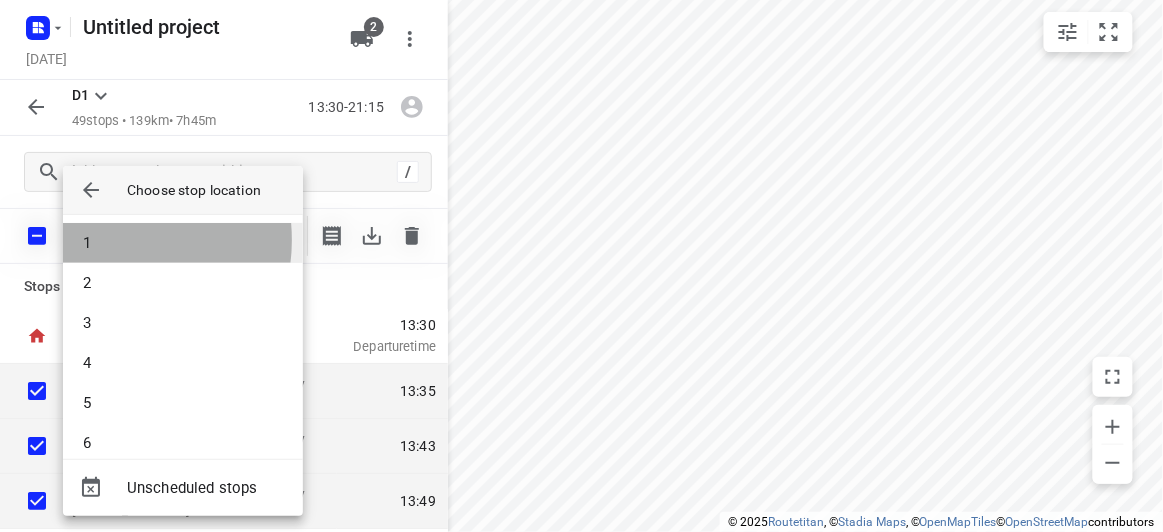 click on "1" at bounding box center (183, 243) 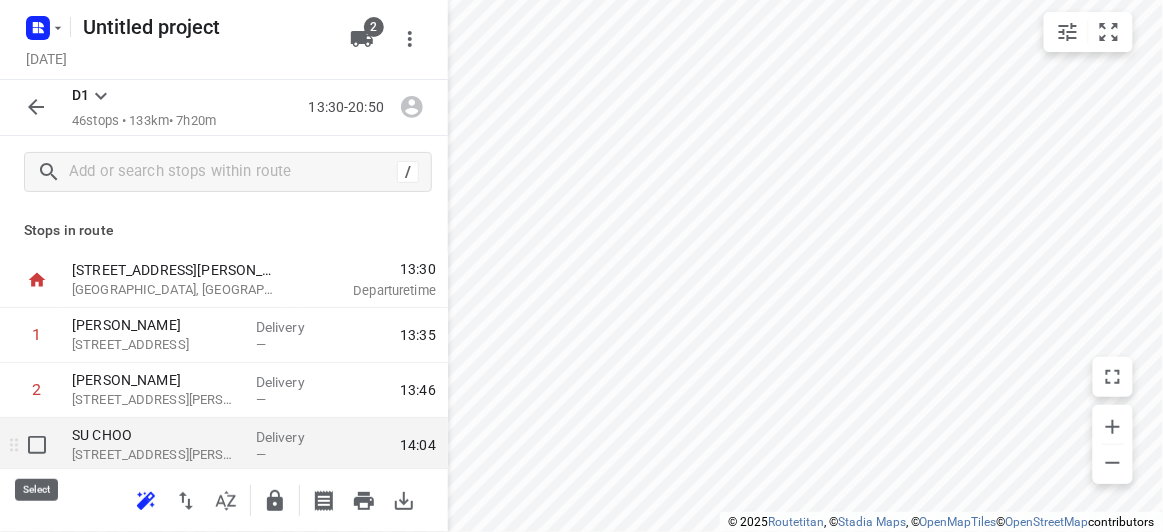 click at bounding box center (37, 445) 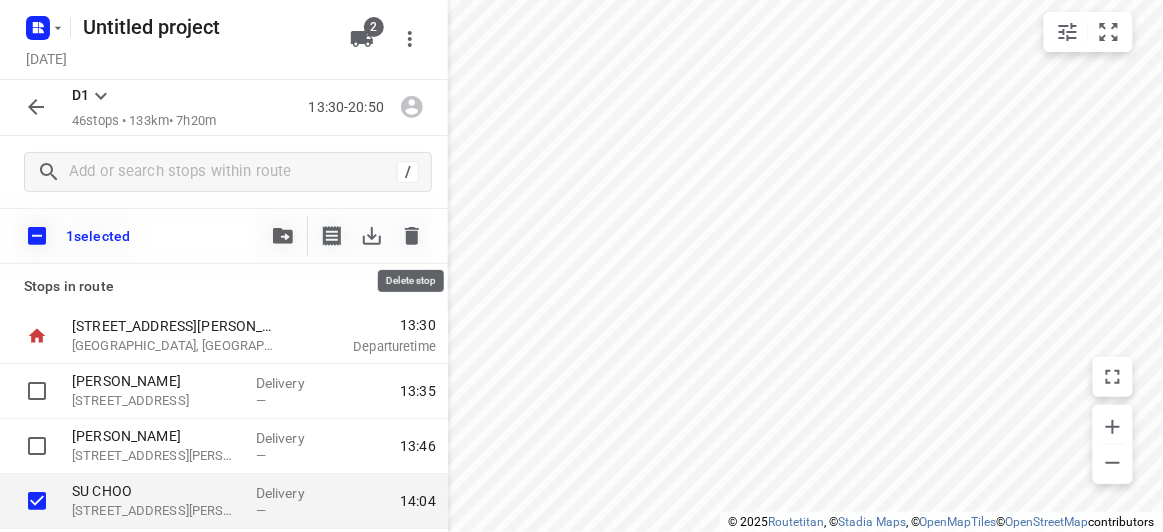click 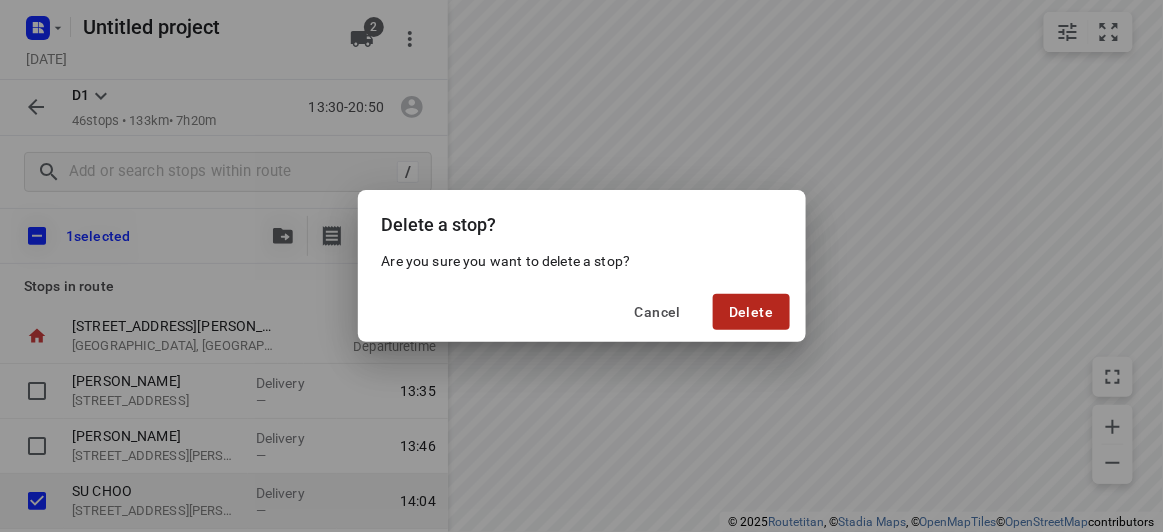 click on "Delete" at bounding box center [751, 312] 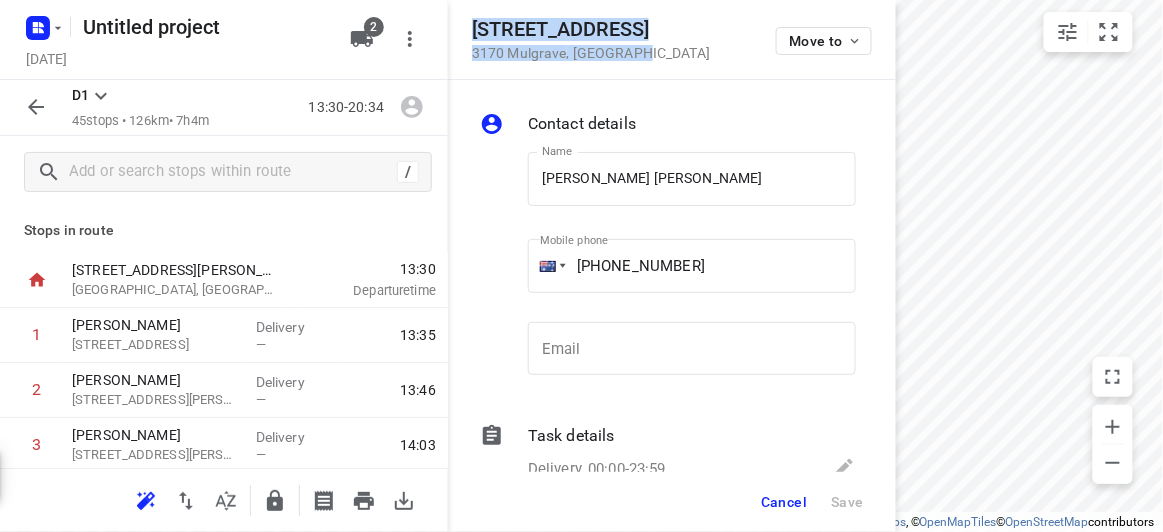 drag, startPoint x: 627, startPoint y: 56, endPoint x: 458, endPoint y: 33, distance: 170.5579 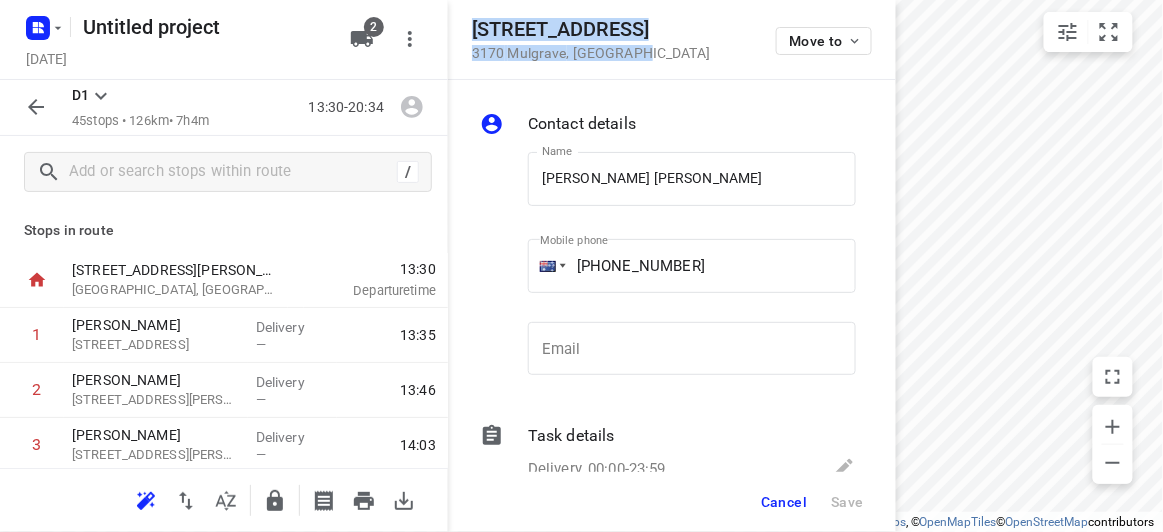 copy on "5 Cinder Court 3170   Mulgrave , Australia" 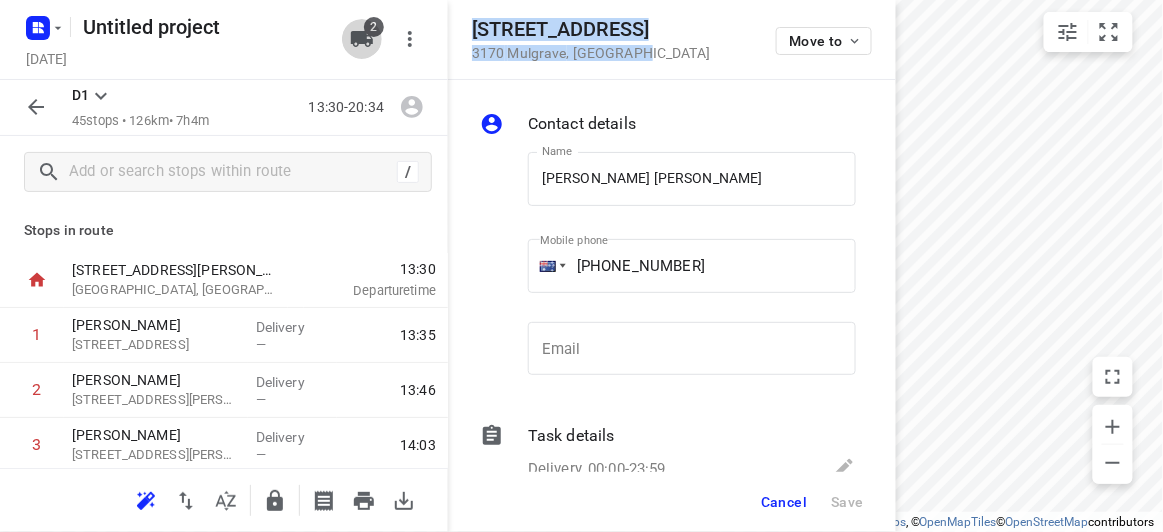 click 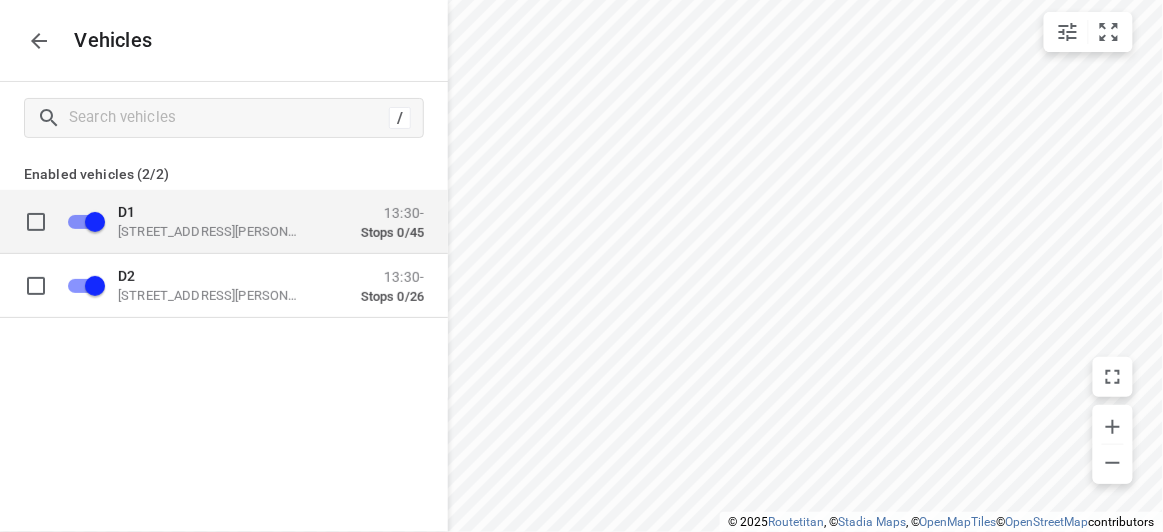 click on "49 John St, Oakleigh VIC 3166, Australia" at bounding box center (218, 231) 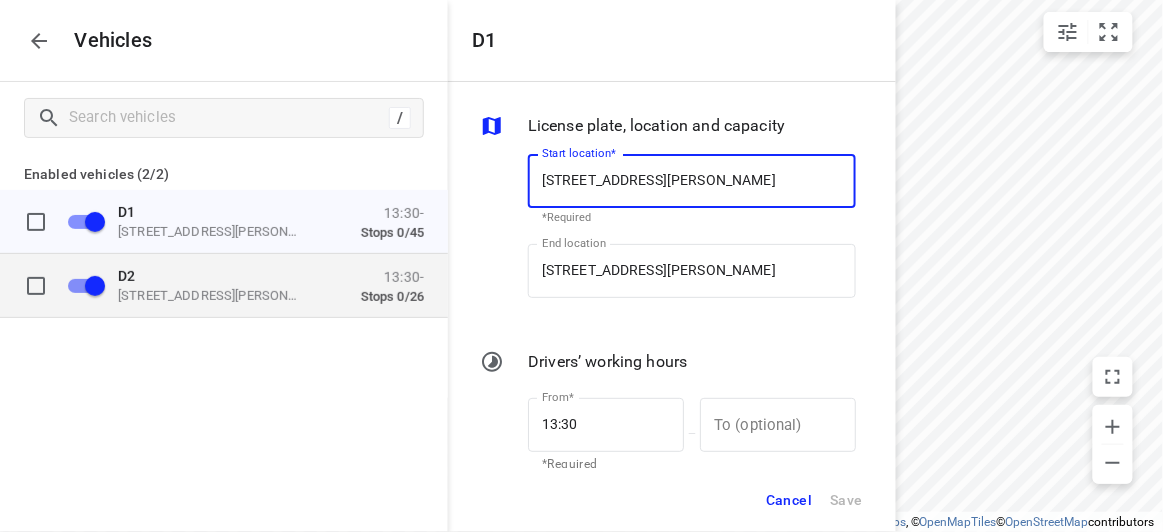 click on "D2" at bounding box center [218, 275] 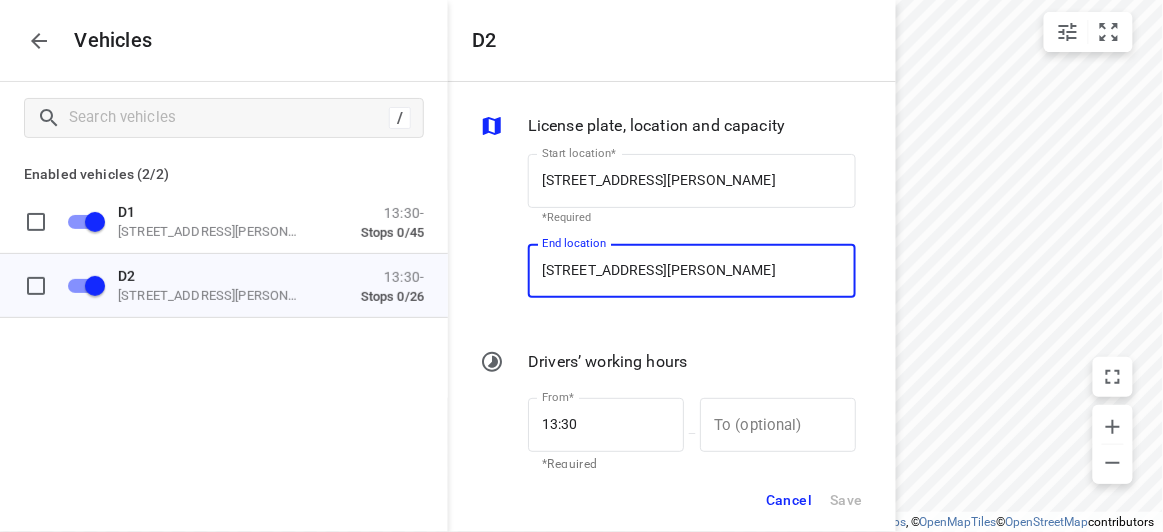 click on "49 John St, Oakleigh VIC 3166, Australia" at bounding box center [692, 271] 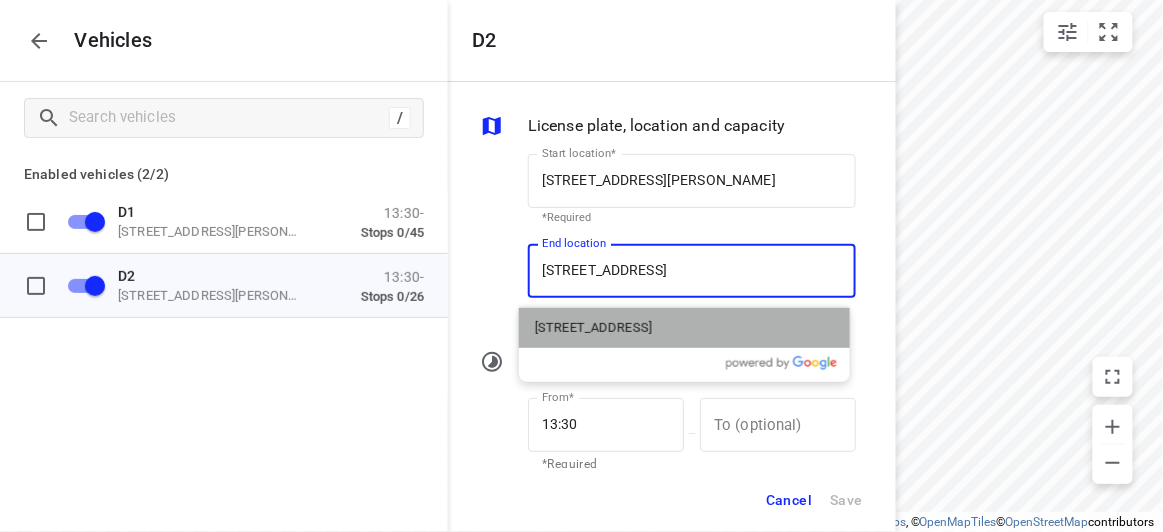 click on "5 Cinder Court, Mulgrave VIC 3170, Australia" at bounding box center (593, 328) 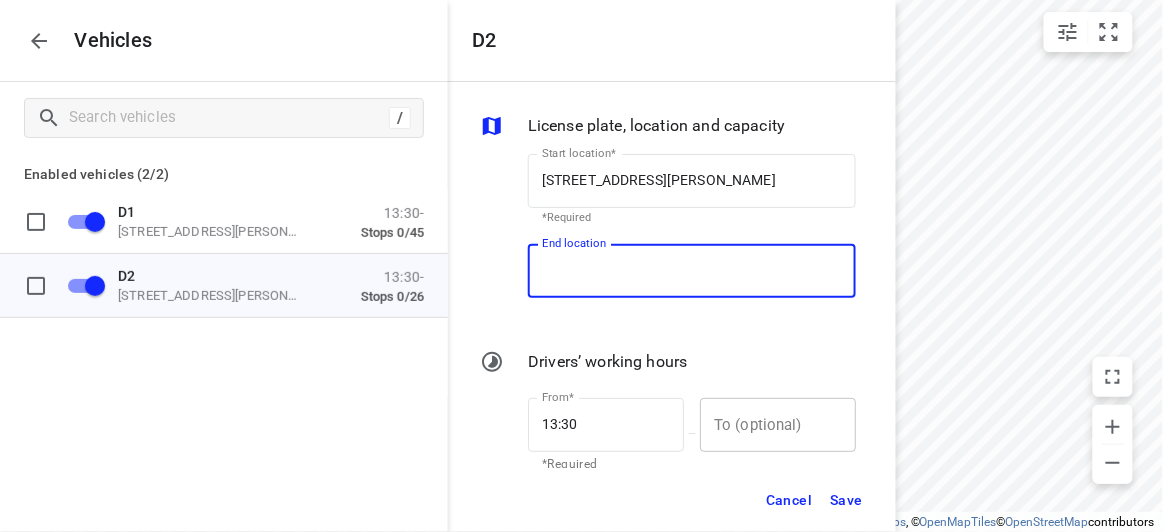 type on "5 Cinder Ct, Mulgrave VIC 3170, Australia" 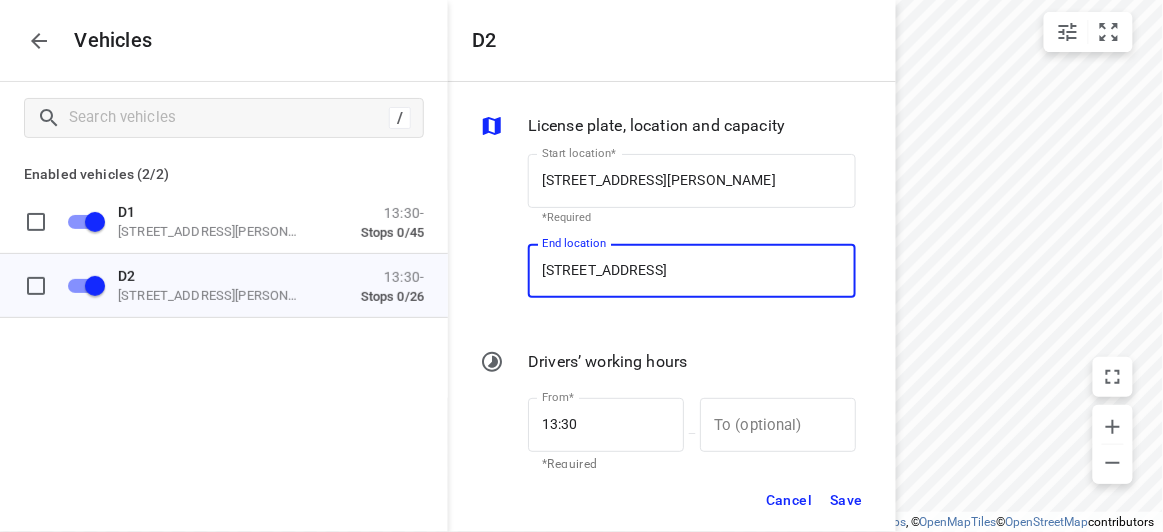 click on "Save" at bounding box center (846, 500) 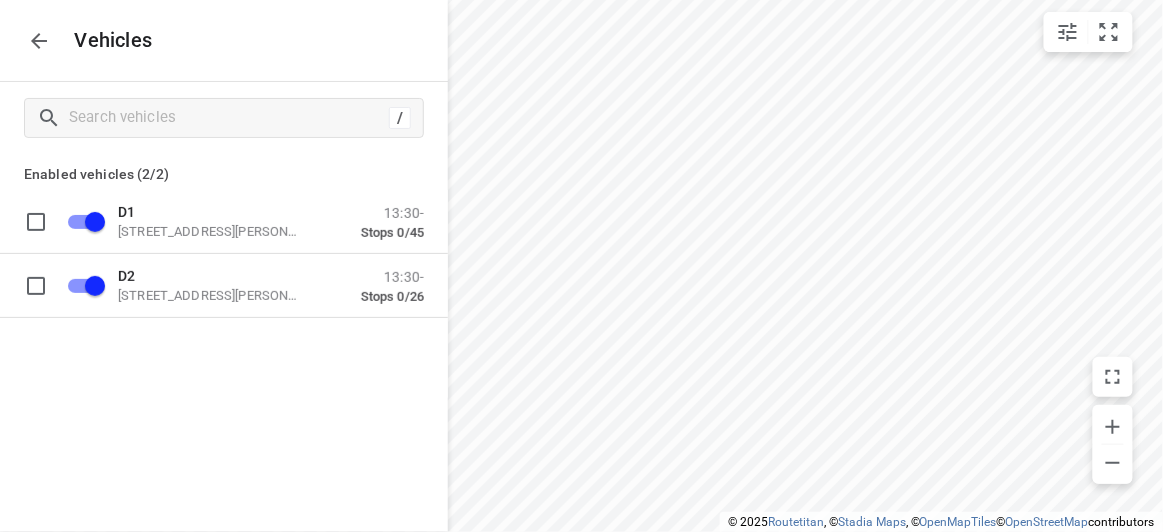 click 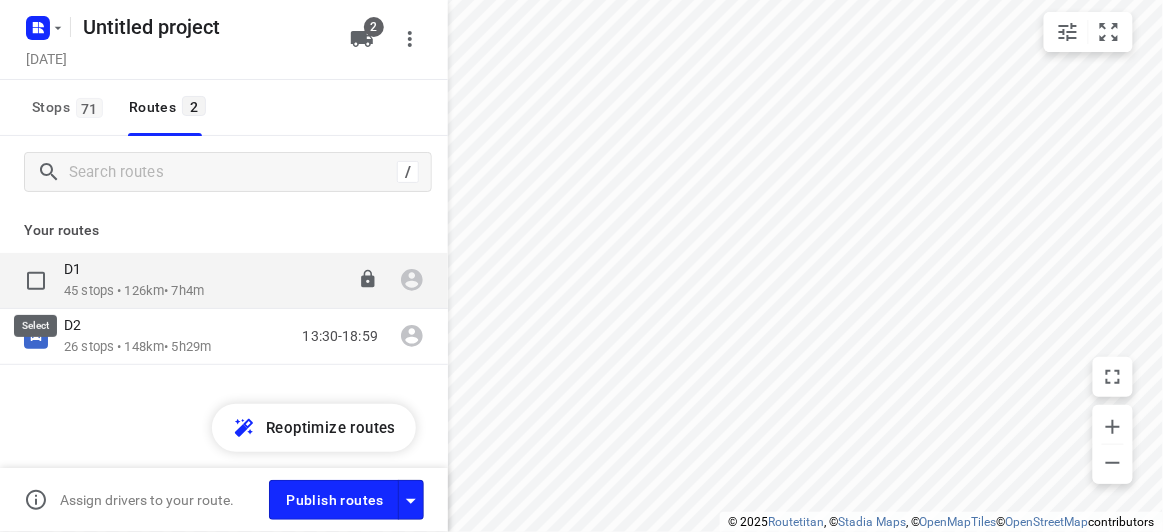 click at bounding box center (36, 281) 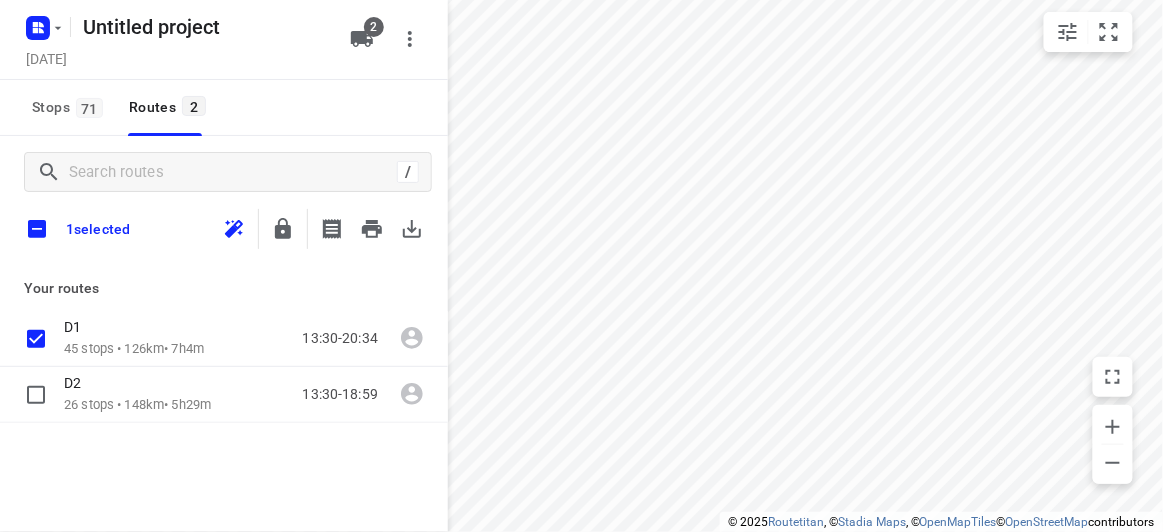 click on "/ 1  selected Your routes   D1 45   stops •   126km  •   7h4m 13:30-20:34   D2 26   stops •   148km  •   5h29m 13:30-18:59" 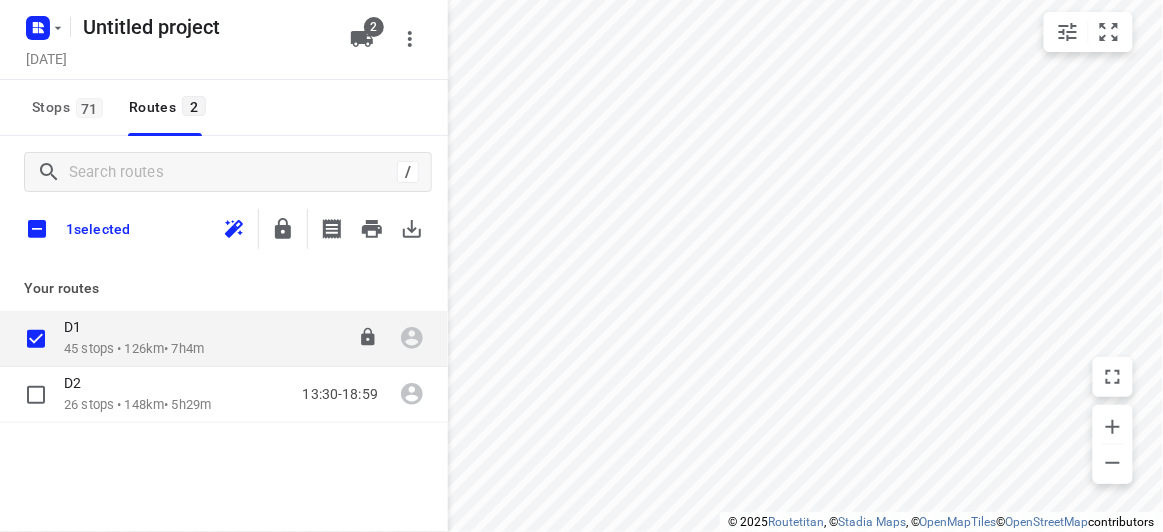 click on "D1 45   stops •   126km  •   7h4m 13:30-20:34" at bounding box center (224, 339) 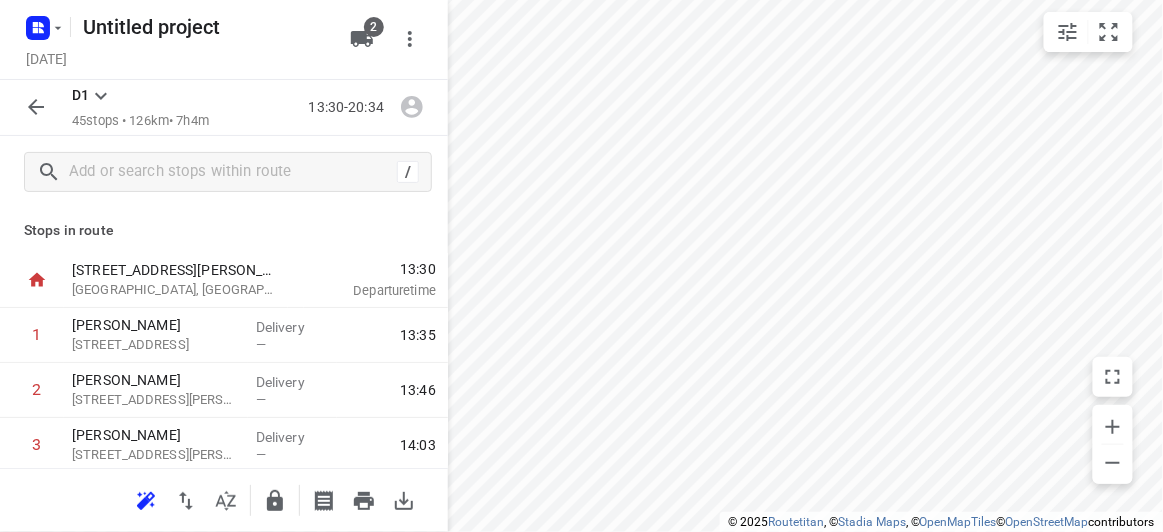 click at bounding box center (36, 107) 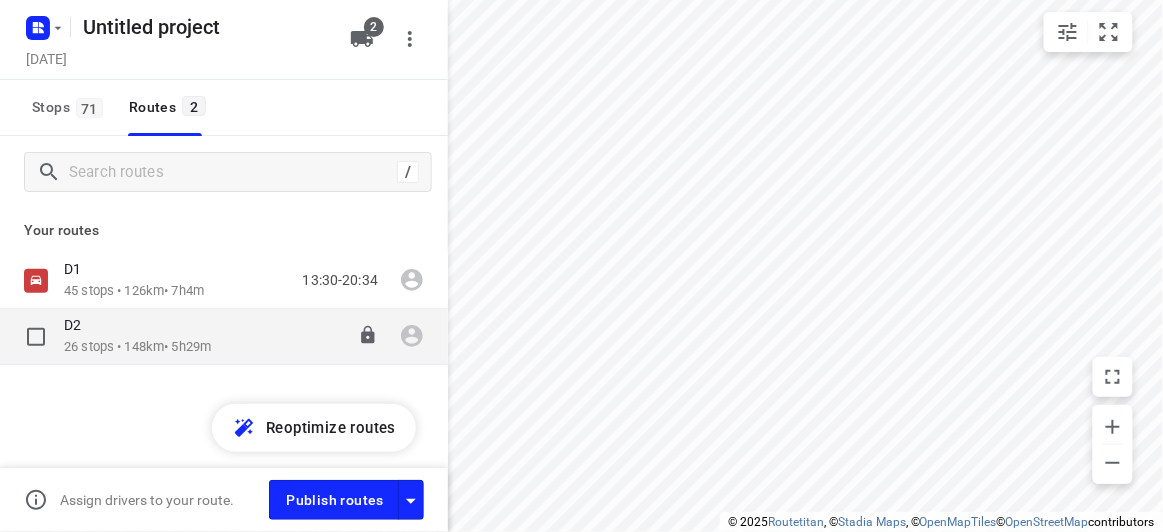 click on "D2" at bounding box center [137, 327] 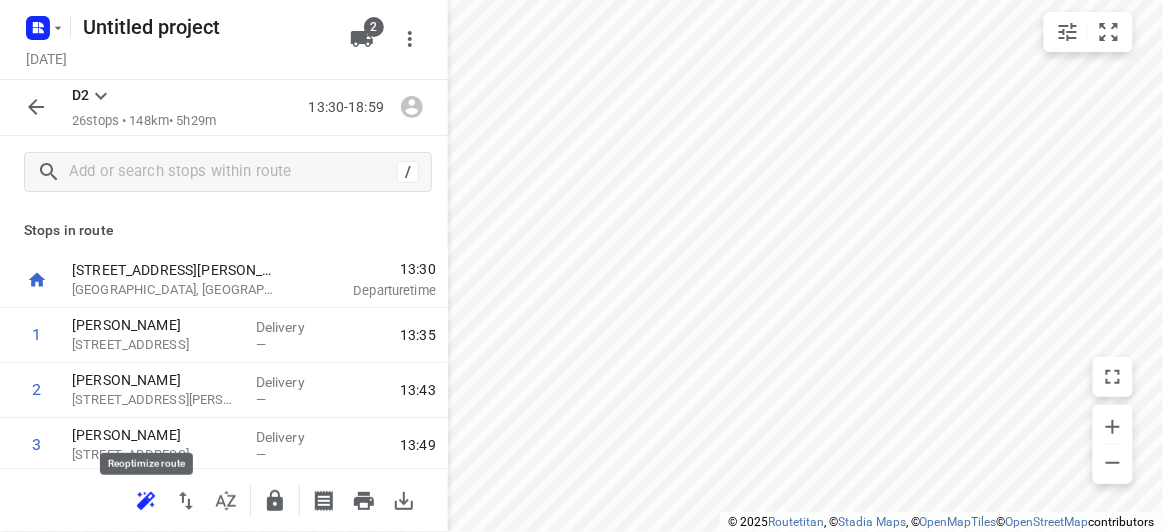 click 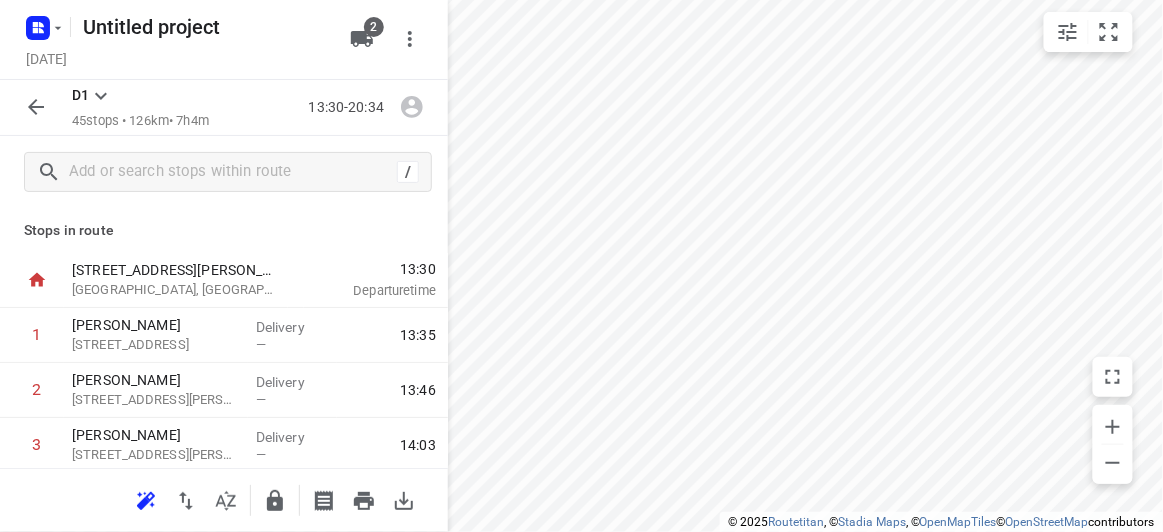 click at bounding box center [36, 107] 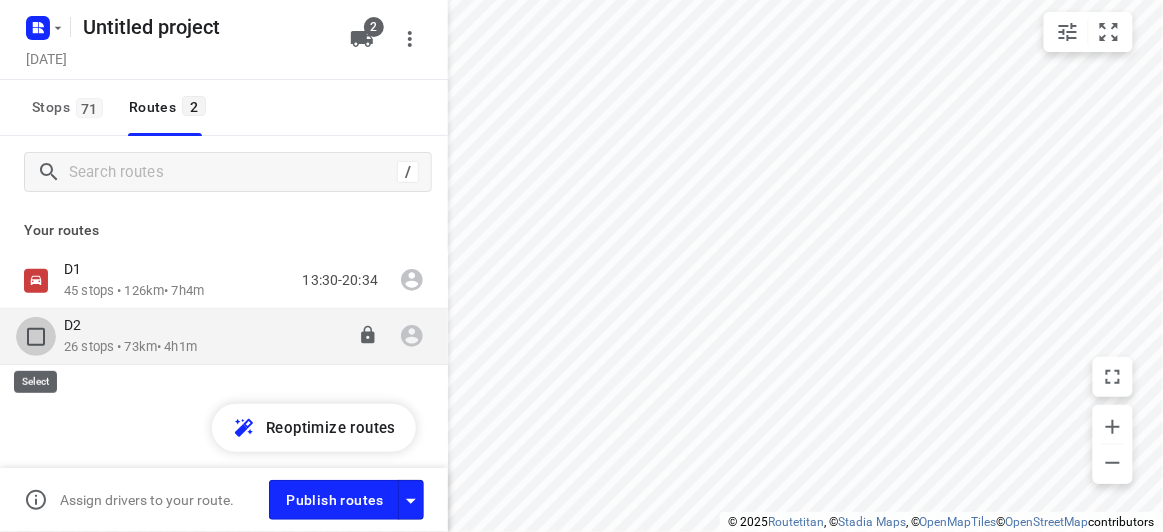 click at bounding box center (36, 337) 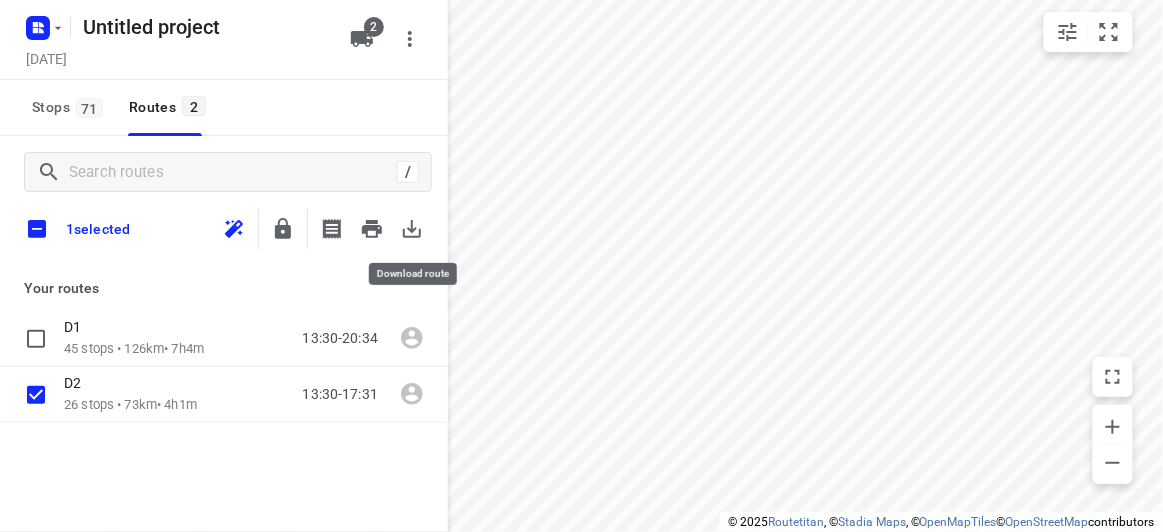 click at bounding box center (412, 229) 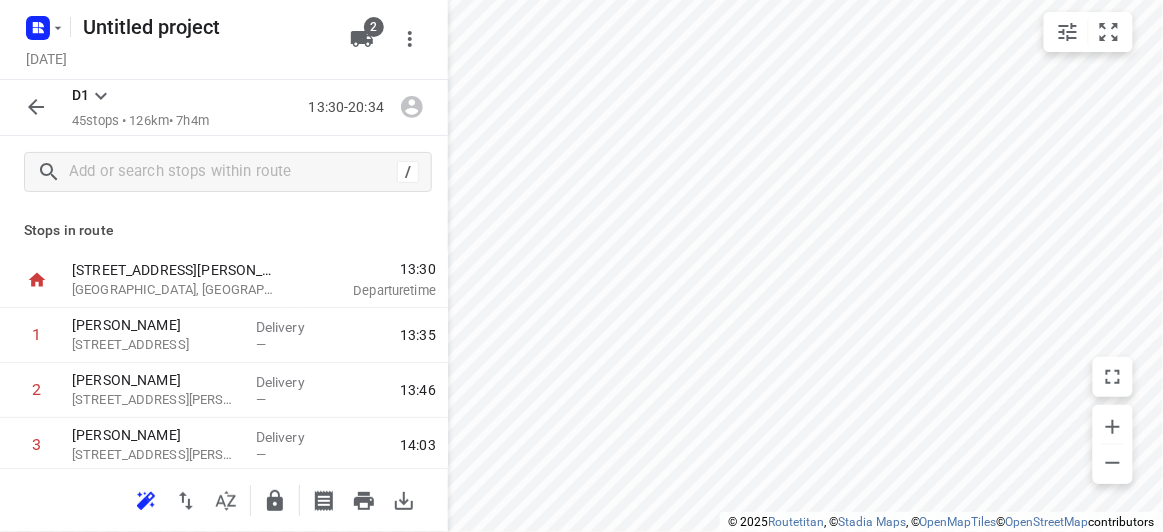 click 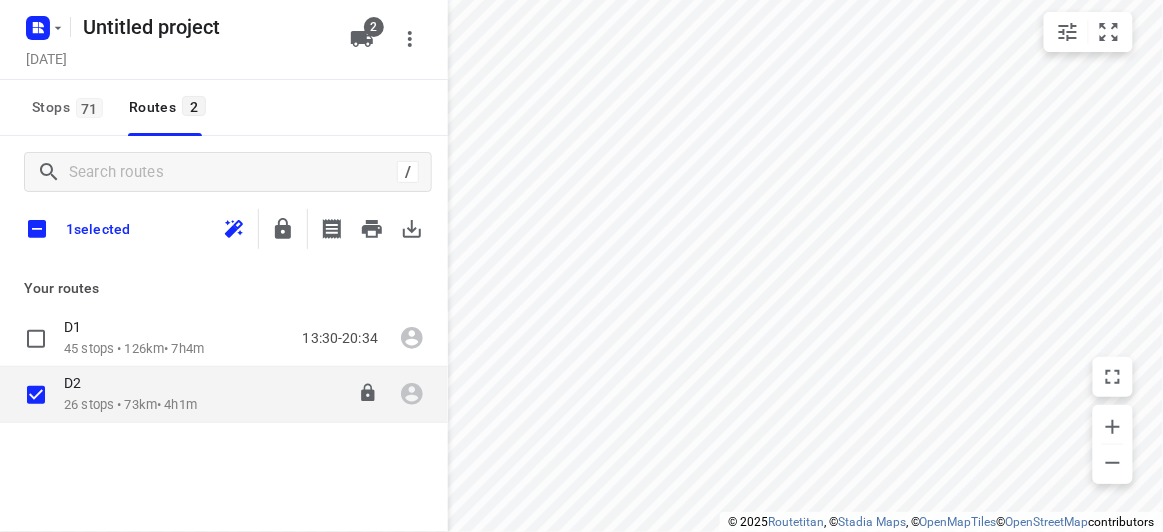 click on "D2" at bounding box center [130, 385] 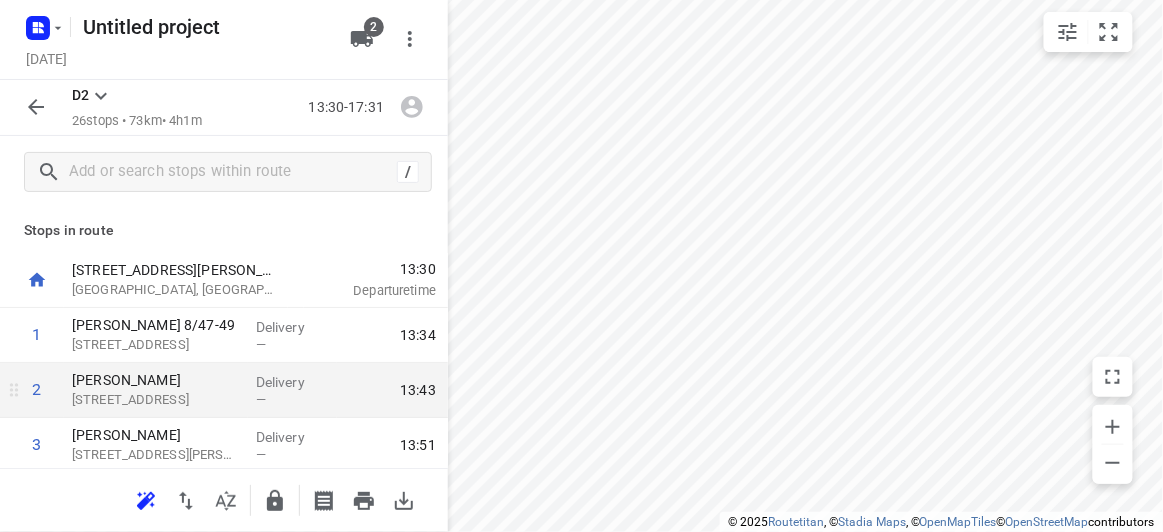 click on "2" at bounding box center (32, 390) 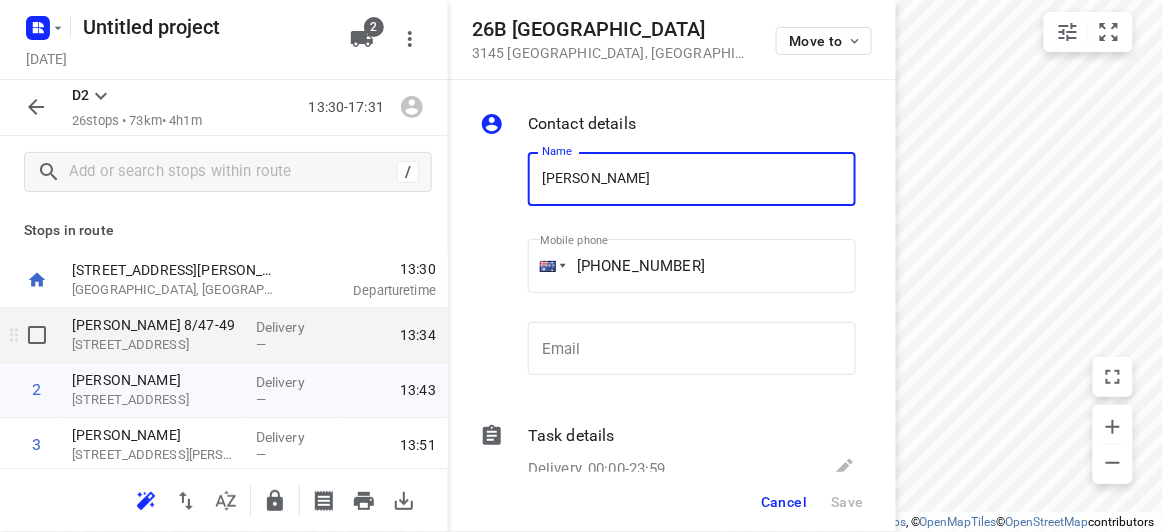 click at bounding box center [37, 335] 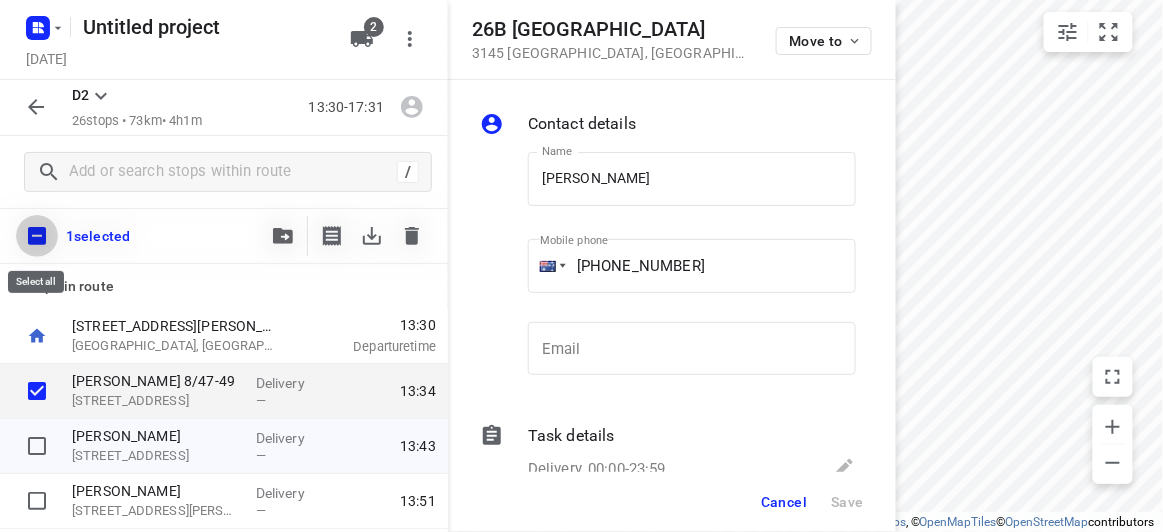 click at bounding box center [37, 236] 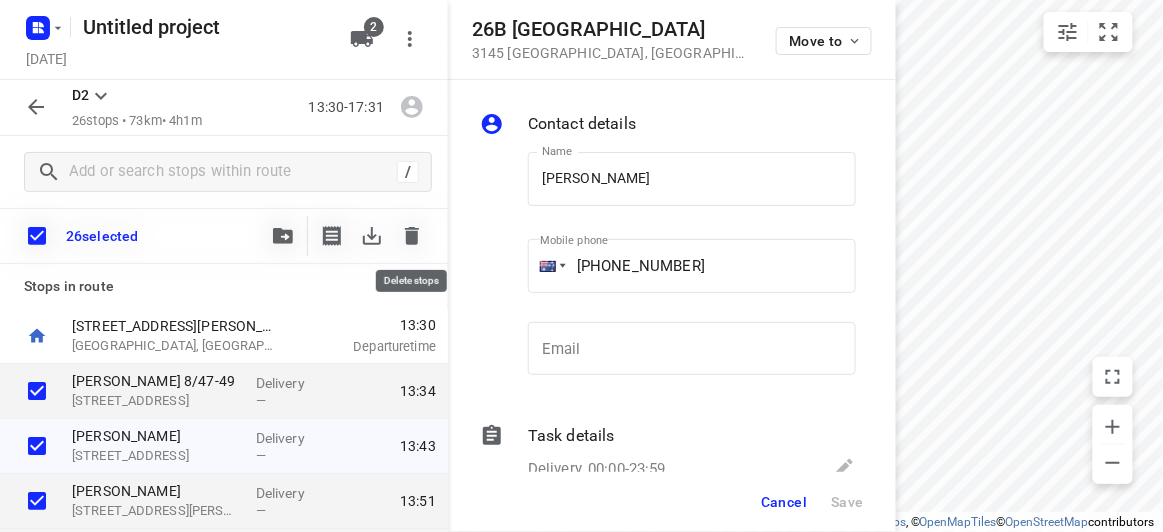 click 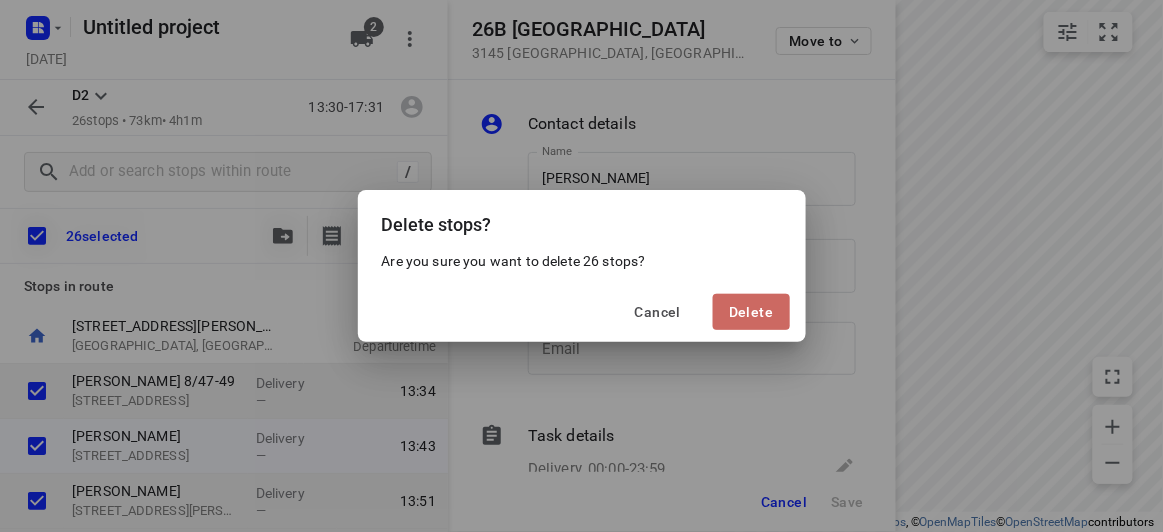 click on "Delete" at bounding box center [751, 312] 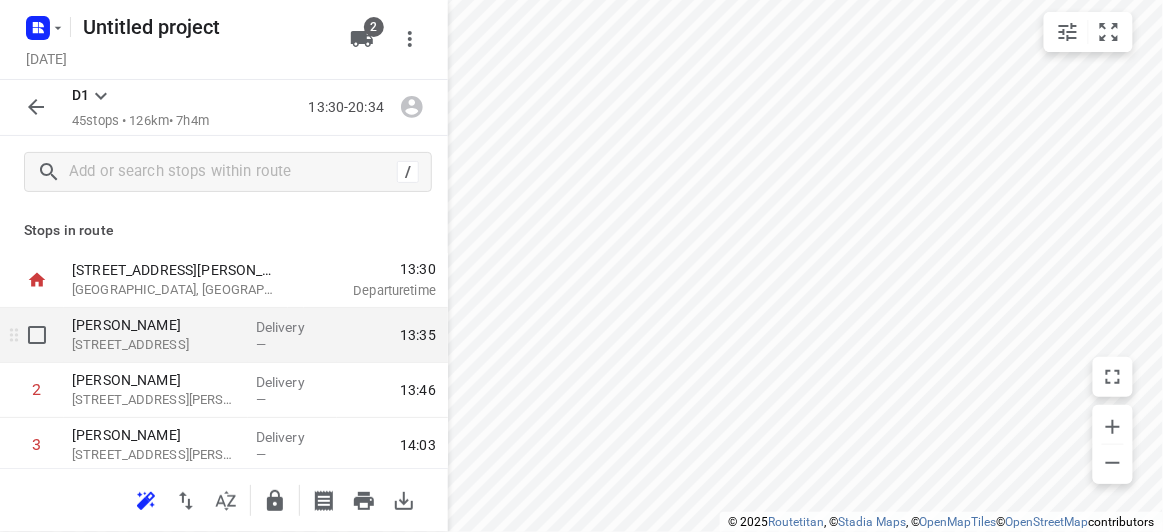 scroll, scrollTop: 181, scrollLeft: 0, axis: vertical 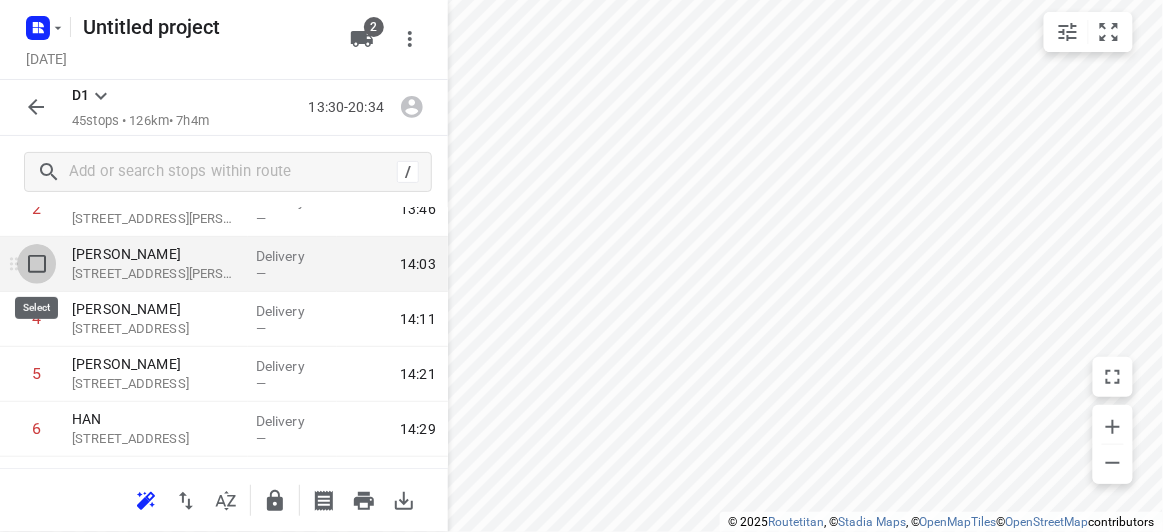 click at bounding box center [37, 264] 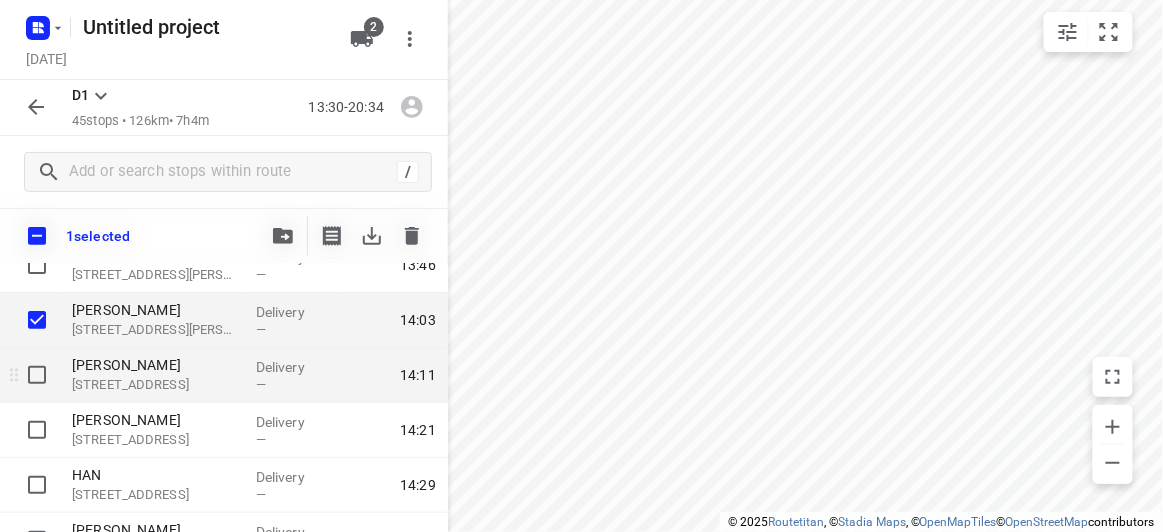 click at bounding box center (37, 375) 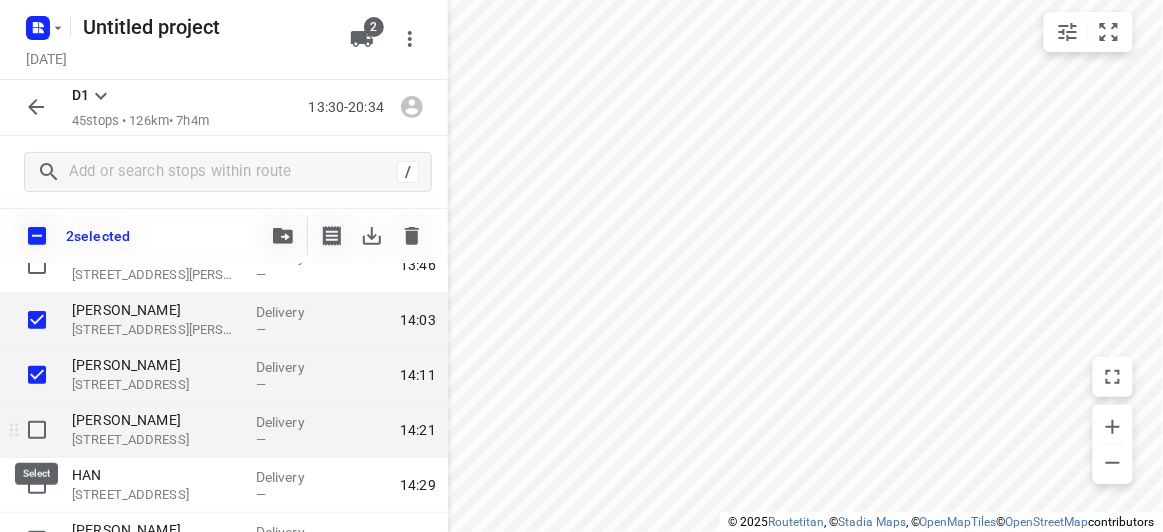 click at bounding box center (37, 430) 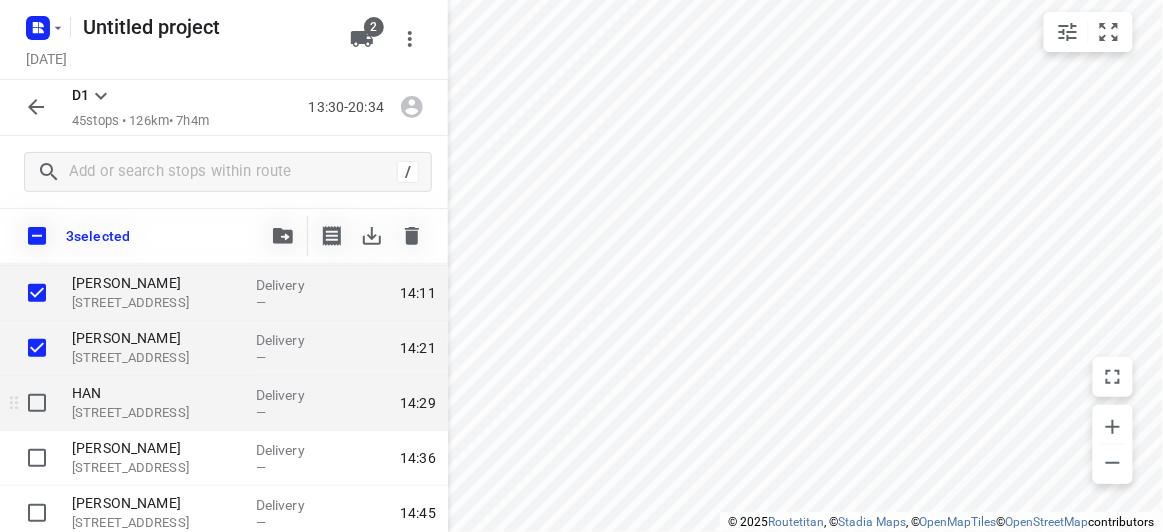 scroll, scrollTop: 272, scrollLeft: 0, axis: vertical 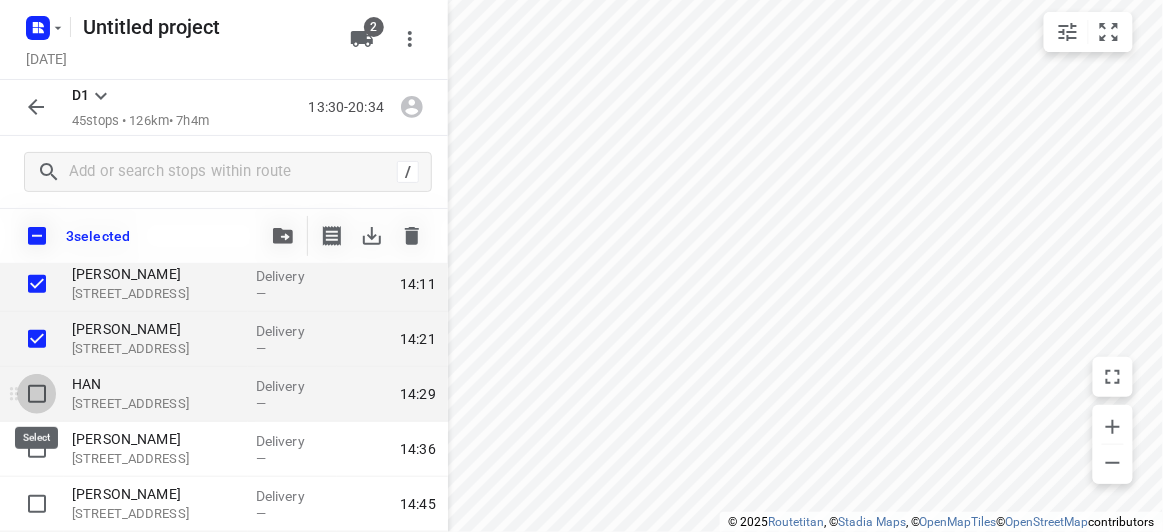 click at bounding box center [37, 394] 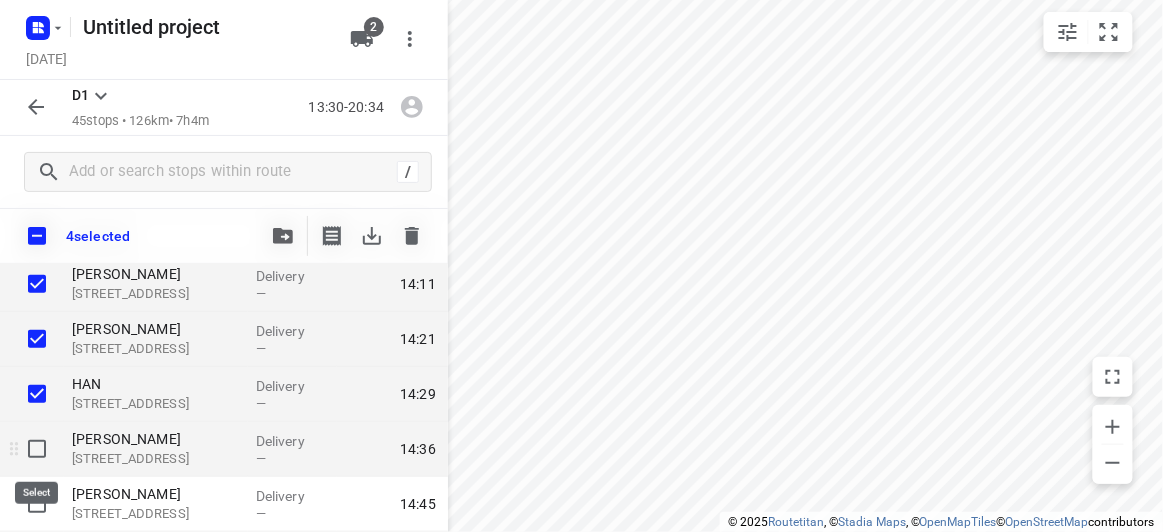 click at bounding box center (37, 449) 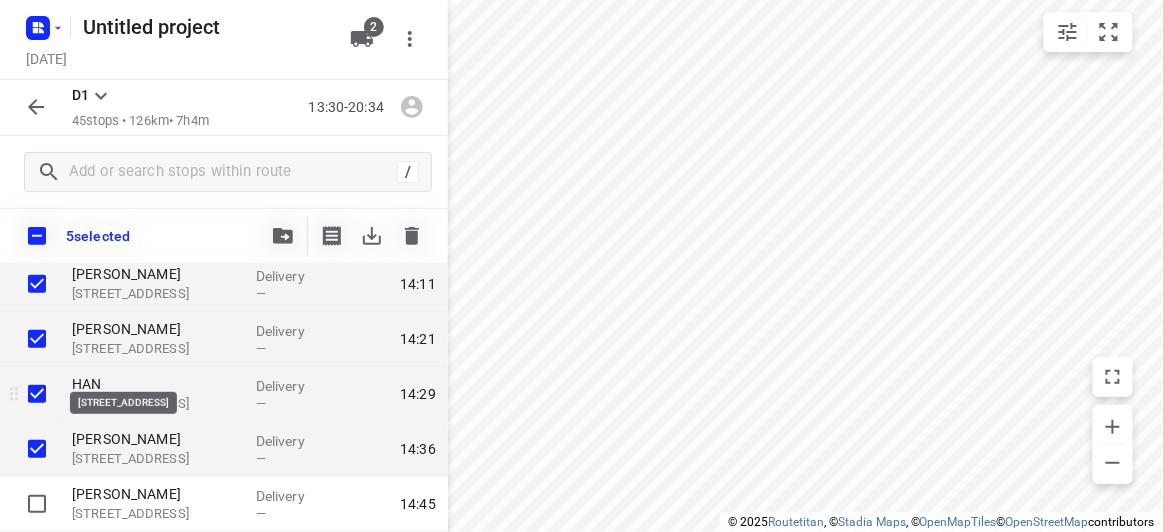 scroll, scrollTop: 454, scrollLeft: 0, axis: vertical 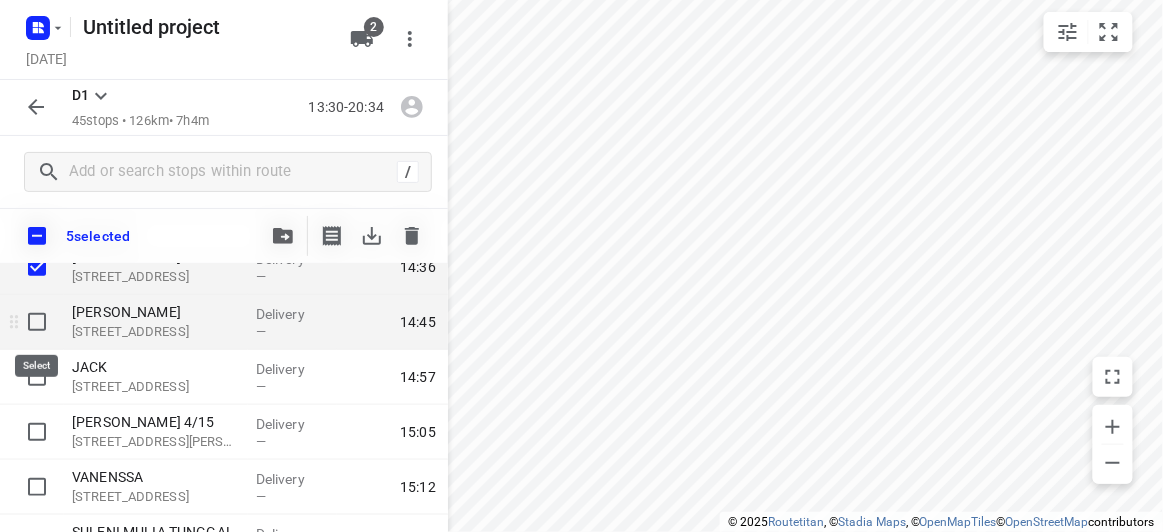 click at bounding box center (37, 322) 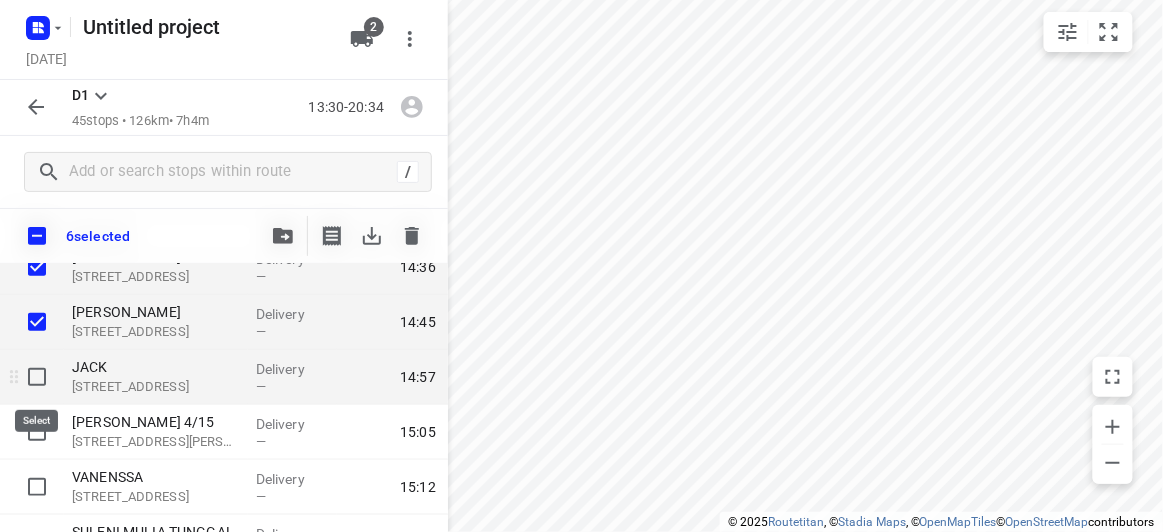 click at bounding box center (37, 377) 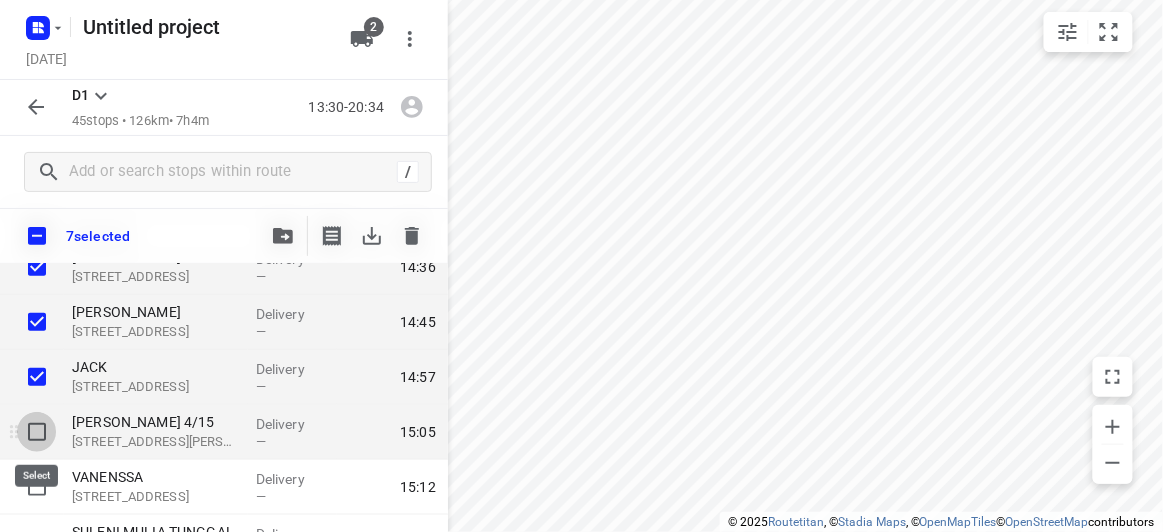 click at bounding box center (37, 432) 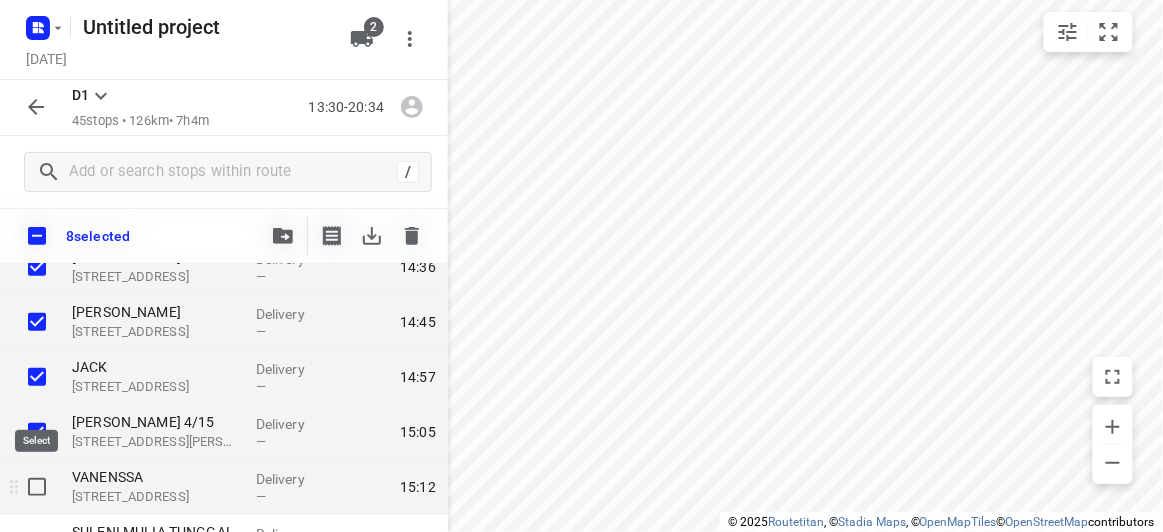 click at bounding box center (37, 487) 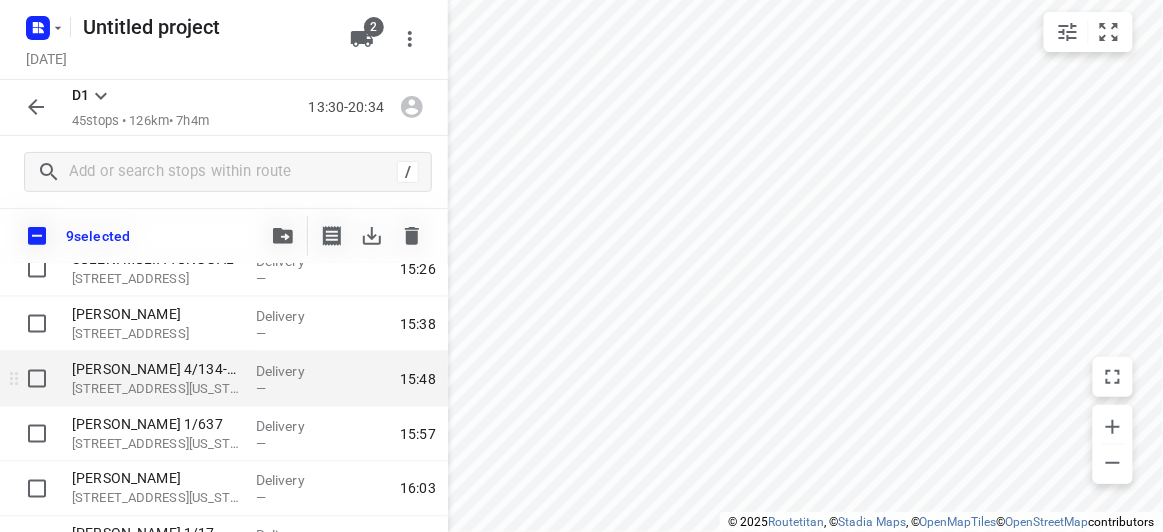 scroll, scrollTop: 636, scrollLeft: 0, axis: vertical 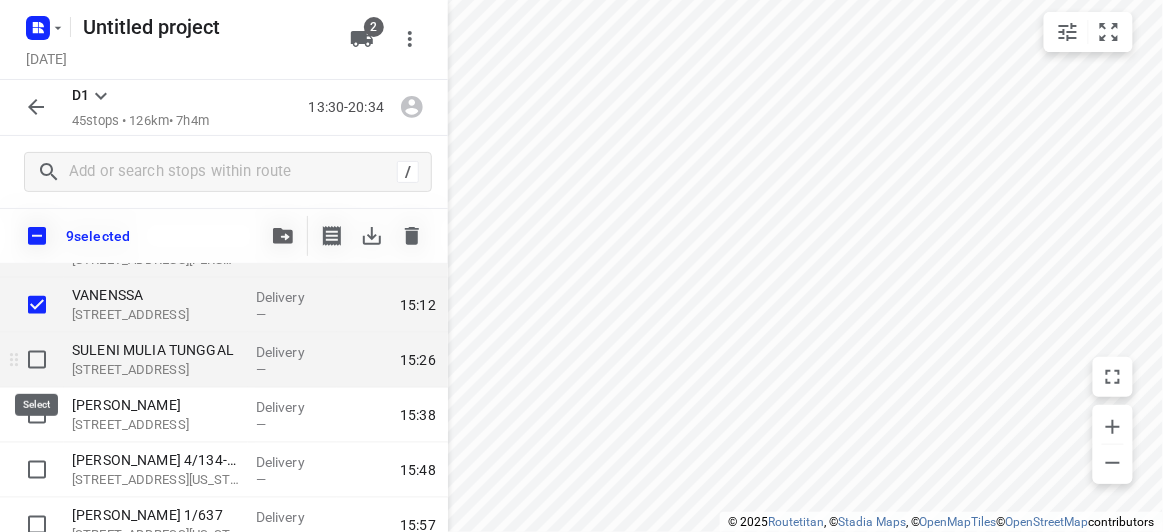 click at bounding box center (37, 360) 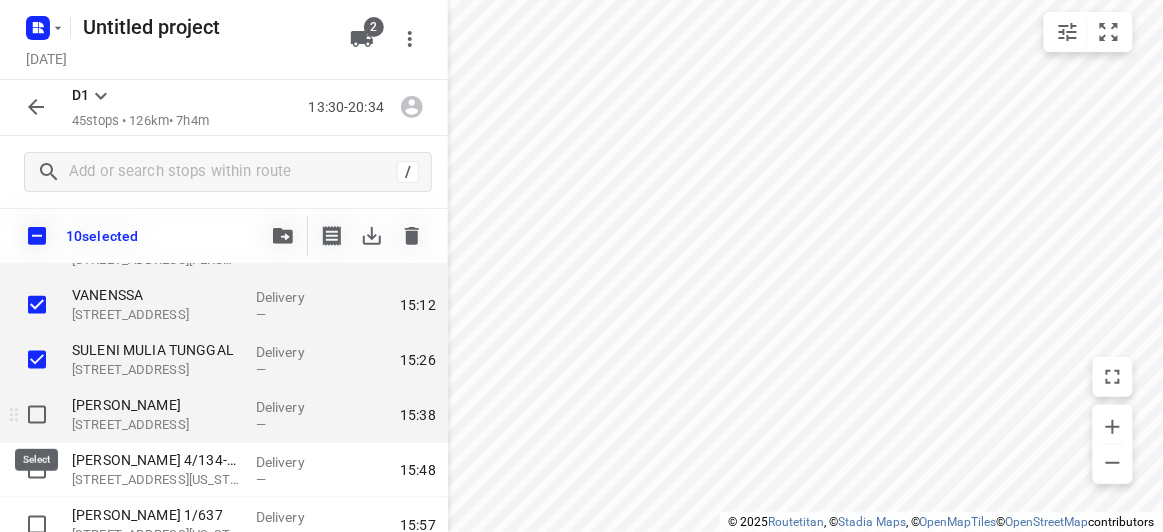 click at bounding box center [37, 415] 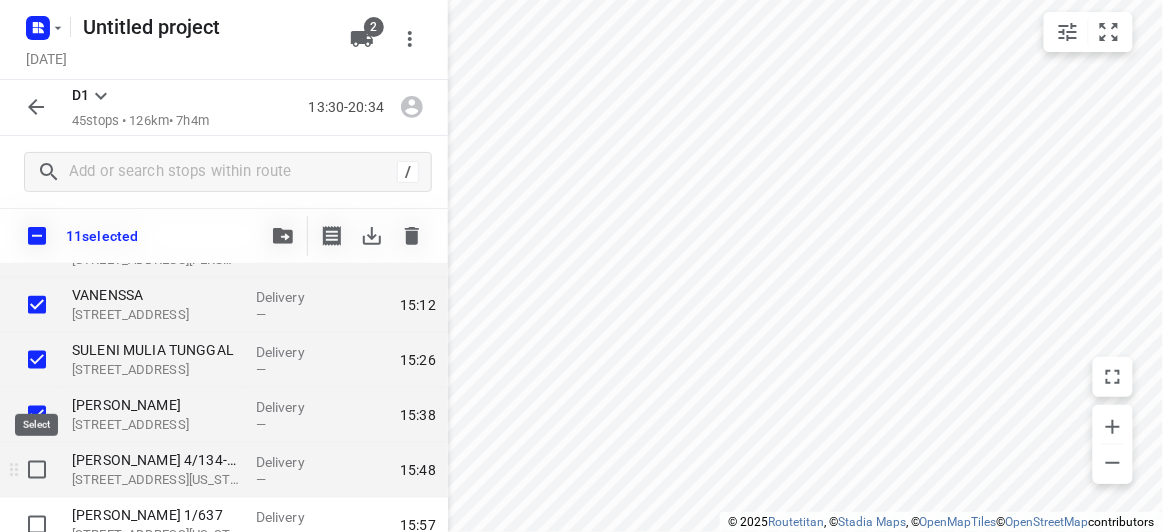 click at bounding box center (37, 470) 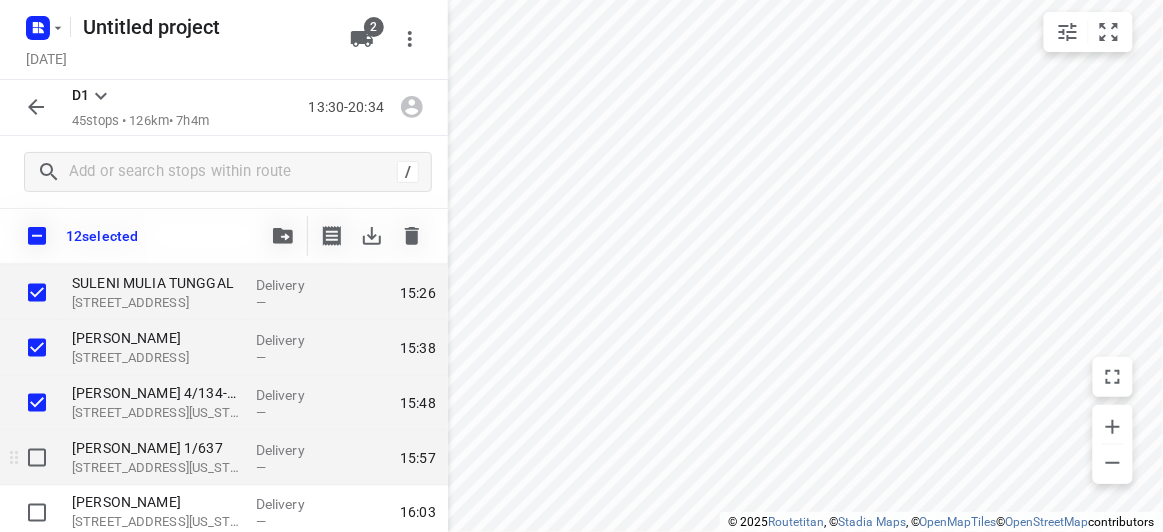 scroll, scrollTop: 727, scrollLeft: 0, axis: vertical 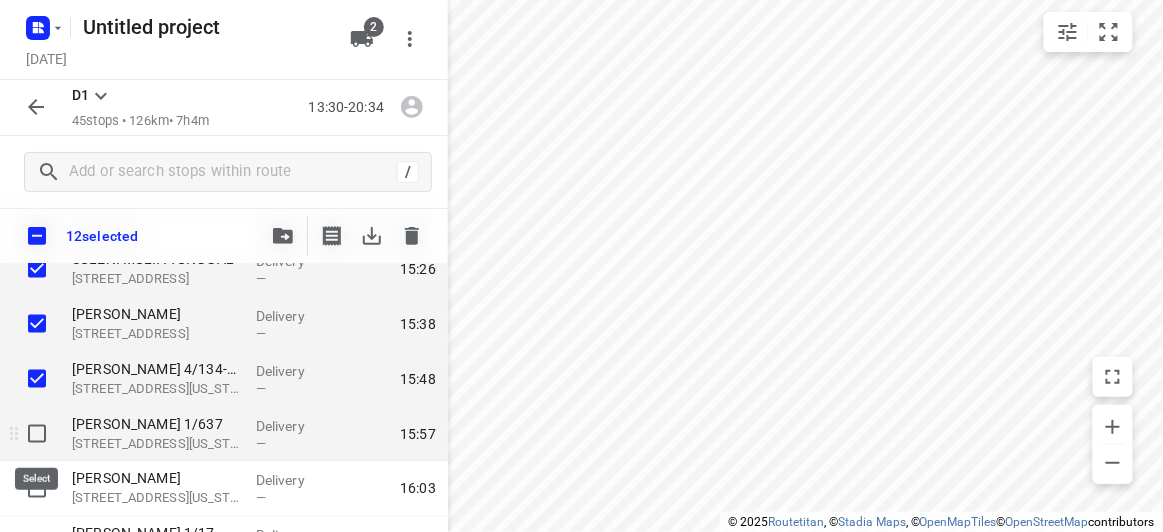 click at bounding box center (37, 434) 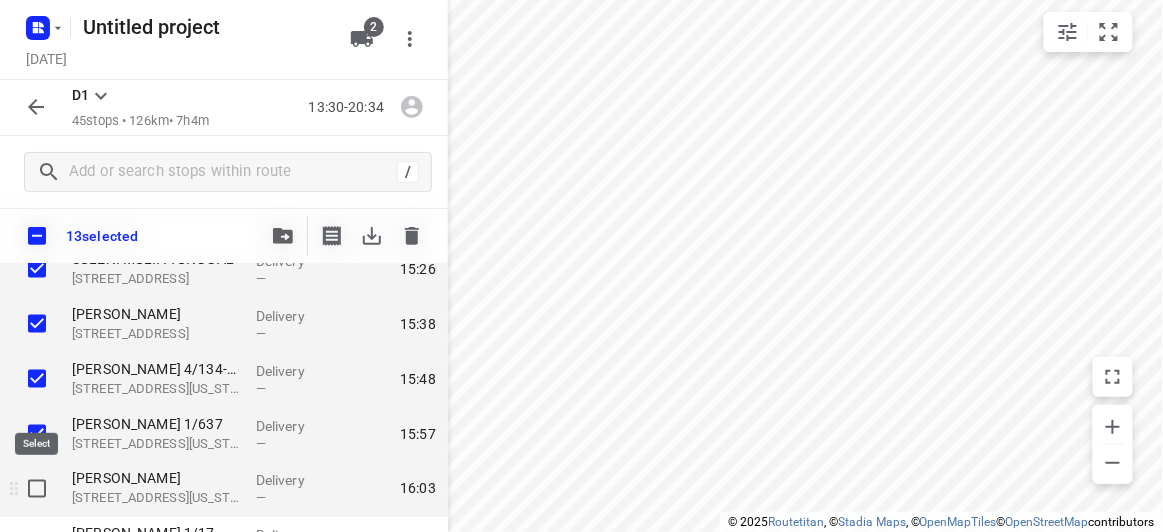 click at bounding box center [37, 489] 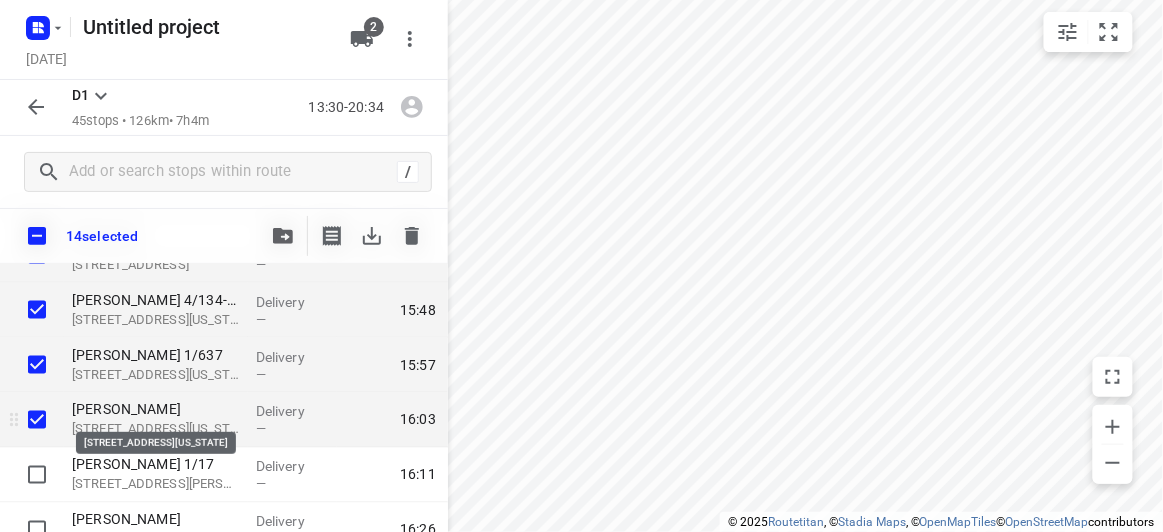 scroll, scrollTop: 818, scrollLeft: 0, axis: vertical 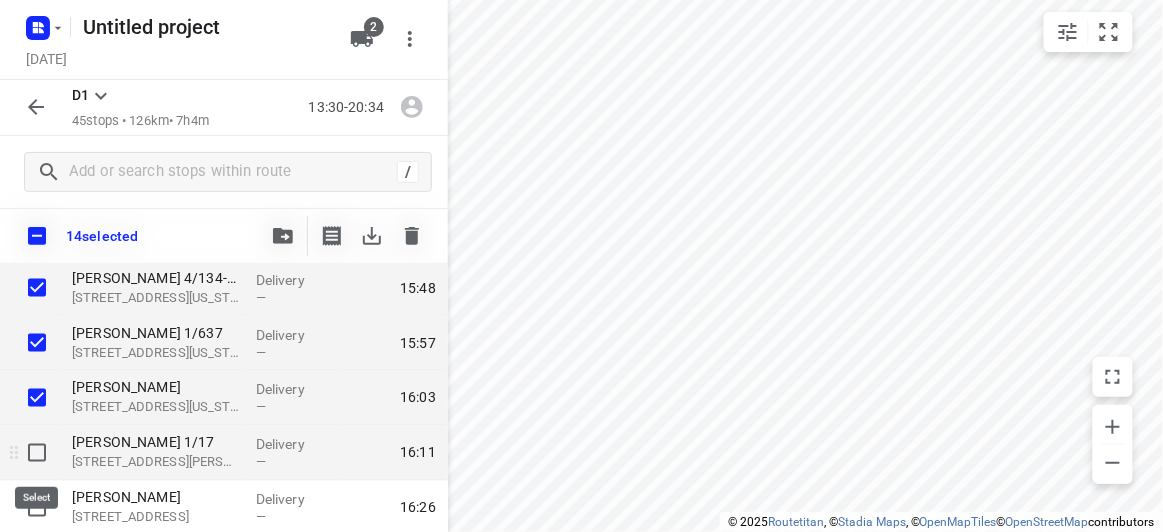 click at bounding box center (37, 453) 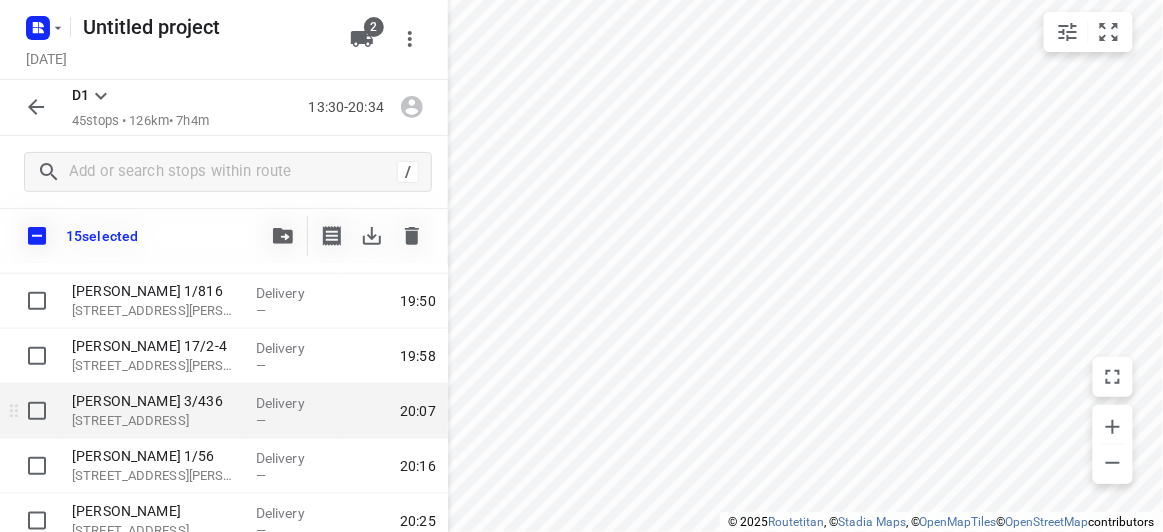 scroll, scrollTop: 2361, scrollLeft: 0, axis: vertical 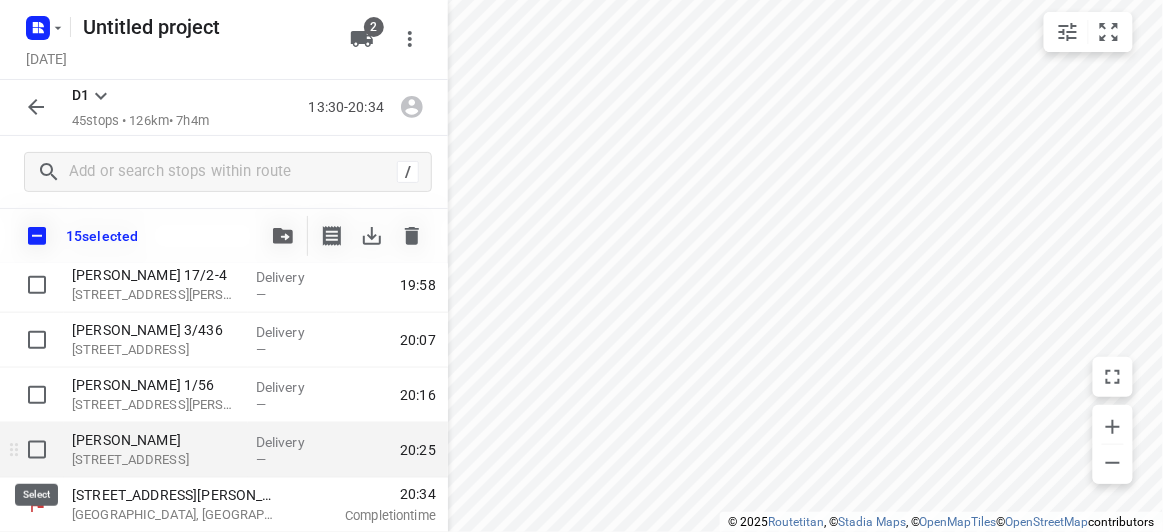click at bounding box center [37, 450] 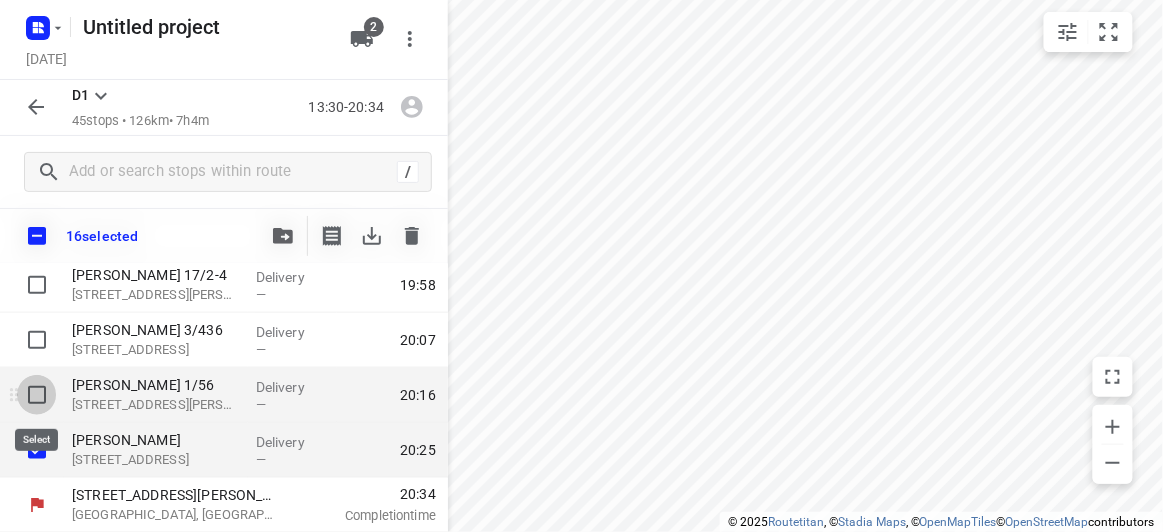 click at bounding box center [37, 395] 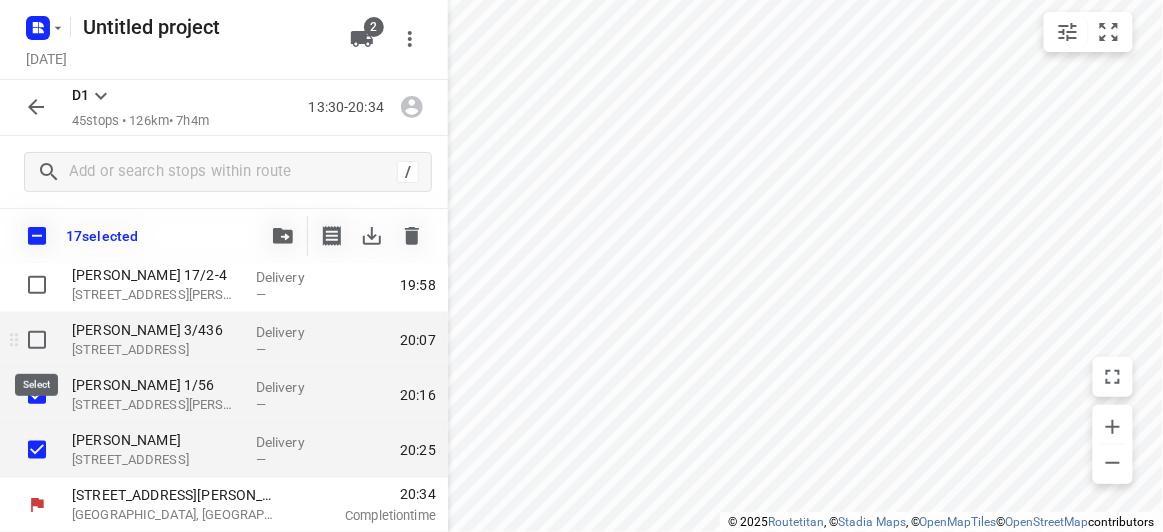 click at bounding box center [37, 340] 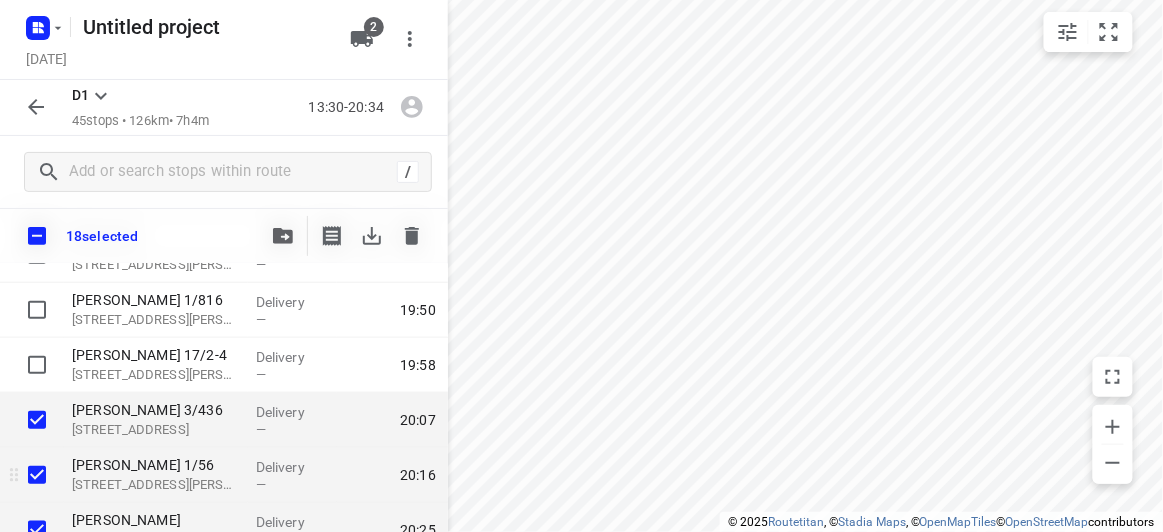 scroll, scrollTop: 2270, scrollLeft: 0, axis: vertical 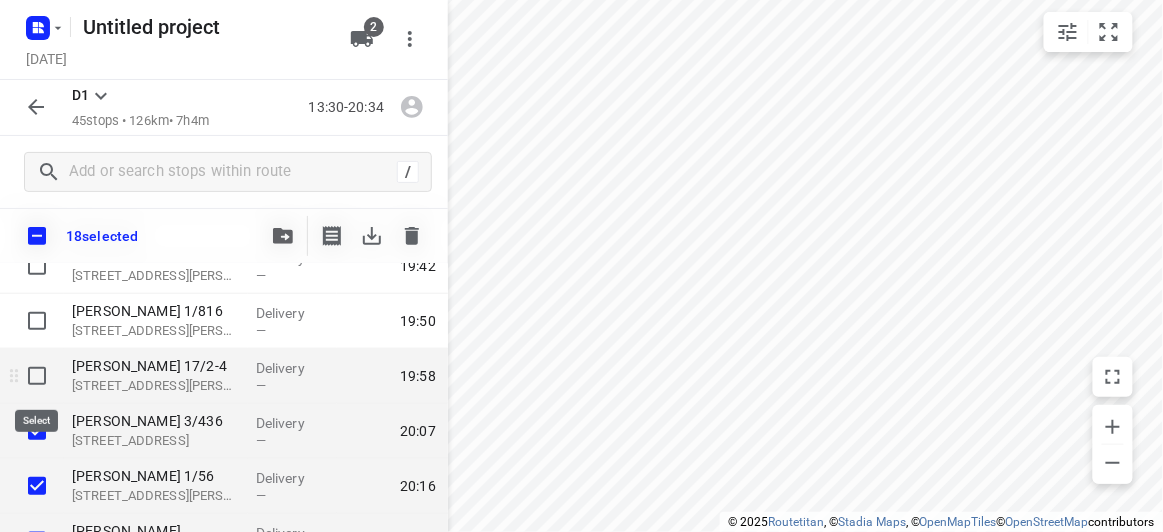 click at bounding box center (37, 376) 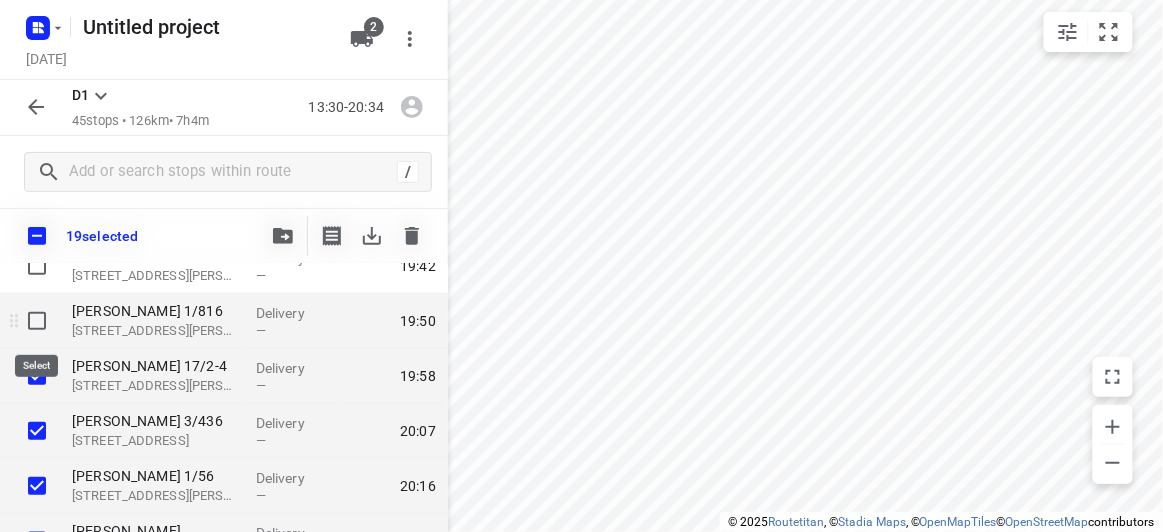 click at bounding box center (37, 321) 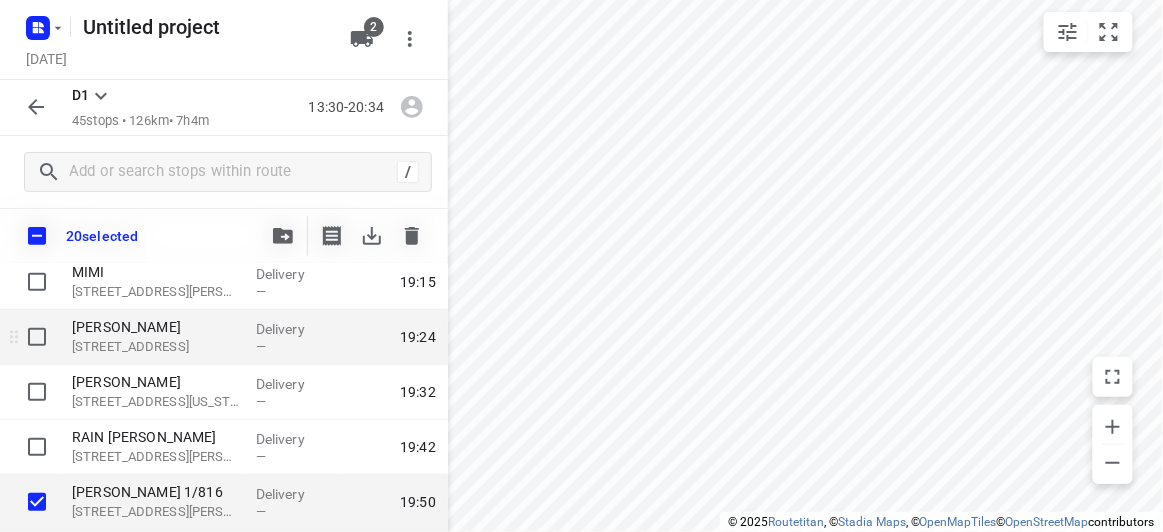 scroll, scrollTop: 2088, scrollLeft: 0, axis: vertical 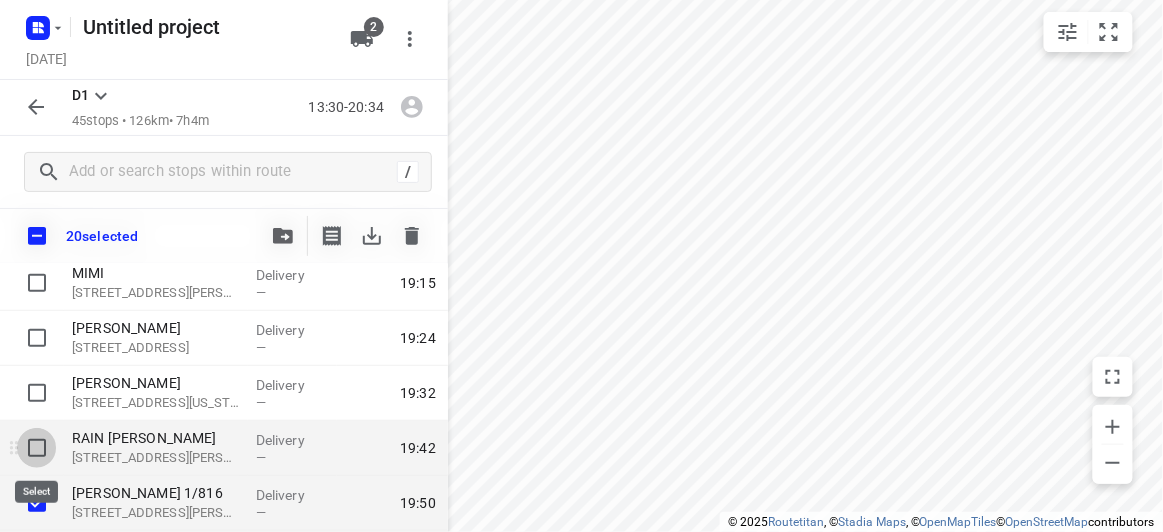 click at bounding box center [37, 448] 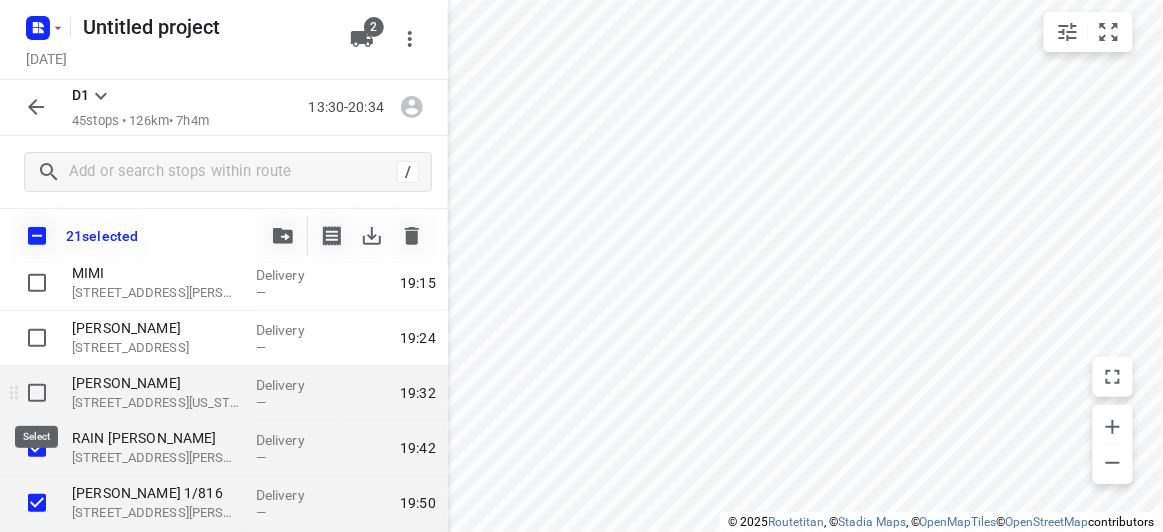 click at bounding box center [37, 393] 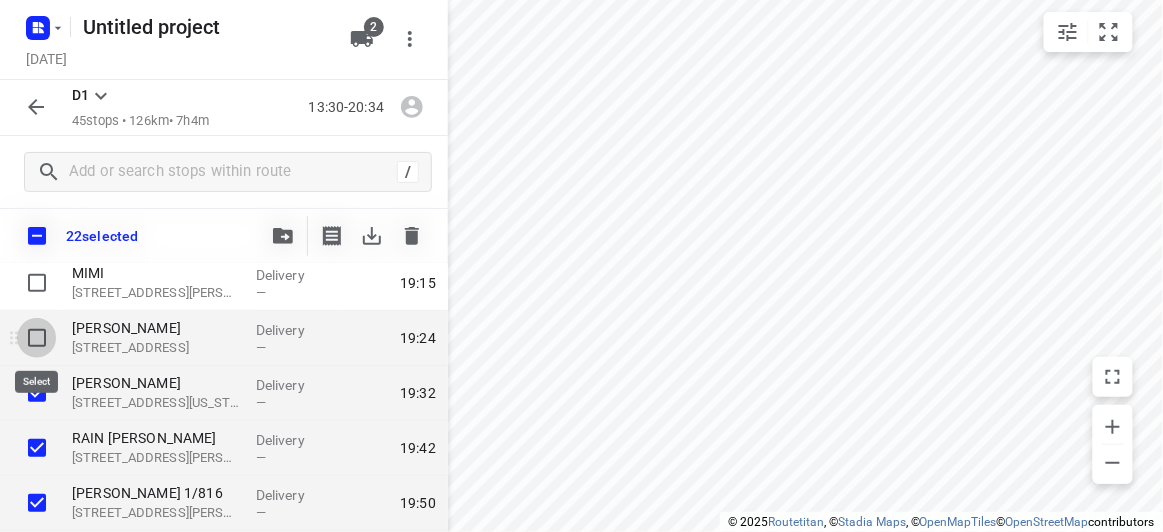 click at bounding box center [37, 338] 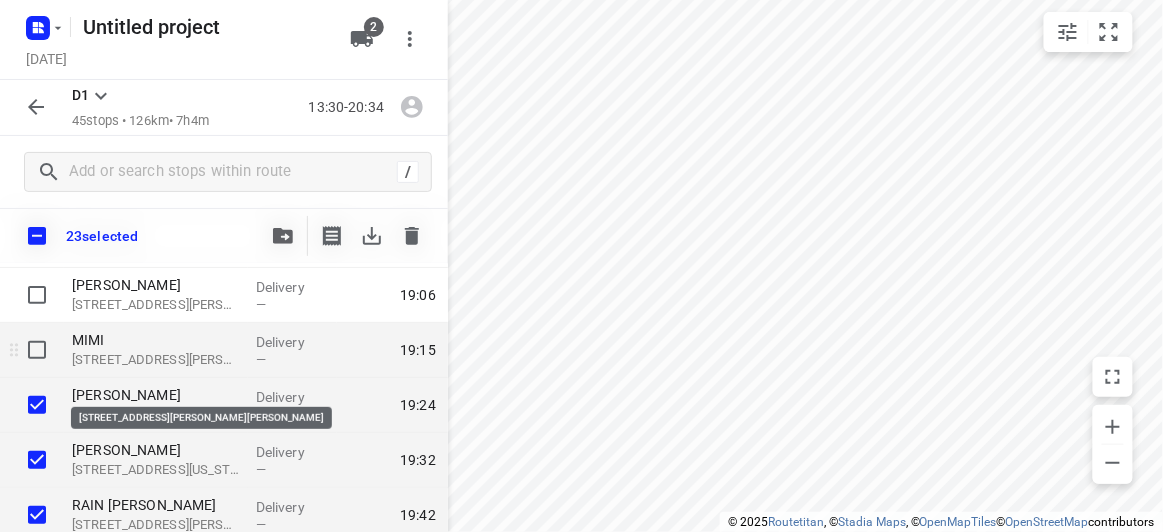 scroll, scrollTop: 1997, scrollLeft: 0, axis: vertical 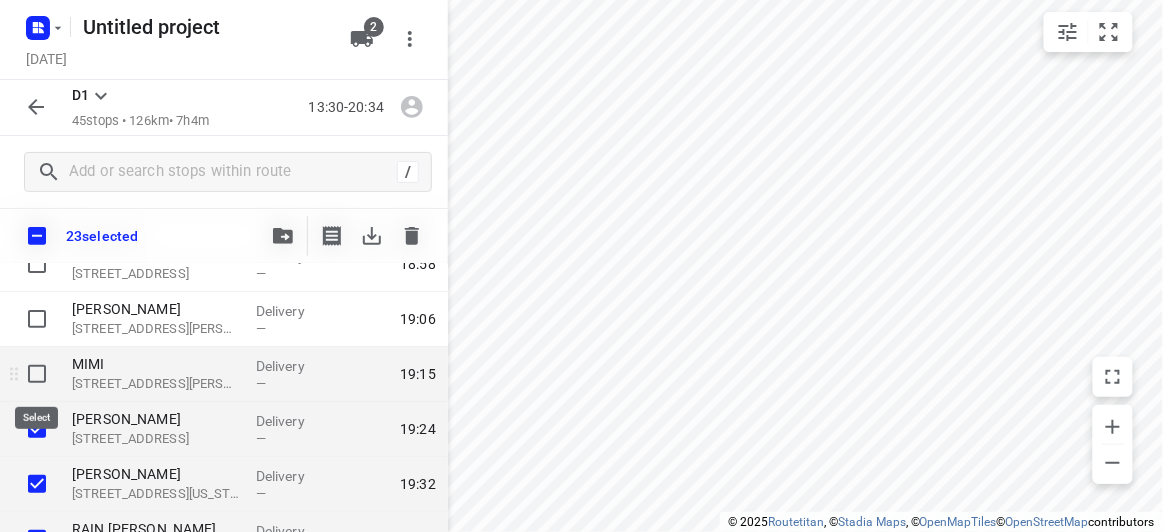 click at bounding box center [37, 374] 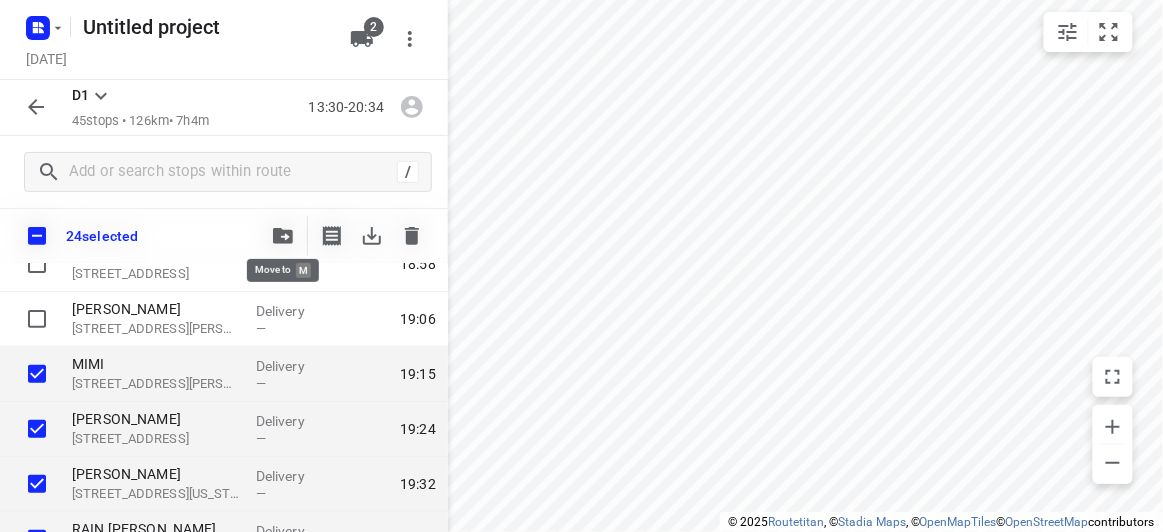 click 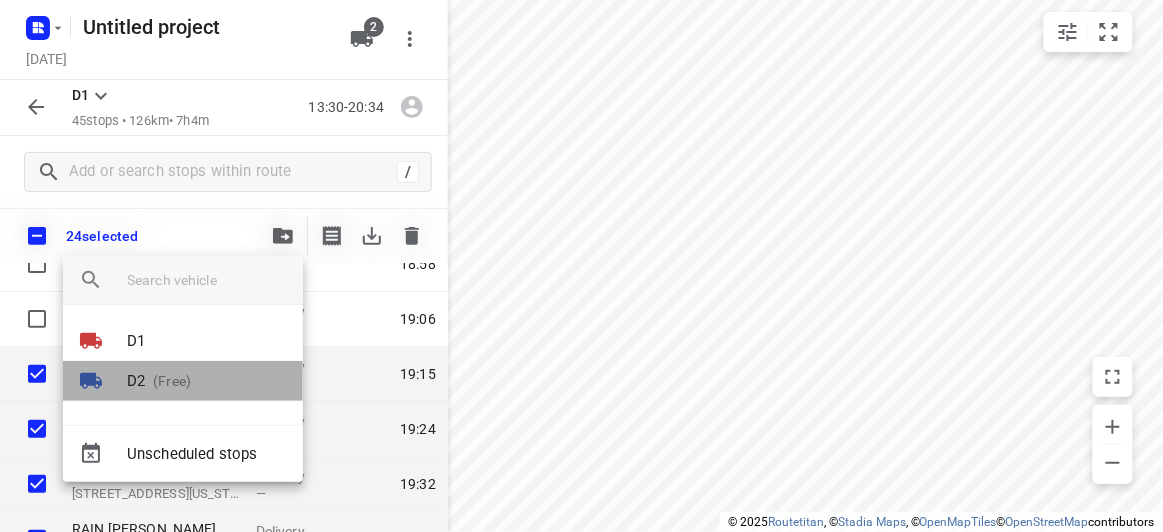 click on "D2" at bounding box center (136, 381) 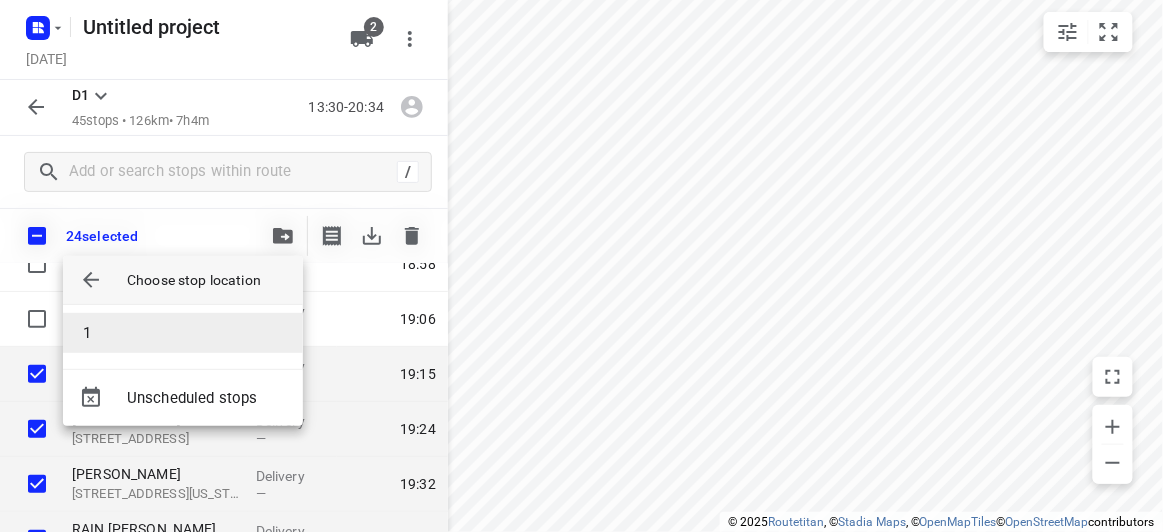 click on "1" at bounding box center (183, 333) 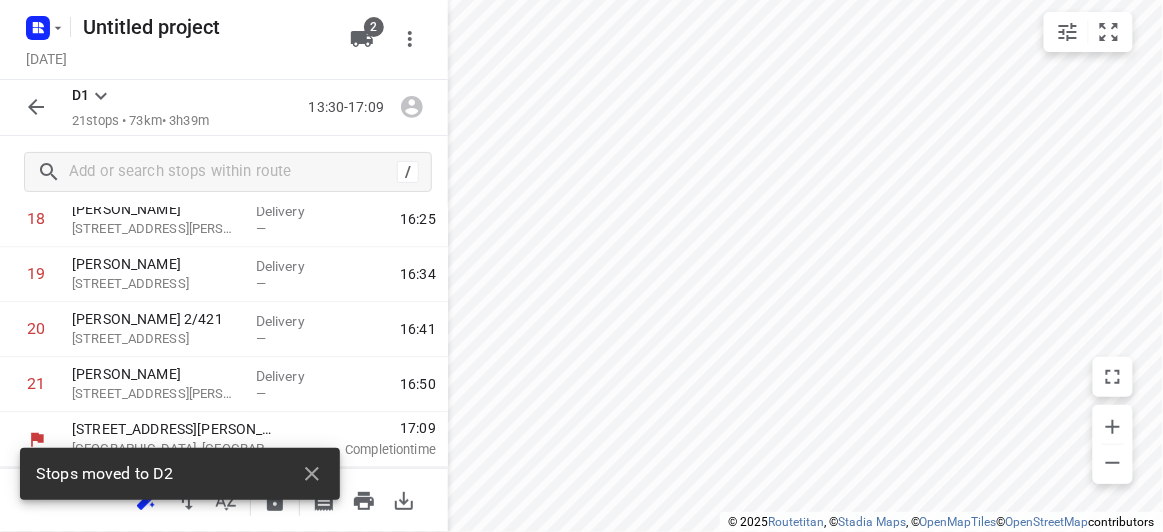 scroll, scrollTop: 1049, scrollLeft: 0, axis: vertical 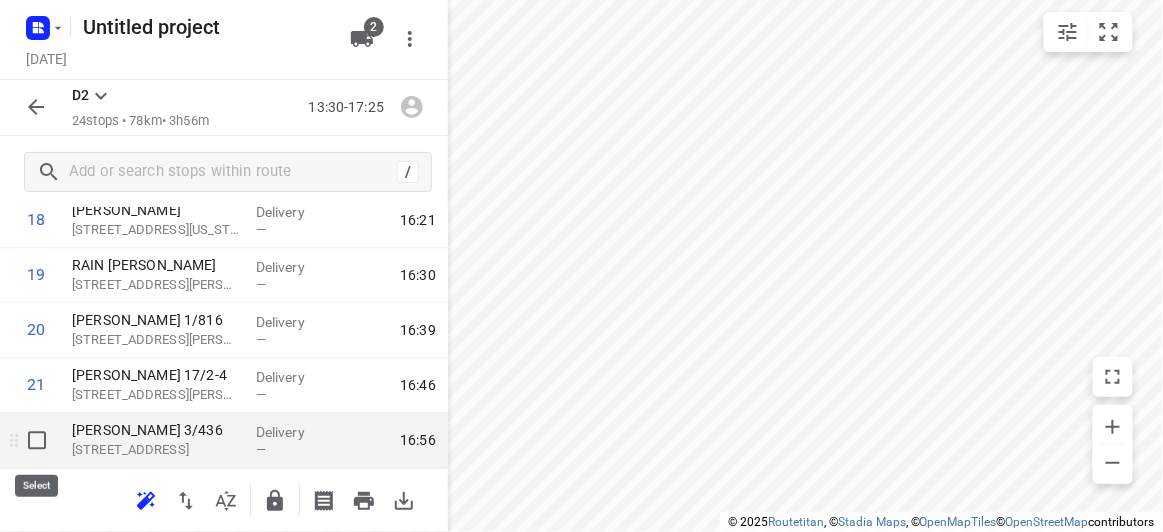 click at bounding box center [37, 441] 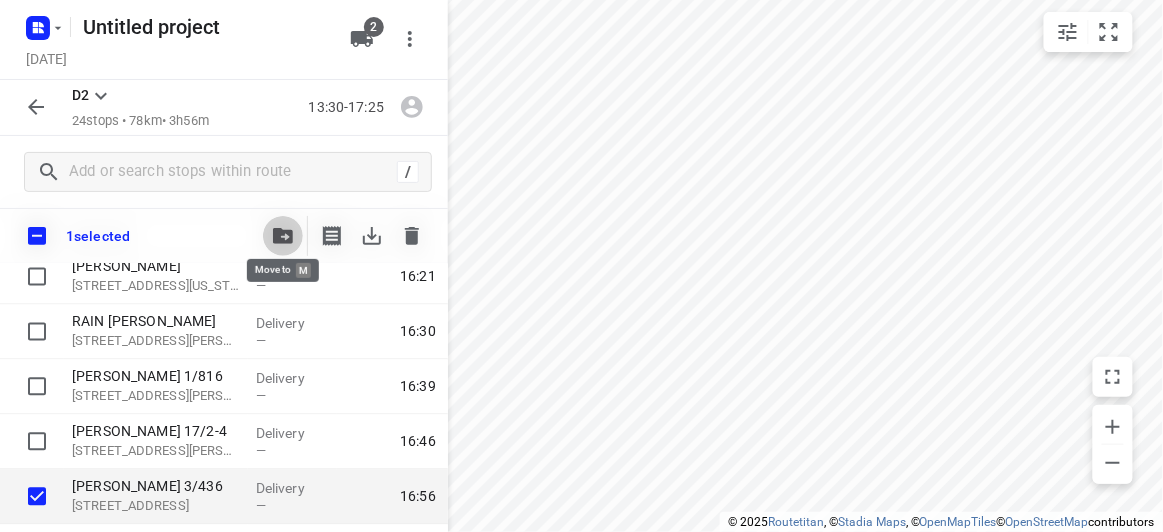 click at bounding box center [283, 236] 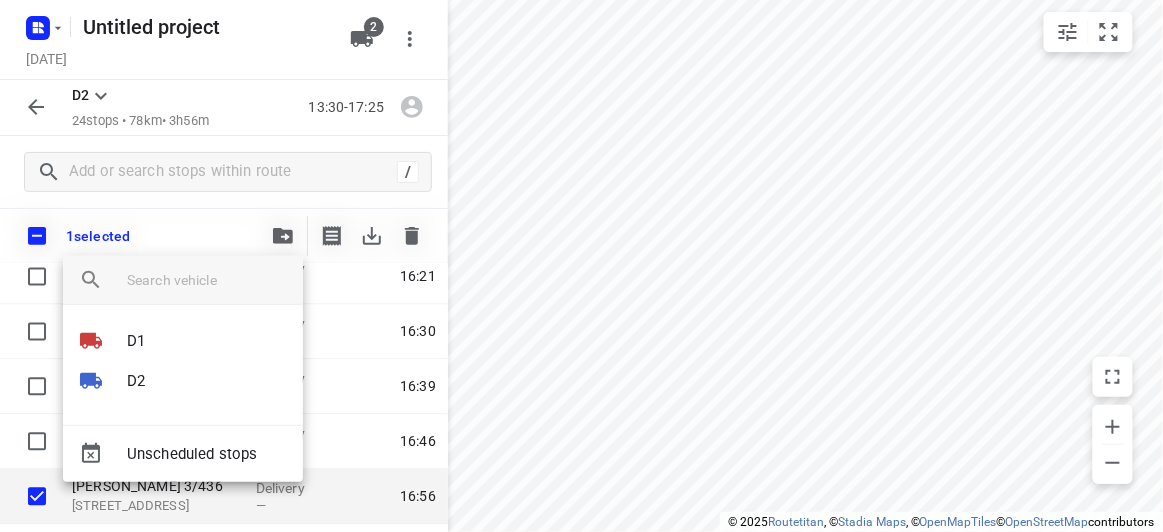 click on "D1 D2" at bounding box center [183, 365] 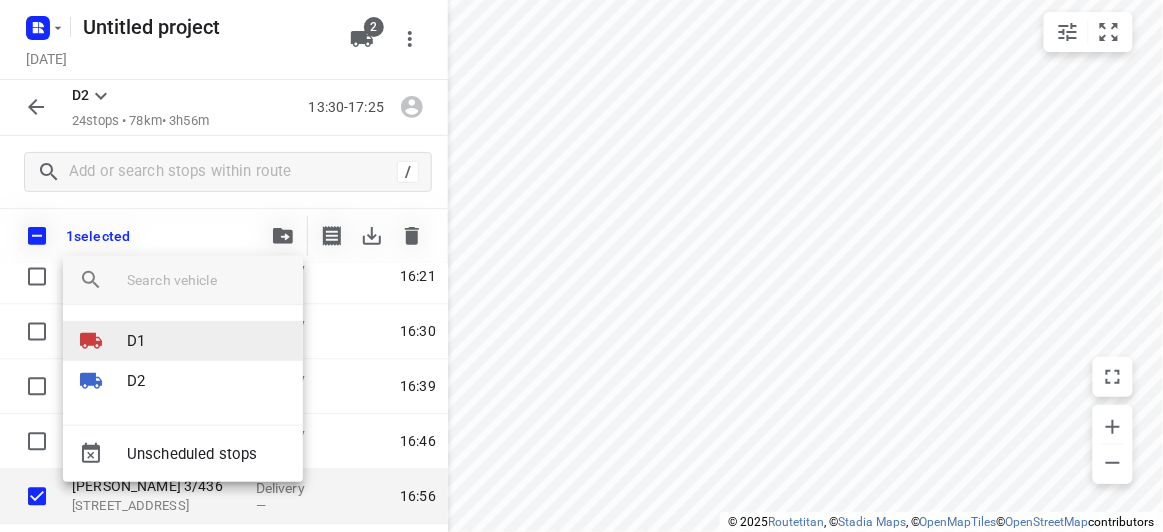 click at bounding box center (103, 341) 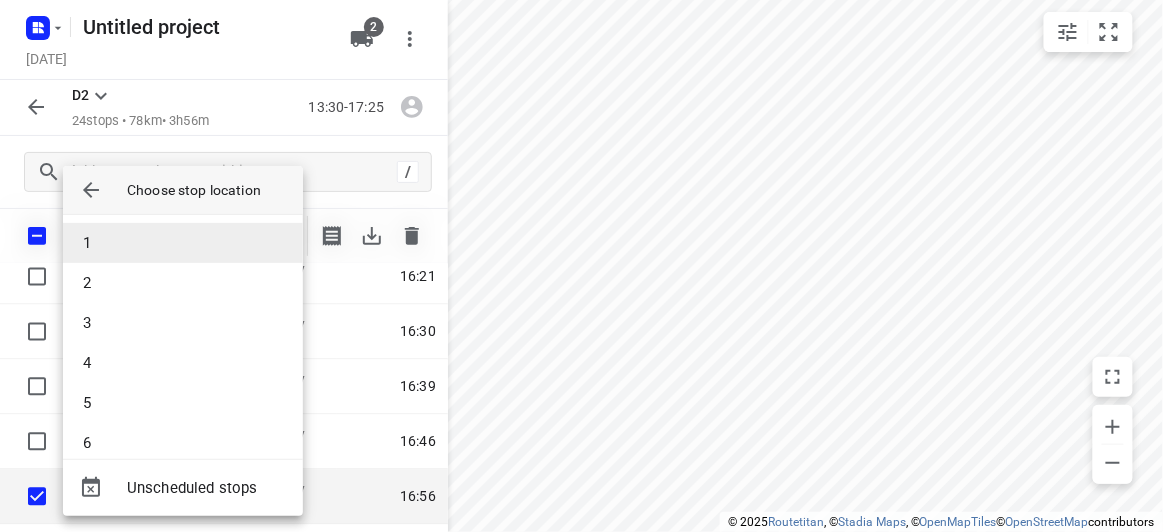 click on "1" at bounding box center (183, 243) 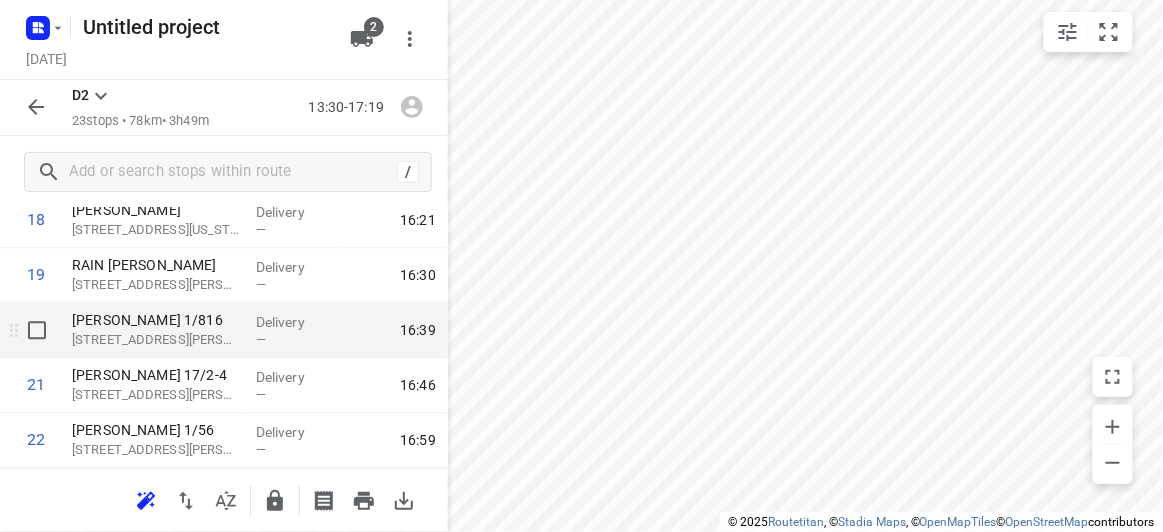 scroll, scrollTop: 1139, scrollLeft: 0, axis: vertical 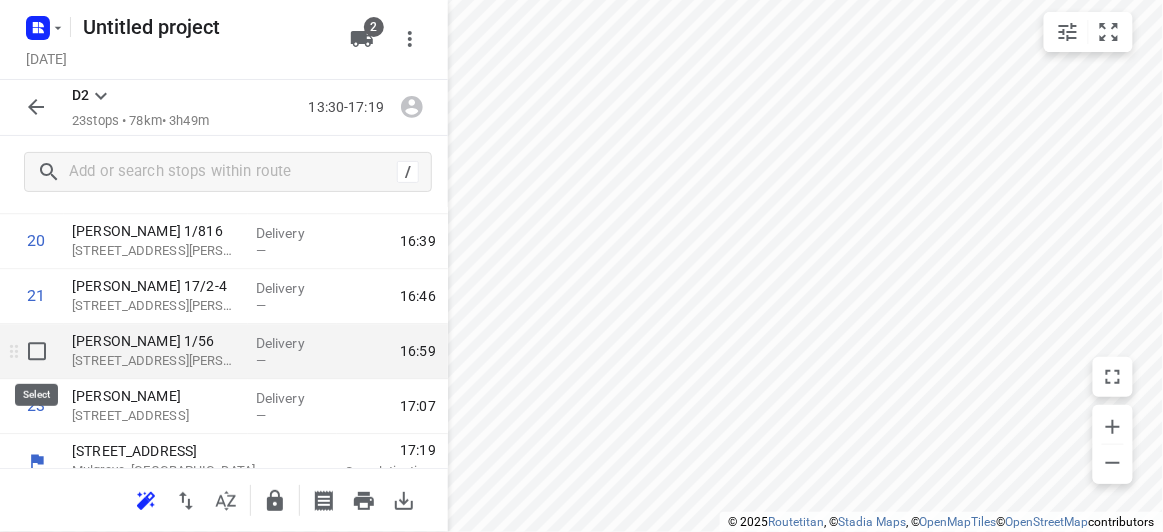 click at bounding box center [37, 351] 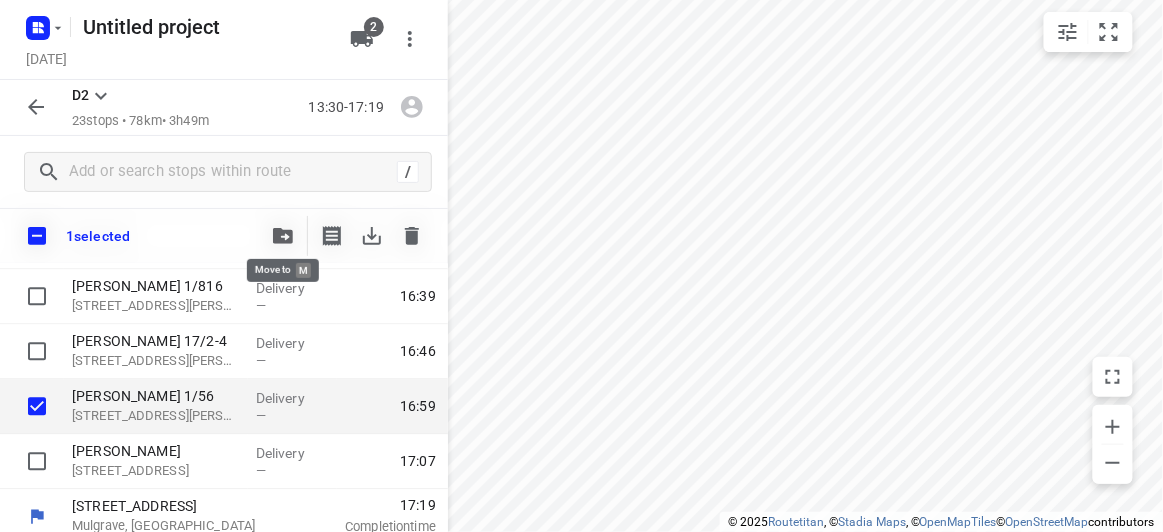 click 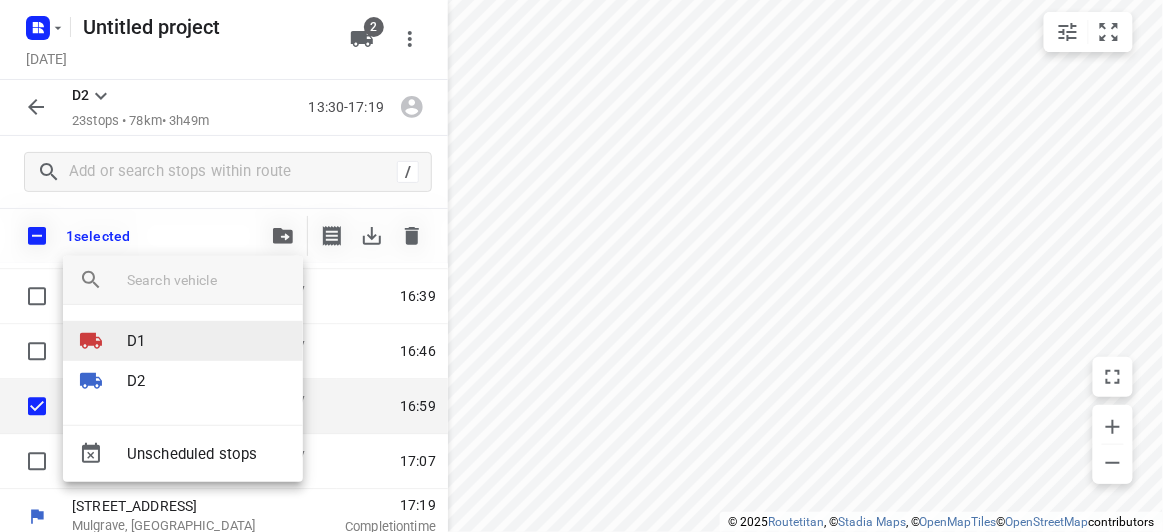 click on "D1" at bounding box center [136, 341] 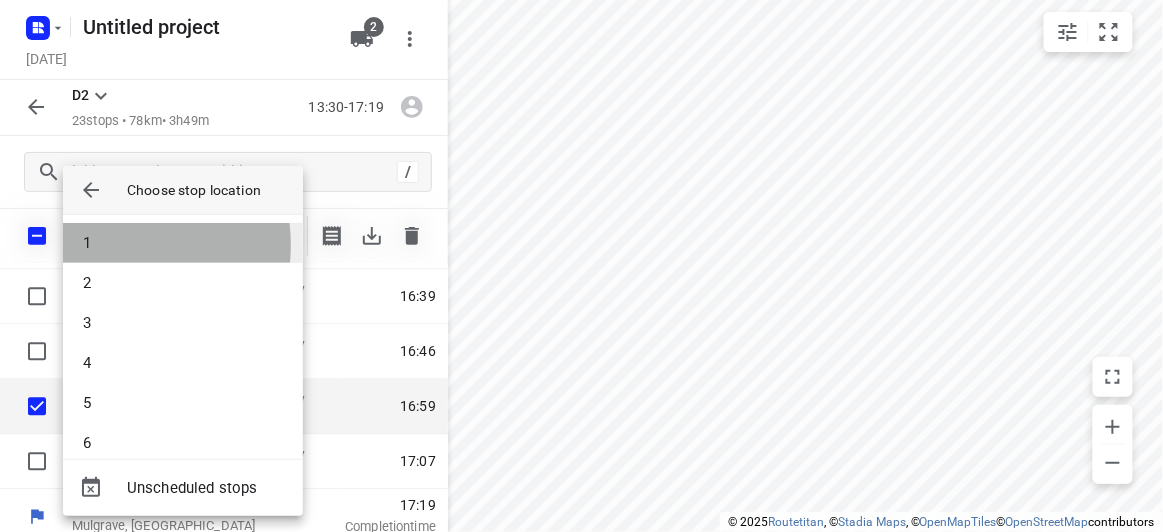 click on "1" at bounding box center (183, 243) 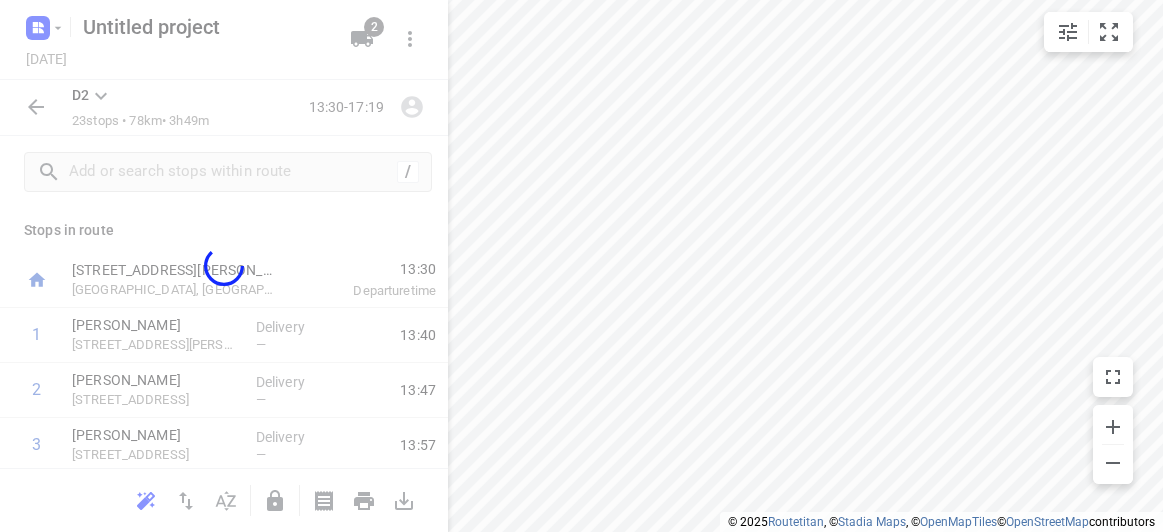 scroll, scrollTop: 0, scrollLeft: 0, axis: both 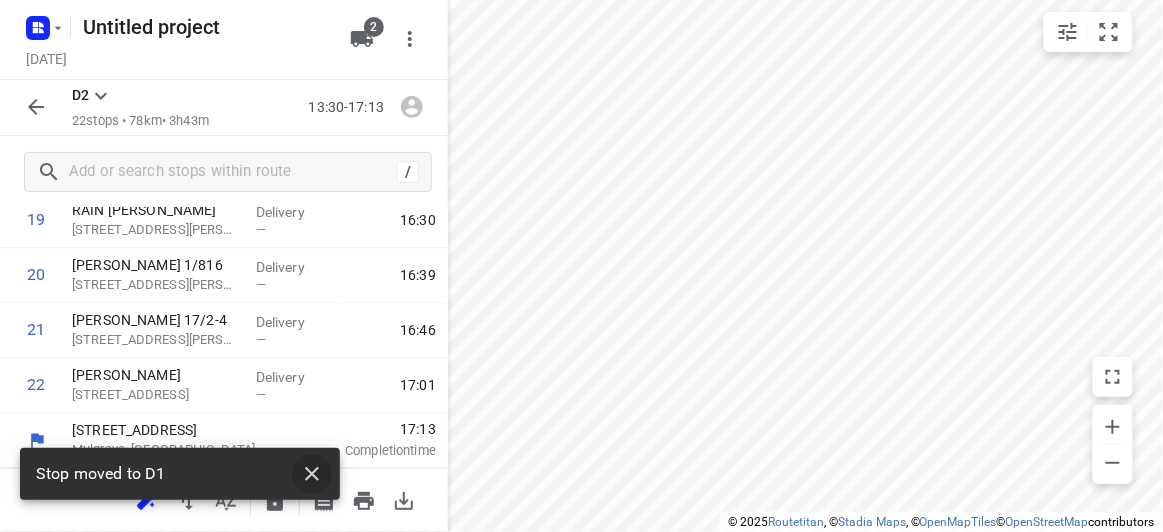 click 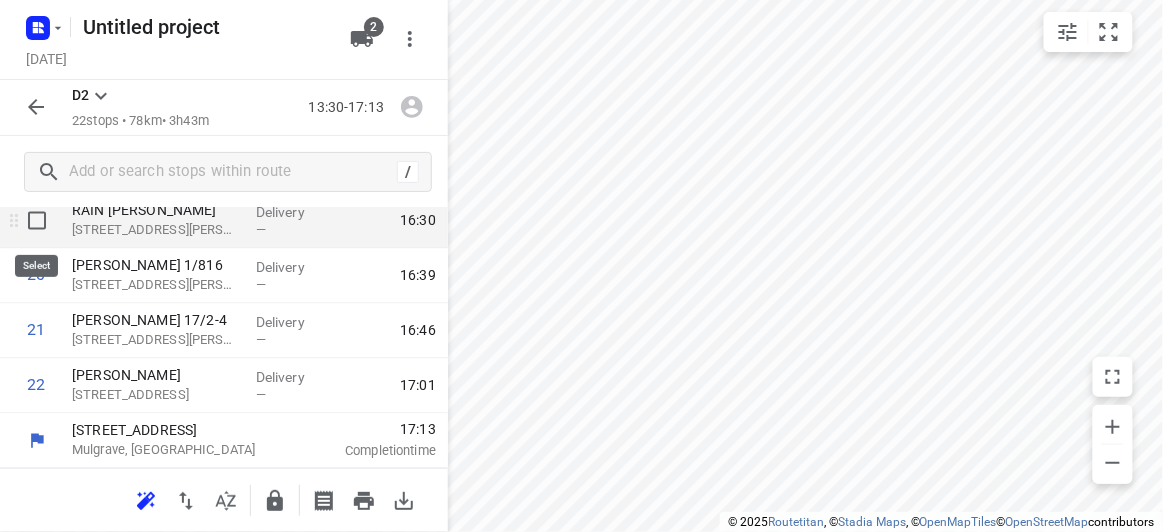 click at bounding box center [37, 221] 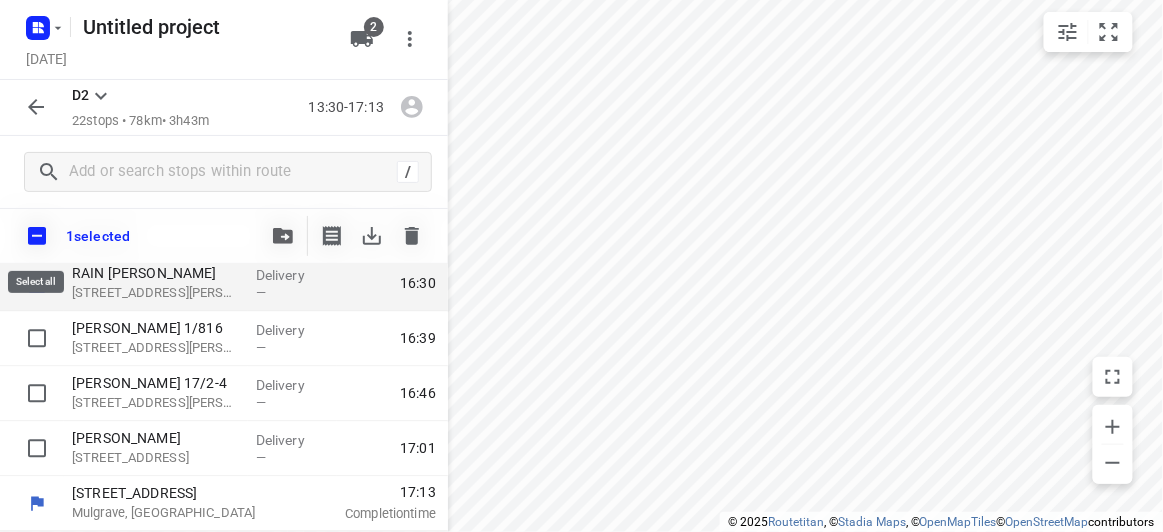 scroll, scrollTop: 1096, scrollLeft: 0, axis: vertical 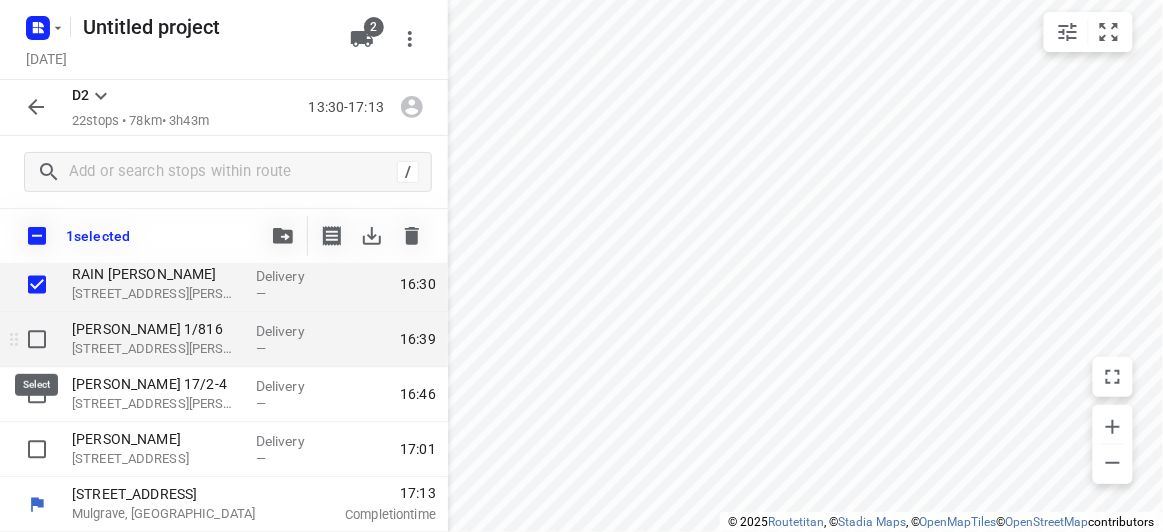 click at bounding box center [37, 340] 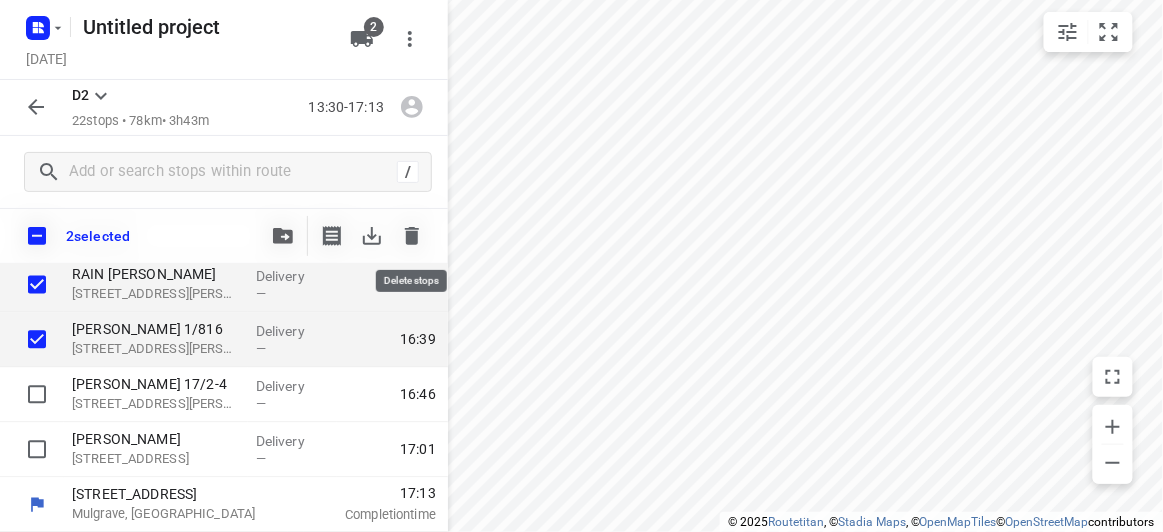 click 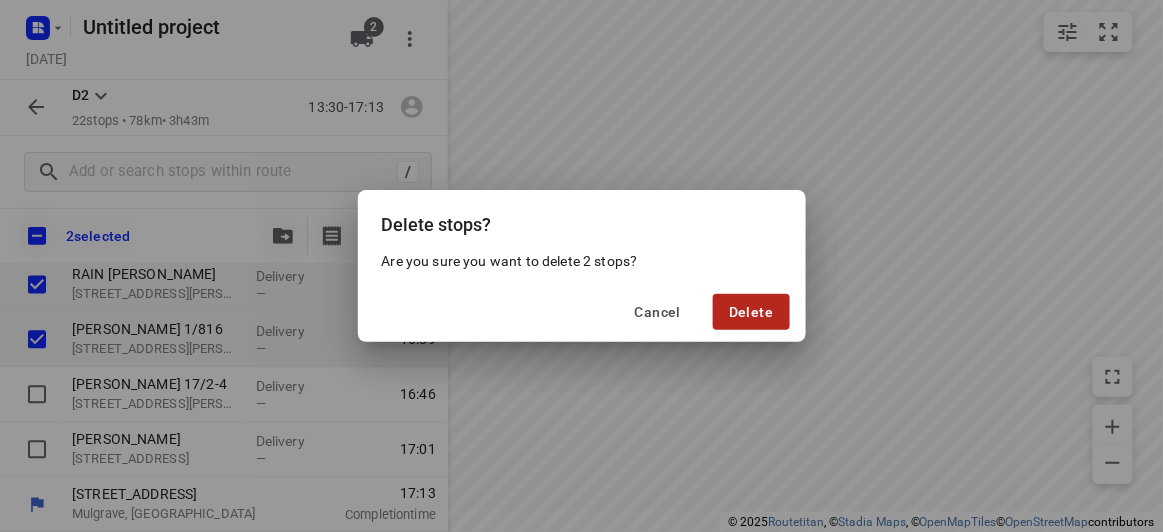 click on "Delete" at bounding box center (751, 312) 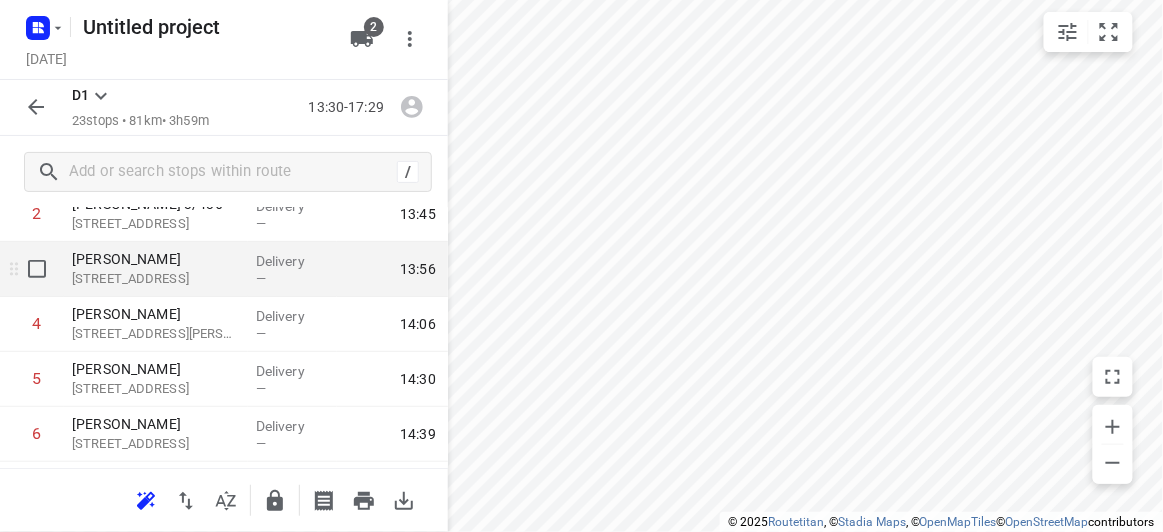 scroll, scrollTop: 0, scrollLeft: 0, axis: both 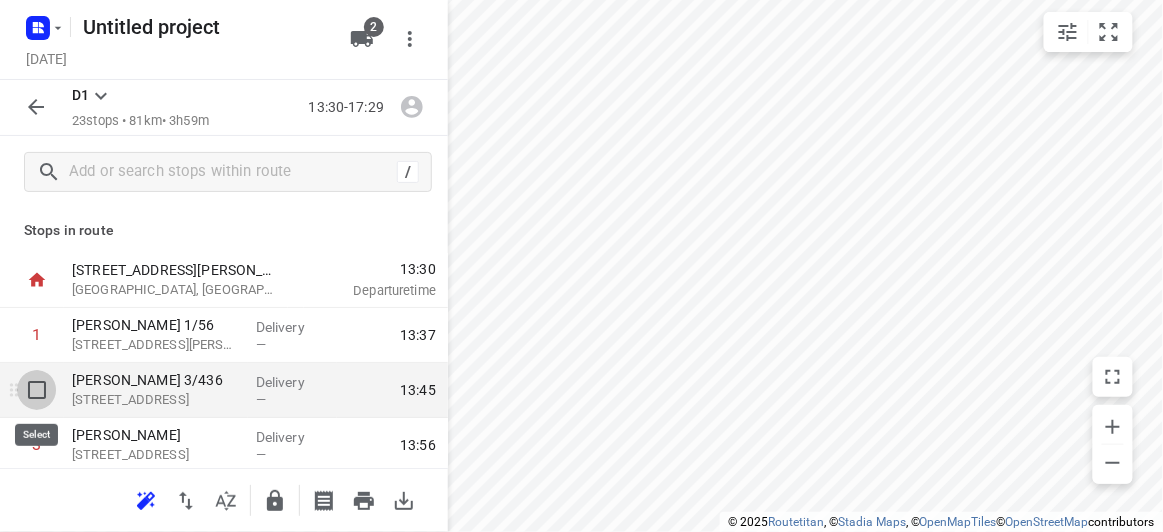 click at bounding box center [37, 390] 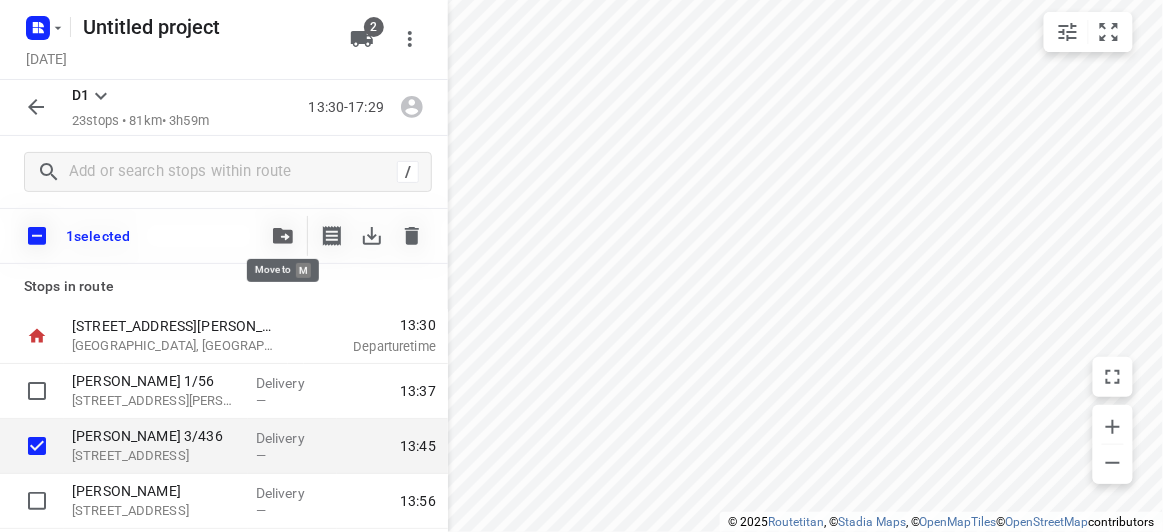 click 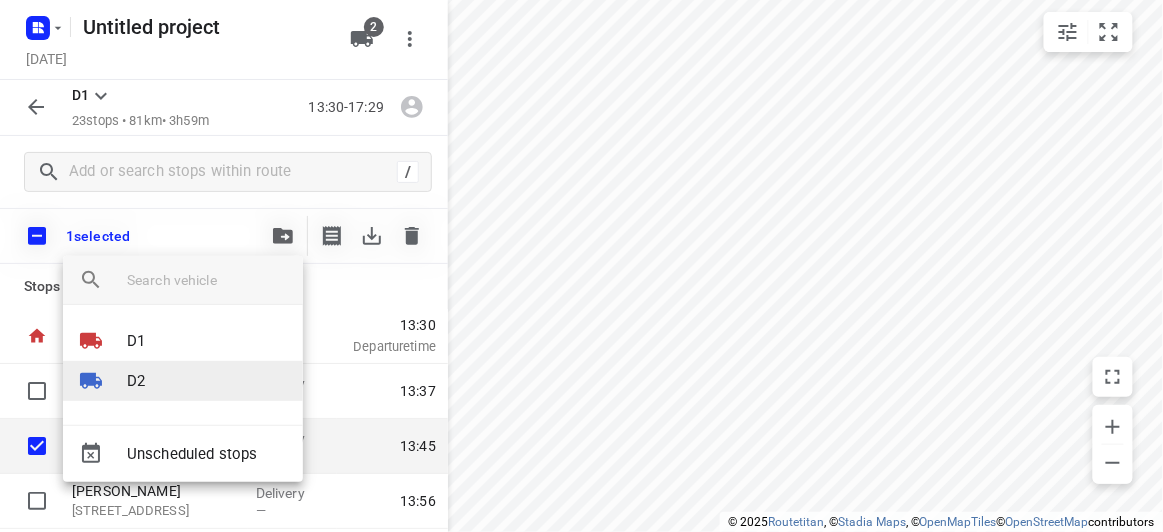 click on "D2" at bounding box center (136, 381) 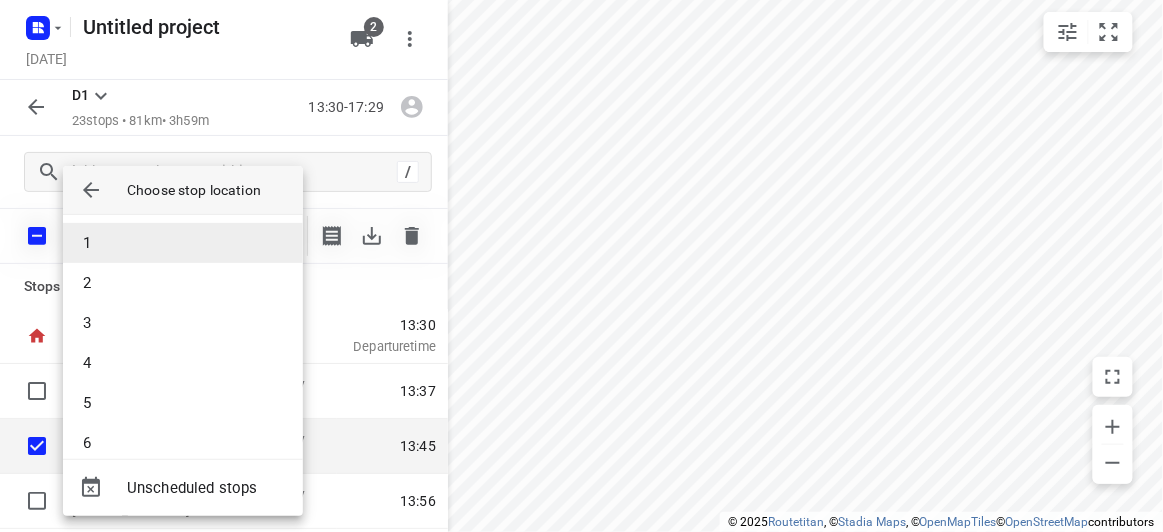 click on "1" at bounding box center [183, 243] 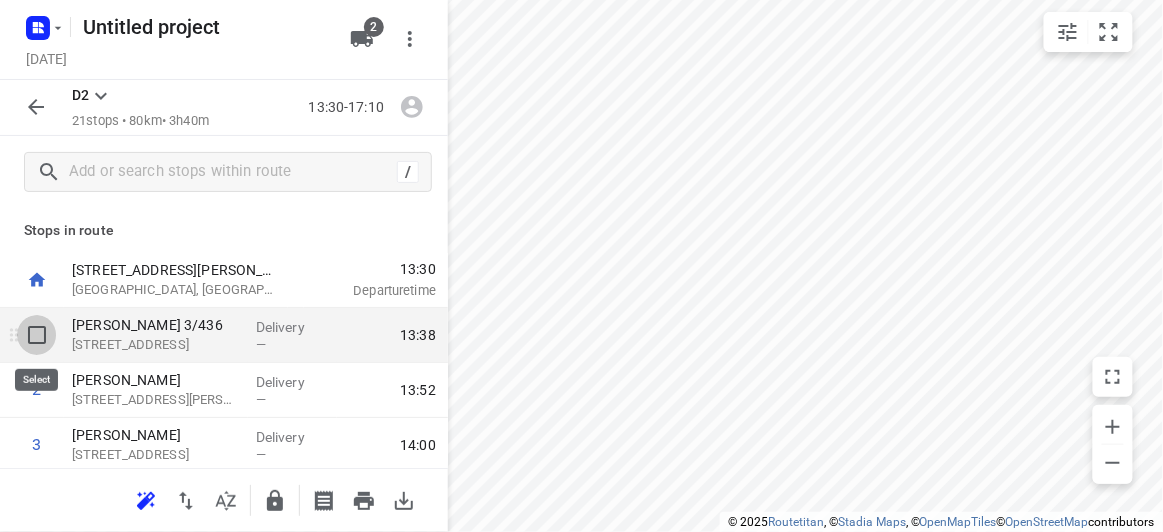 click at bounding box center [37, 335] 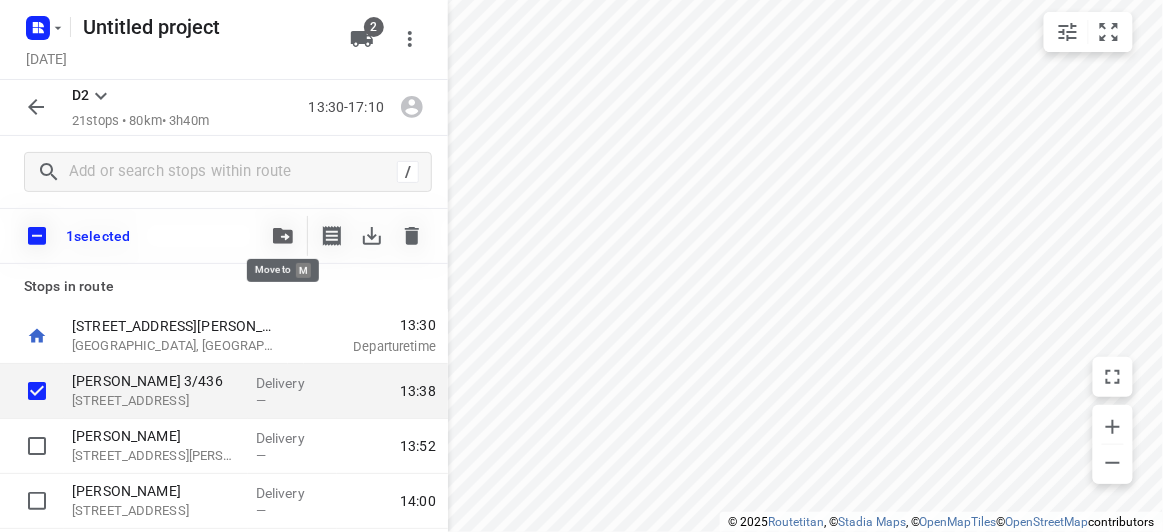 click 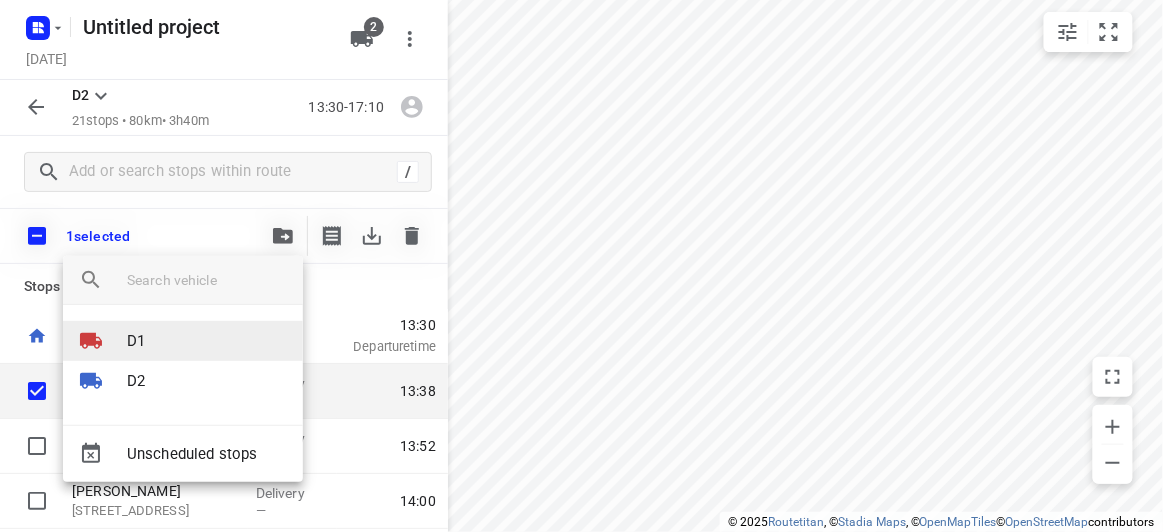 click on "D1" at bounding box center (183, 341) 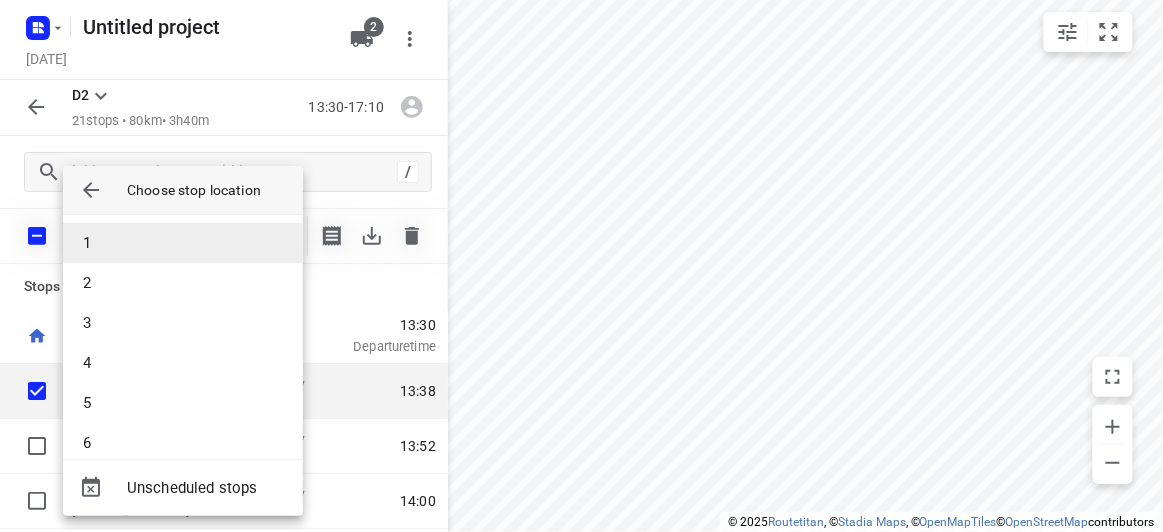 click on "1" at bounding box center (183, 243) 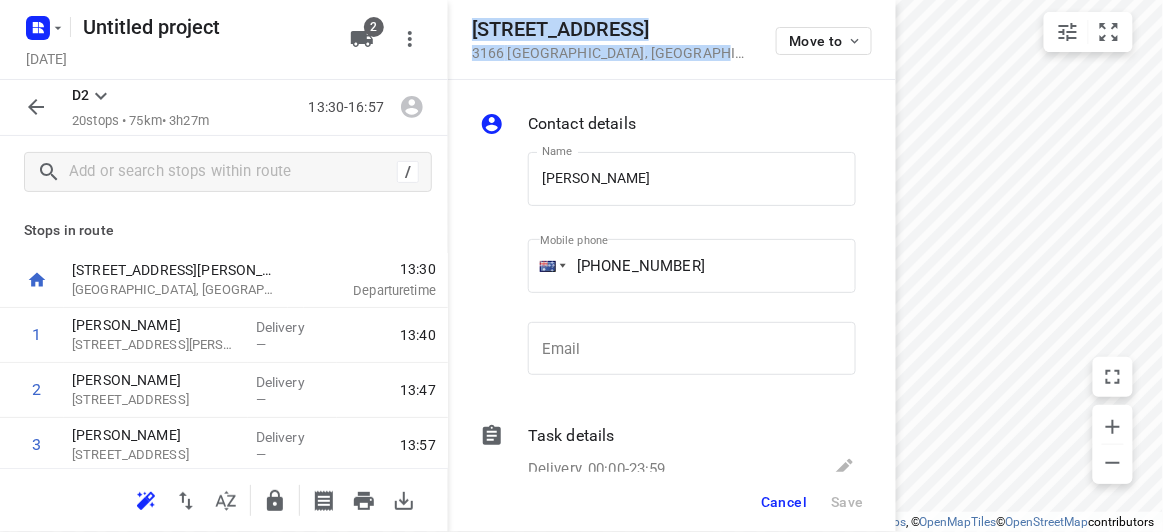 drag, startPoint x: 669, startPoint y: 57, endPoint x: 460, endPoint y: 28, distance: 211.00237 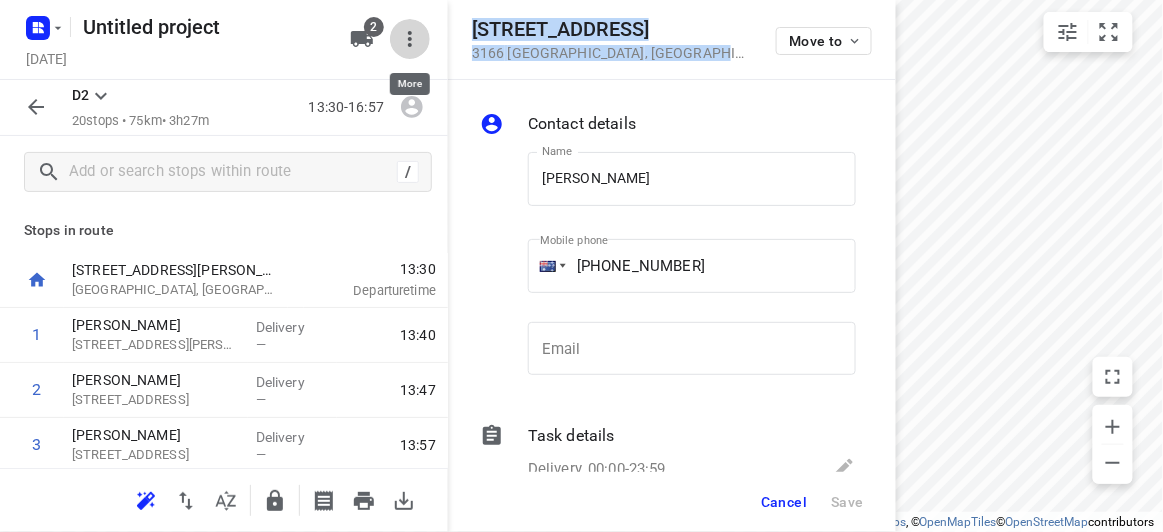 click 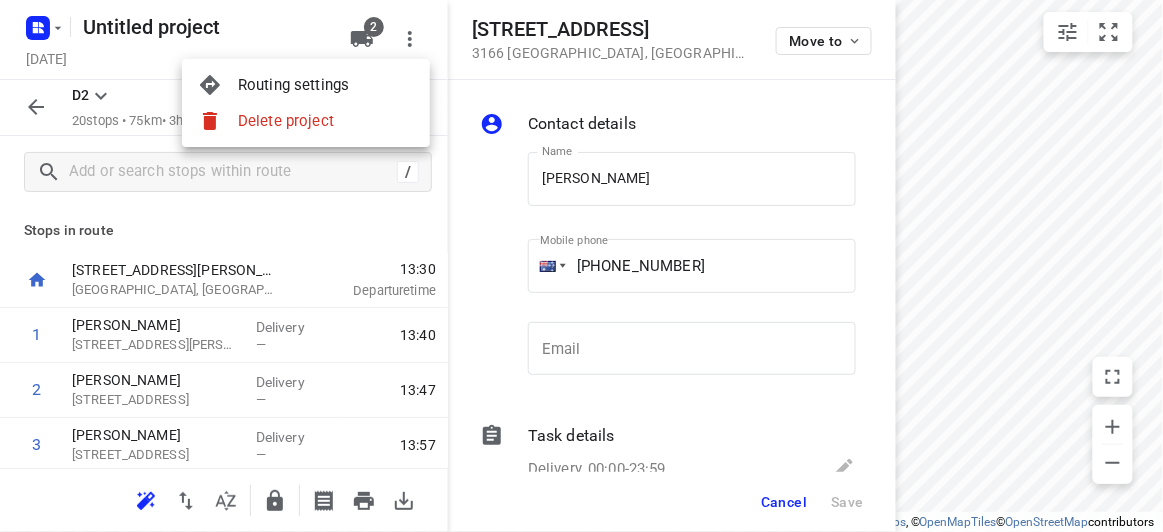 click at bounding box center [581, 266] 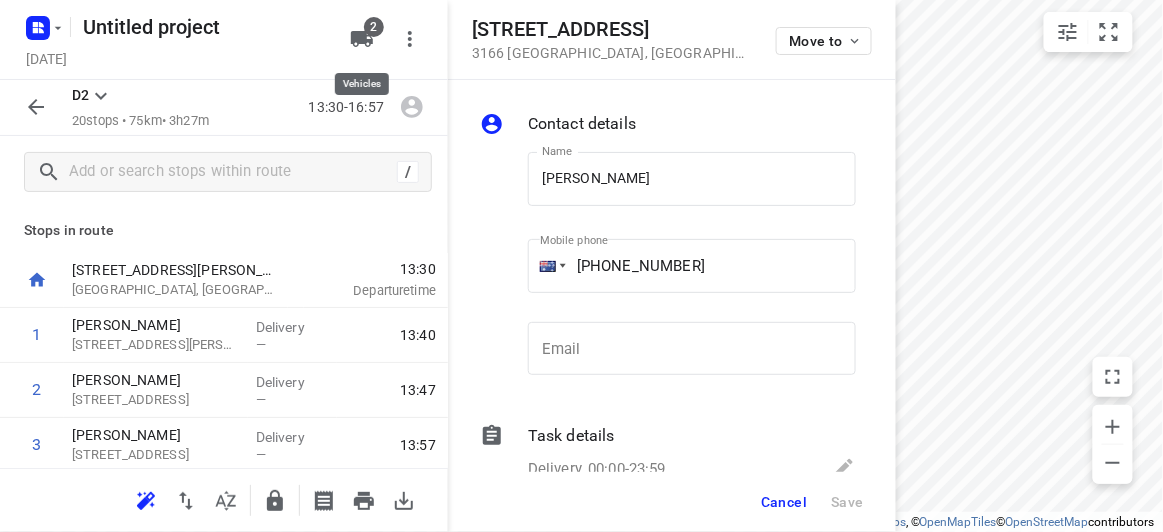 click on "2" at bounding box center (366, 39) 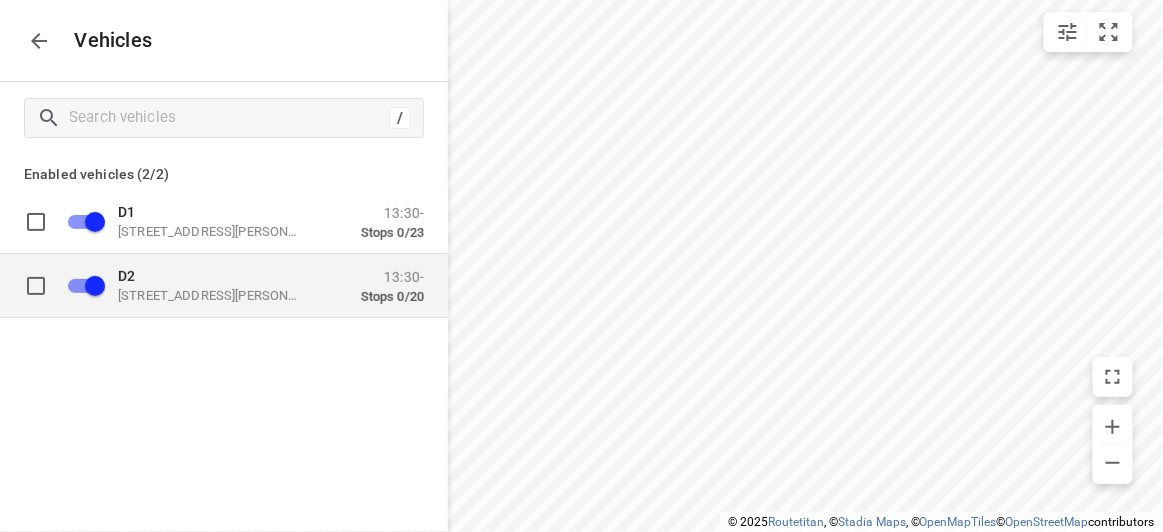 click on "D2 49 John St, Oakleigh VIC 3166, Australia 13:30- Stops 0/20" at bounding box center (240, 285) 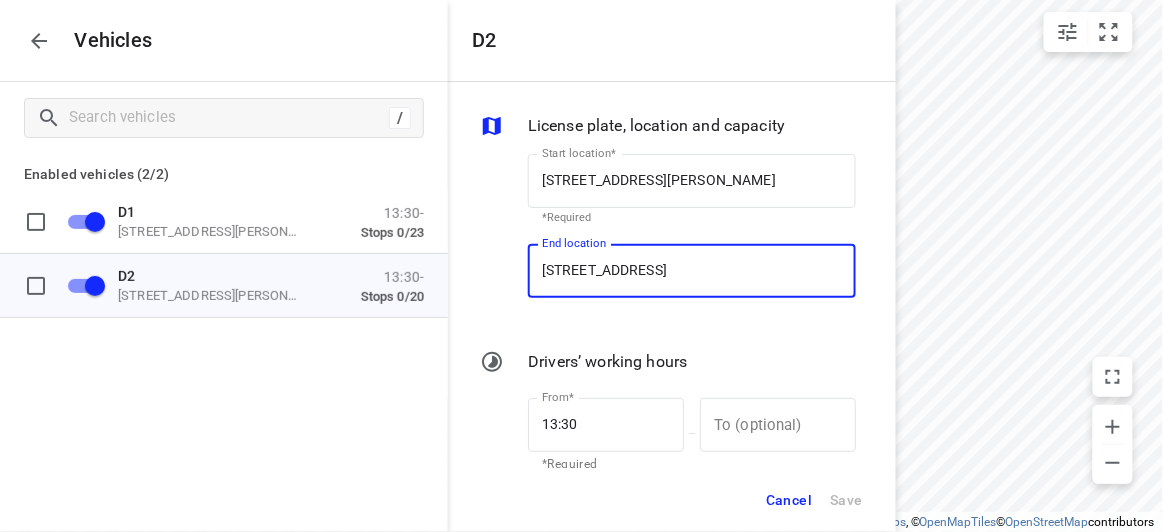 click on "5 Cinder Ct, Mulgrave VIC 3170, Australia" at bounding box center (692, 271) 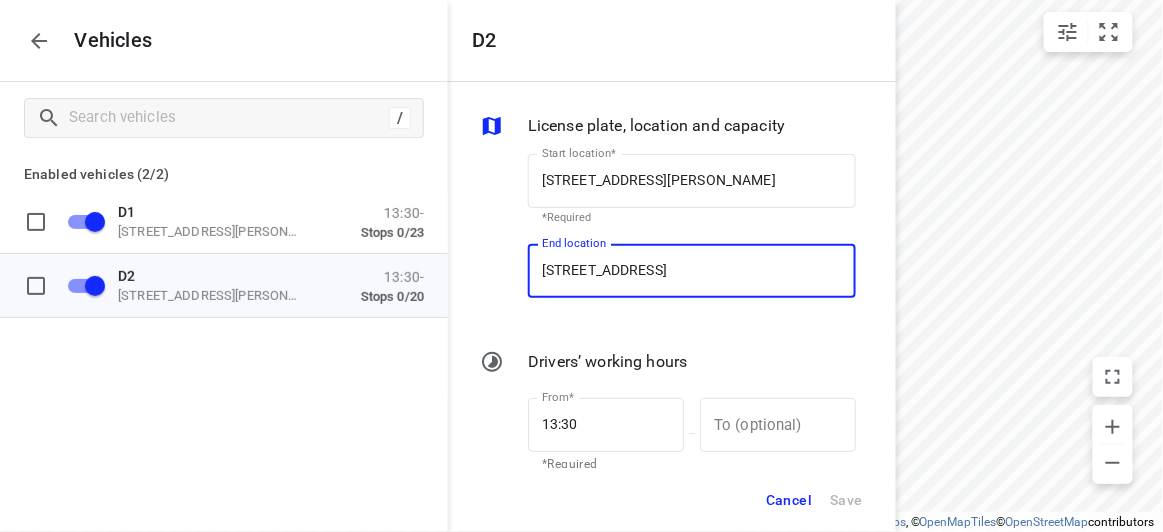 click on "5 Cinder Ct, Mulgrave VIC 3170, Australia" at bounding box center [692, 271] 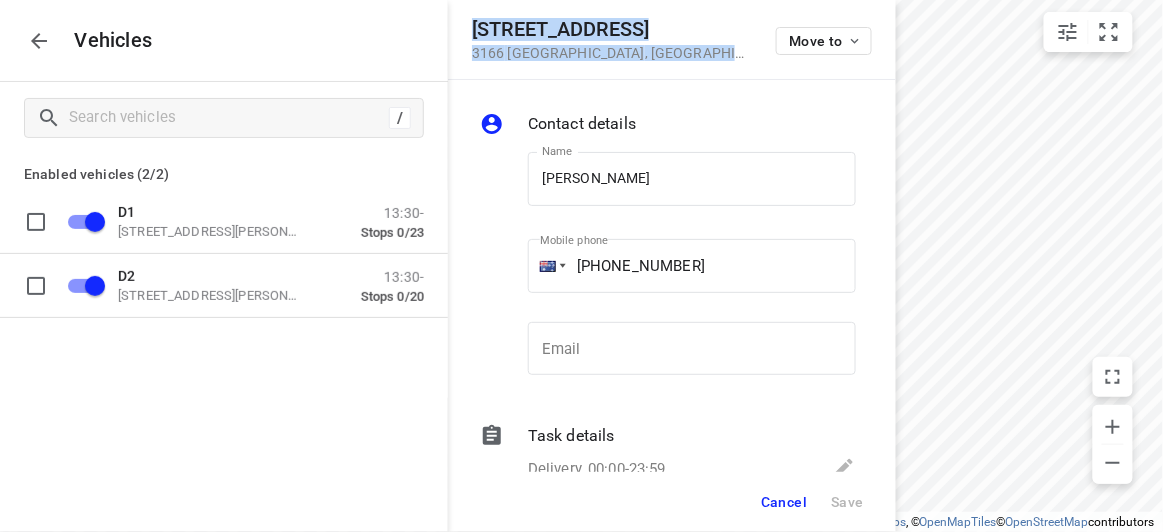 drag, startPoint x: 693, startPoint y: 98, endPoint x: 465, endPoint y: 30, distance: 237.92436 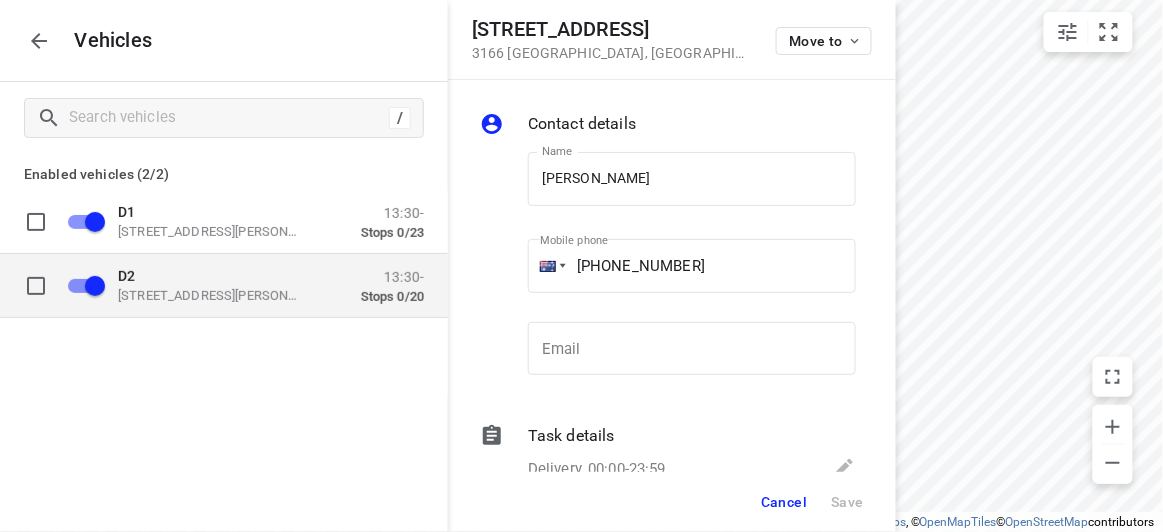click on "D2" at bounding box center [218, 275] 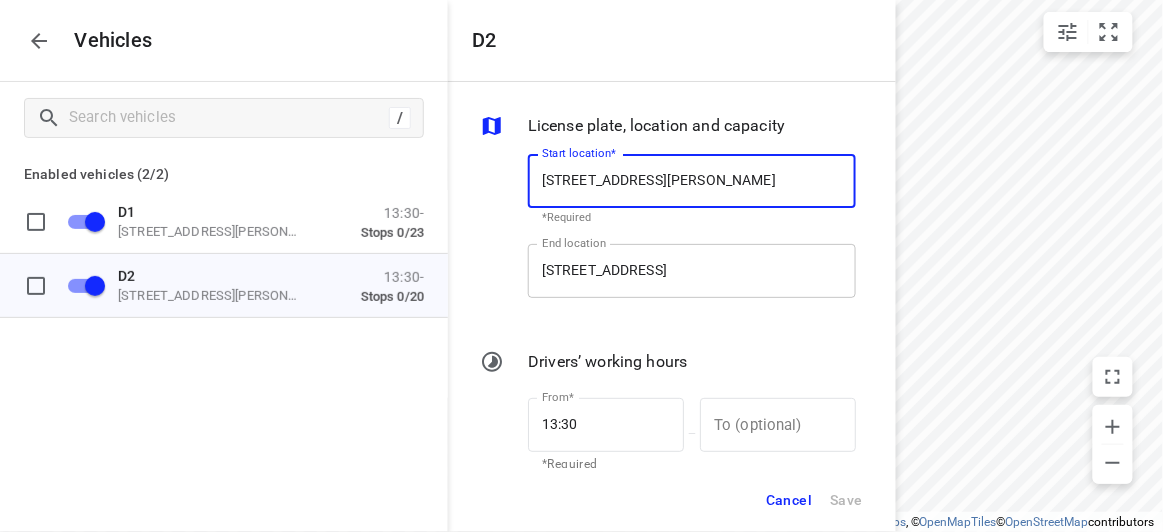 click on "5 Cinder Ct, Mulgrave VIC 3170, Australia" at bounding box center (692, 271) 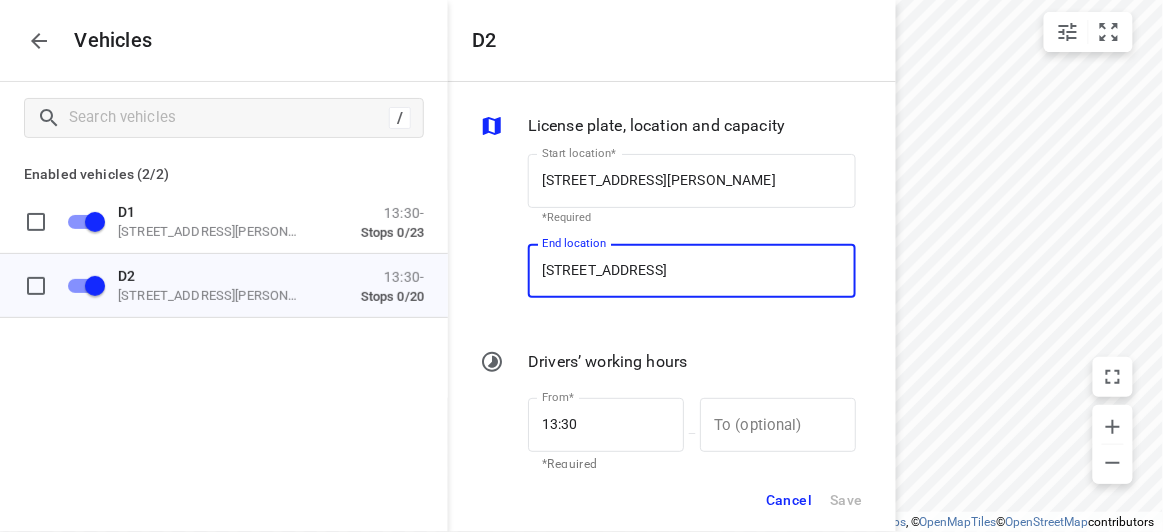 paste on "62 Kings Court 3166 Oakleigh East" 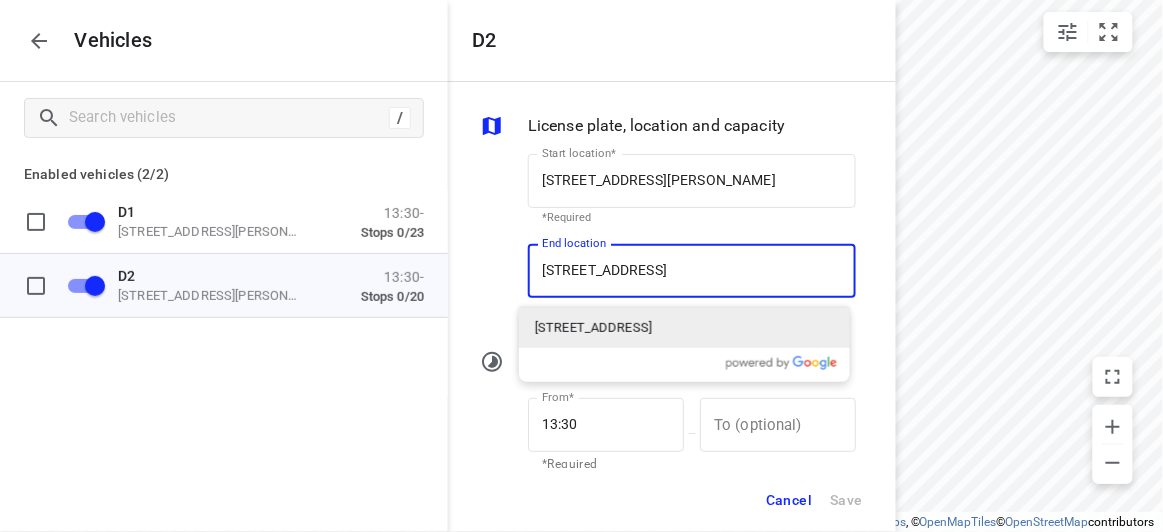 click on "62 Kings Court, Oakleigh East VIC 3166, Australia" at bounding box center (593, 328) 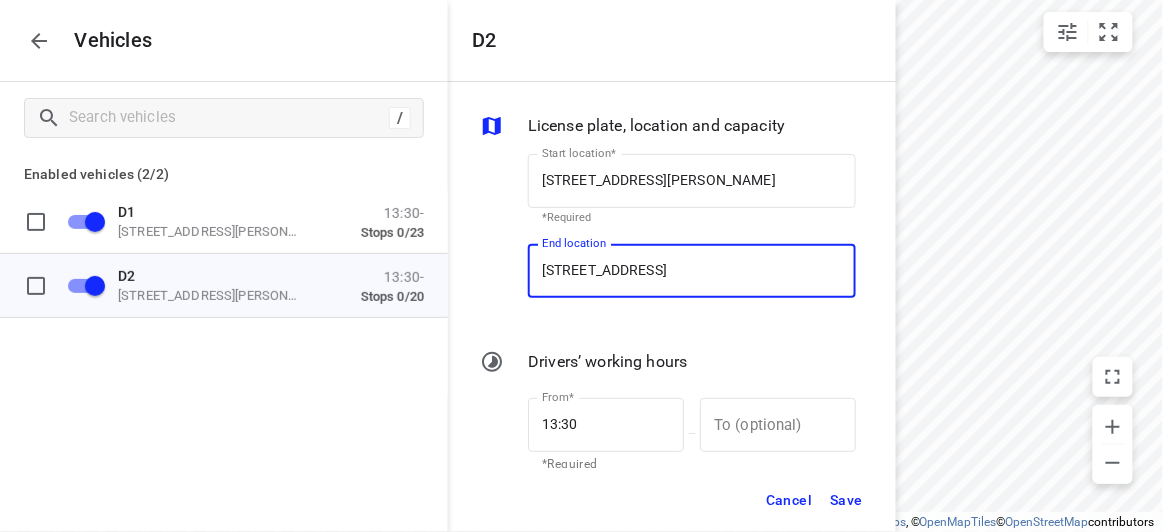 type on "62 Kings Ct, Oakleigh East VIC 3166, Australia" 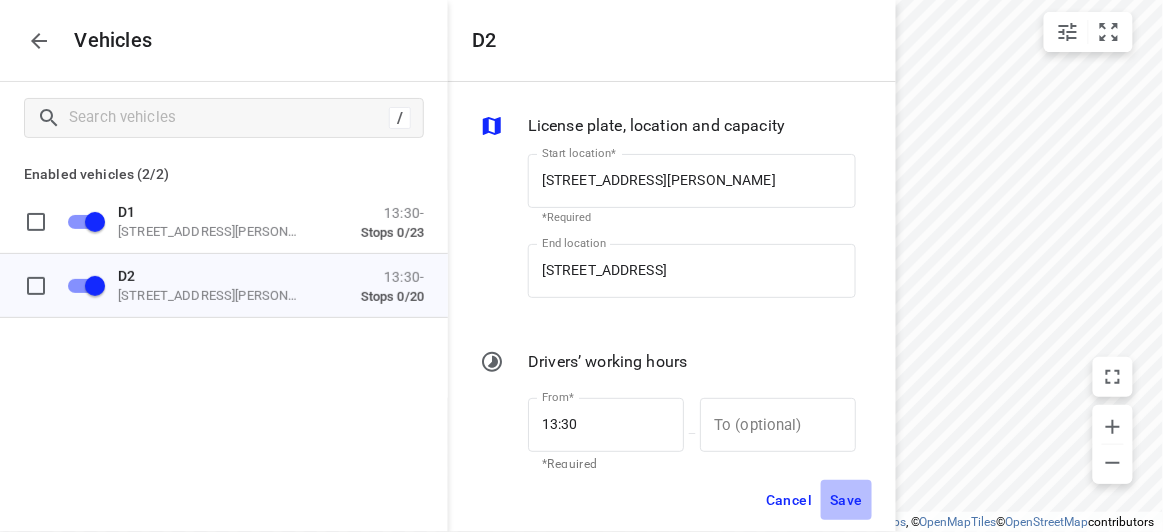 click on "Save" at bounding box center (846, 500) 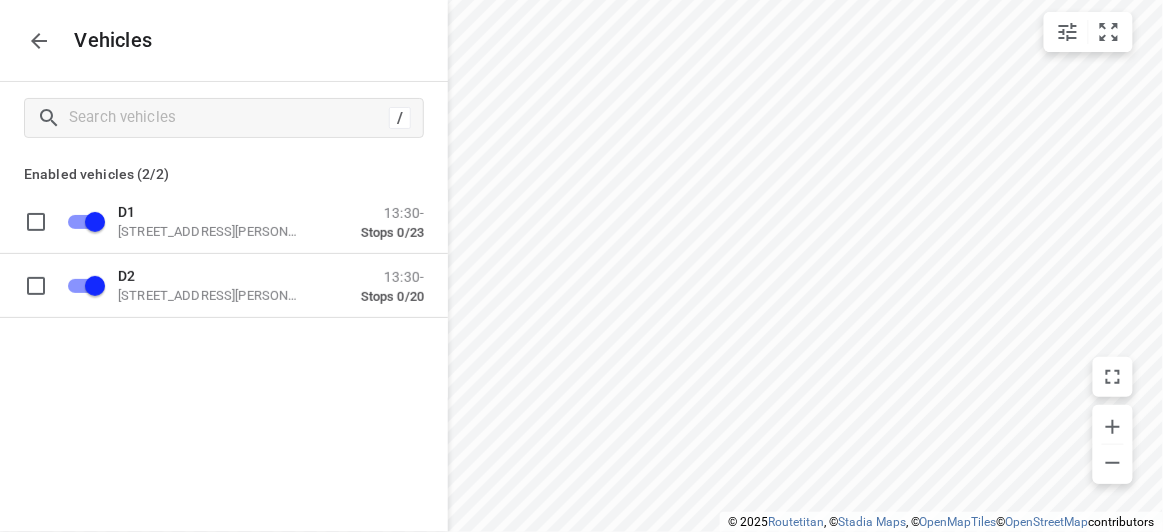 click on "Vehicles" at bounding box center (224, 40) 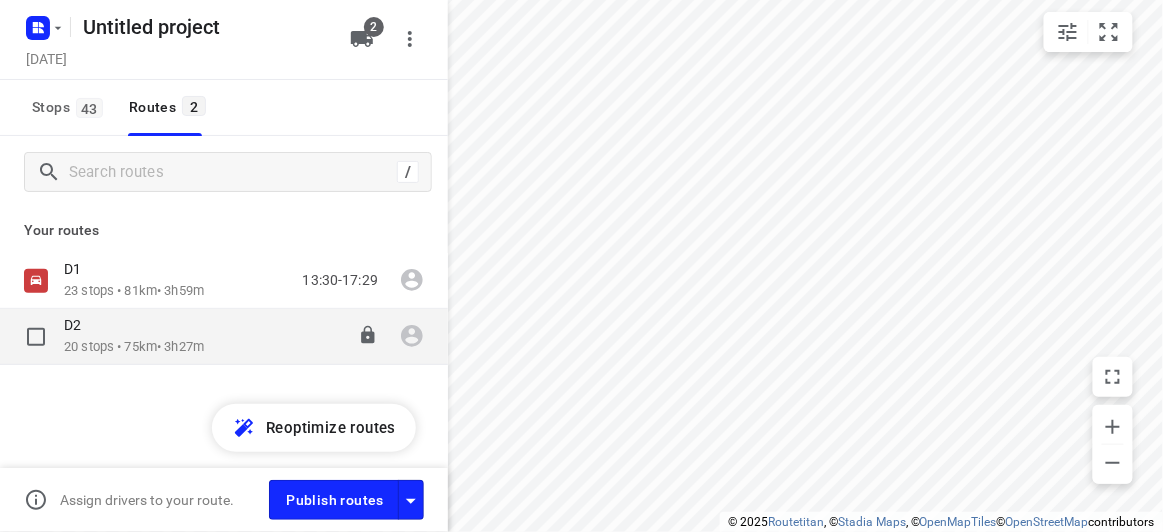 click on "20   stops •   75km  •   3h27m" at bounding box center (134, 347) 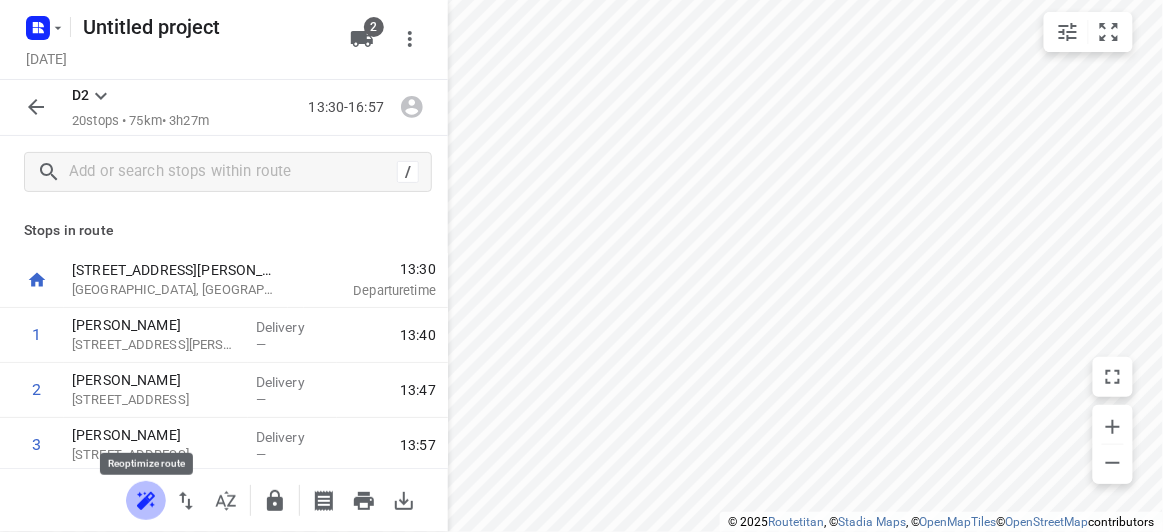 click at bounding box center (146, 501) 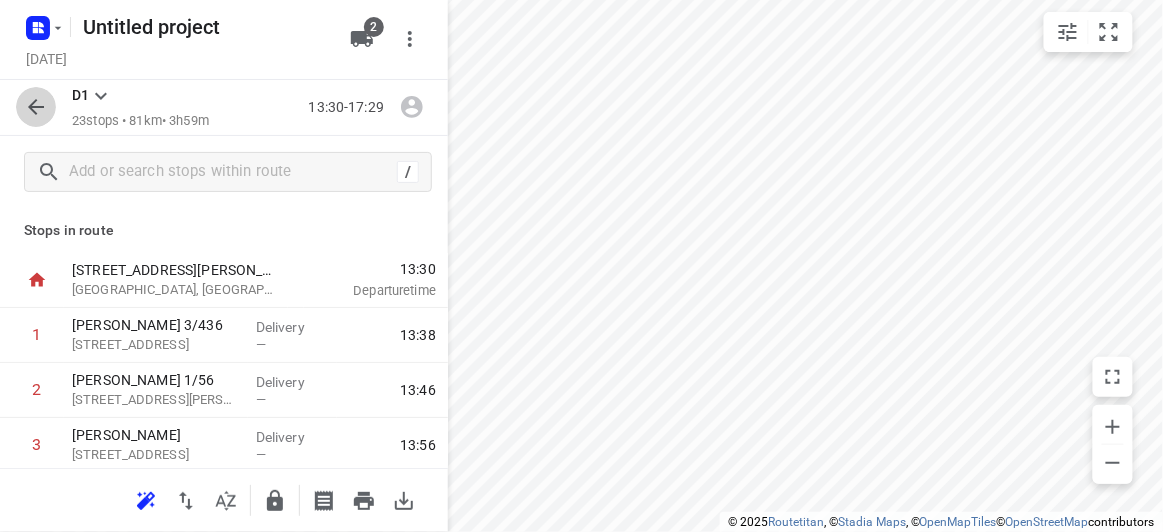click 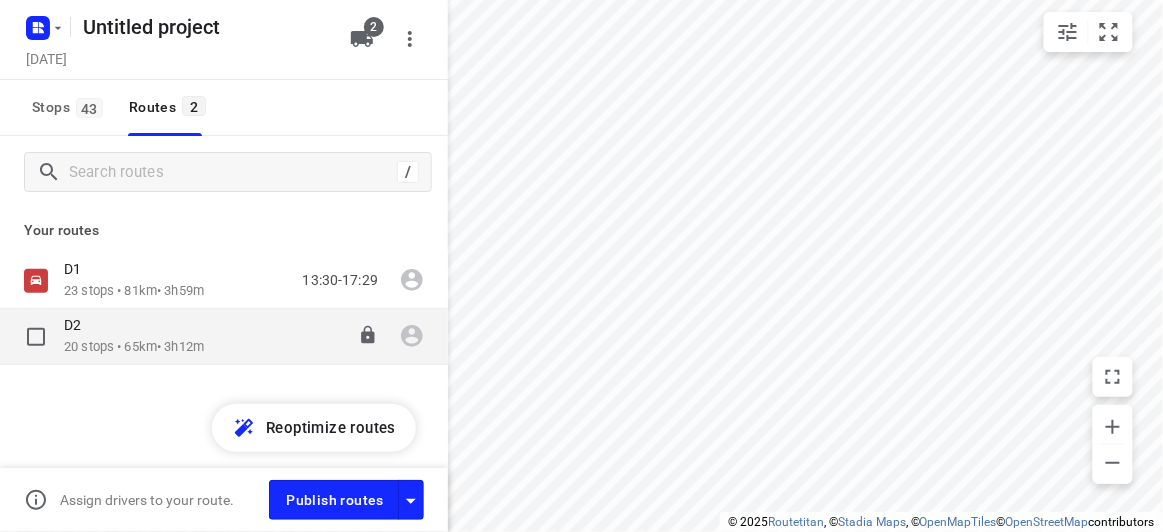 click on "20   stops •   65km  •   3h12m" at bounding box center [134, 347] 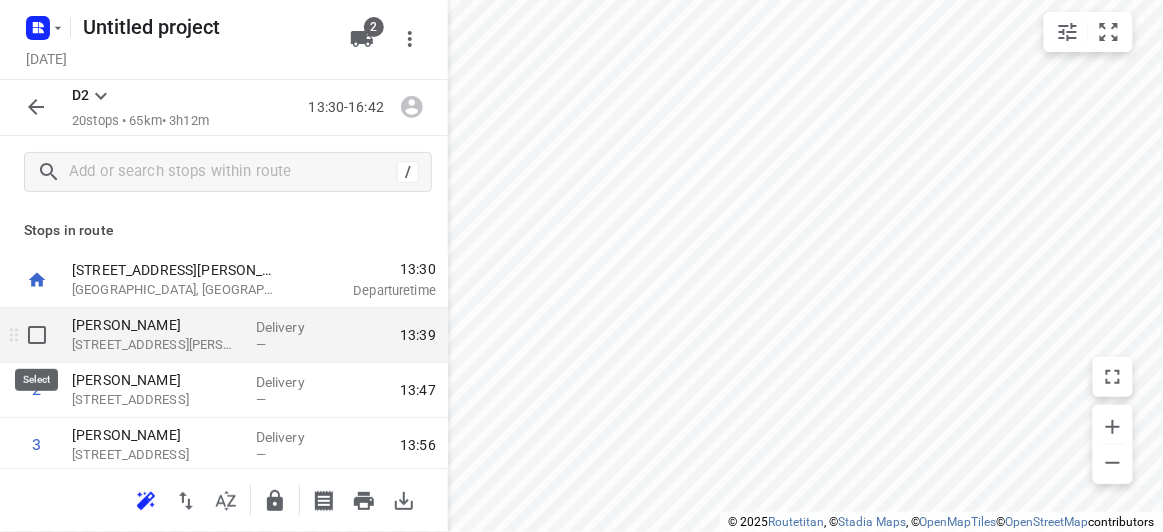 click at bounding box center (37, 335) 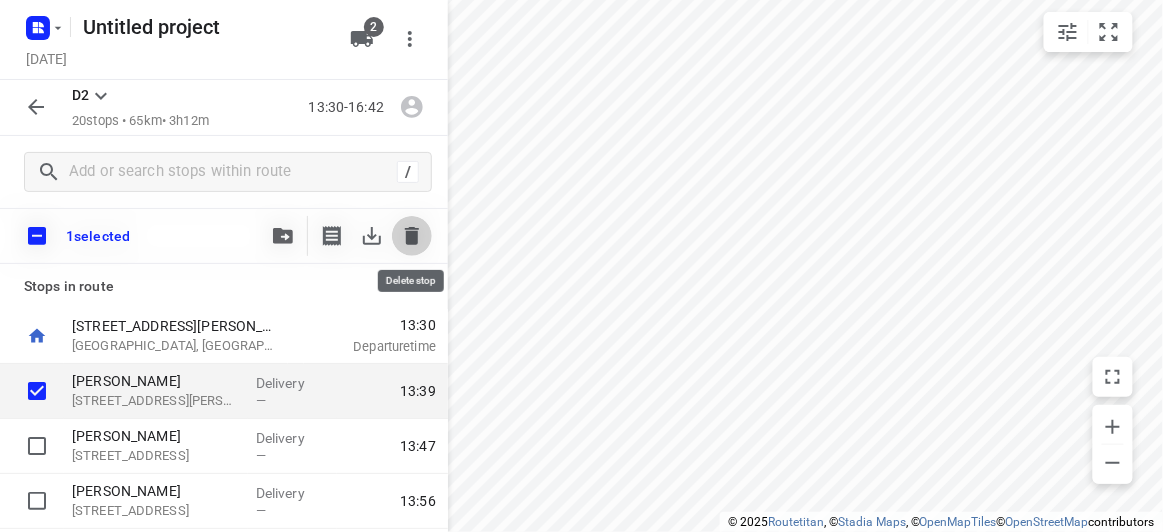 click at bounding box center (412, 236) 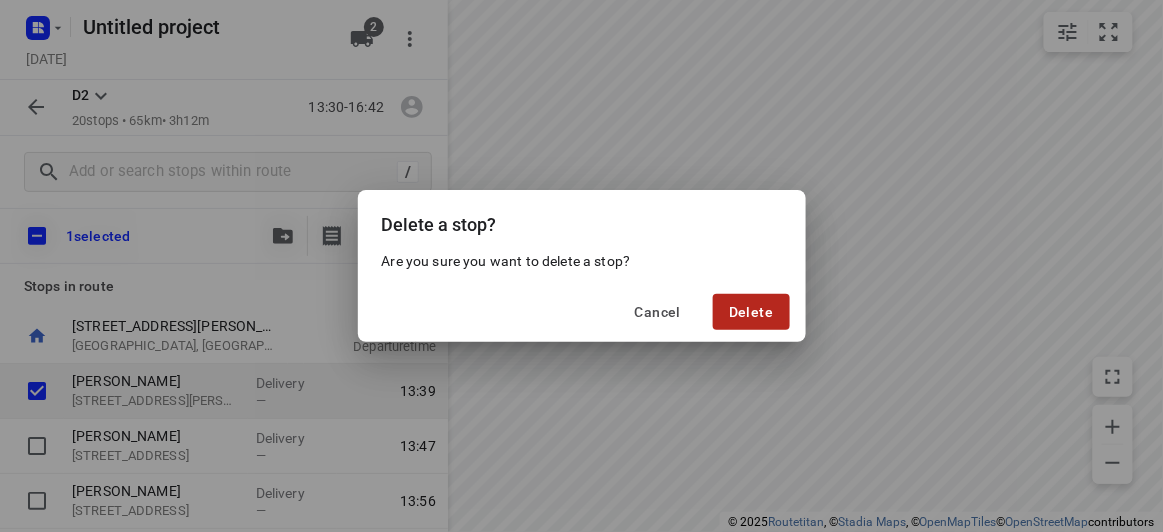 click on "Delete" at bounding box center (751, 312) 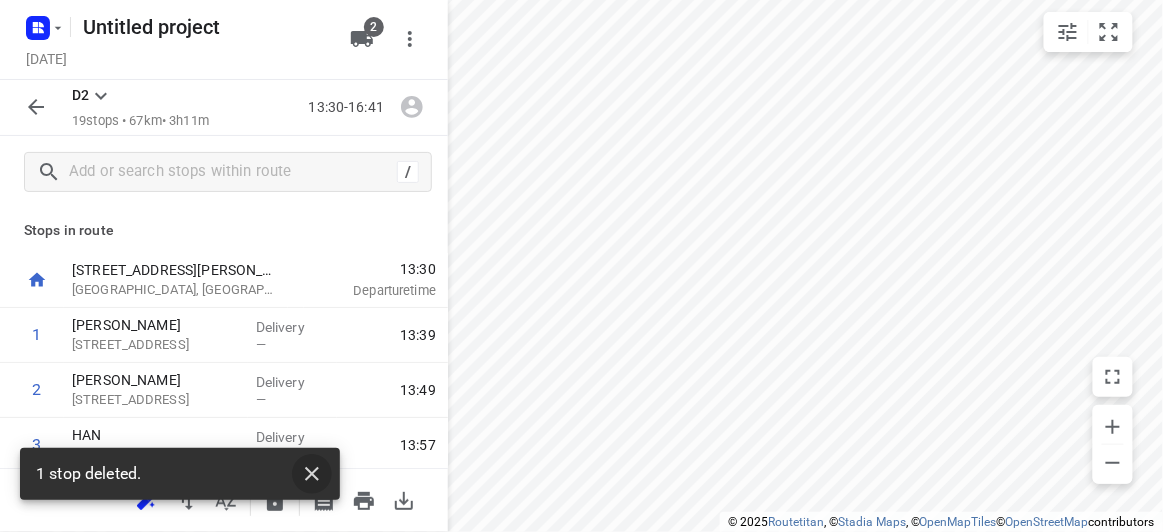 click 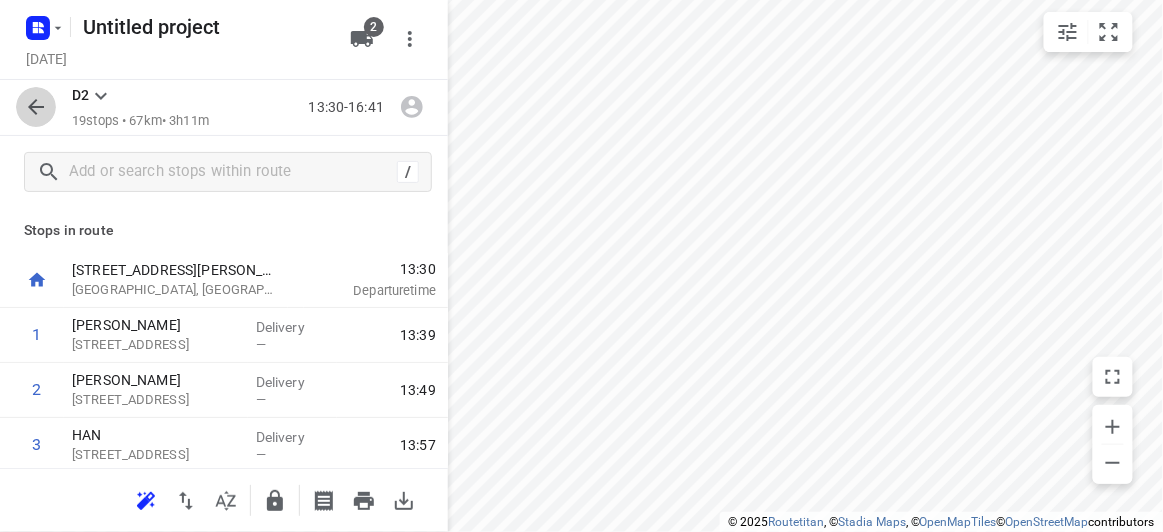 click 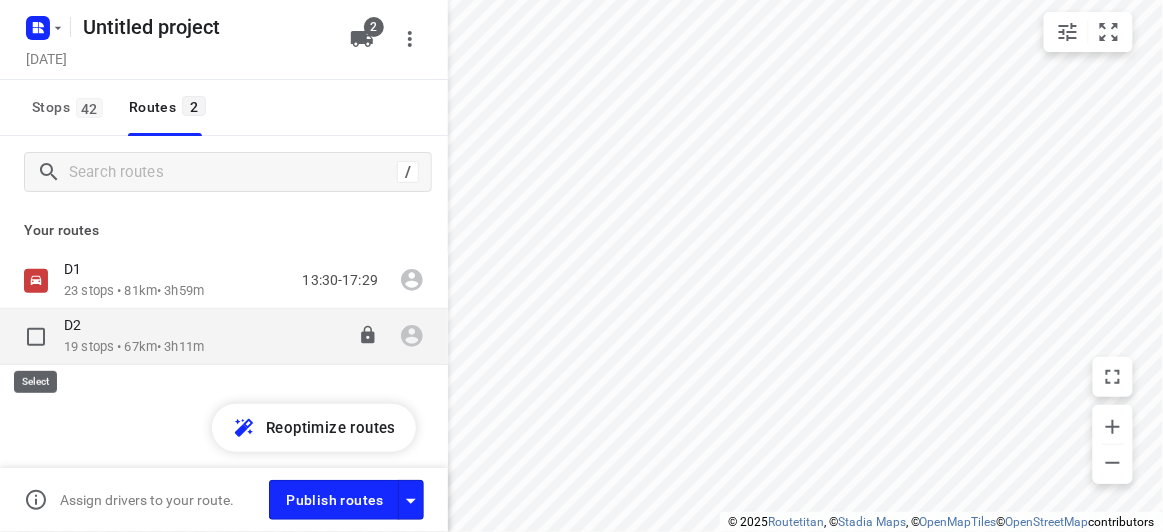 click at bounding box center [36, 337] 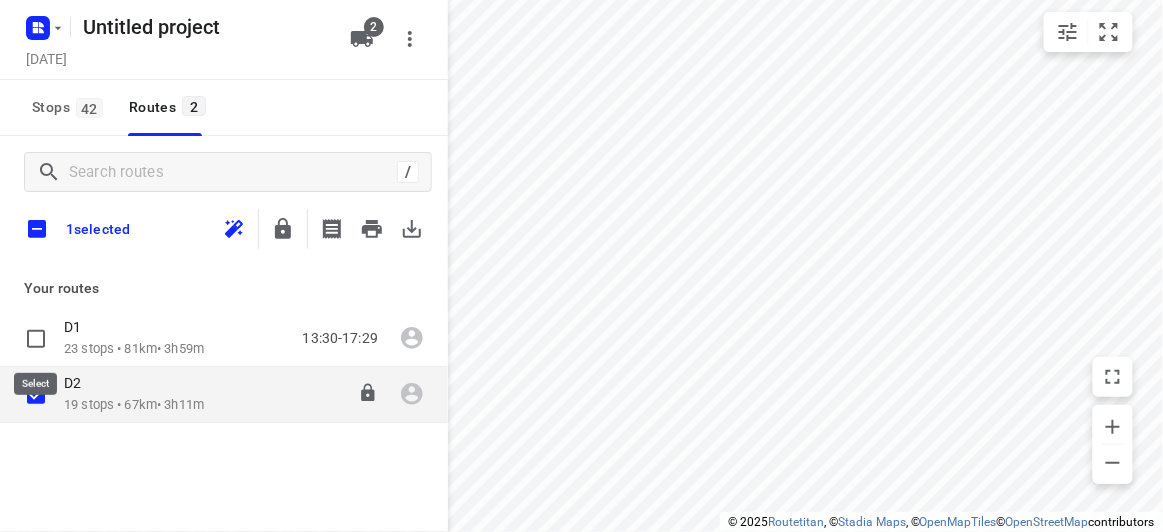 checkbox on "true" 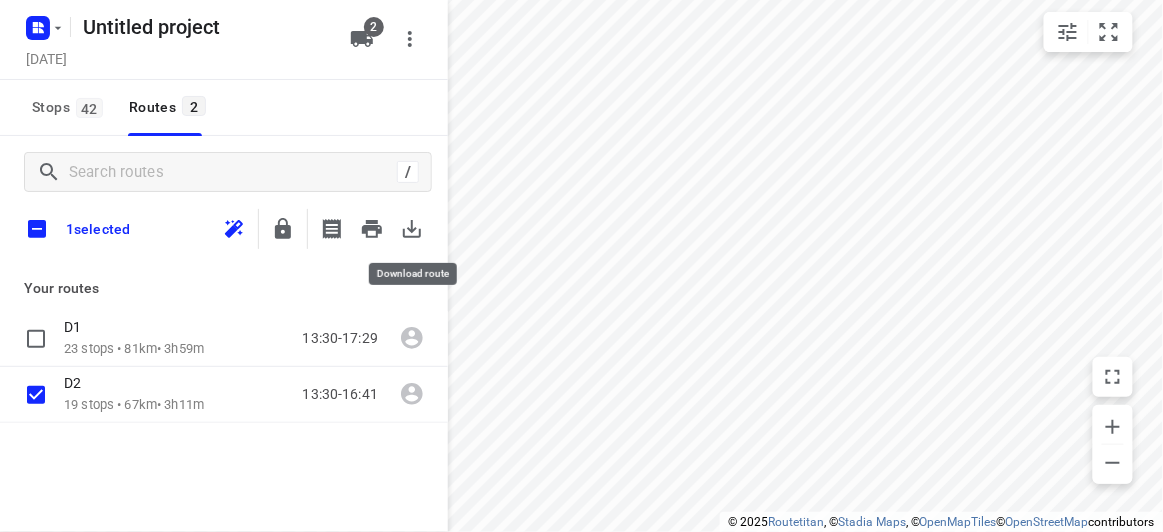 click 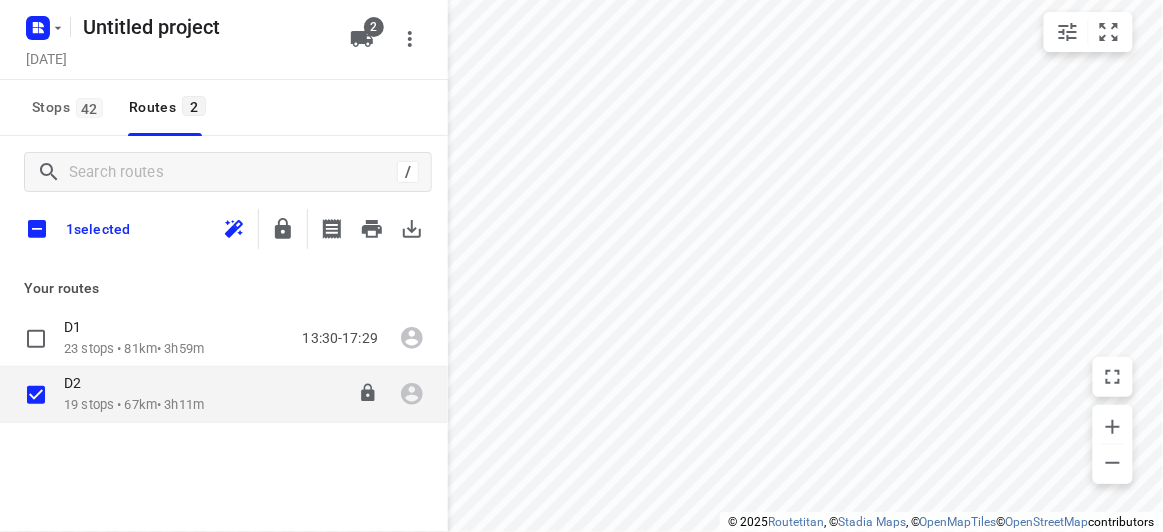 click on "19   stops •   67km  •   3h11m" at bounding box center [134, 405] 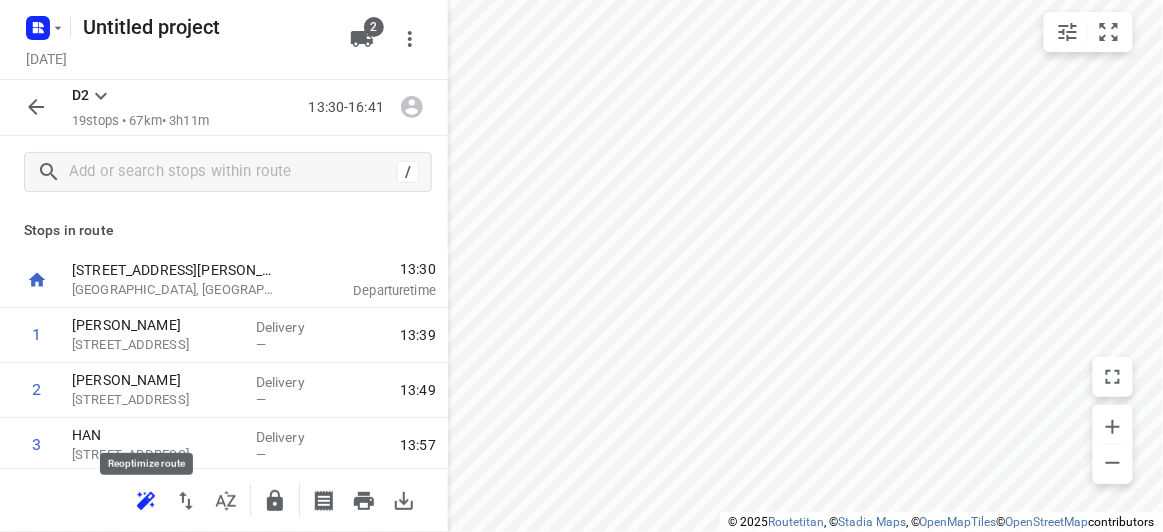 click 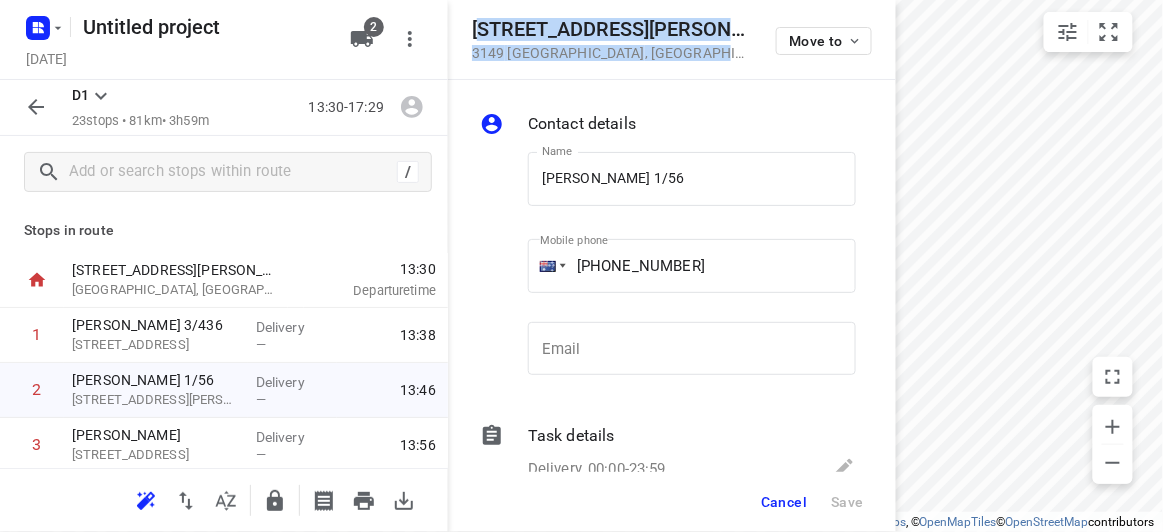 drag, startPoint x: 684, startPoint y: 52, endPoint x: 479, endPoint y: 22, distance: 207.18349 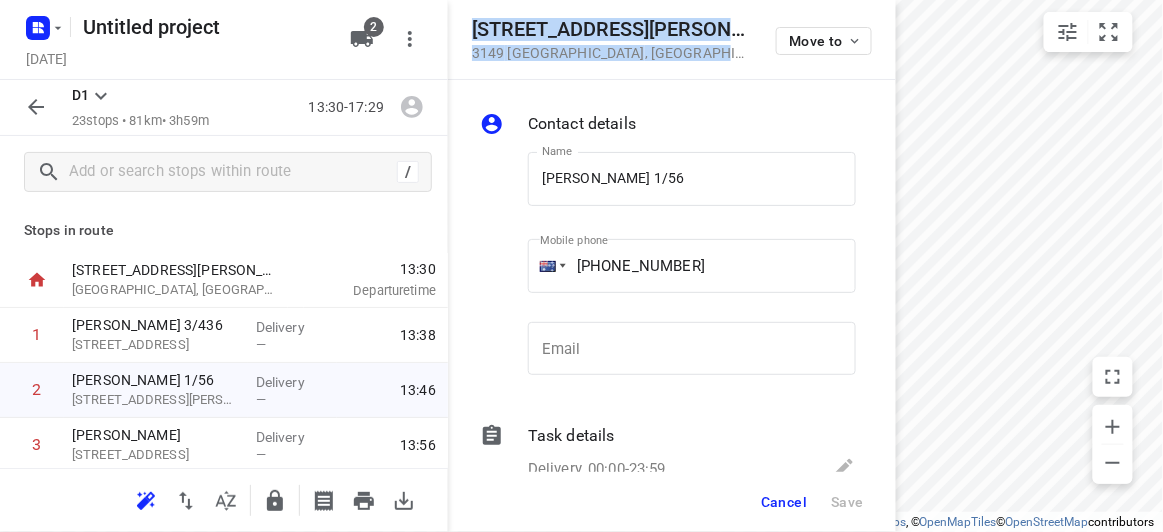 drag, startPoint x: 667, startPoint y: 56, endPoint x: 473, endPoint y: 34, distance: 195.24344 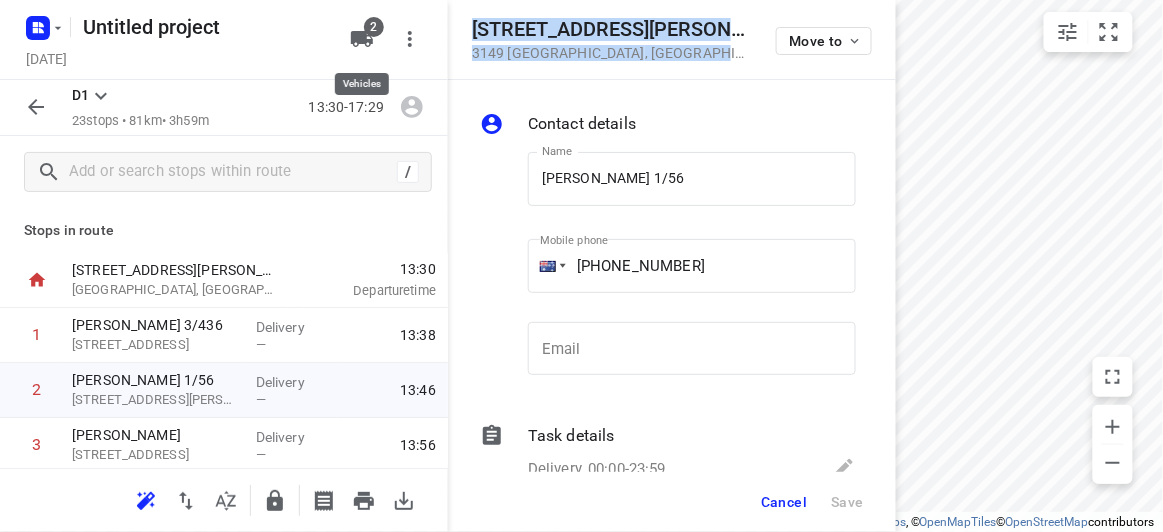 click 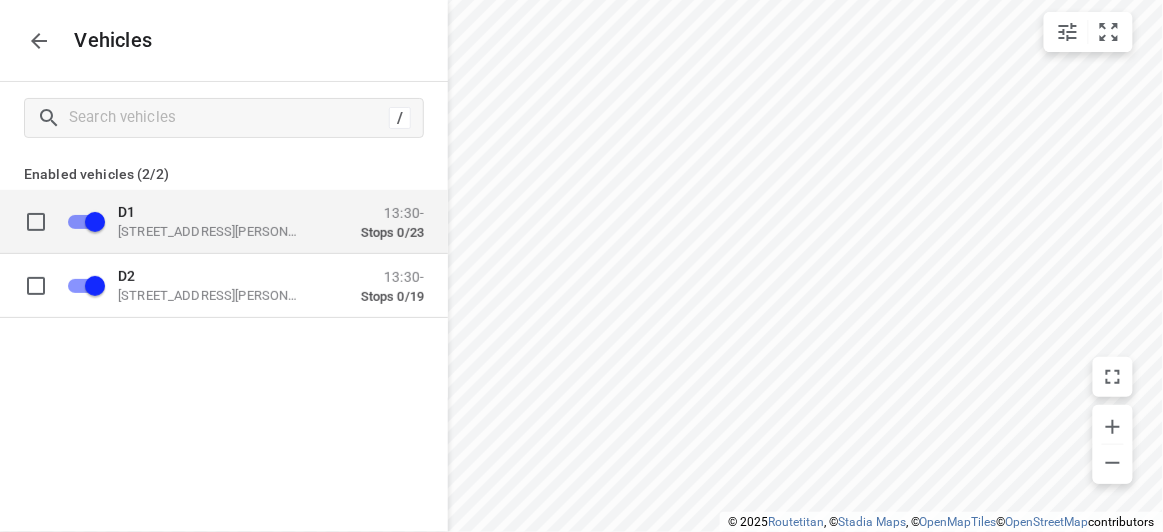 click on "D1" at bounding box center [218, 211] 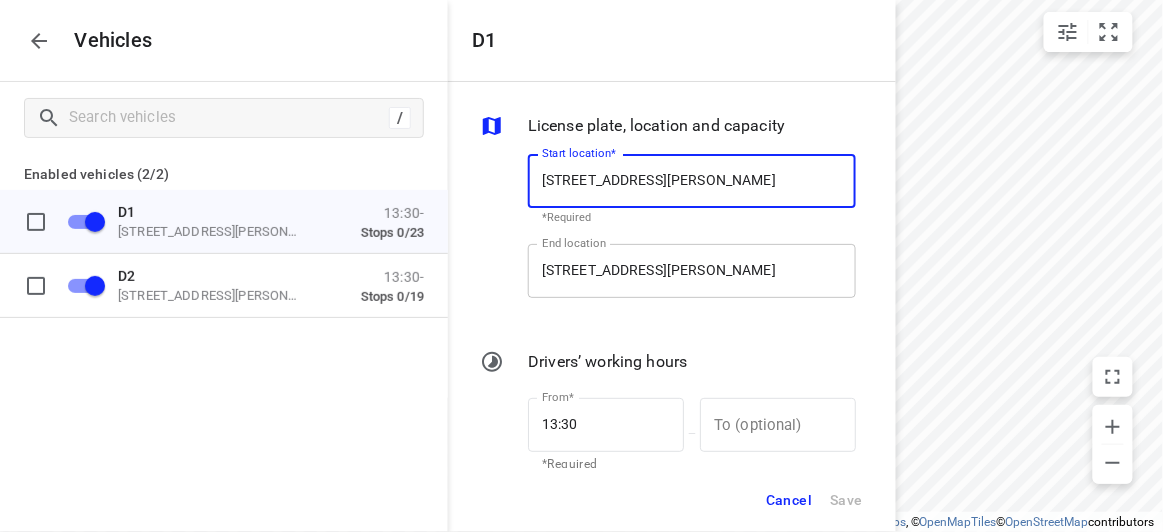 click on "49 John St, Oakleigh VIC 3166, Australia" at bounding box center [692, 271] 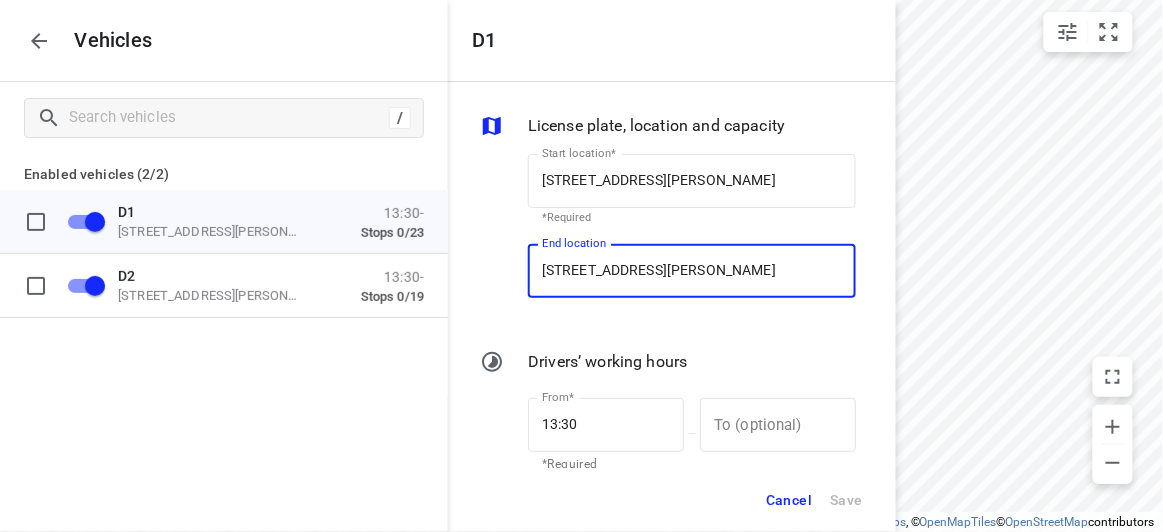 paste on "56 Albert Street 3149 Mount Waverley" 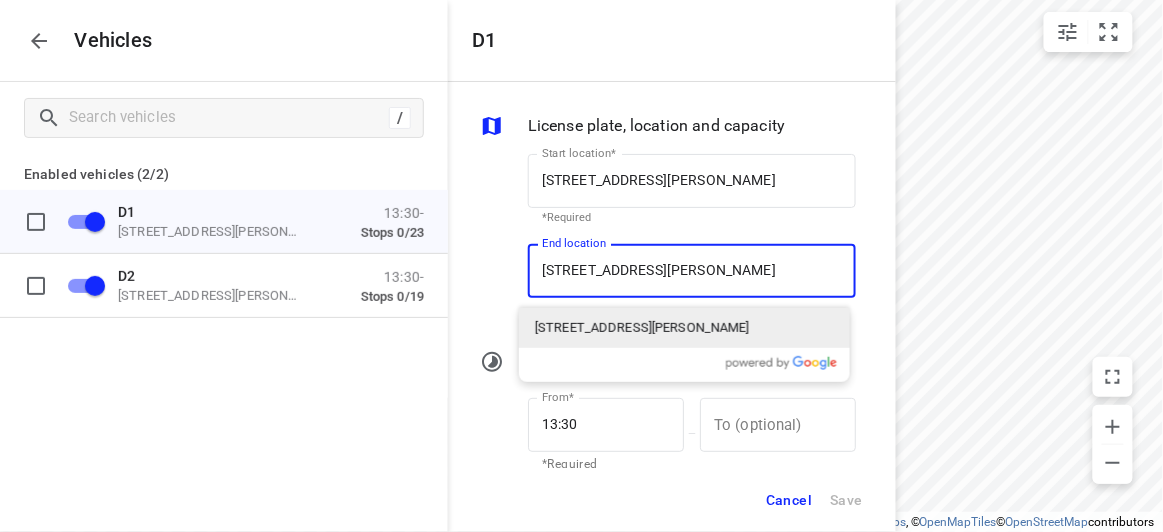 click on "56 Albert Street, Mount Waverley VIC 3149, Australia" at bounding box center [642, 328] 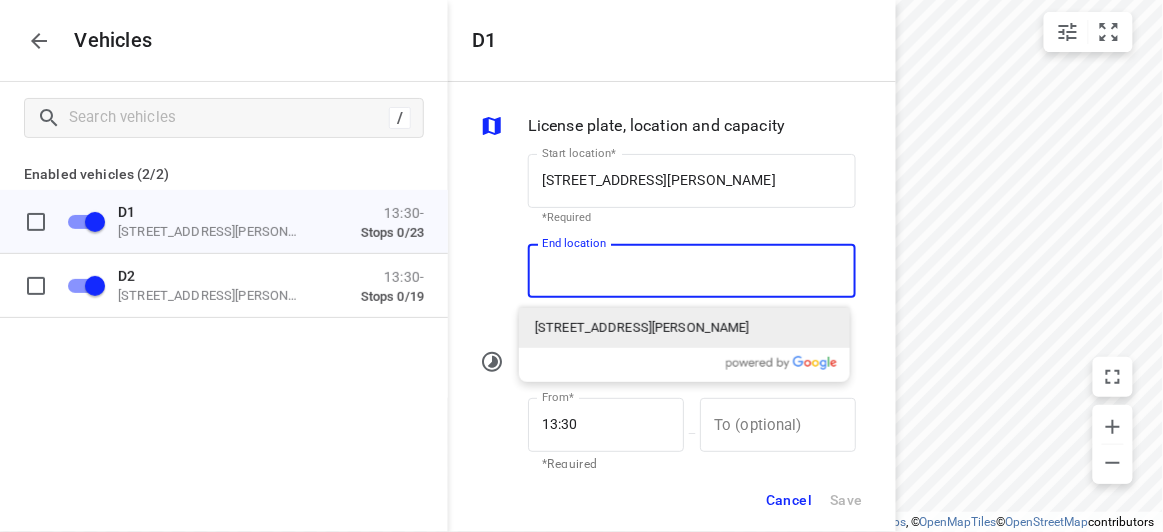scroll, scrollTop: 0, scrollLeft: 0, axis: both 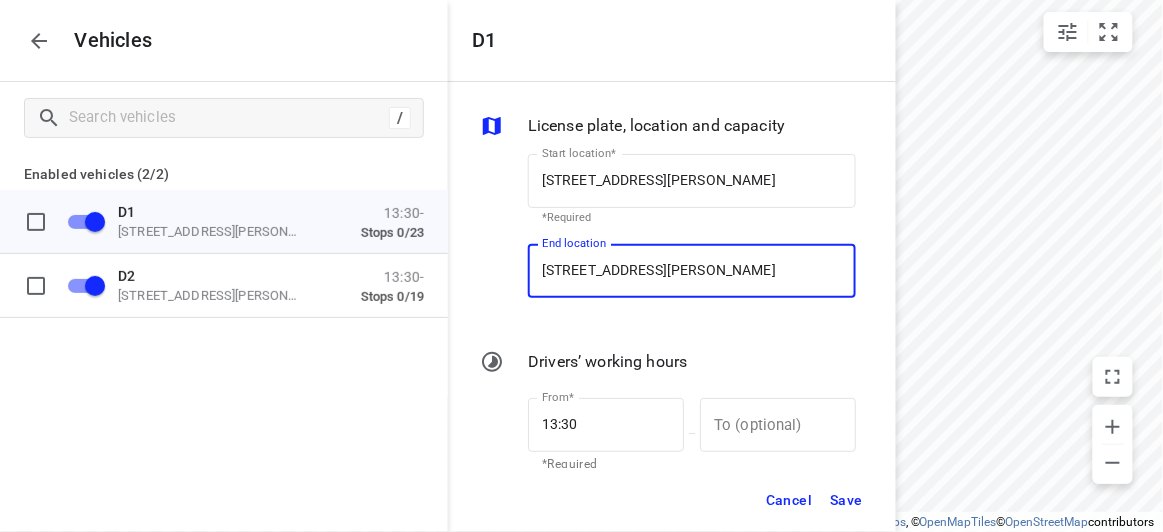 type on "56 Albert St, Mount Waverley VIC 3149, Australia" 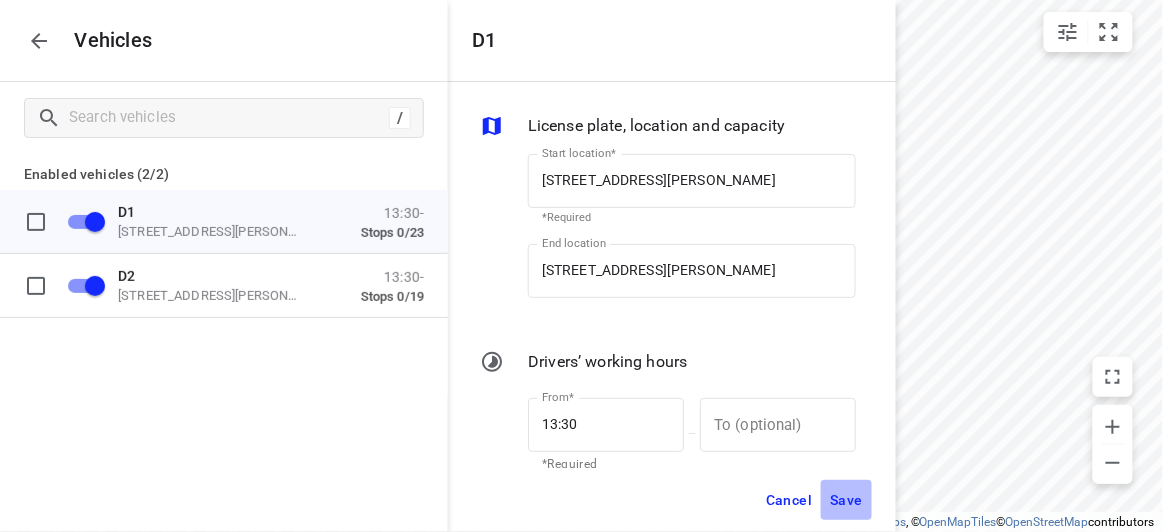 click on "Save" at bounding box center (846, 500) 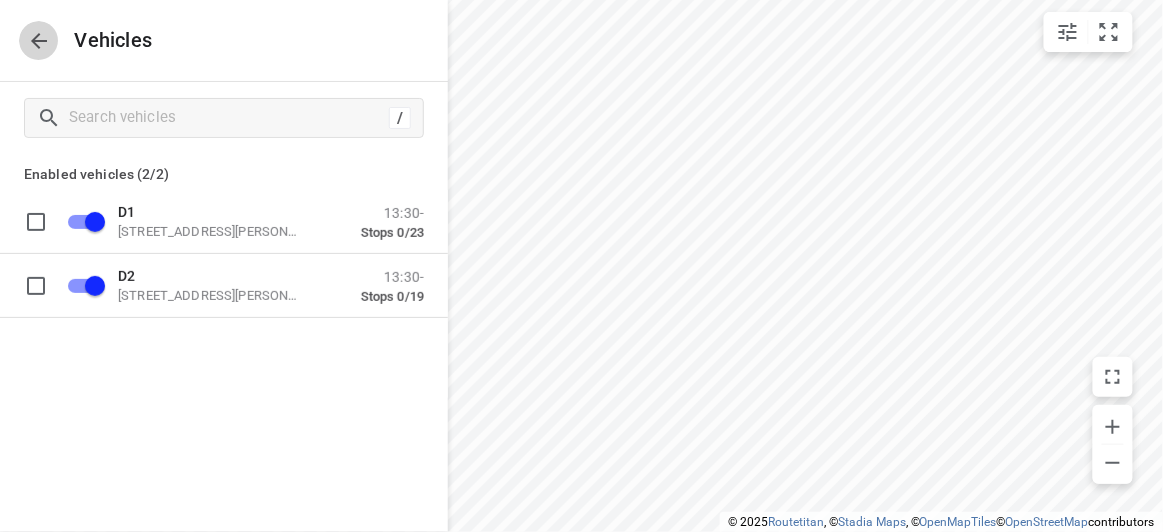 click 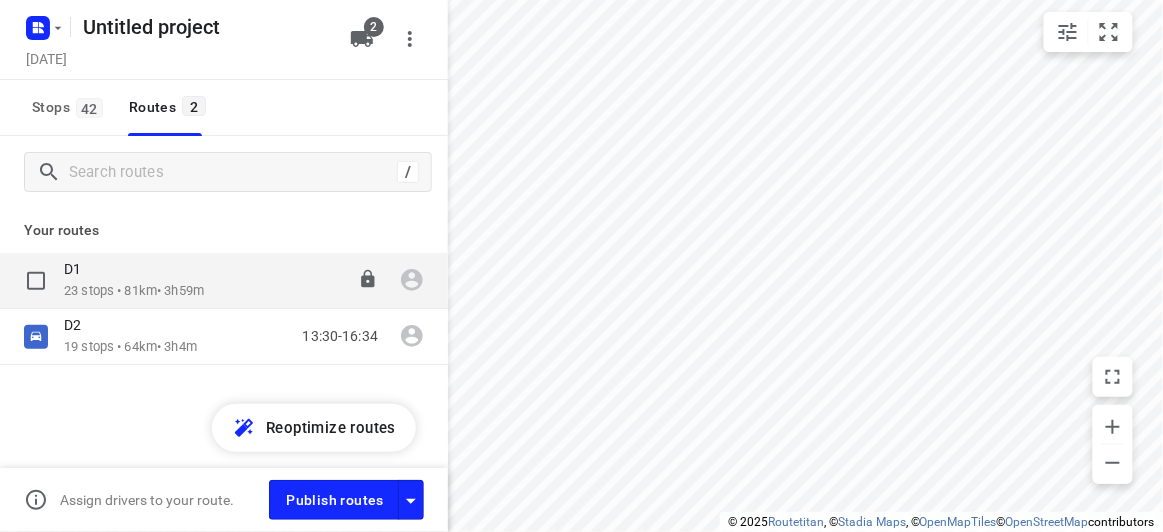 click on "D1" at bounding box center (134, 271) 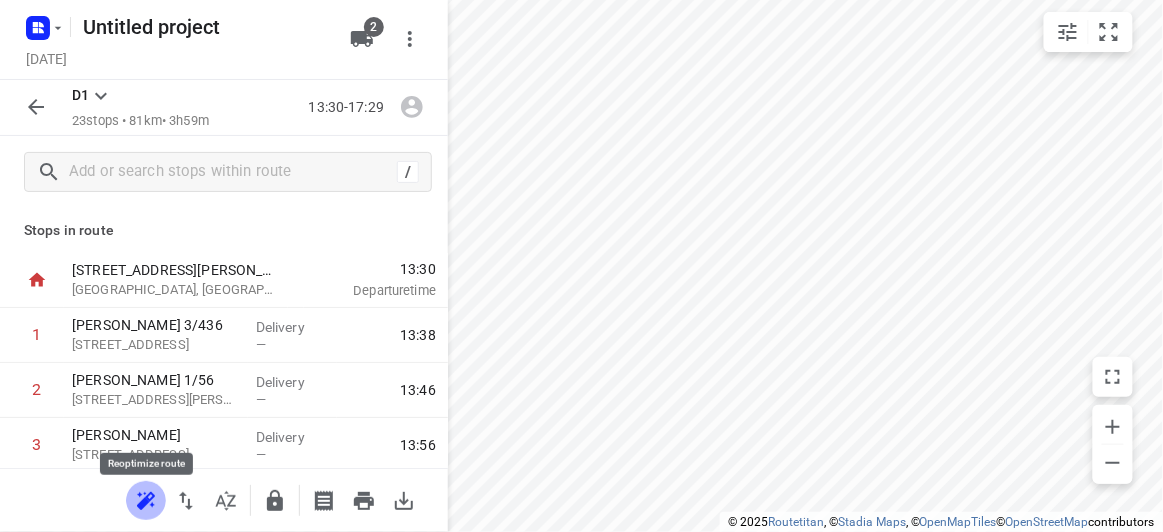 click at bounding box center [146, 501] 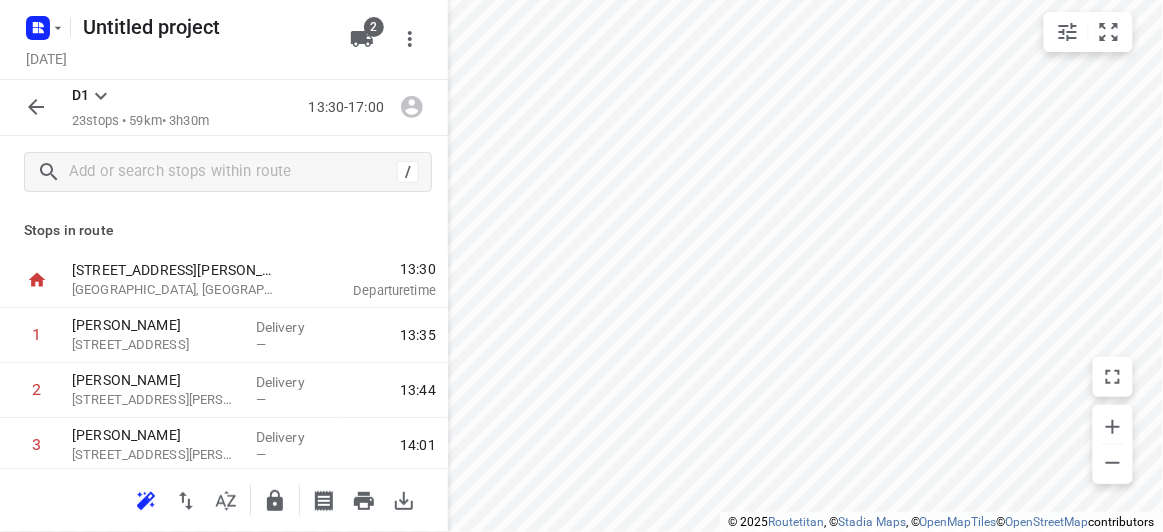 click 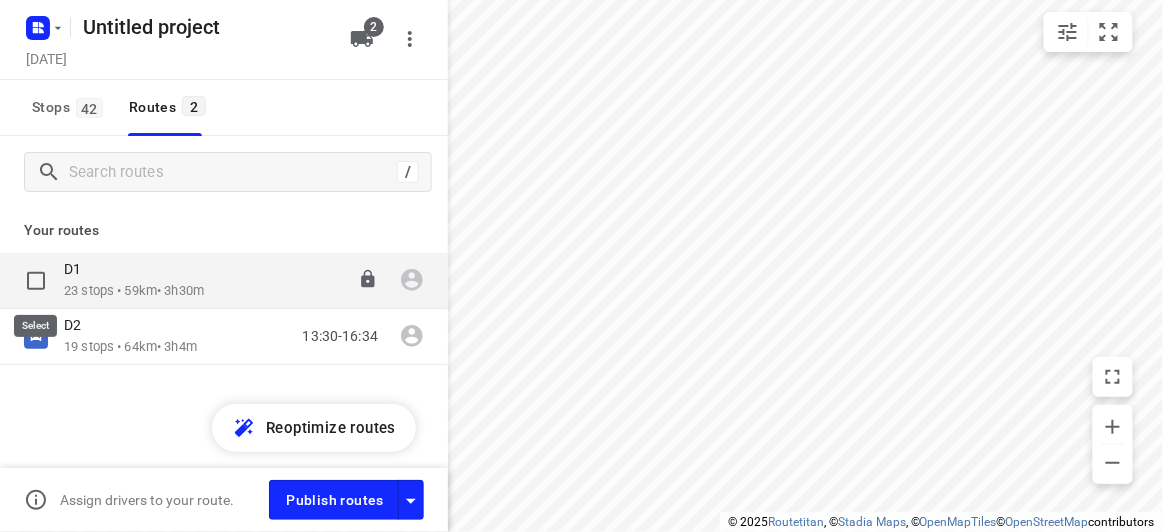 click at bounding box center (36, 281) 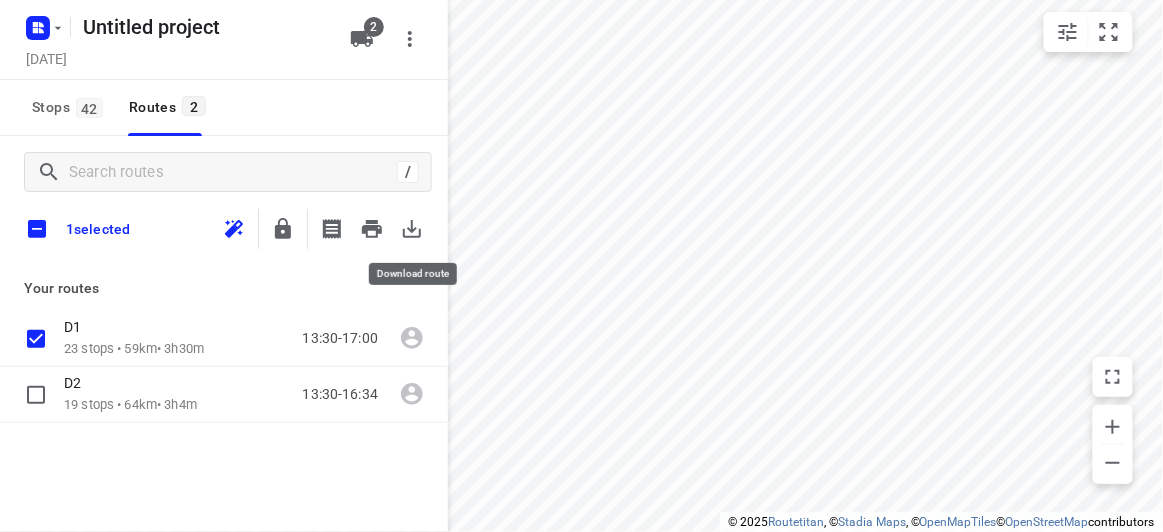 click at bounding box center [412, 229] 